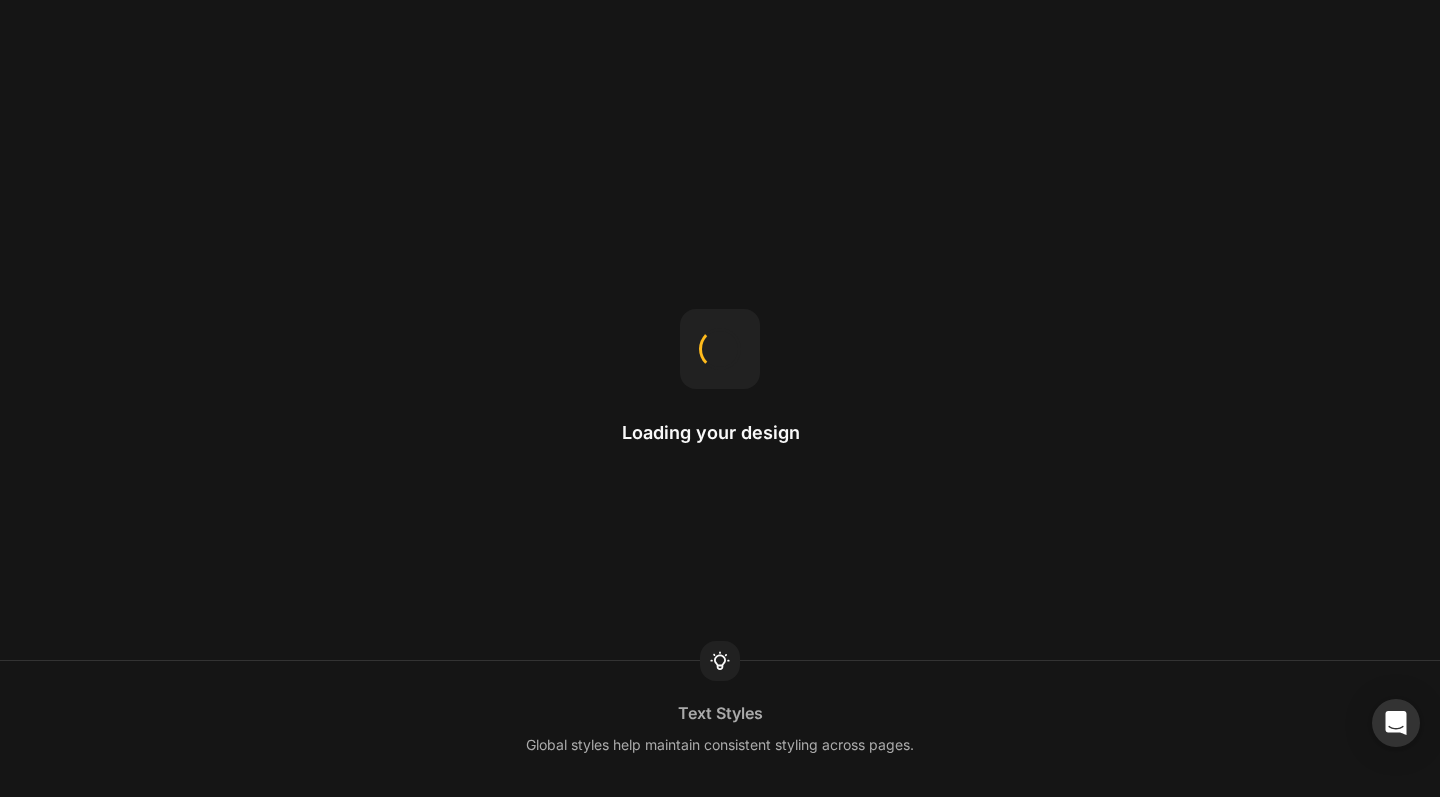 scroll, scrollTop: 0, scrollLeft: 0, axis: both 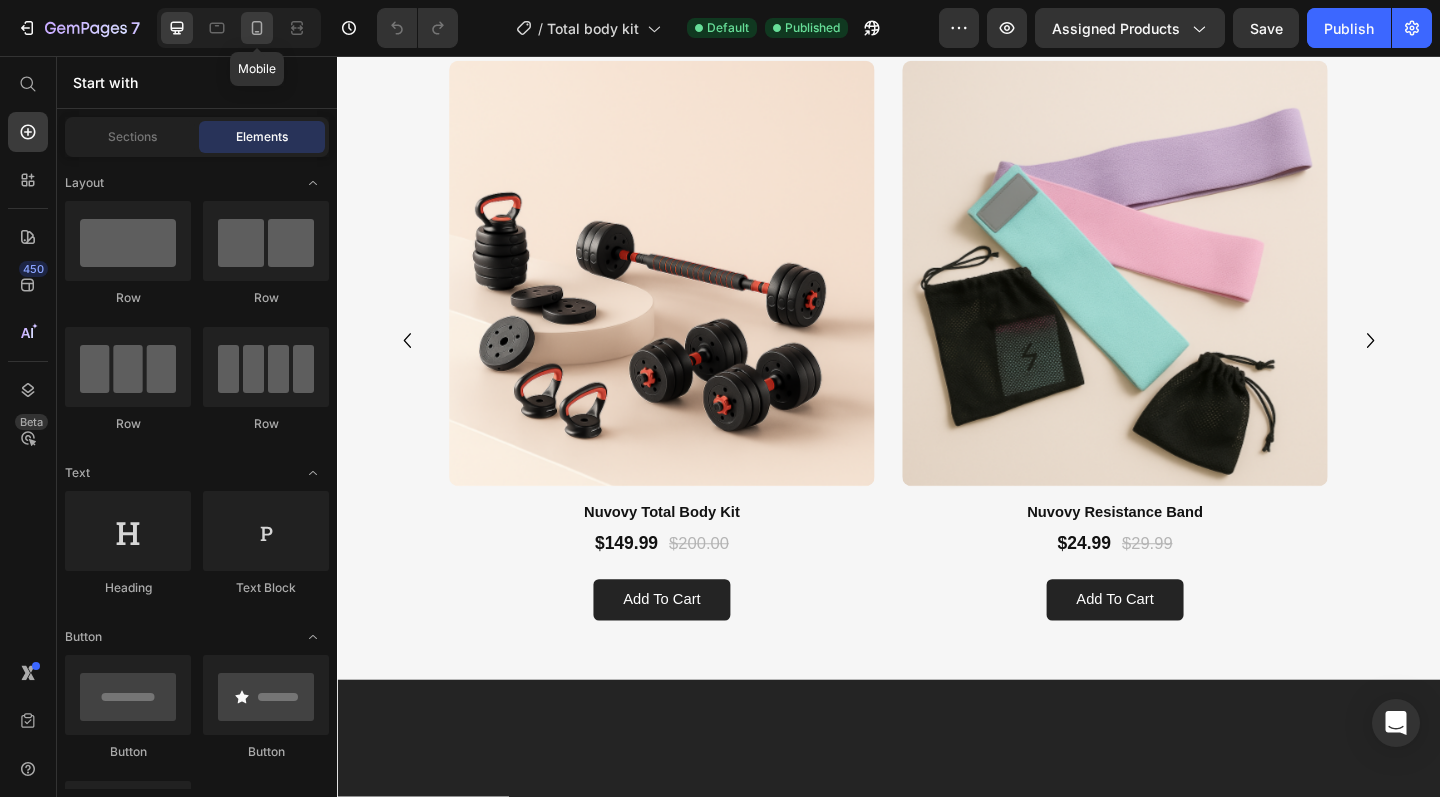 click 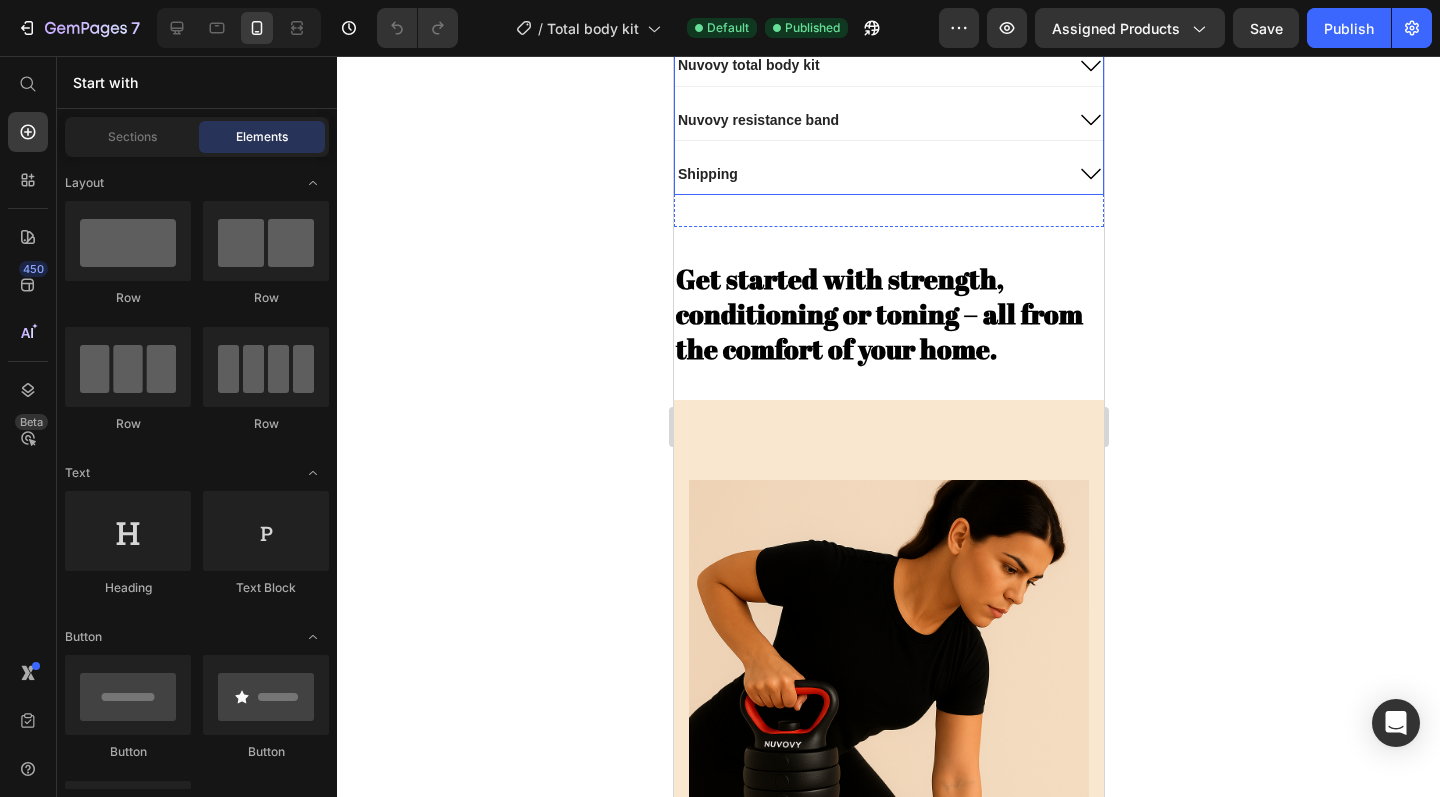 scroll, scrollTop: 1550, scrollLeft: 0, axis: vertical 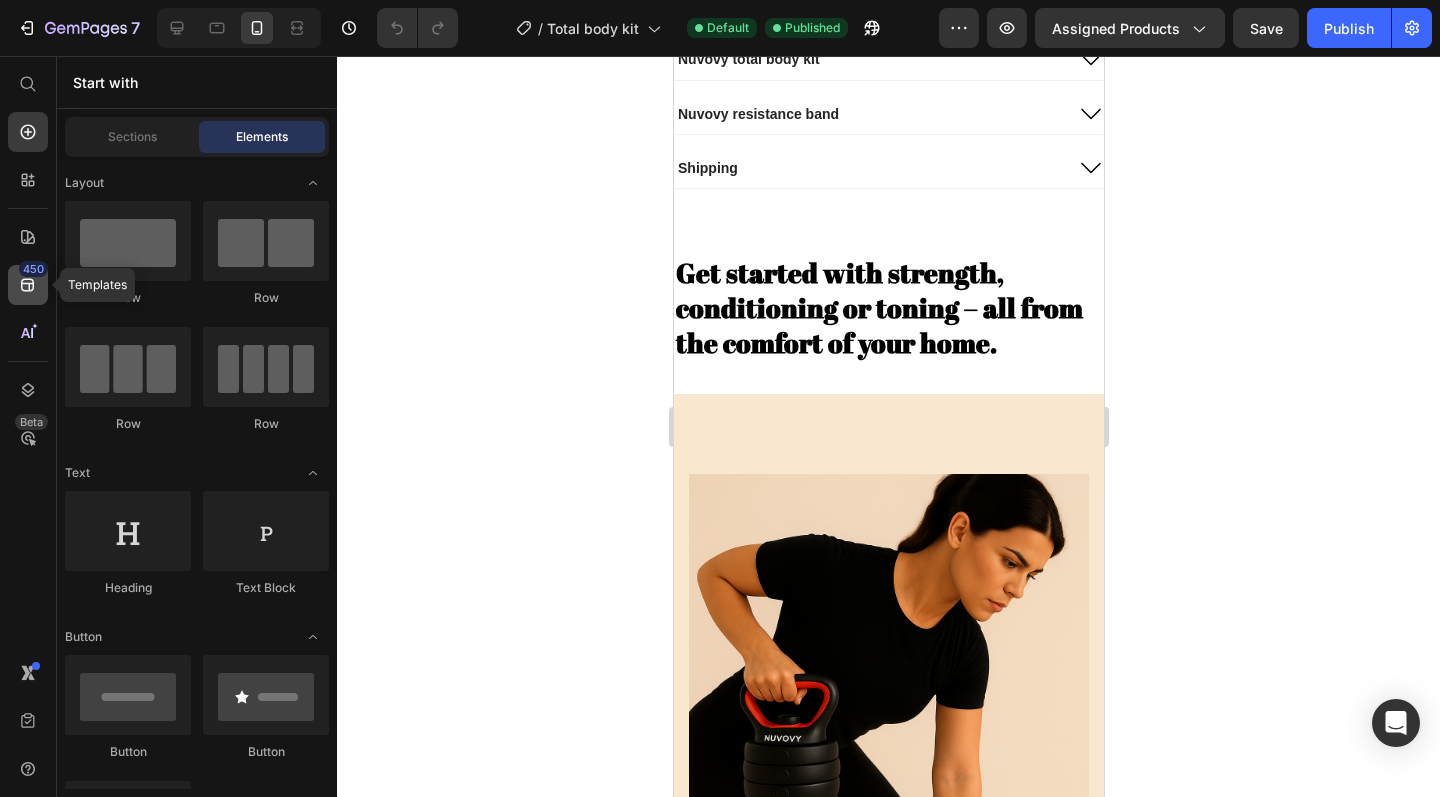 click 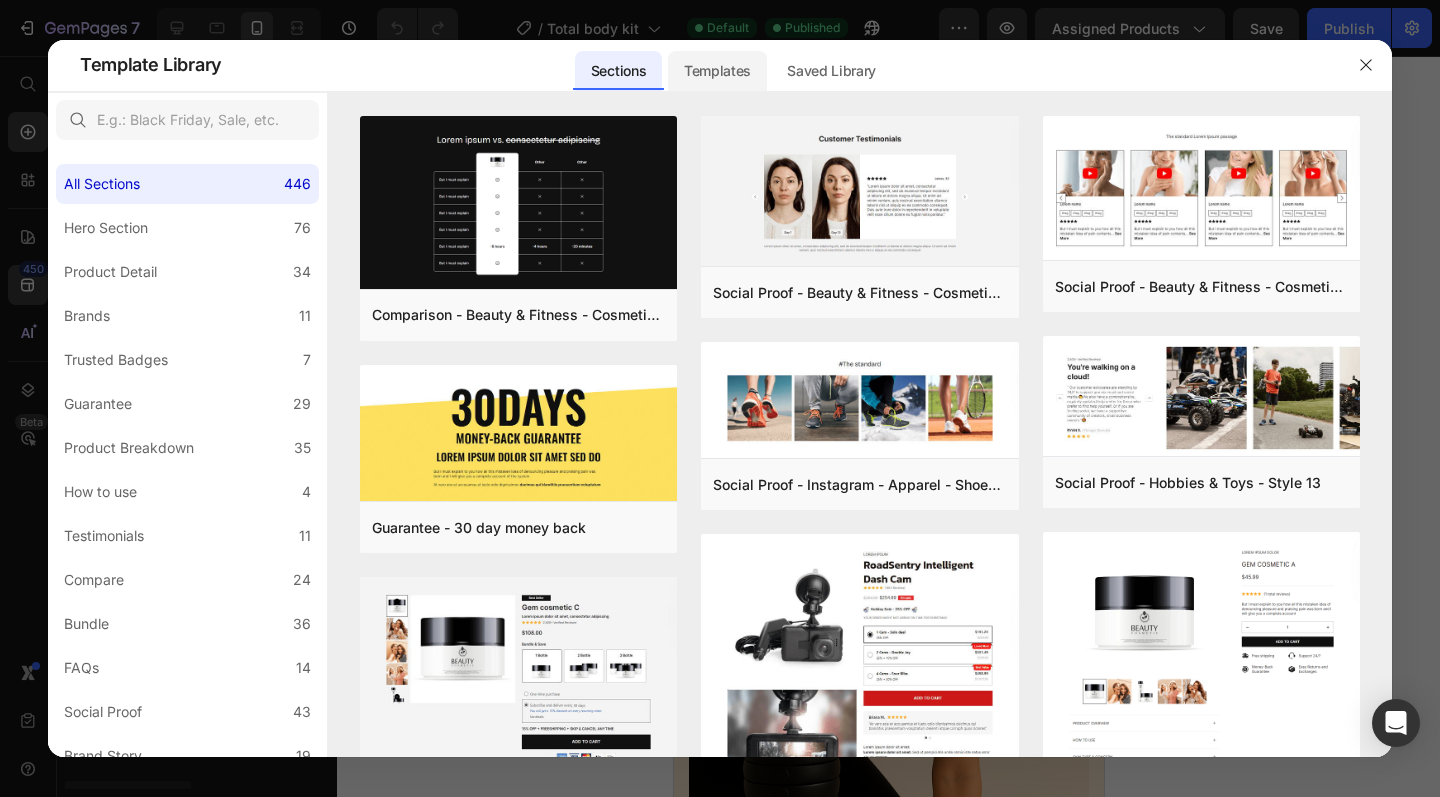click on "Templates" 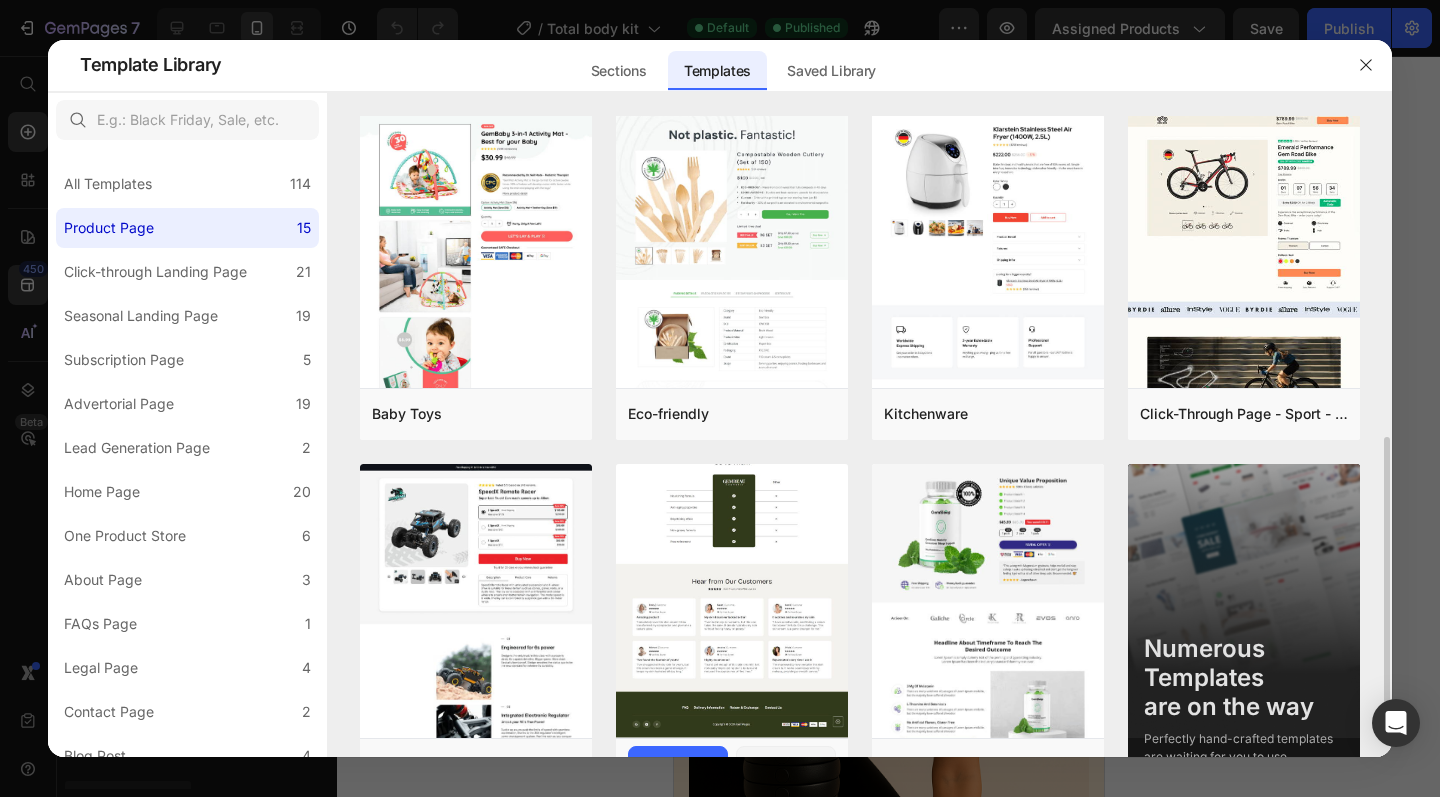 scroll, scrollTop: 696, scrollLeft: 0, axis: vertical 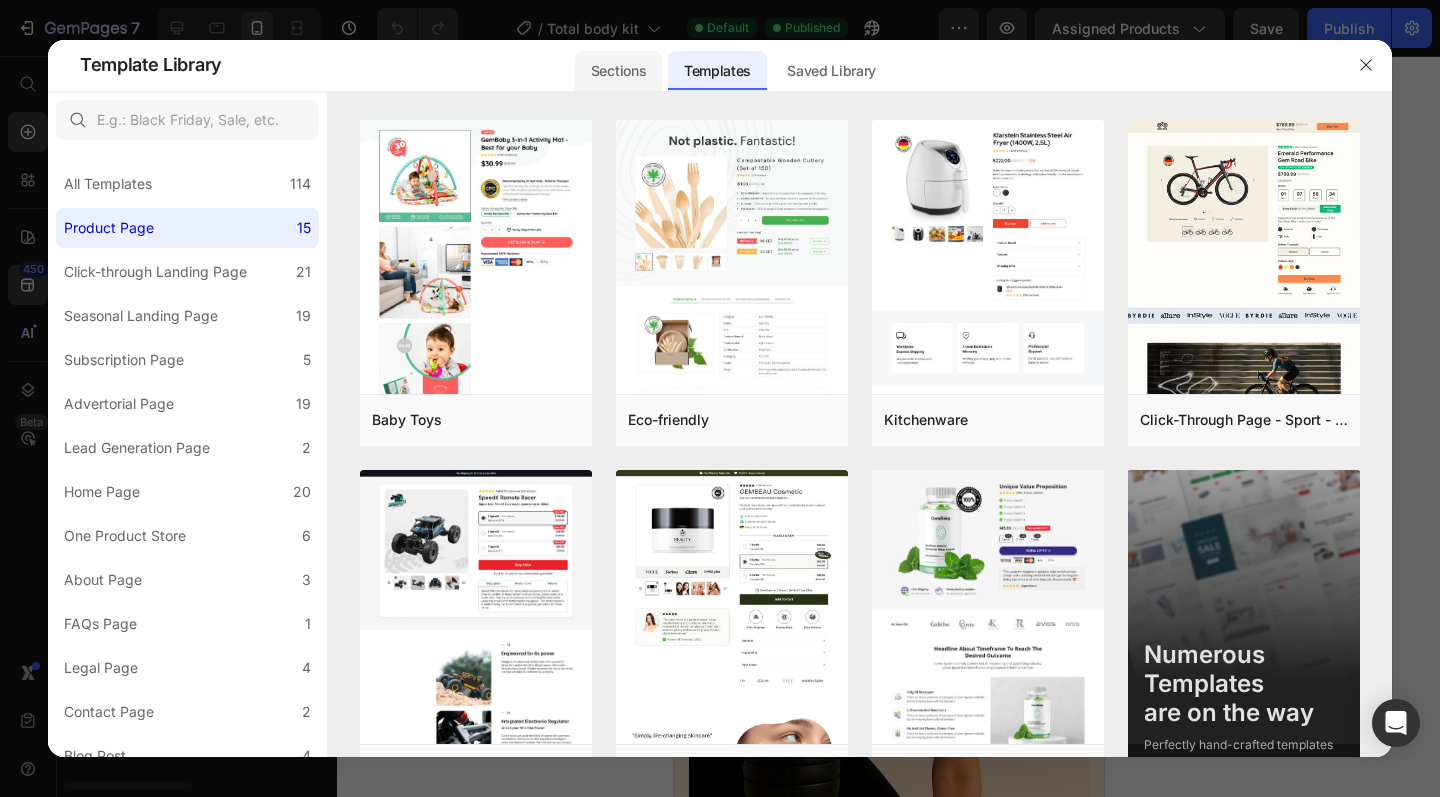 click on "Sections" 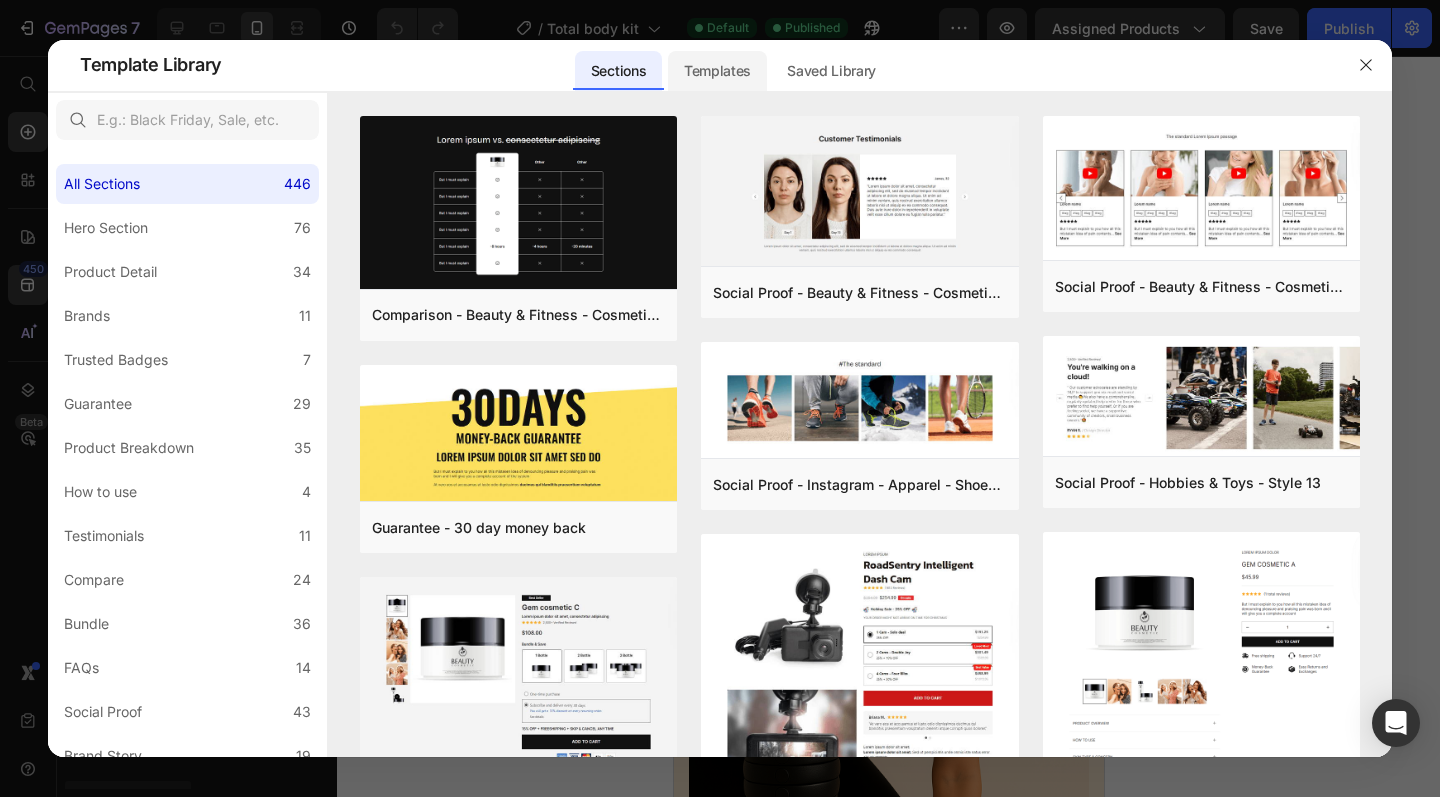 click on "Templates" 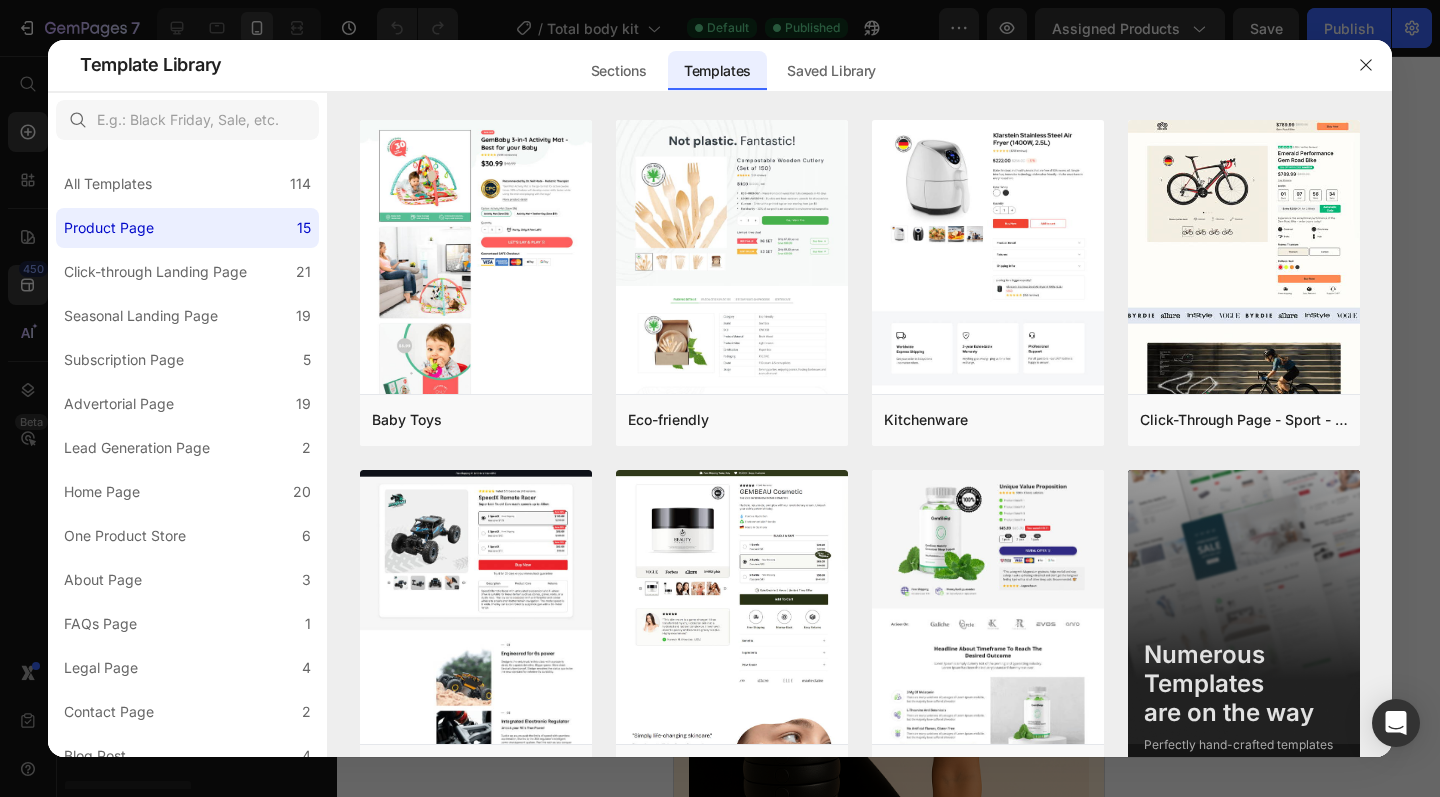 scroll, scrollTop: 0, scrollLeft: 0, axis: both 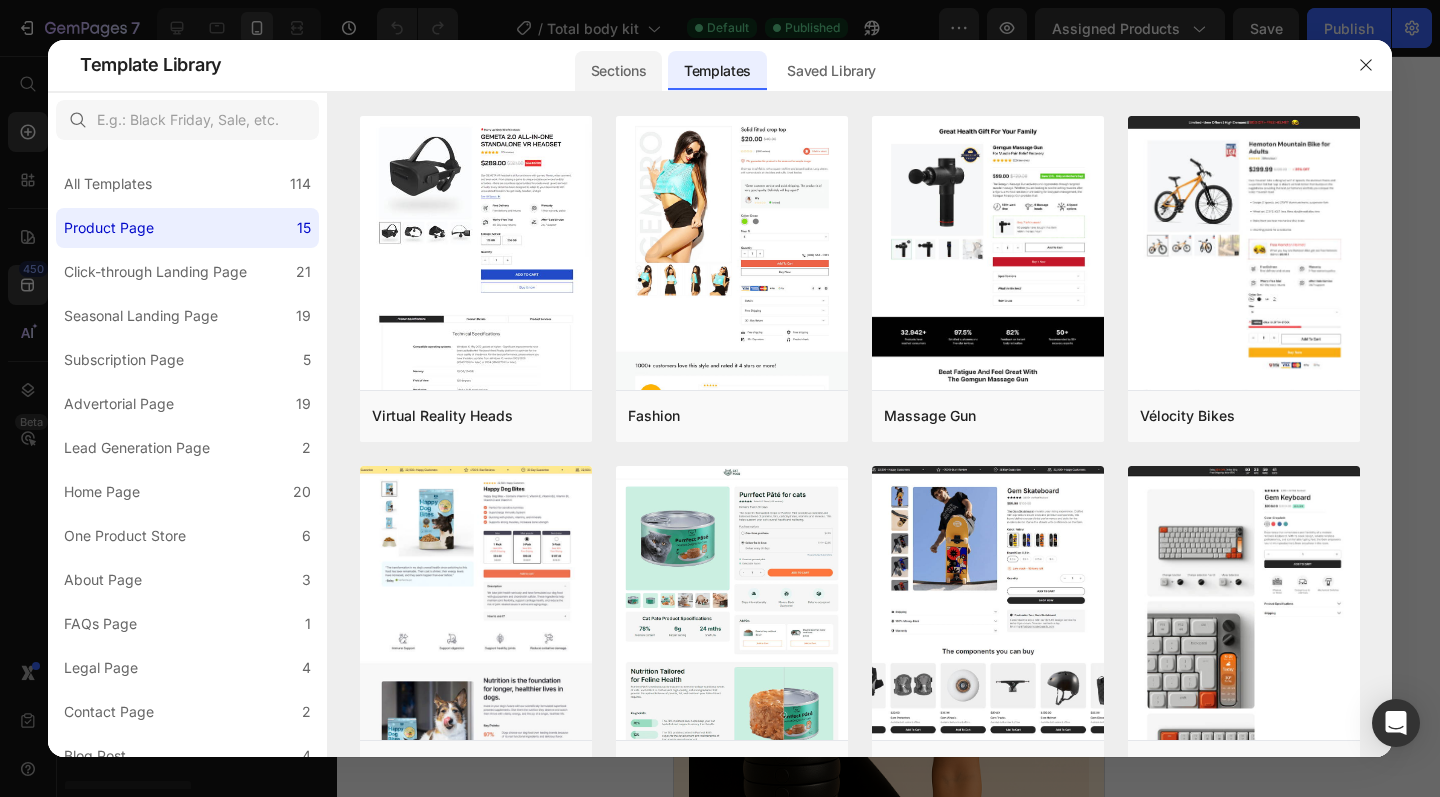 click on "Sections" 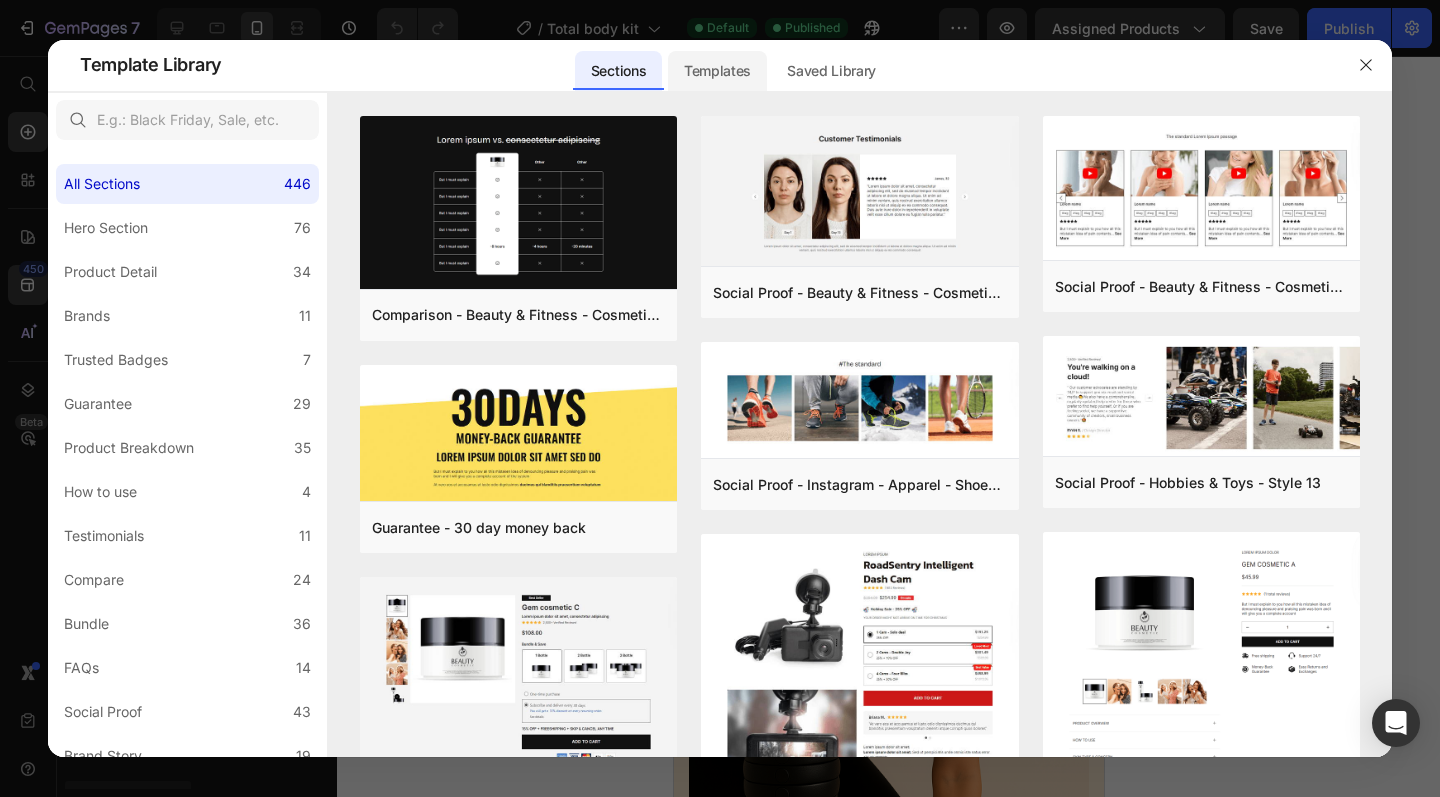 click on "Templates" 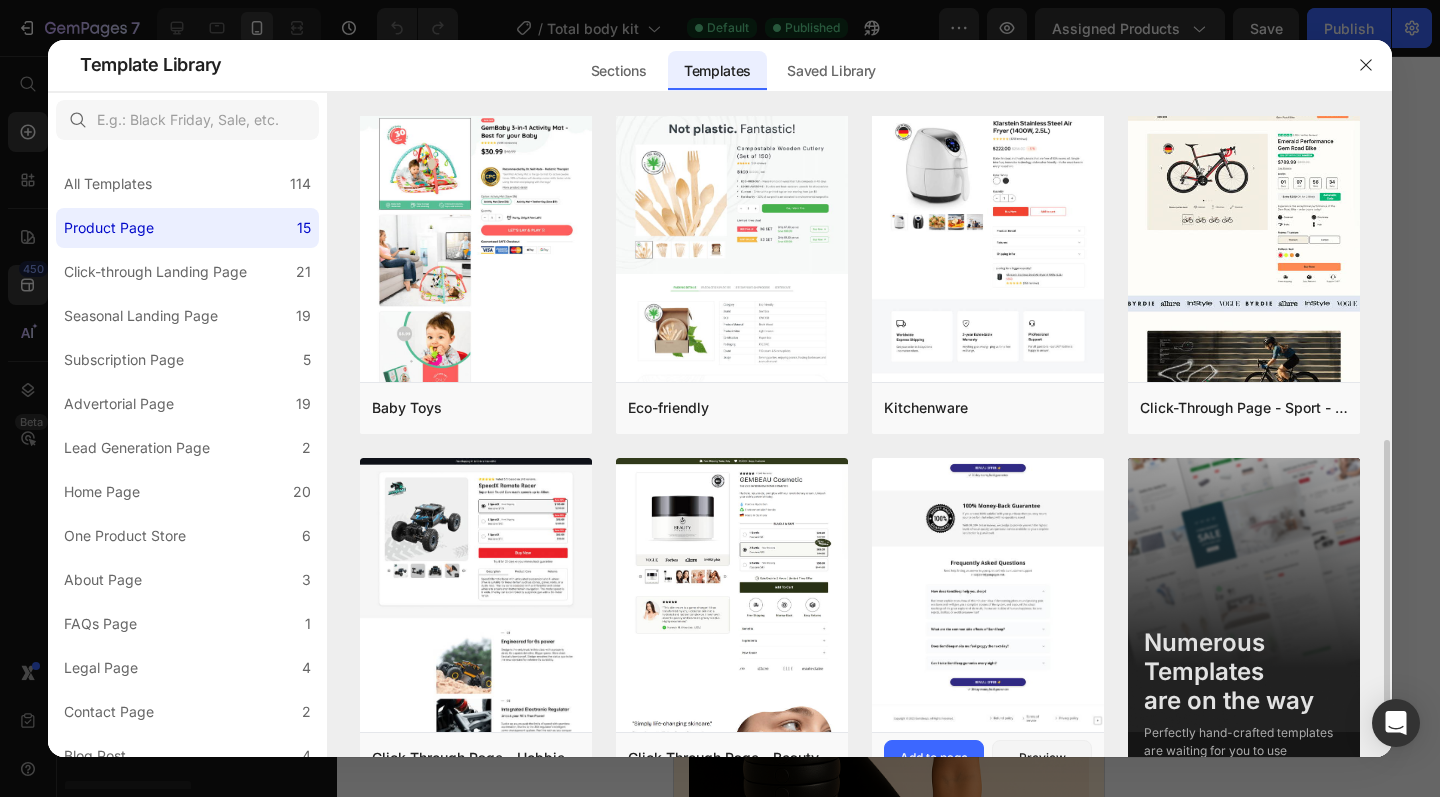 scroll, scrollTop: 759, scrollLeft: 0, axis: vertical 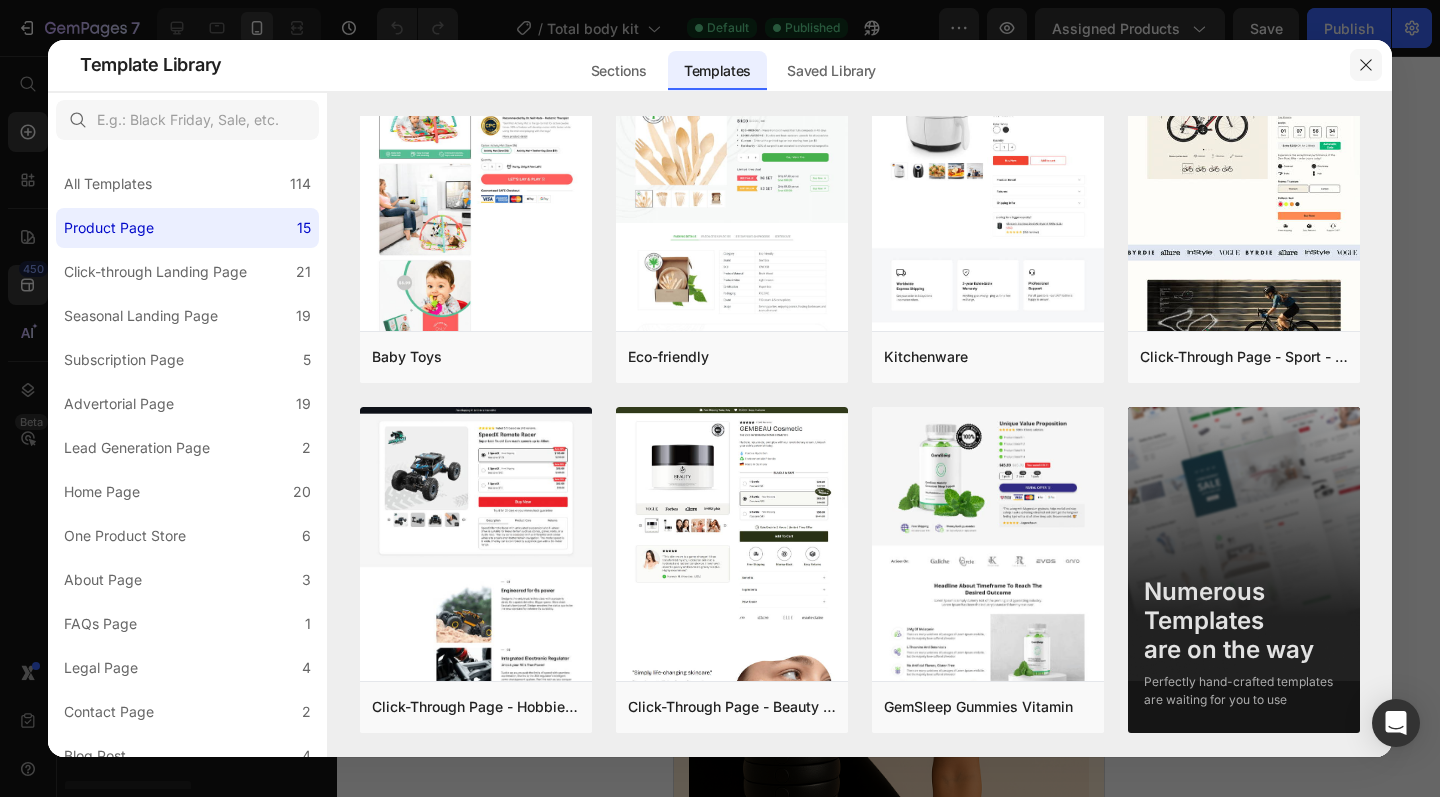 click at bounding box center (1366, 65) 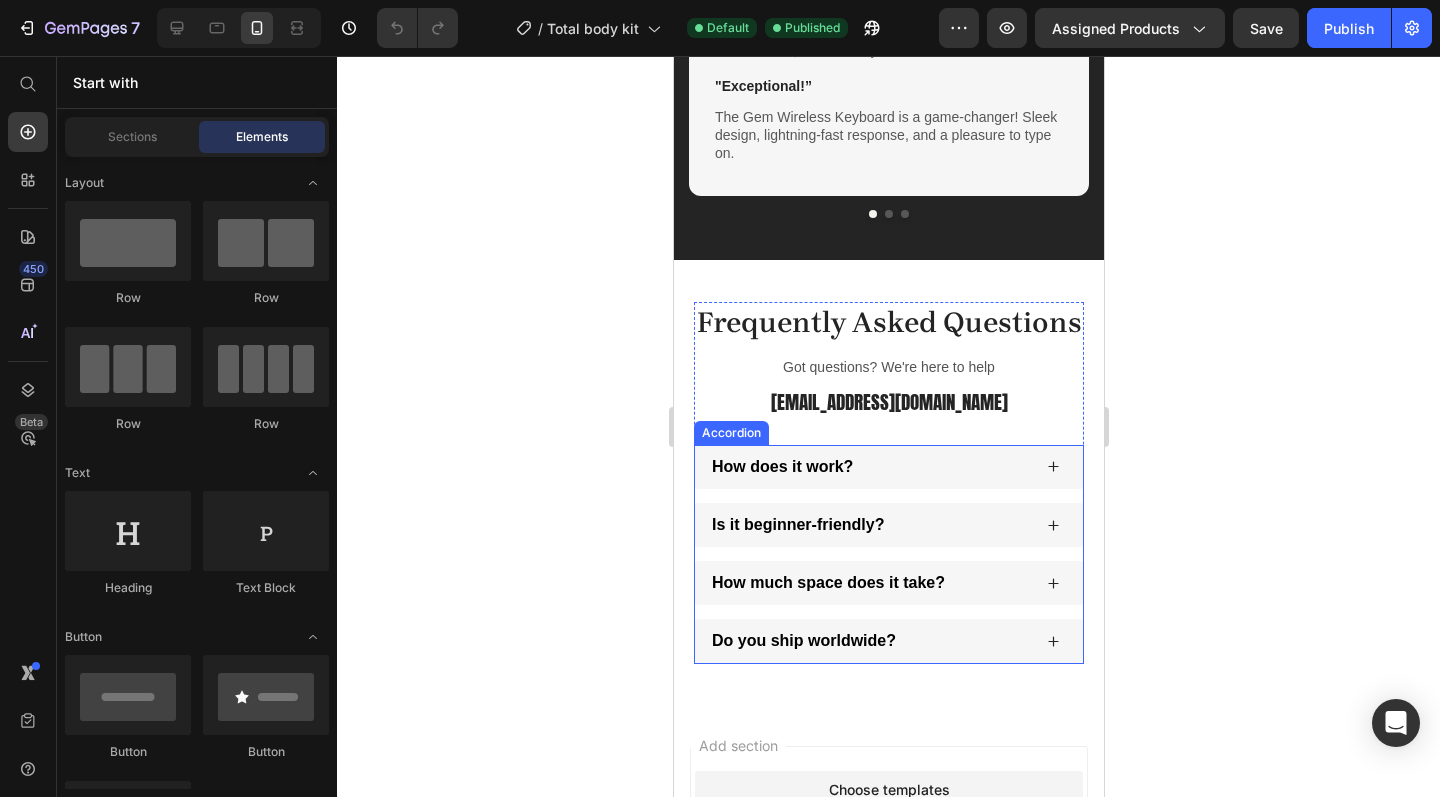 scroll, scrollTop: 4027, scrollLeft: 0, axis: vertical 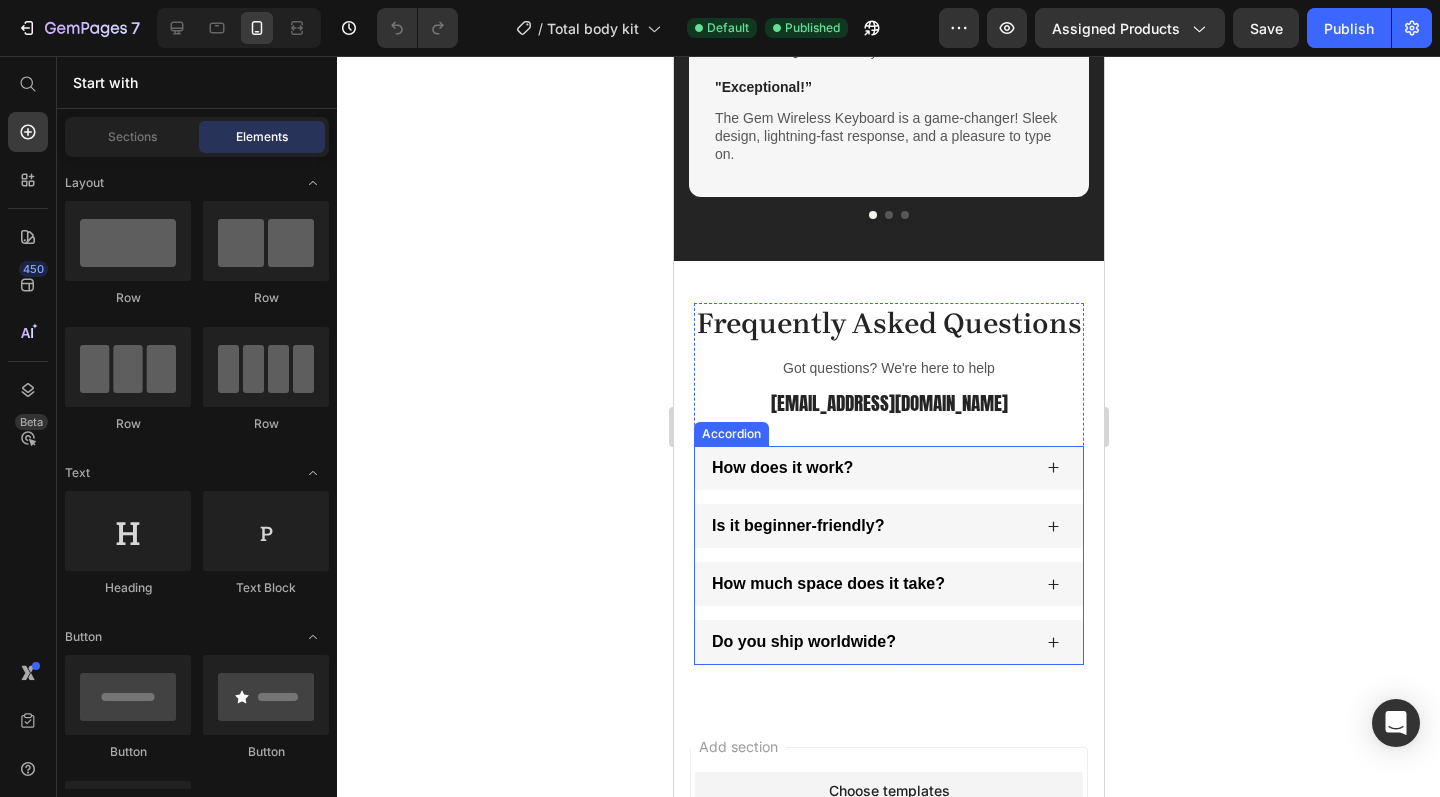 click on "How does it work?" at bounding box center (888, 468) 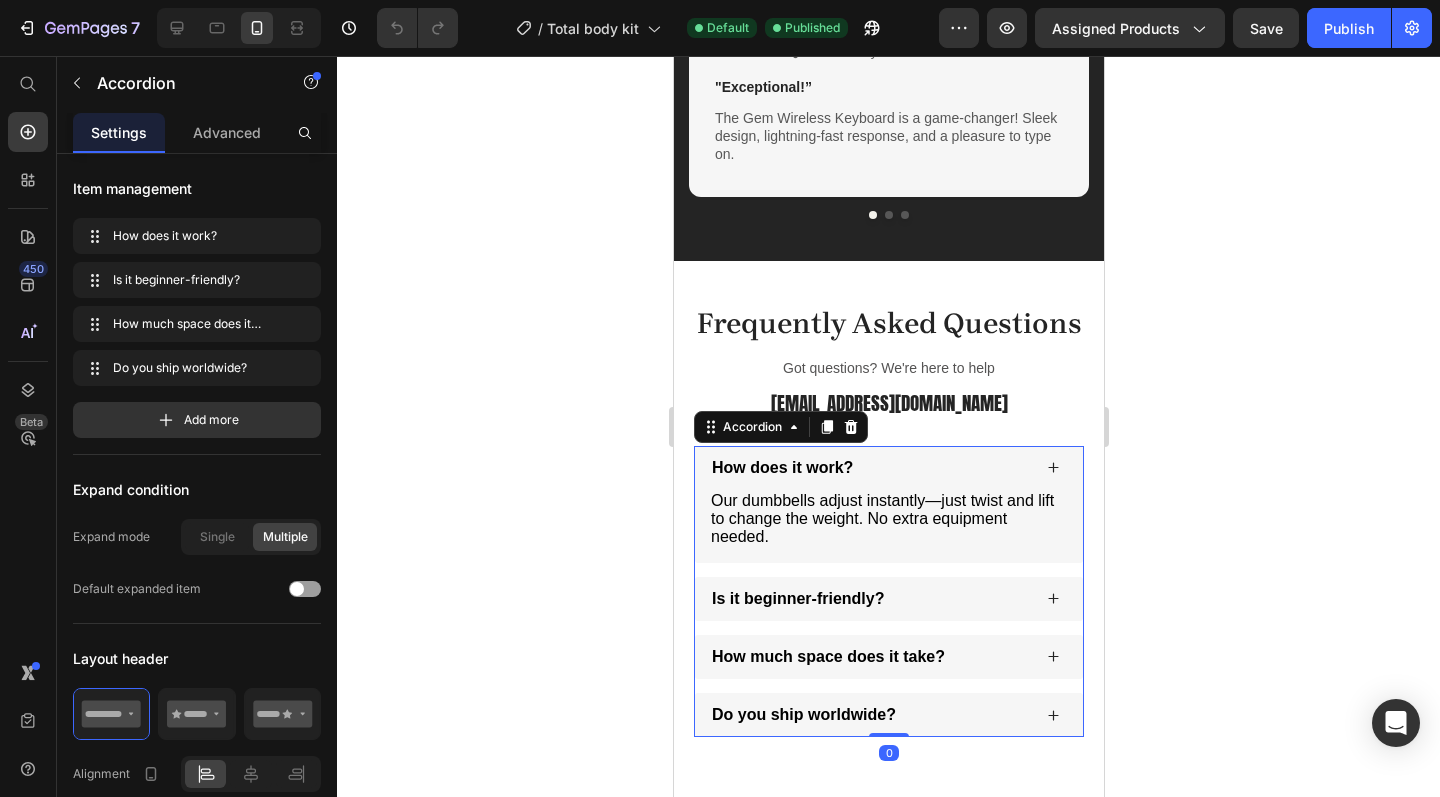 click 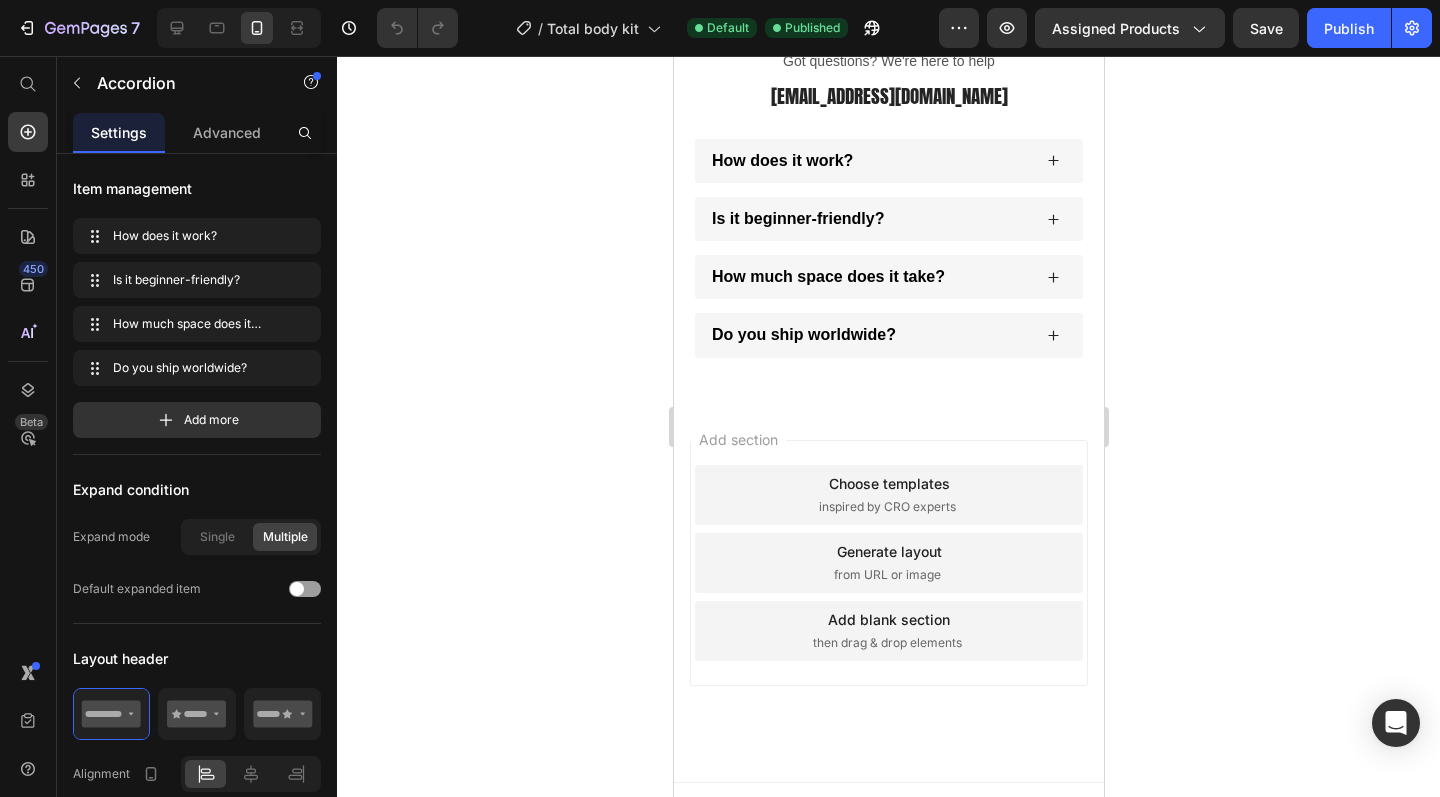 scroll, scrollTop: 3775, scrollLeft: 0, axis: vertical 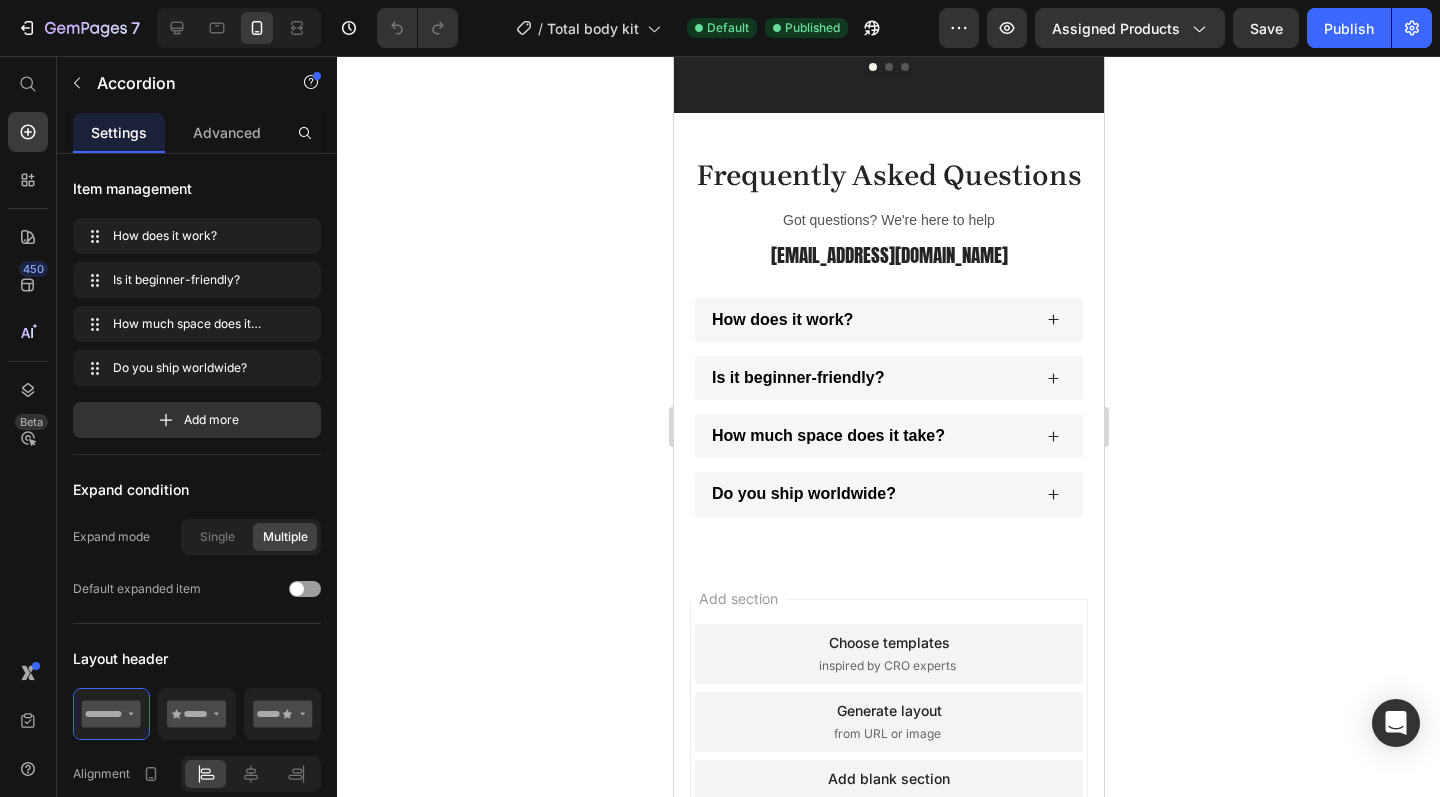 click on "Do you ship worldwide?" at bounding box center [888, 494] 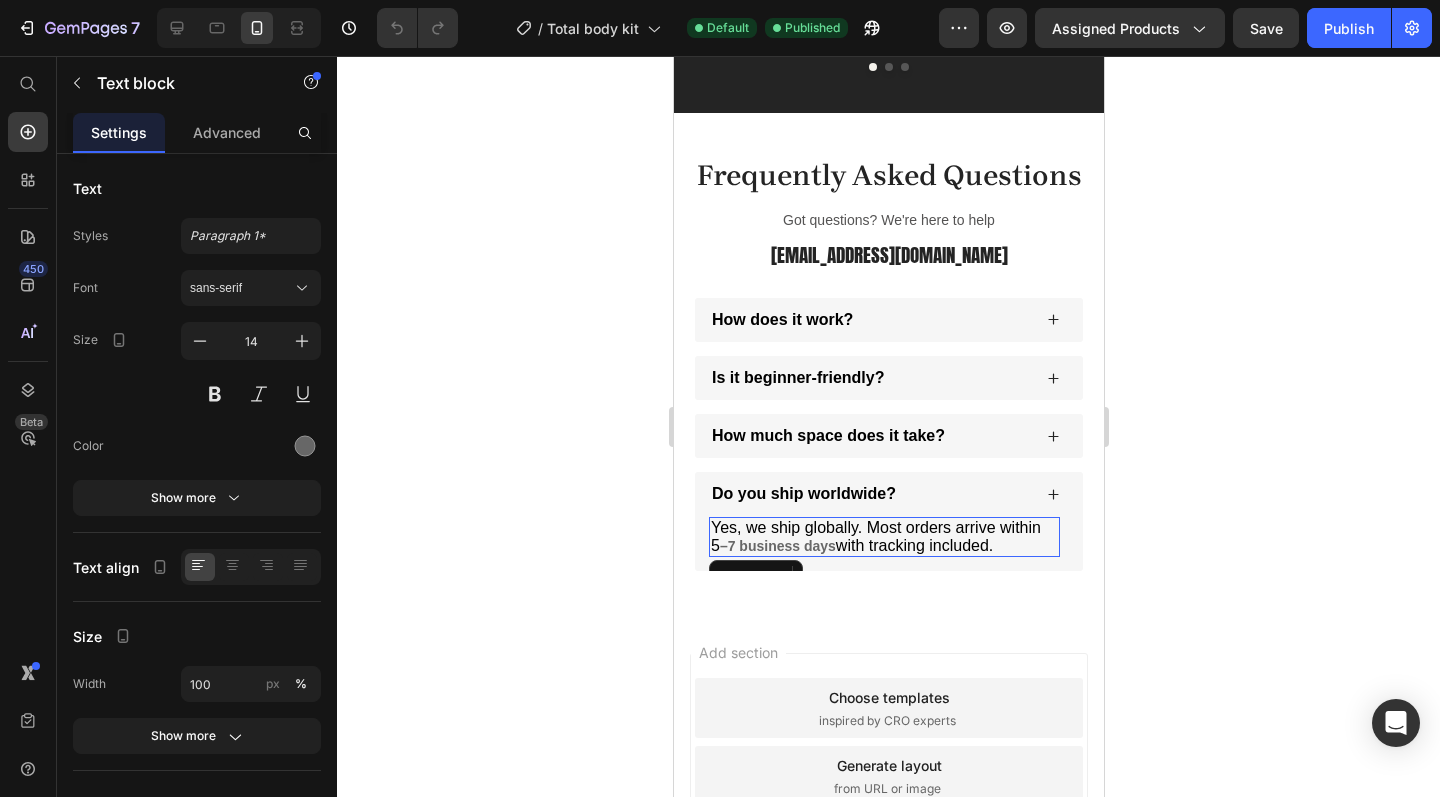 click on "–7 business days" at bounding box center [777, 546] 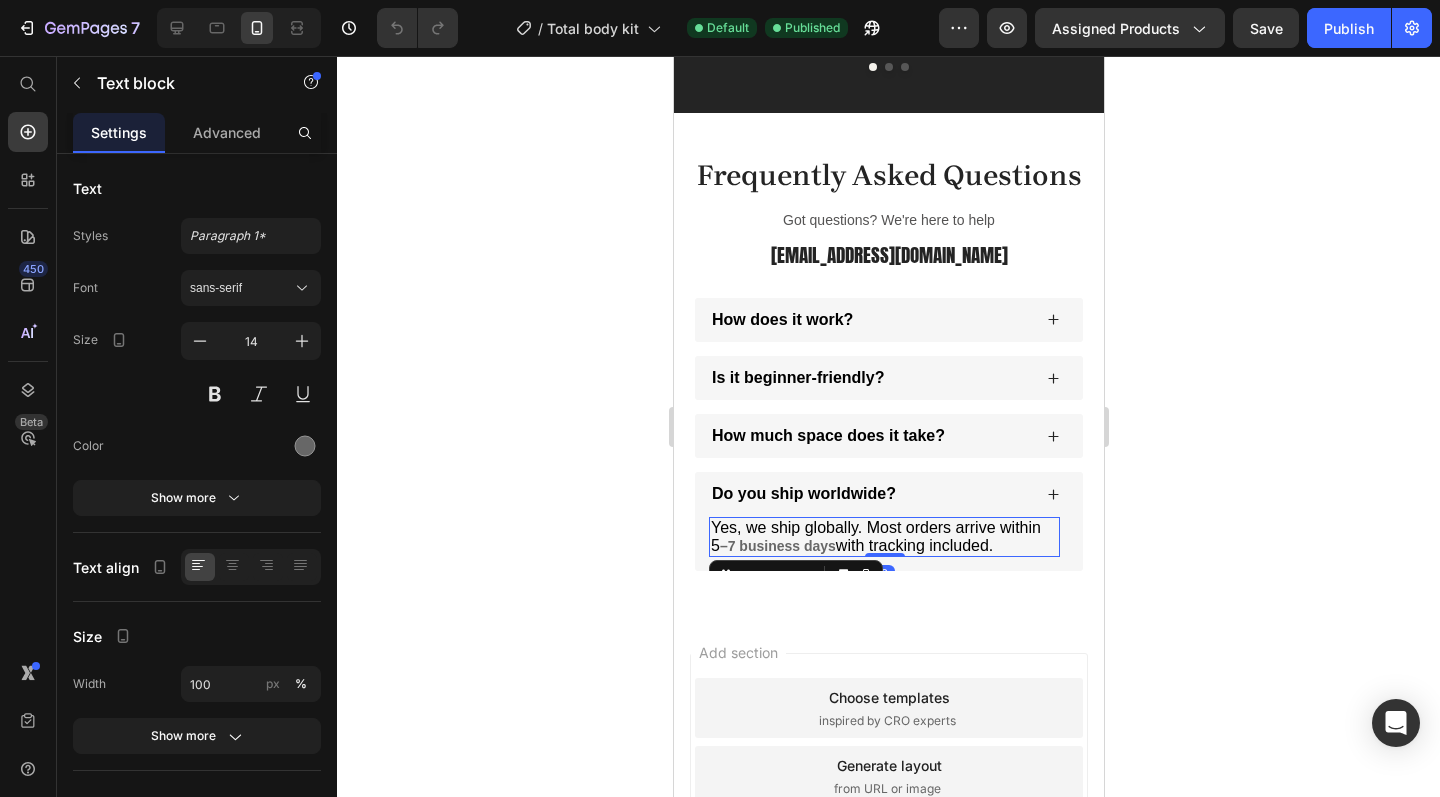 click on "–7 business days" at bounding box center (777, 546) 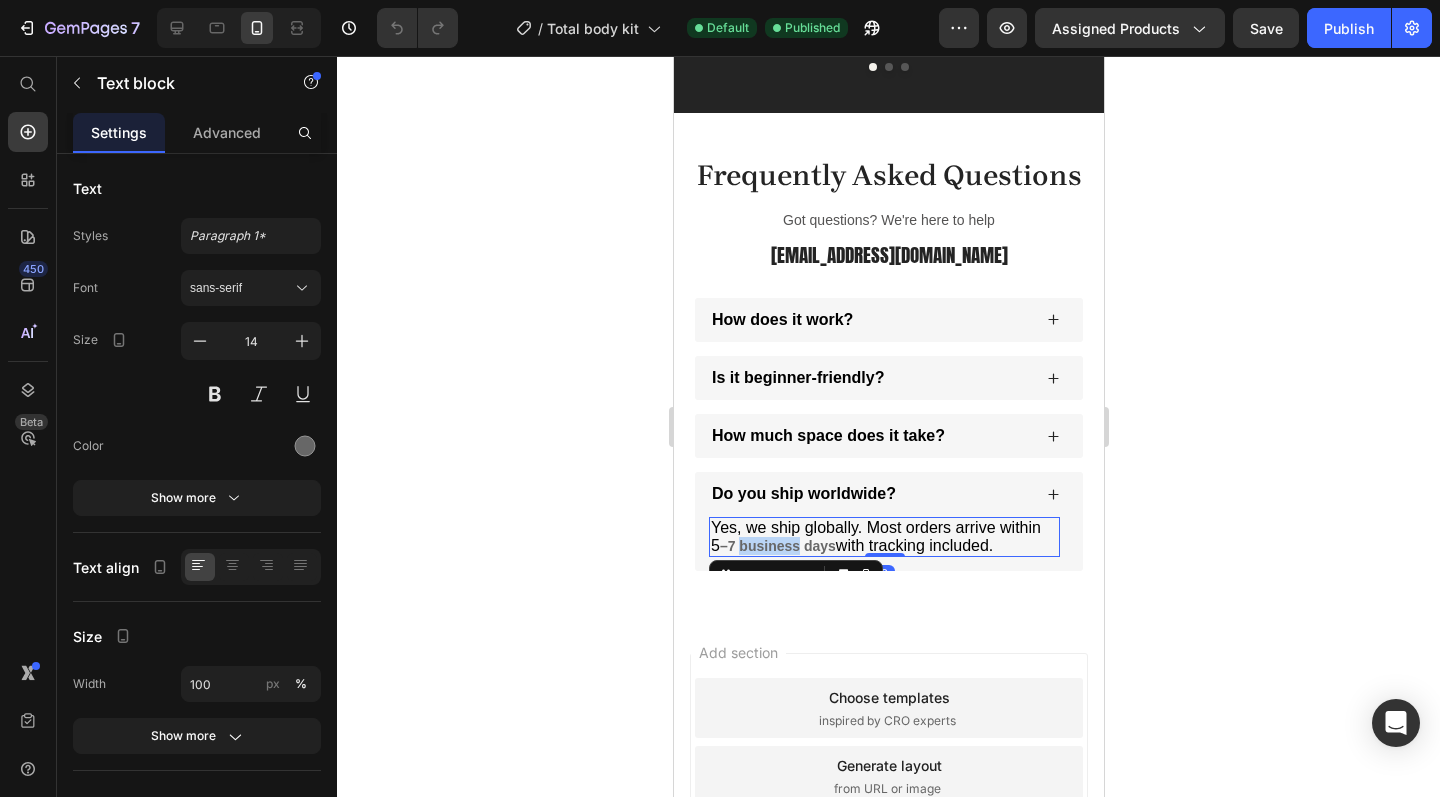 click on "–7 business days" at bounding box center [777, 546] 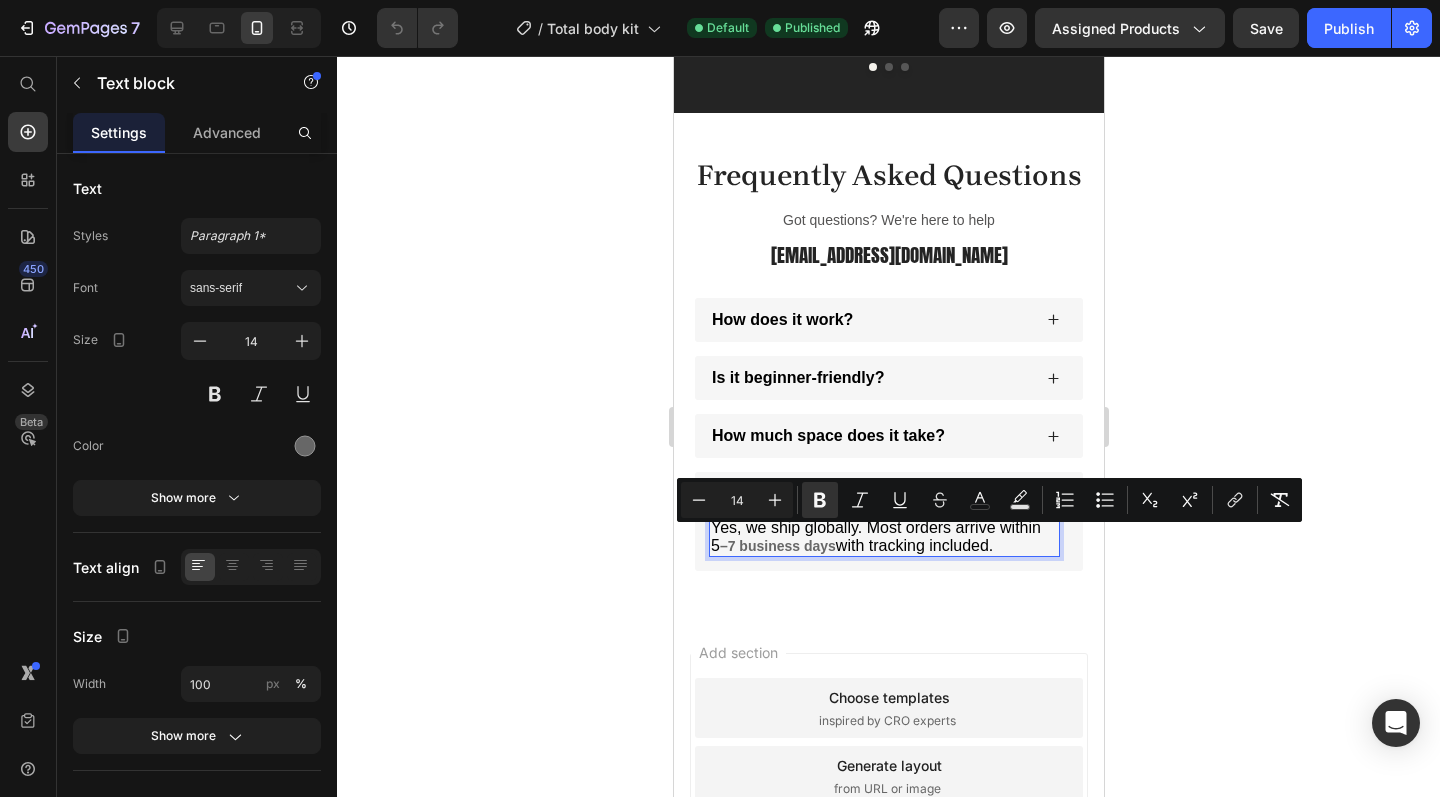 click on "–7 business days" at bounding box center [777, 546] 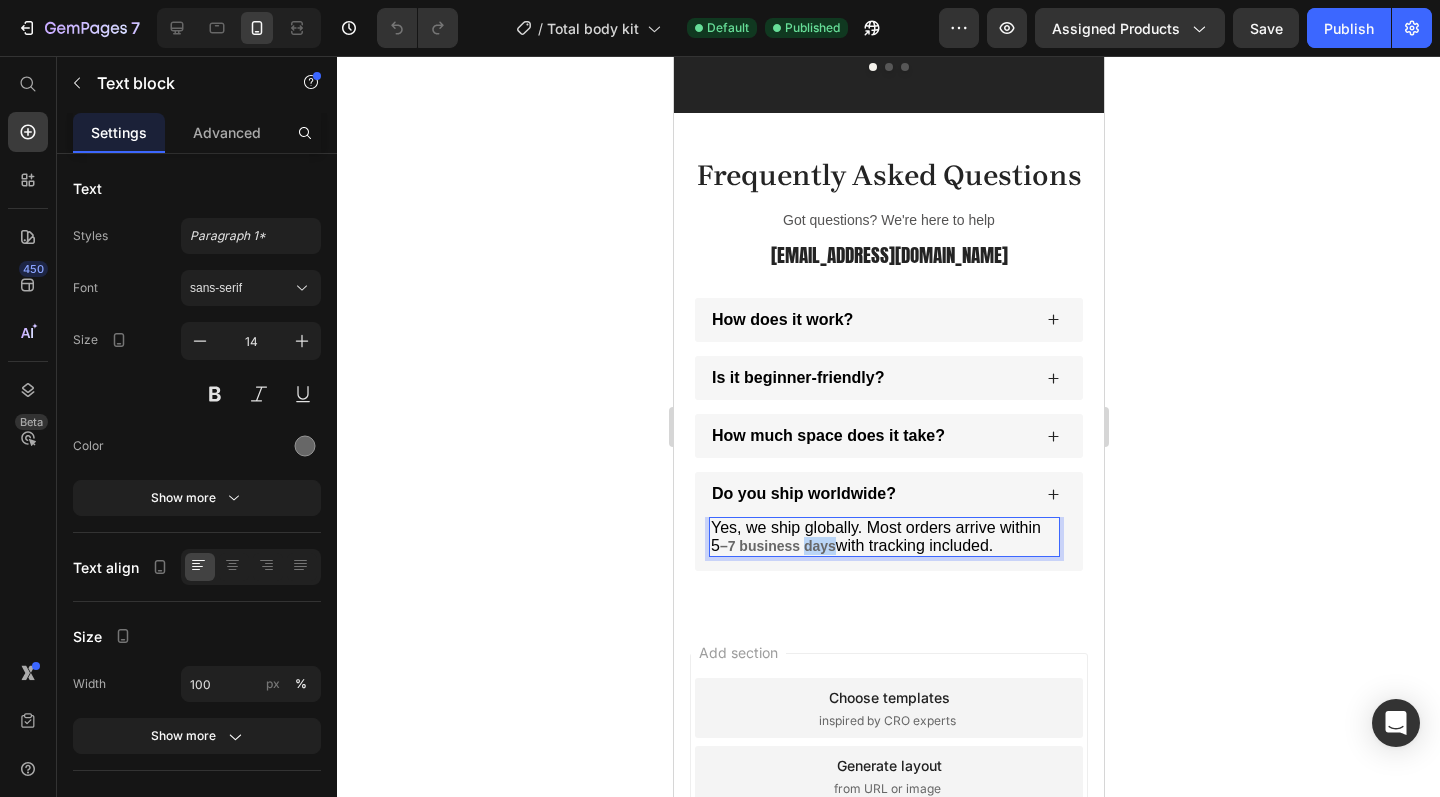 click on "–7 business days" at bounding box center (777, 546) 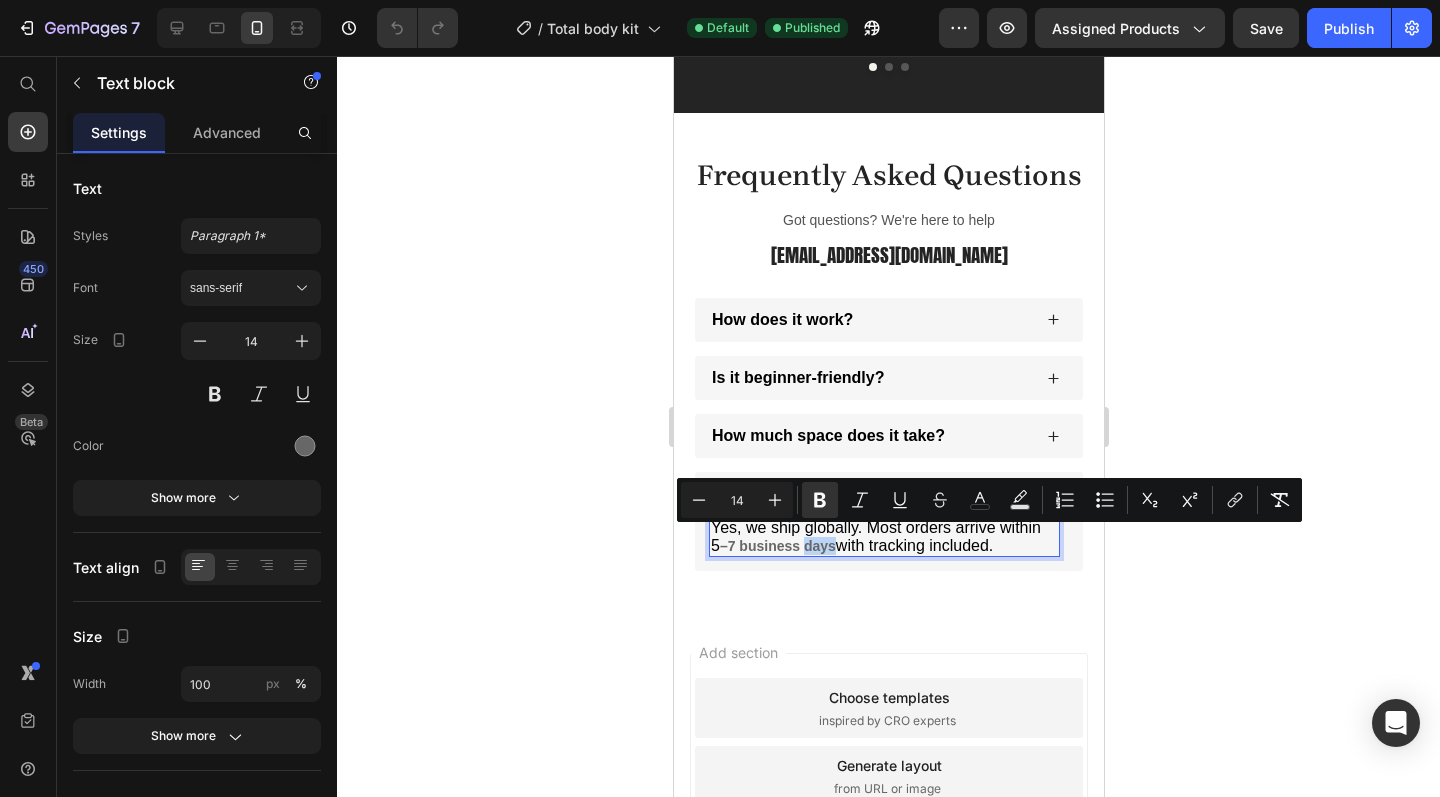 click on "with tracking included." at bounding box center [913, 545] 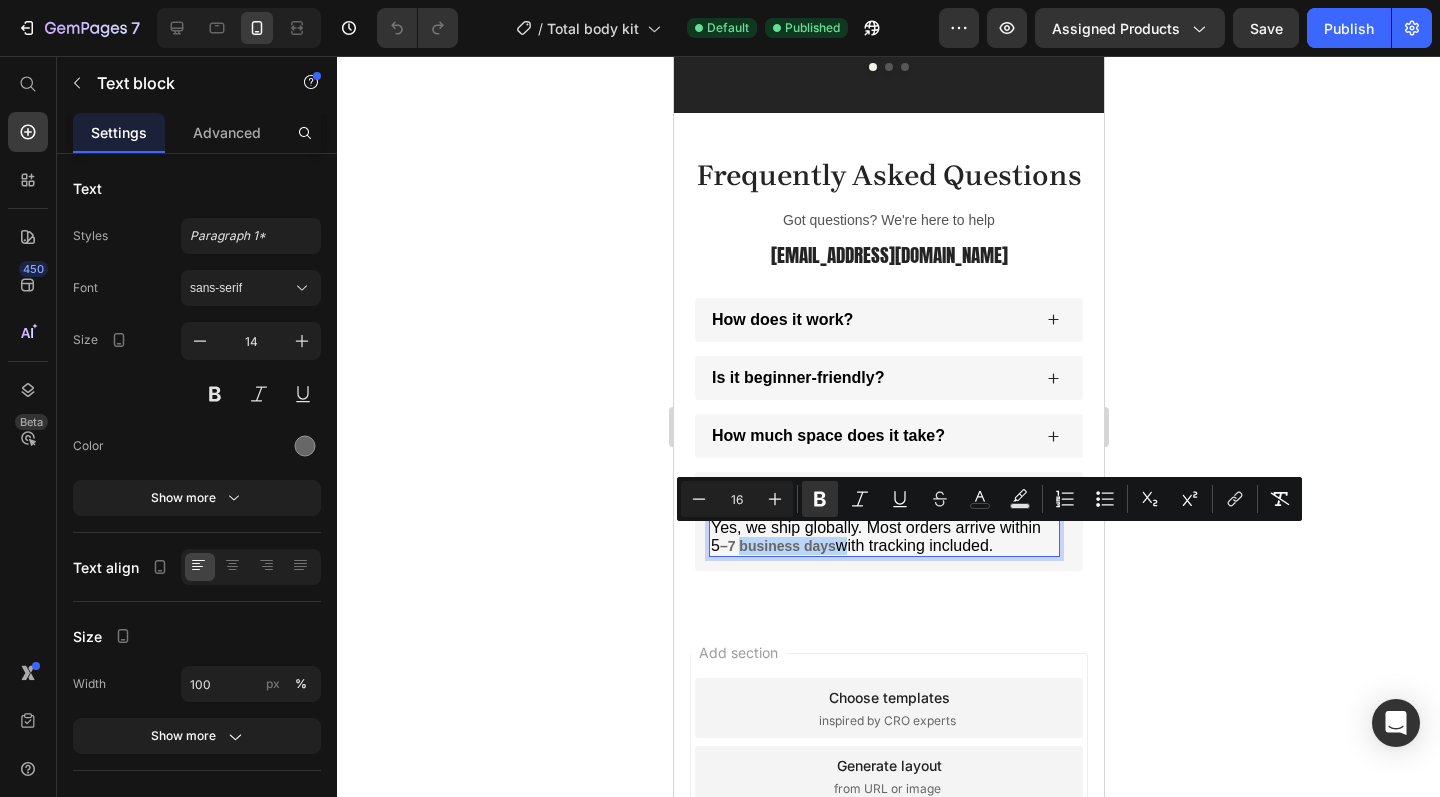 drag, startPoint x: 835, startPoint y: 540, endPoint x: 766, endPoint y: 544, distance: 69.115845 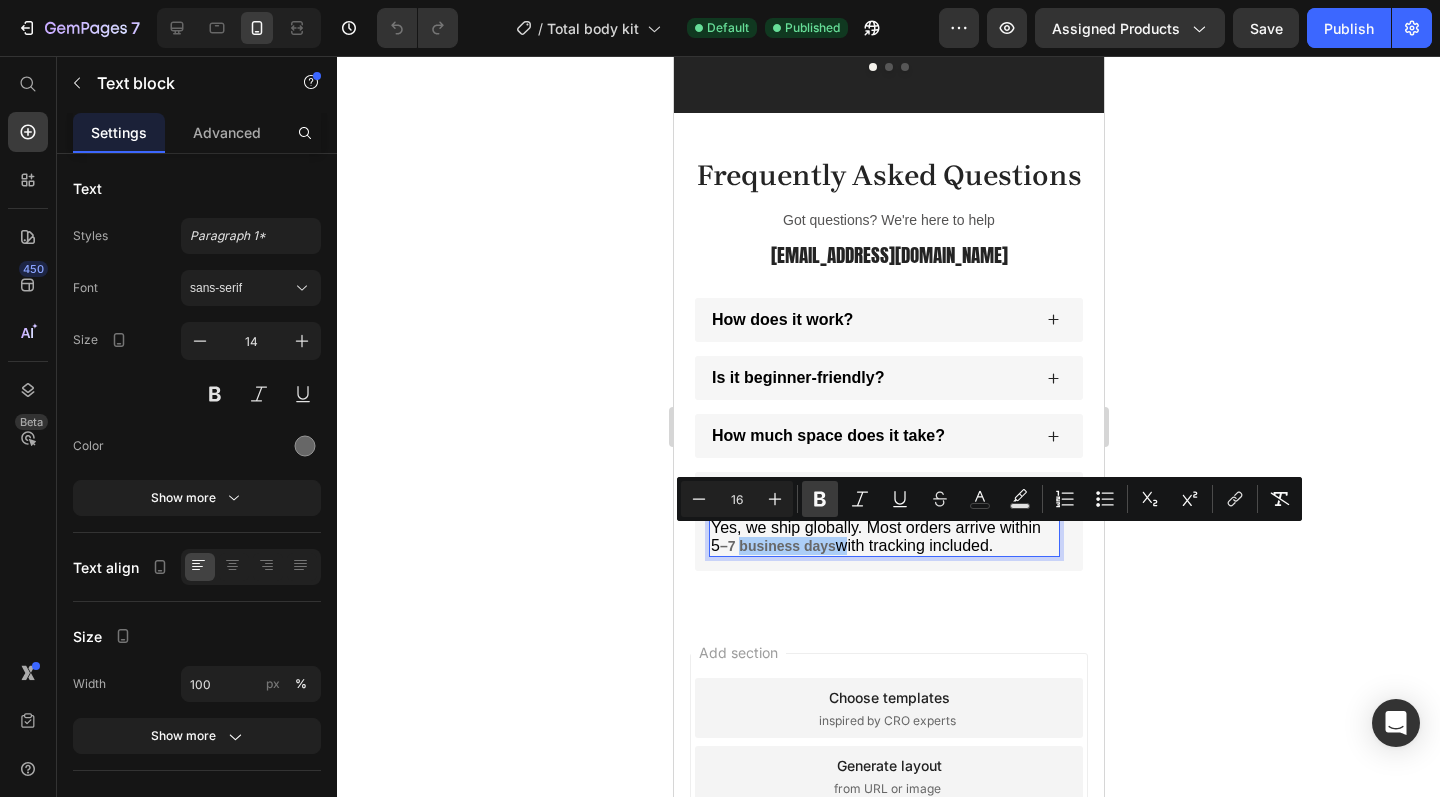 click on "Bold" at bounding box center [820, 499] 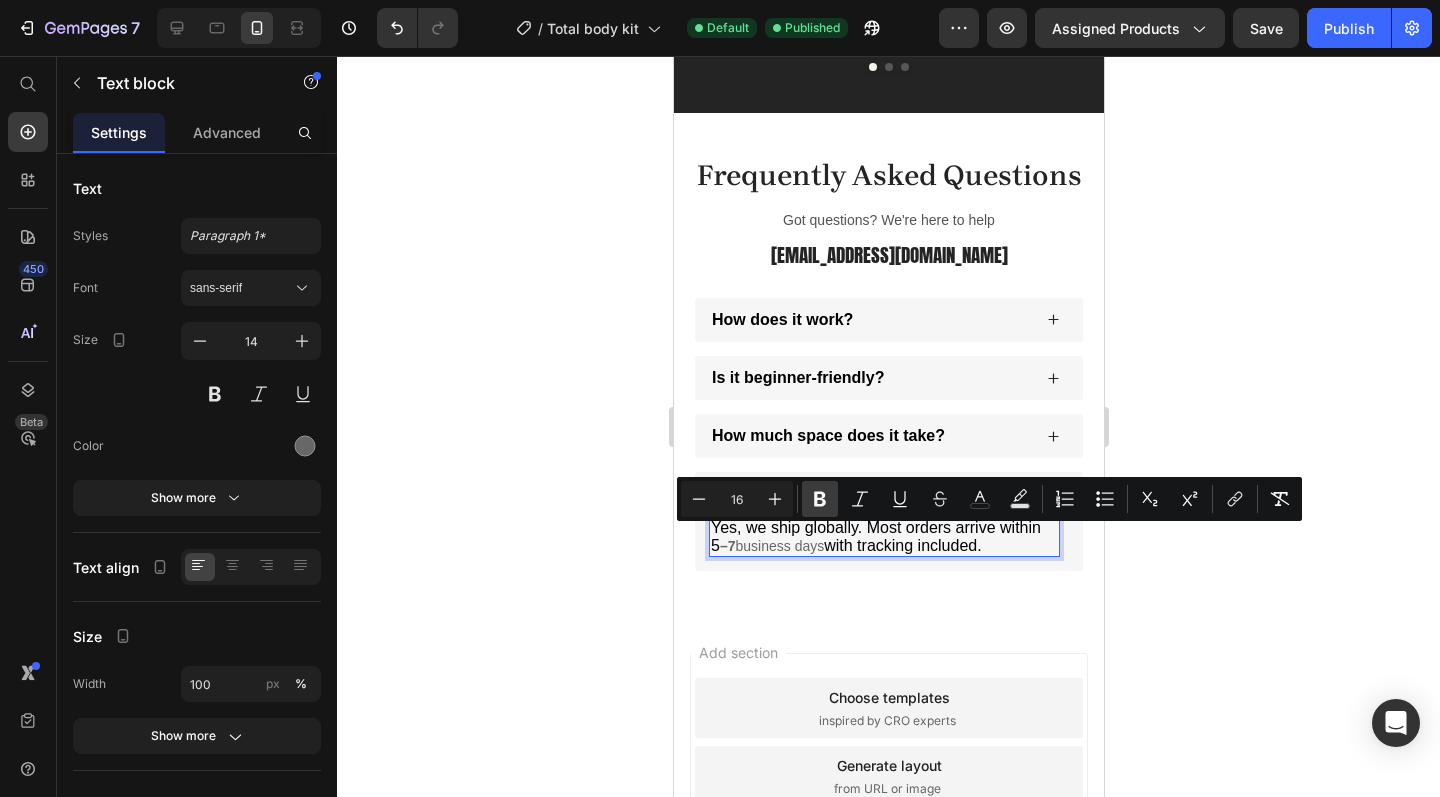 click on "Bold" at bounding box center (820, 499) 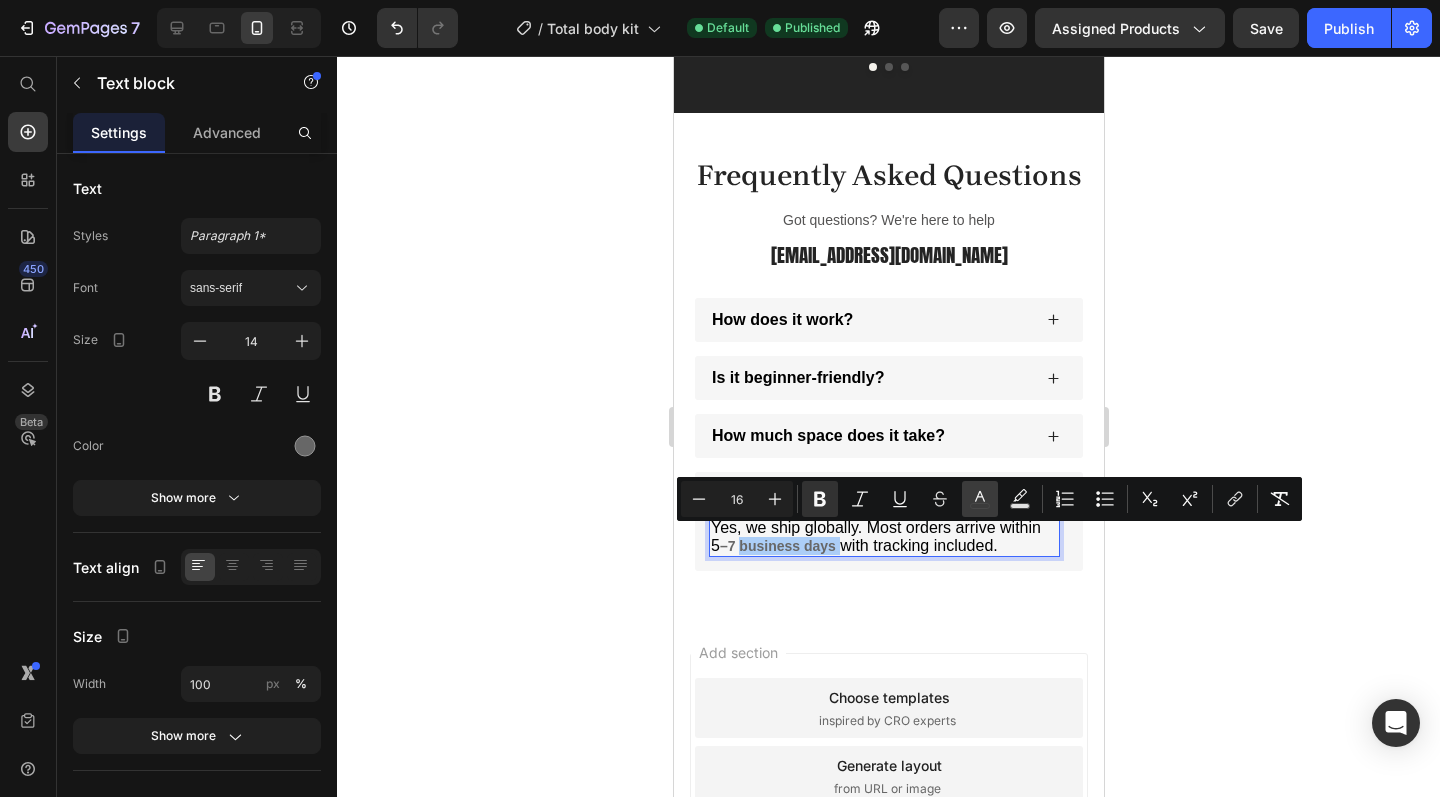click 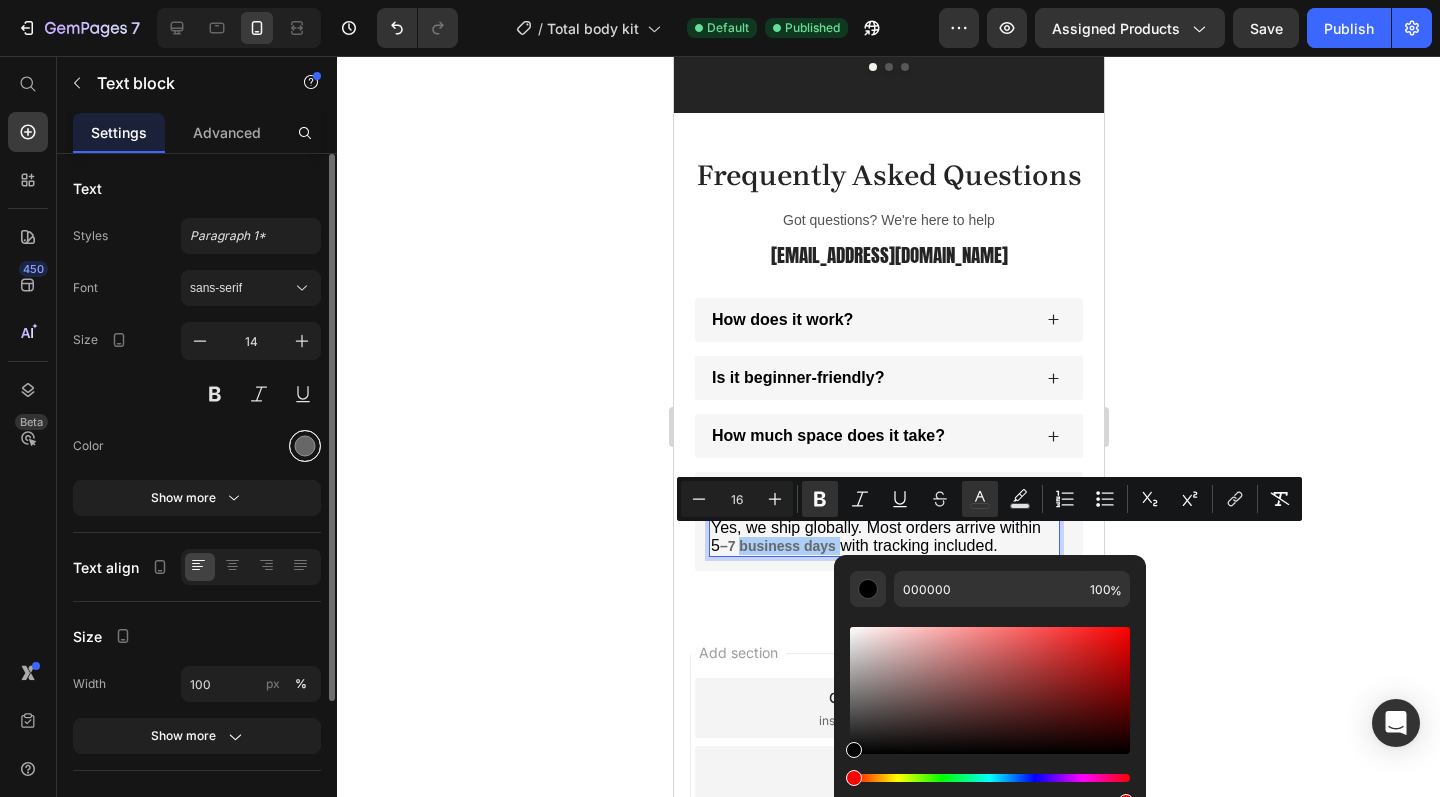 click at bounding box center (305, 446) 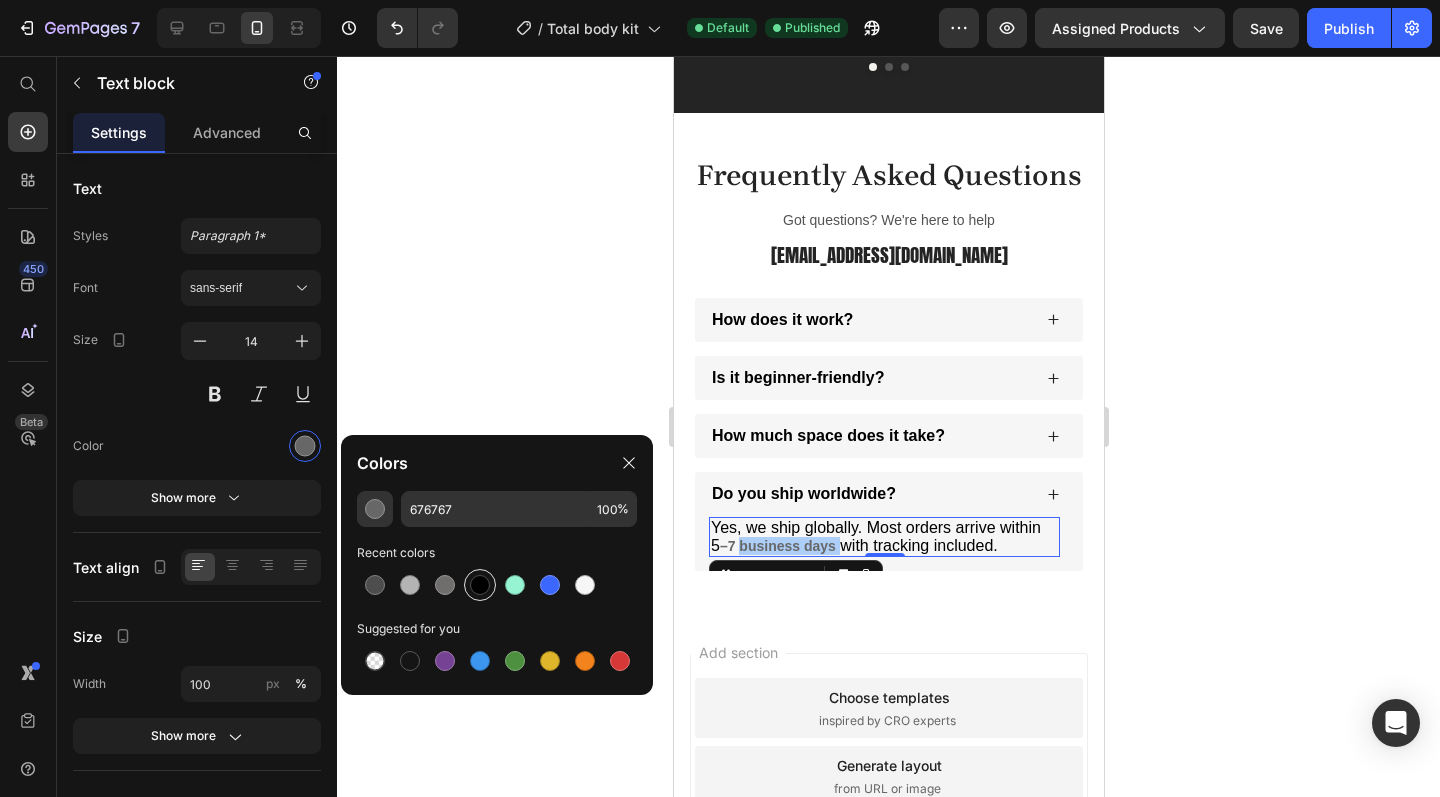 click at bounding box center [480, 585] 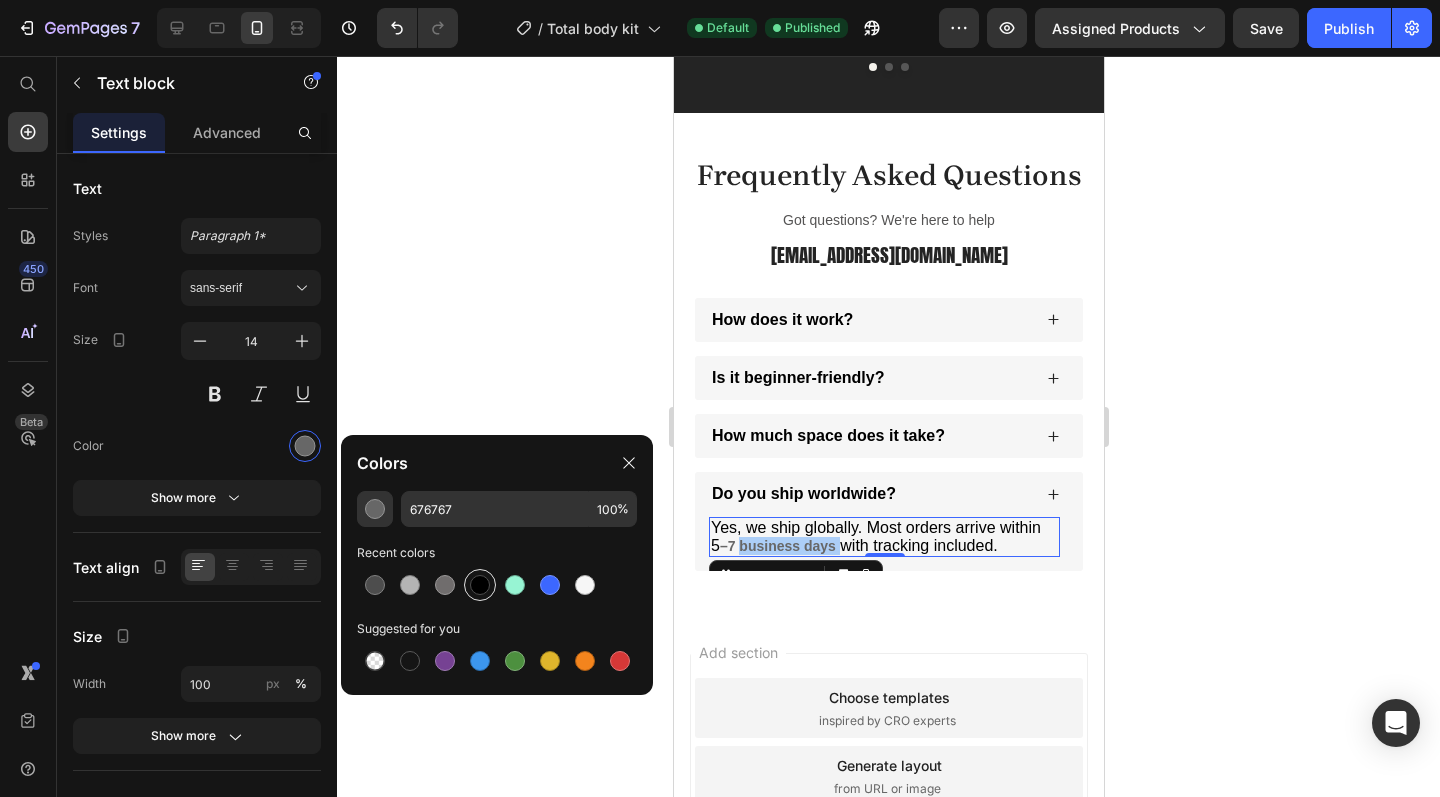 type on "000000" 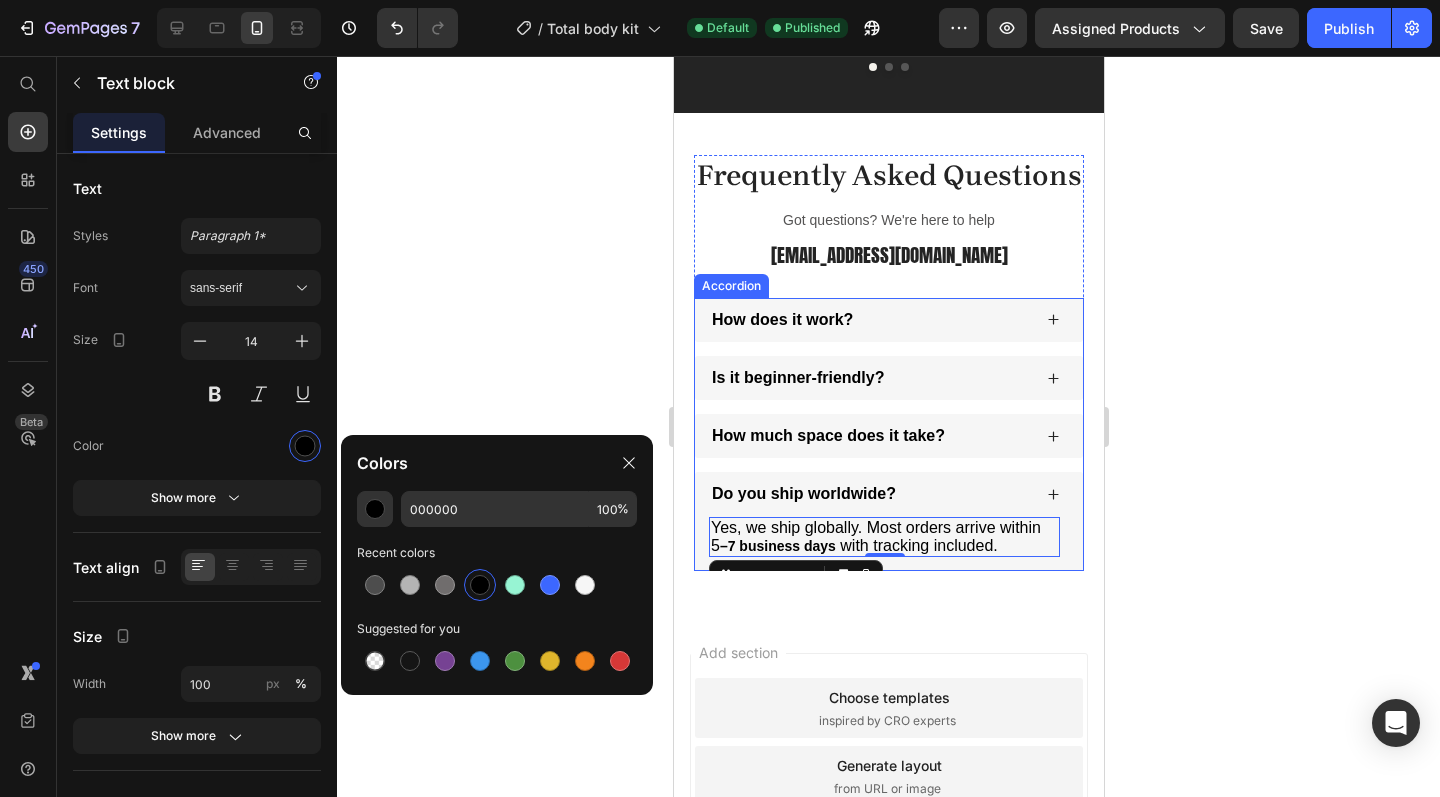 click 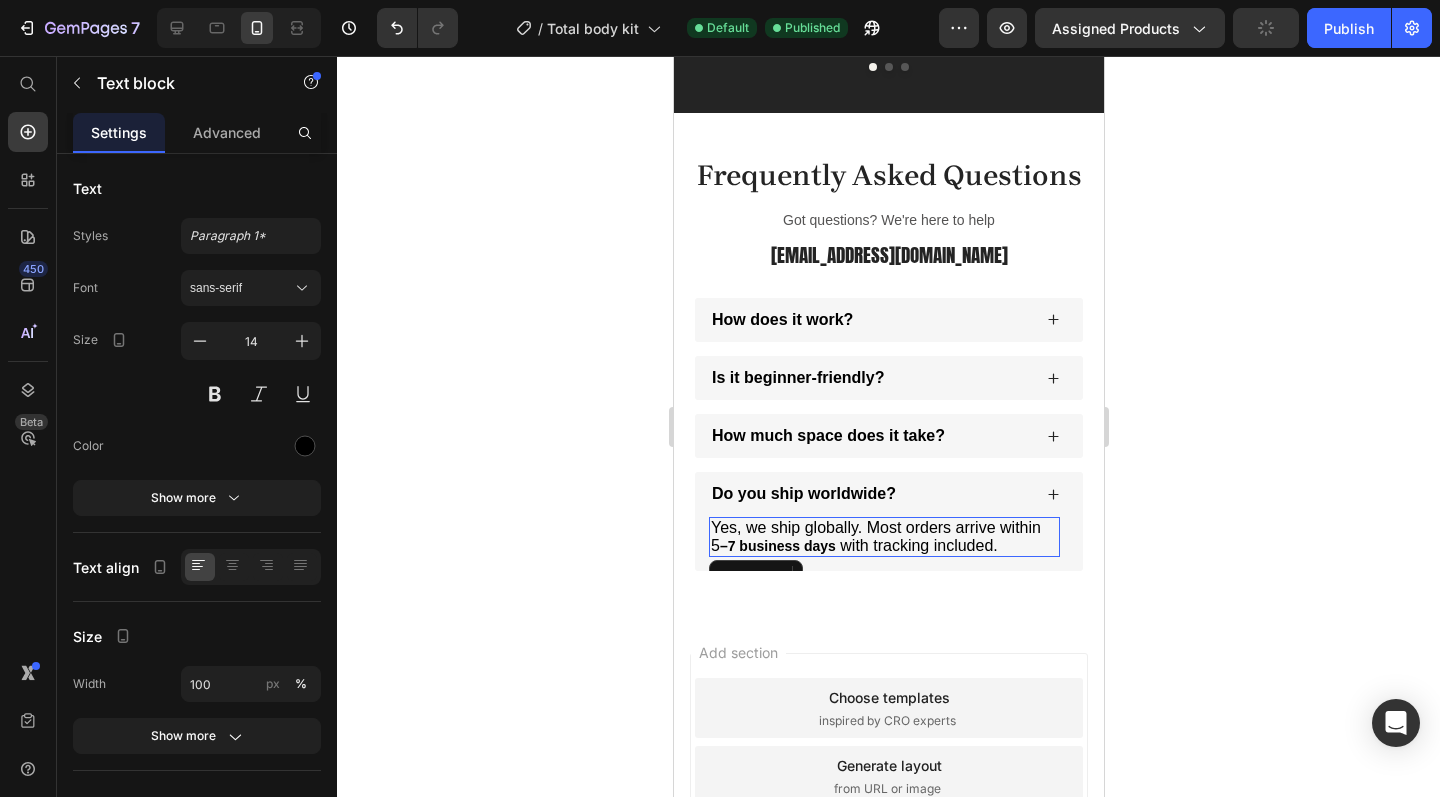 click on "–7 business days" at bounding box center (777, 546) 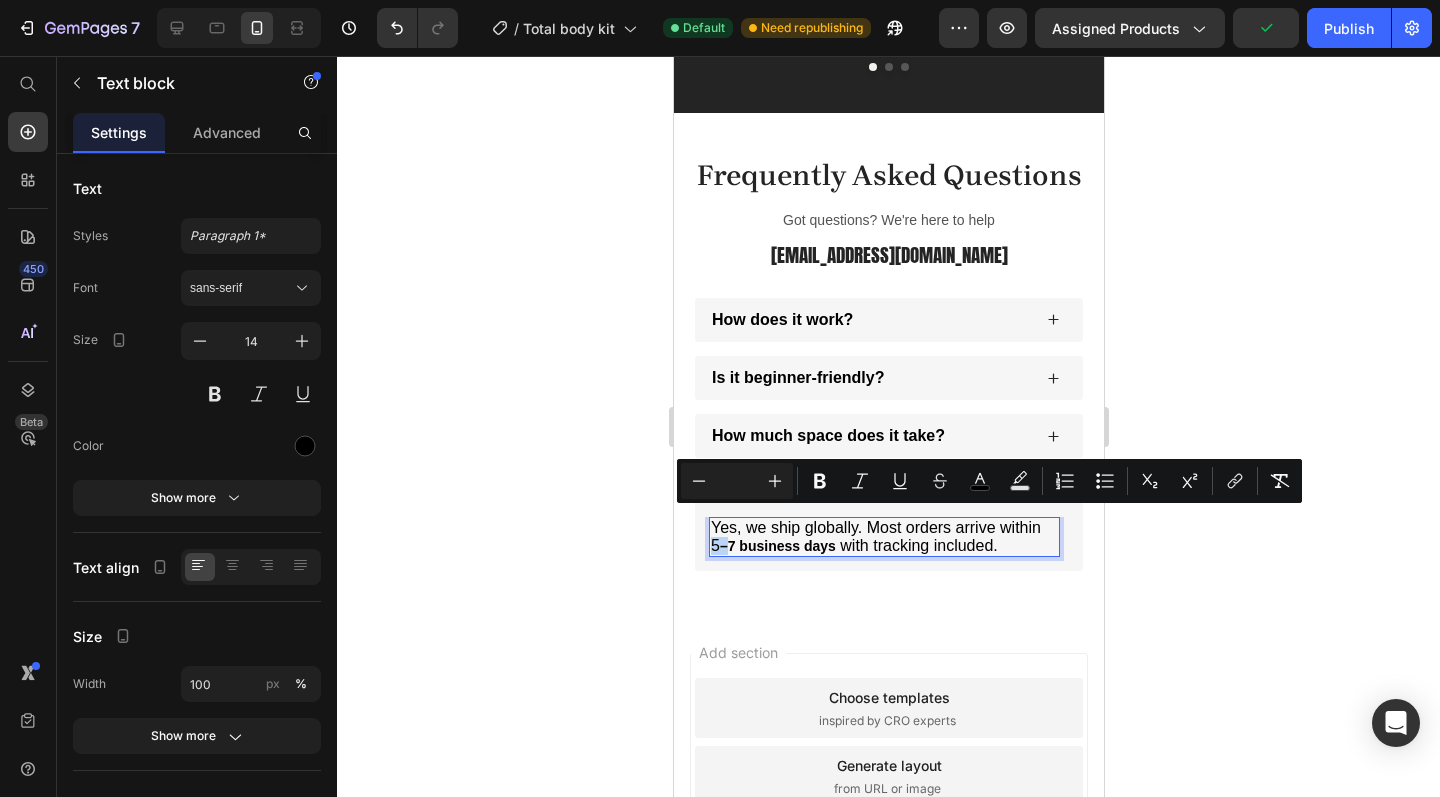 drag, startPoint x: 713, startPoint y: 538, endPoint x: 724, endPoint y: 538, distance: 11 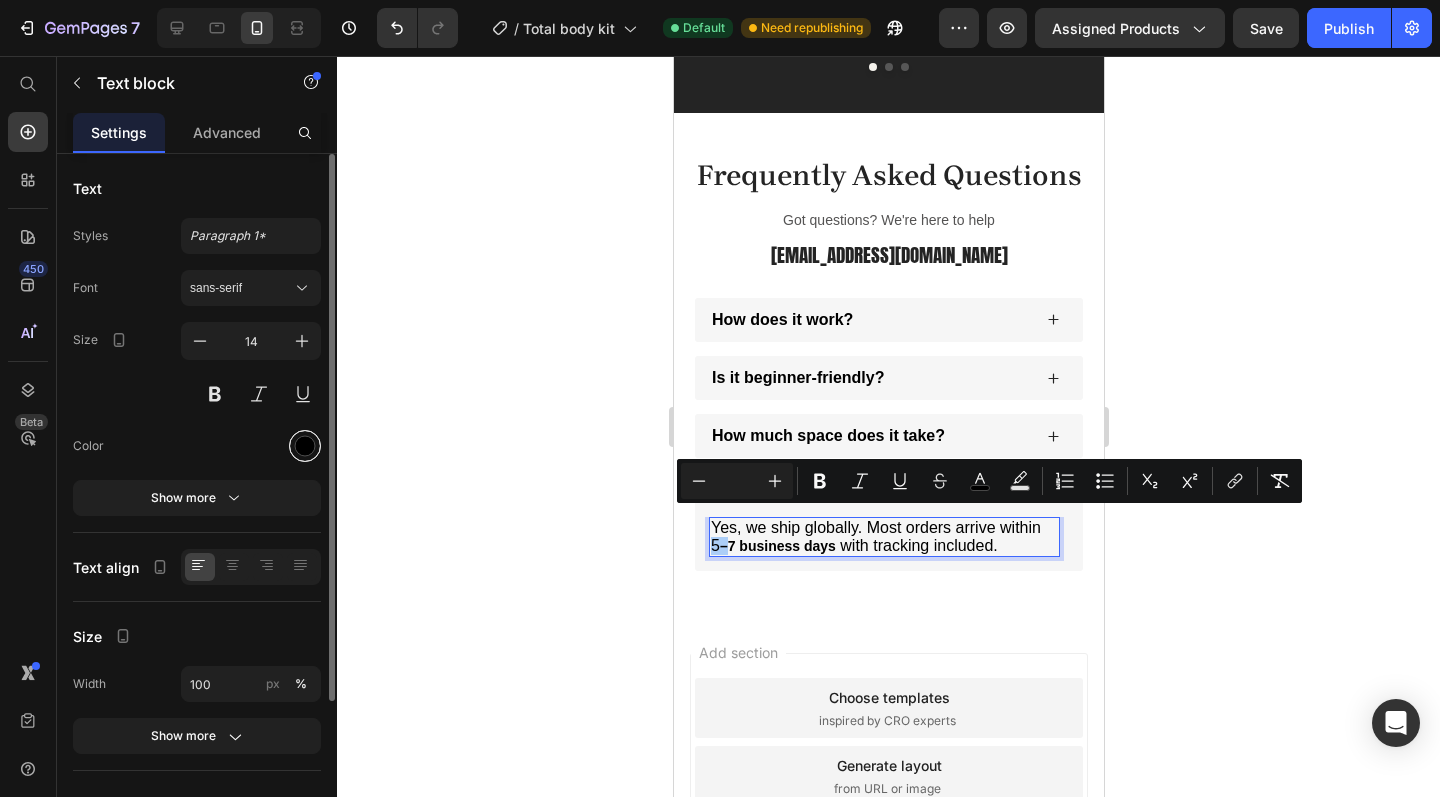 click at bounding box center (305, 446) 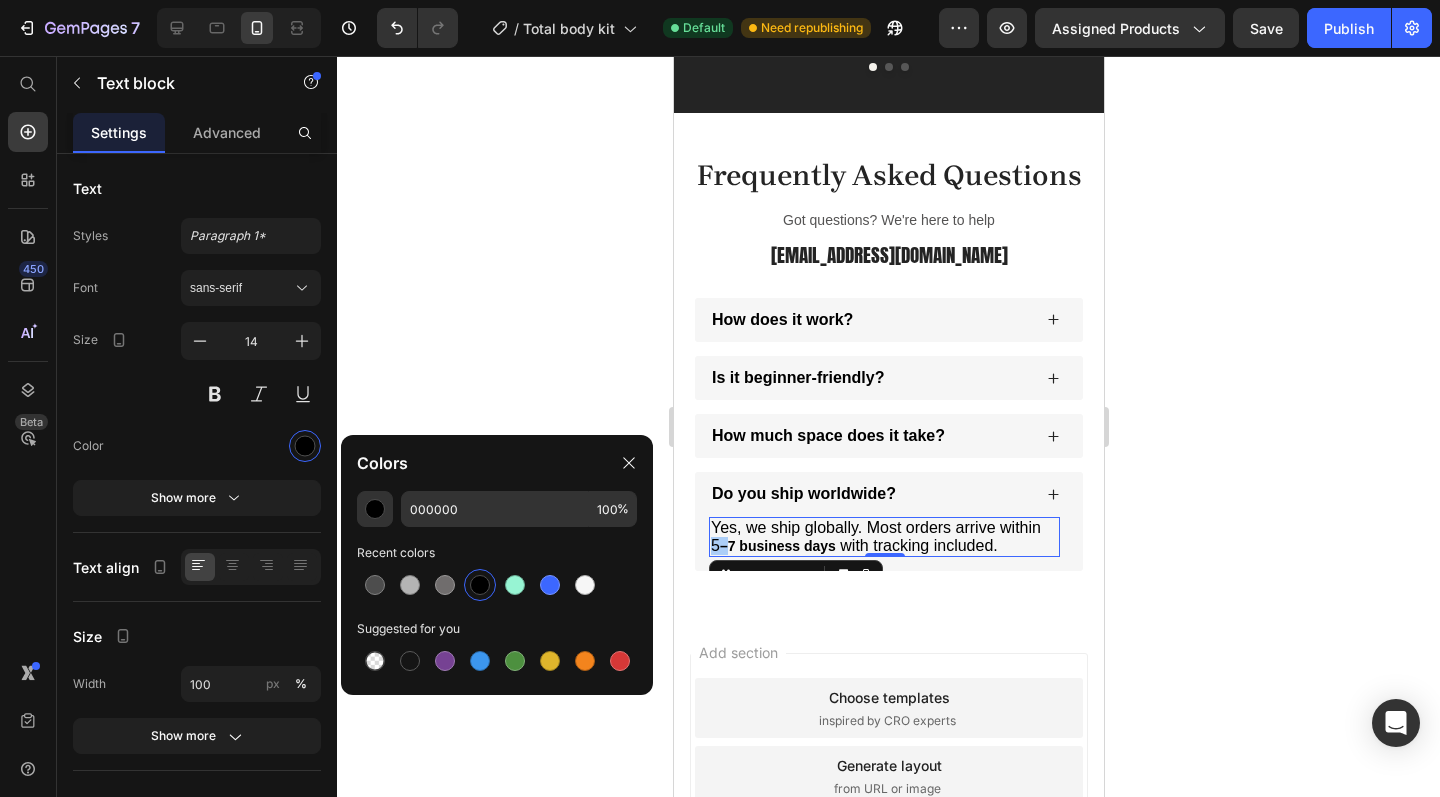 click at bounding box center (480, 585) 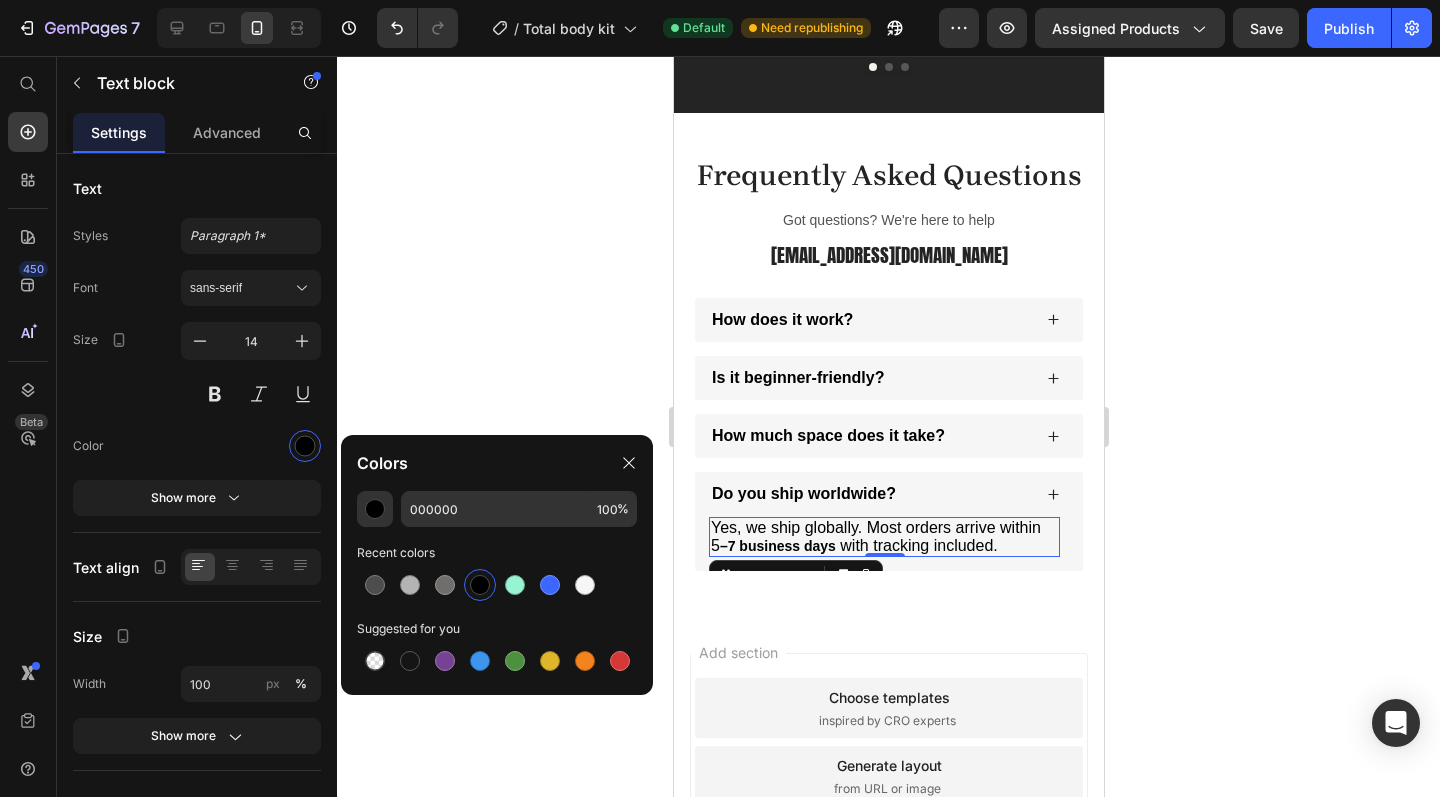 click at bounding box center [480, 585] 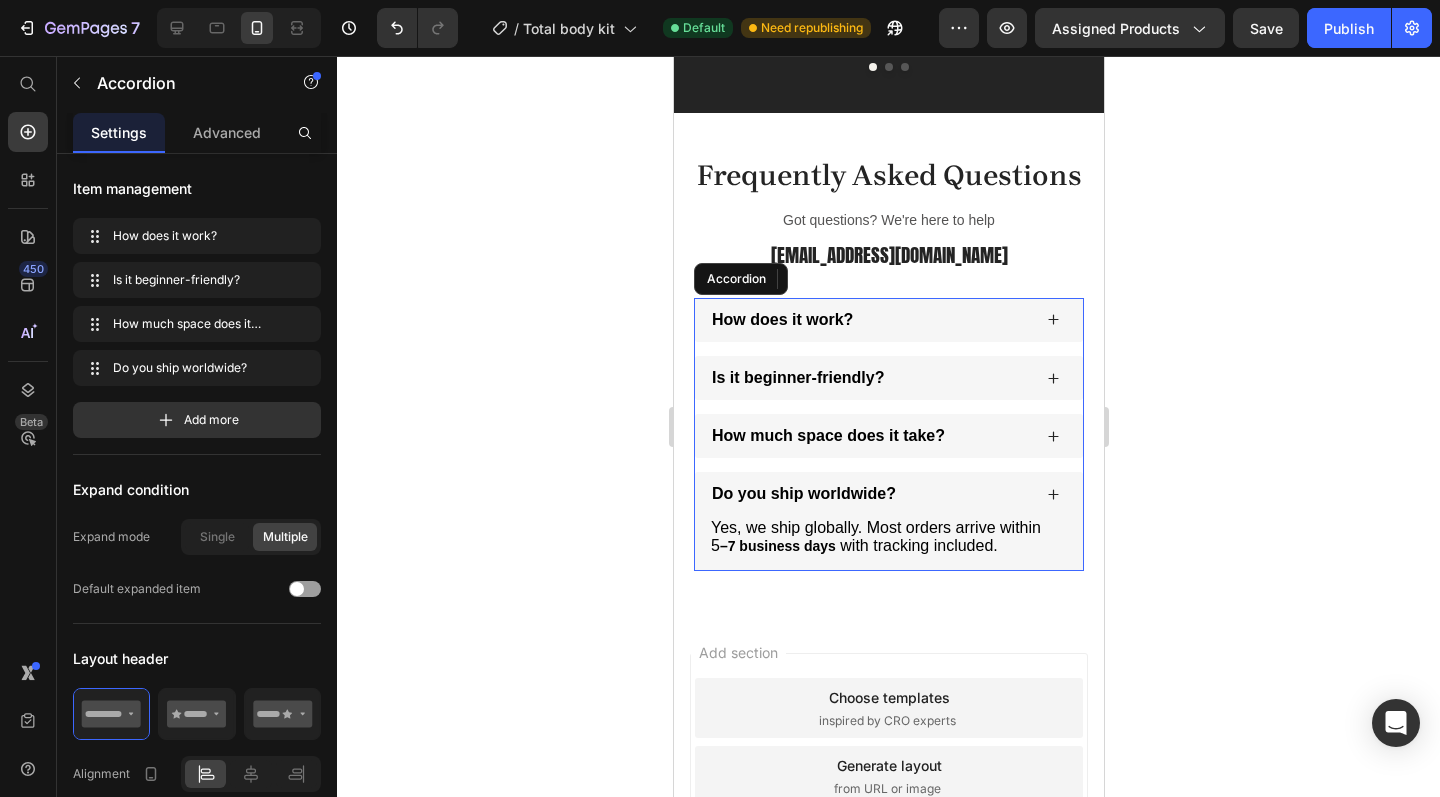 click on "Yes, we ship globally. Most orders arrive within 5 –7 business days   with tracking included. Text block   0" at bounding box center (888, 544) 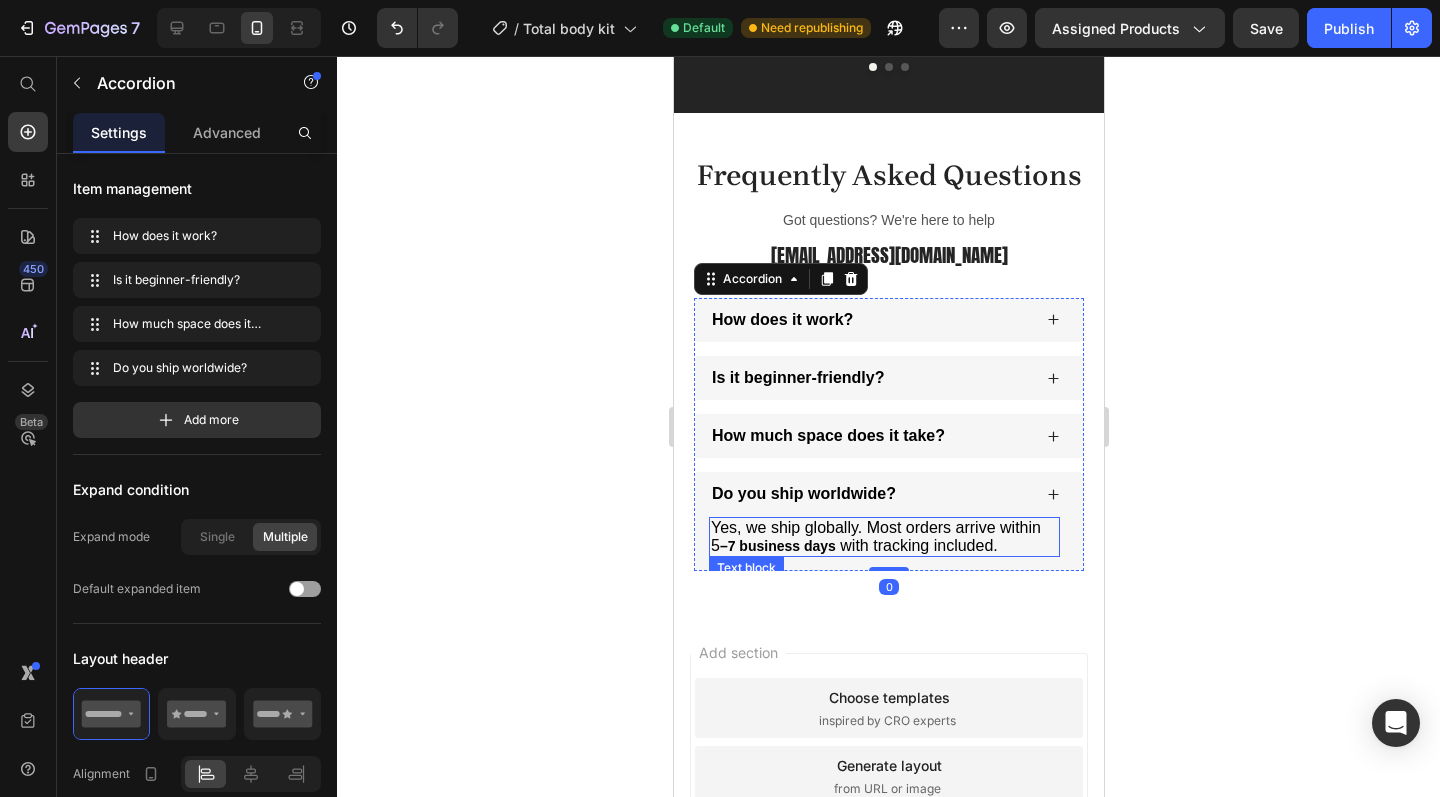 click on "Yes, we ship globally. Most orders arrive within 5" at bounding box center (875, 536) 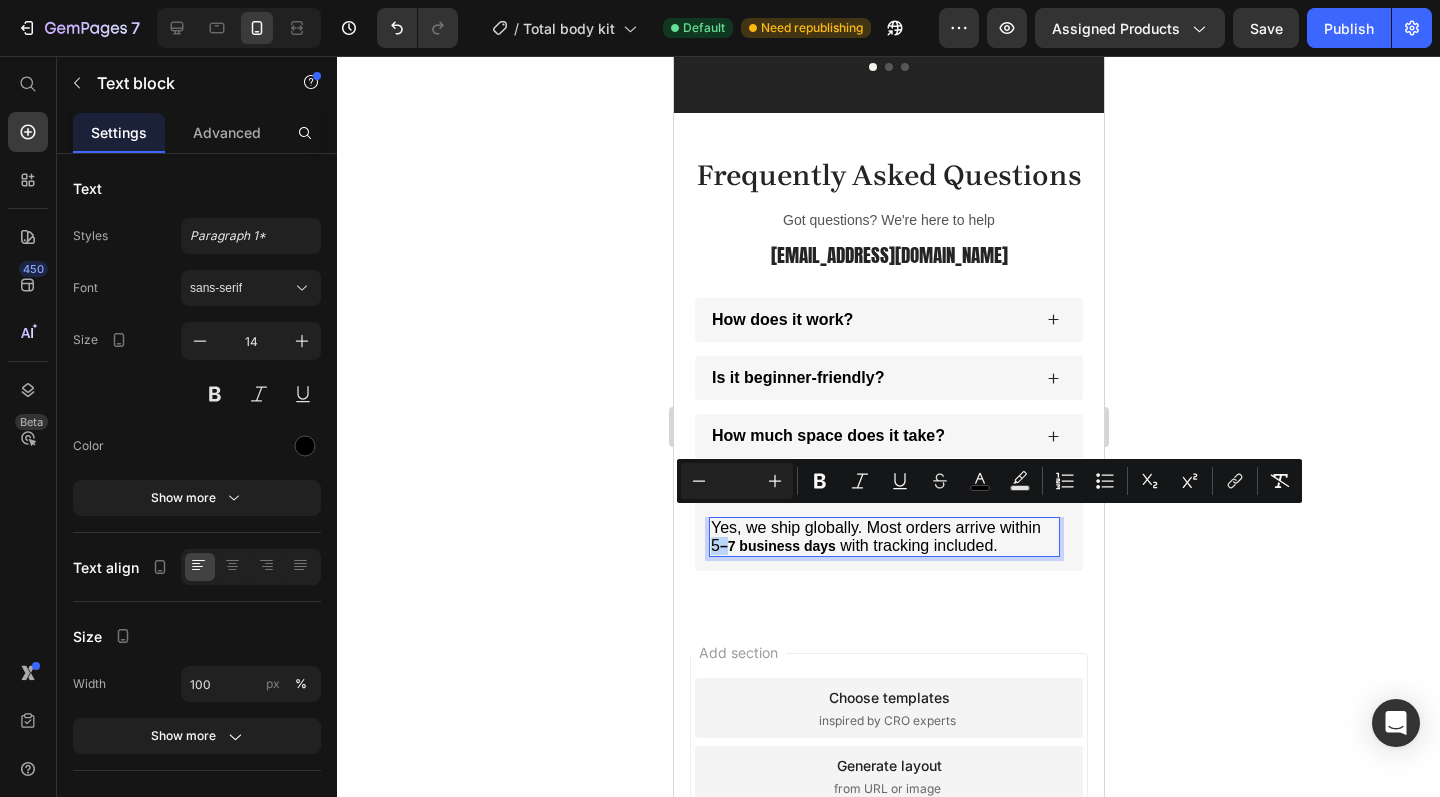 drag, startPoint x: 711, startPoint y: 542, endPoint x: 725, endPoint y: 541, distance: 14.035668 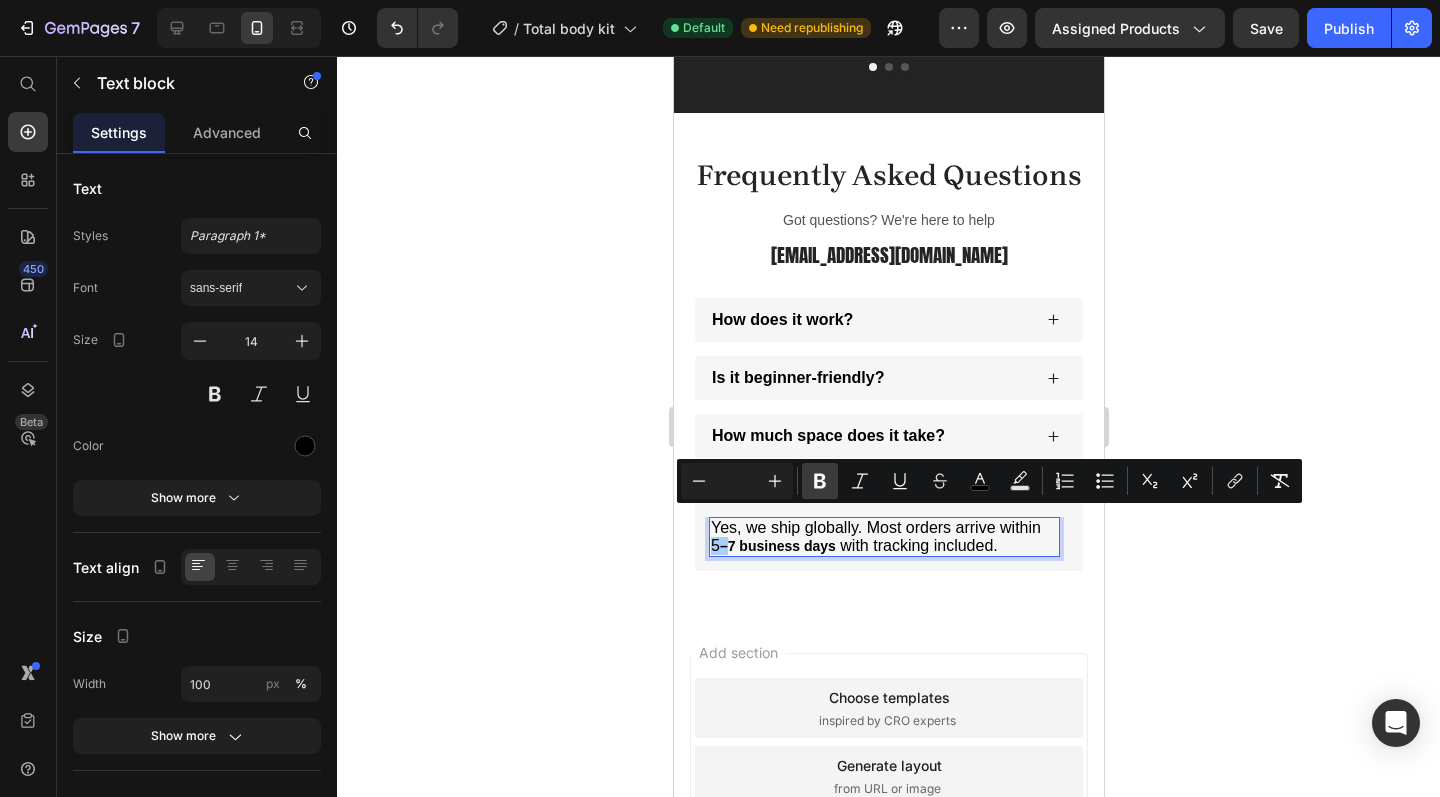 click 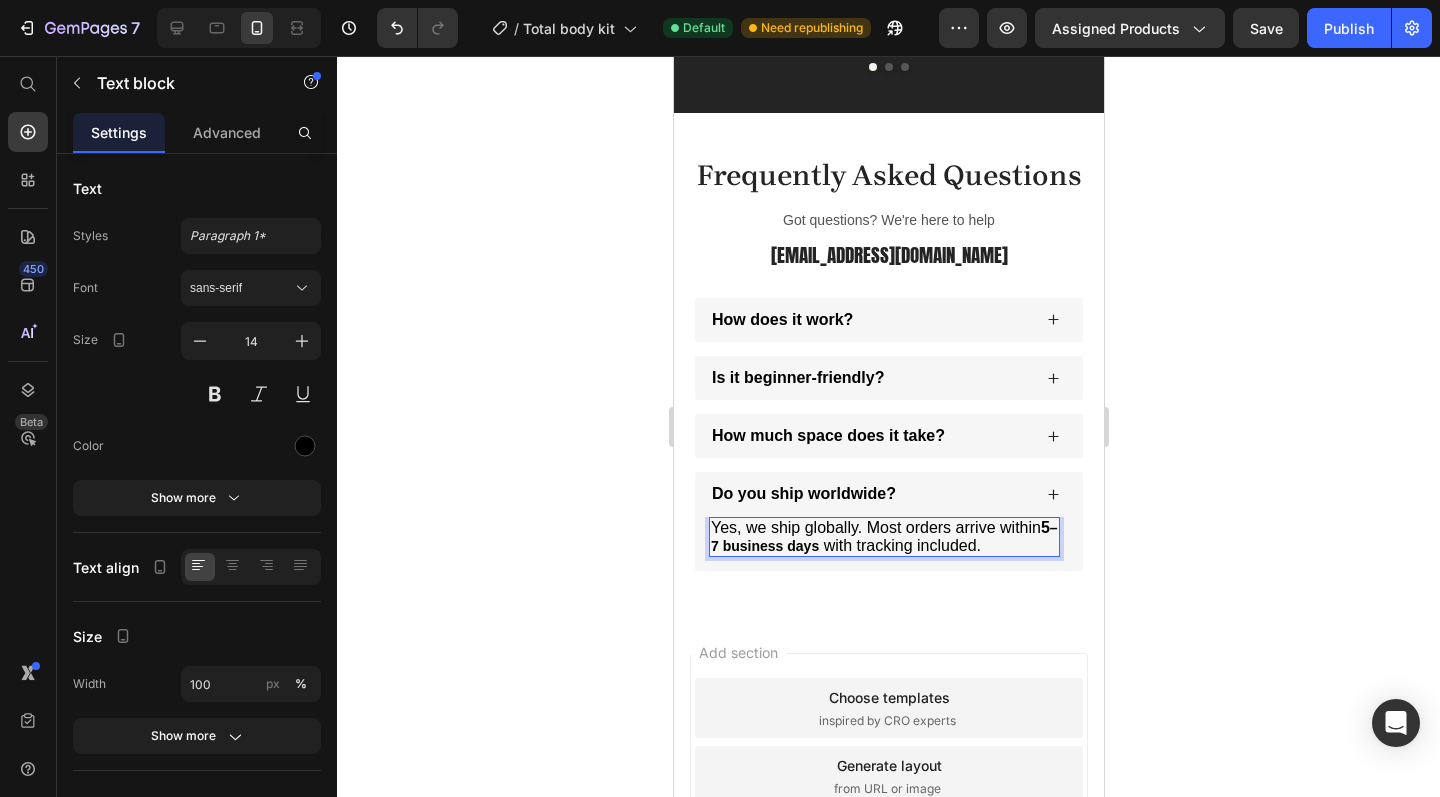 click on "with tracking included." at bounding box center [899, 545] 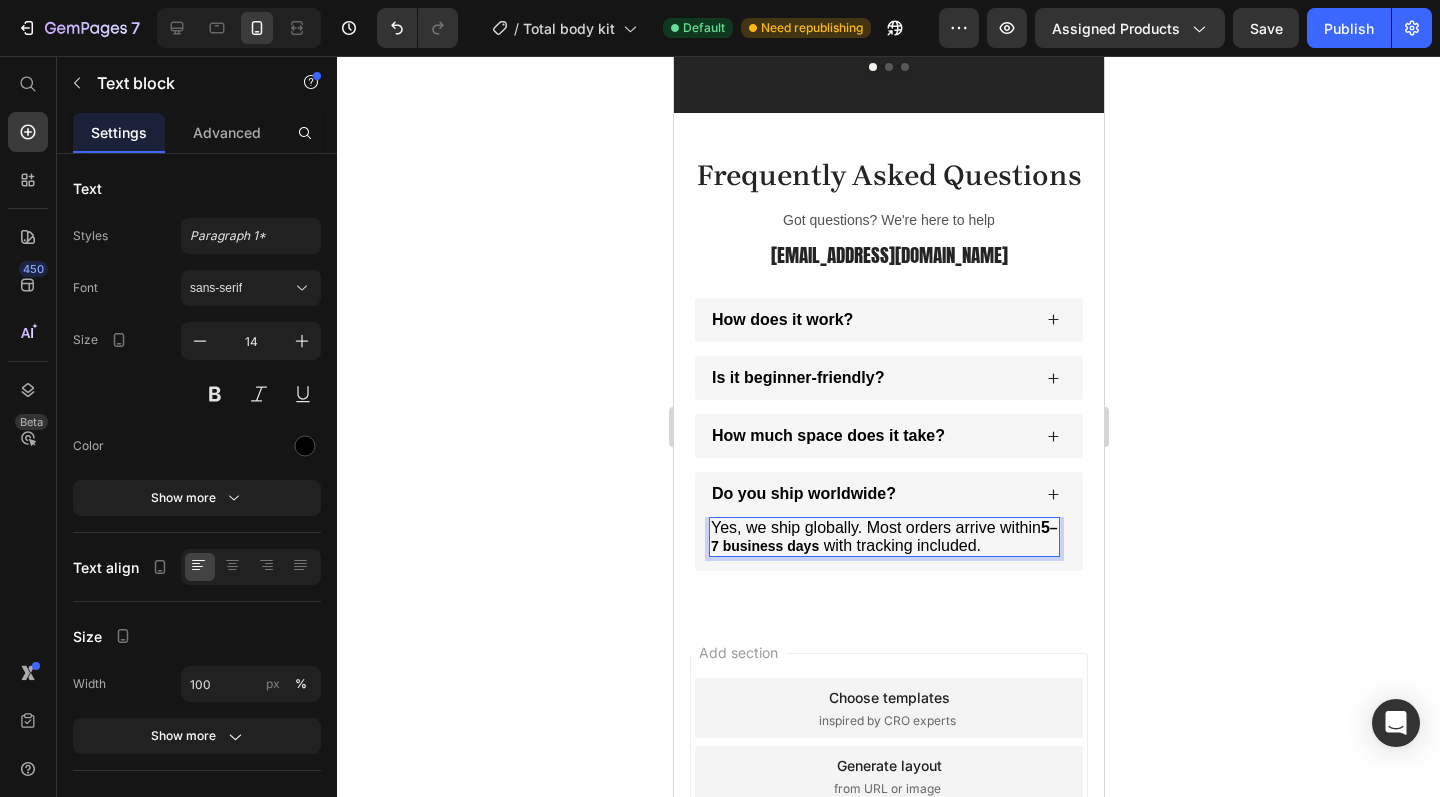 click on "–7 business days" at bounding box center [883, 537] 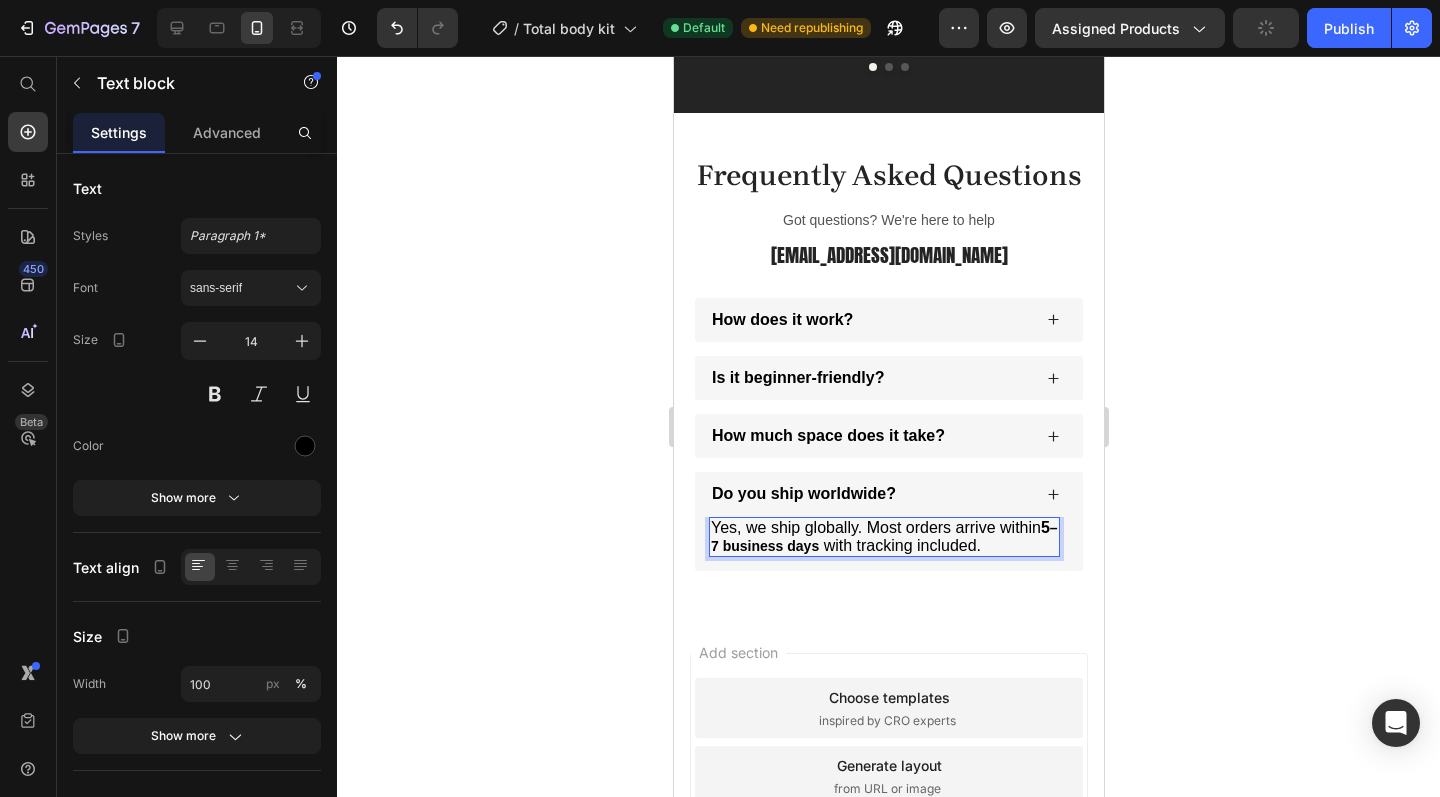 click on "–7 business days" at bounding box center [883, 537] 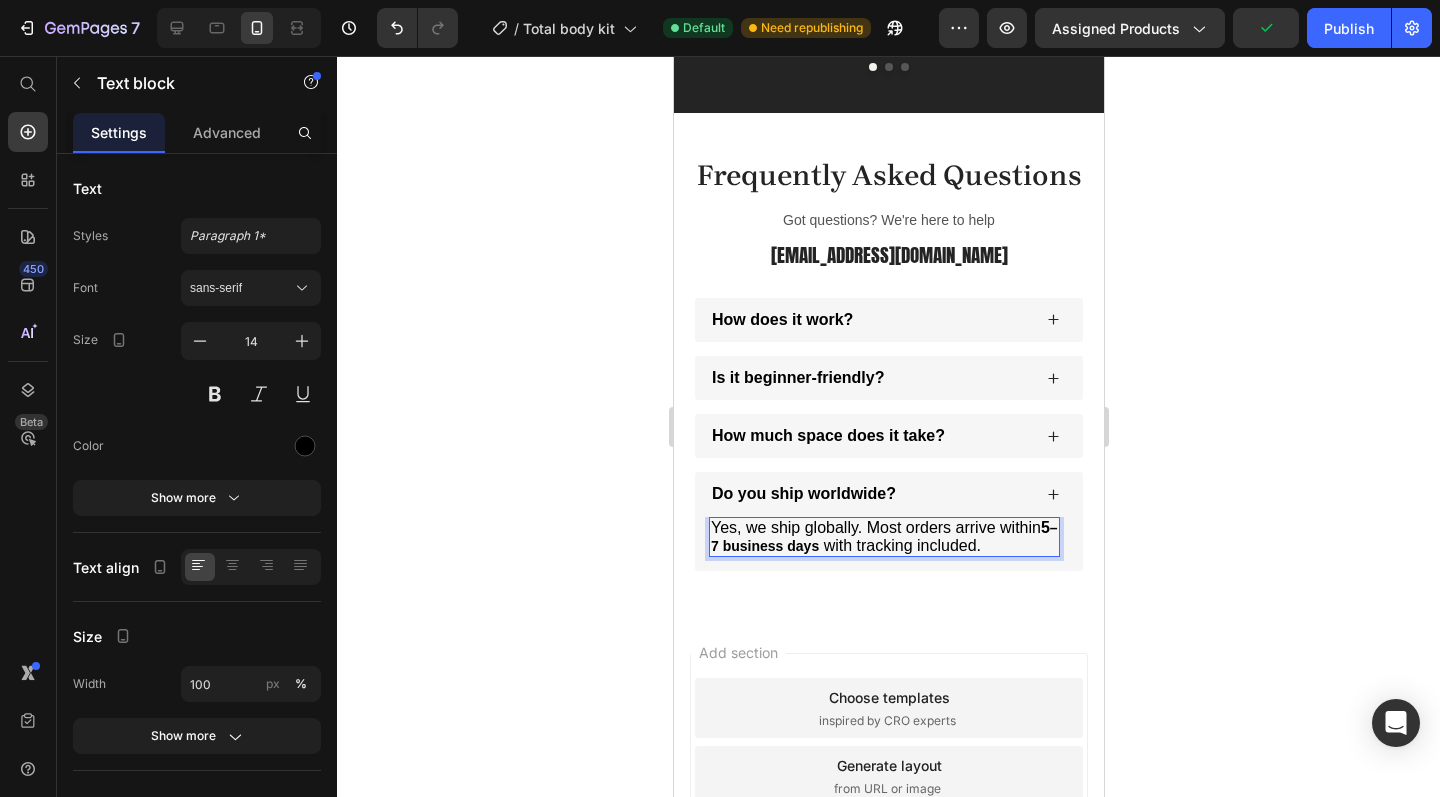 drag, startPoint x: 728, startPoint y: 535, endPoint x: 710, endPoint y: 537, distance: 18.110771 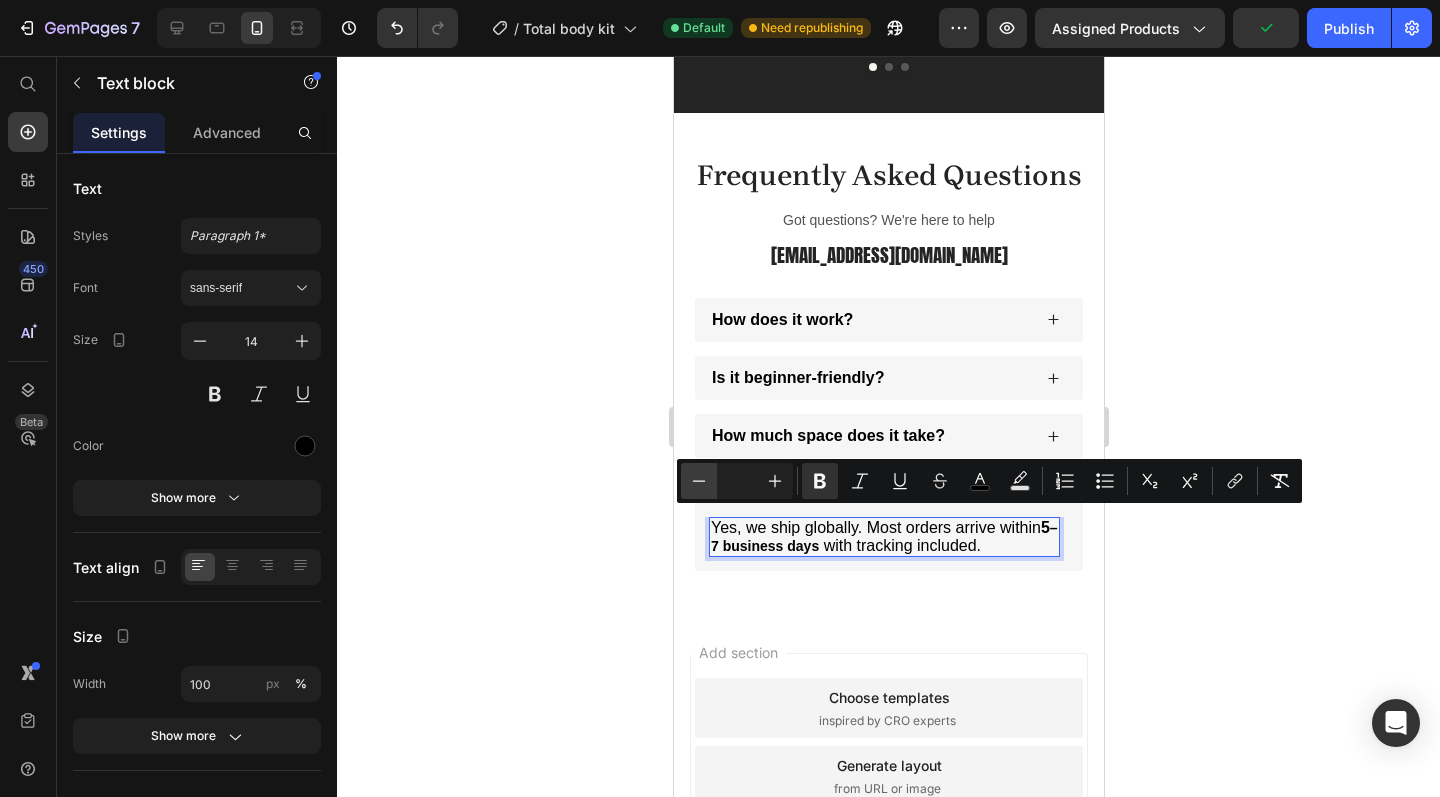 click 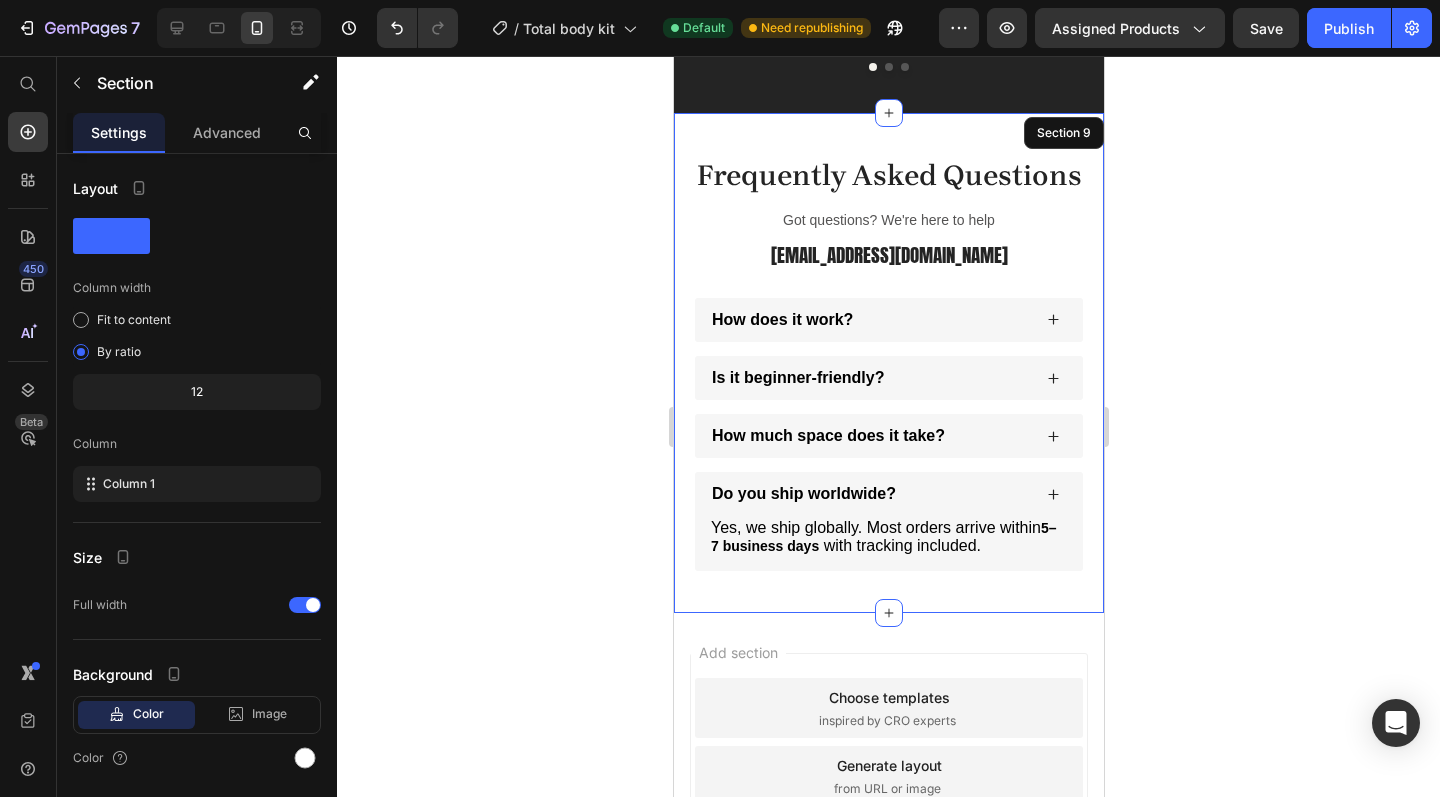 click on "Frequently Asked Questions Heading Got questions? We're here to help Text Block Mail@nuvovy.com Text Block
How does it work?
Is it beginner-friendly?
How much space does it take?
Do you ship worldwide? Yes, we ship globally. Most orders arrive within  5 – 7 business days   with tracking included. Text block Accordion   0 Row Section 9" at bounding box center [888, 363] 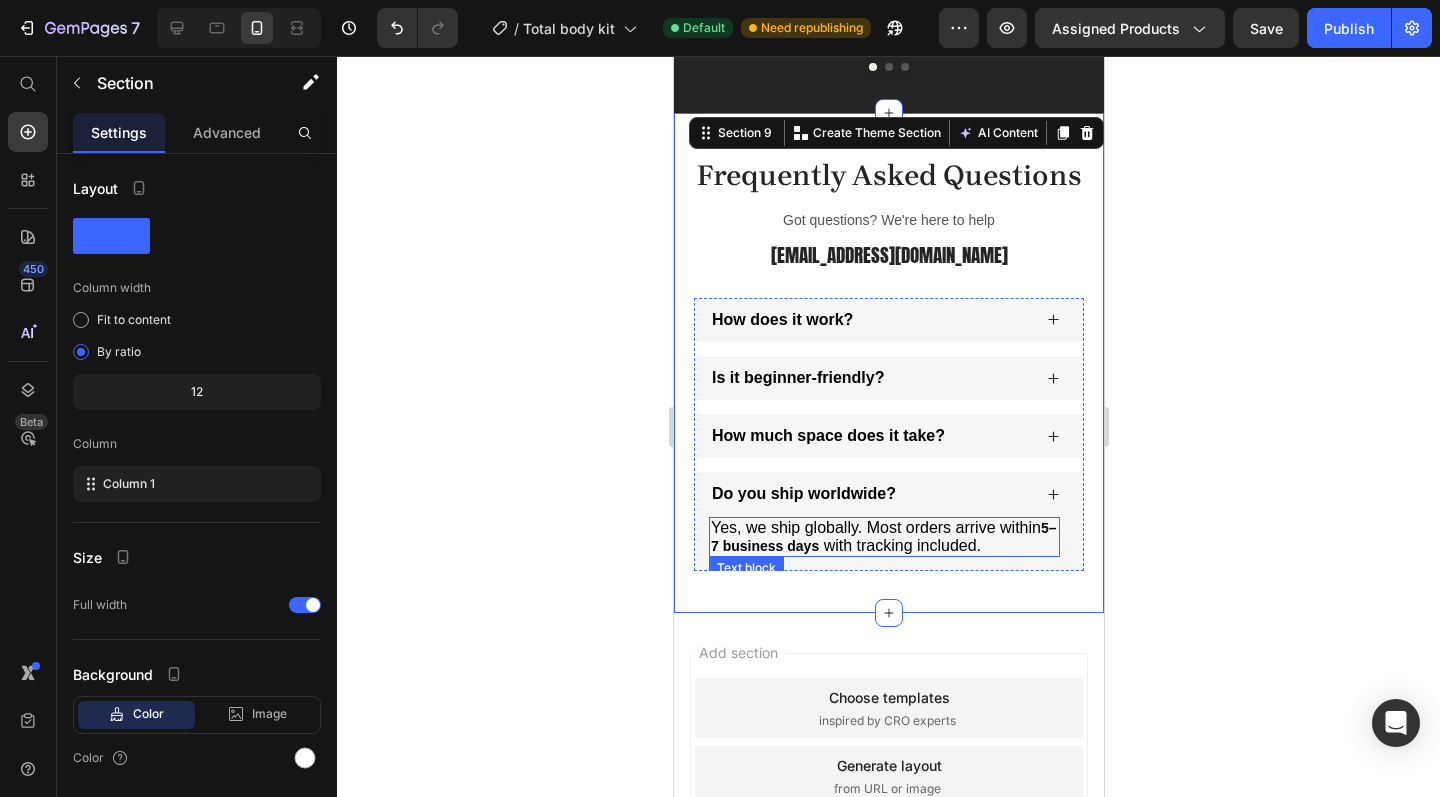 click on "7 business days" at bounding box center (764, 546) 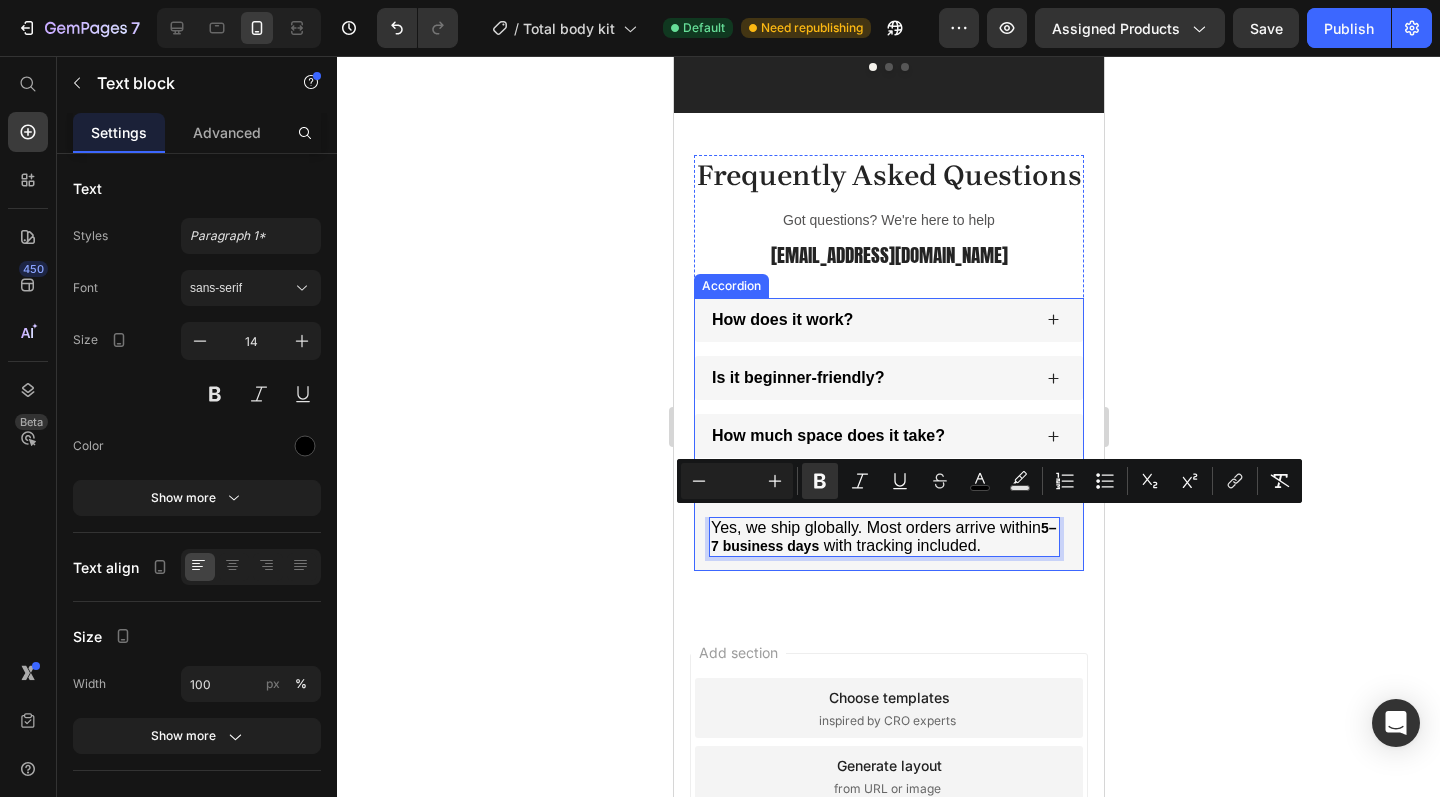 drag, startPoint x: 741, startPoint y: 536, endPoint x: 697, endPoint y: 536, distance: 44 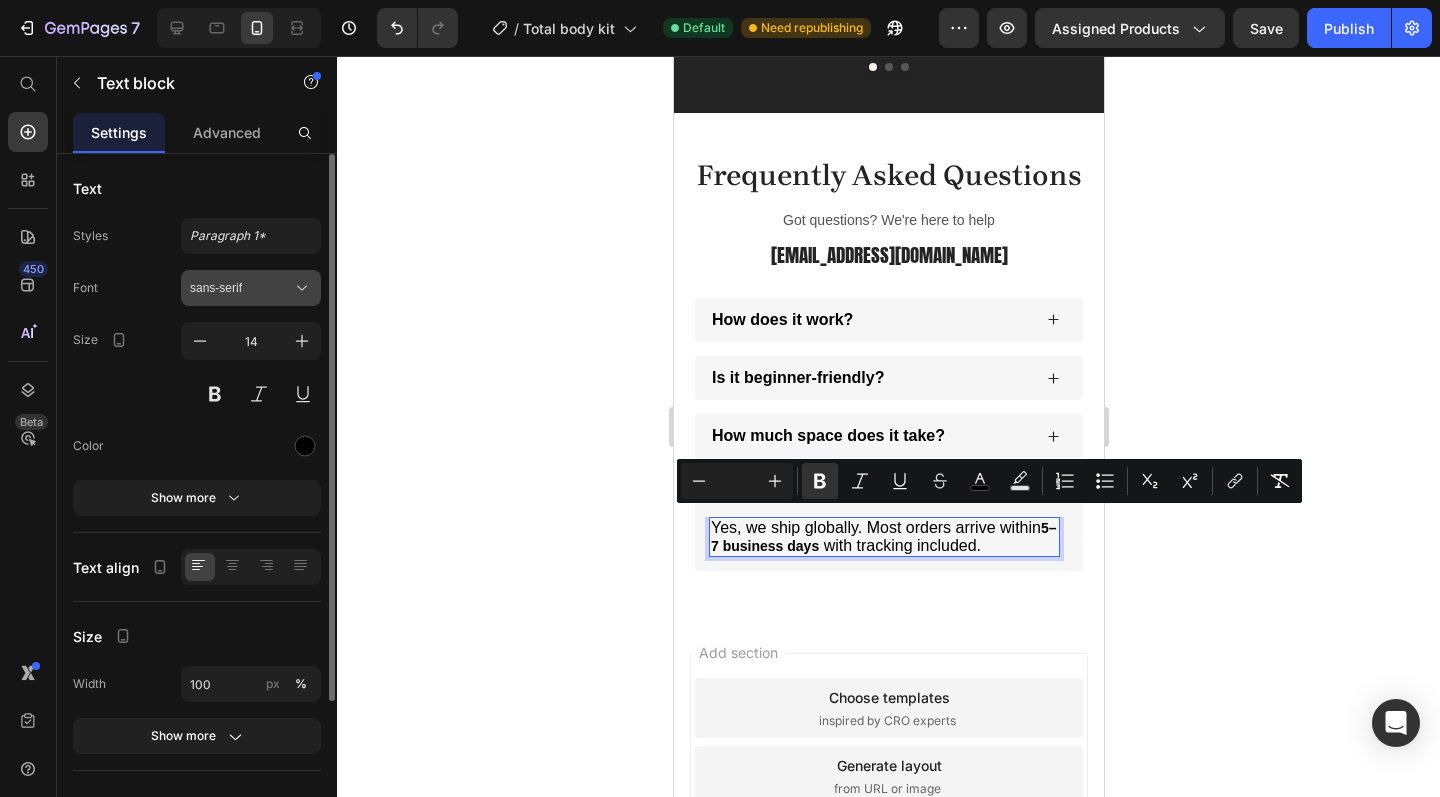 click 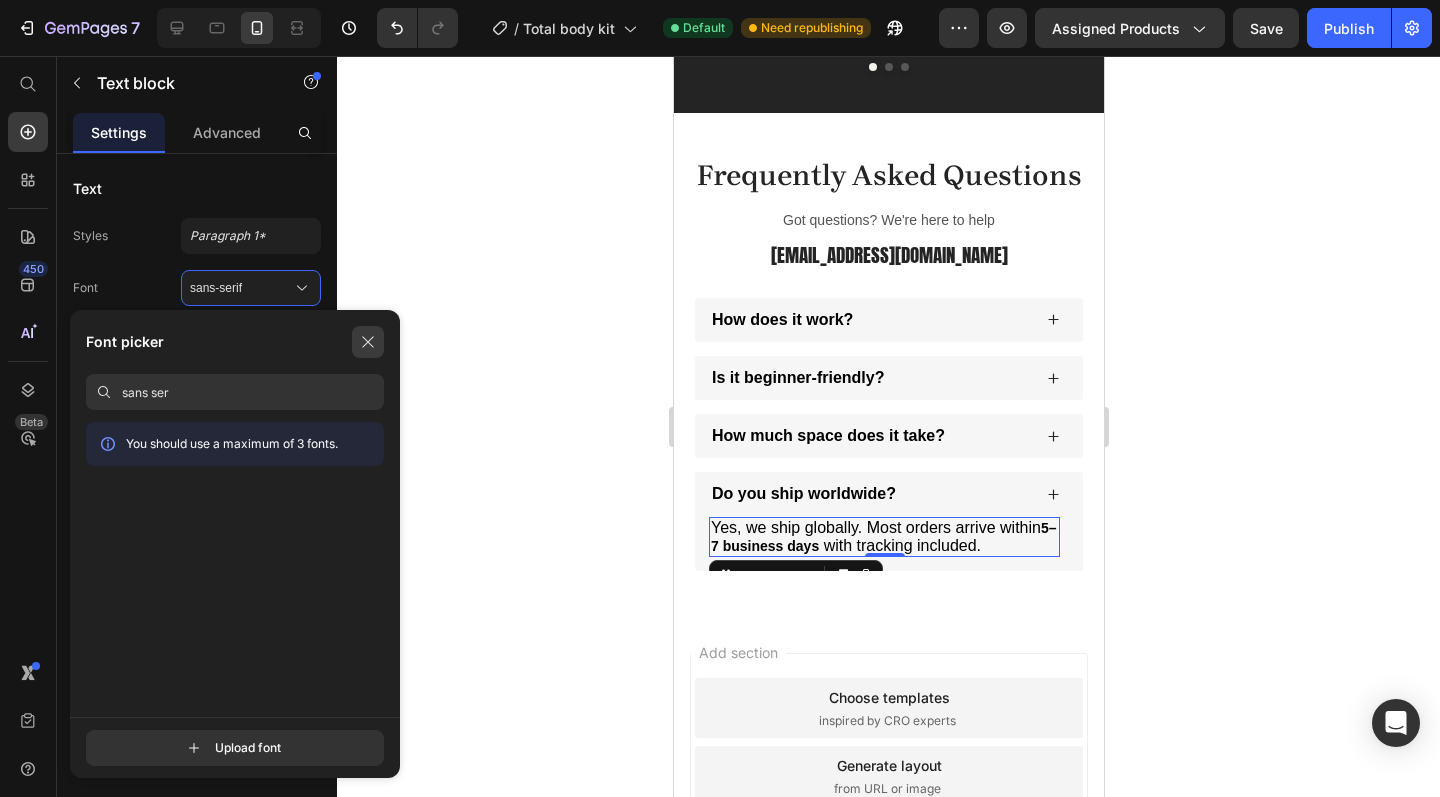 type on "sans ser" 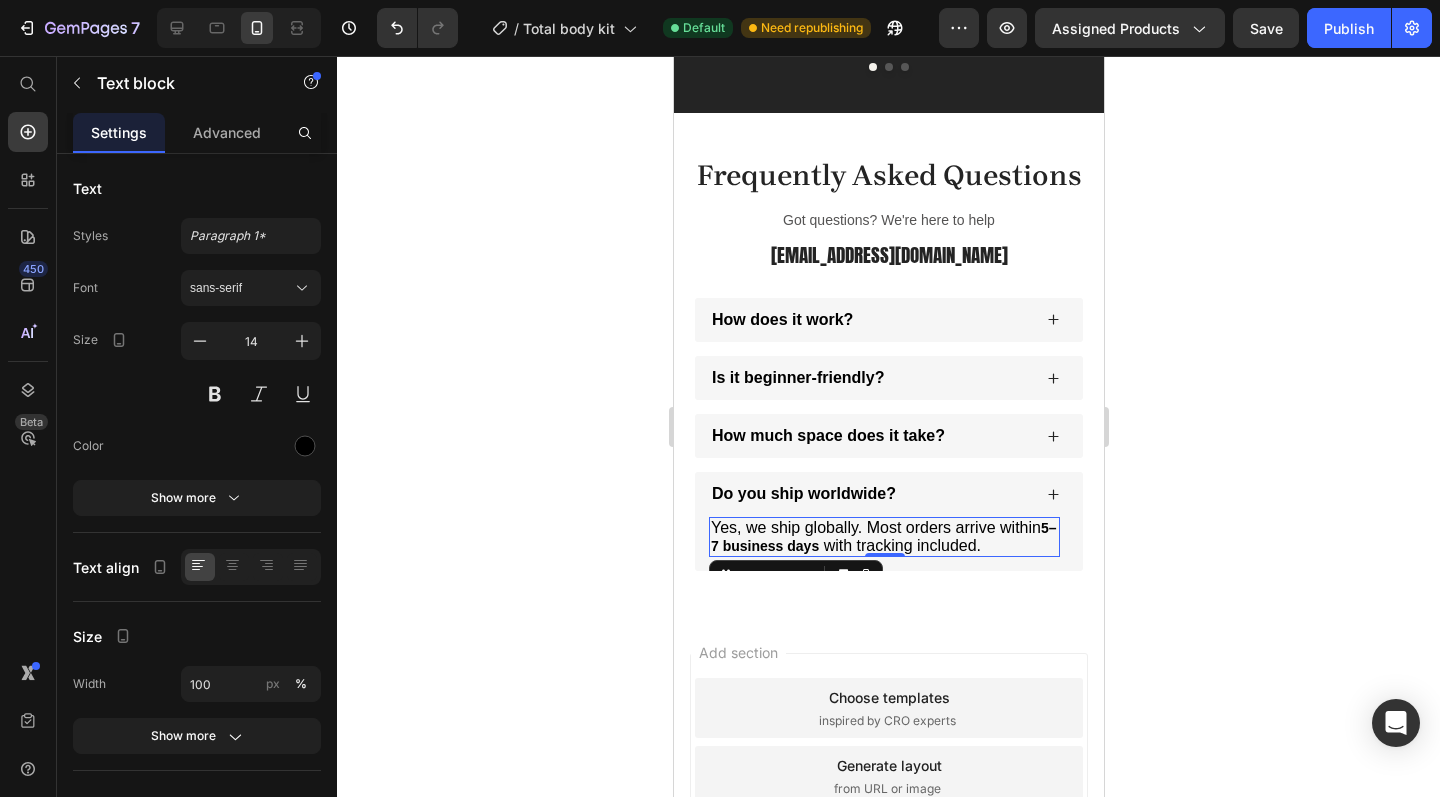 click 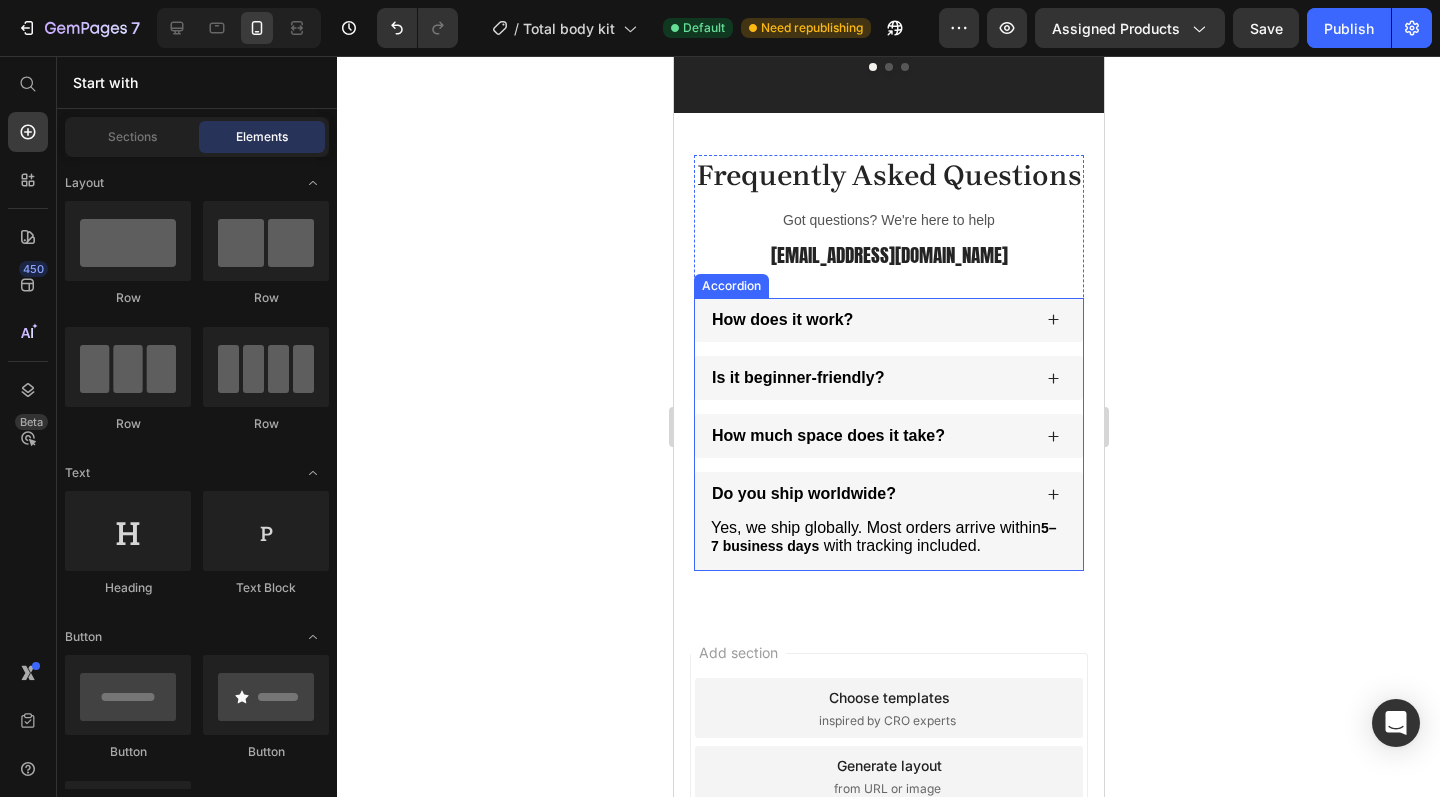 click on "How much space does it take?" at bounding box center (827, 435) 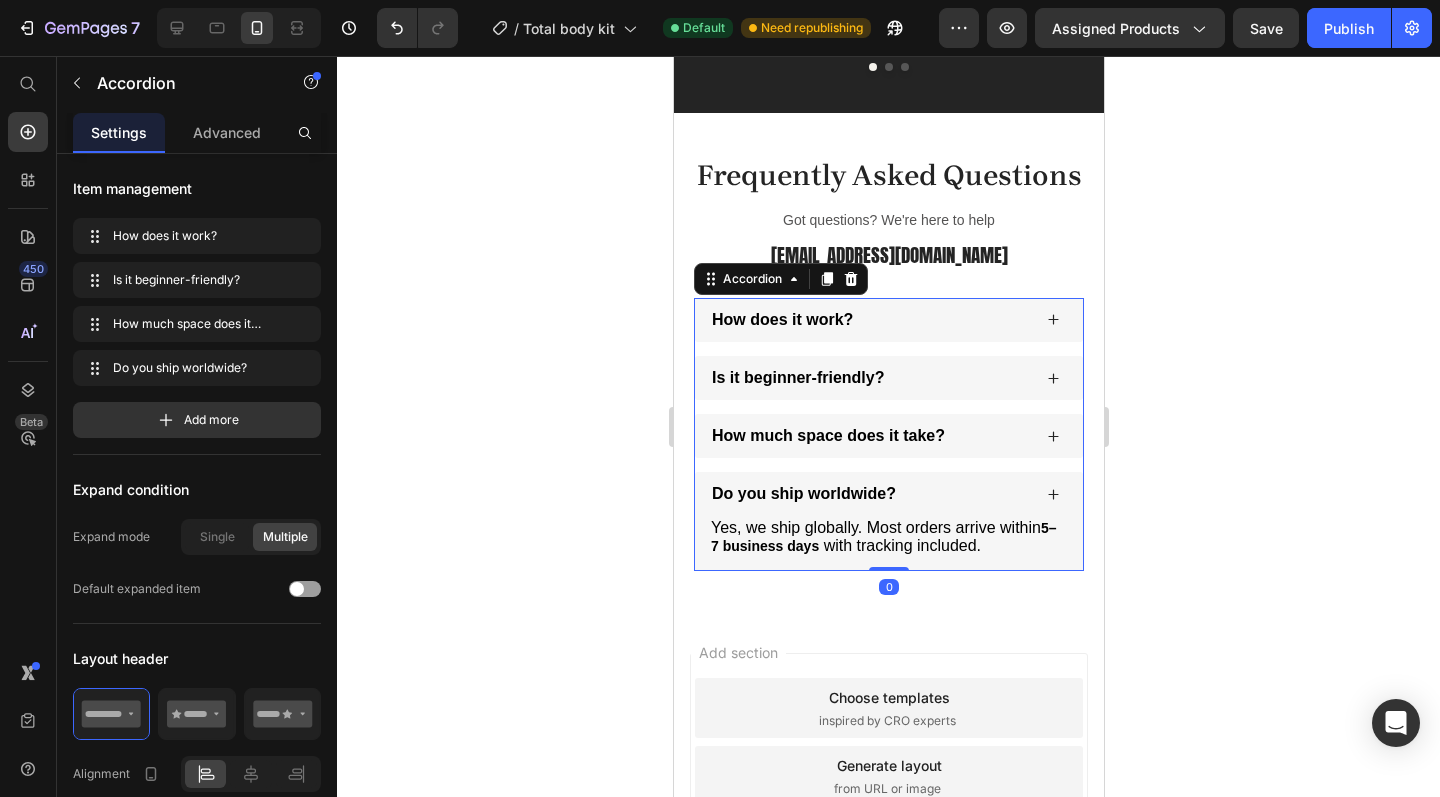 click on "How much space does it take?" at bounding box center [869, 436] 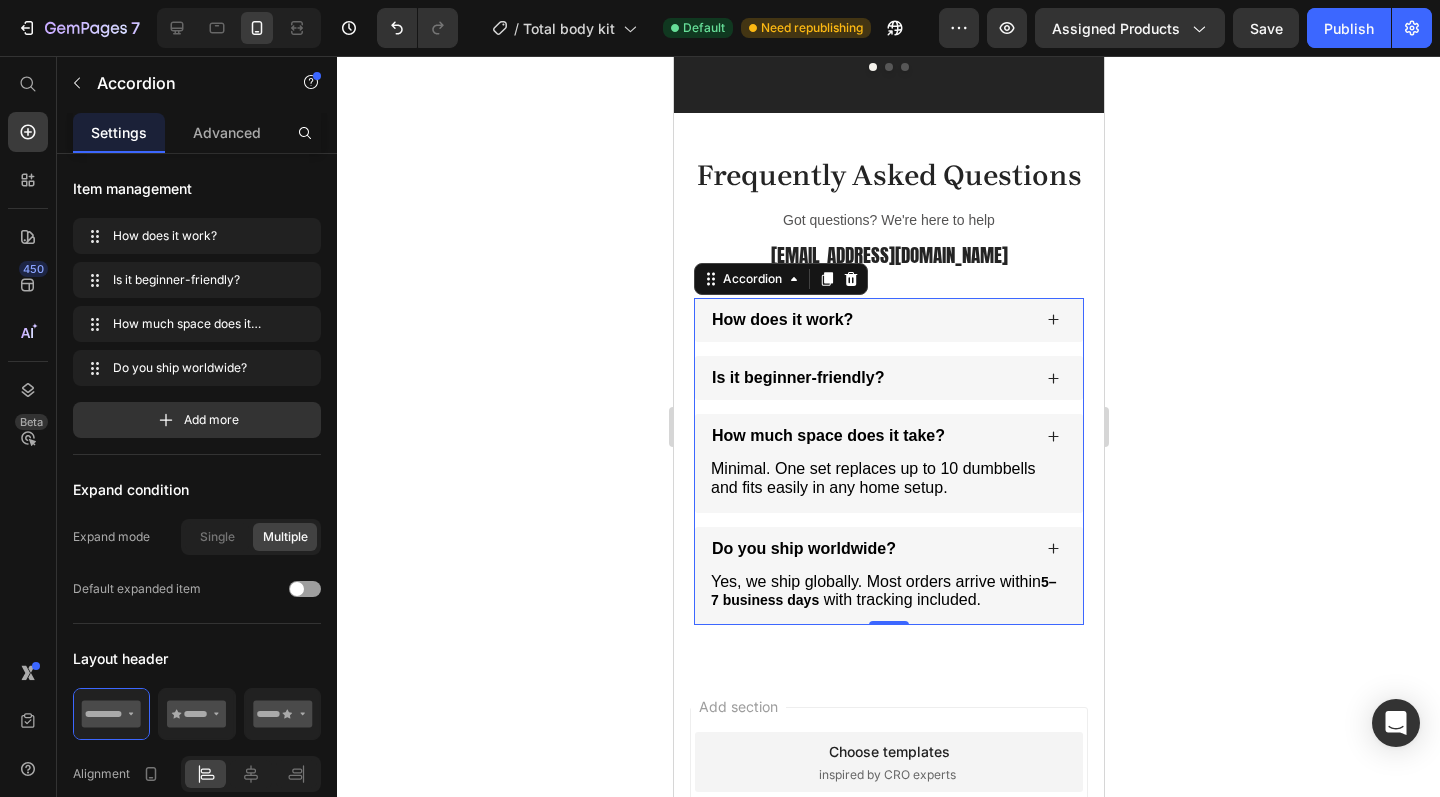 click on "Is it beginner-friendly?" at bounding box center [888, 378] 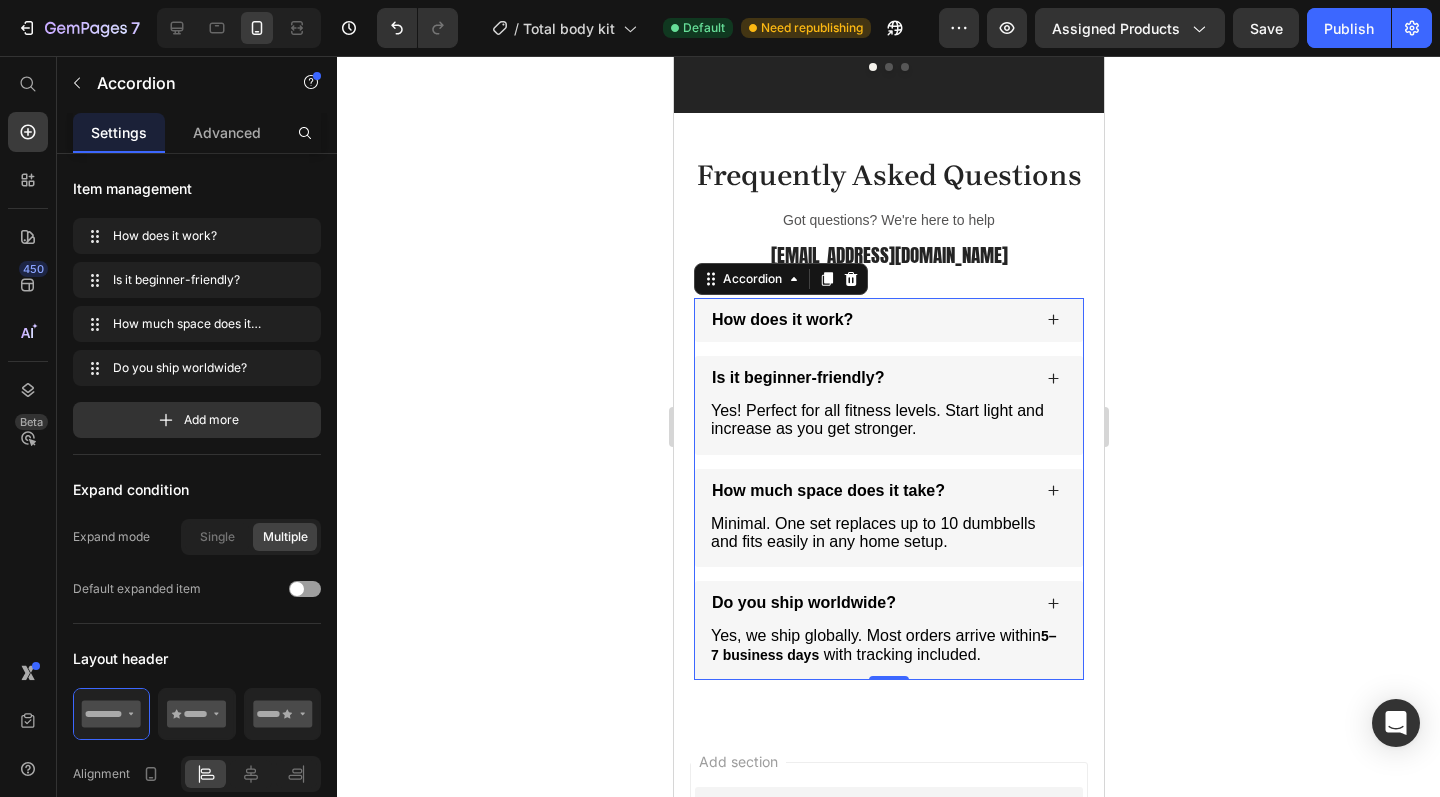 click on "How does it work?" at bounding box center (888, 320) 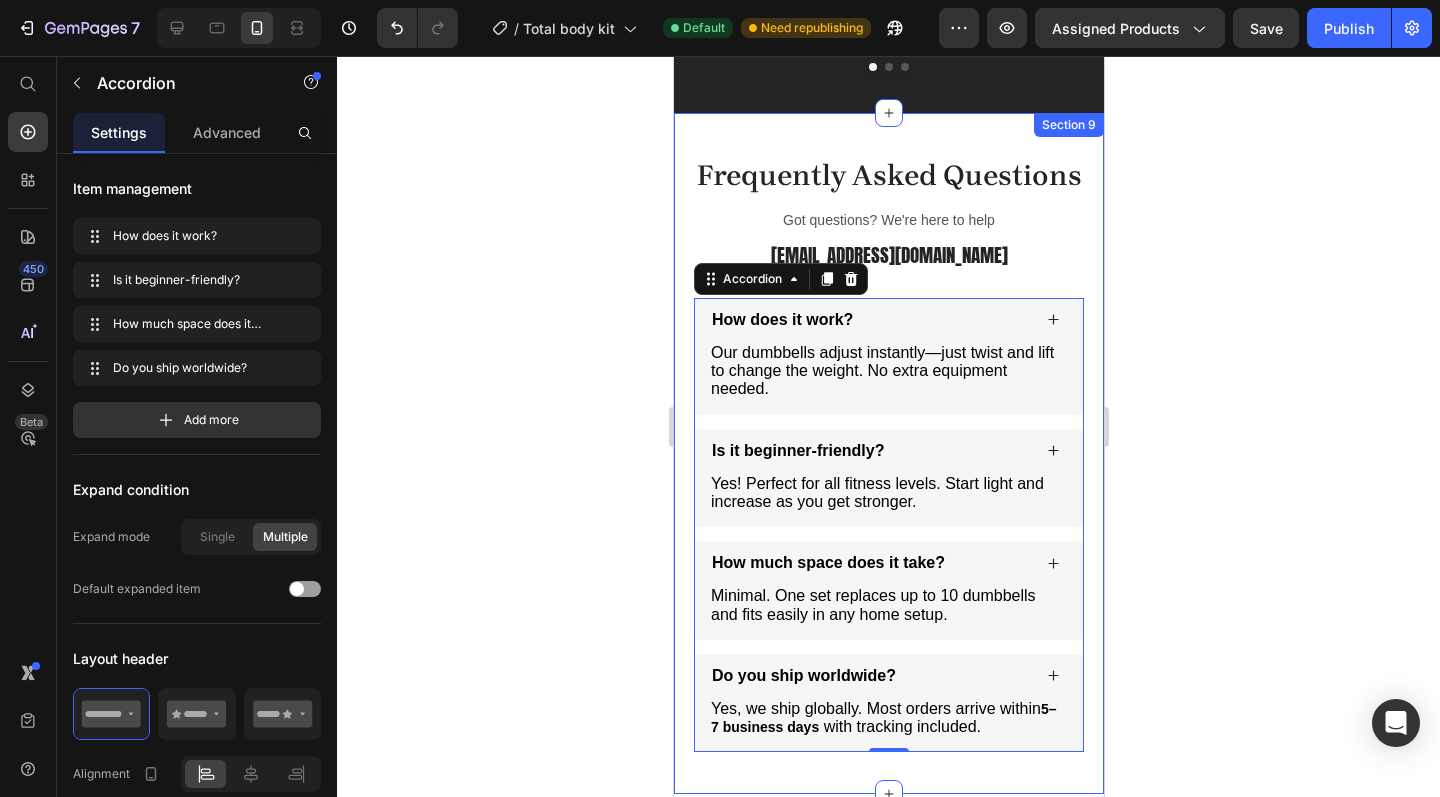 click 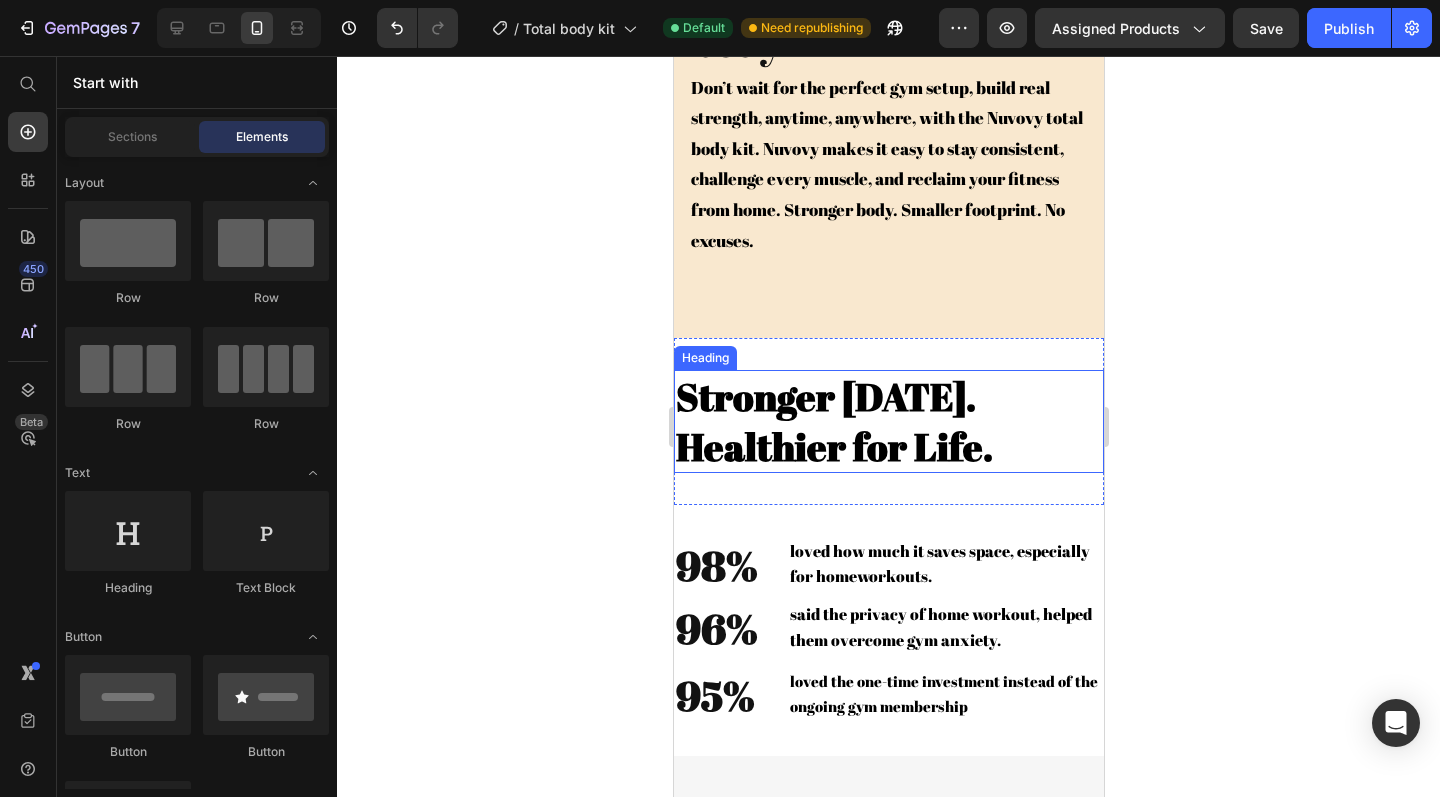 scroll, scrollTop: 2644, scrollLeft: 0, axis: vertical 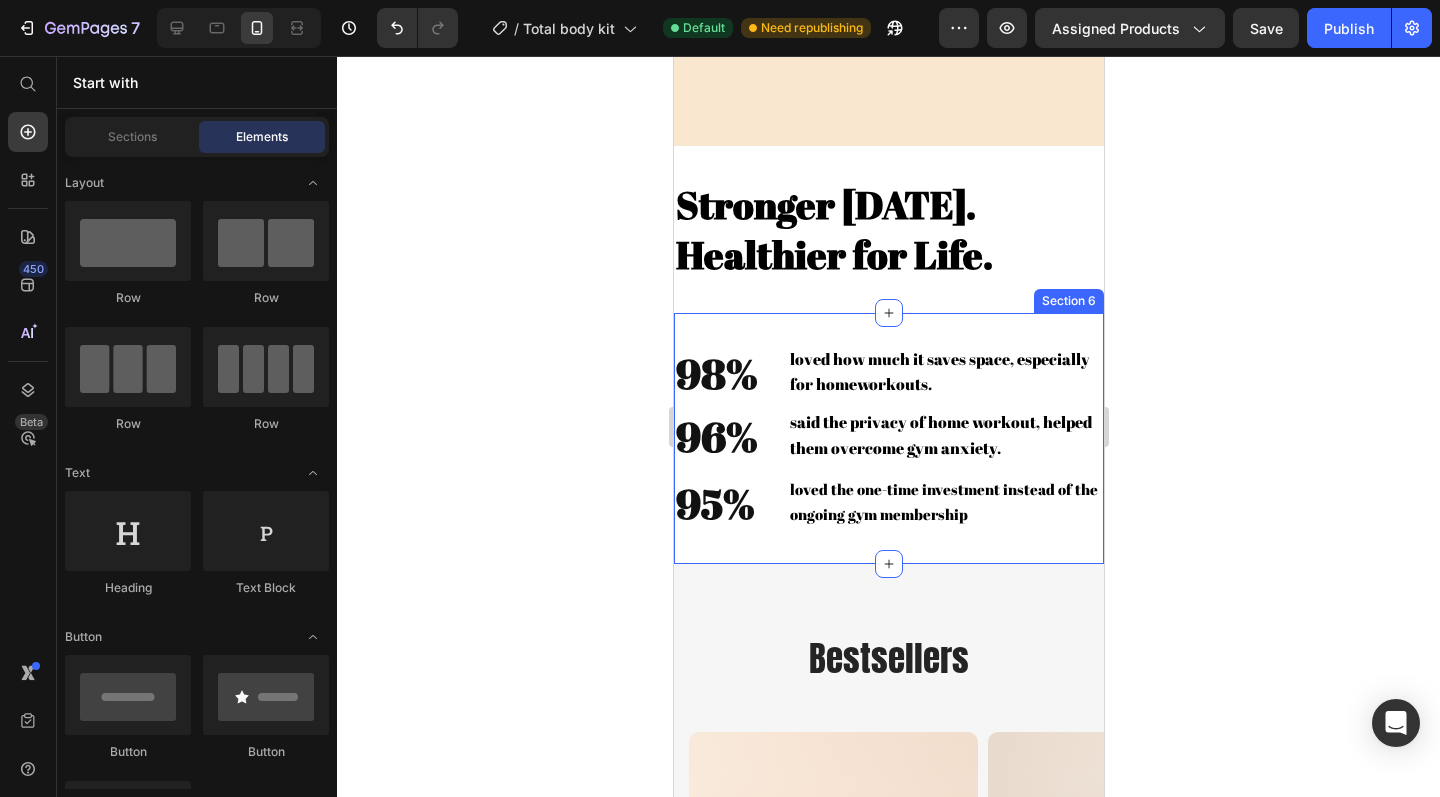 click on "98% Heading loved how much it saves space, especially for homeworkouts. Text Block Row 96% Heading said the privacy of home workout, helped them overcome gym anxiety. Text Block Row 95% Heading loved the one-time investment instead of the ongoing gym membership Text Block Row Section 6" at bounding box center [888, 438] 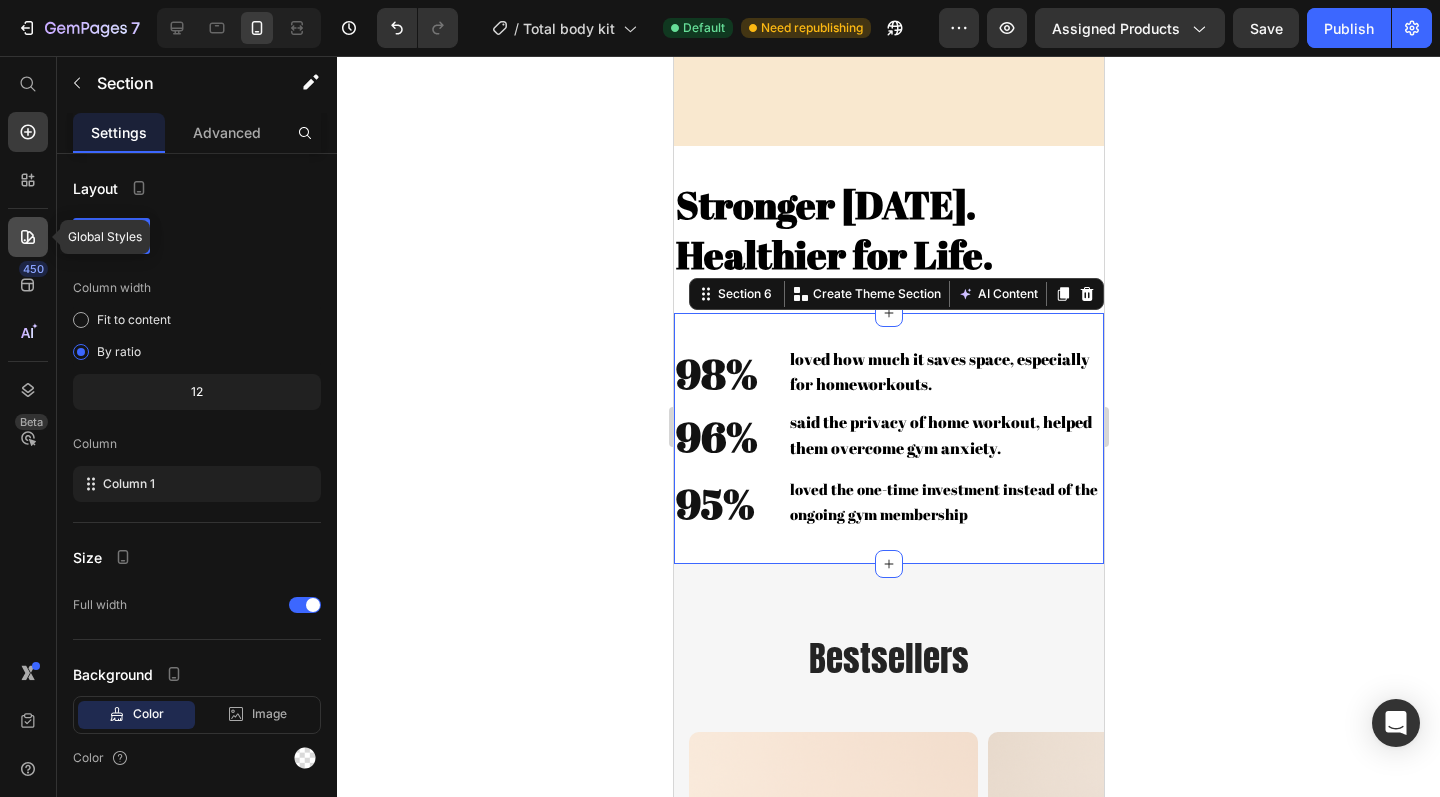 click 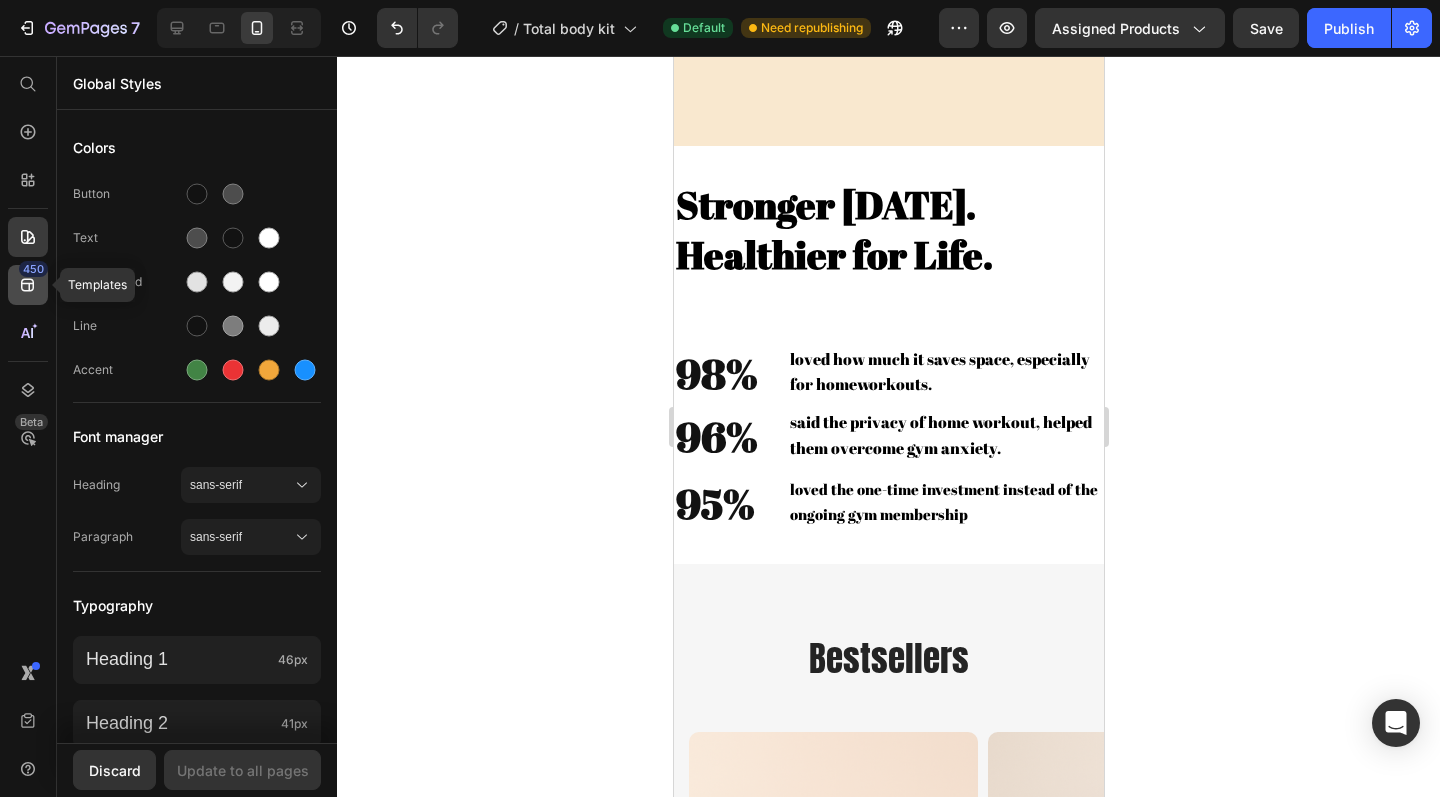 click 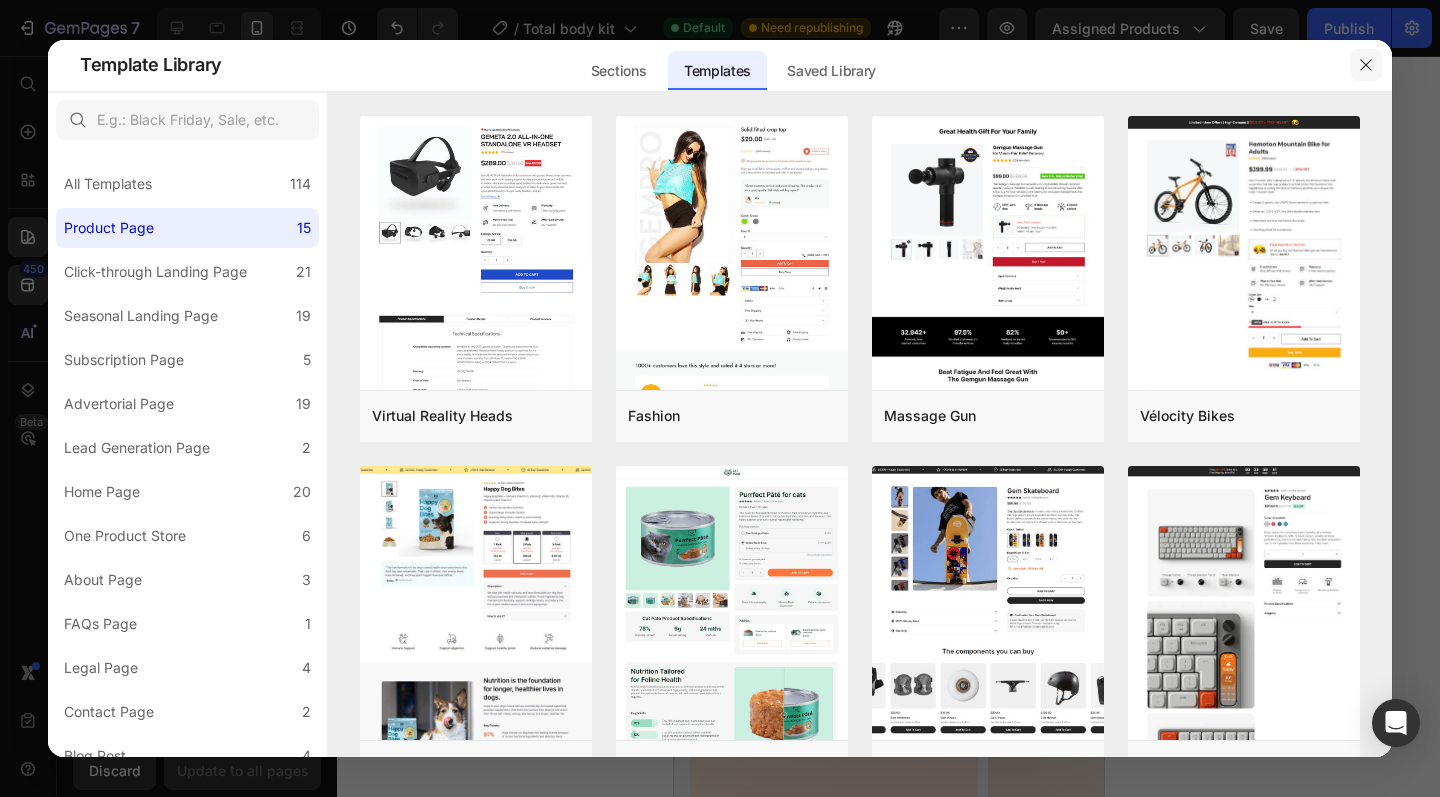 click at bounding box center (1366, 65) 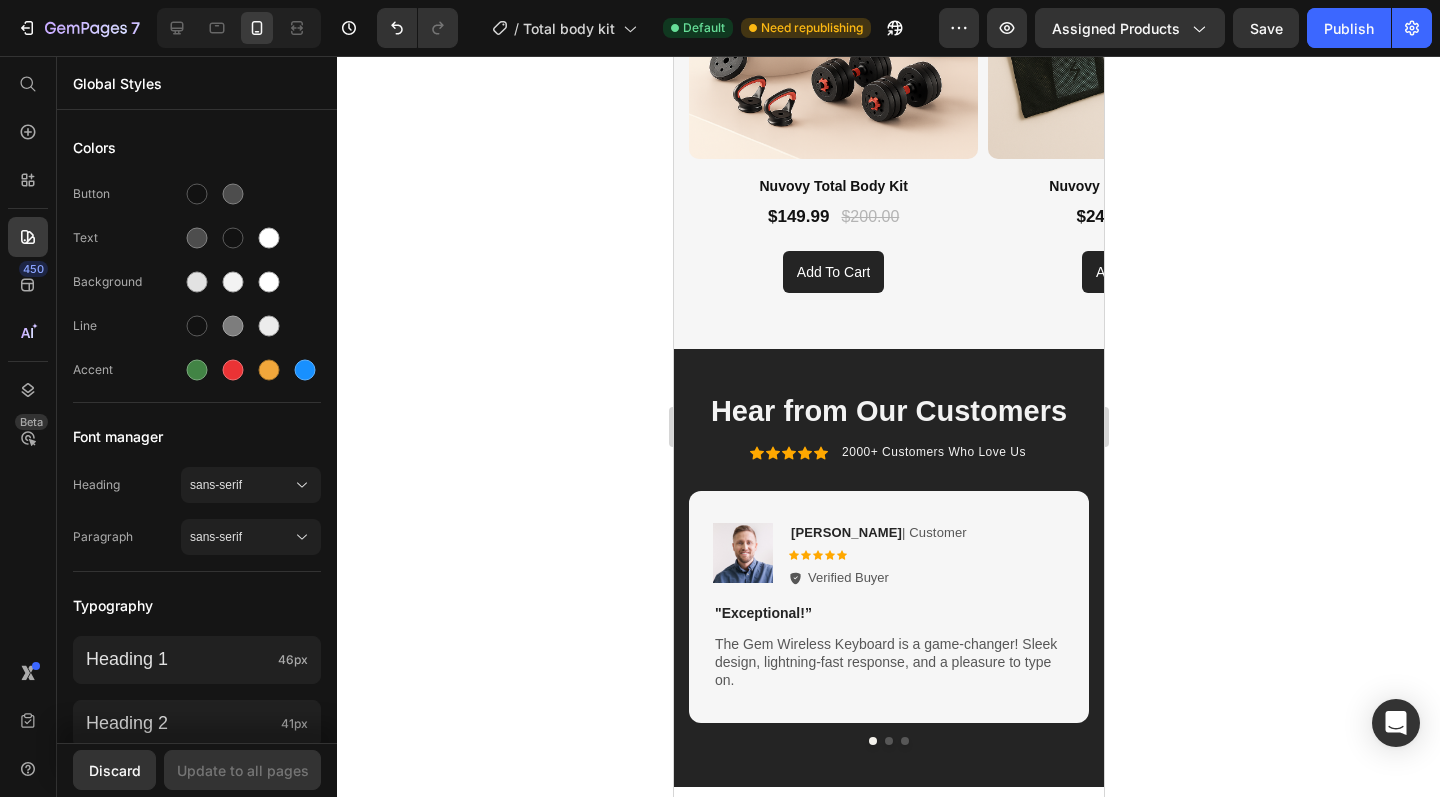 scroll, scrollTop: 3565, scrollLeft: 0, axis: vertical 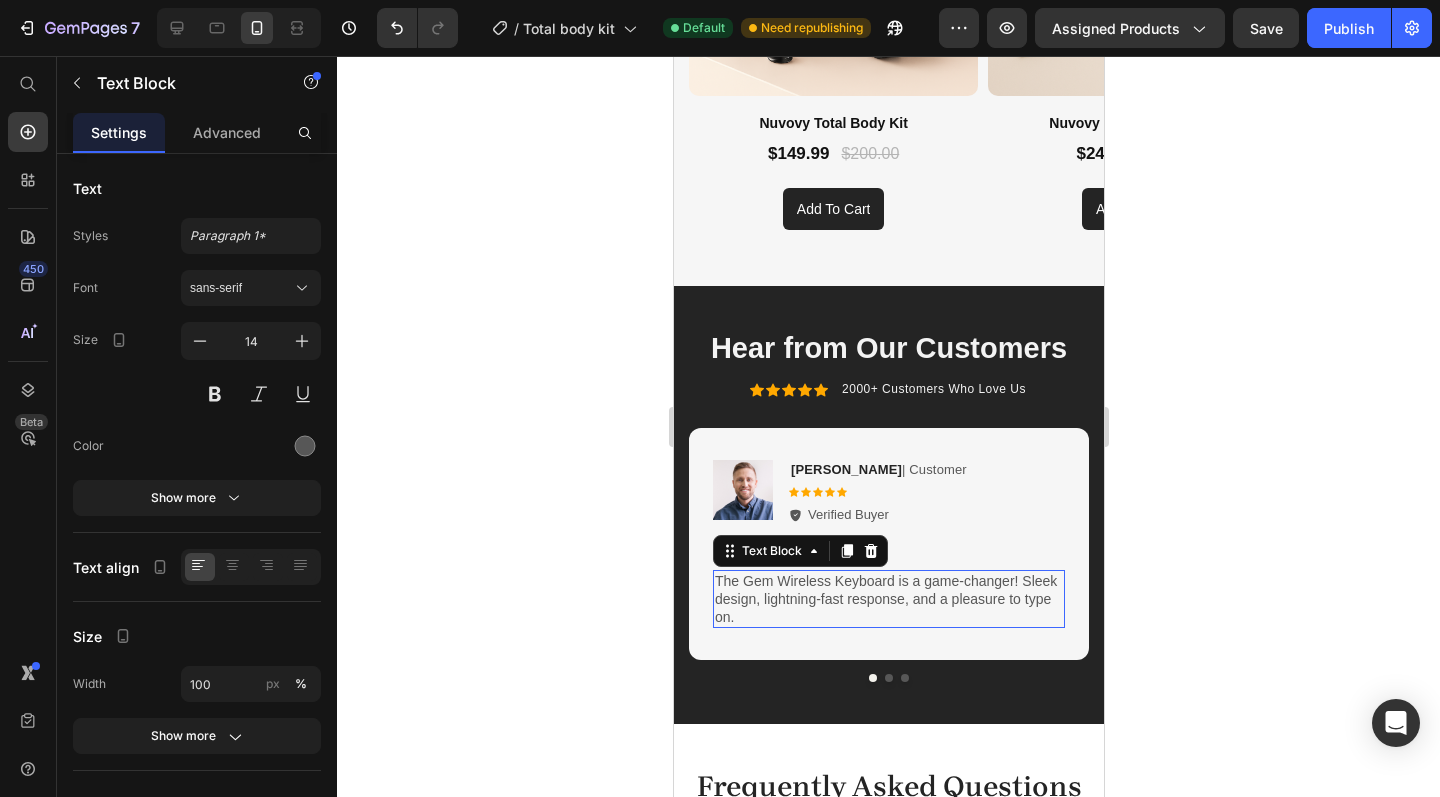 click on "The Gem Wireless Keyboard is a game-changer! Sleek design, lightning-fast response, and a pleasure to type on." at bounding box center (888, 599) 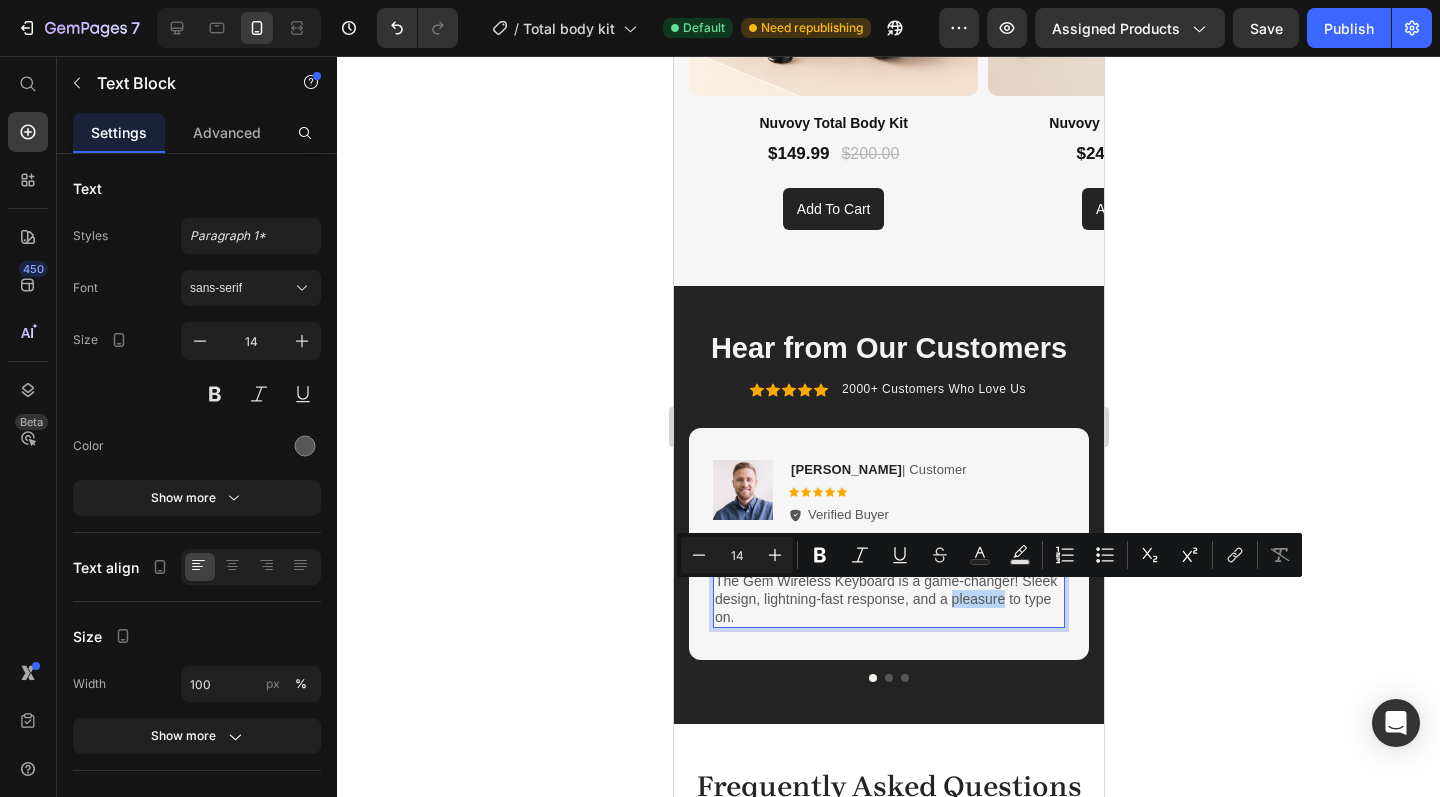 click on "The Gem Wireless Keyboard is a game-changer! Sleek design, lightning-fast response, and a pleasure to type on." at bounding box center (888, 599) 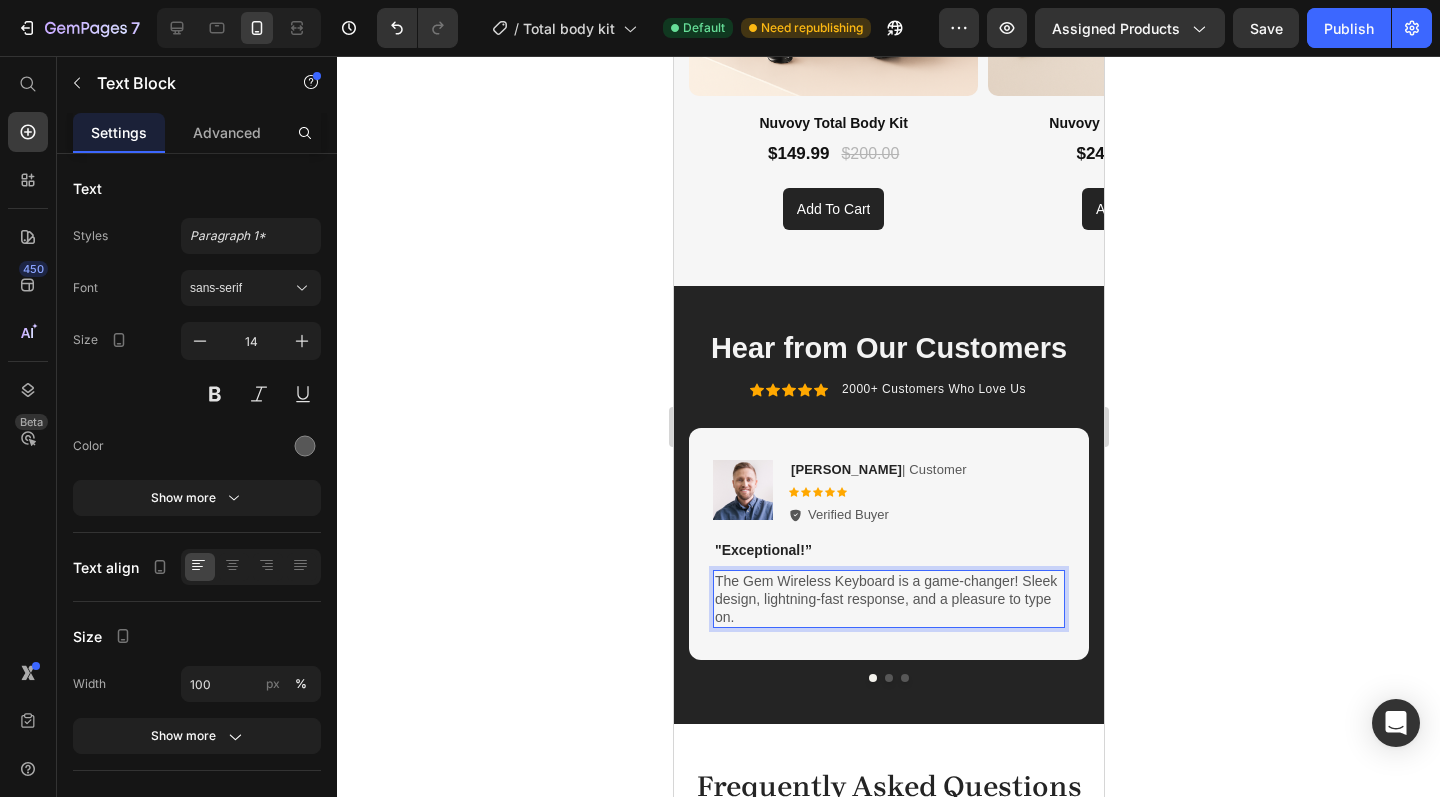 click on "The Gem Wireless Keyboard is a game-changer! Sleek design, lightning-fast response, and a pleasure to type on." at bounding box center (888, 599) 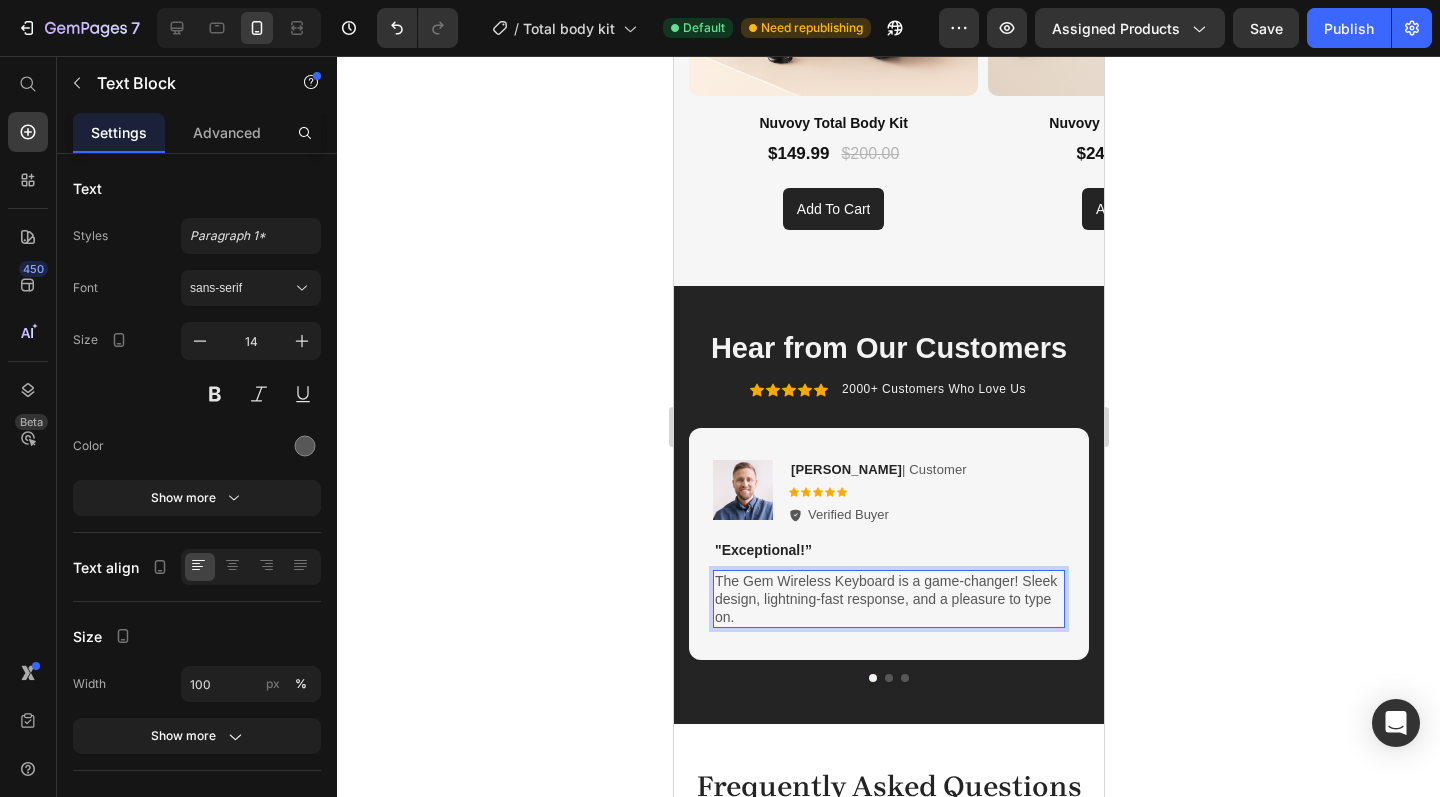 click on "The Gem Wireless Keyboard is a game-changer! Sleek design, lightning-fast response, and a pleasure to type on." at bounding box center [888, 599] 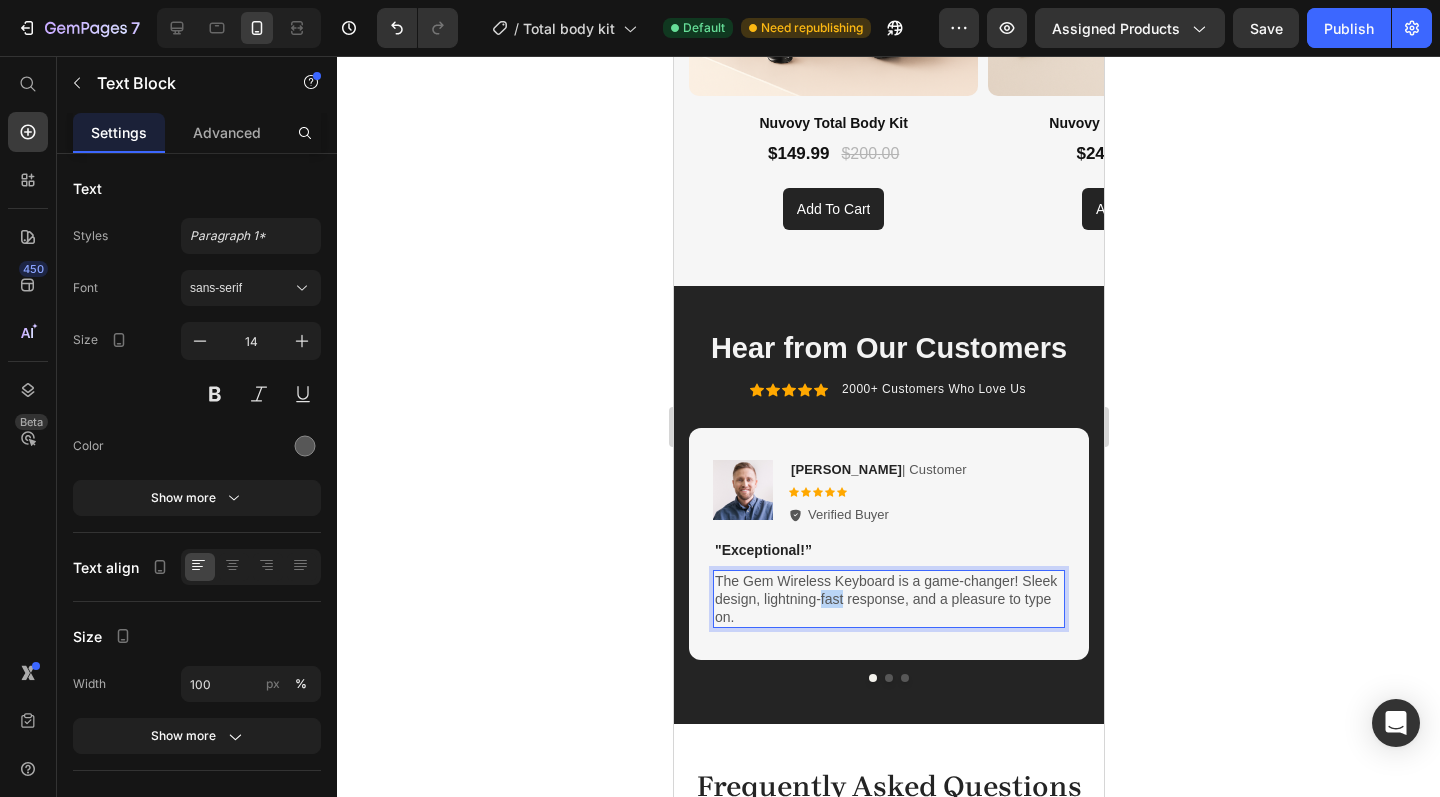 click on "The Gem Wireless Keyboard is a game-changer! Sleek design, lightning-fast response, and a pleasure to type on." at bounding box center [888, 599] 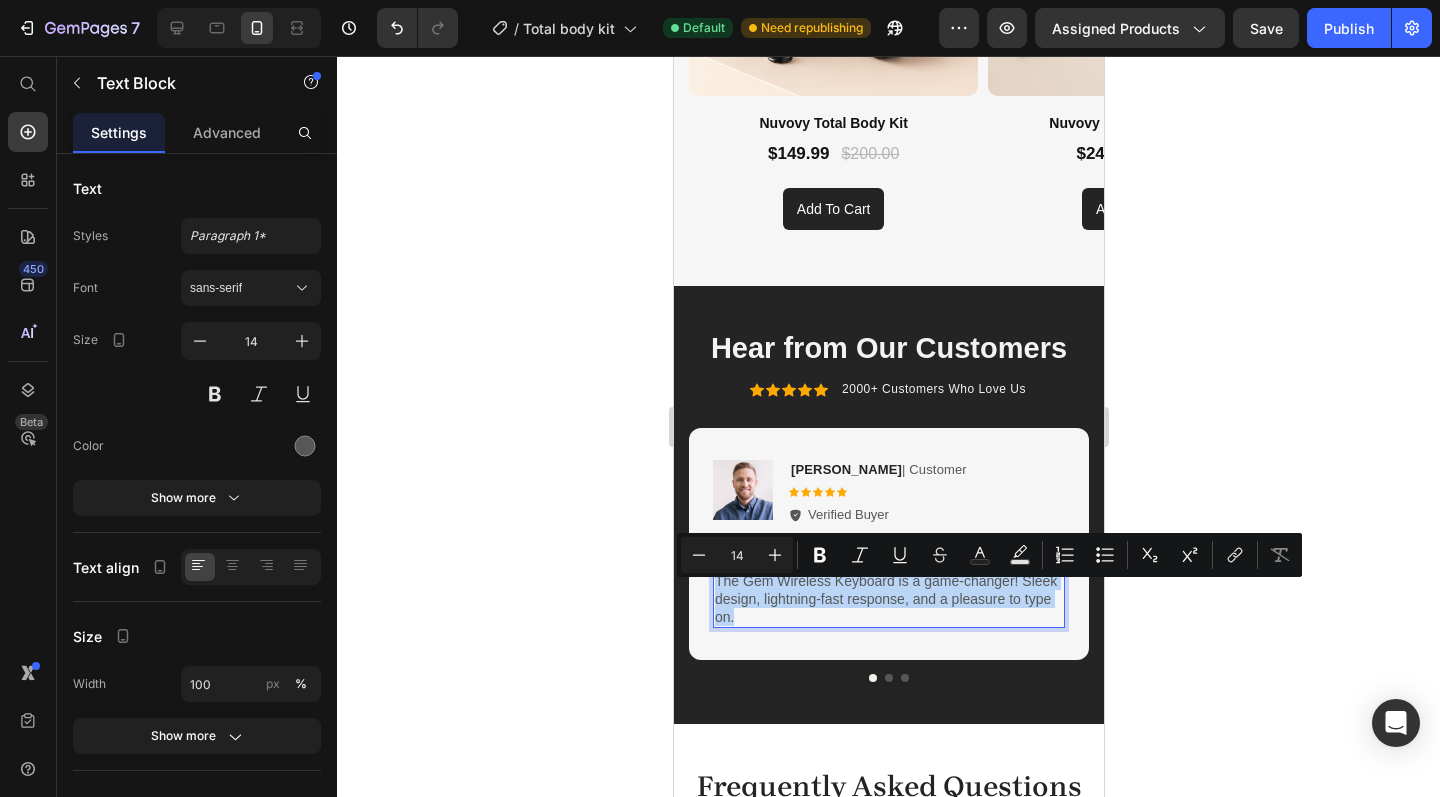 click on "The Gem Wireless Keyboard is a game-changer! Sleek design, lightning-fast response, and a pleasure to type on." at bounding box center (888, 599) 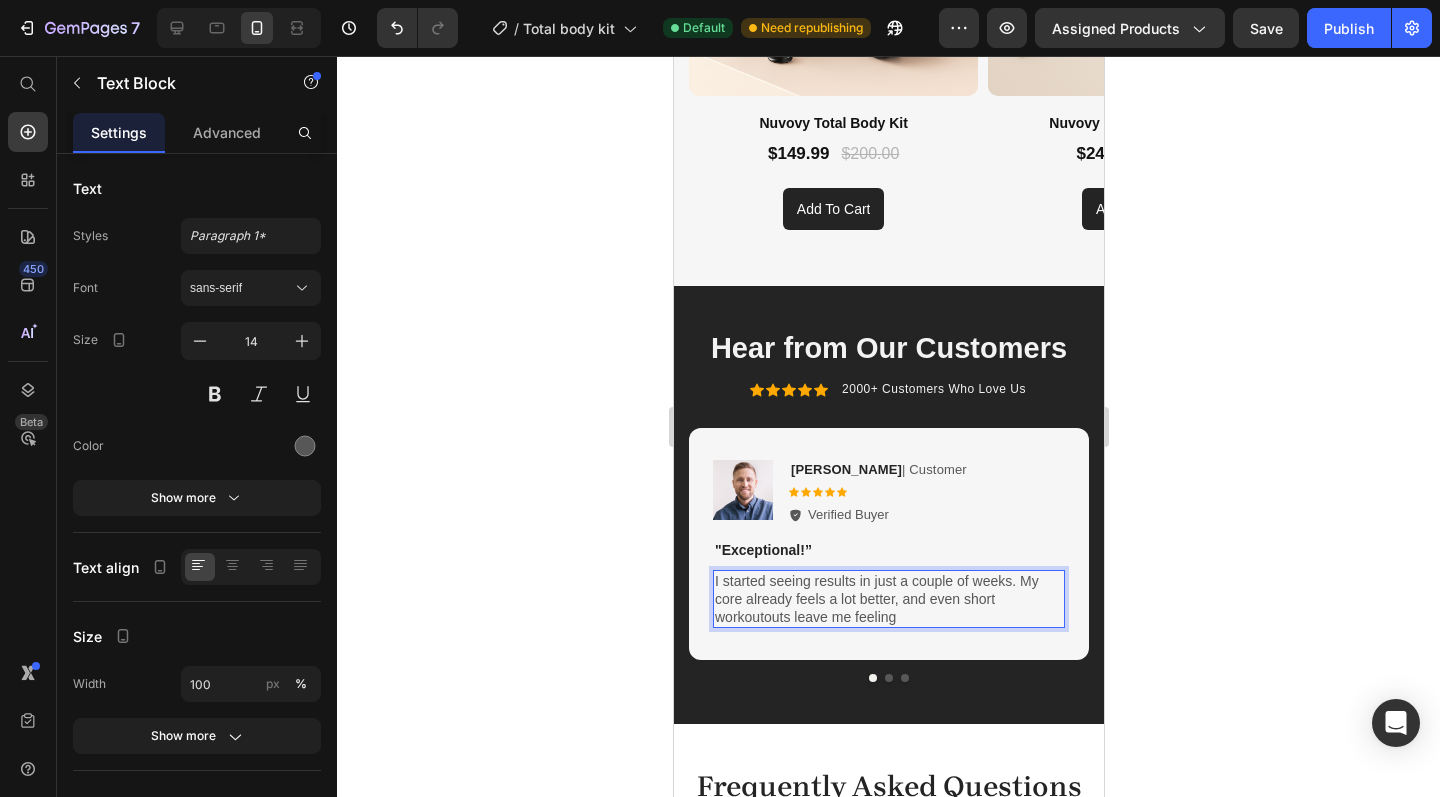 click on "I started seeing results in just a couple of weeks. My core already feels a lot better, and even short workoutouts leave me feeling" at bounding box center [888, 599] 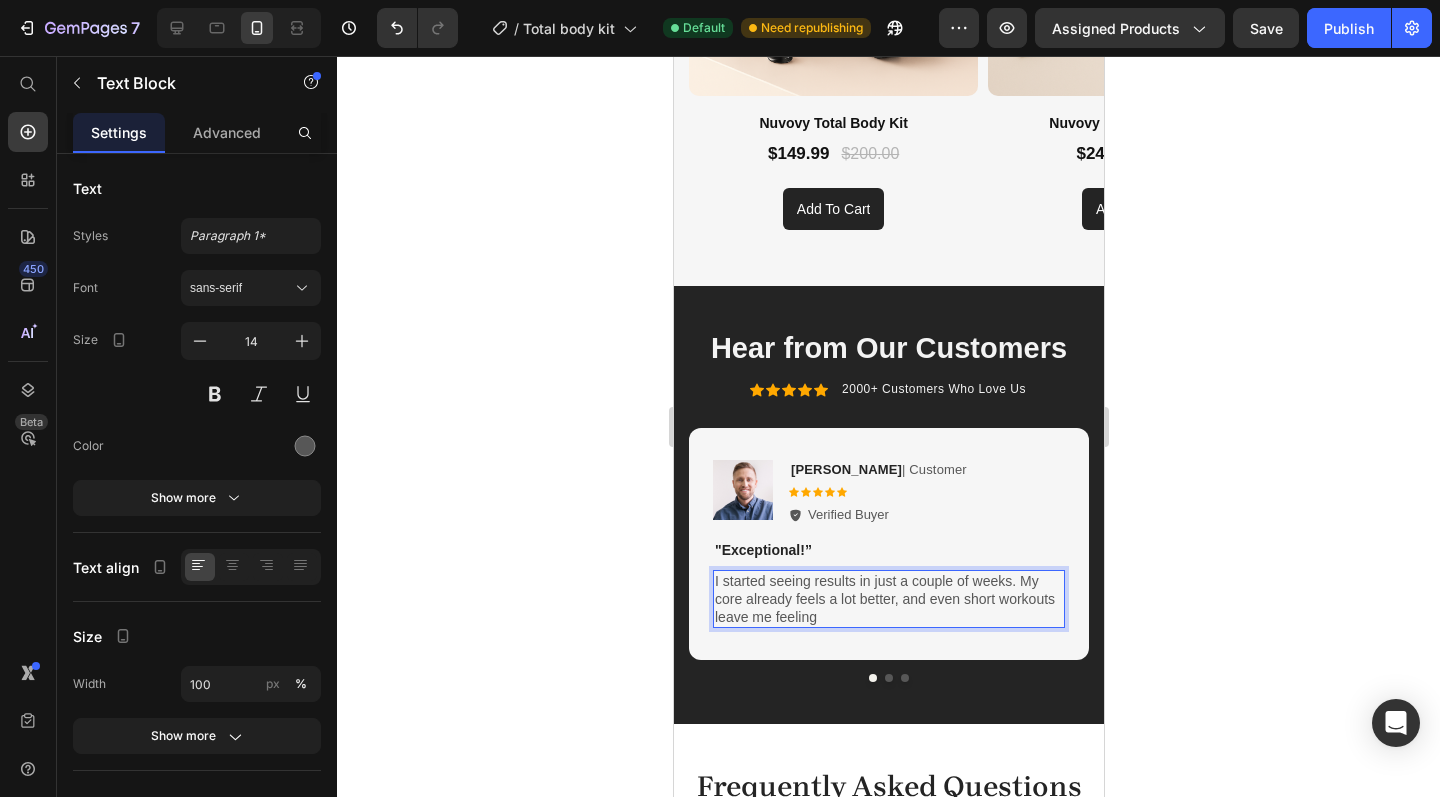 click on "I started seeing results in just a couple of weeks. My core already feels a lot better, and even short workouts leave me feeling" at bounding box center (888, 599) 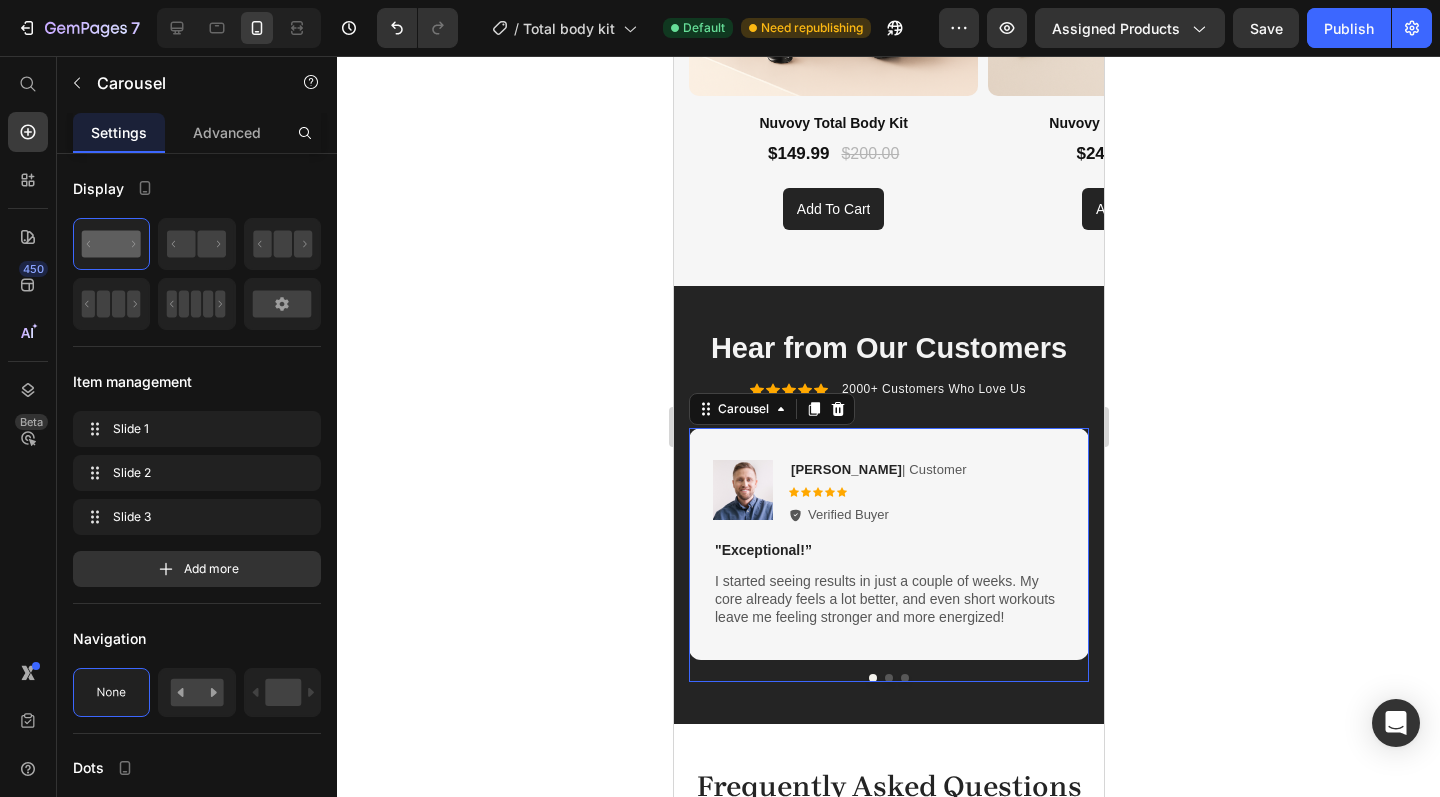 click at bounding box center [888, 678] 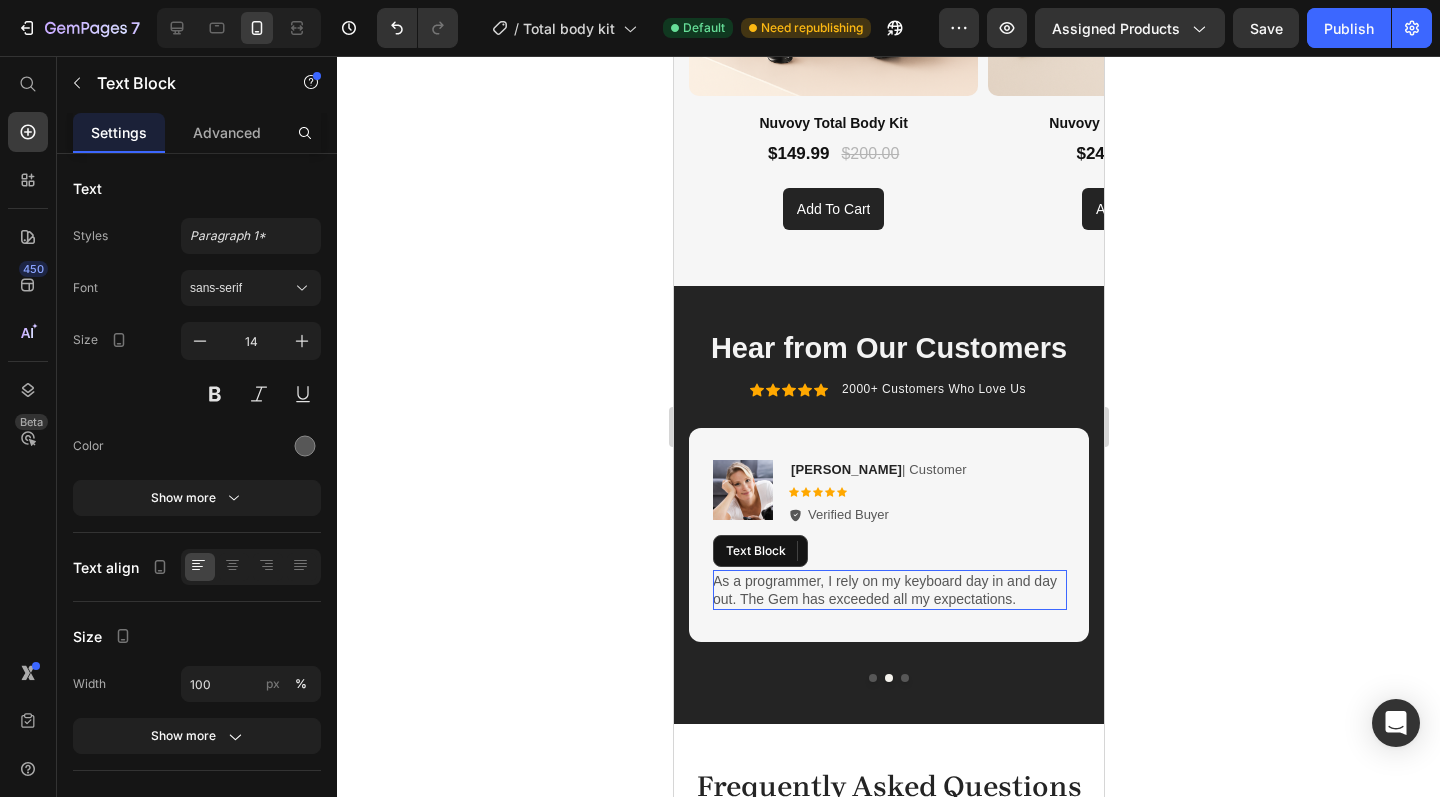 click on "As a programmer, I rely on my keyboard day in and day out. The Gem has exceeded all my expectations." at bounding box center (889, 590) 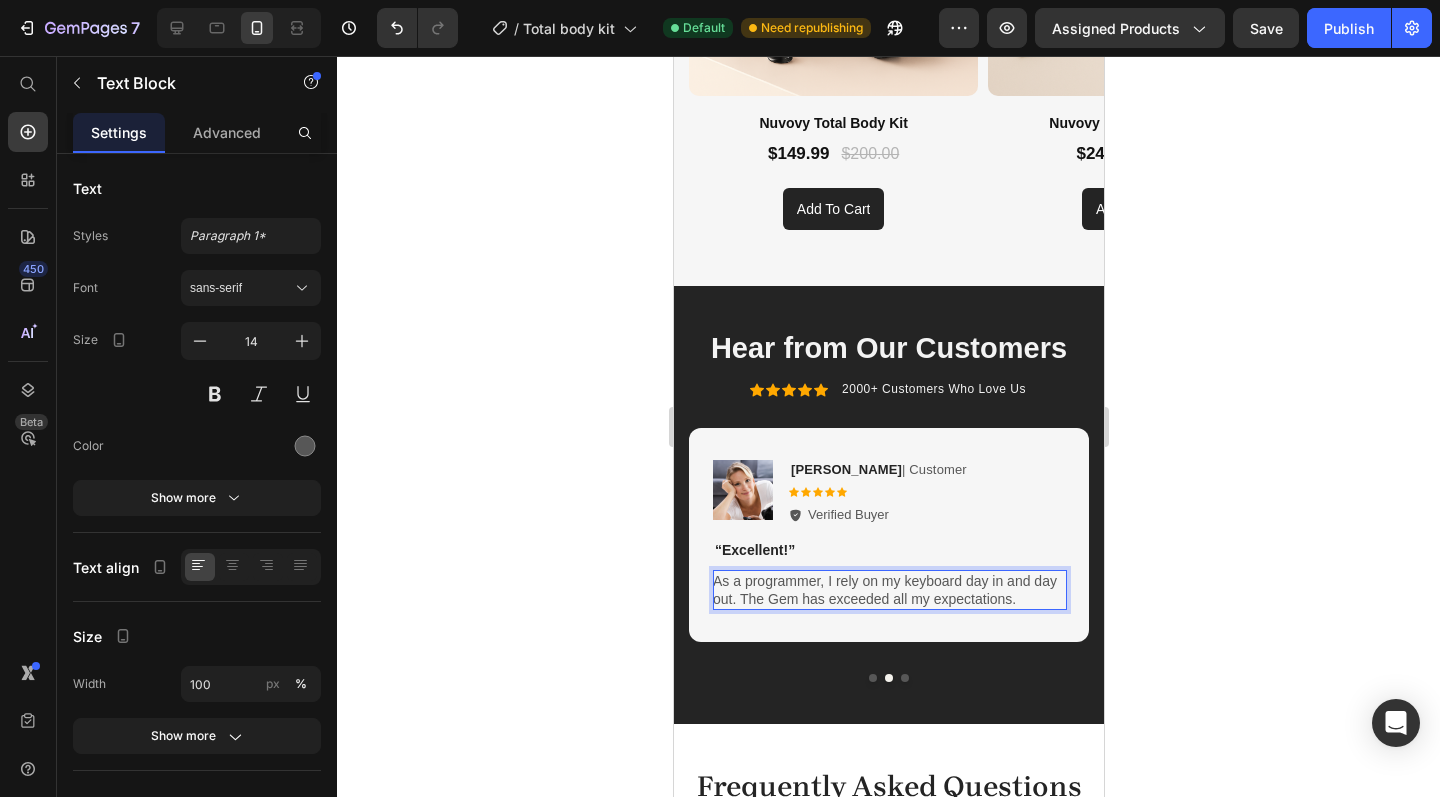 click on "As a programmer, I rely on my keyboard day in and day out. The Gem has exceeded all my expectations." at bounding box center (889, 590) 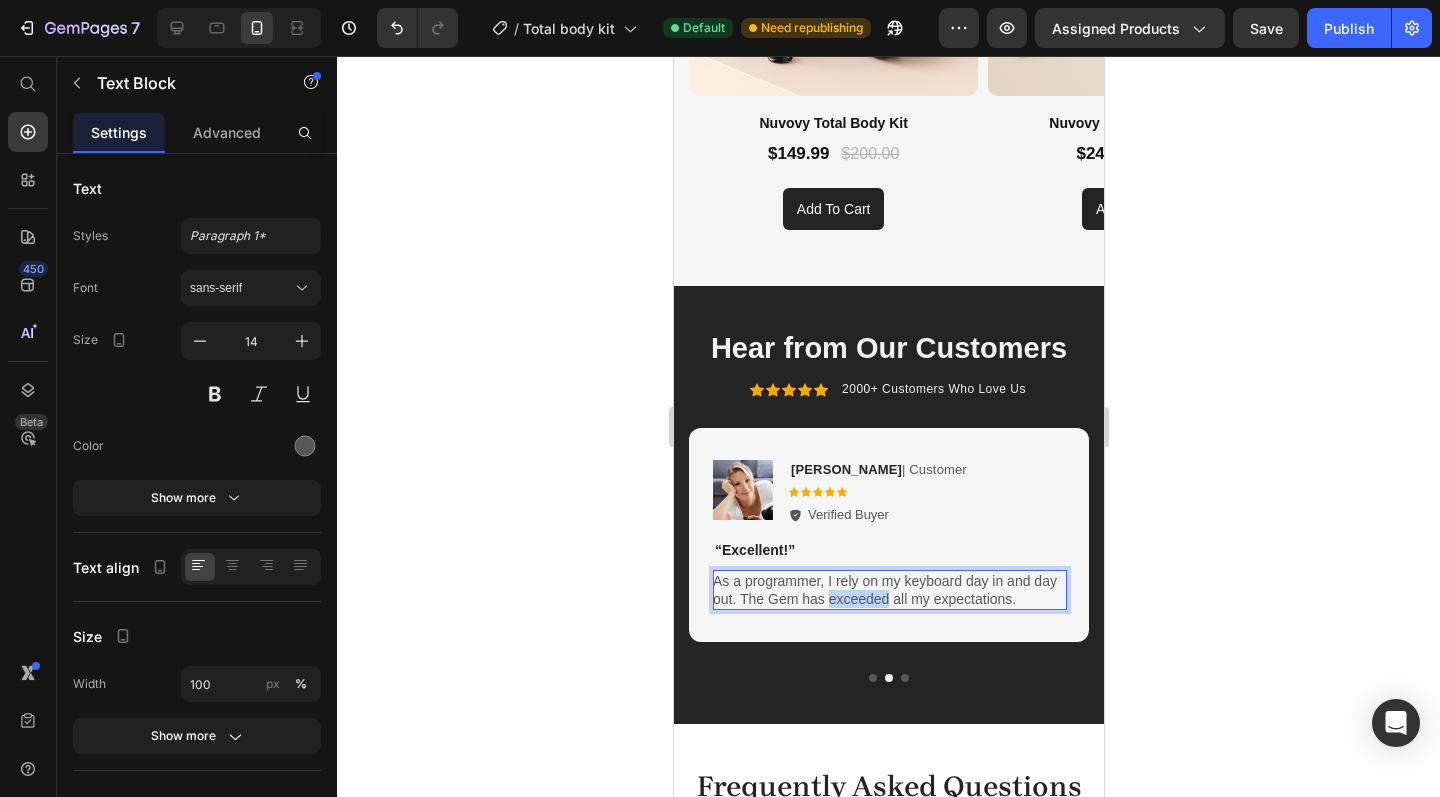 click on "As a programmer, I rely on my keyboard day in and day out. The Gem has exceeded all my expectations." at bounding box center (889, 590) 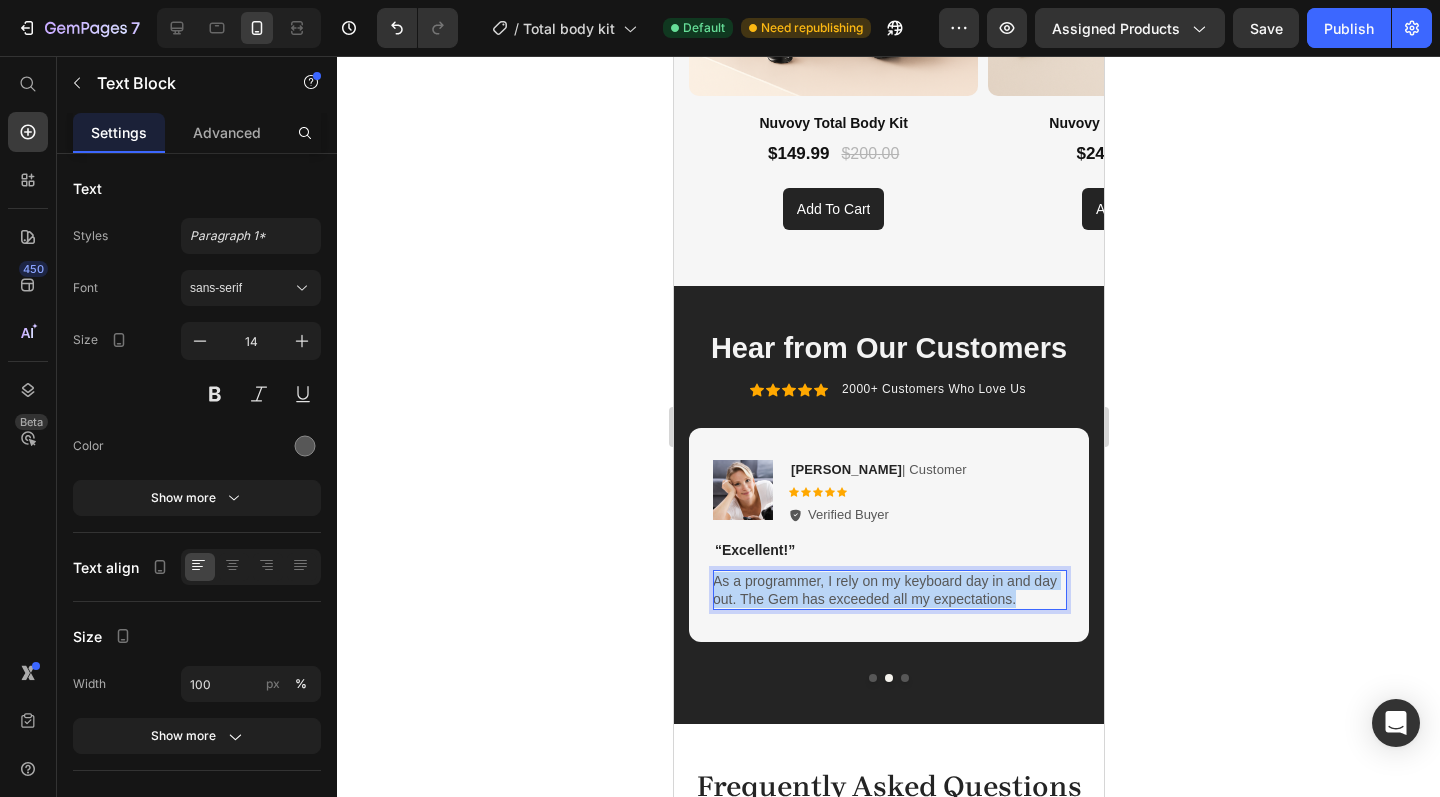 click on "As a programmer, I rely on my keyboard day in and day out. The Gem has exceeded all my expectations." at bounding box center (889, 590) 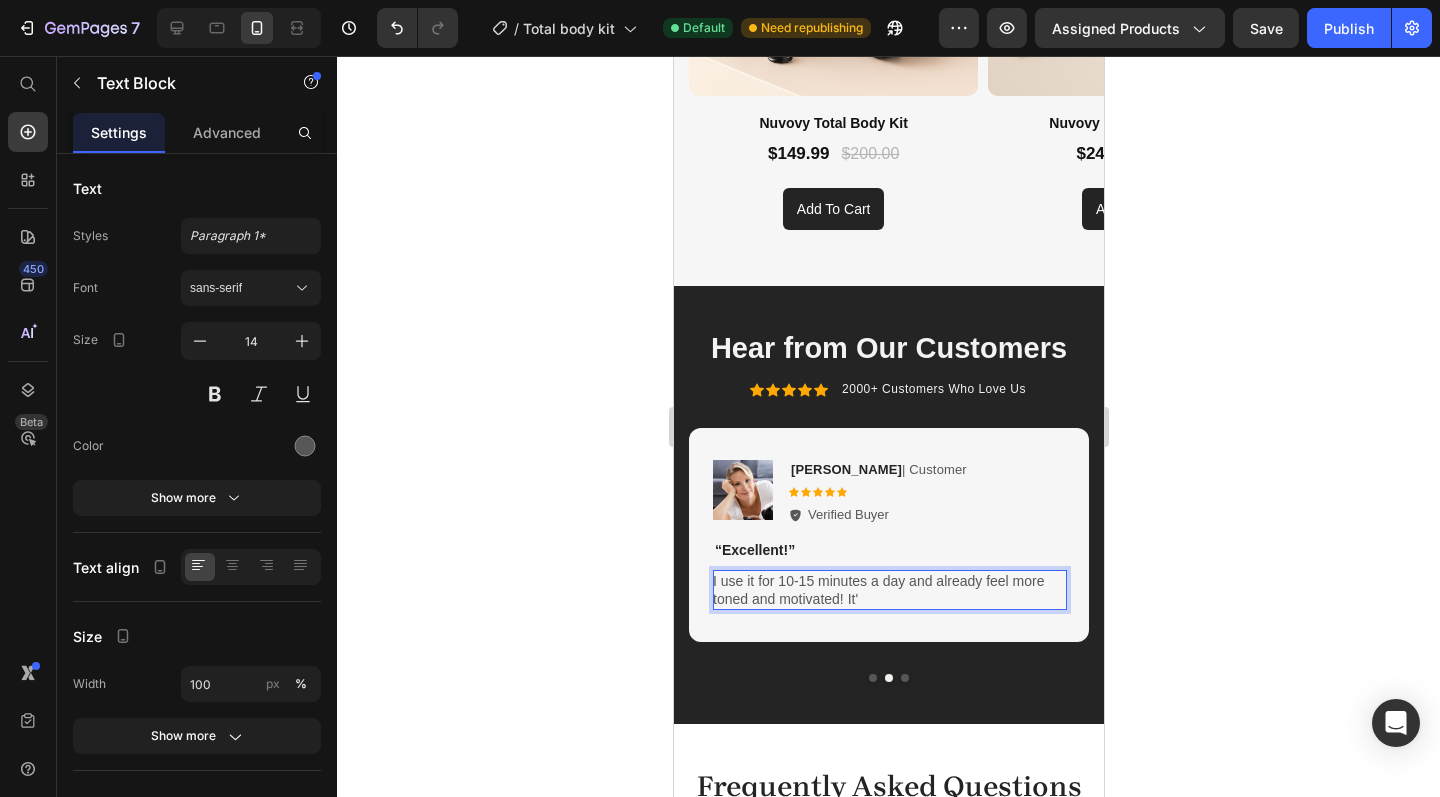 type 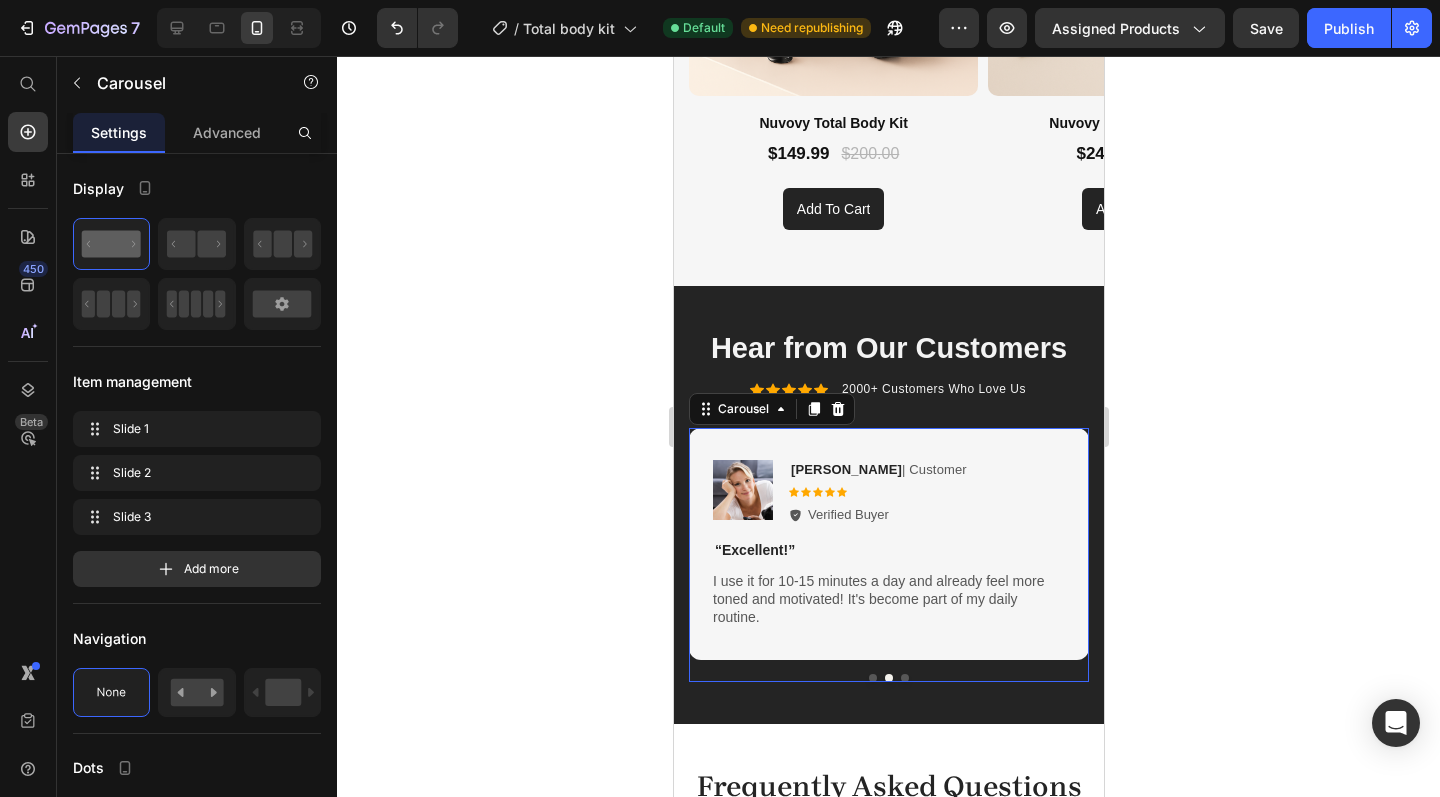 click at bounding box center (904, 678) 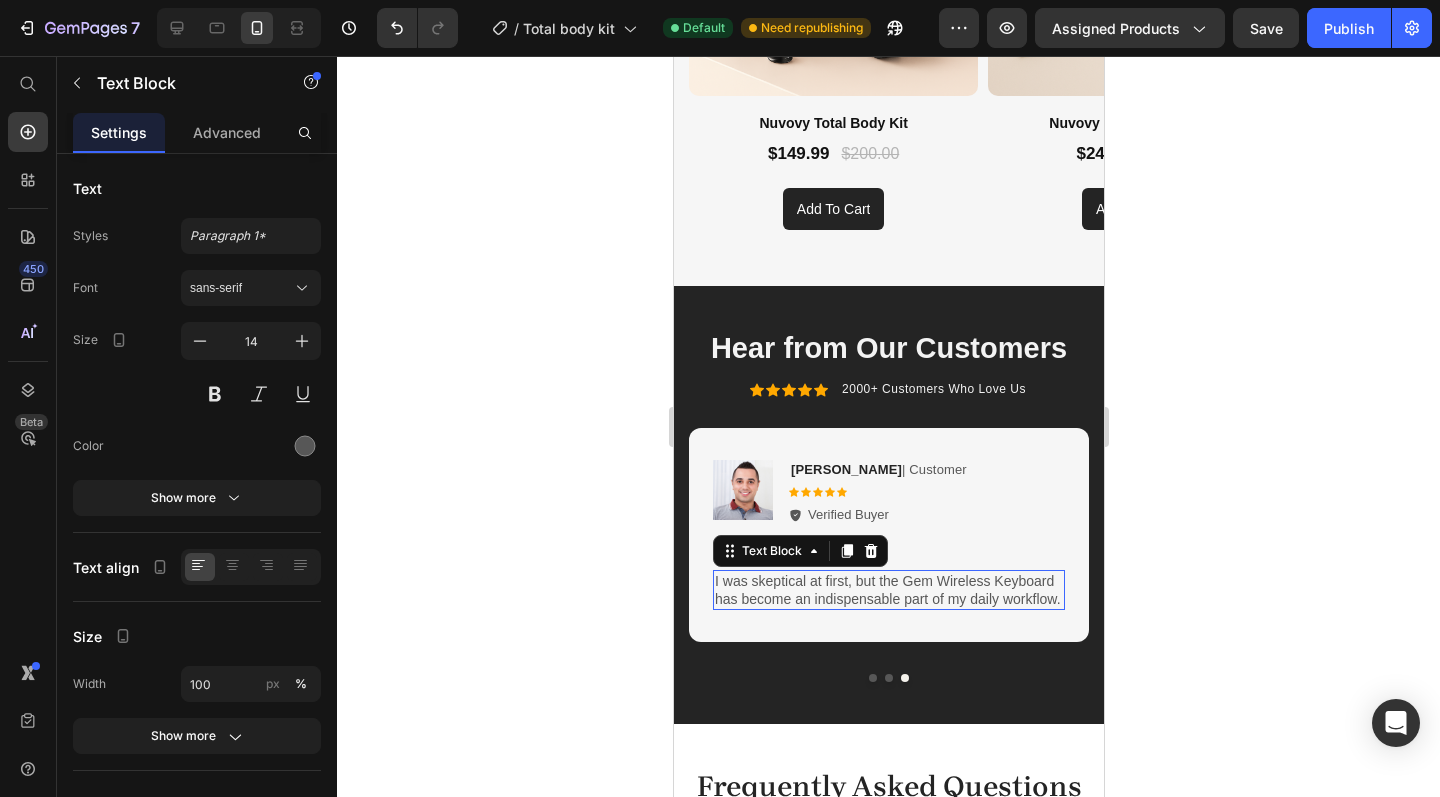 click on "I was skeptical at first, but the Gem Wireless Keyboard has become an indispensable part of my daily workflow." at bounding box center [888, 590] 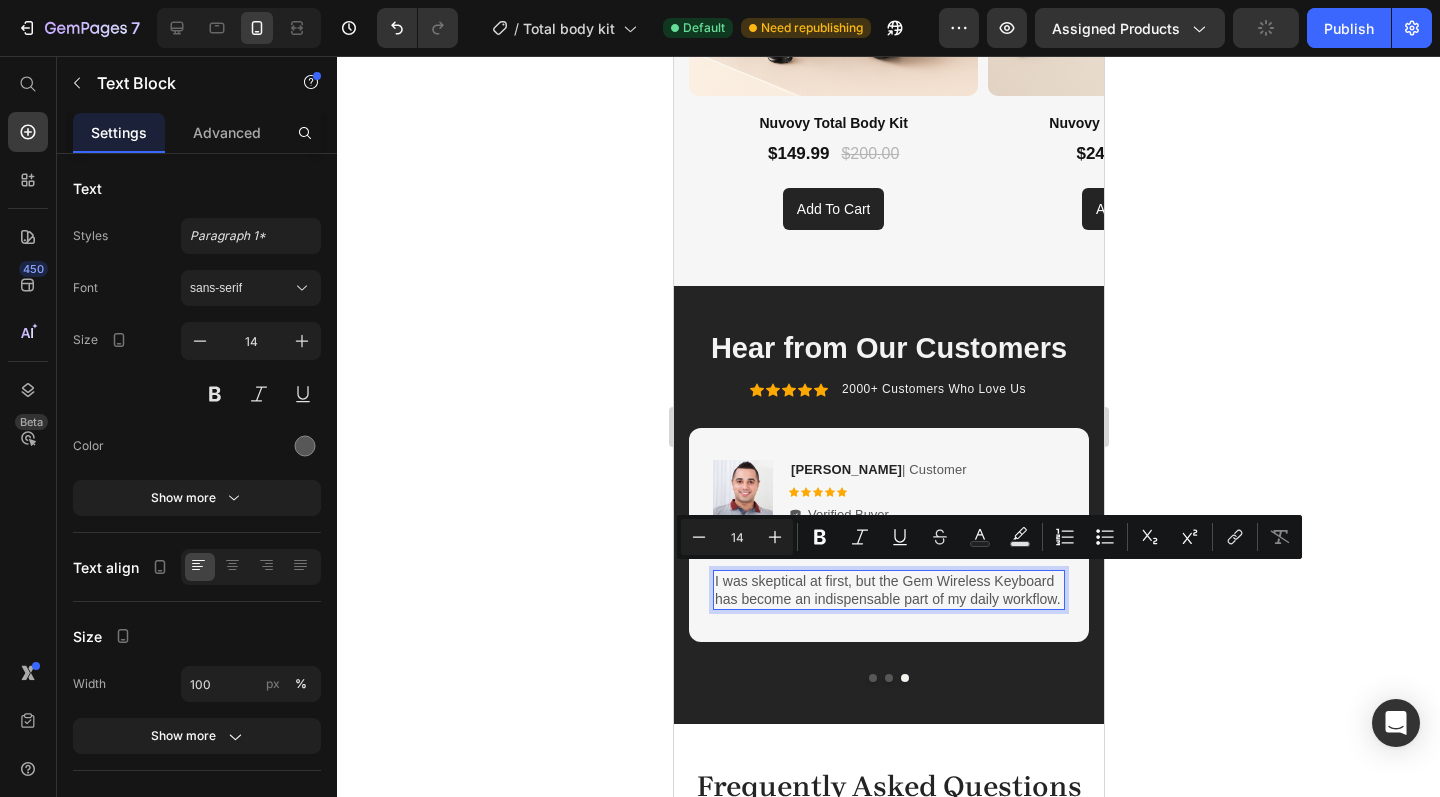 click on "I was skeptical at first, but the Gem Wireless Keyboard has become an indispensable part of my daily workflow." at bounding box center (888, 590) 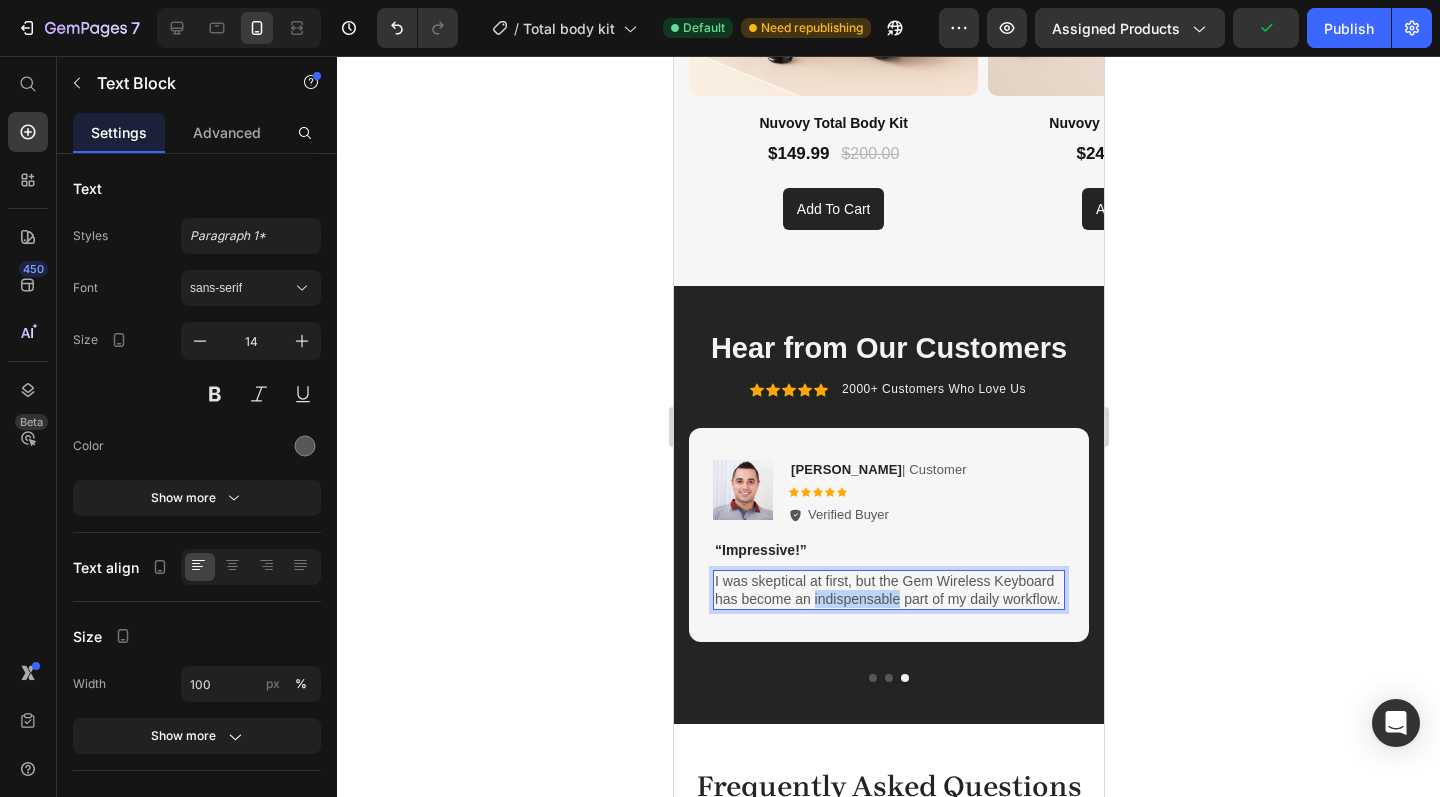 click on "I was skeptical at first, but the Gem Wireless Keyboard has become an indispensable part of my daily workflow." at bounding box center (888, 590) 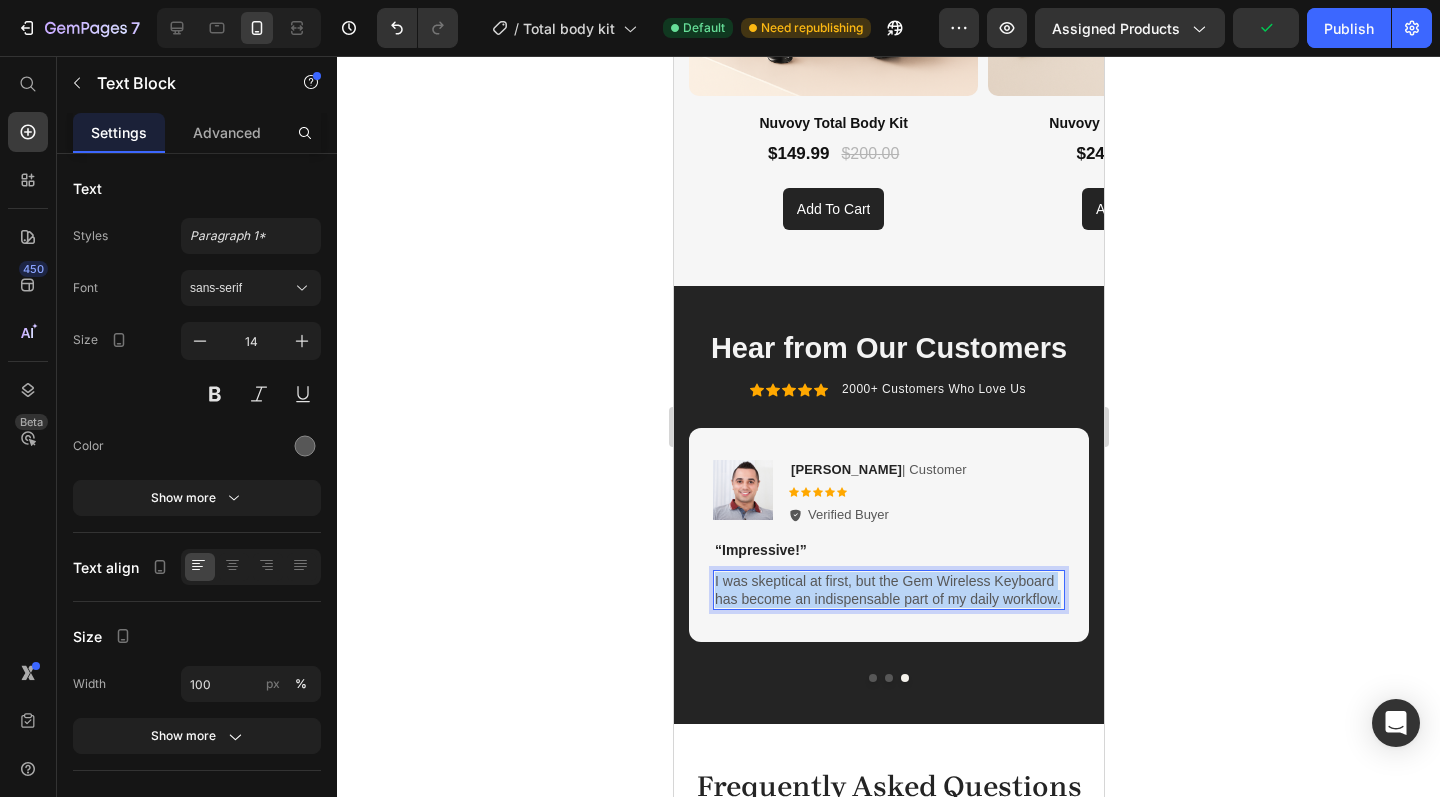 click on "I was skeptical at first, but the Gem Wireless Keyboard has become an indispensable part of my daily workflow." at bounding box center [888, 590] 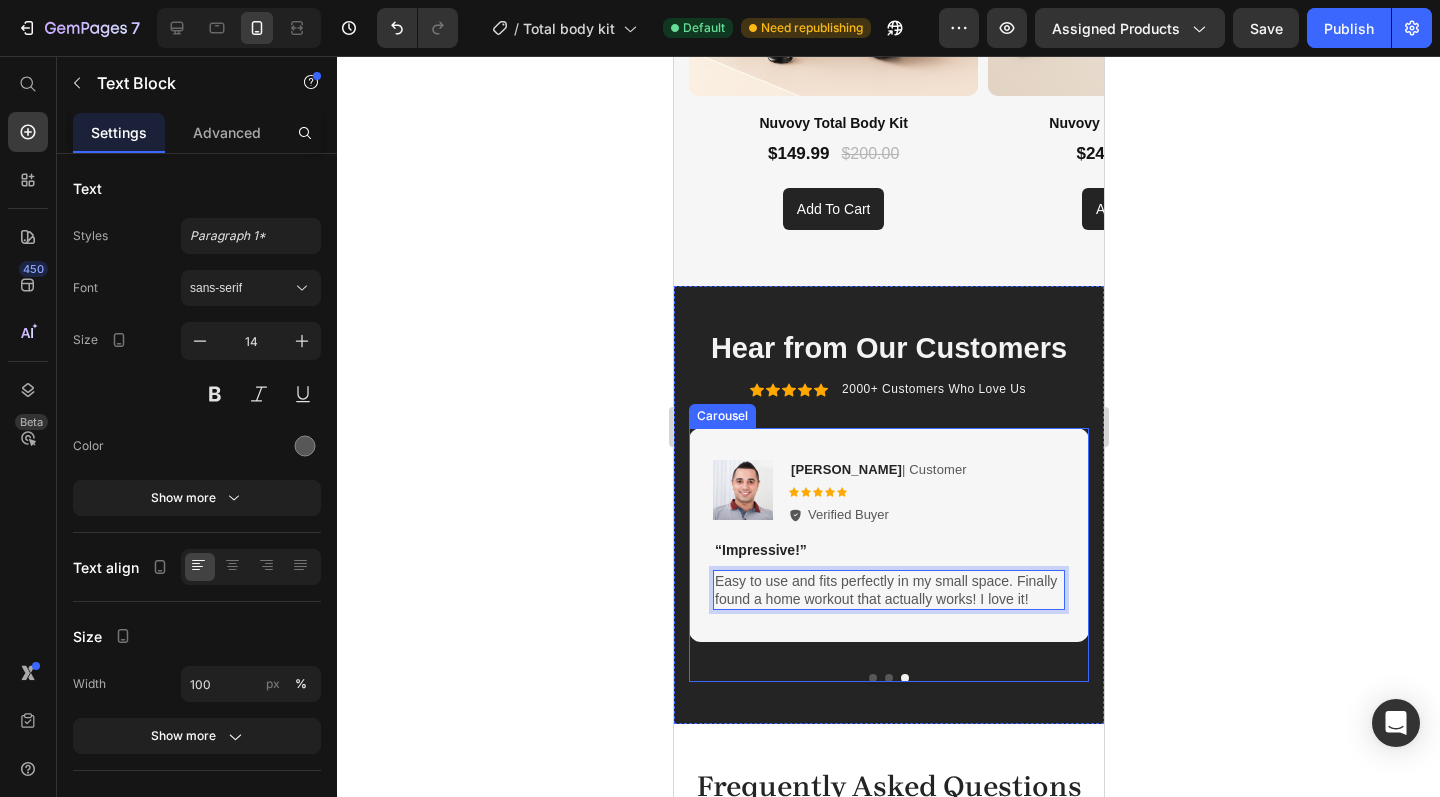 click at bounding box center (888, 678) 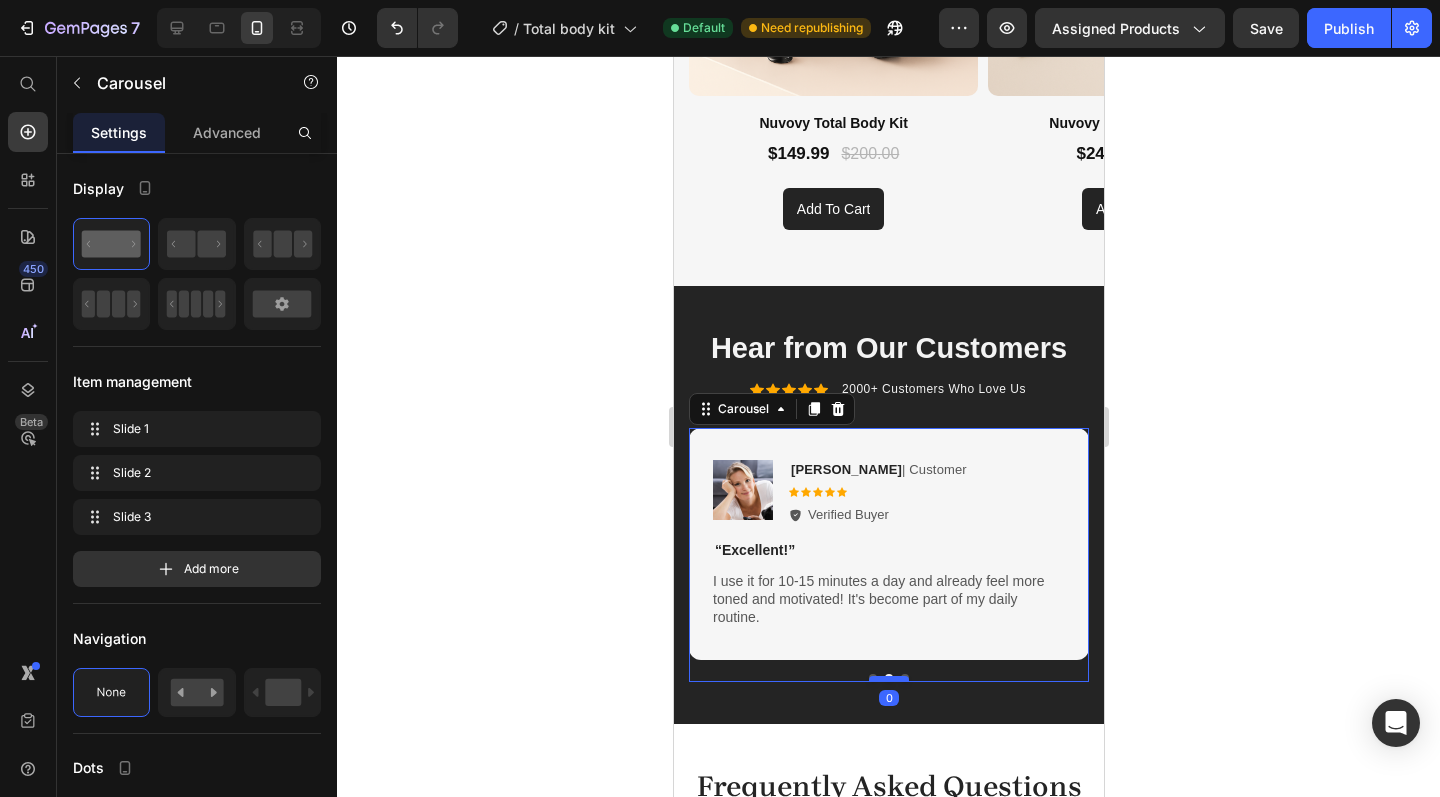 click at bounding box center [888, 679] 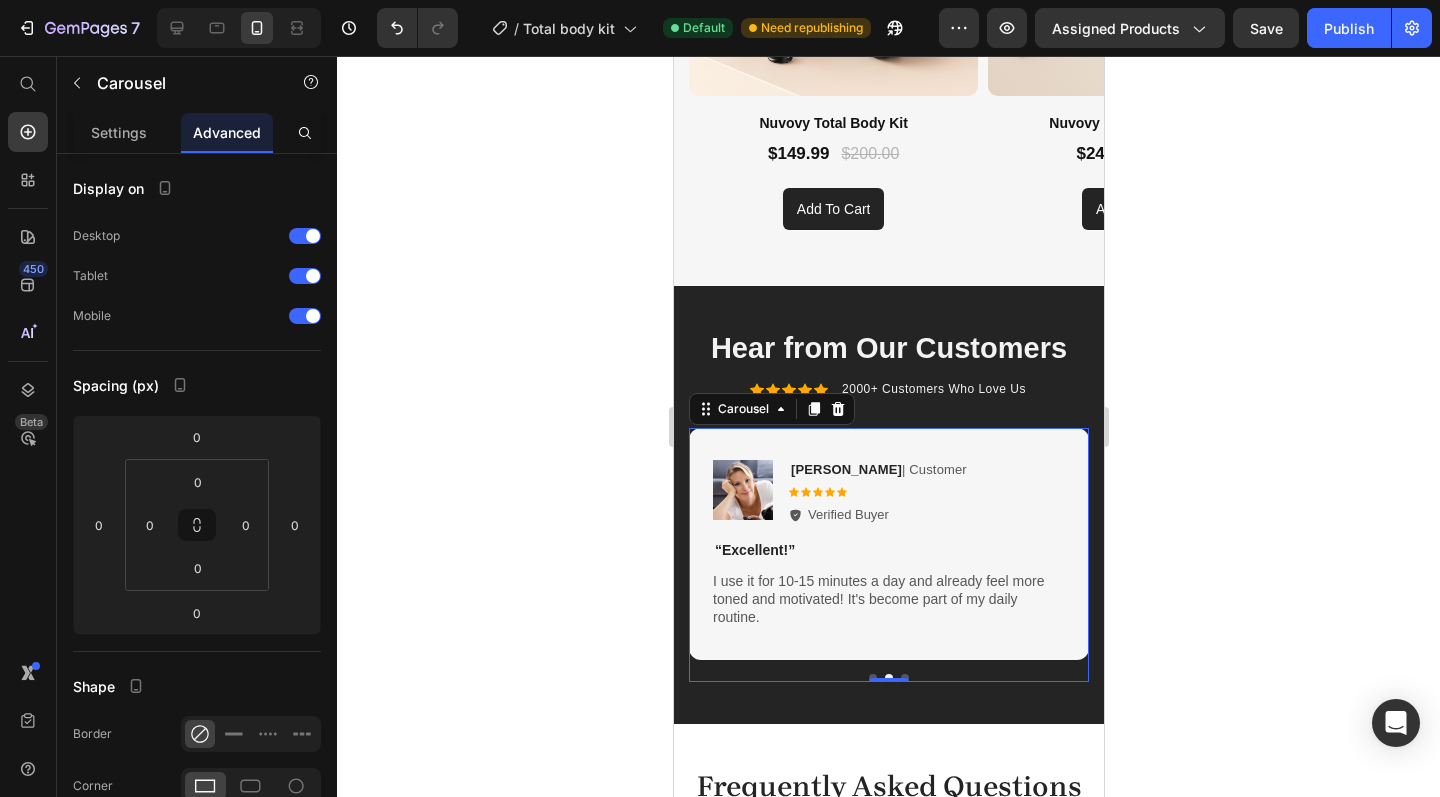 click at bounding box center [872, 678] 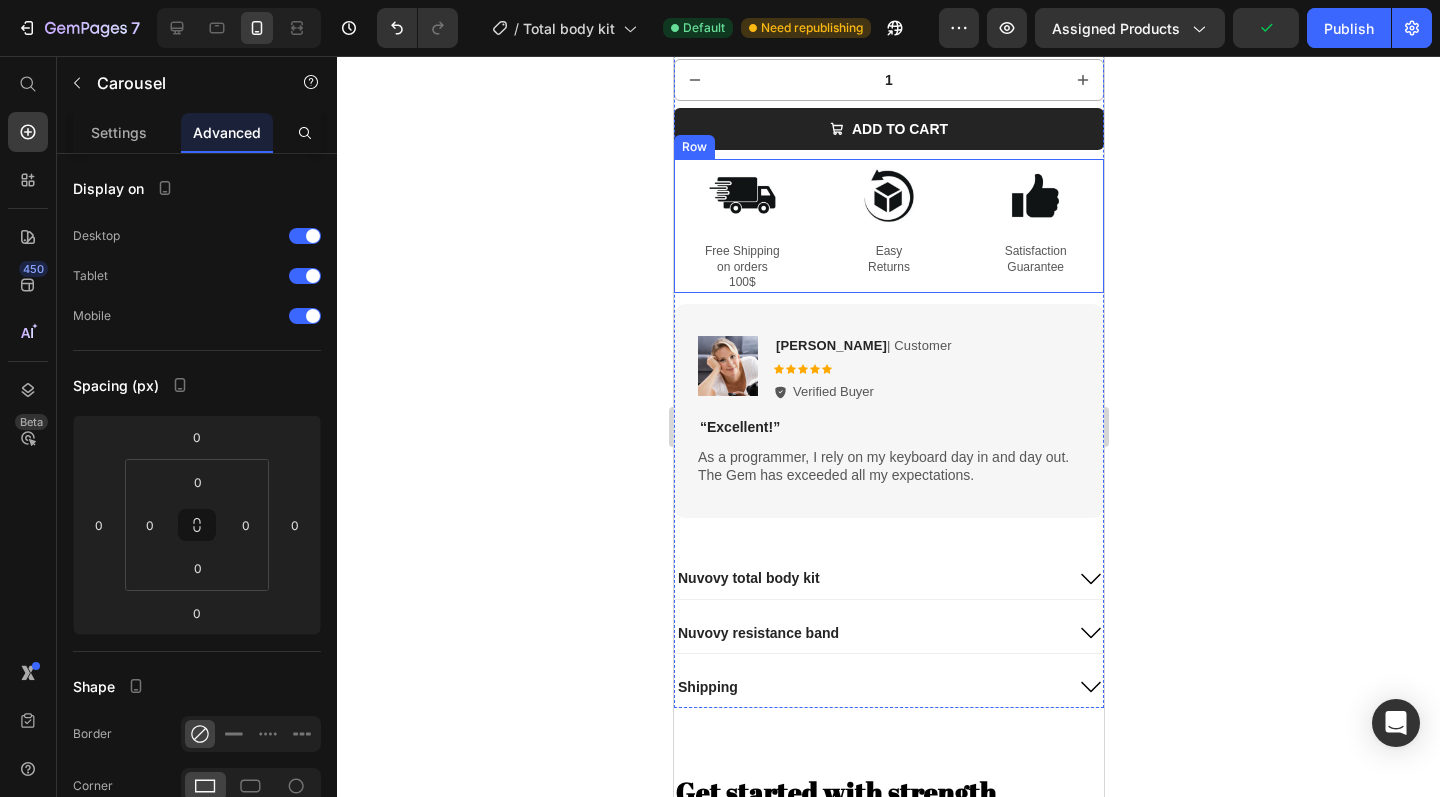 scroll, scrollTop: 1040, scrollLeft: 0, axis: vertical 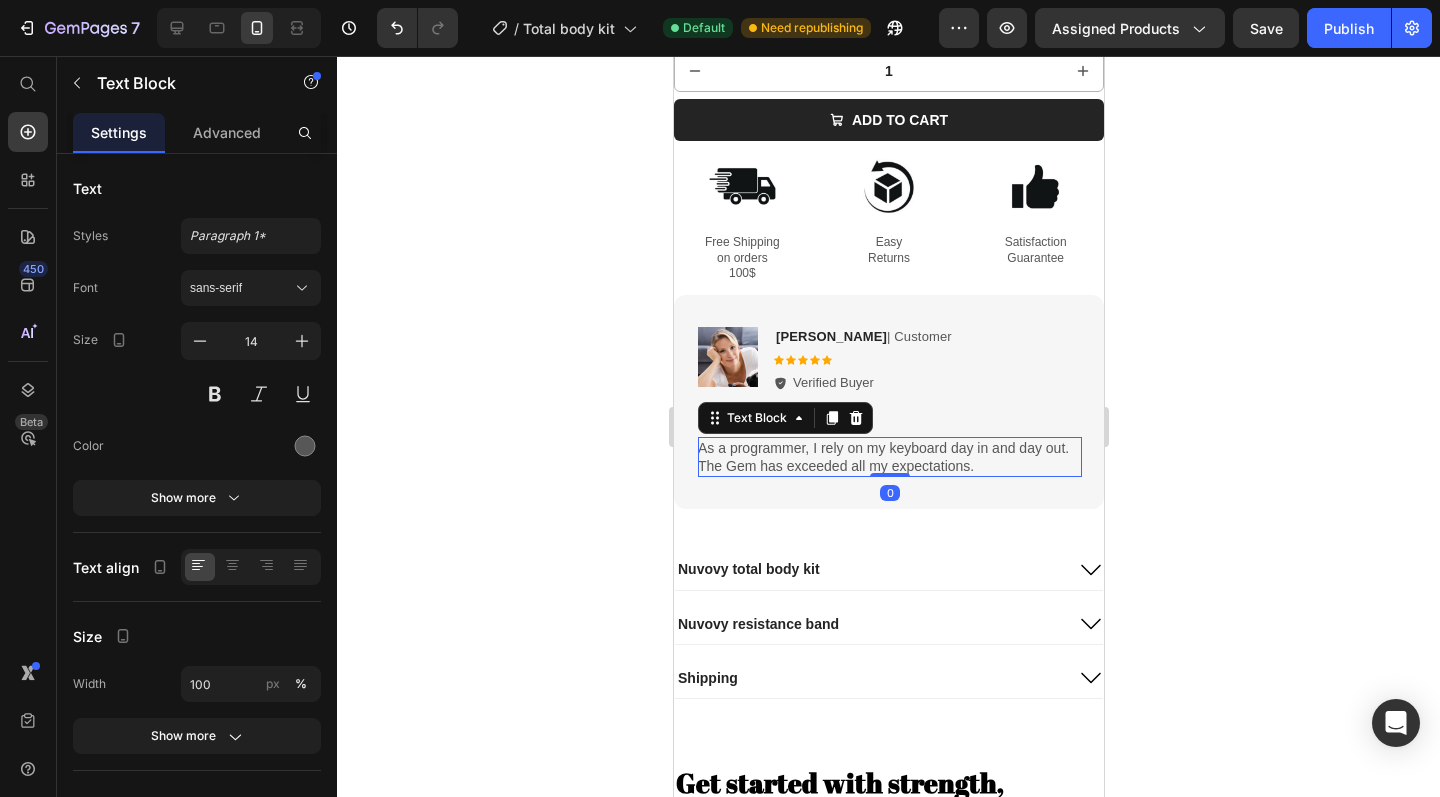 click on "As a programmer, I rely on my keyboard day in and day out. The Gem has exceeded all my expectations." at bounding box center (889, 457) 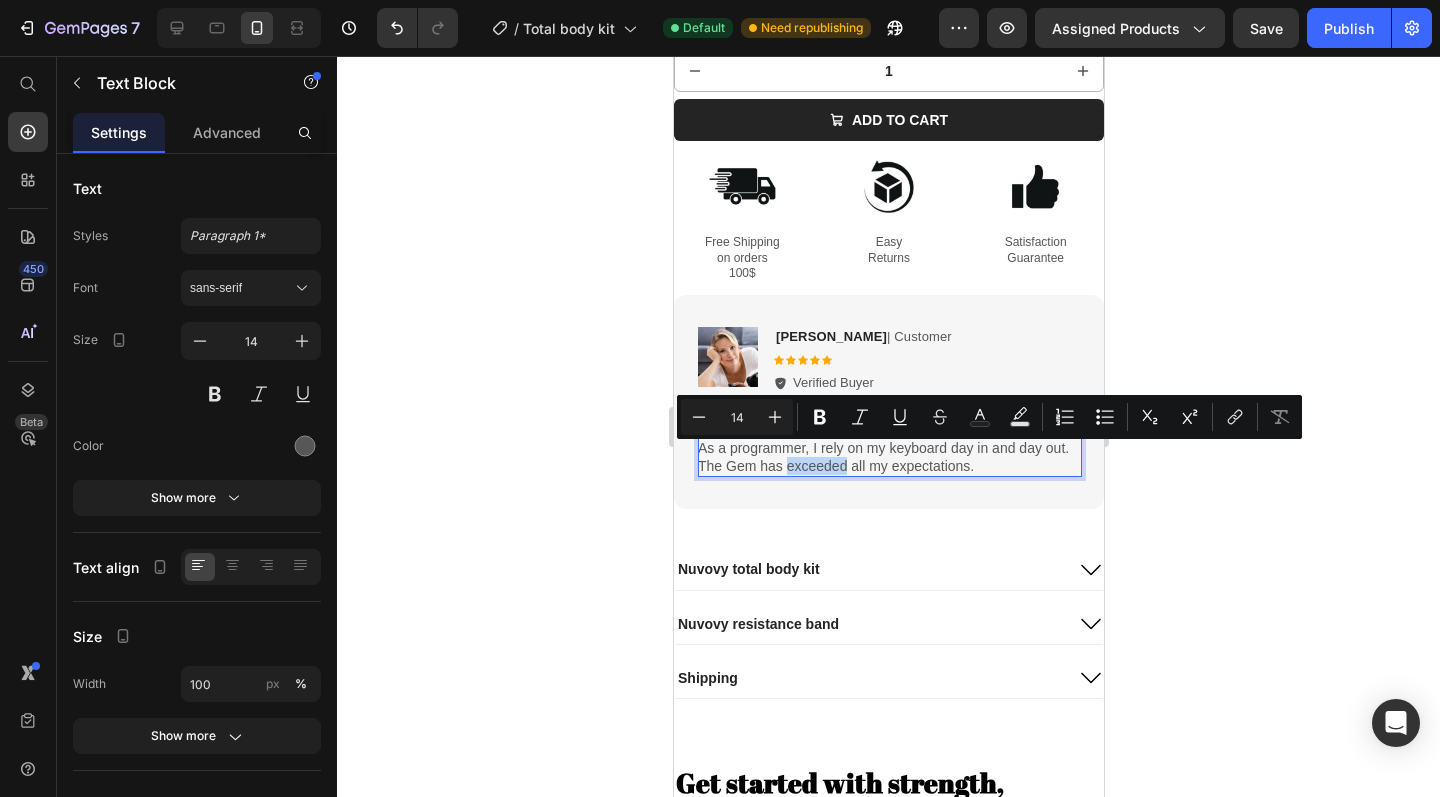 click on "As a programmer, I rely on my keyboard day in and day out. The Gem has exceeded all my expectations." at bounding box center (889, 457) 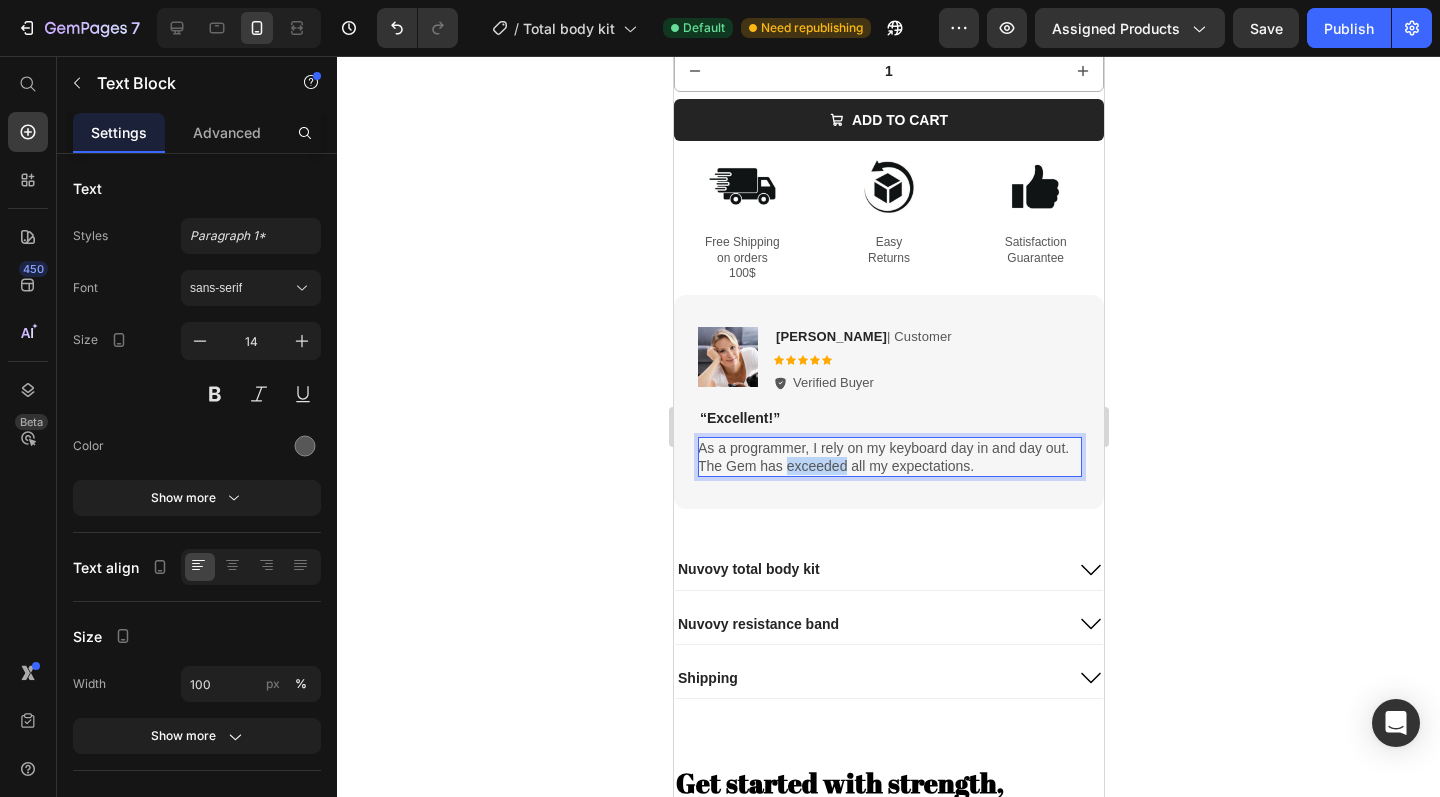 click on "As a programmer, I rely on my keyboard day in and day out. The Gem has exceeded all my expectations." at bounding box center (889, 457) 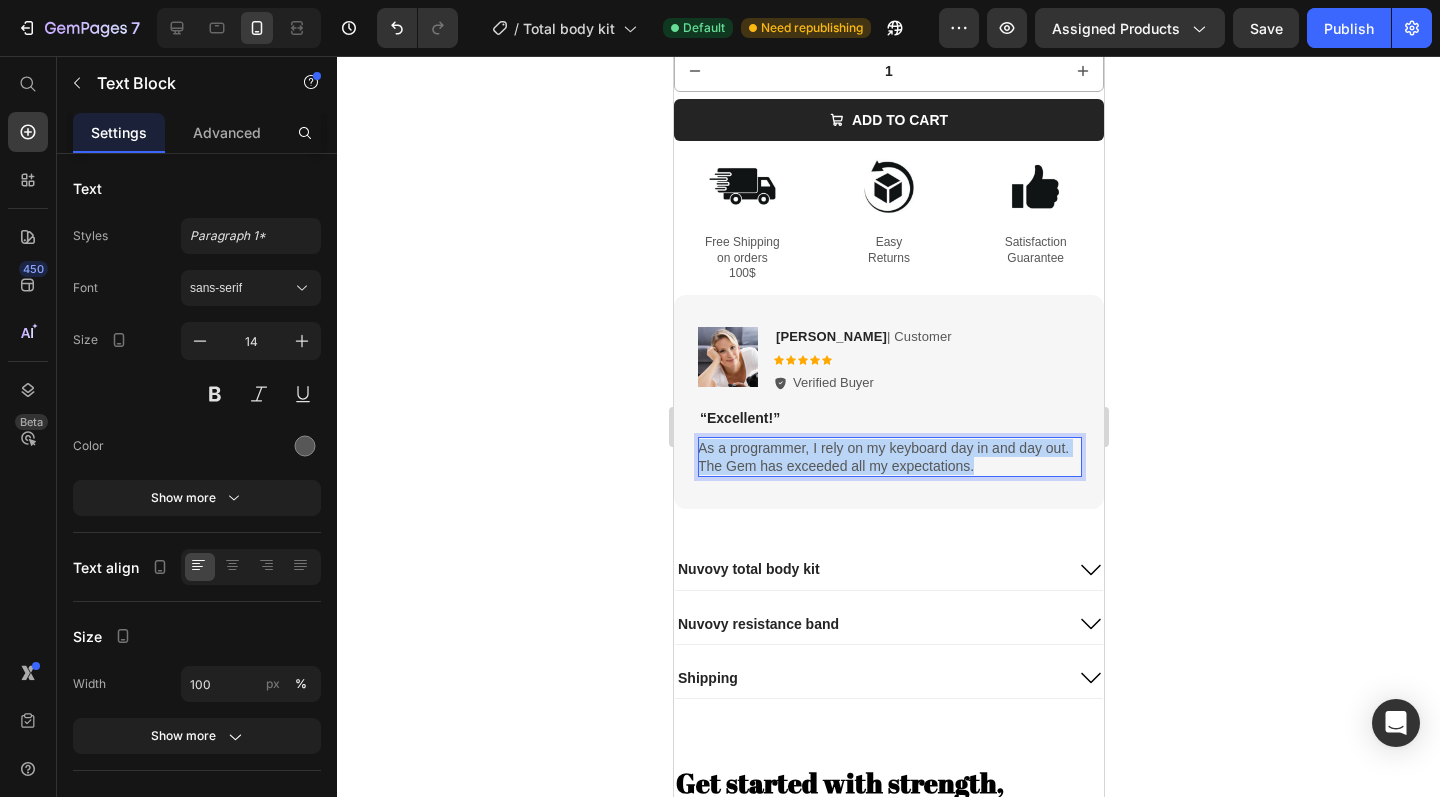 click on "As a programmer, I rely on my keyboard day in and day out. The Gem has exceeded all my expectations." at bounding box center (889, 457) 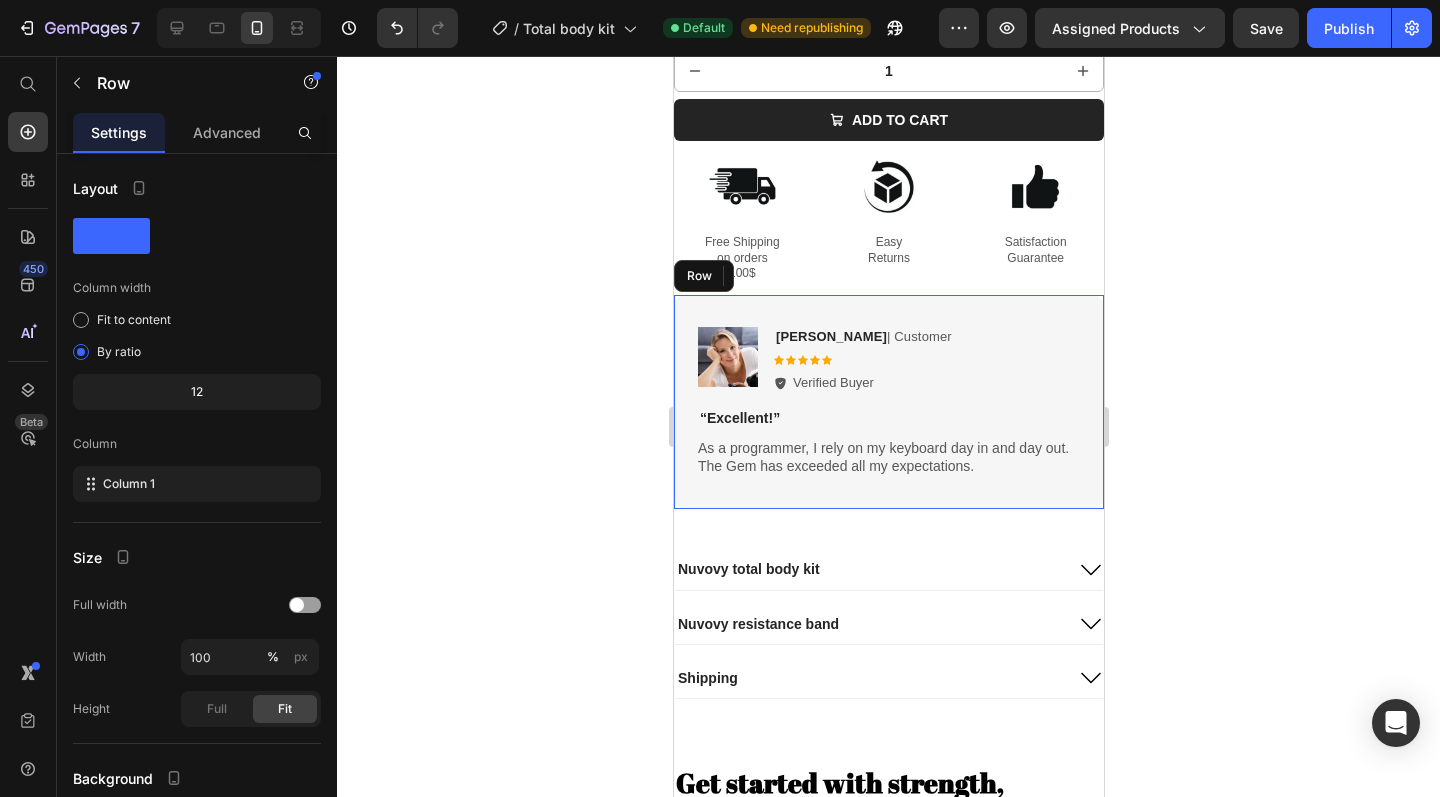 click on "Image Reylo B  | Customer   Text Block Icon Icon Icon Icon Icon Icon List
Verified Buyer Item List Row “Excellent!” Text Block As a programmer, I rely on my keyboard day in and day out. The Gem has exceeded all my expectations. Text Block   0 Row" at bounding box center [888, 402] 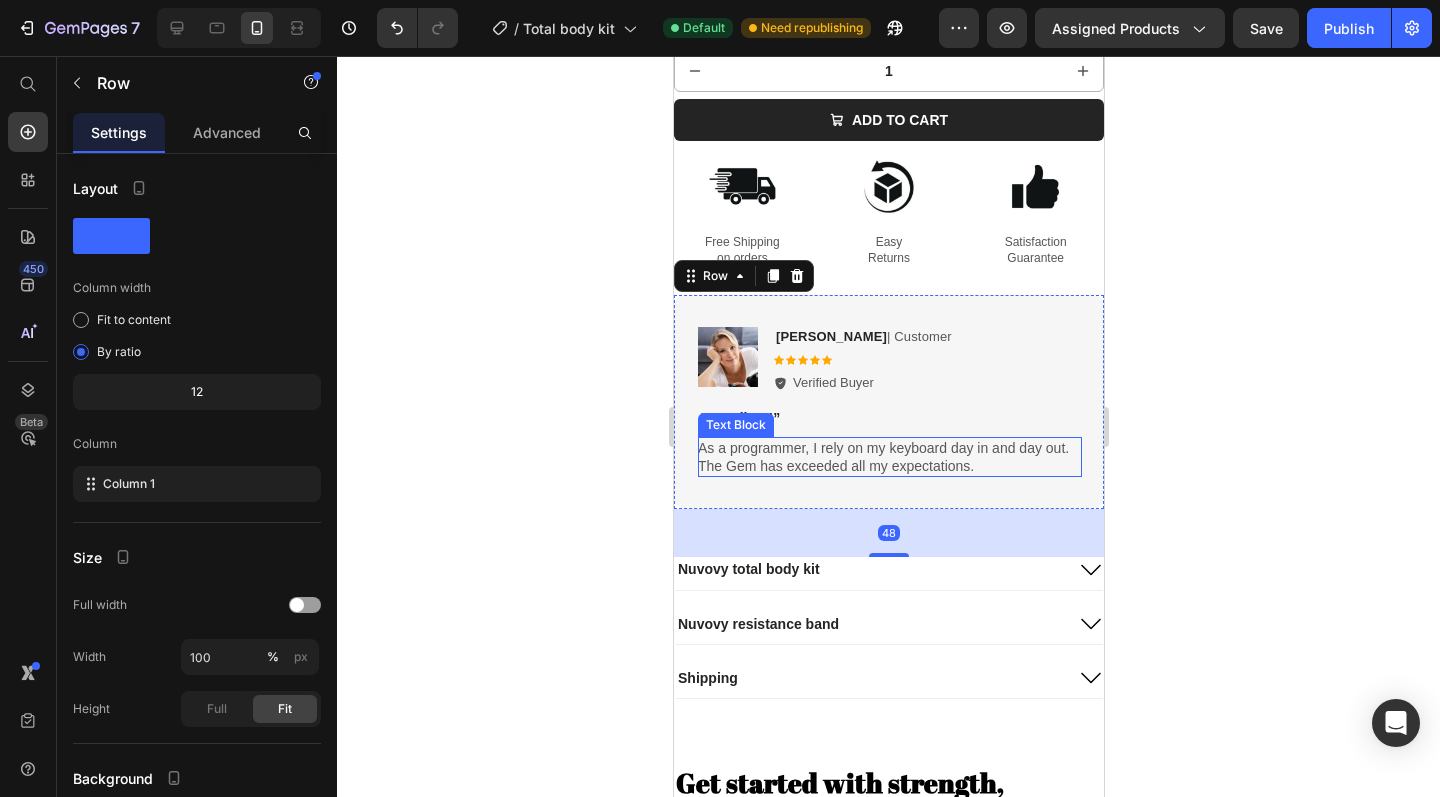 click on "Text Block" at bounding box center (735, 425) 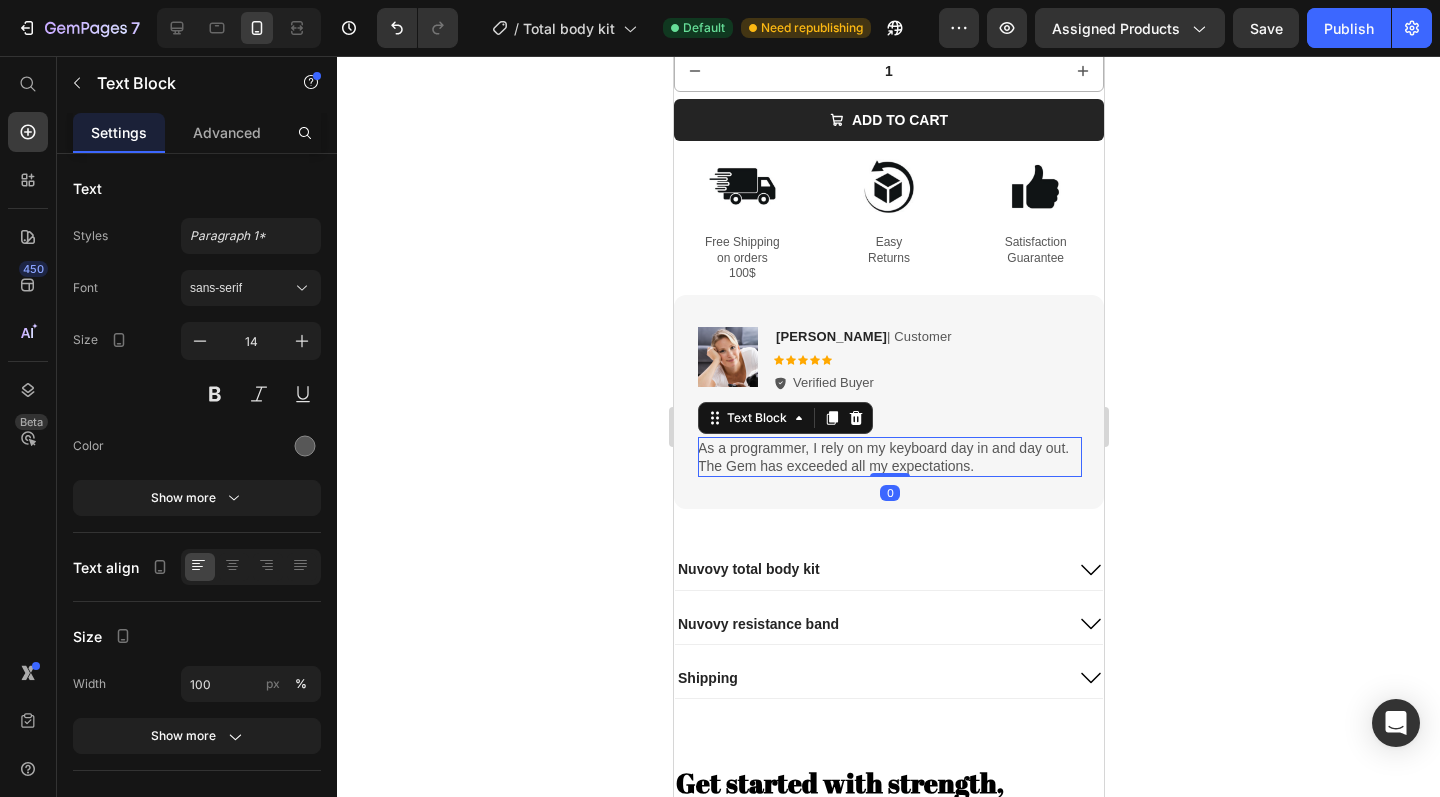click 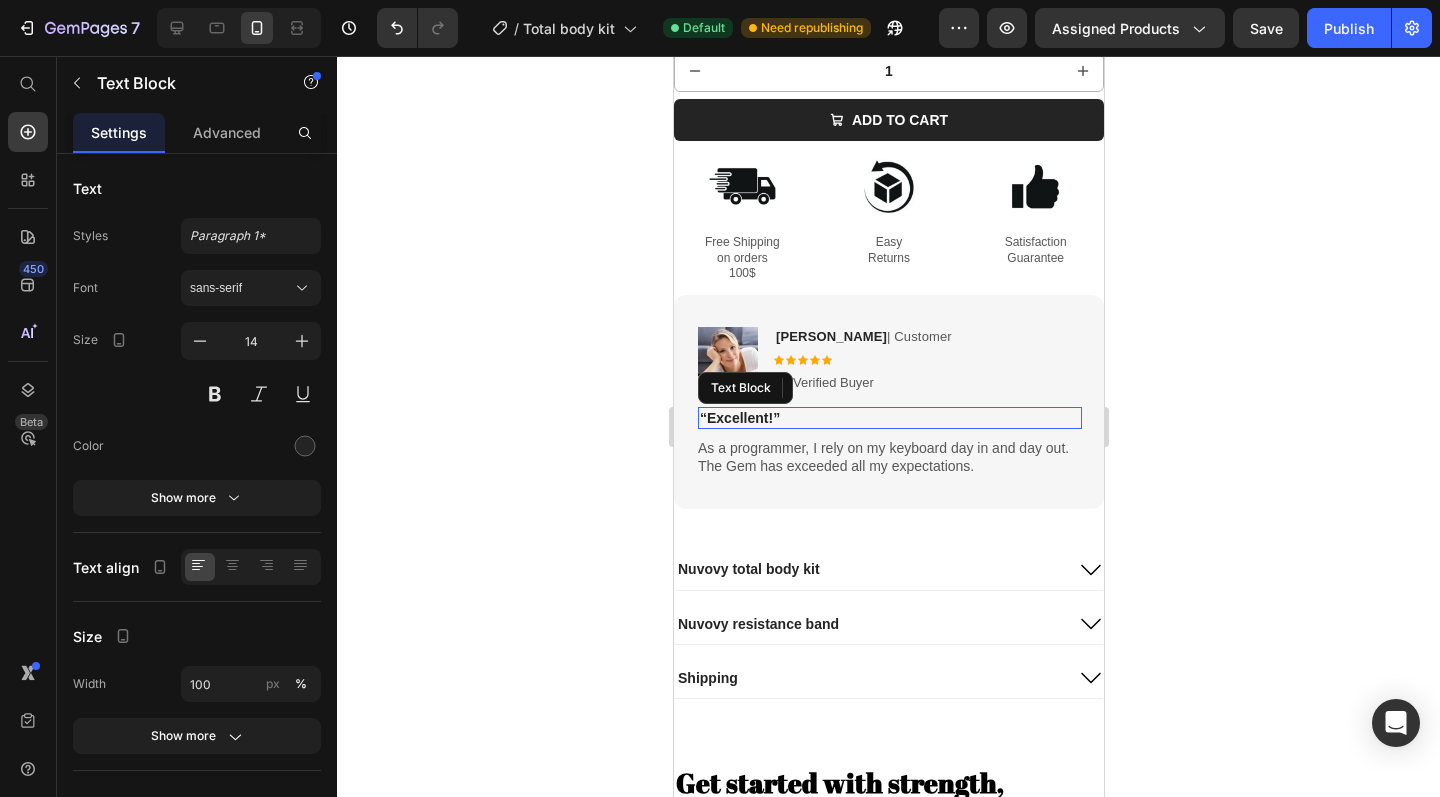 click on "“Excellent!”" at bounding box center [889, 418] 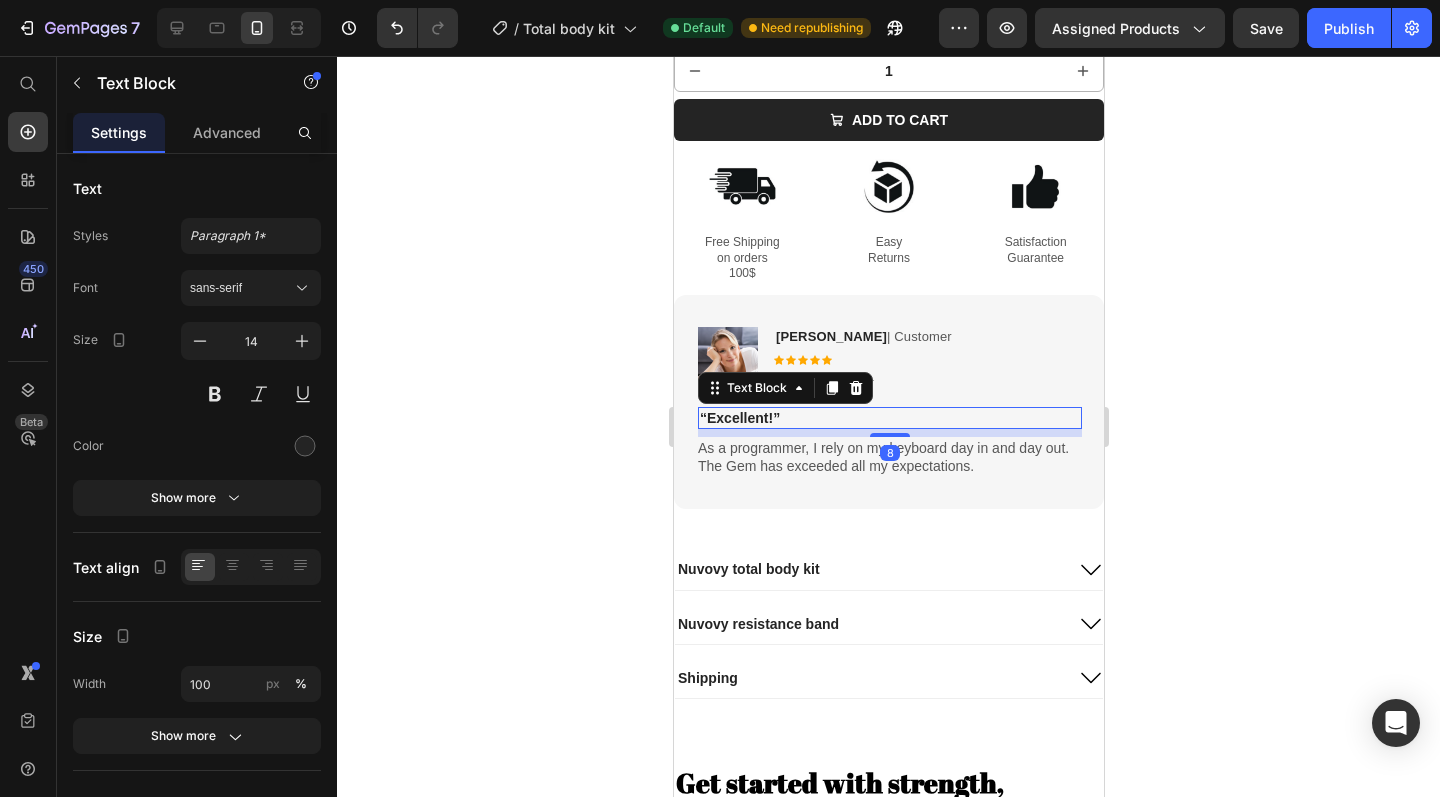 click on "“Excellent!”" at bounding box center [889, 418] 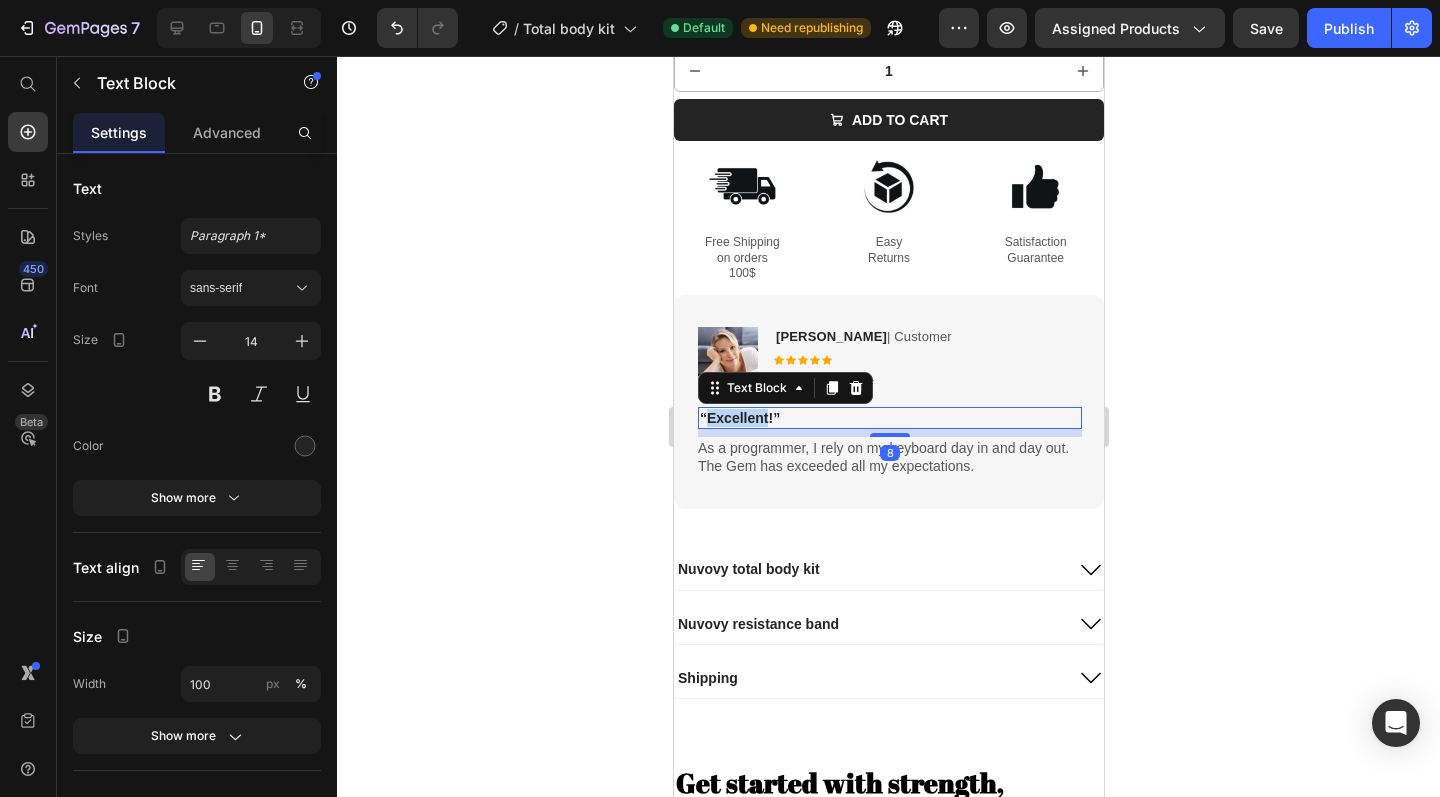 click on "“Excellent!”" at bounding box center [889, 418] 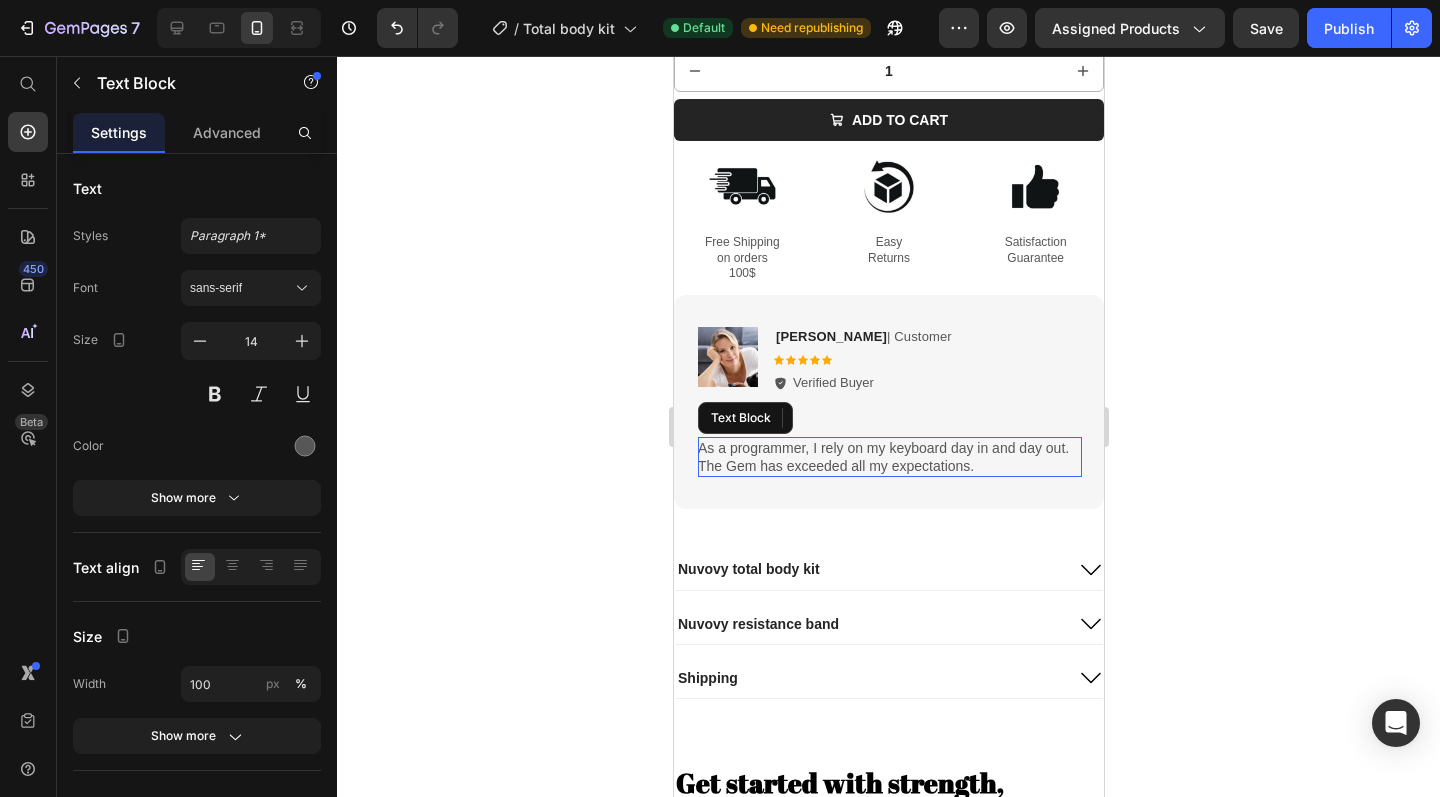 click on "As a programmer, I rely on my keyboard day in and day out. The Gem has exceeded all my expectations." at bounding box center (889, 457) 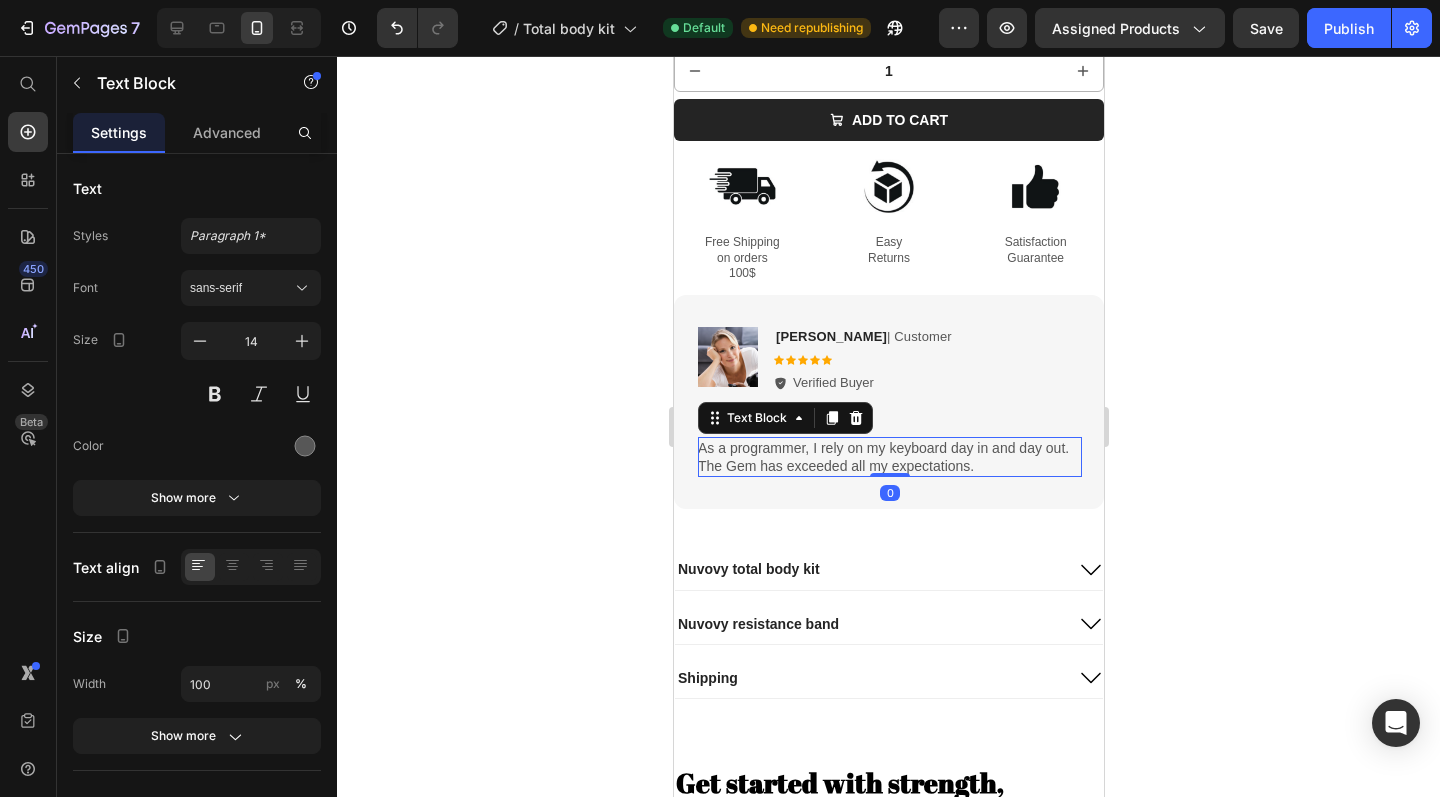 click on "As a programmer, I rely on my keyboard day in and day out. The Gem has exceeded all my expectations." at bounding box center [889, 457] 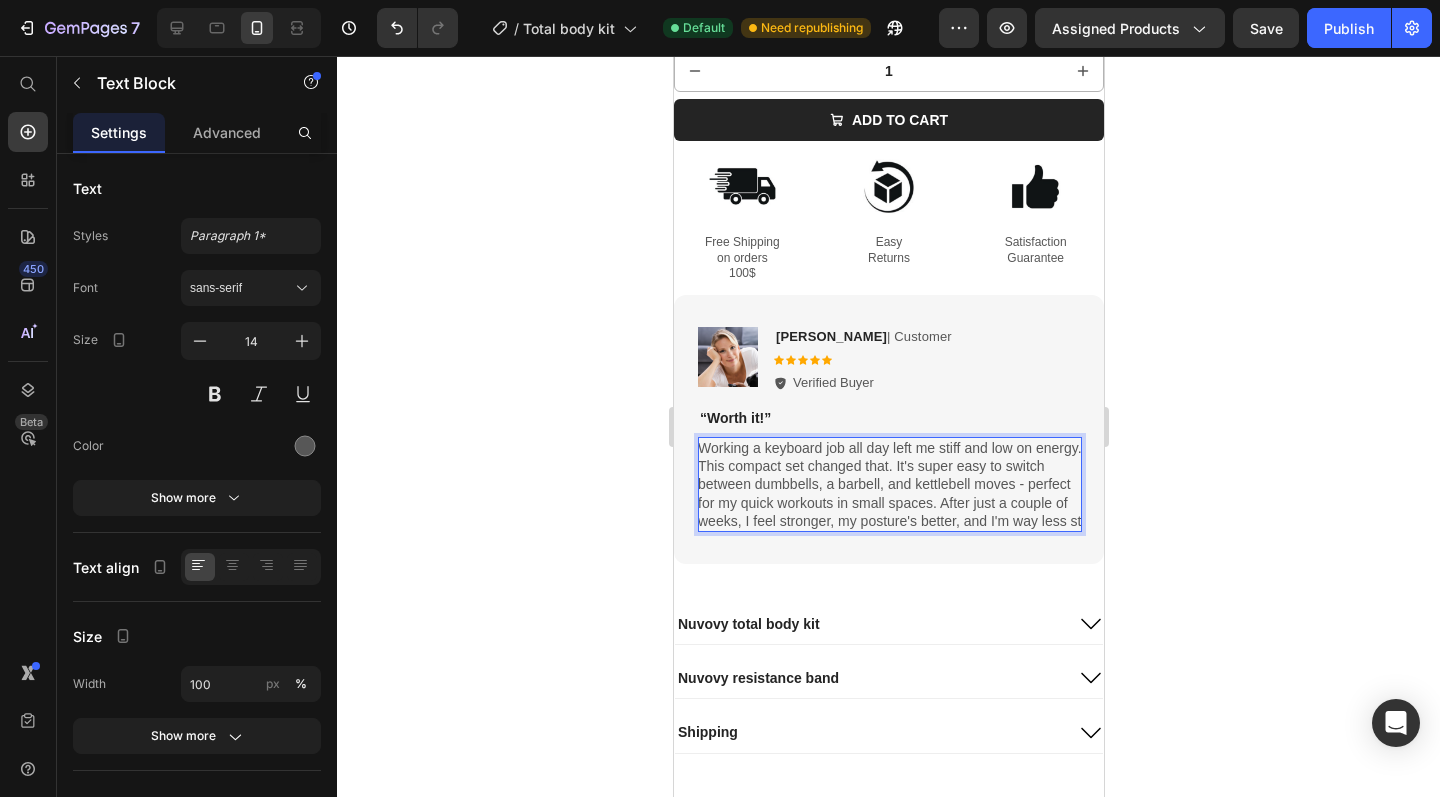 scroll, scrollTop: 0, scrollLeft: 1, axis: horizontal 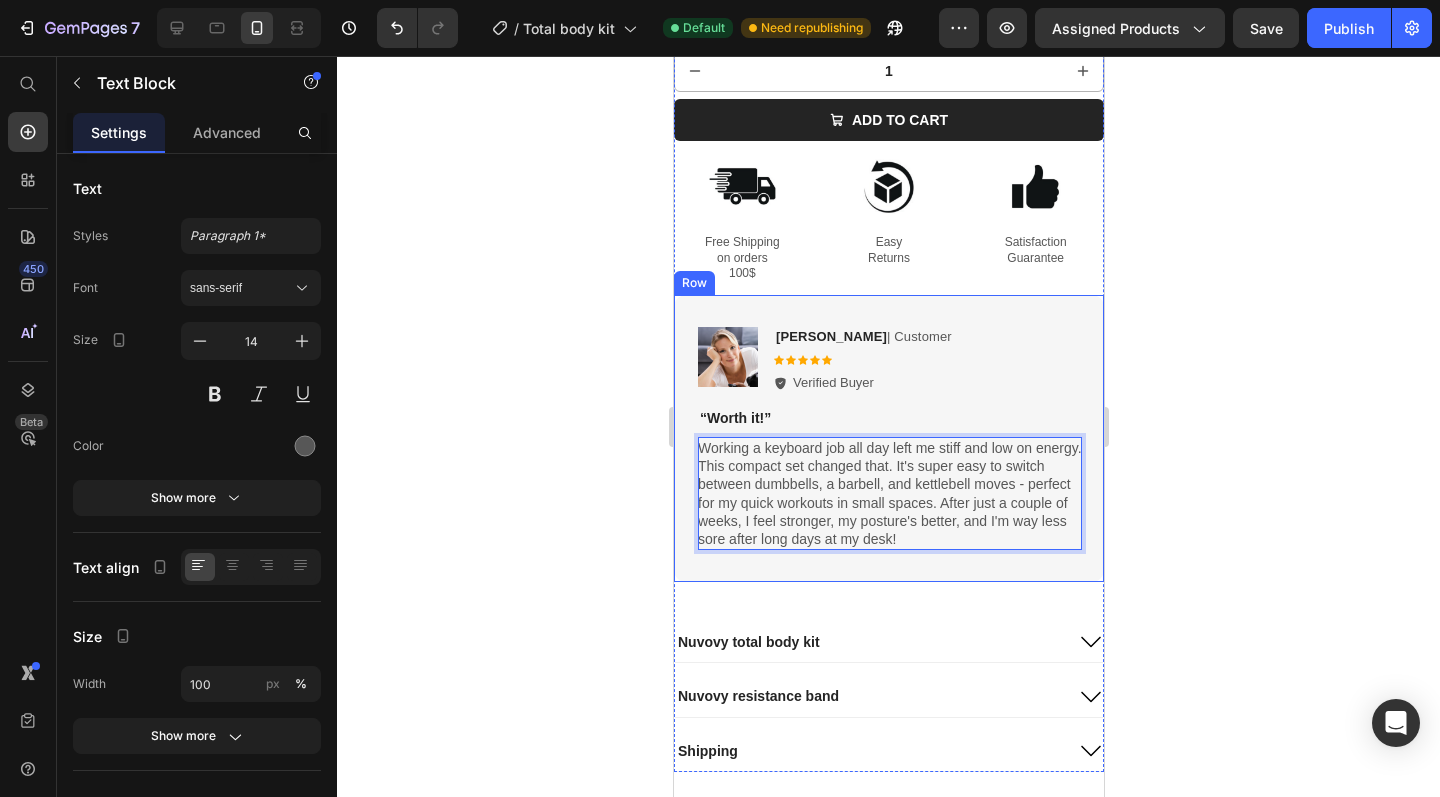 click 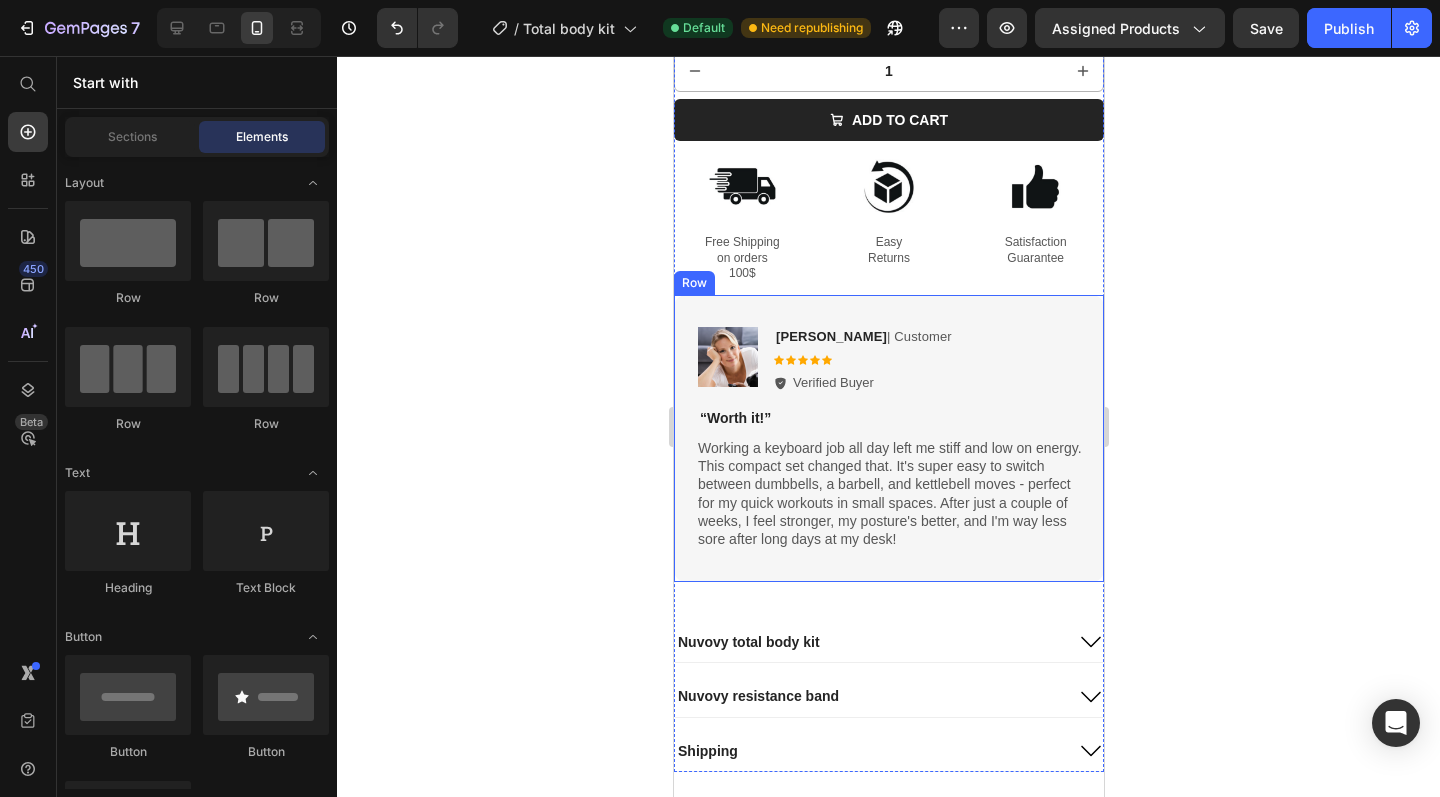 click 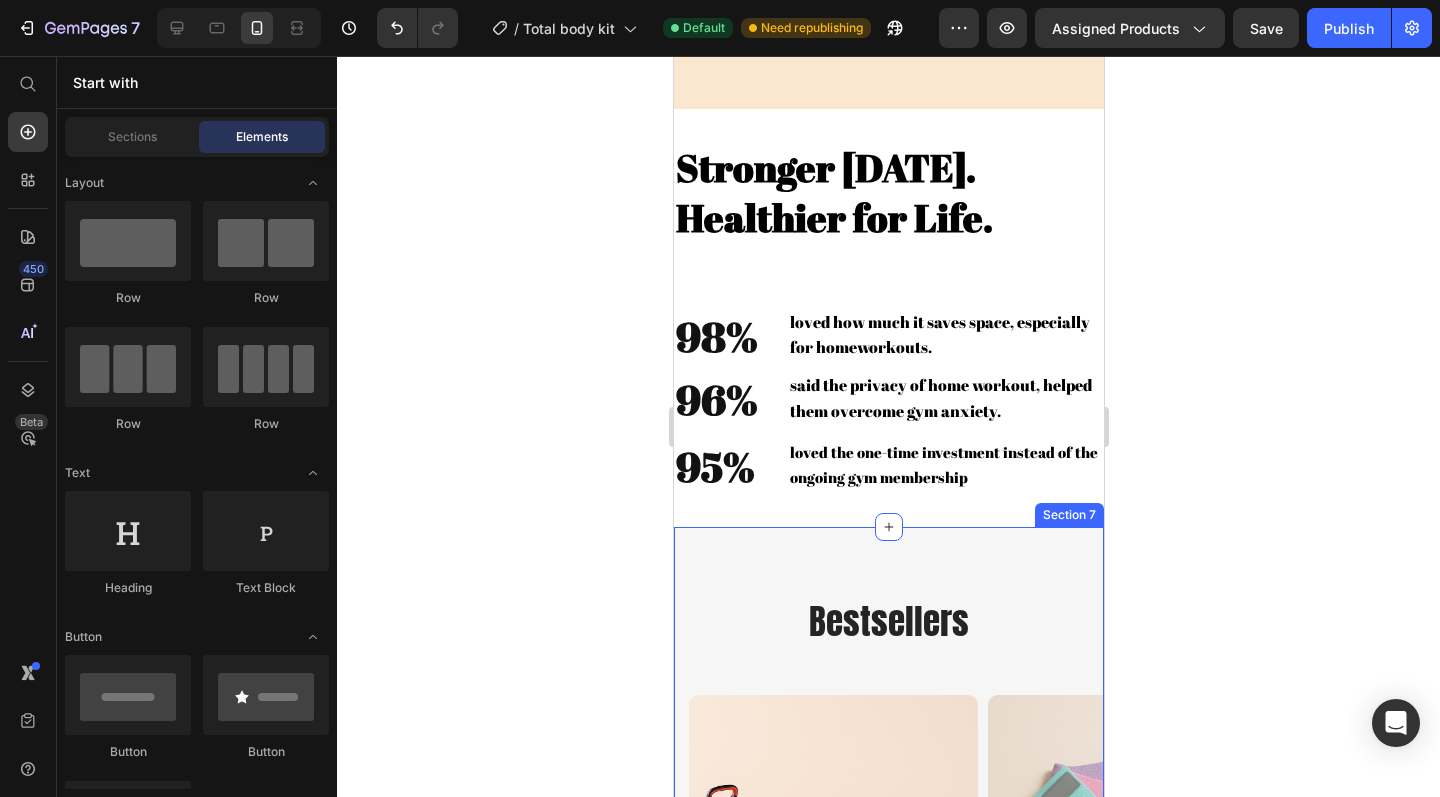 scroll, scrollTop: 2741, scrollLeft: 0, axis: vertical 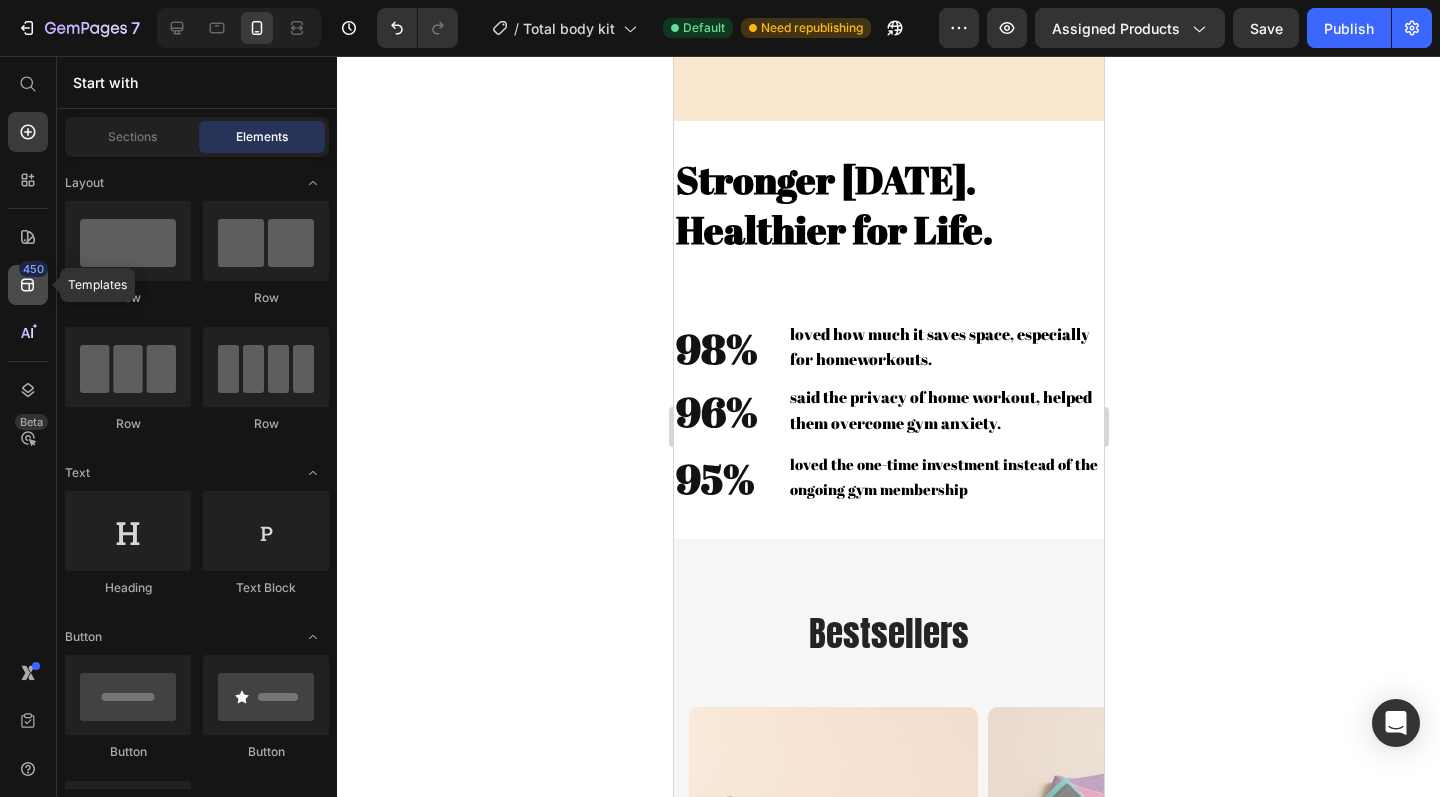 click on "450" 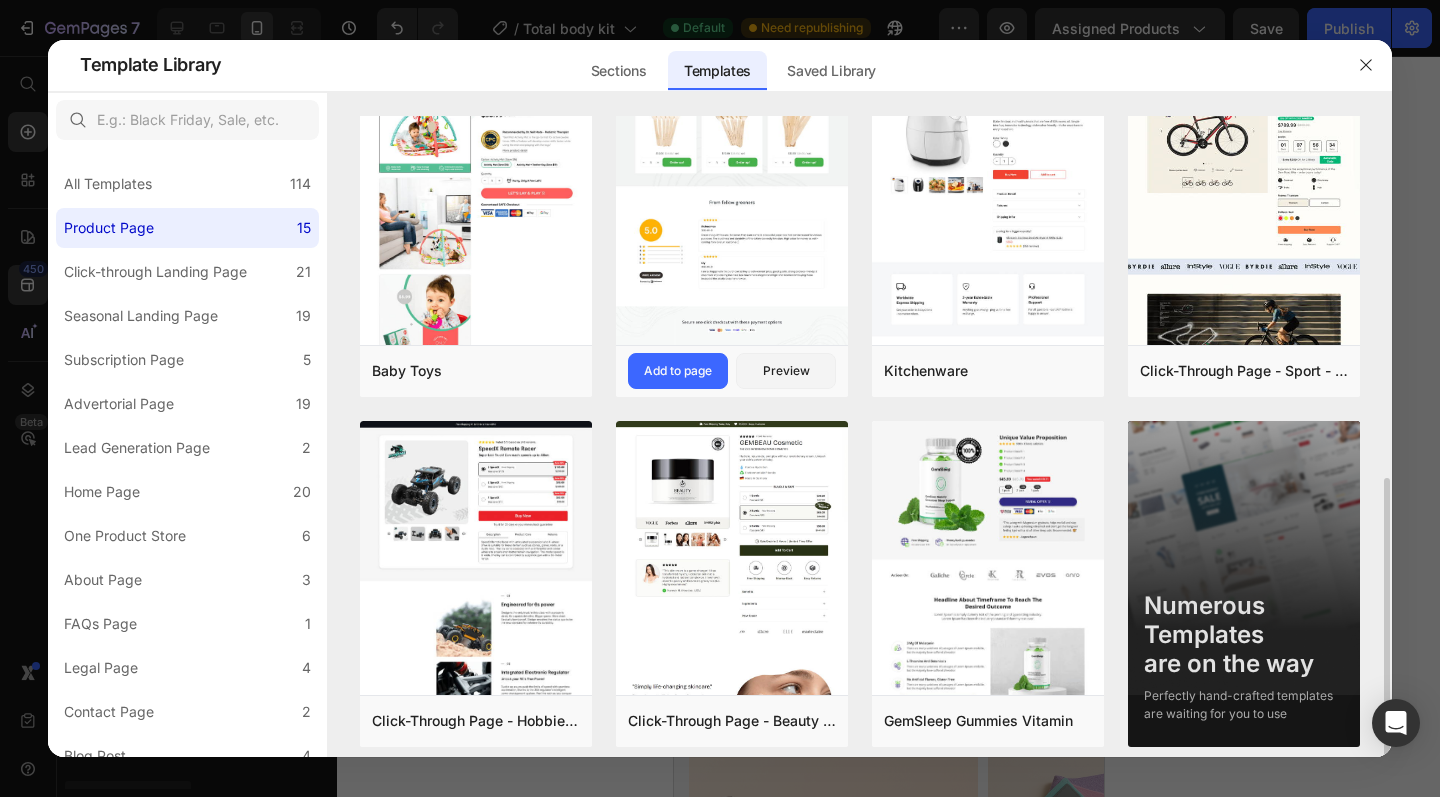 scroll, scrollTop: 759, scrollLeft: 0, axis: vertical 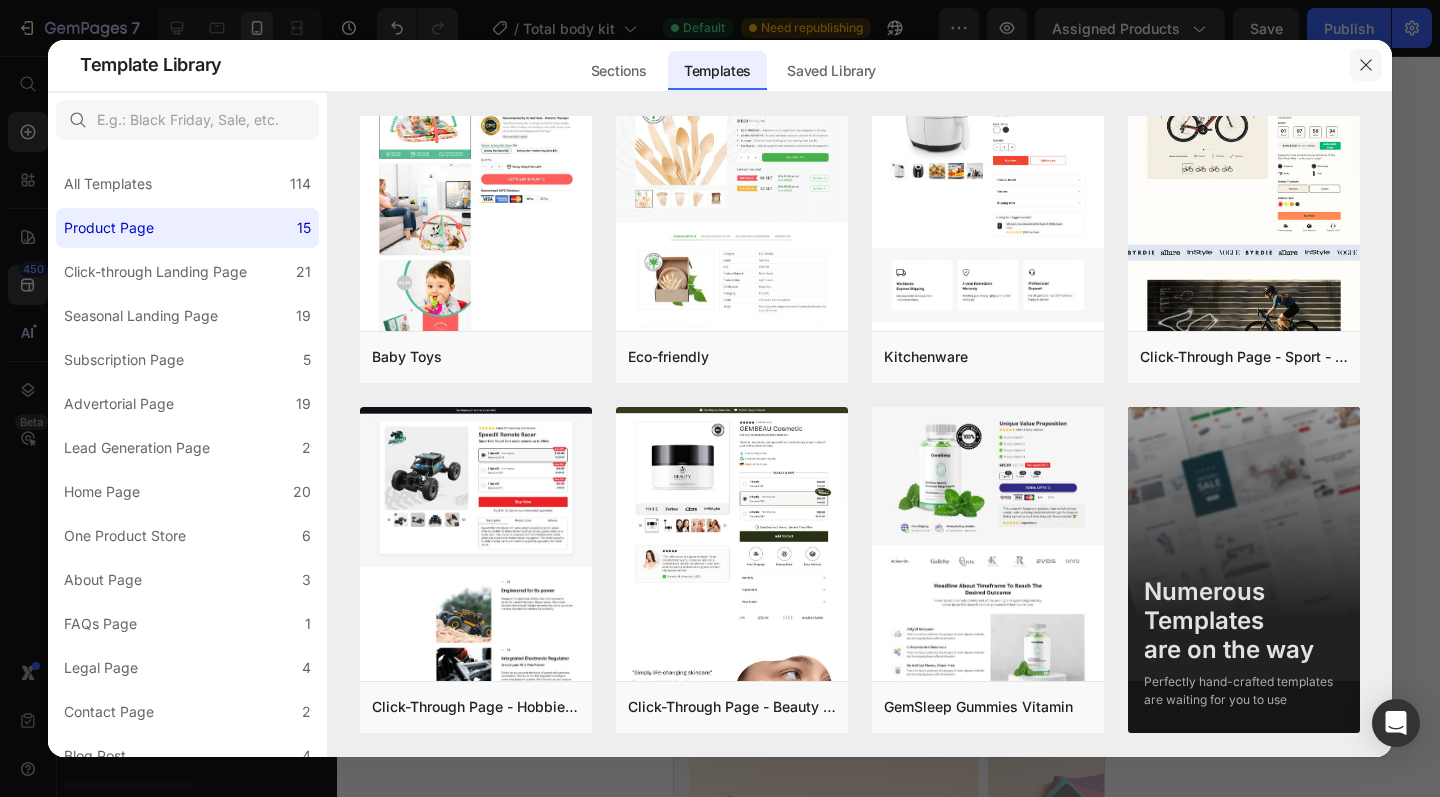 click at bounding box center (1366, 65) 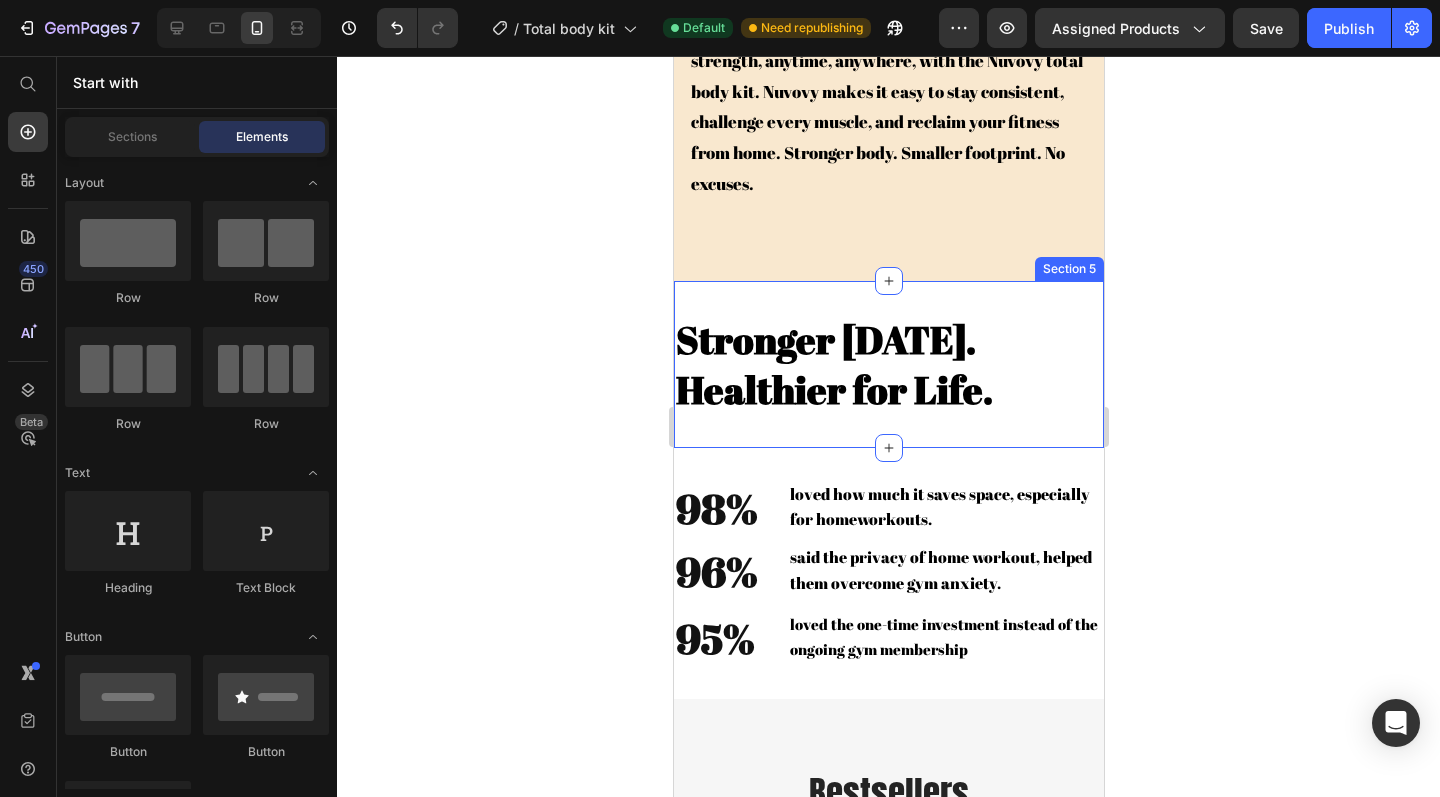 scroll, scrollTop: 3131, scrollLeft: 0, axis: vertical 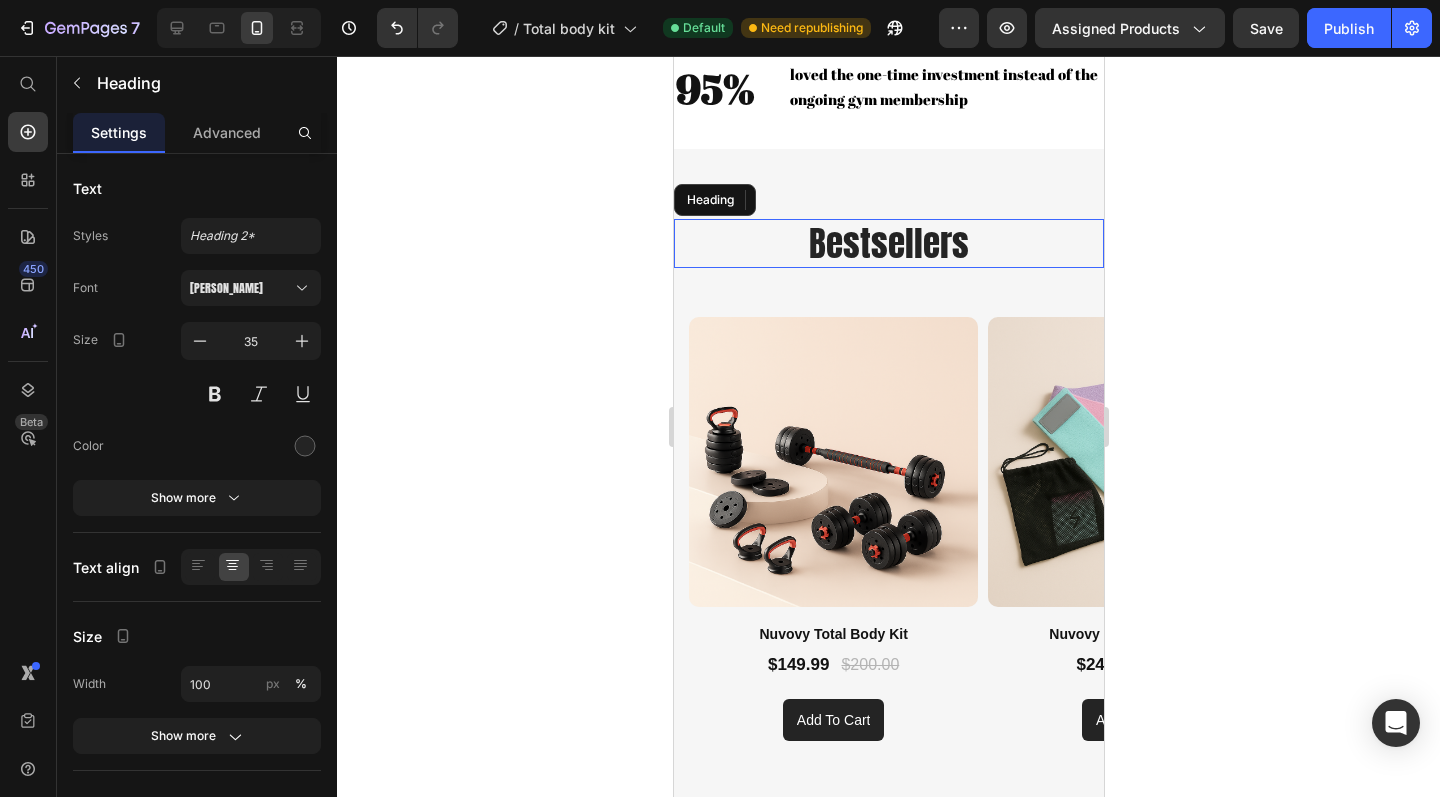 click on "Bestsellers" at bounding box center (888, 244) 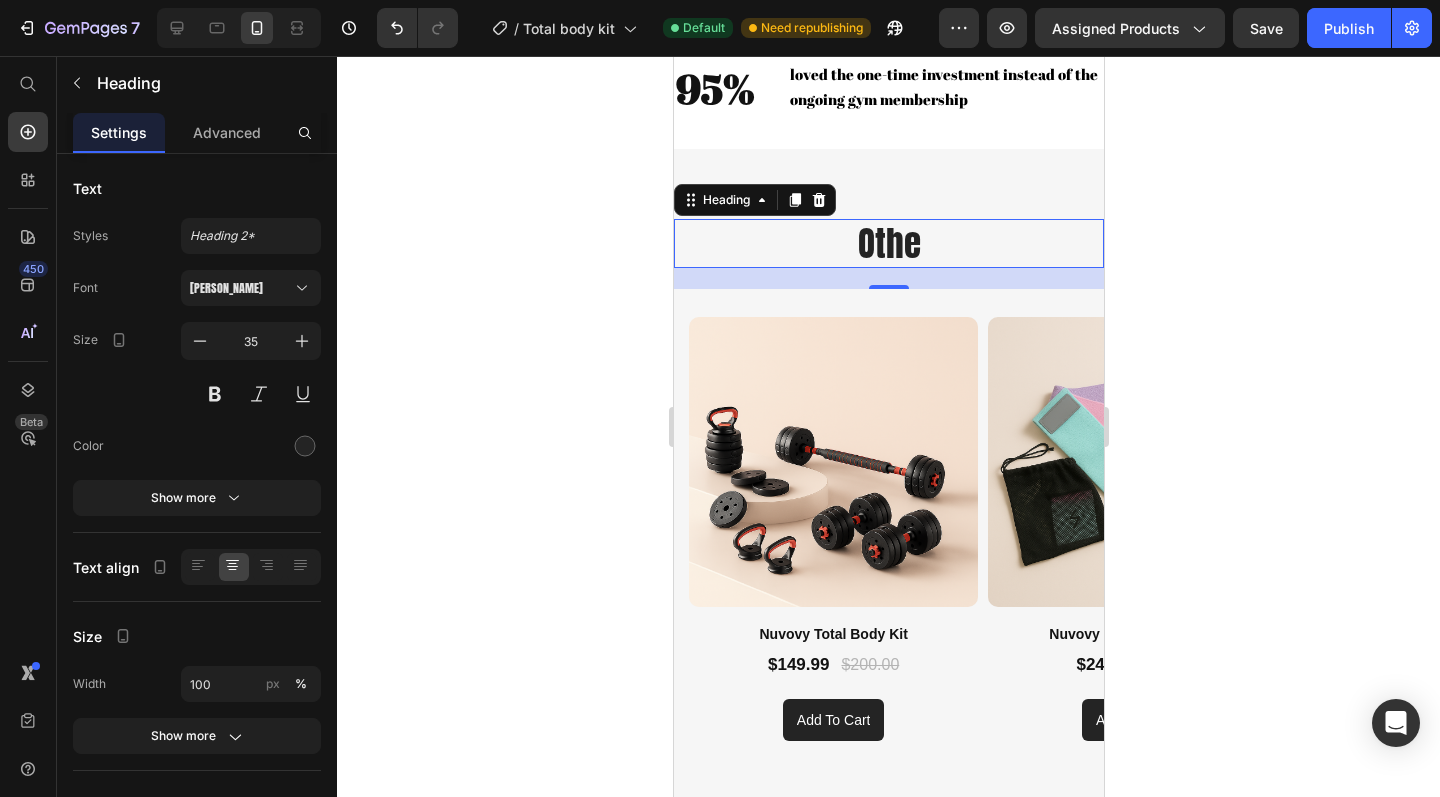 click 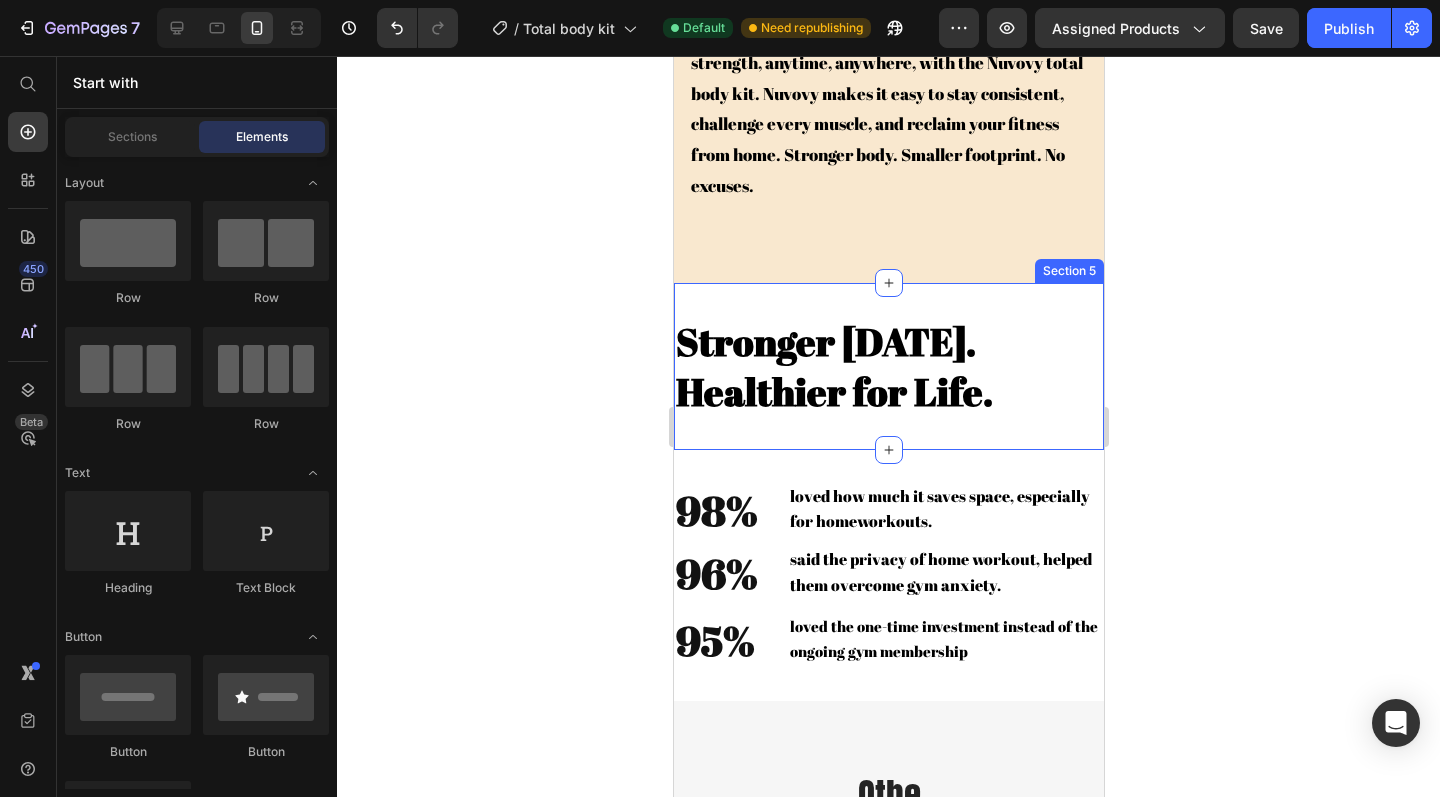 scroll, scrollTop: 2586, scrollLeft: 0, axis: vertical 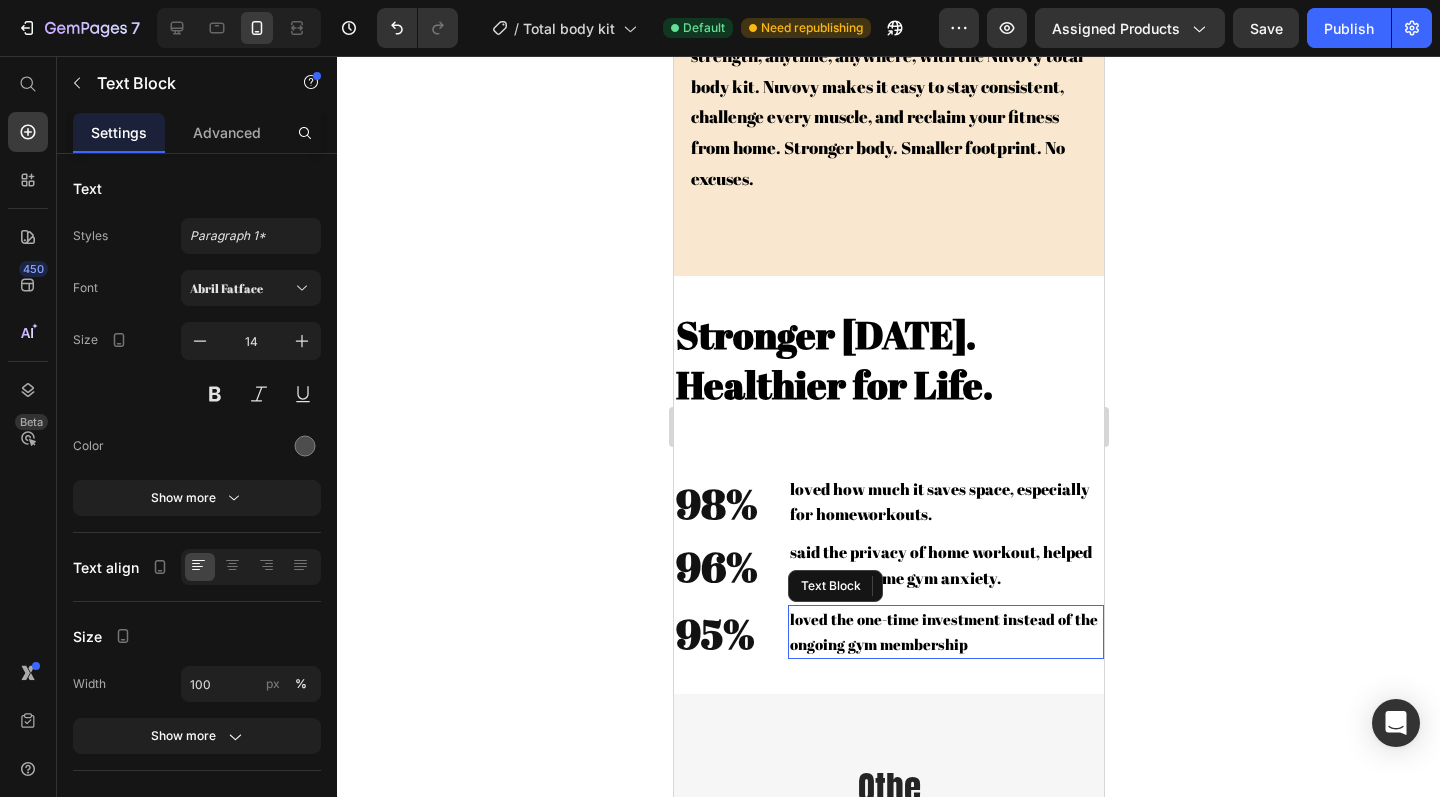 click on "loved the one-time investment instead of the ongoing gym membership" at bounding box center (945, 632) 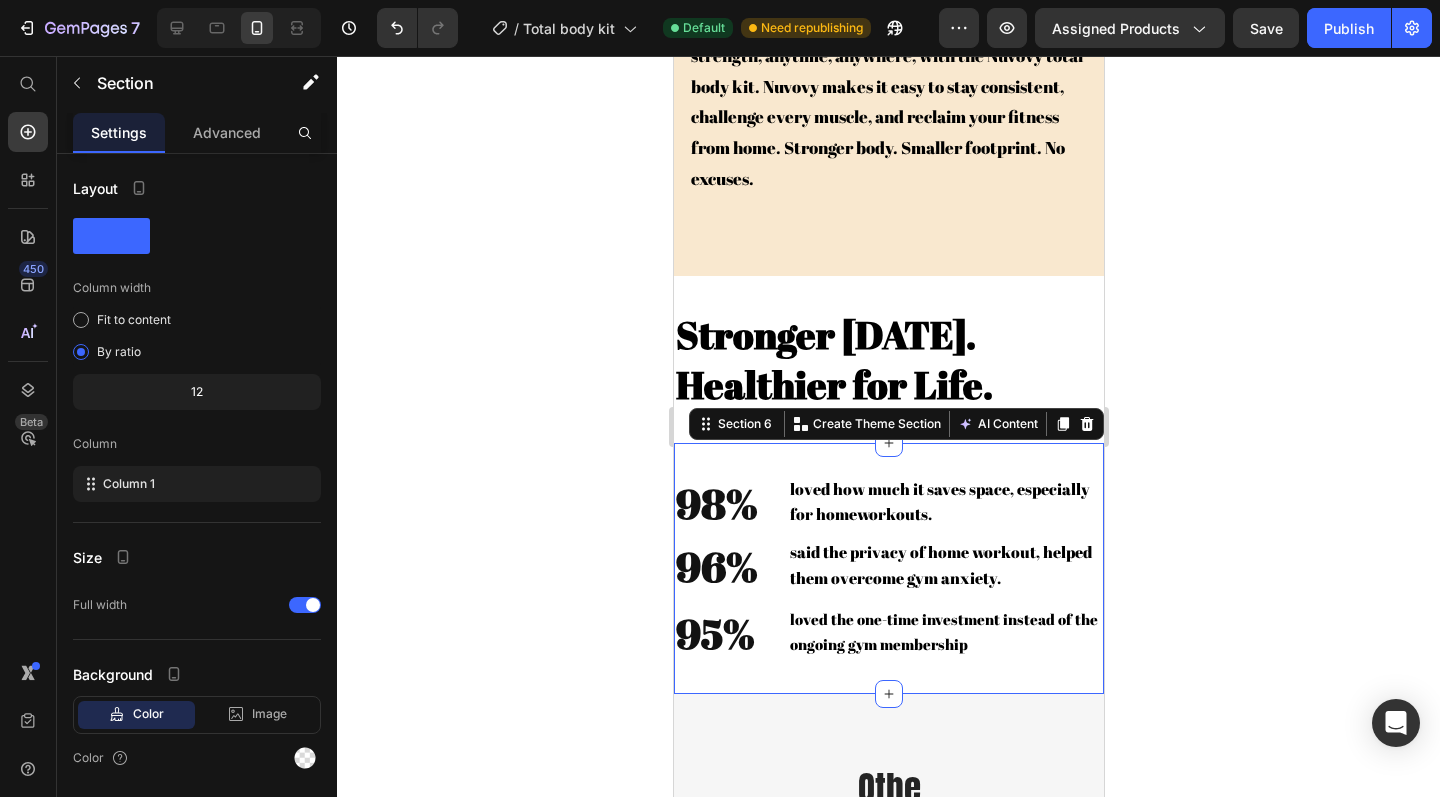 click on "98% Heading loved how much it saves space, especially for homeworkouts. Text Block Row 96% Heading said the privacy of home workout, helped them overcome gym anxiety. Text Block Row 95% Heading loved the one-time investment instead of the ongoing gym membership Text Block Row Section 6   You can create reusable sections Create Theme Section AI Content Write with GemAI What would you like to describe here? Tone and Voice Persuasive Product Show more Generate" at bounding box center [888, 568] 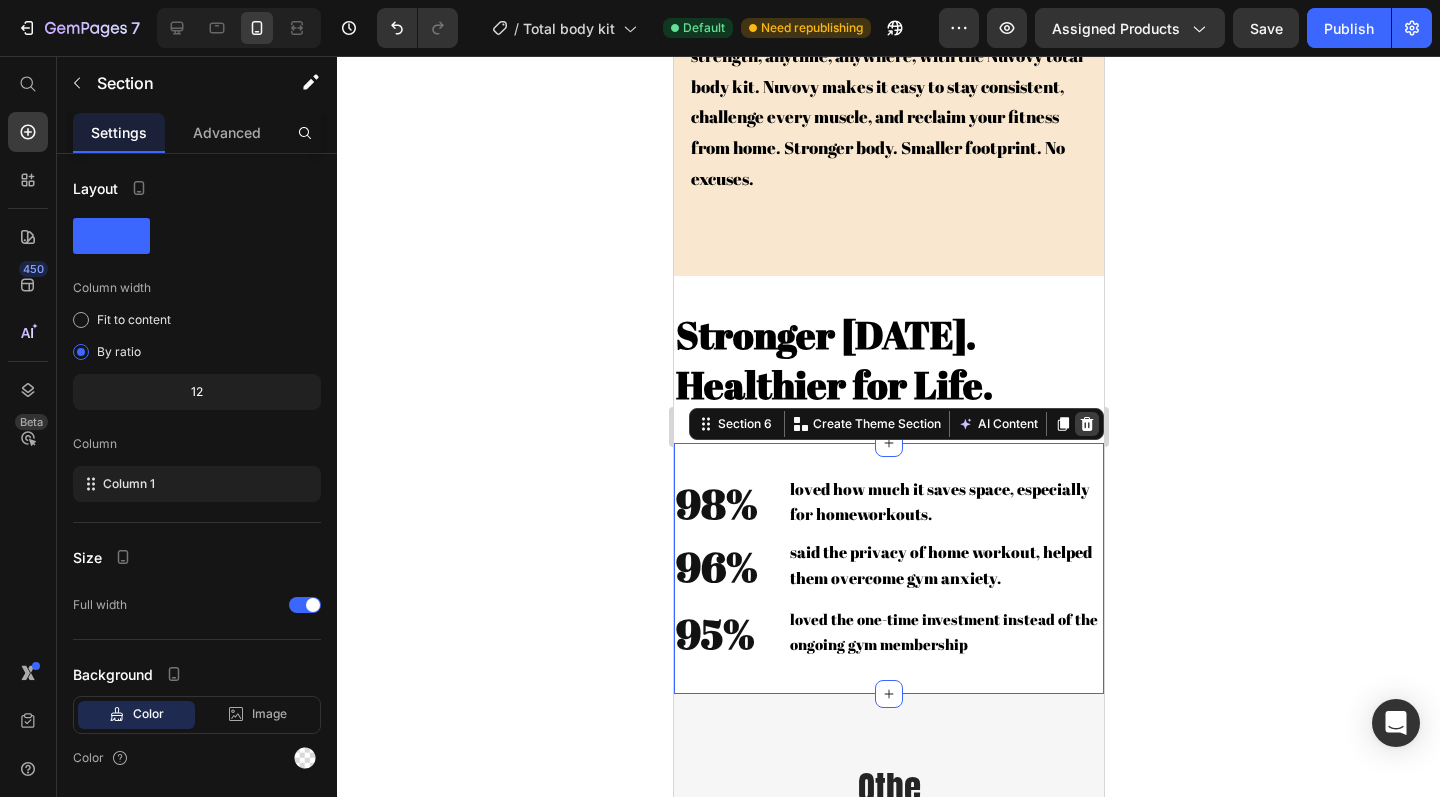 click at bounding box center [1086, 424] 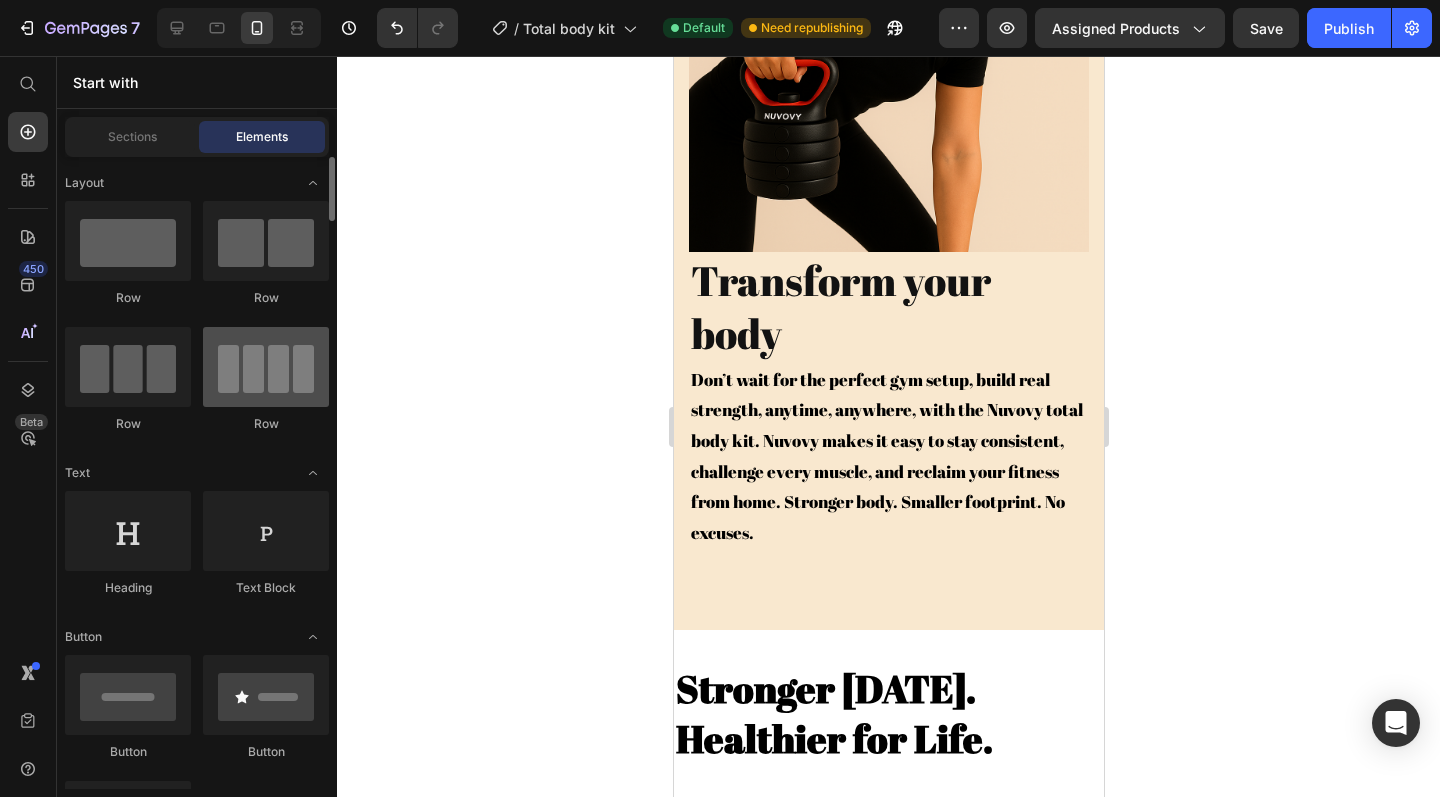scroll, scrollTop: 1803, scrollLeft: 0, axis: vertical 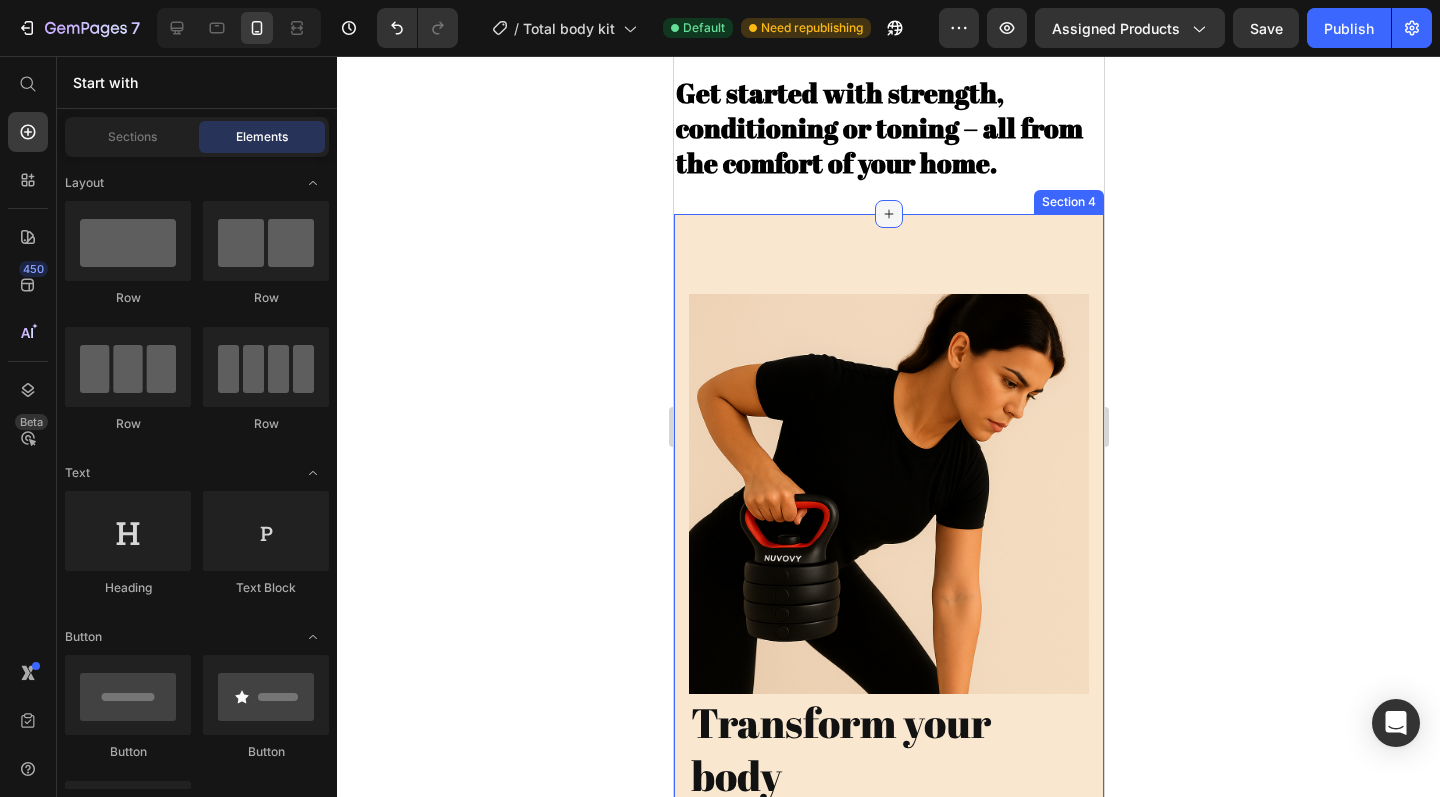 click 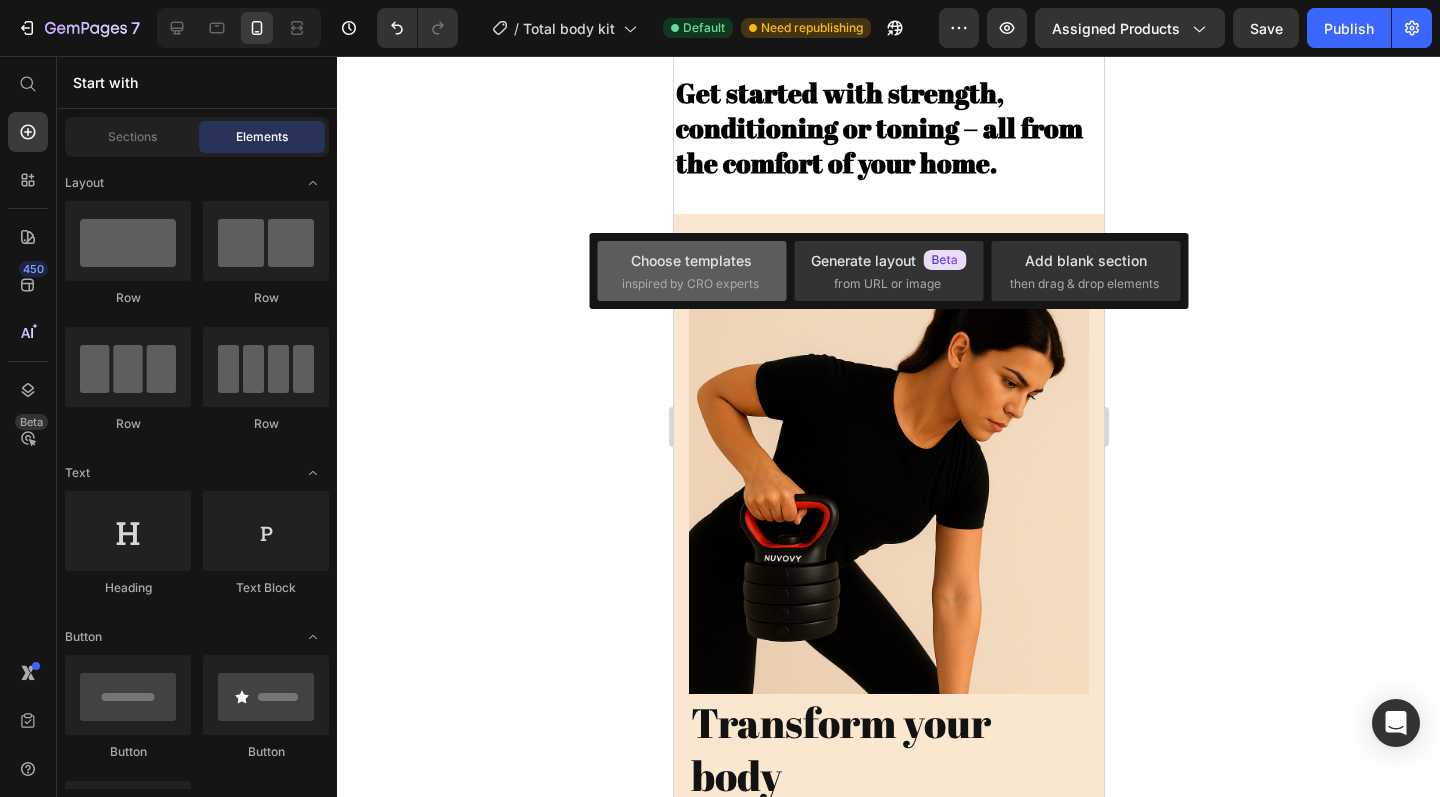 click on "Choose templates" at bounding box center [691, 260] 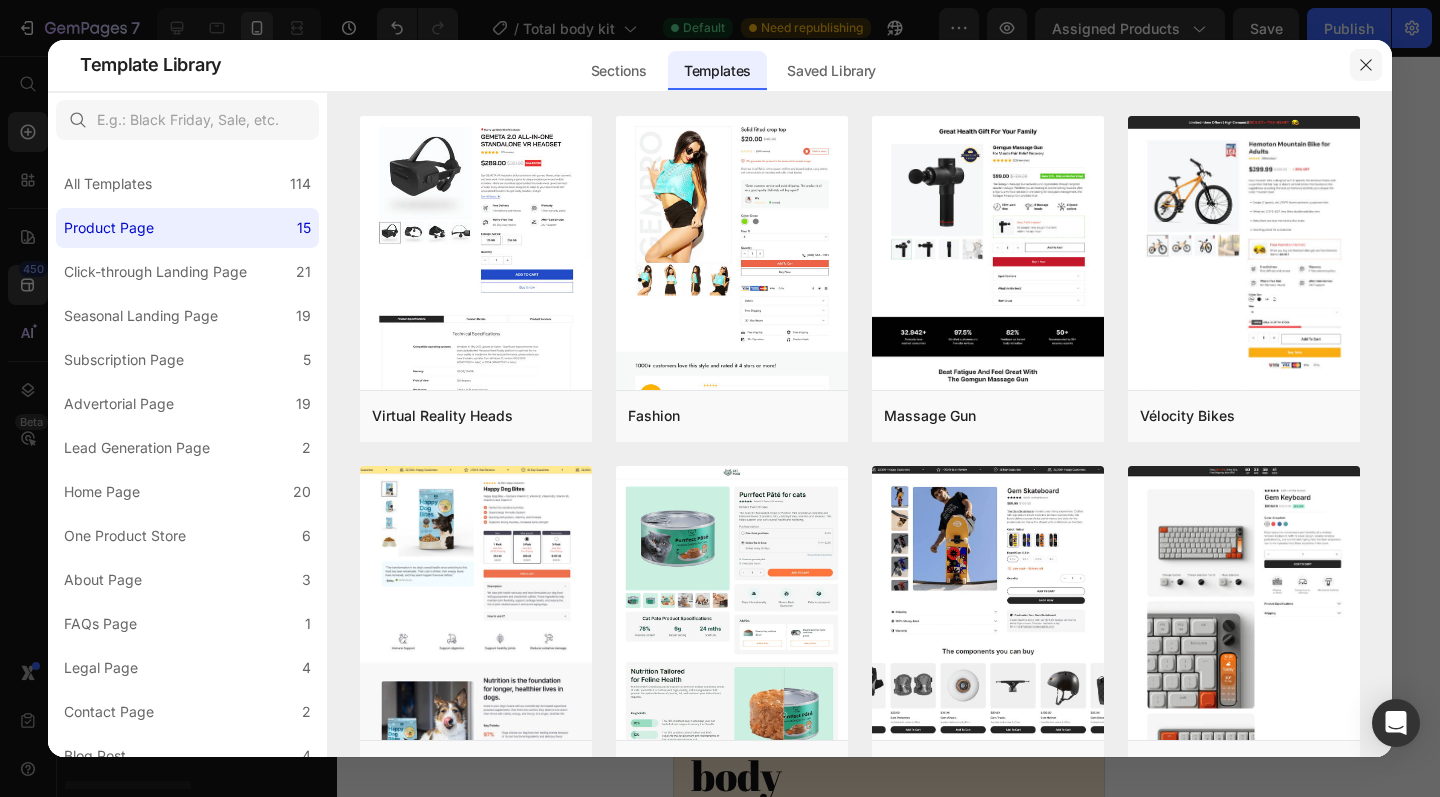 click 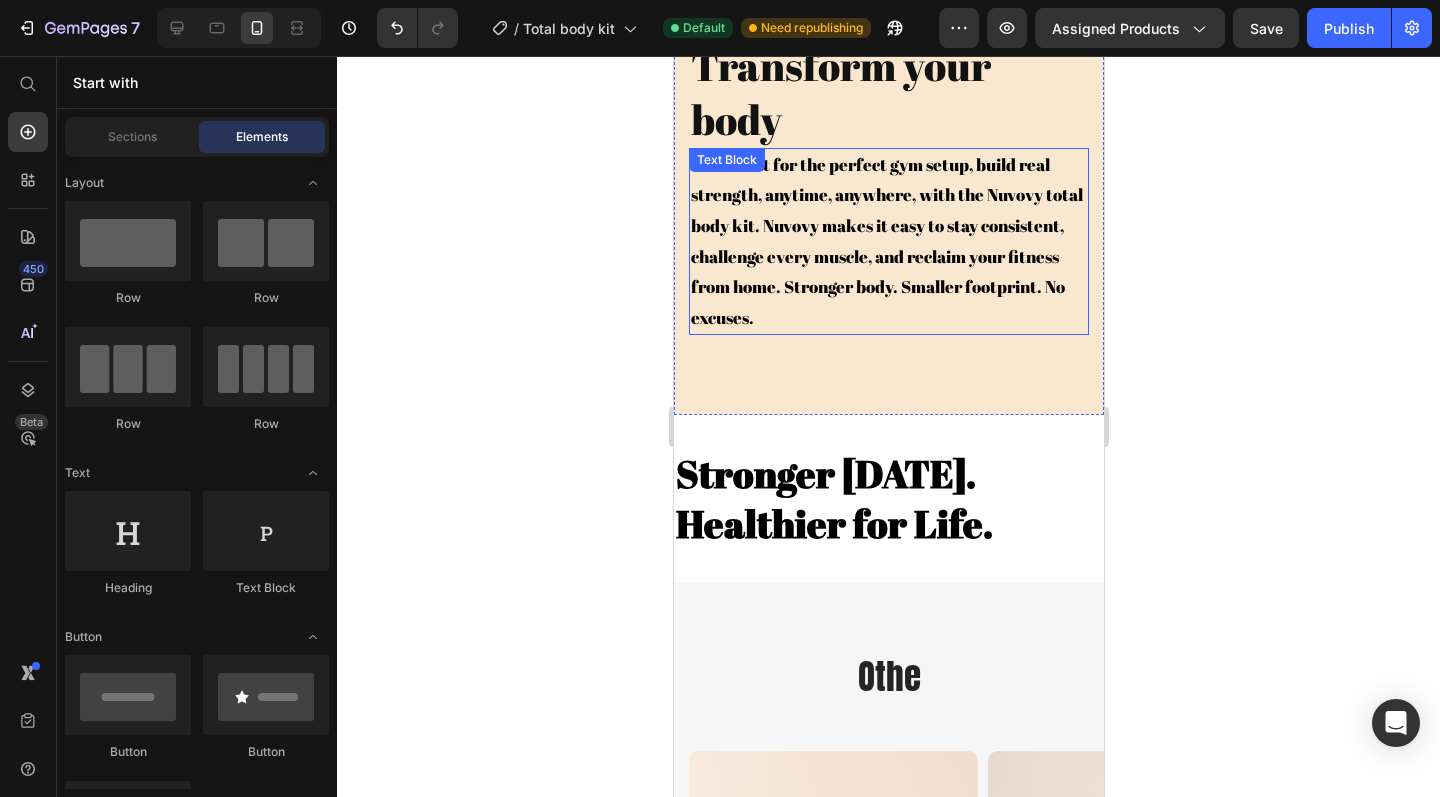scroll, scrollTop: 2714, scrollLeft: 0, axis: vertical 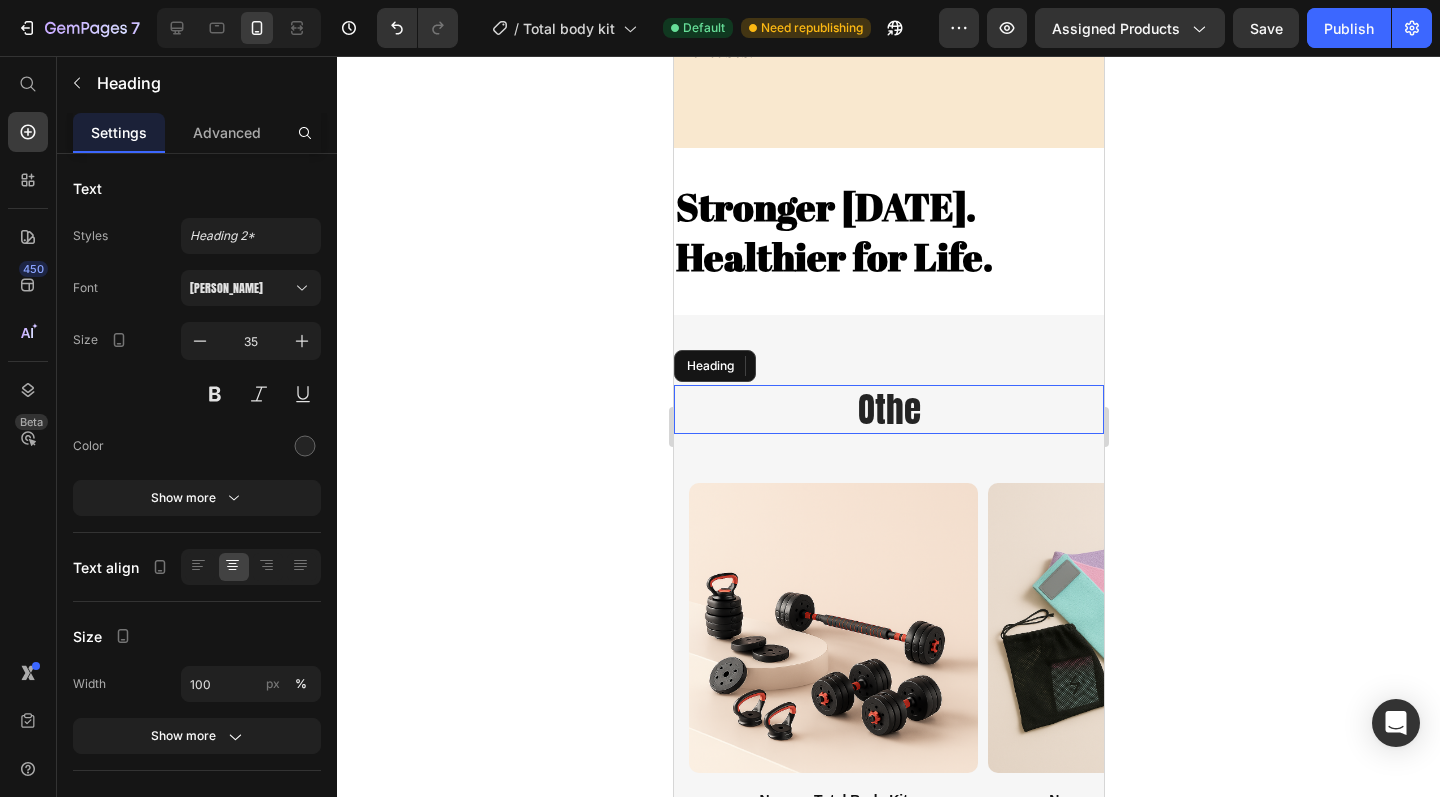 click on "Othe" at bounding box center [888, 410] 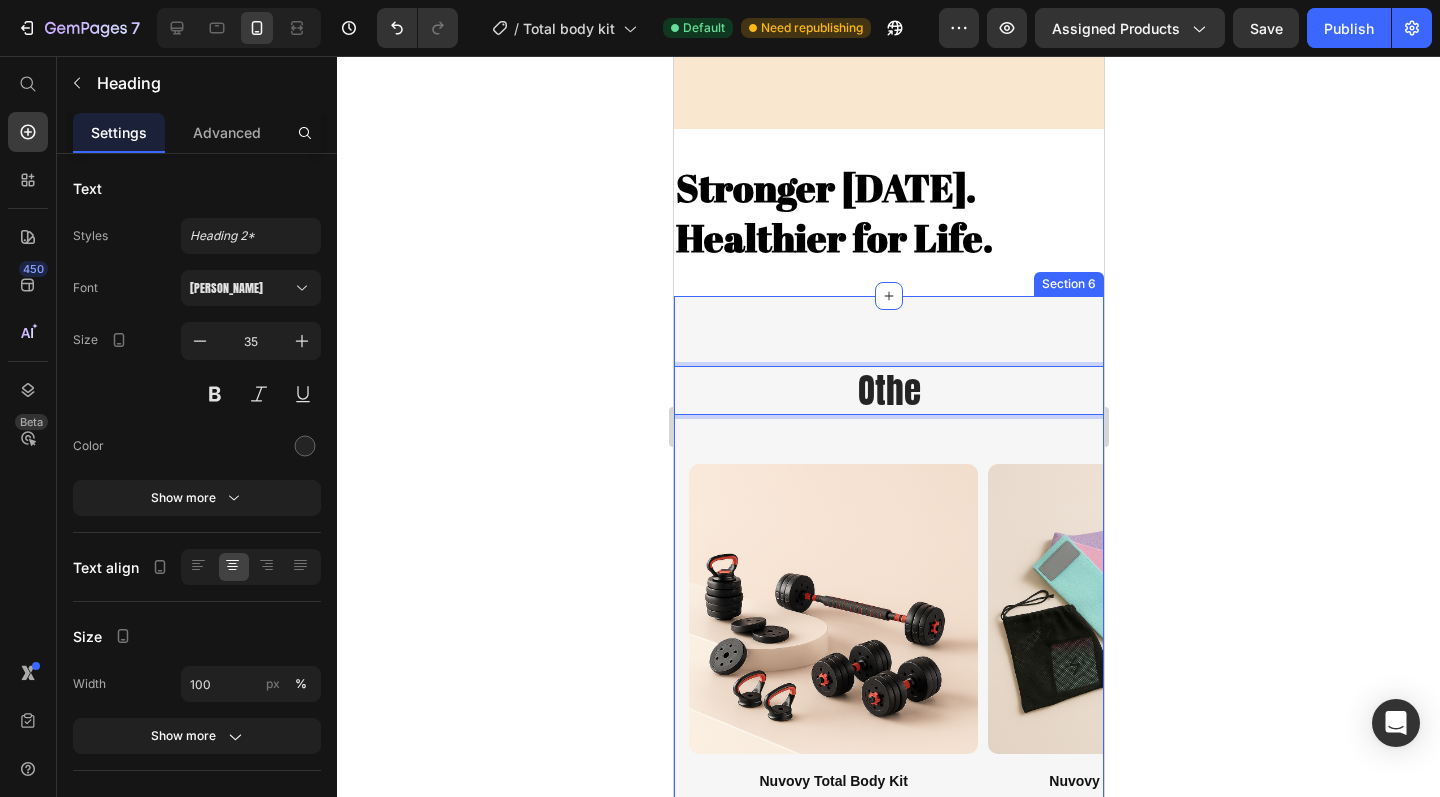 scroll, scrollTop: 2795, scrollLeft: 0, axis: vertical 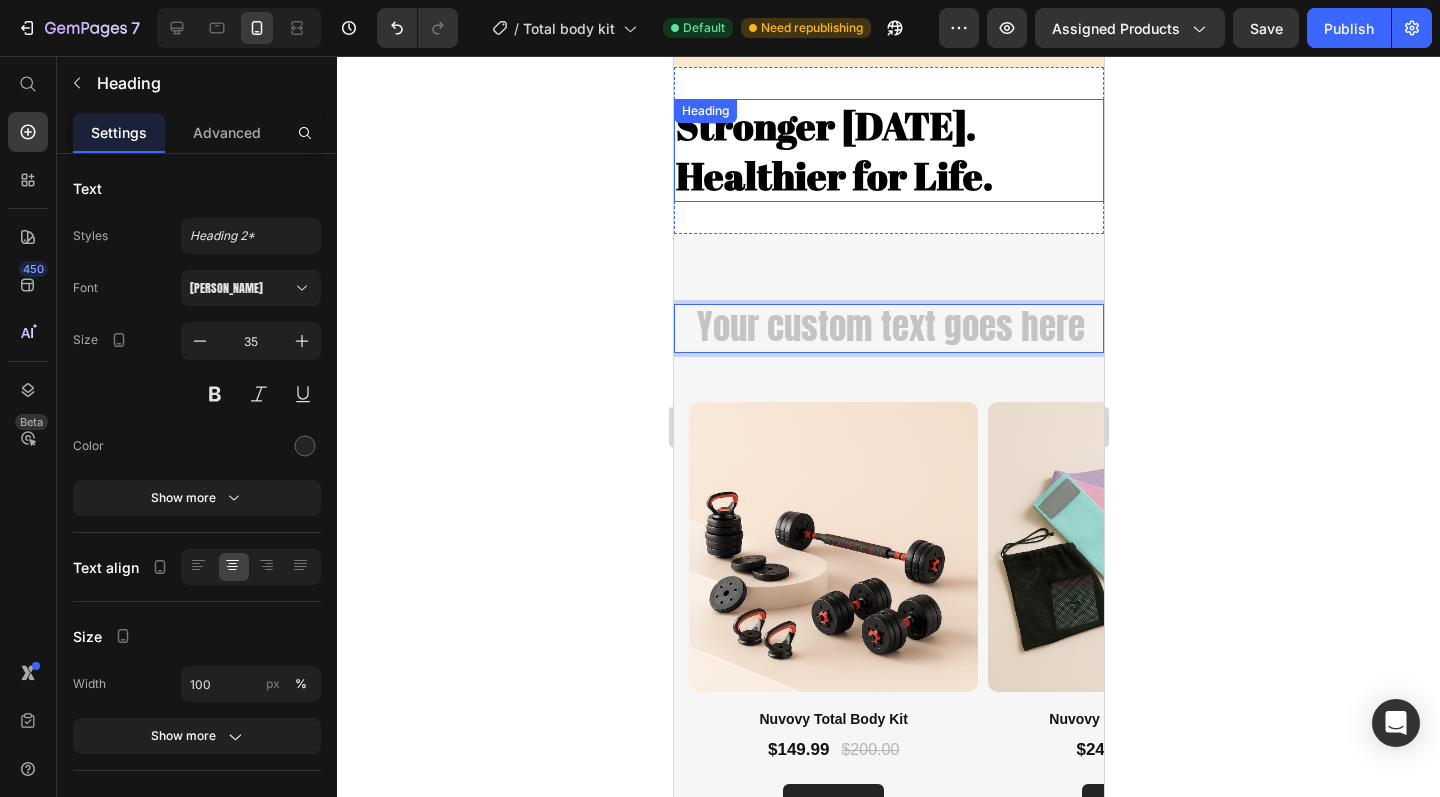 type 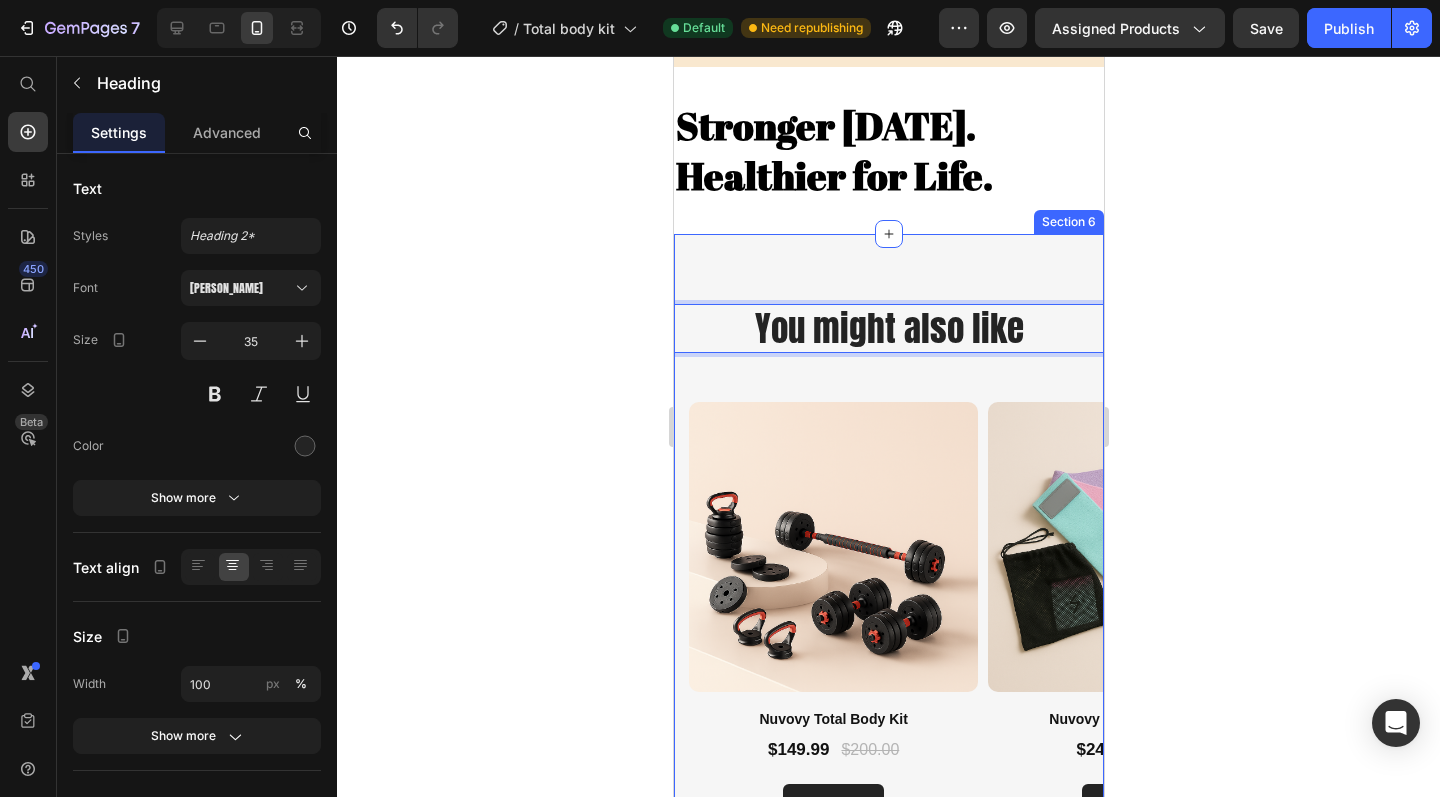 click 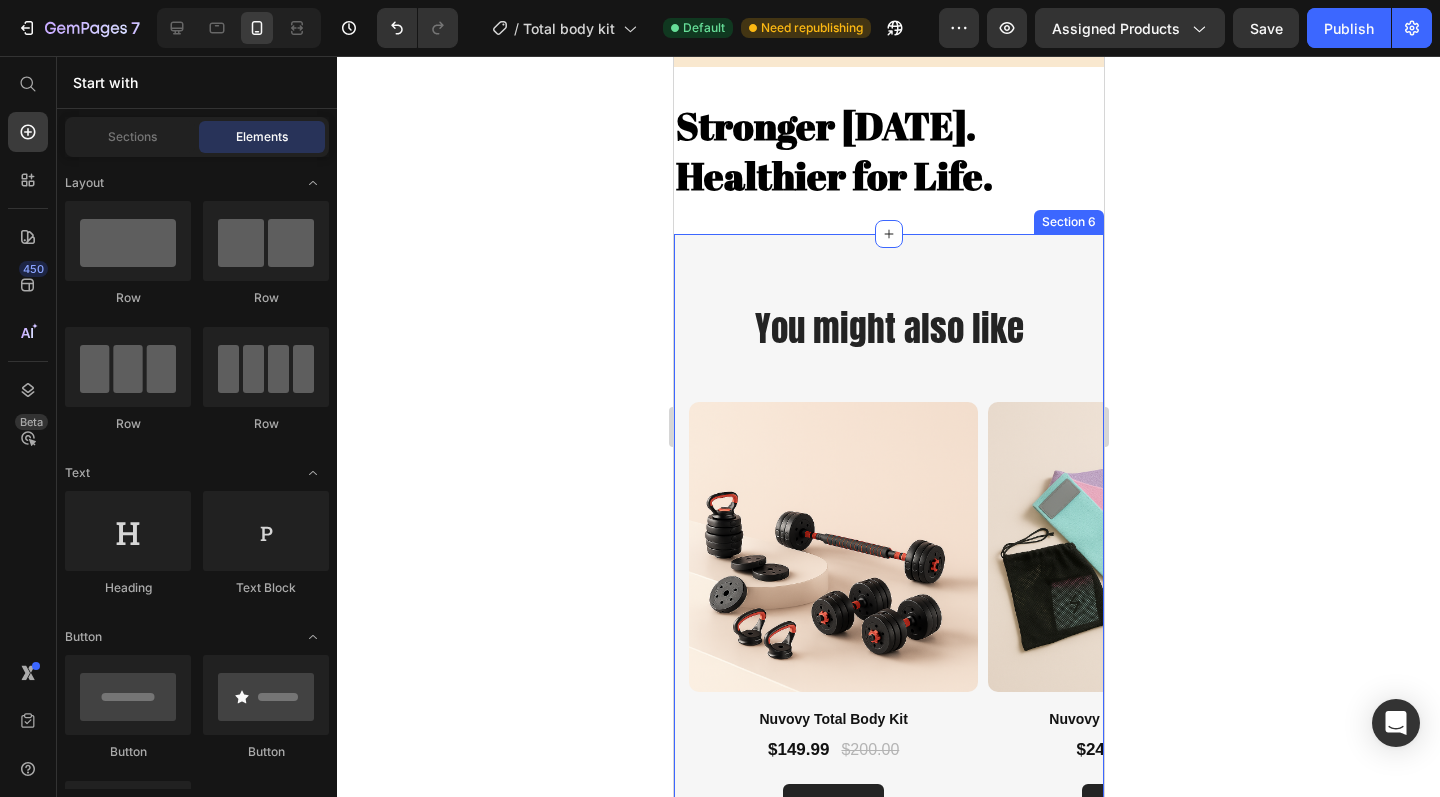click 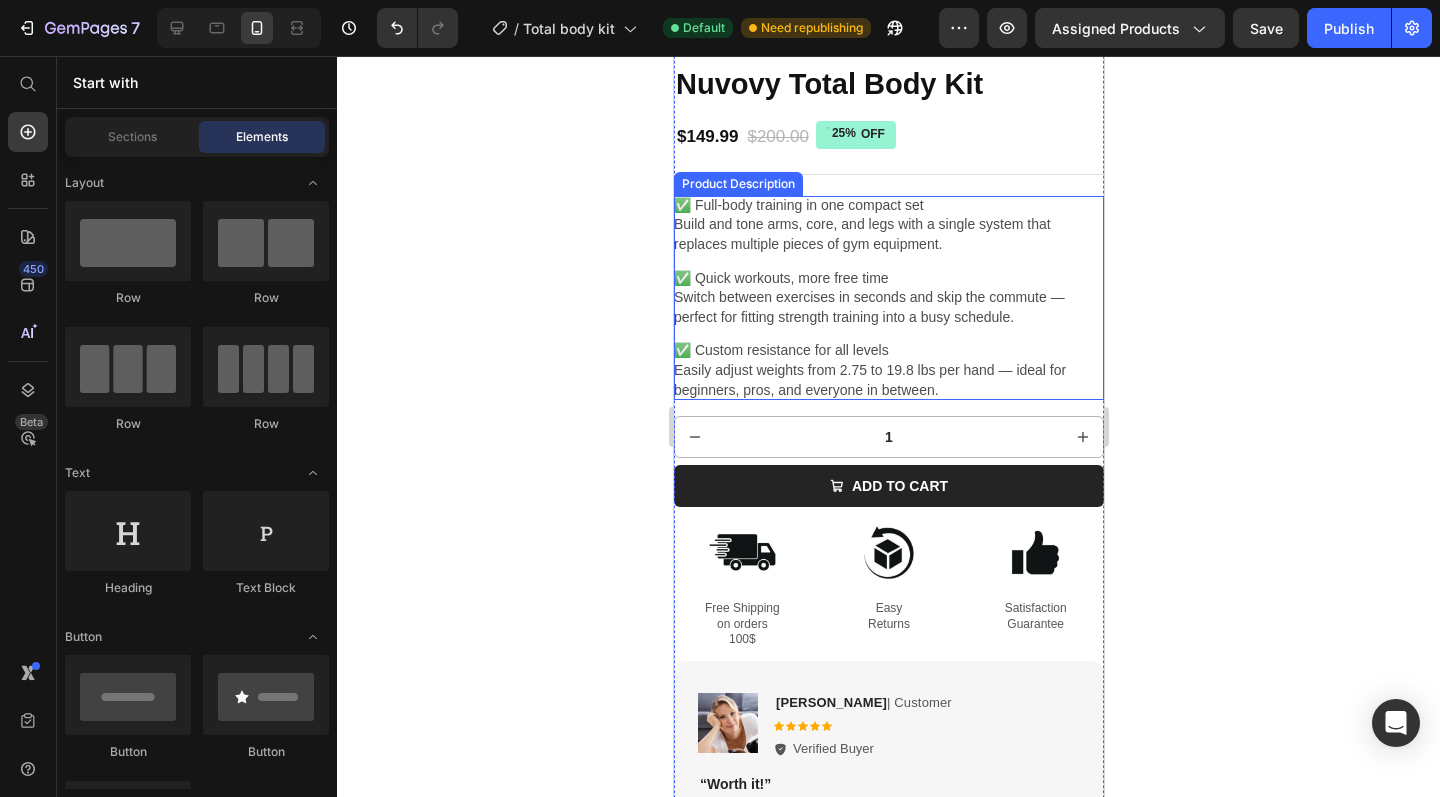 scroll, scrollTop: 720, scrollLeft: 0, axis: vertical 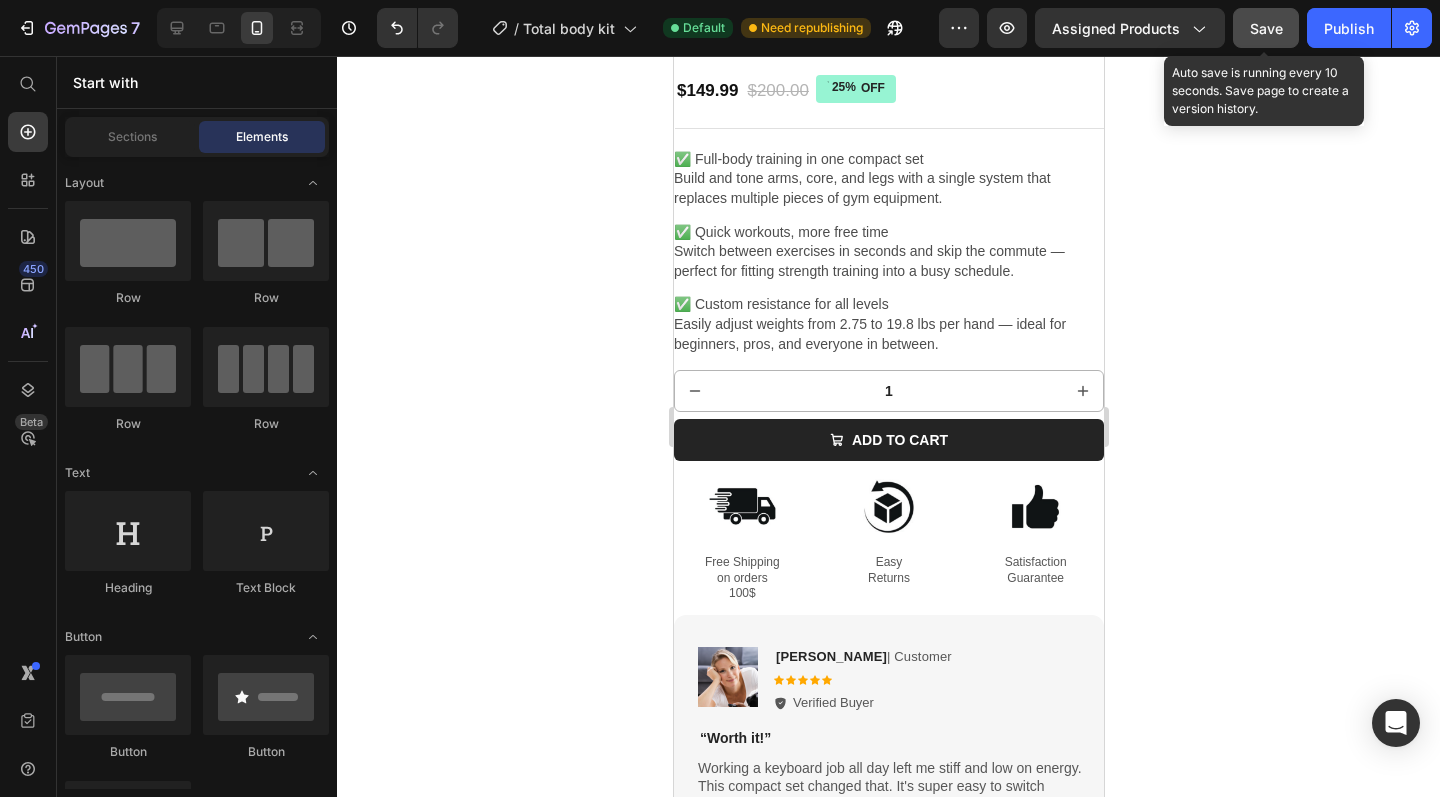 click on "Save" at bounding box center (1266, 28) 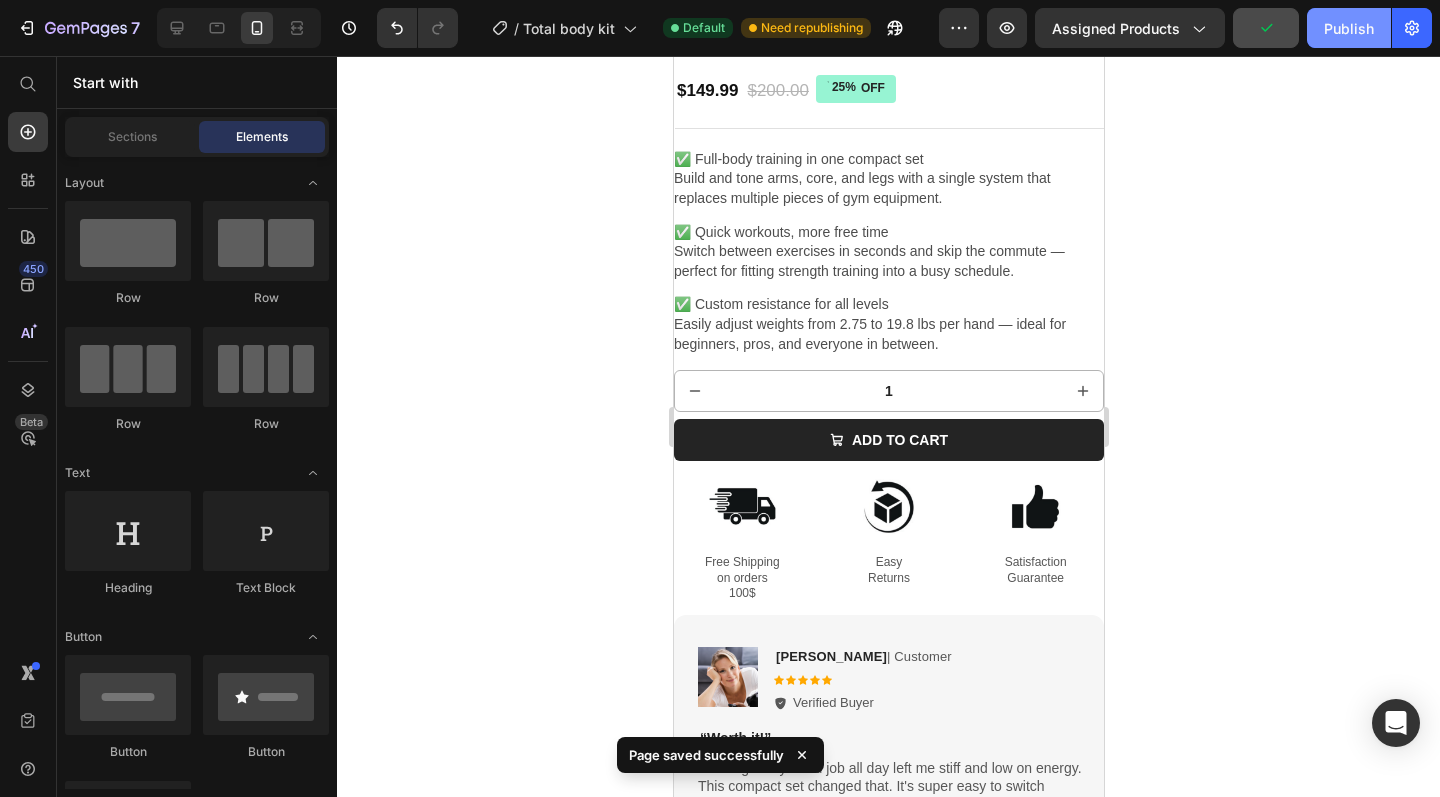 click on "Publish" 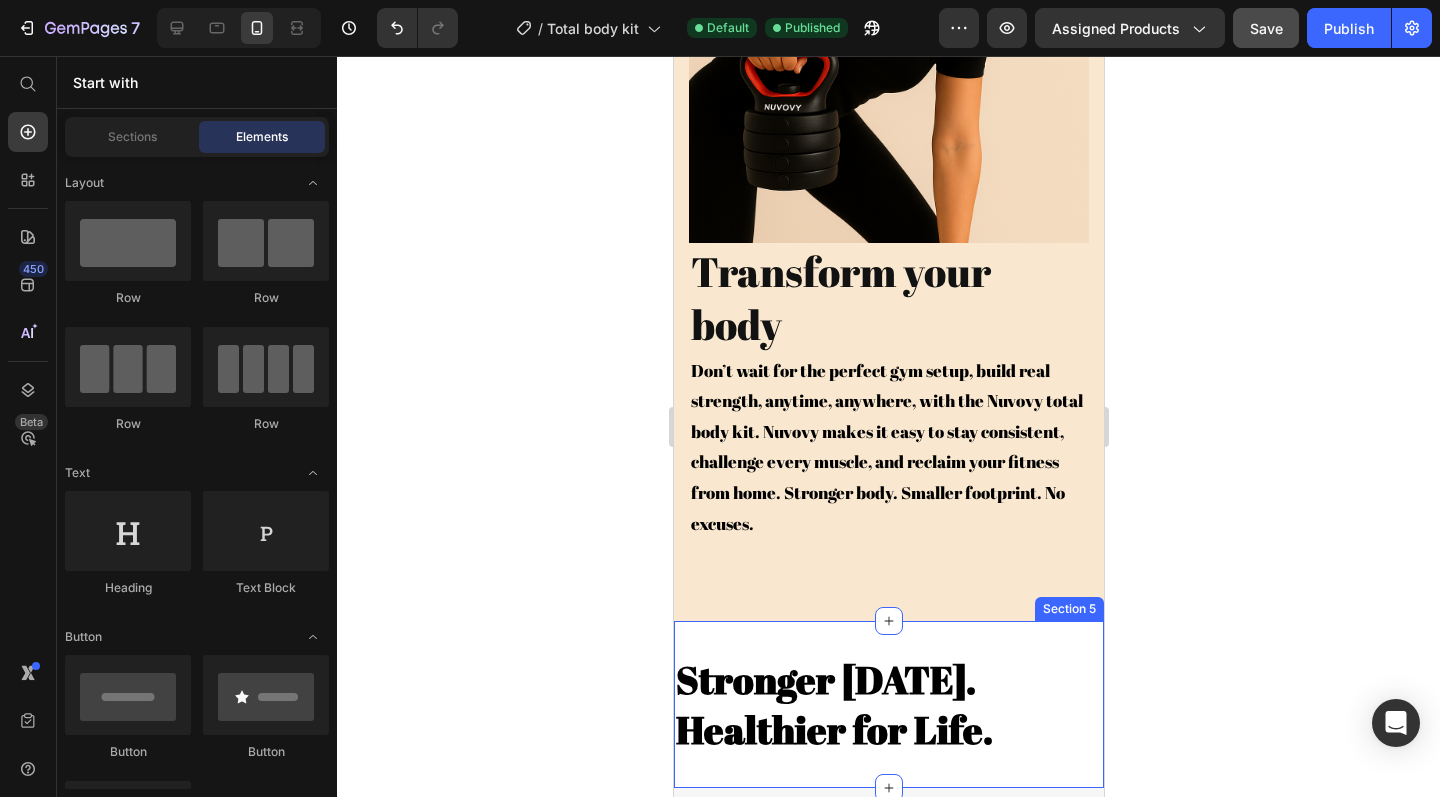 scroll, scrollTop: 2469, scrollLeft: 0, axis: vertical 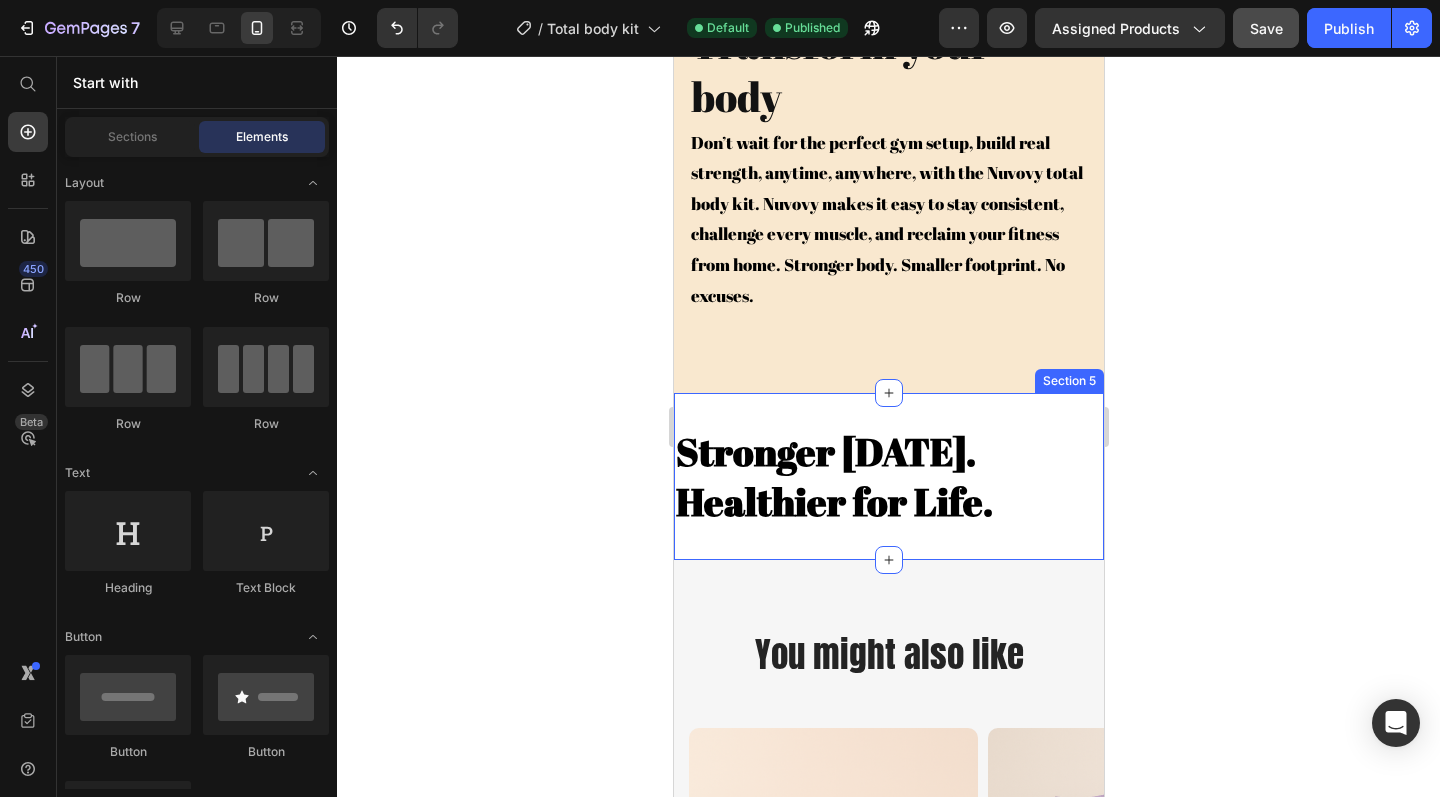 click on "Stronger Today. Healthier for Life. Heading Section 5" at bounding box center [888, 476] 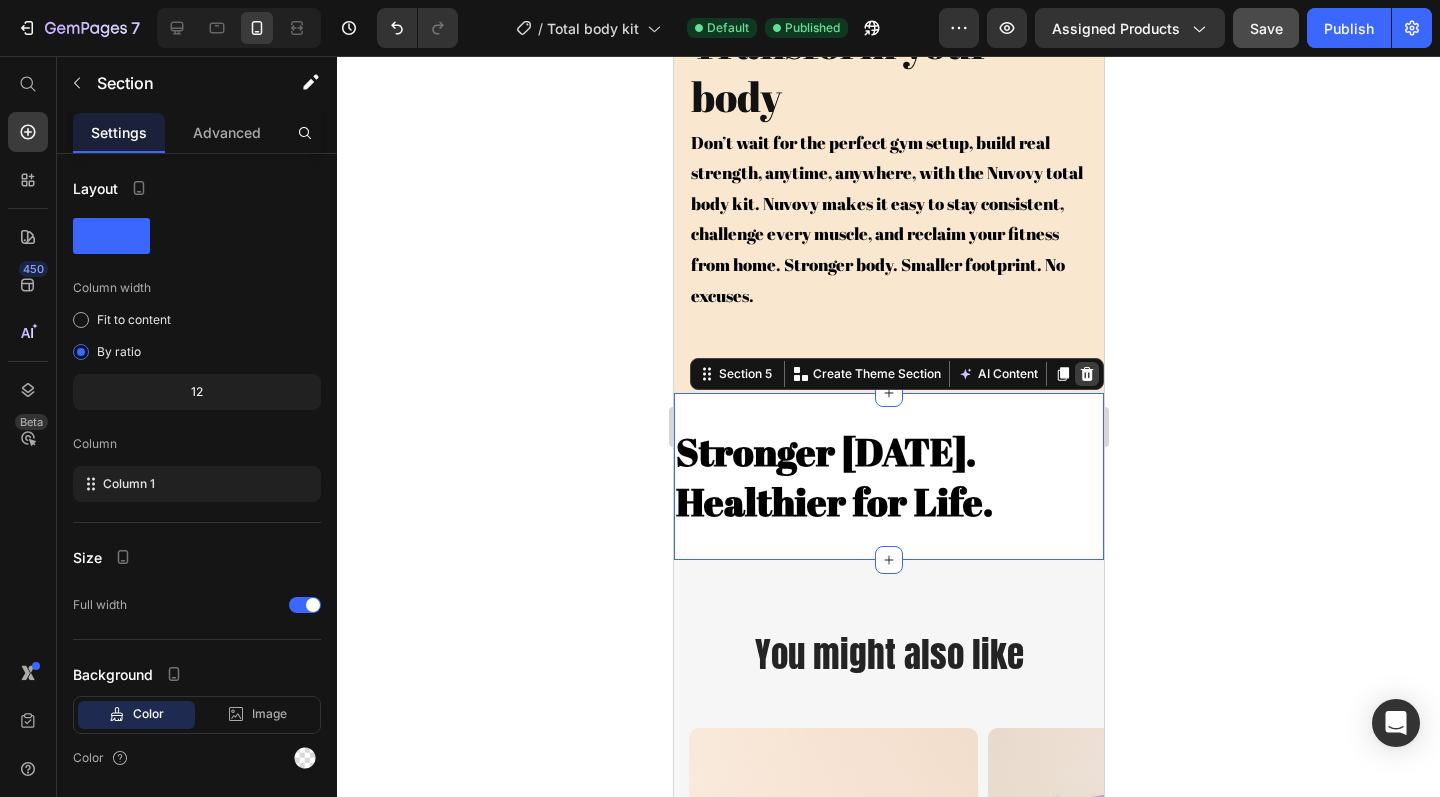 click 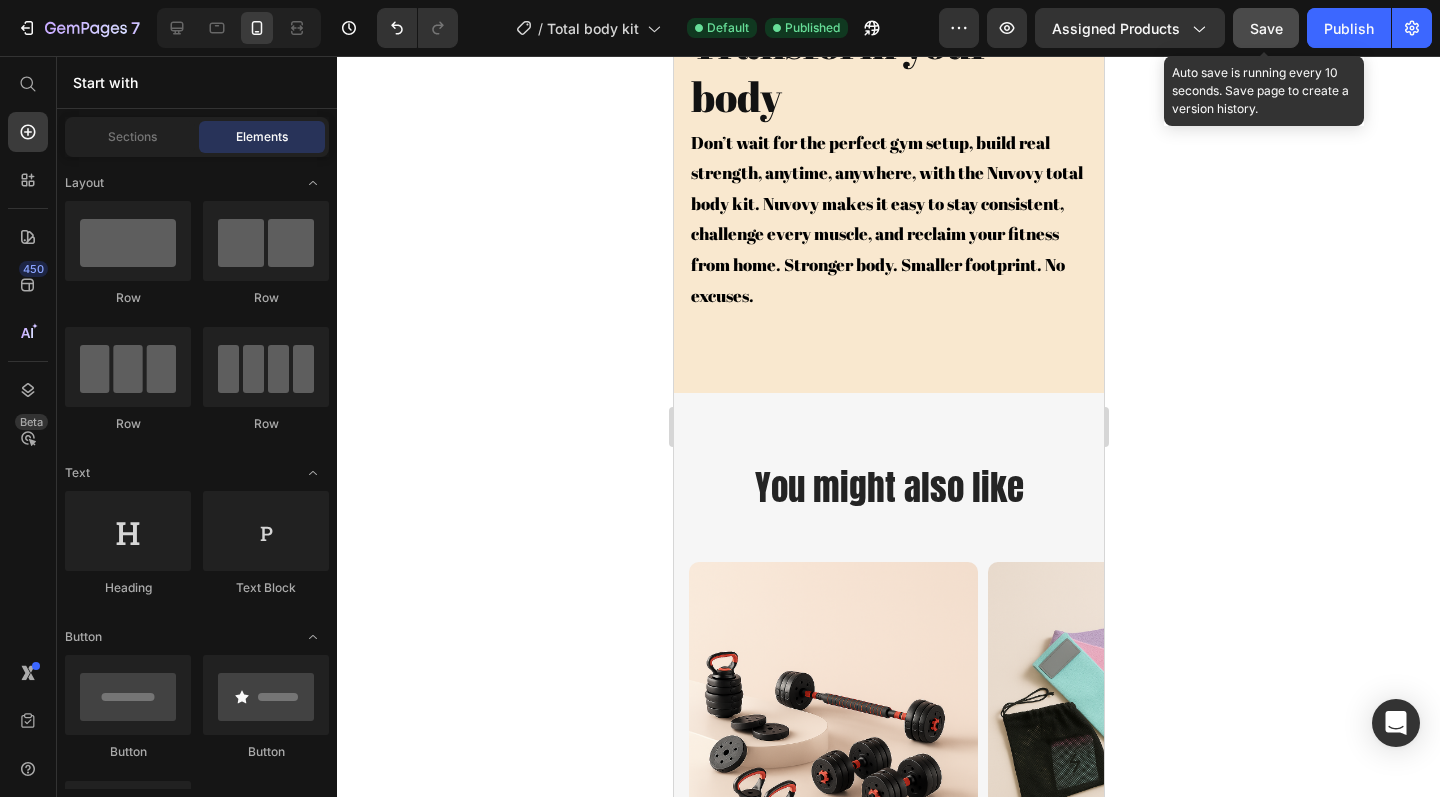 click on "Save" 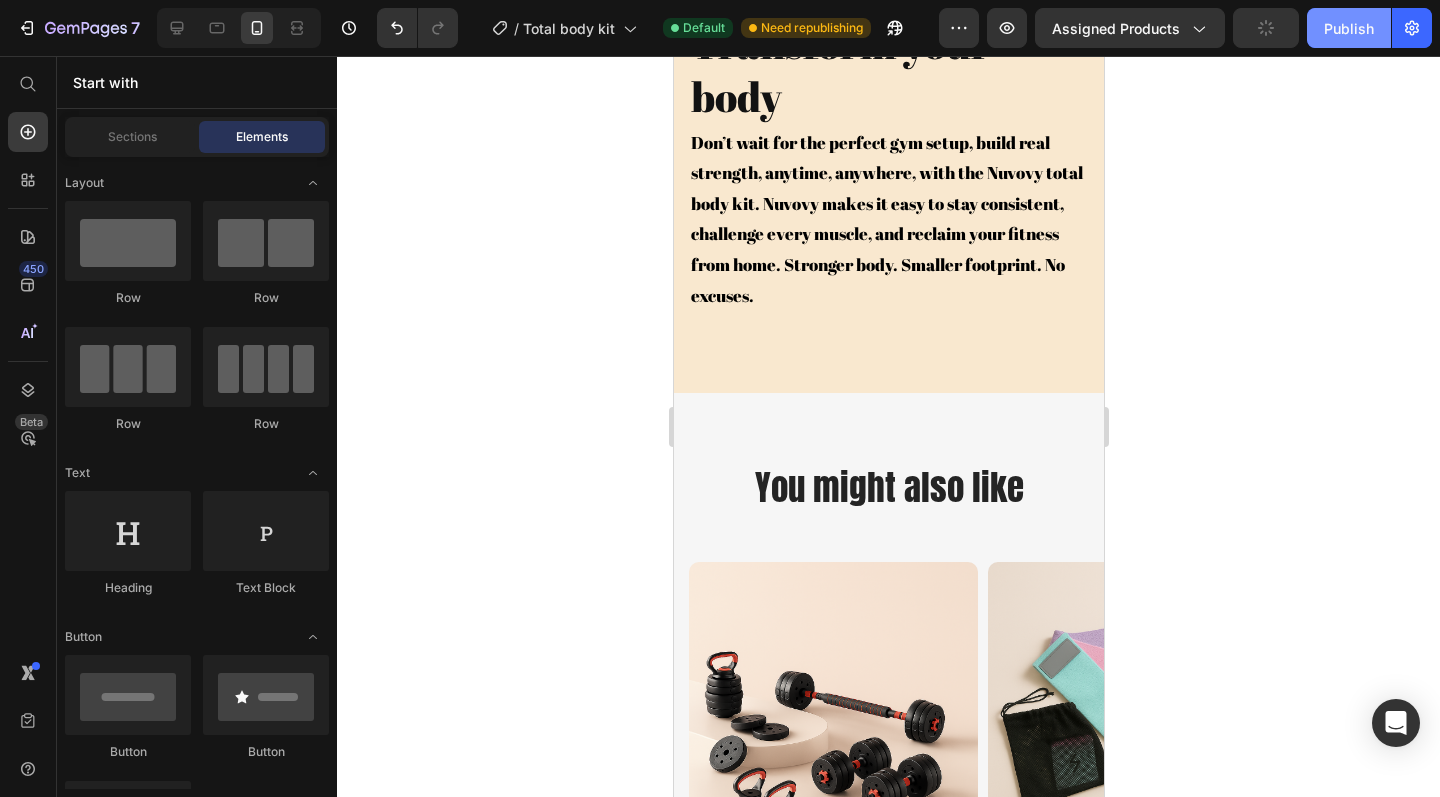 click on "Publish" 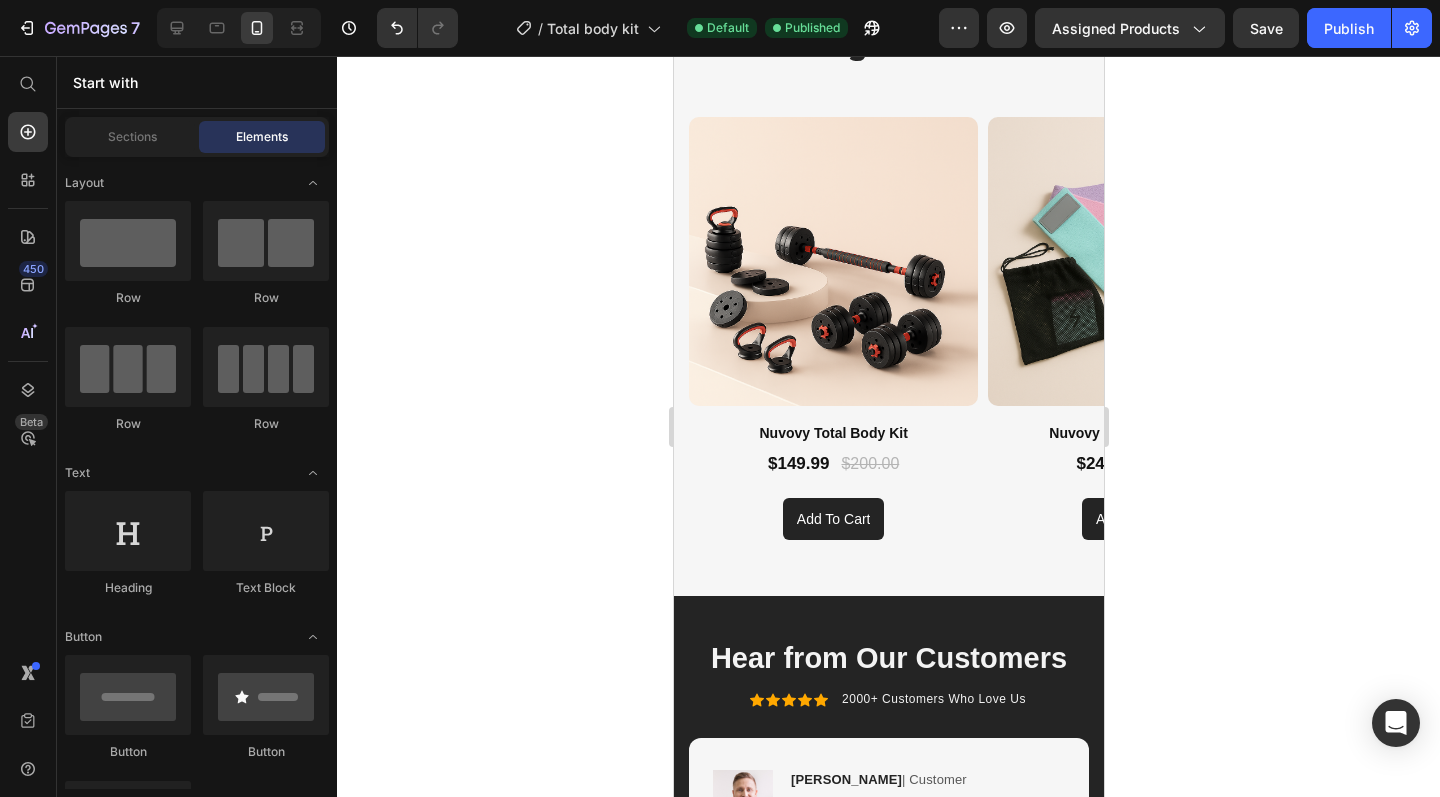 scroll, scrollTop: 2648, scrollLeft: 0, axis: vertical 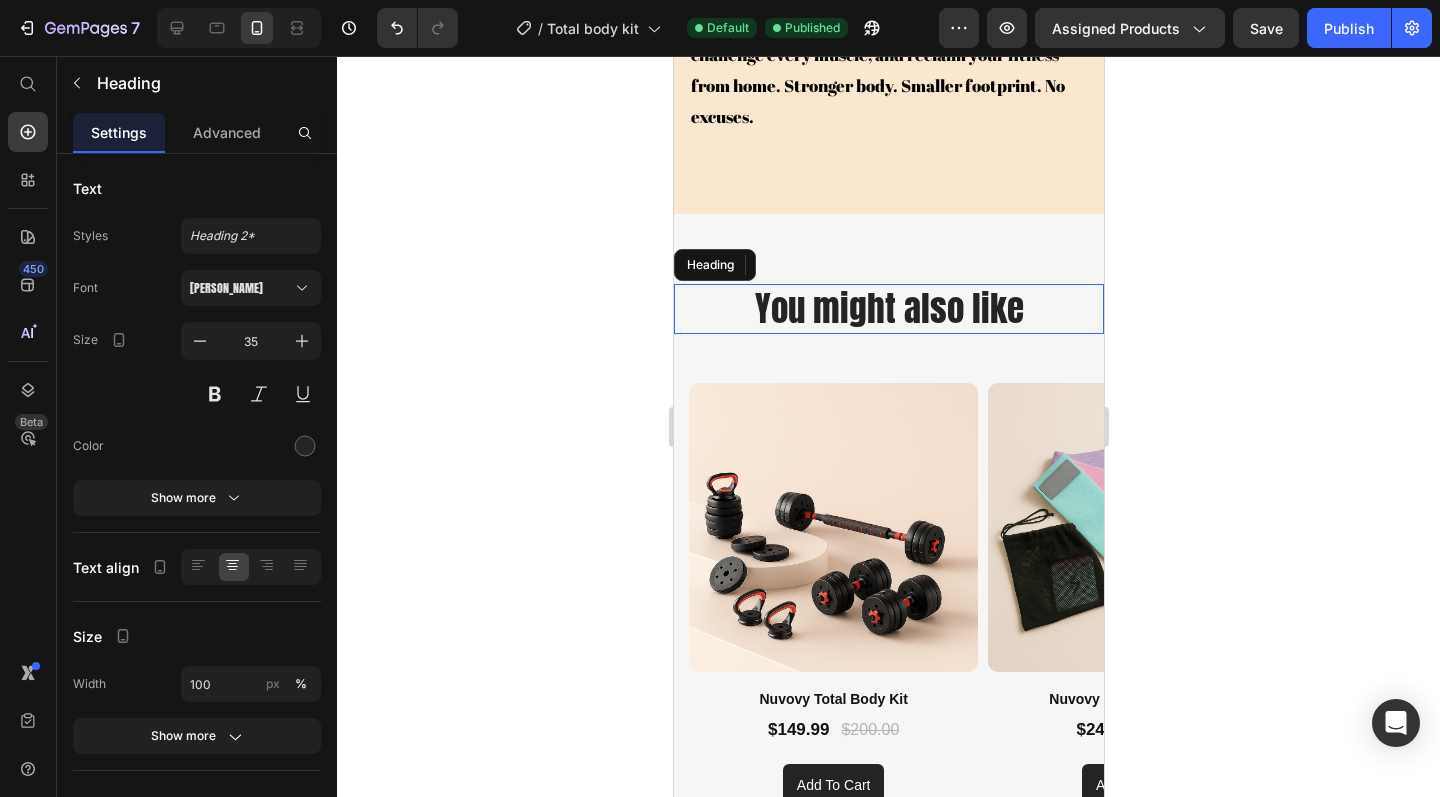 click on "You might also like" at bounding box center (888, 309) 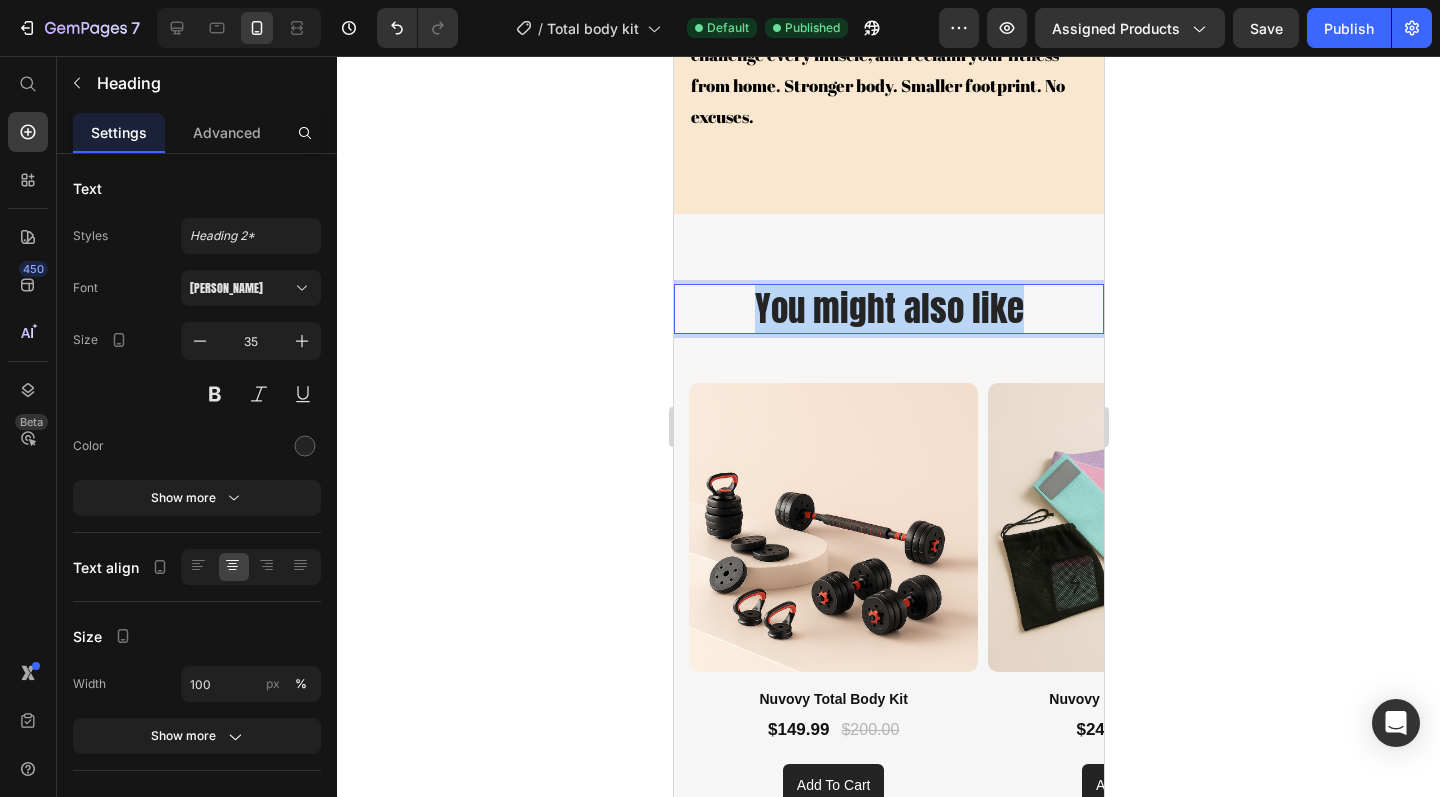 click on "You might also like" at bounding box center [888, 309] 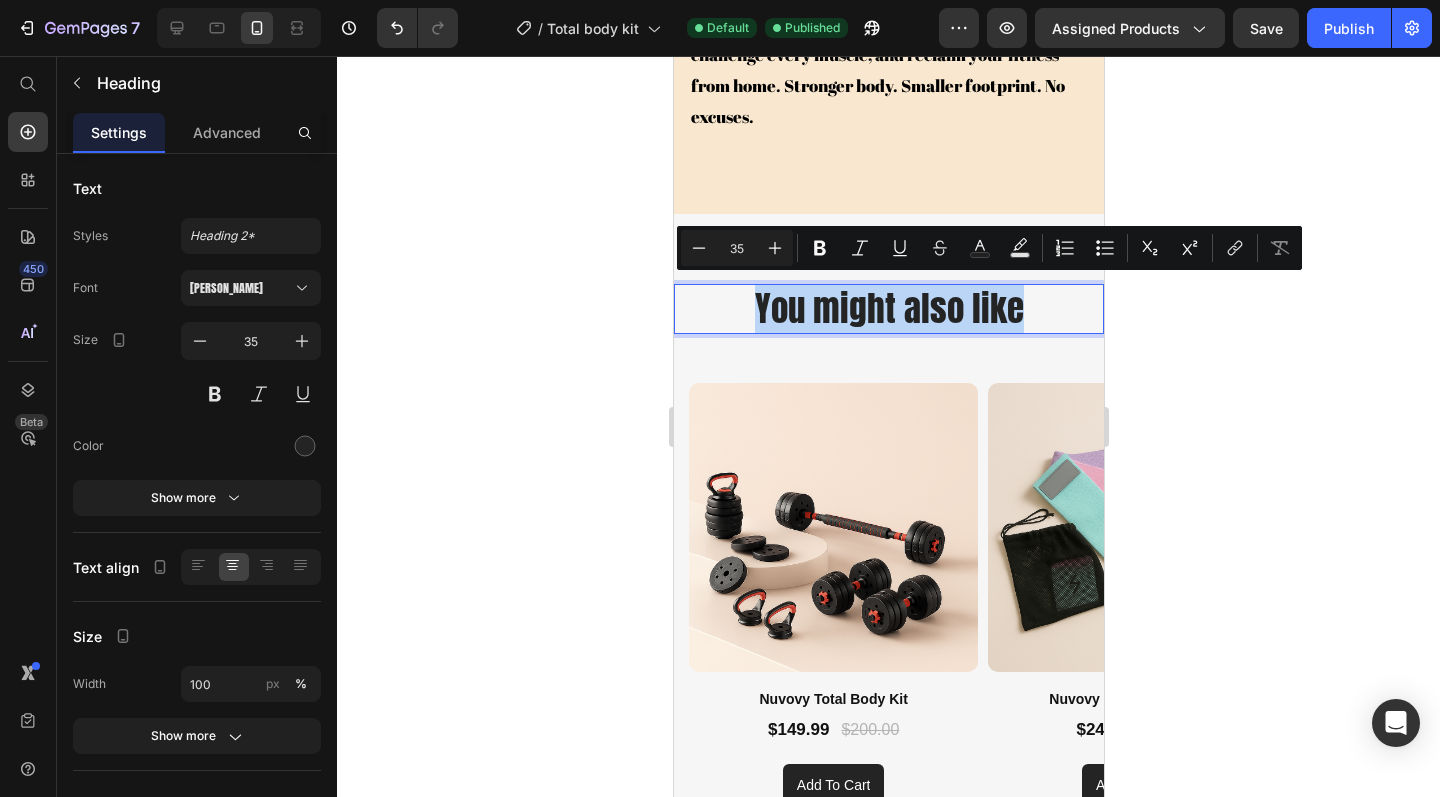 click on "You might also like" at bounding box center (888, 309) 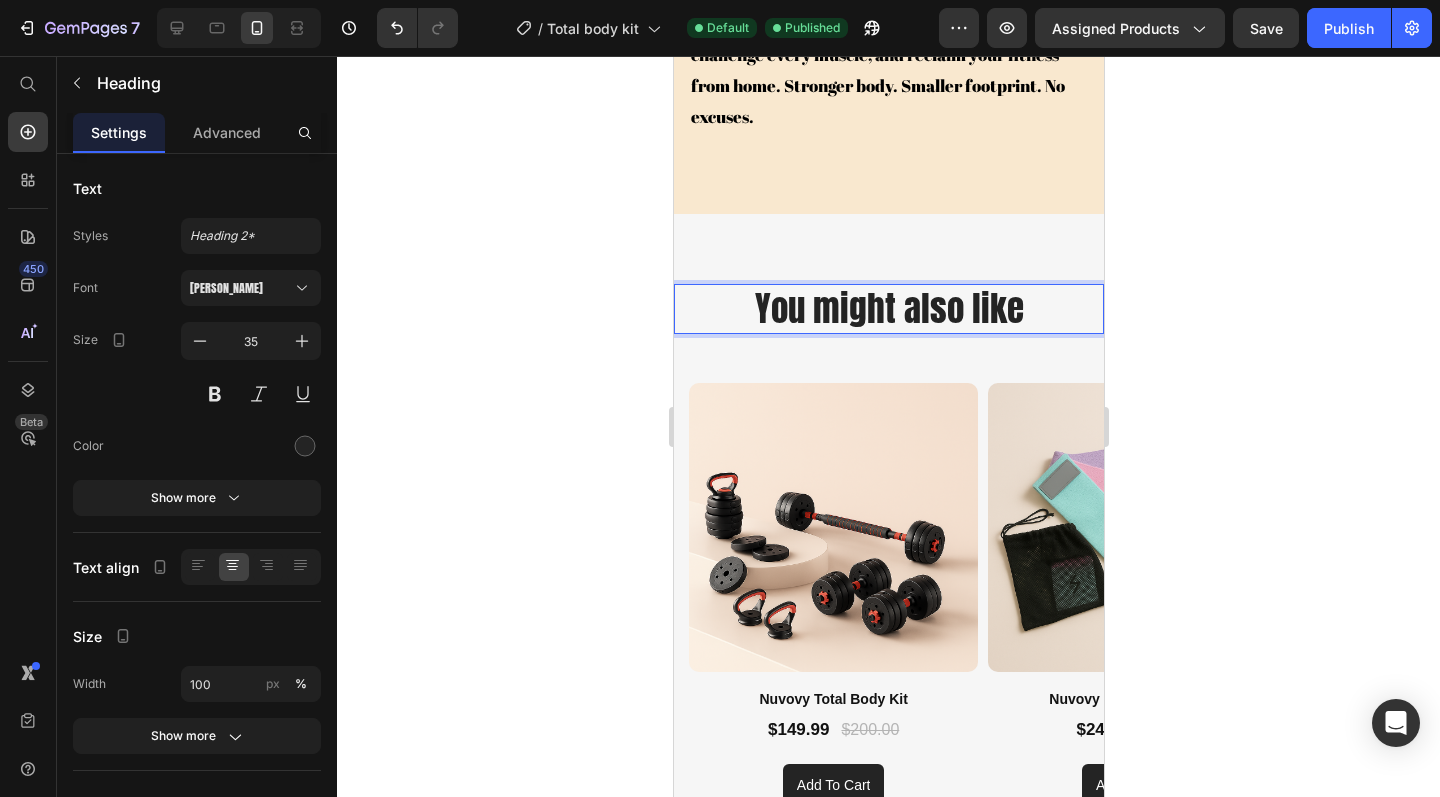 click on "You might also like" at bounding box center (888, 309) 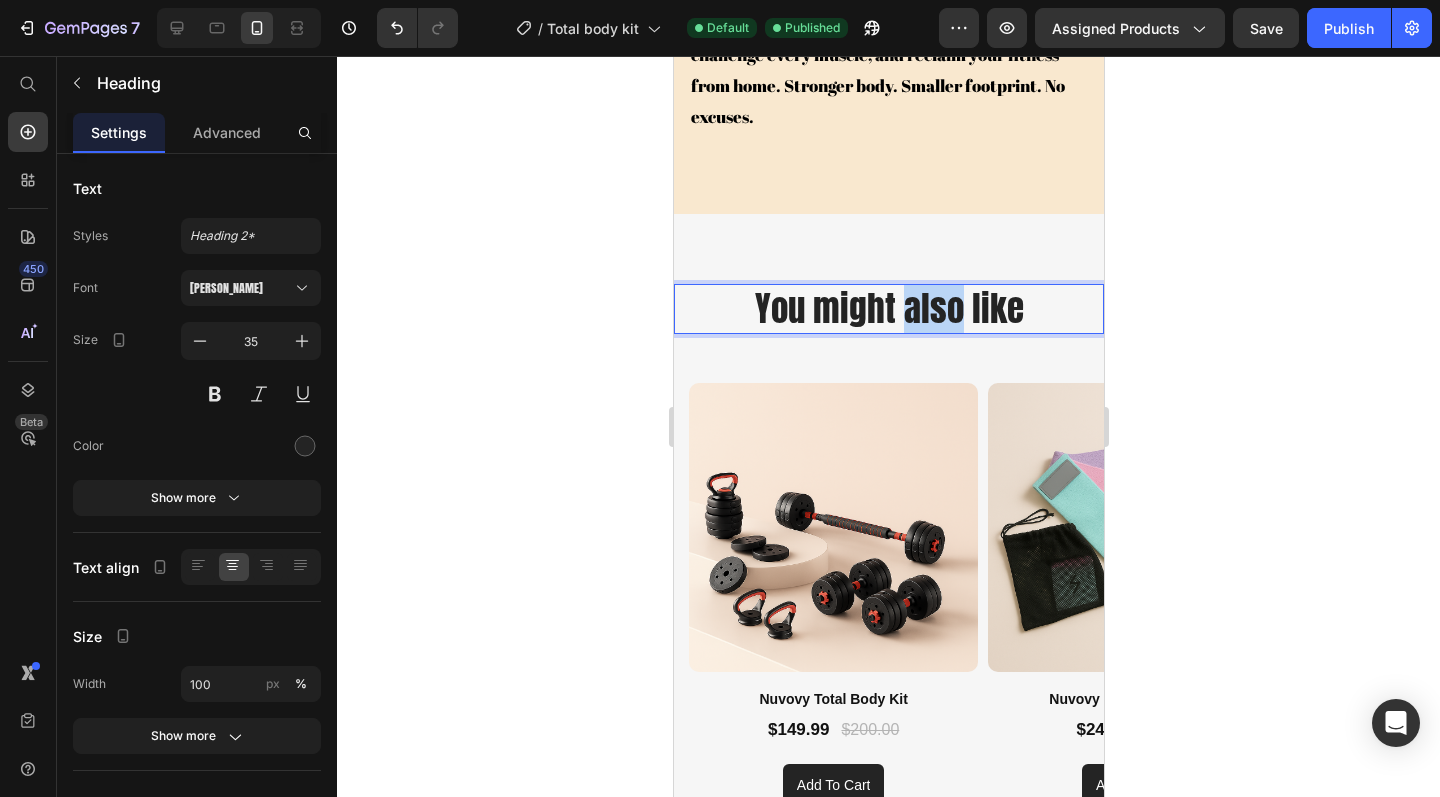 click on "You might also like" at bounding box center (888, 309) 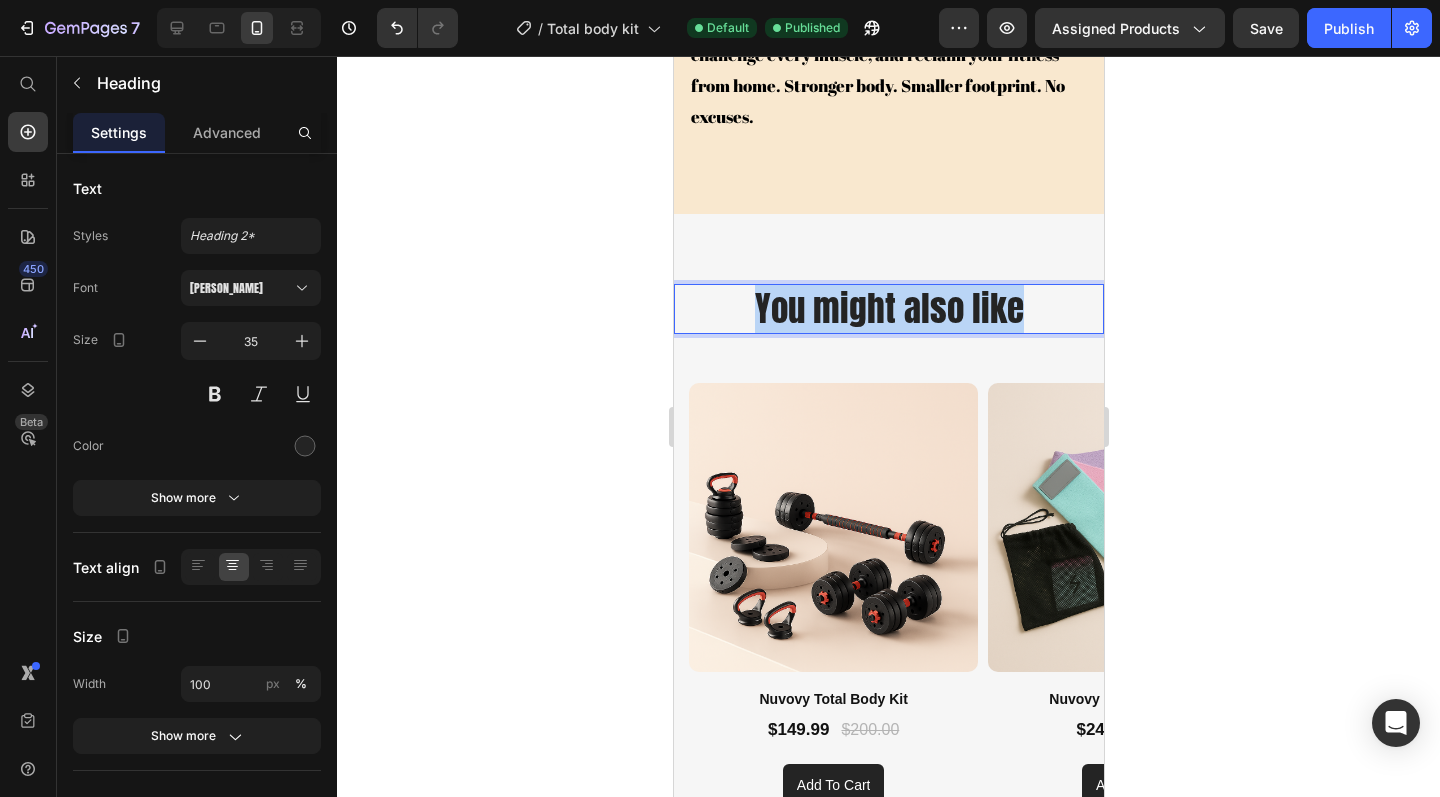 click on "You might also like" at bounding box center (888, 309) 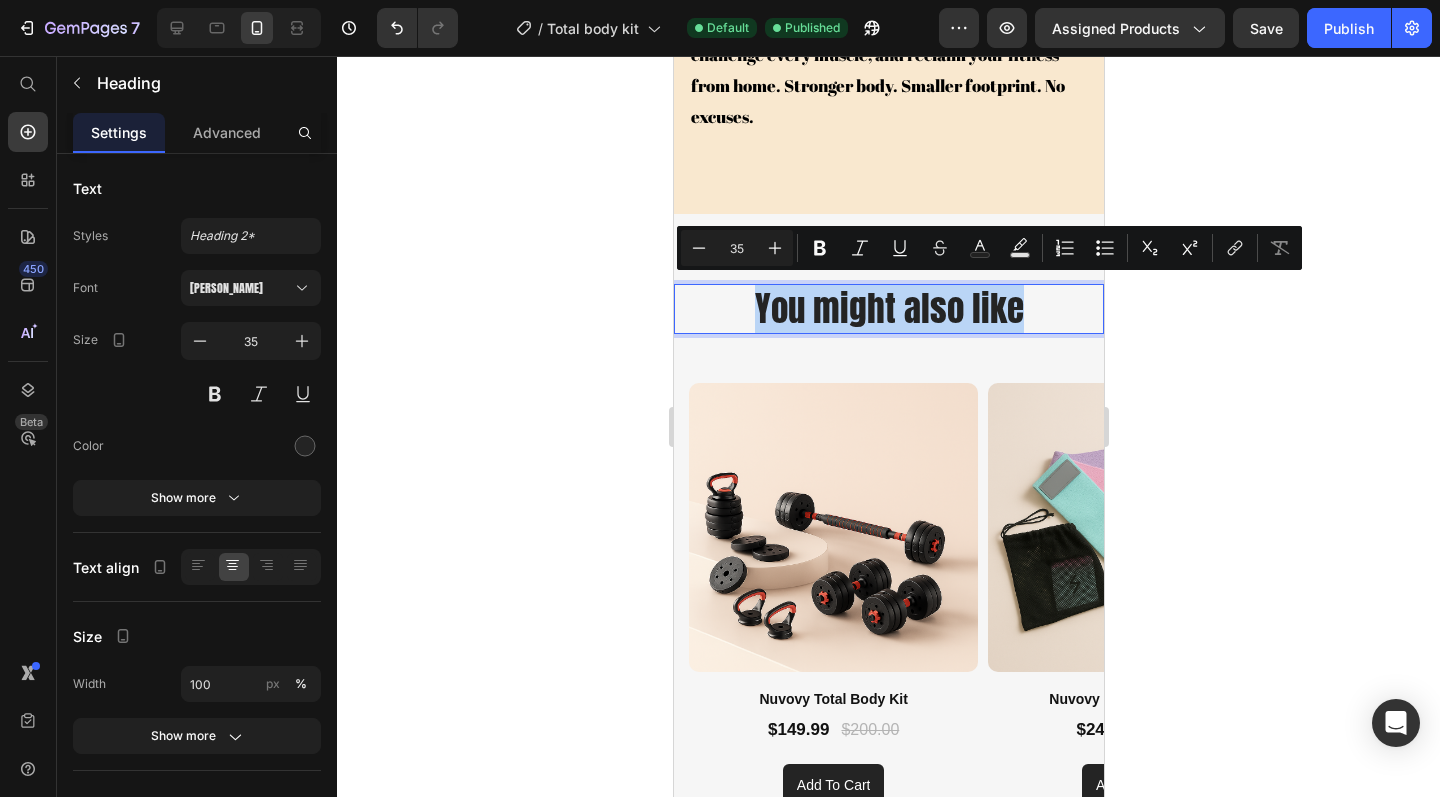 click on "You might also like" at bounding box center (888, 309) 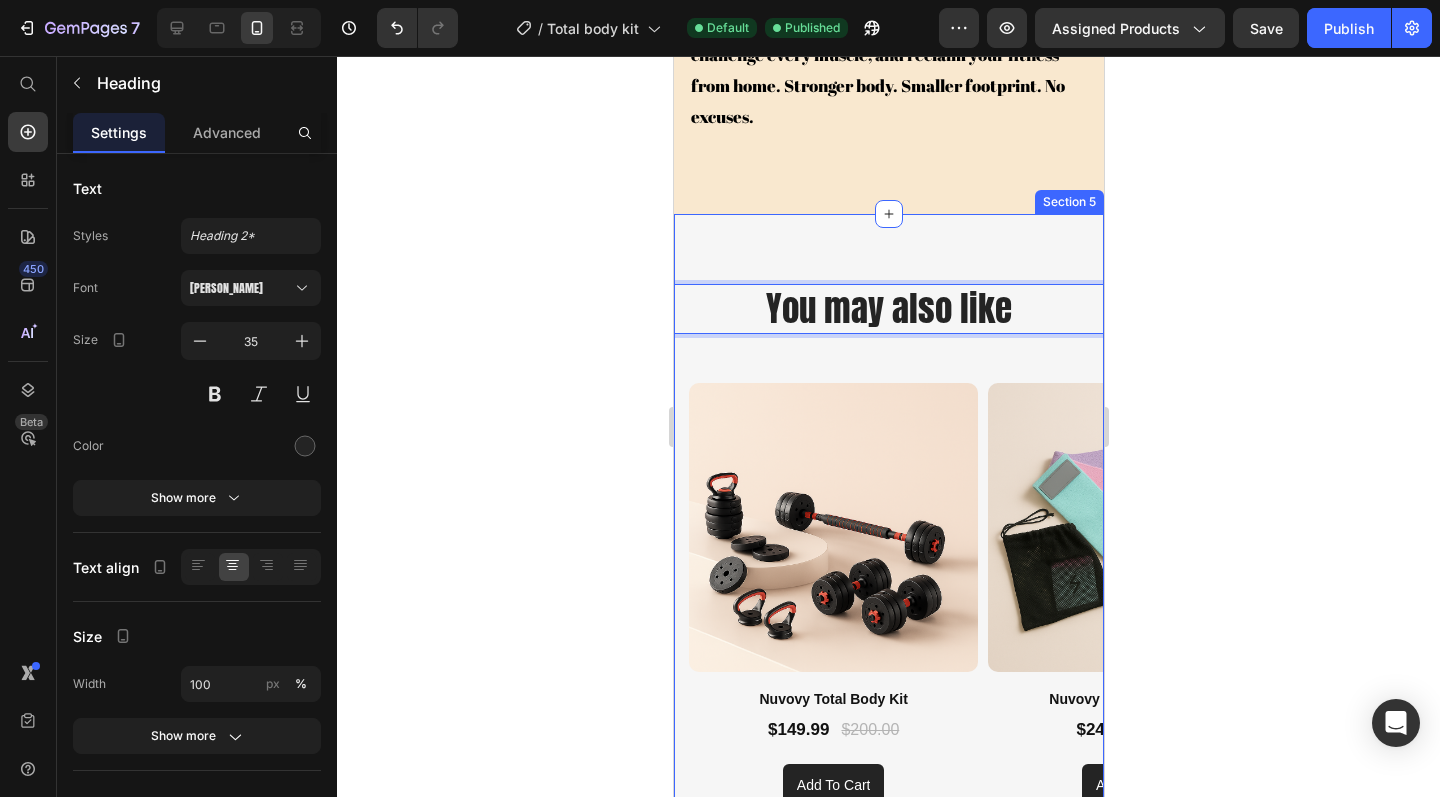click 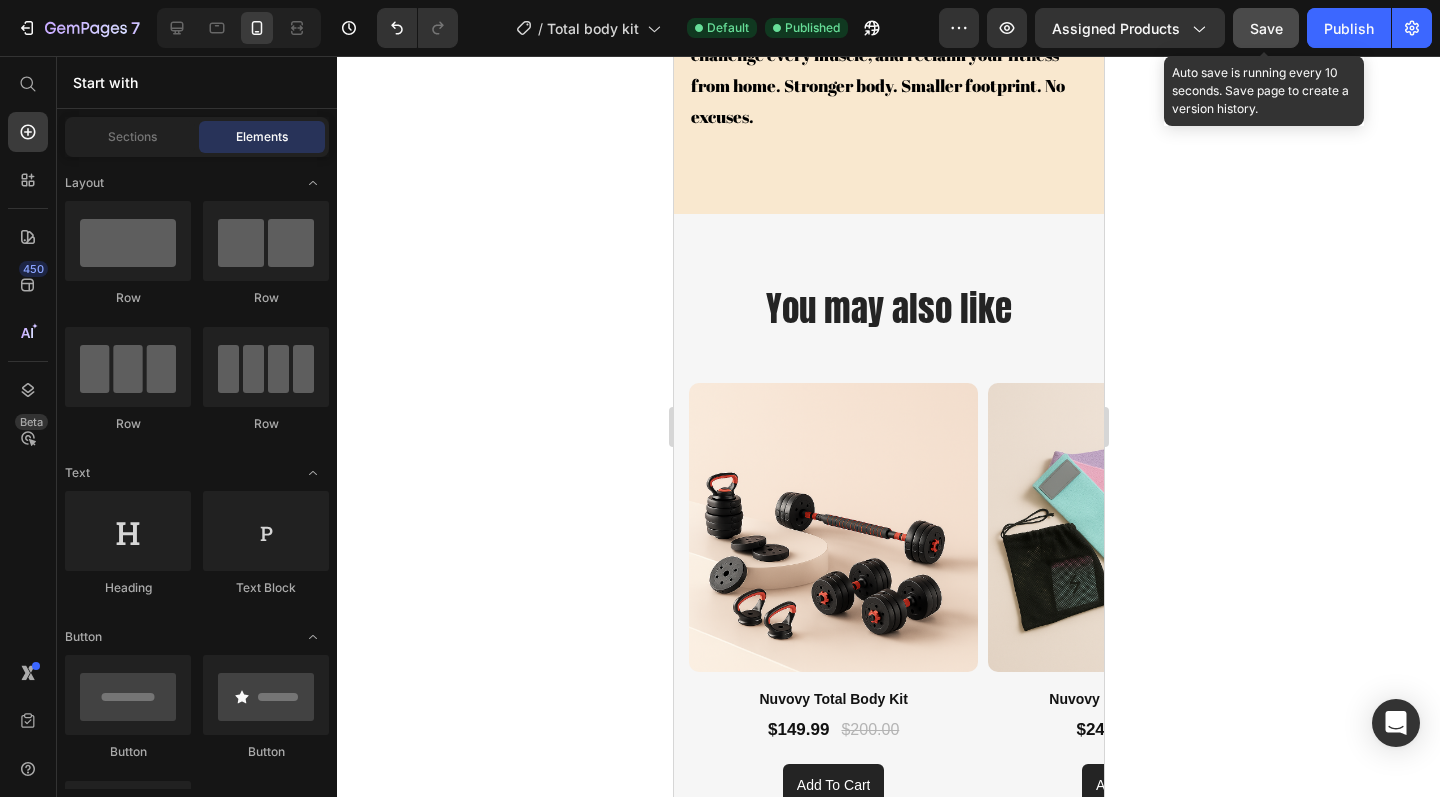 click on "Save" 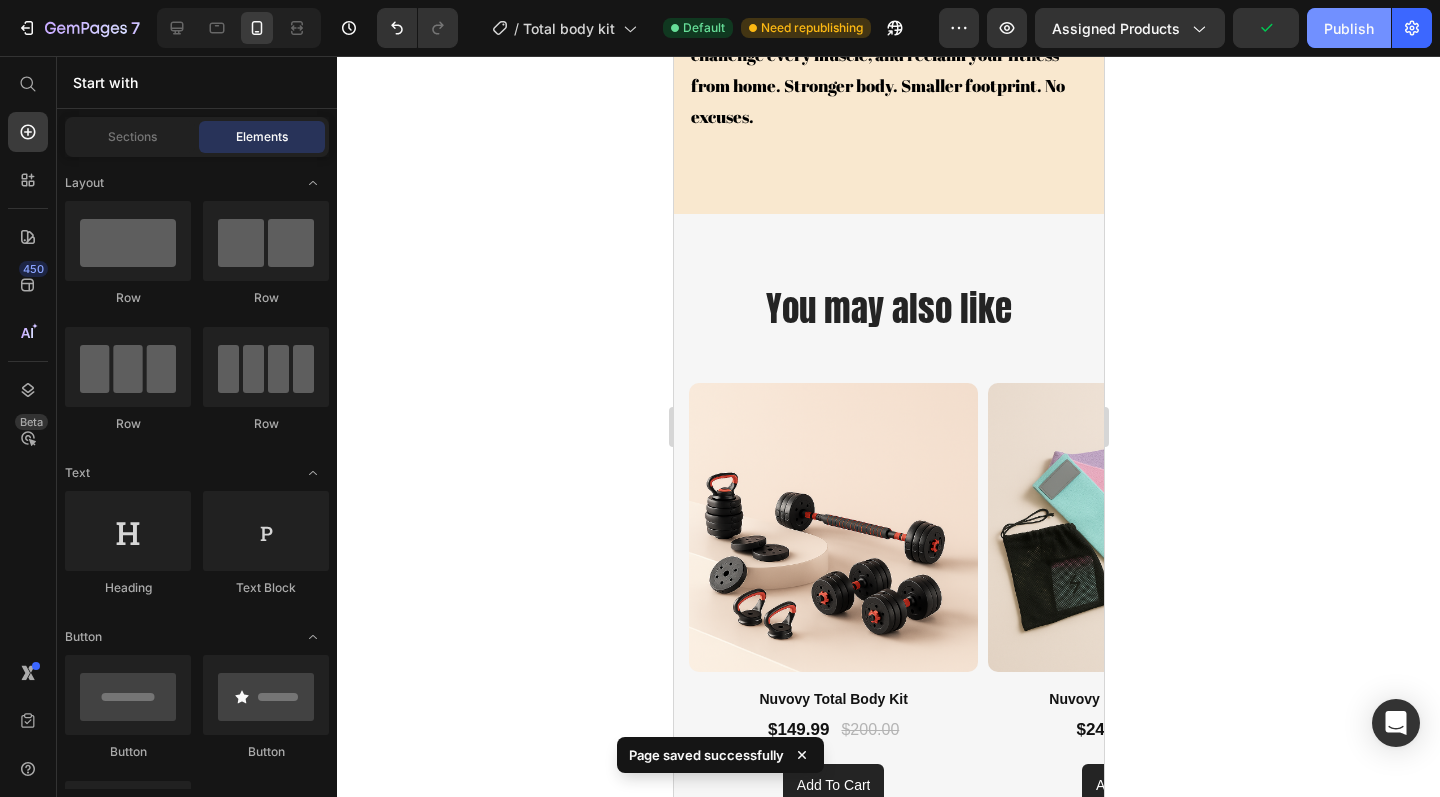 click on "Publish" 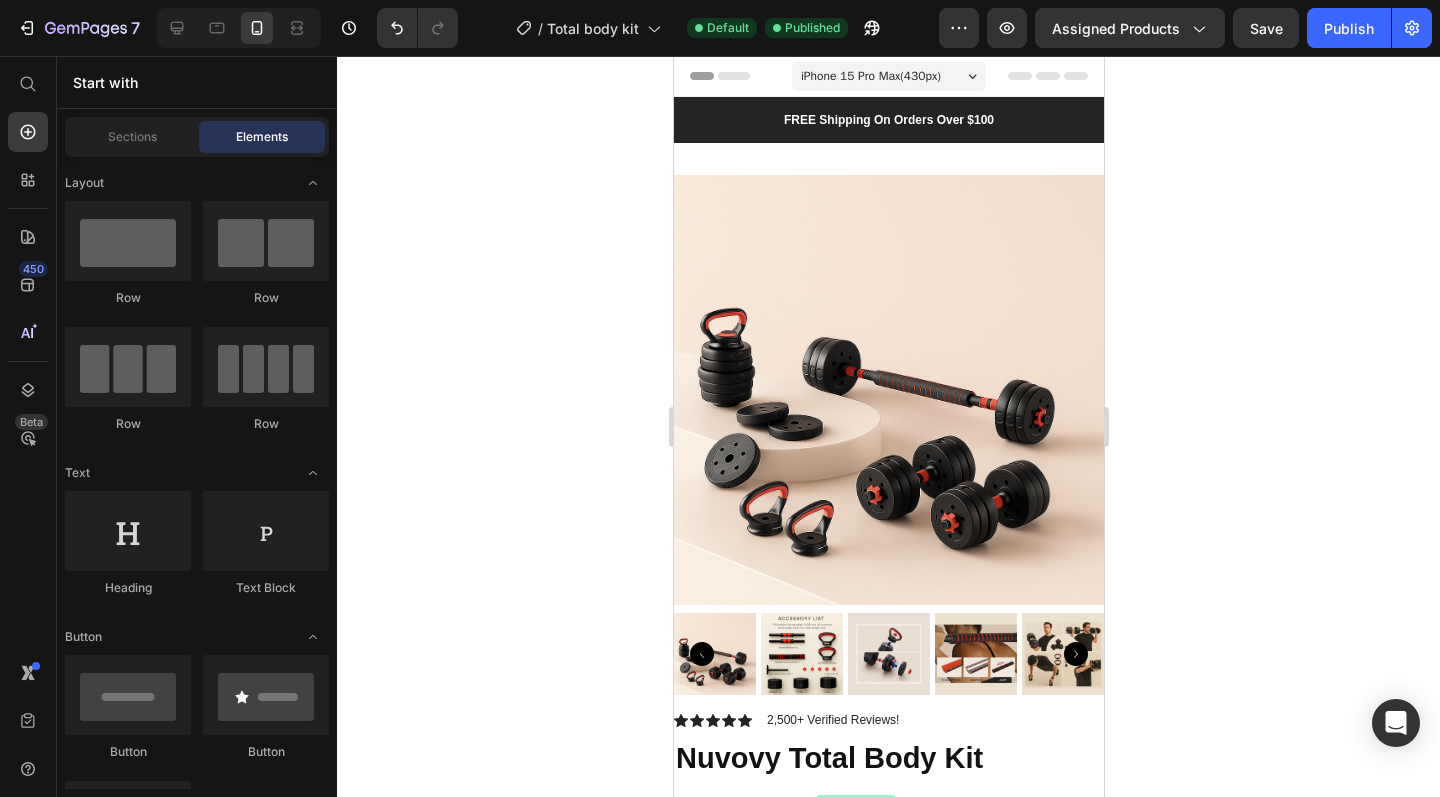 scroll, scrollTop: 0, scrollLeft: 0, axis: both 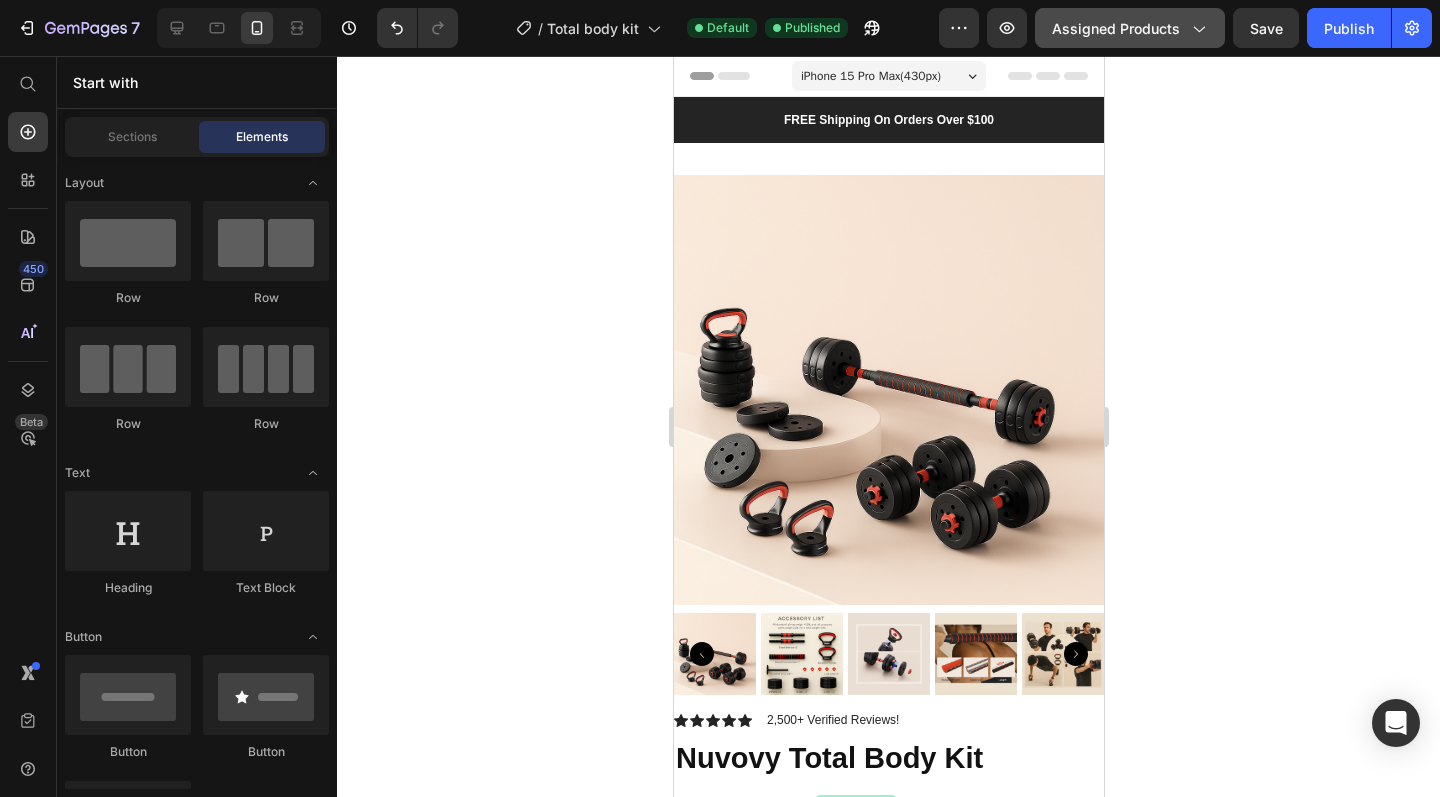 click on "Assigned Products" at bounding box center [1130, 28] 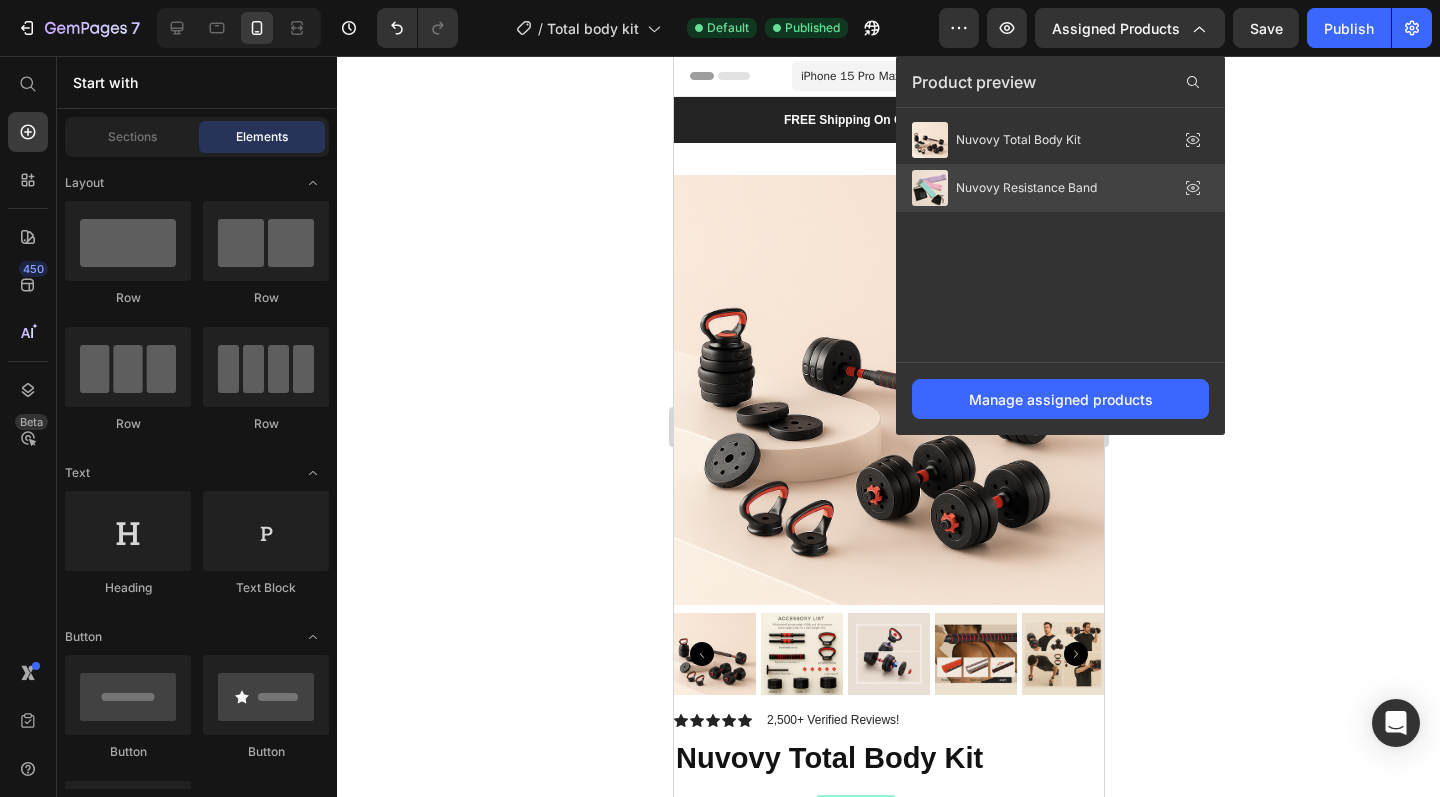 click on "Nuvovy Resistance Band" at bounding box center (1026, 188) 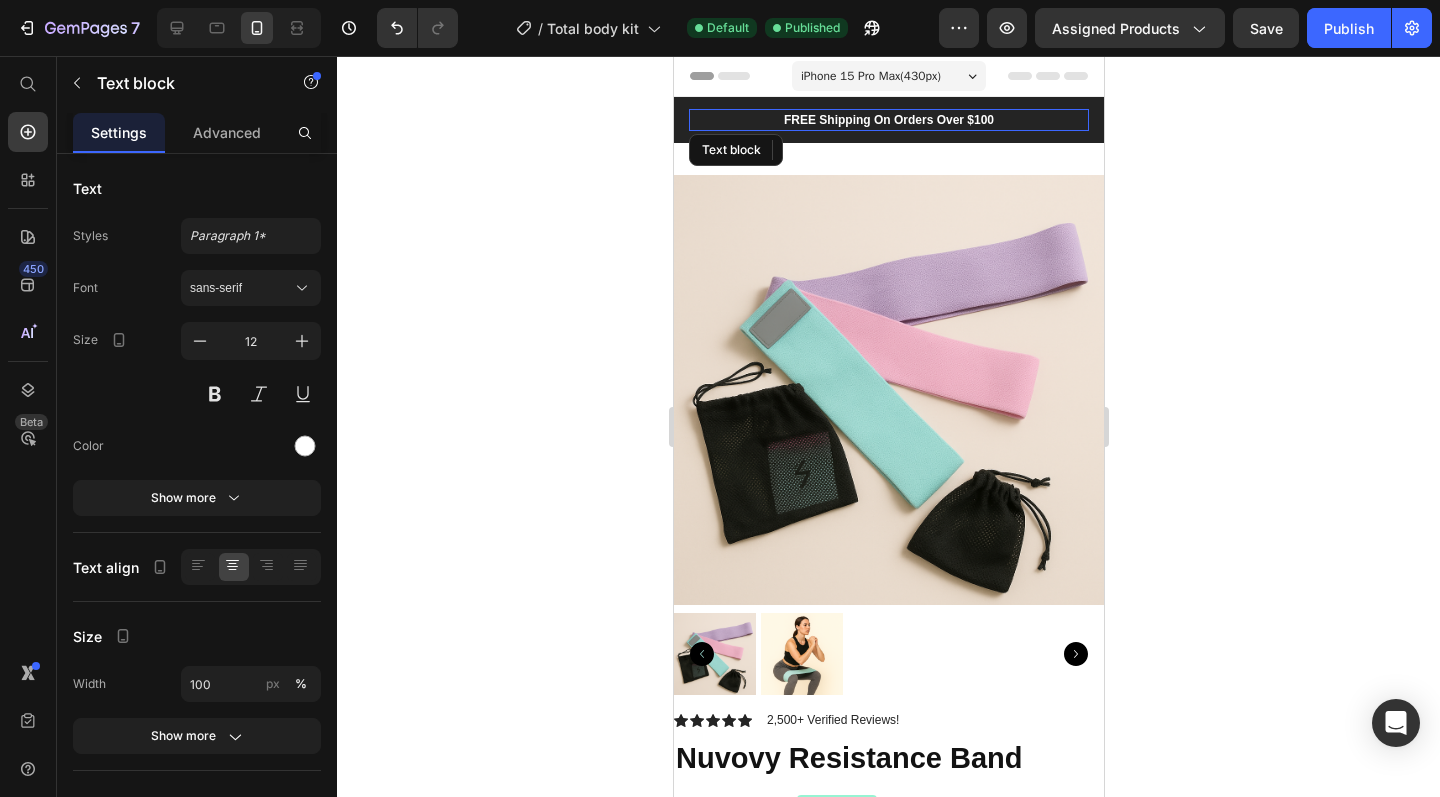 click on "FREE Shipping On Orders Over $100" at bounding box center (888, 120) 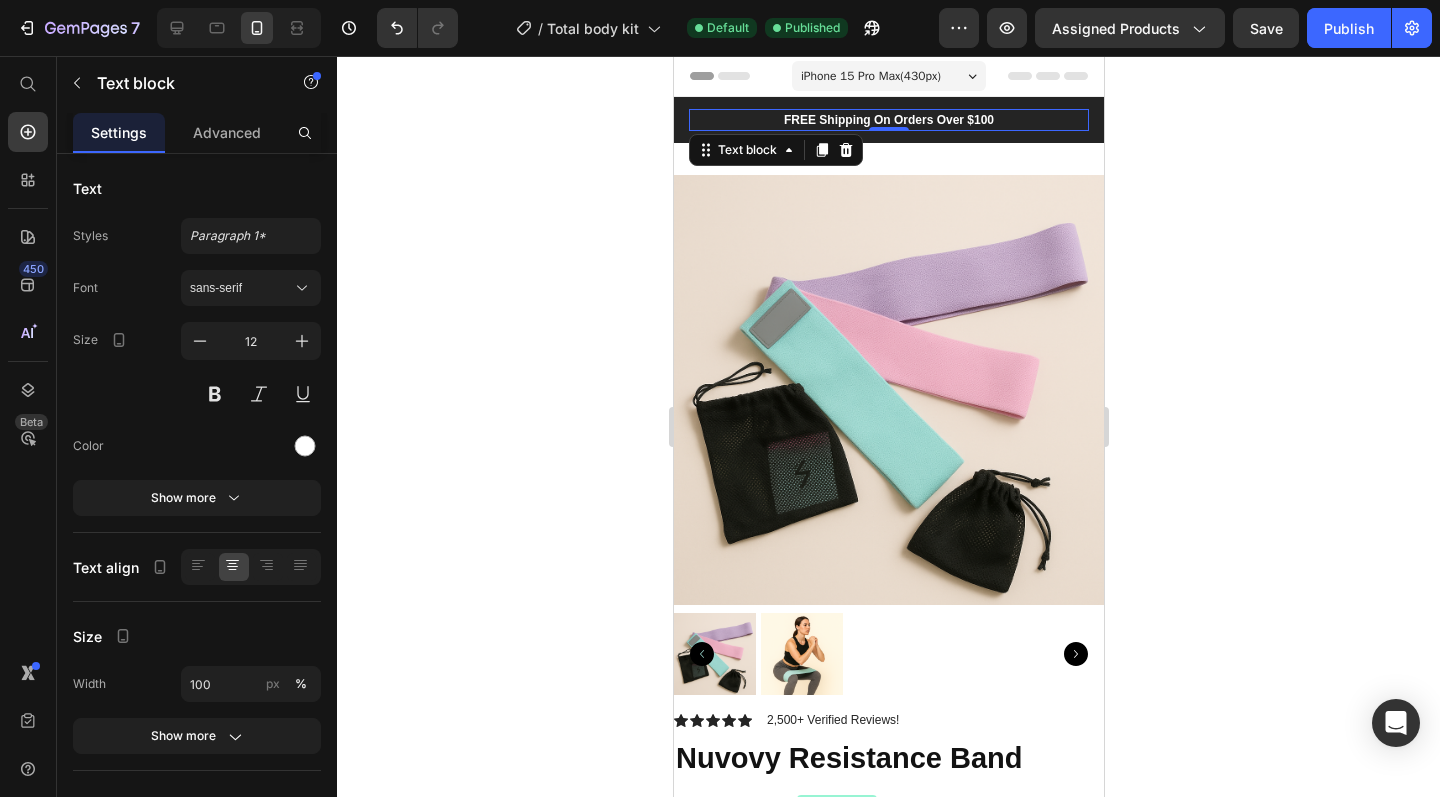 click on "Icon 999-9999-999 Text block Row FREE Shipping On Orders Over $100 Text block   0 Ship to USA Text block Image
Icon Row Section 1" at bounding box center [888, 120] 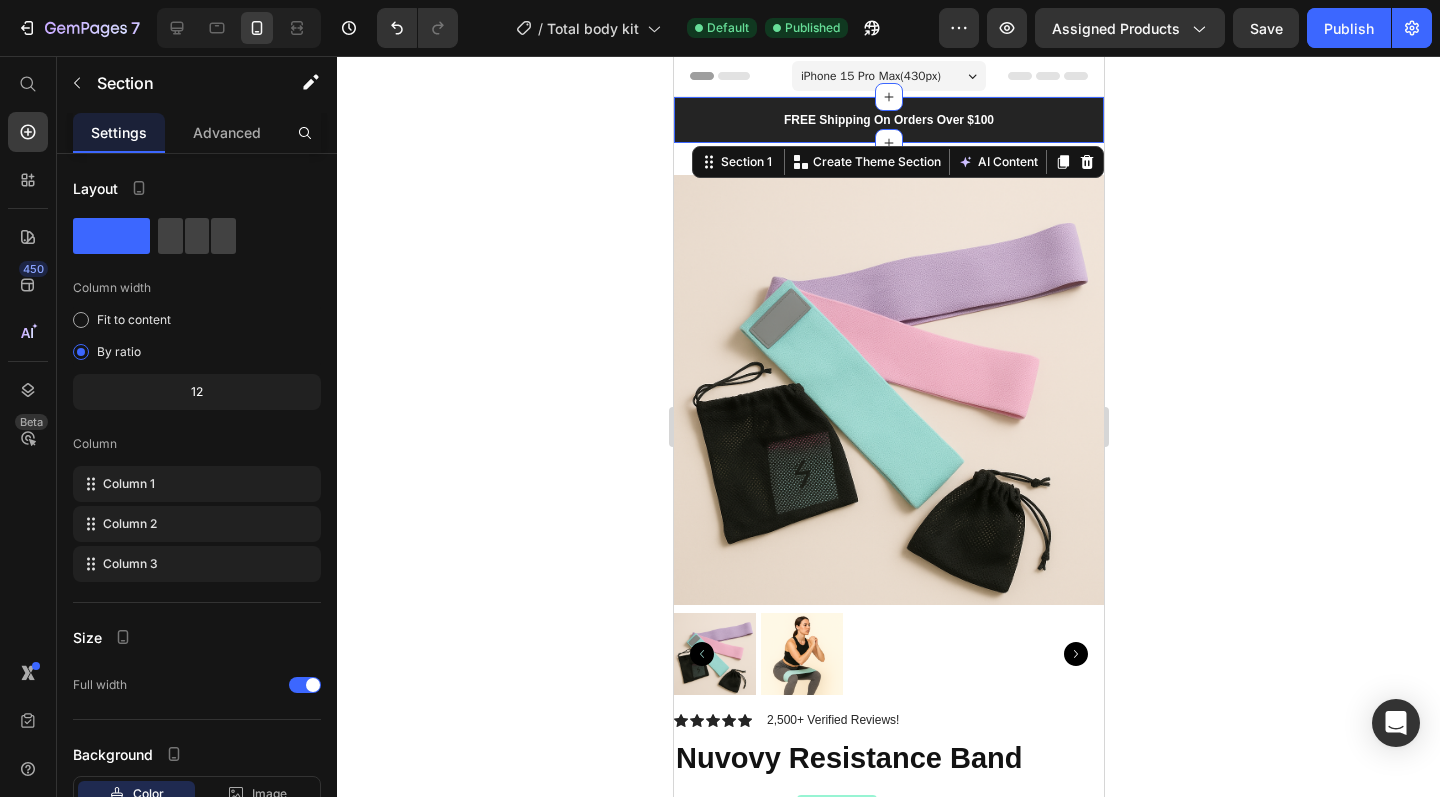 click 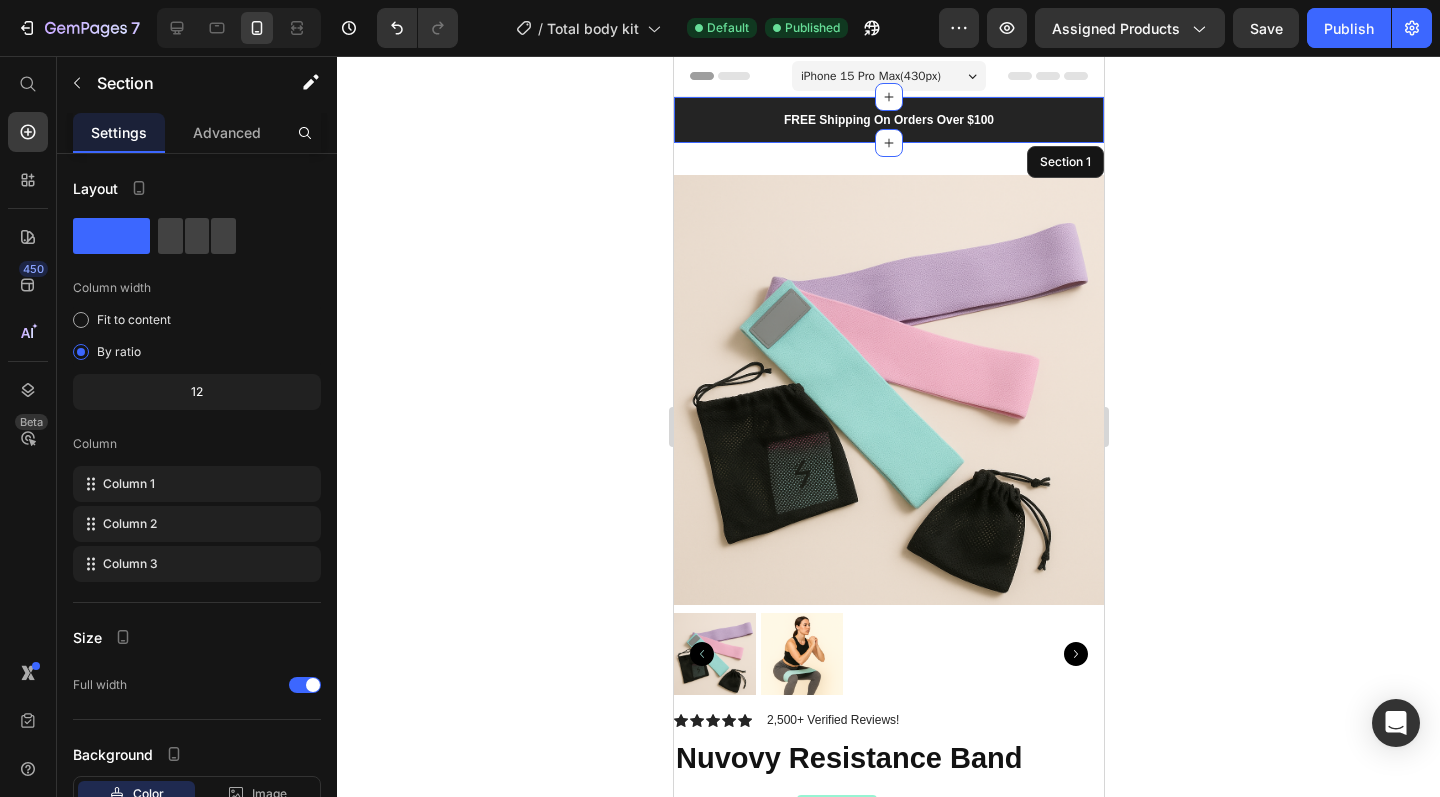click on "Icon 999-9999-999 Text block Row FREE Shipping On Orders Over $100 Text block Ship to USA Text block Image
Icon Row Section 1" at bounding box center (888, 120) 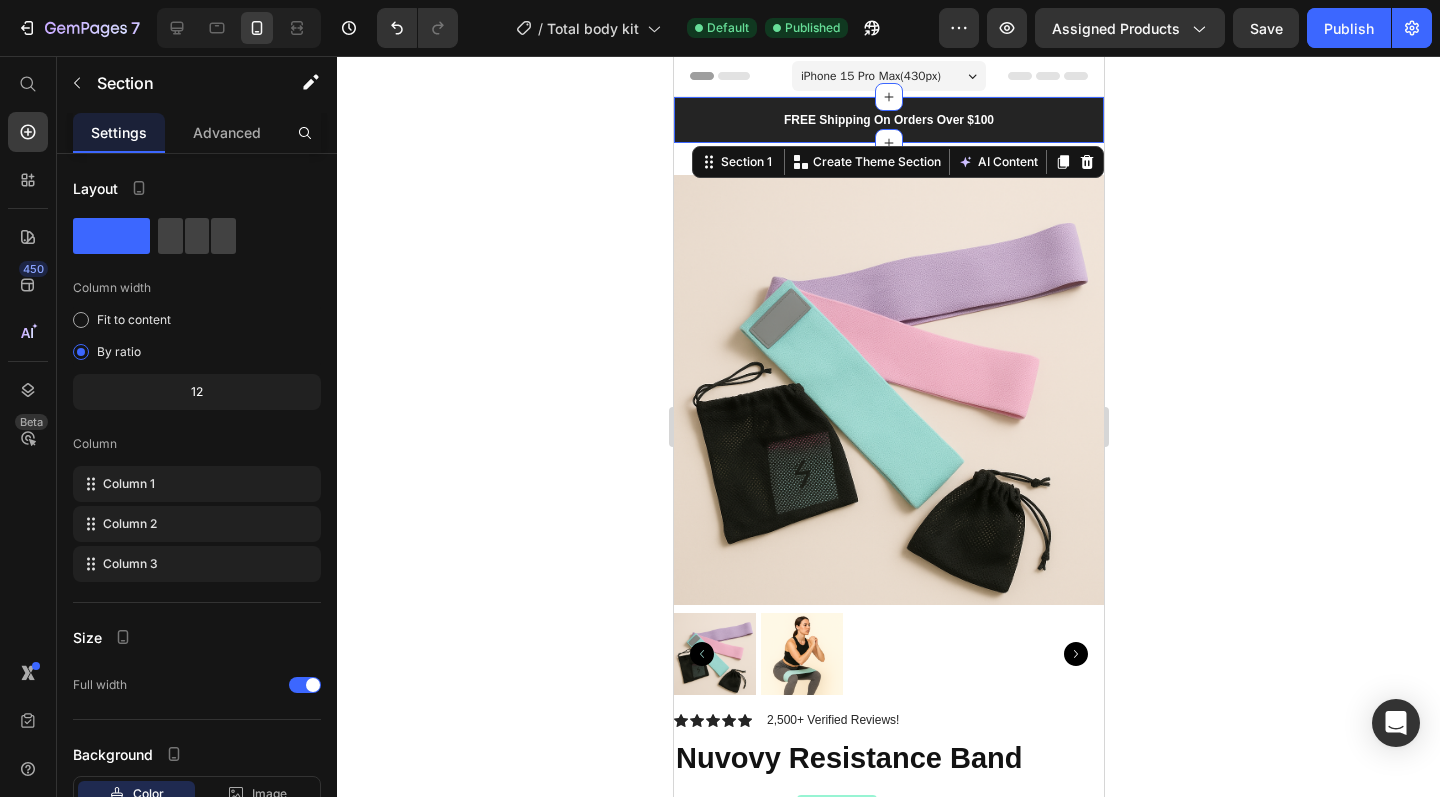 click 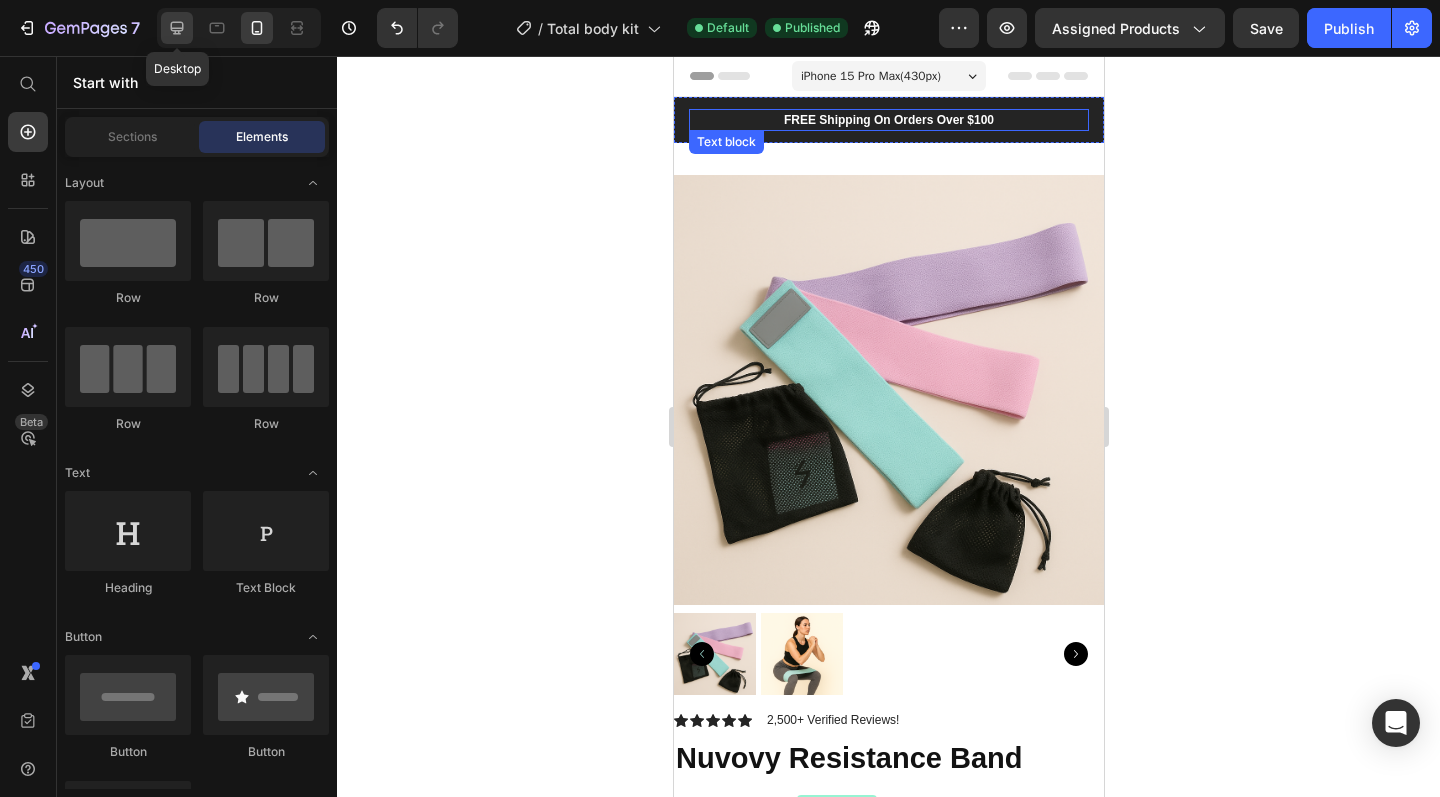 click 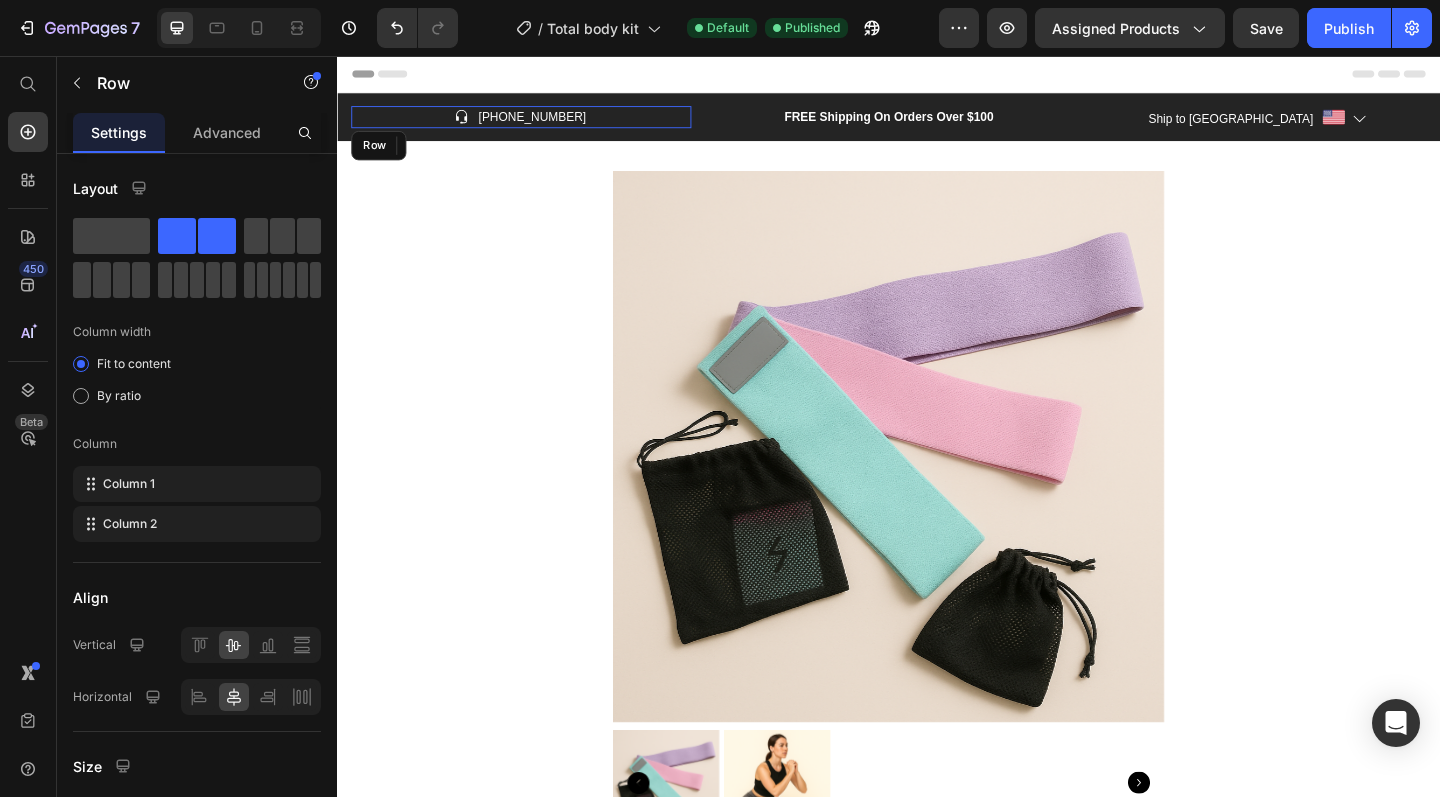 click on "Icon 999-9999-999 Text block Row" at bounding box center [537, 123] 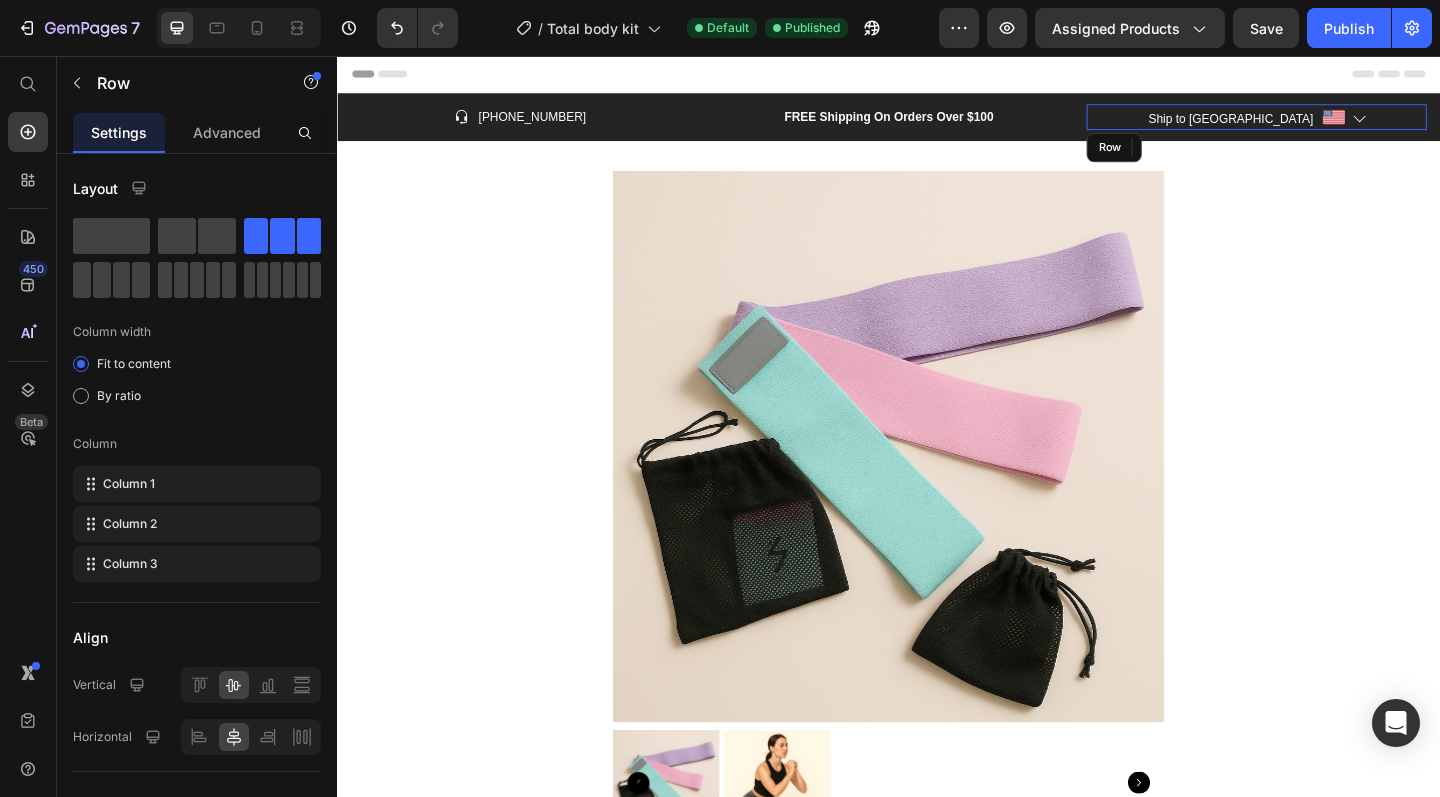 click on "Ship to USA Text block Image
Icon Row" at bounding box center (1337, 123) 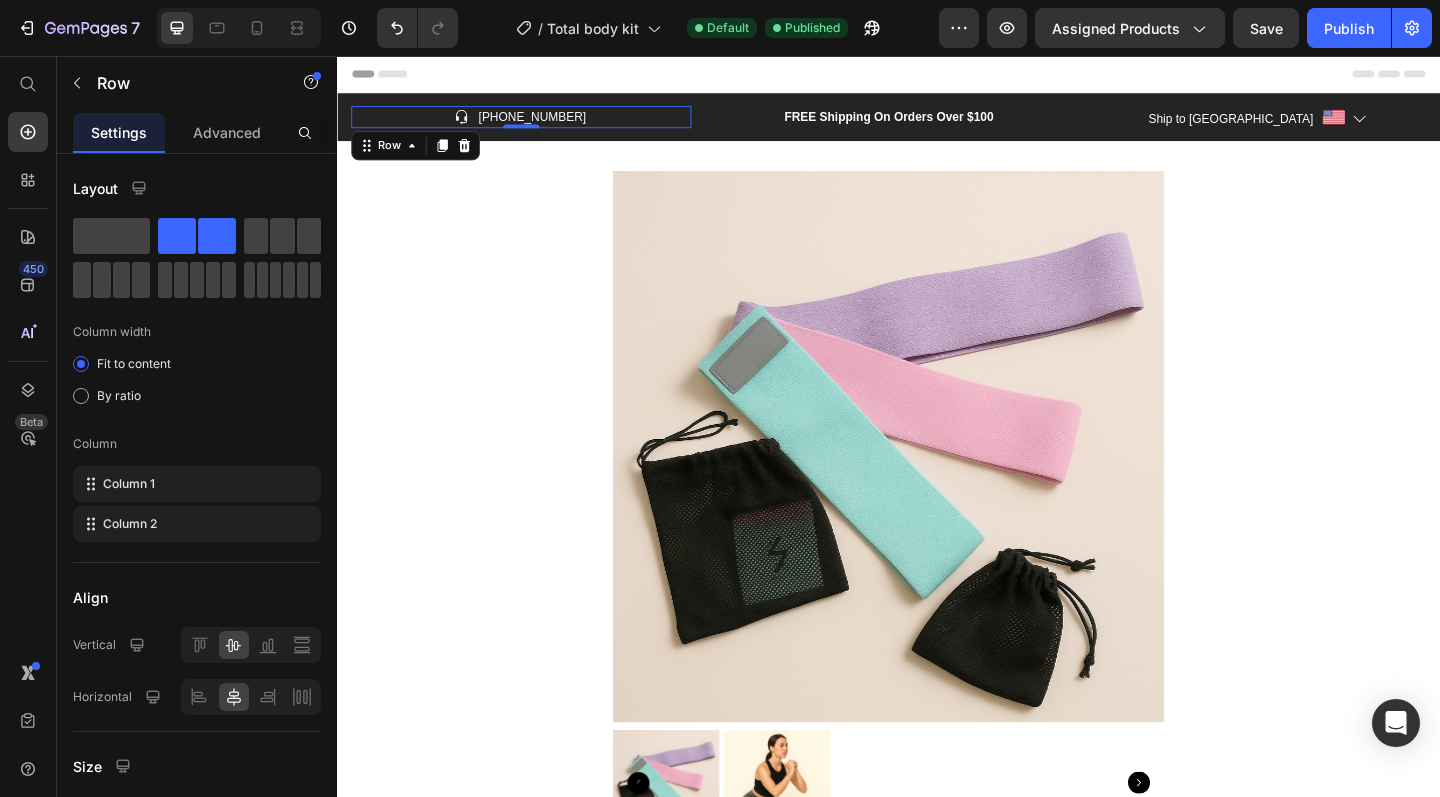 click on "Icon 999-9999-999 Text block Row   0" at bounding box center (537, 123) 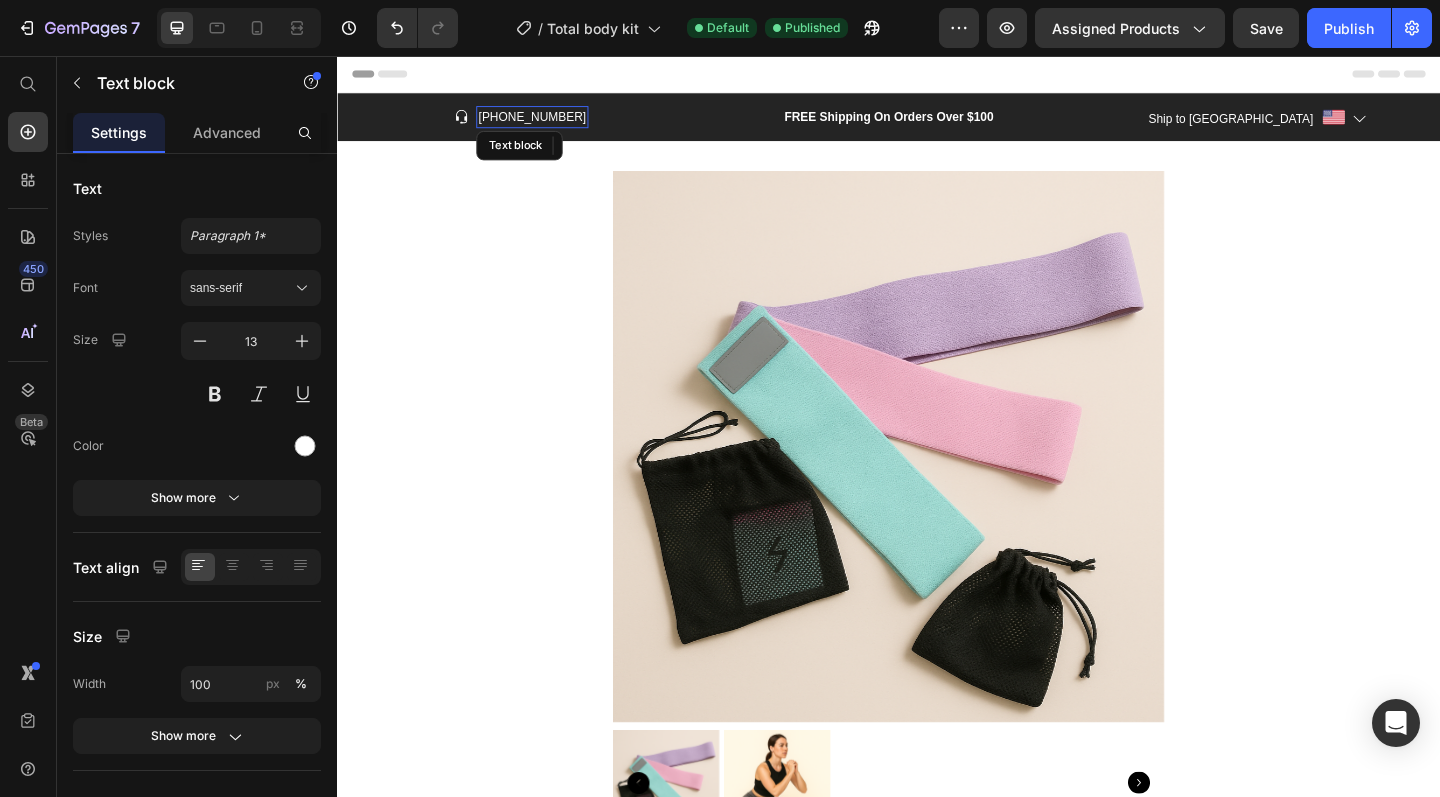 click on "999-9999-999" at bounding box center (548, 123) 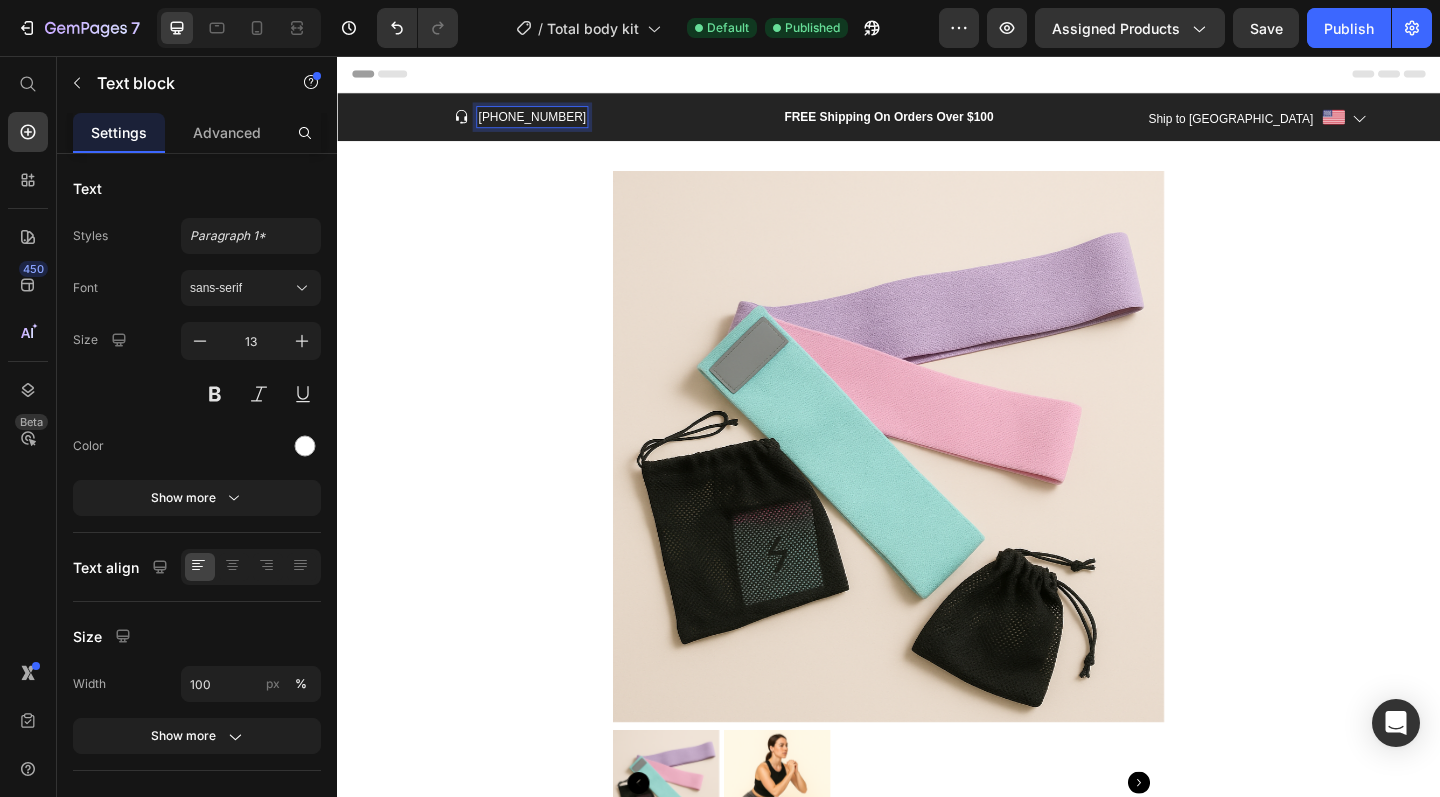 click on "999-9999-999" at bounding box center [548, 123] 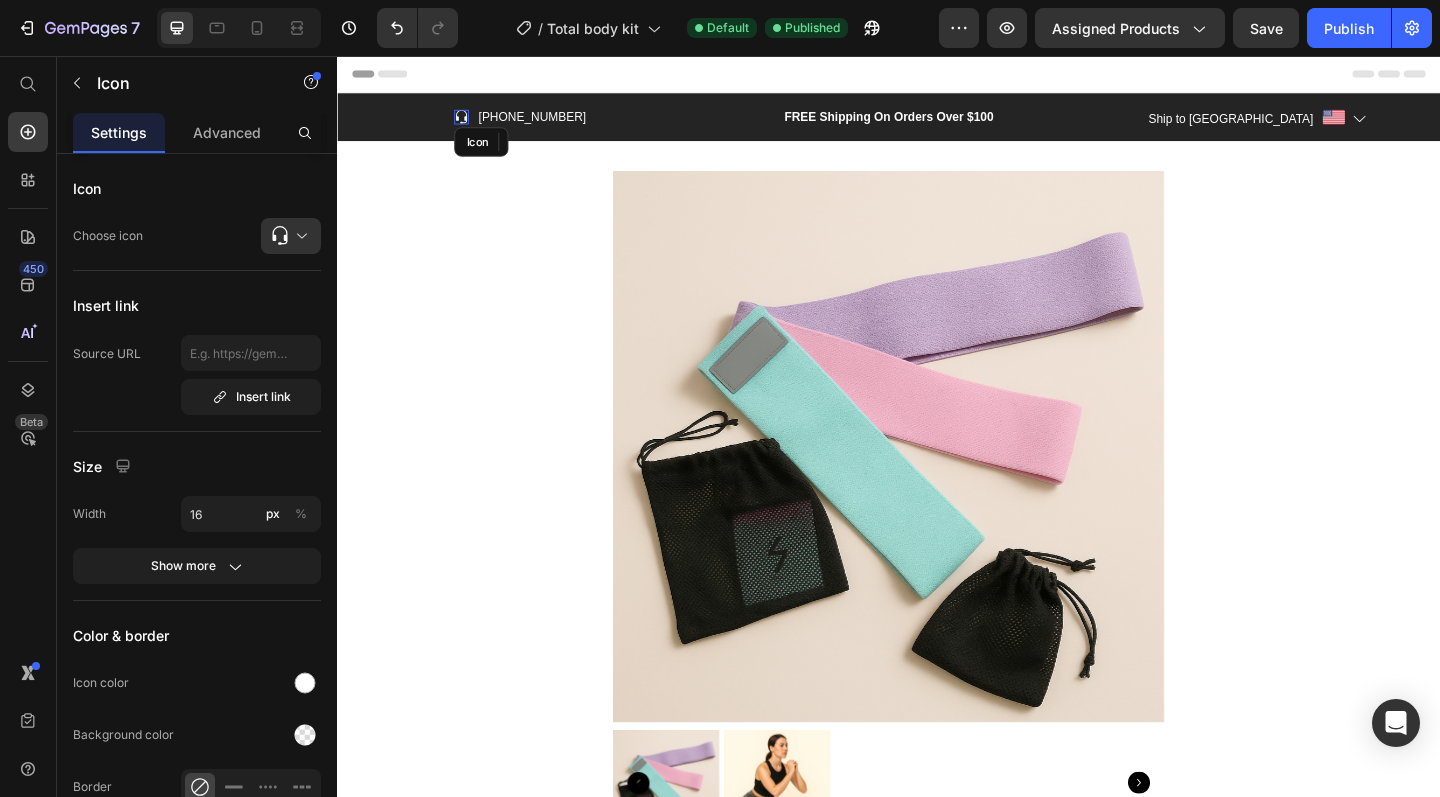 click 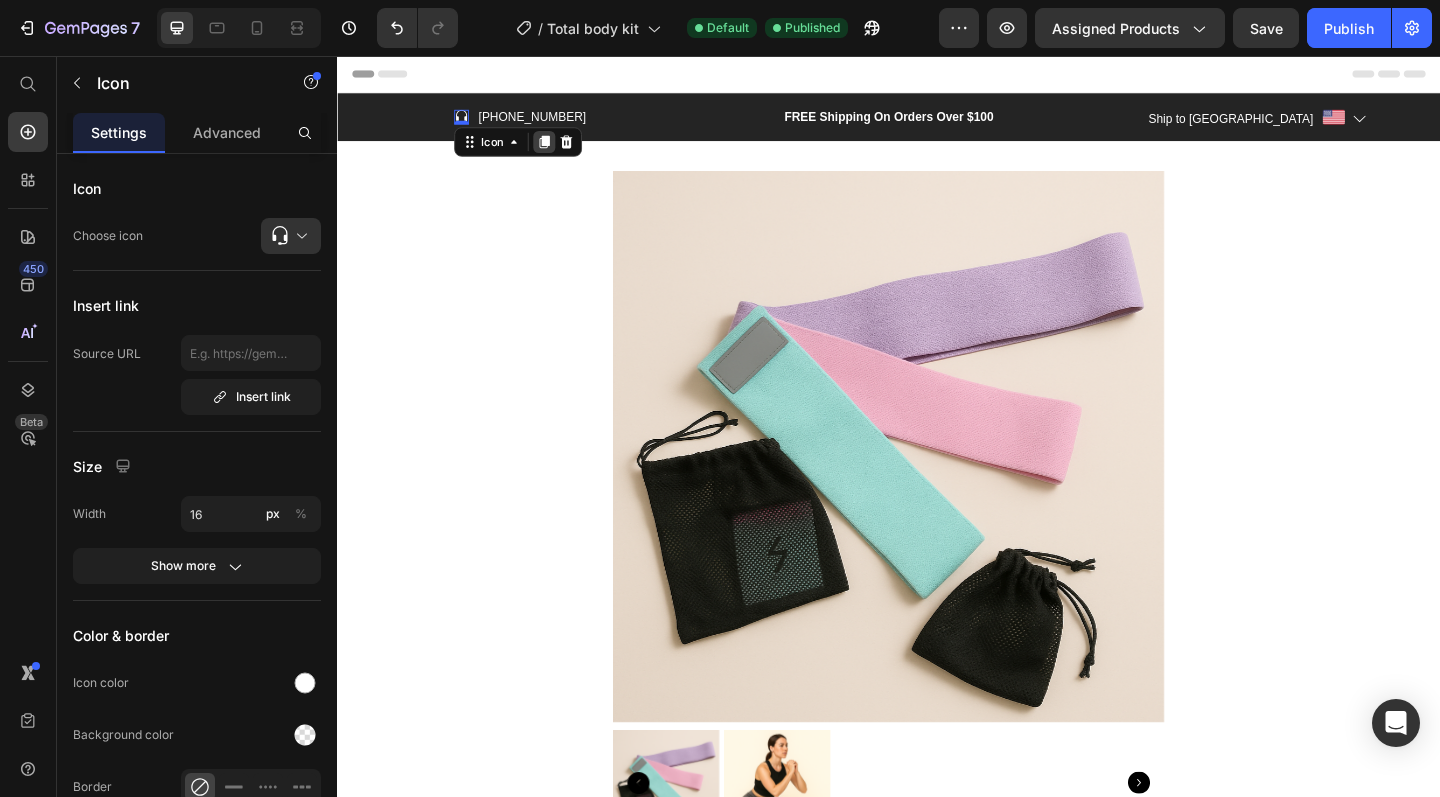 click 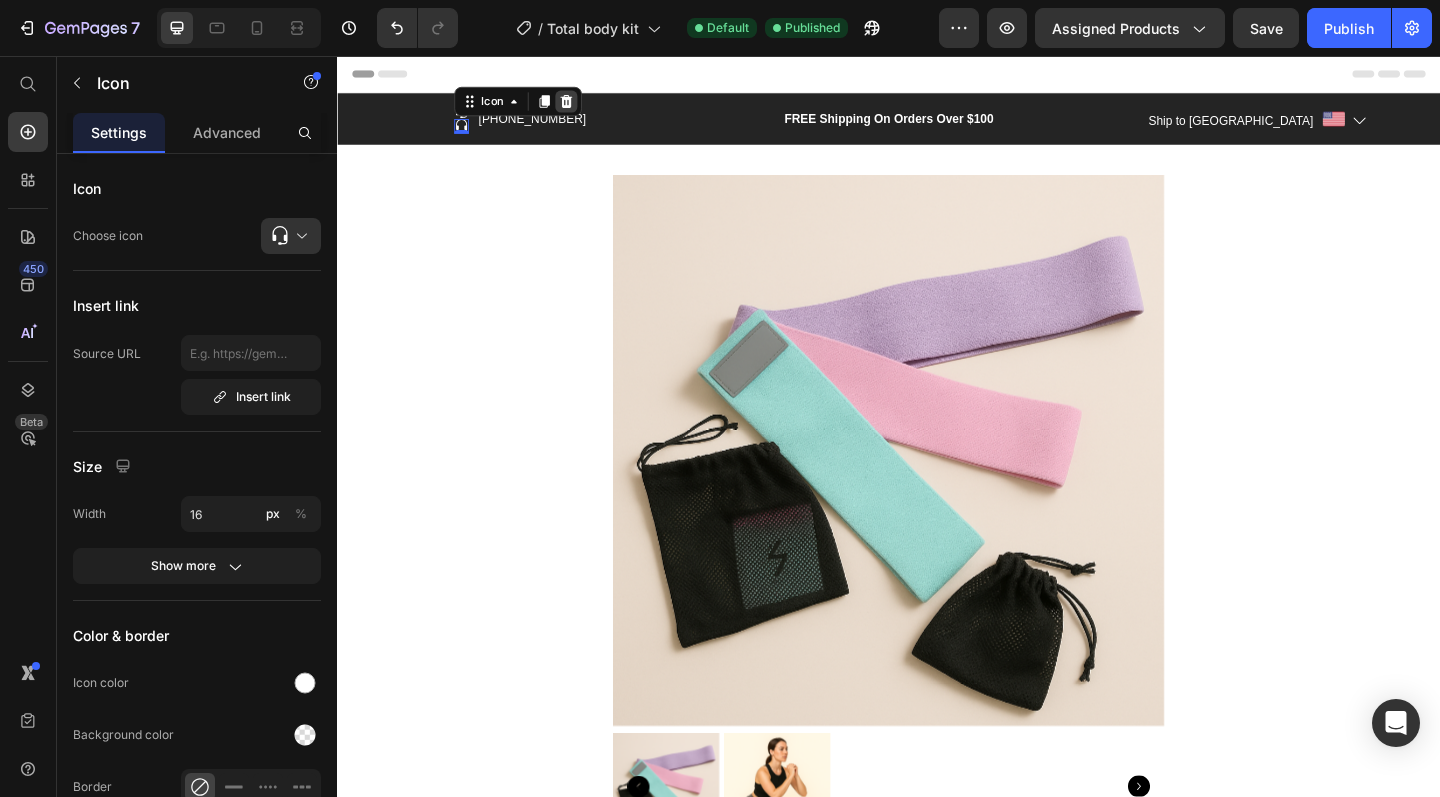 click 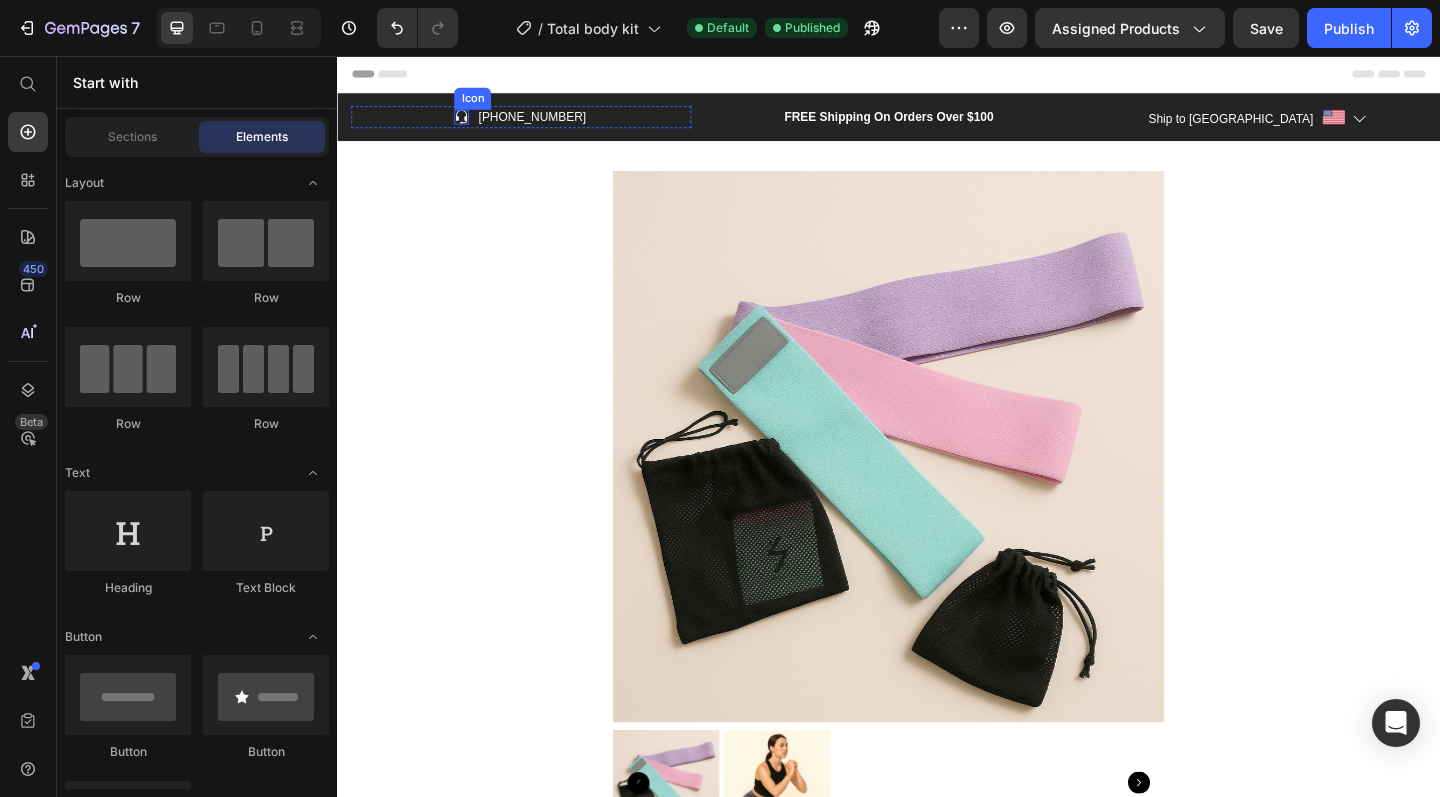 click on "Icon" at bounding box center [472, 123] 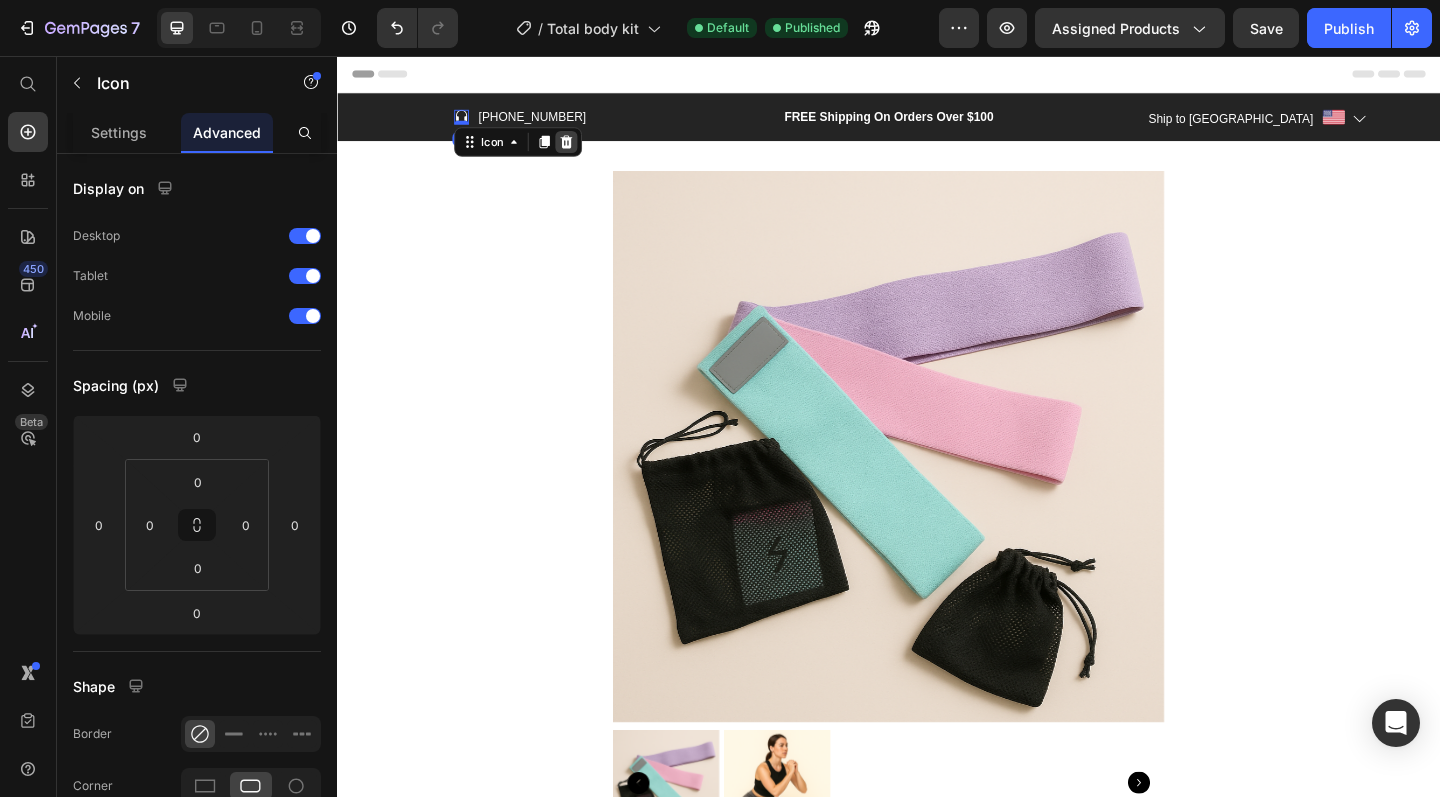 click 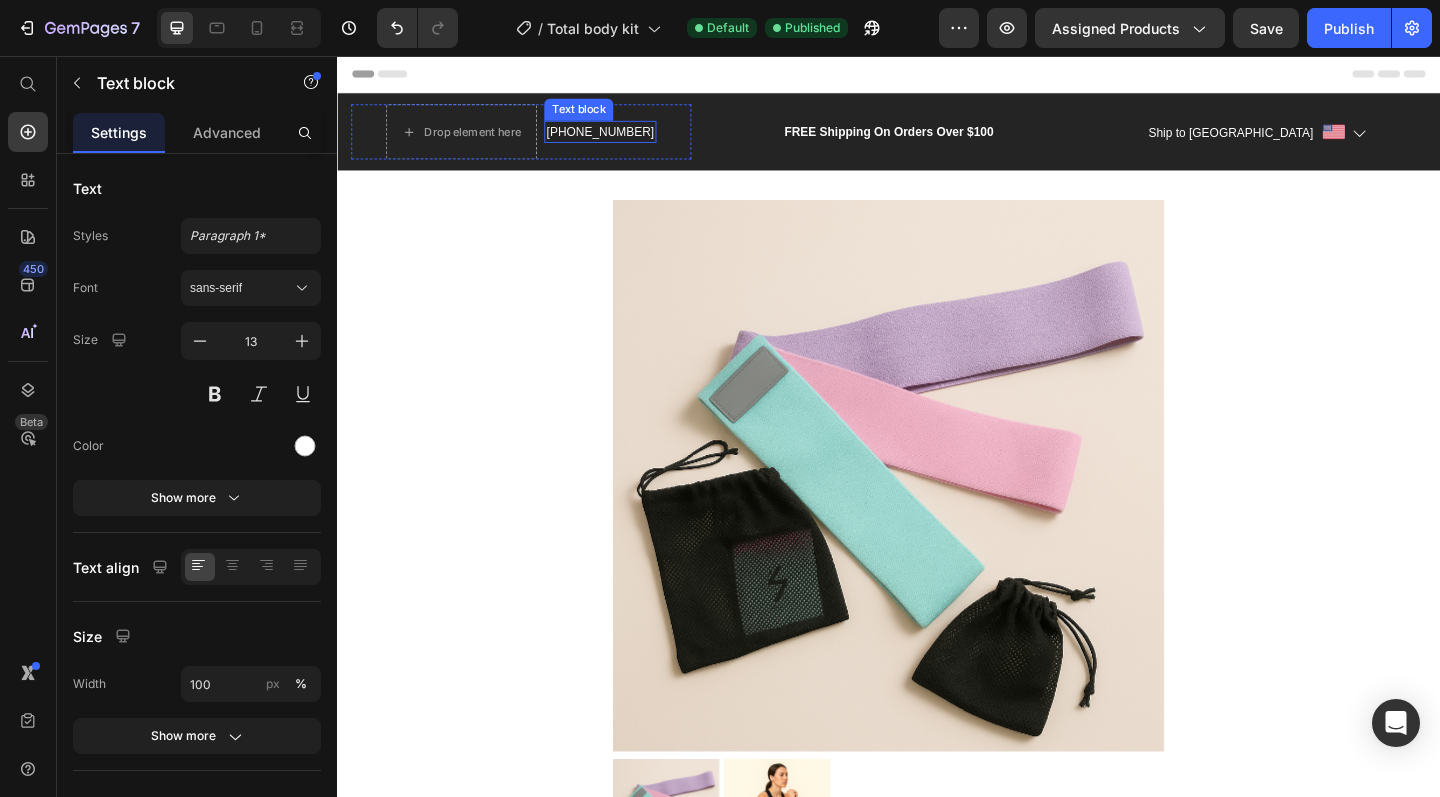 click on "999-9999-999" at bounding box center [622, 139] 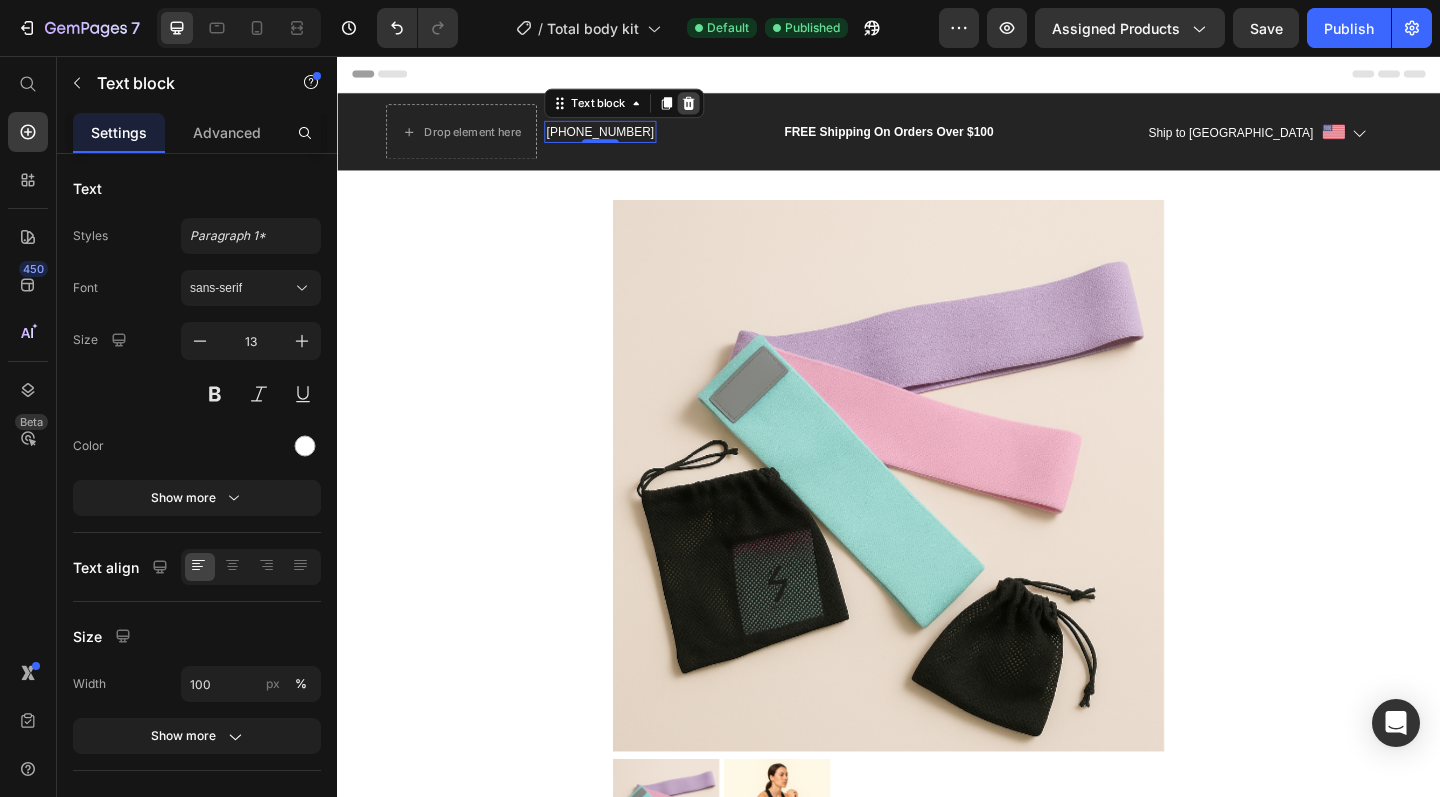 click 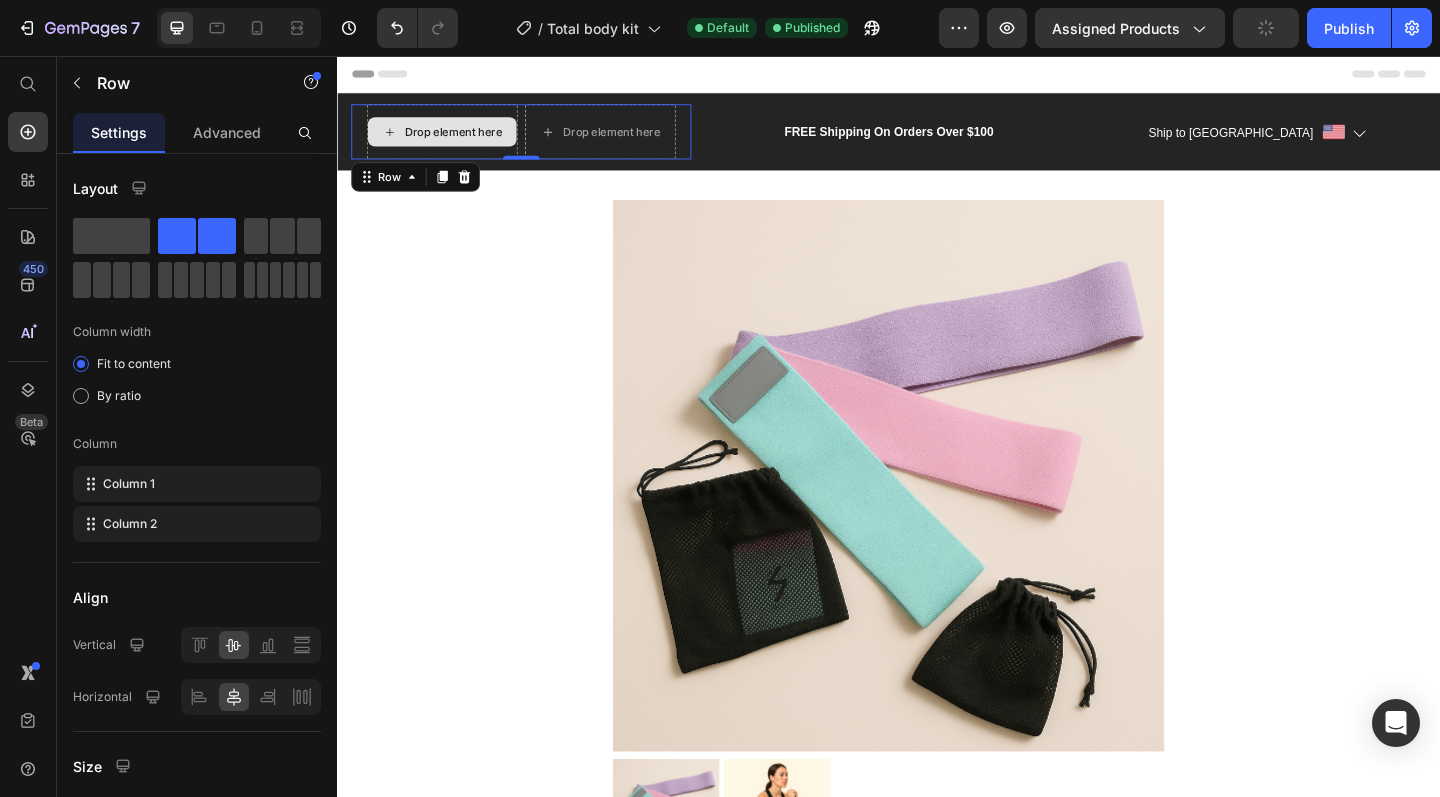 click on "Drop element here" at bounding box center [451, 139] 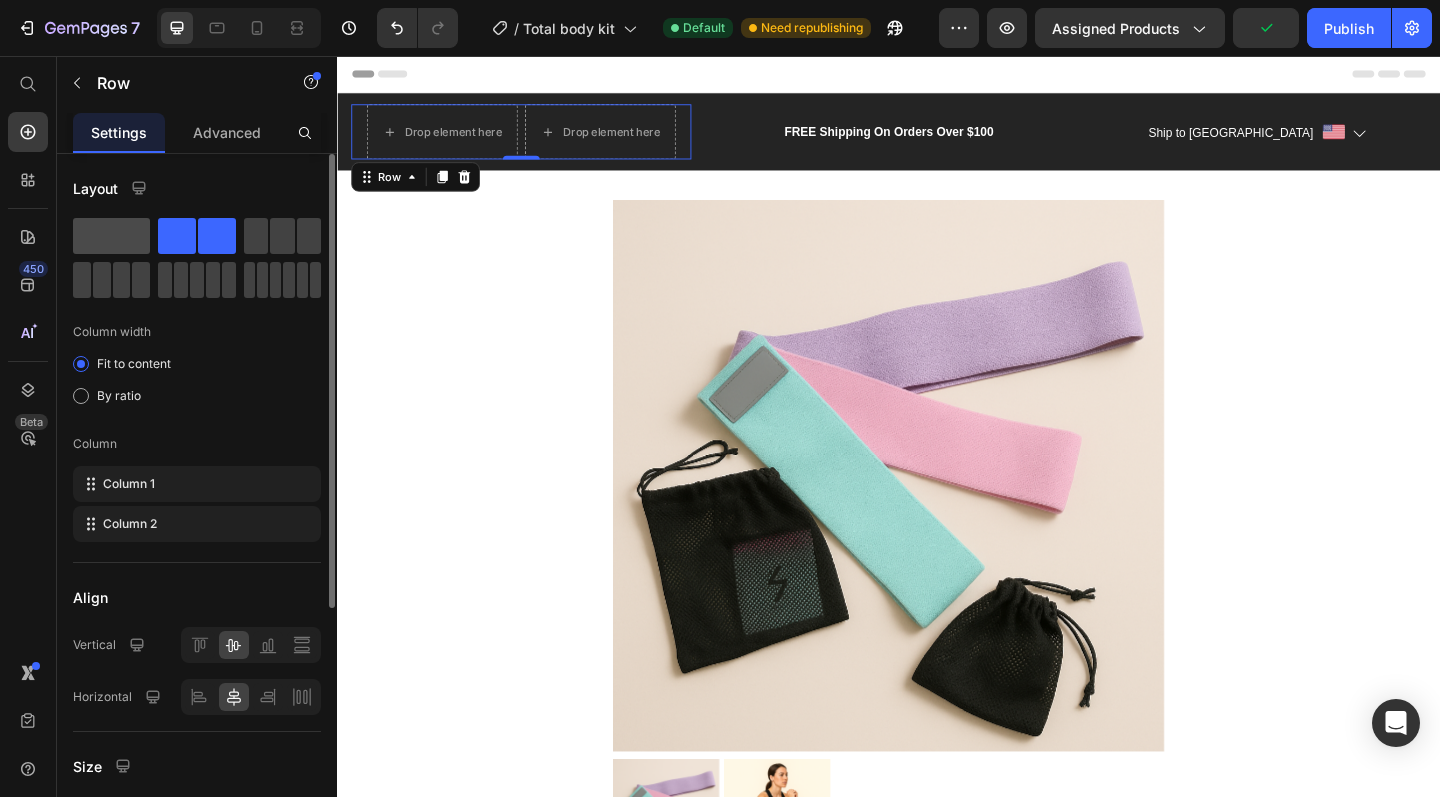 click 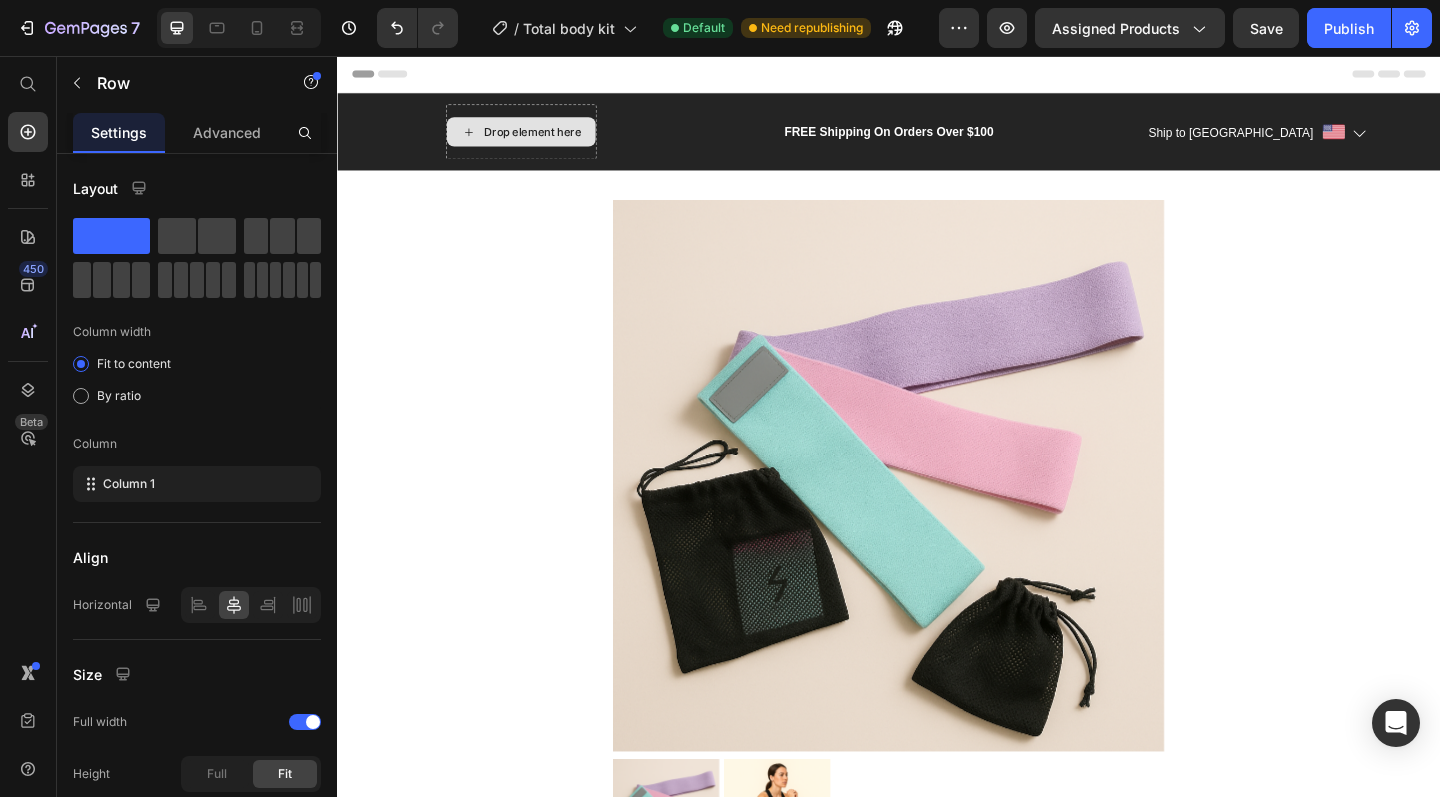 click on "Drop element here" at bounding box center [549, 139] 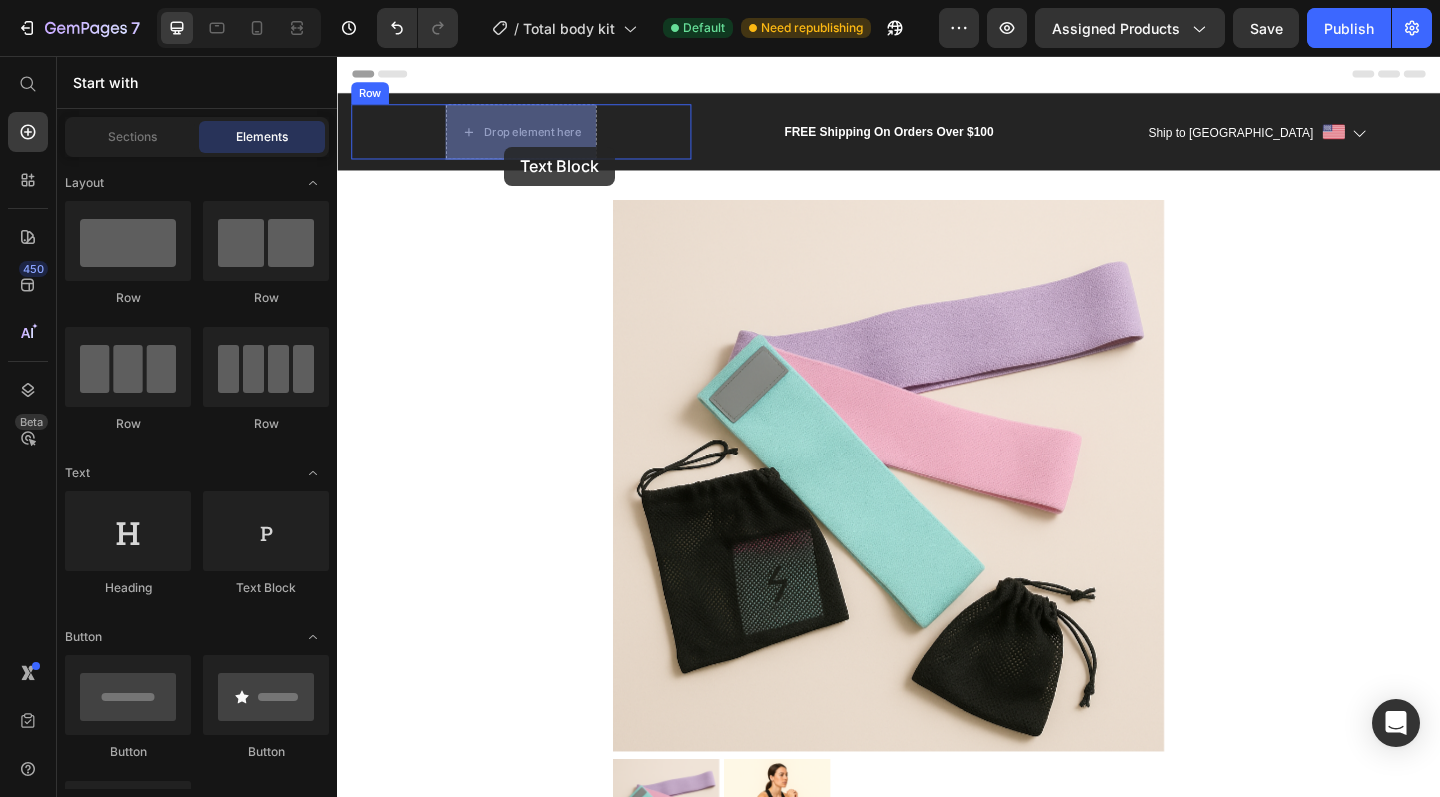 drag, startPoint x: 594, startPoint y: 607, endPoint x: 518, endPoint y: 154, distance: 459.33102 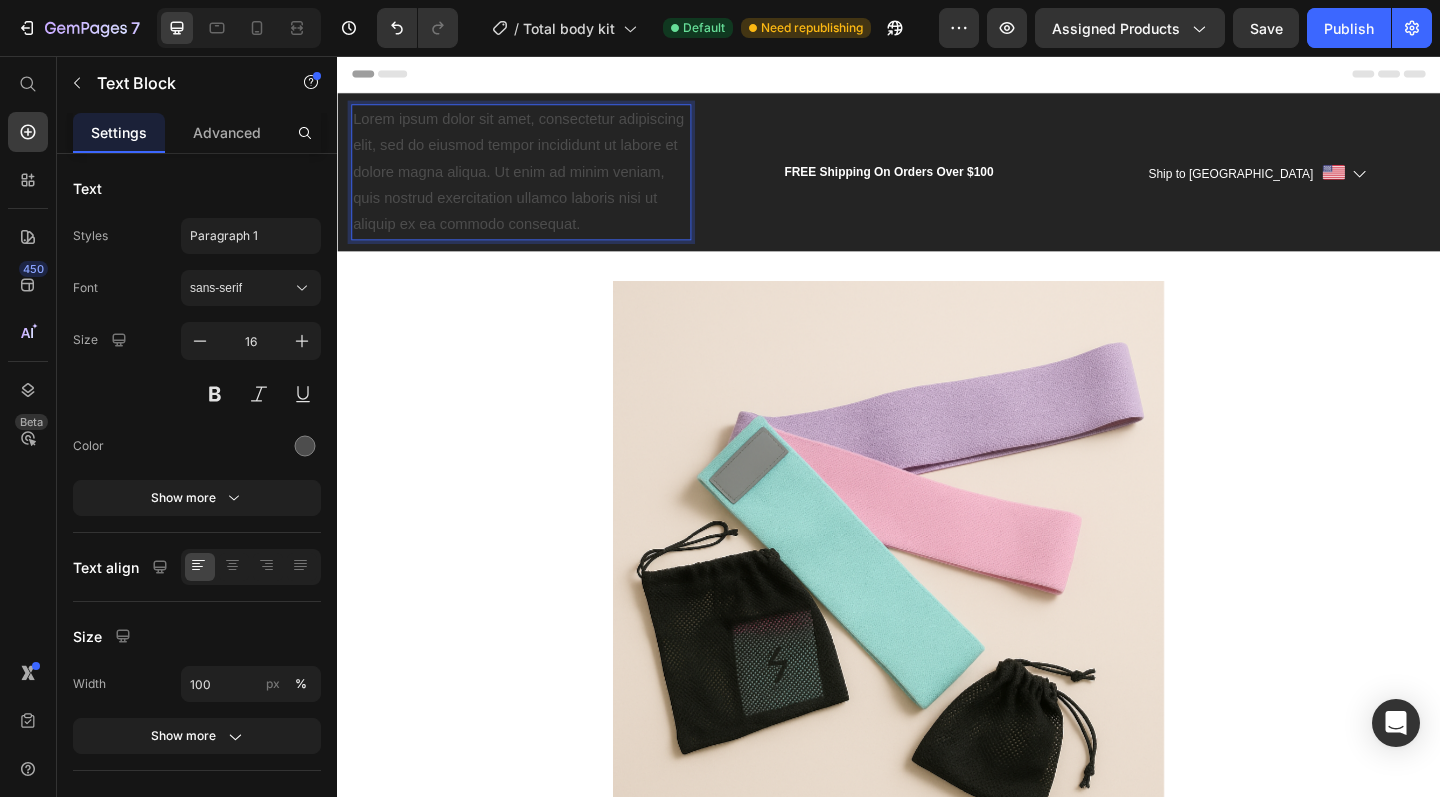 click on "Lorem ipsum dolor sit amet, consectetur adipiscing elit, sed do eiusmod tempor incididunt ut labore et dolore magna aliqua. Ut enim ad minim veniam, quis nostrud exercitation ullamco laboris nisi ut aliquip ex ea commodo consequat." at bounding box center (537, 183) 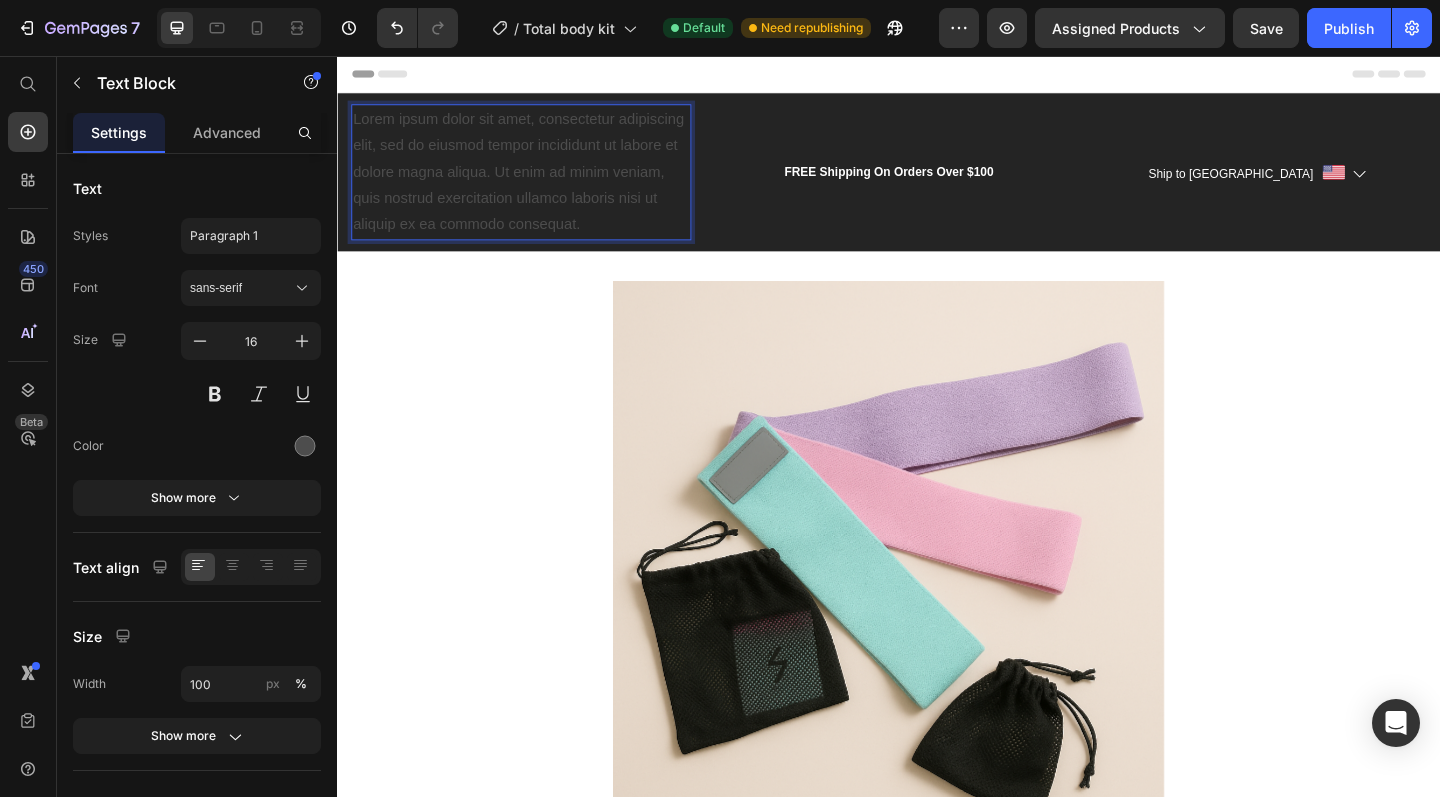 click on "Lorem ipsum dolor sit amet, consectetur adipiscing elit, sed do eiusmod tempor incididunt ut labore et dolore magna aliqua. Ut enim ad minim veniam, quis nostrud exercitation ullamco laboris nisi ut aliquip ex ea commodo consequat." at bounding box center [537, 183] 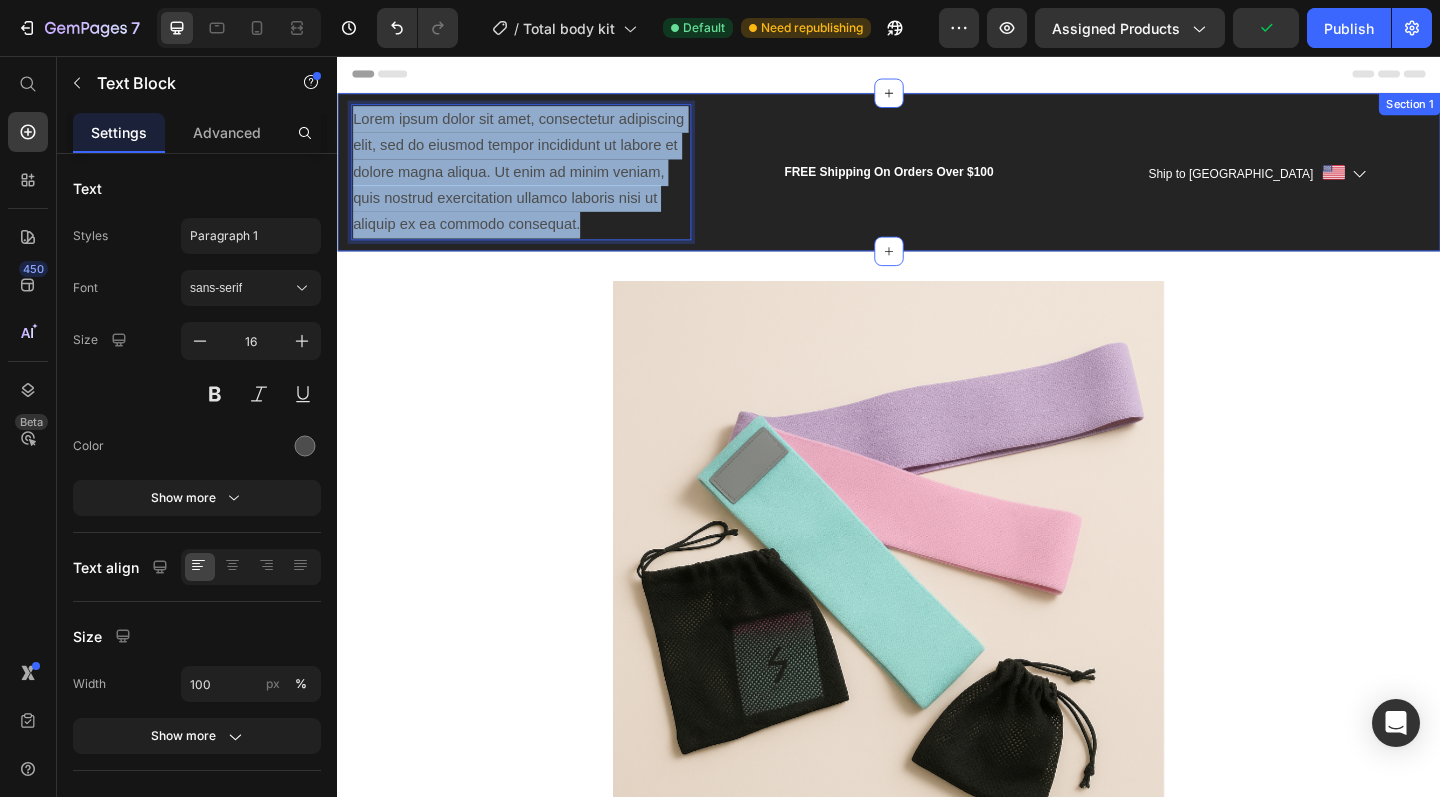 drag, startPoint x: 608, startPoint y: 232, endPoint x: 349, endPoint y: 126, distance: 279.85175 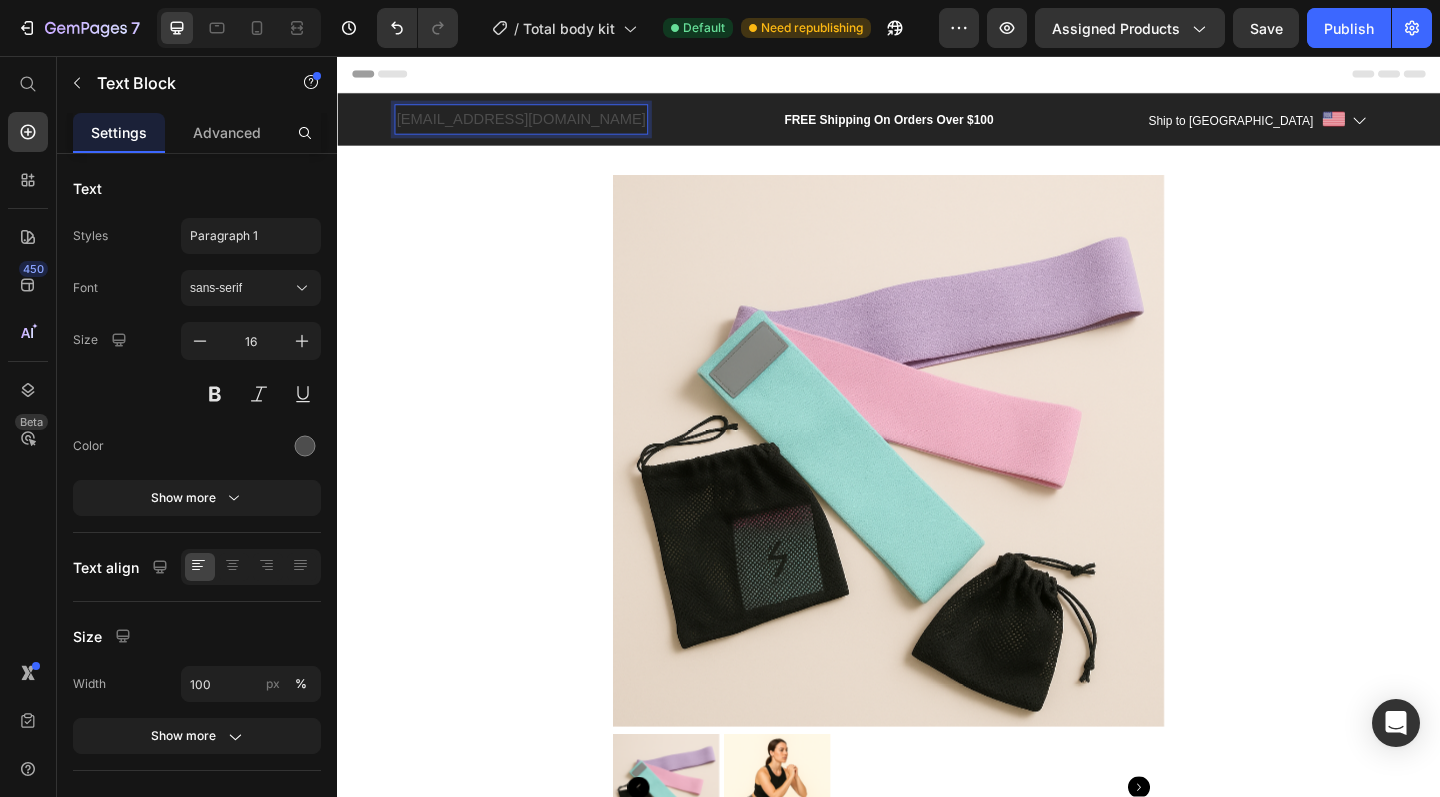 click on "[EMAIL_ADDRESS][DOMAIN_NAME]" at bounding box center (536, 125) 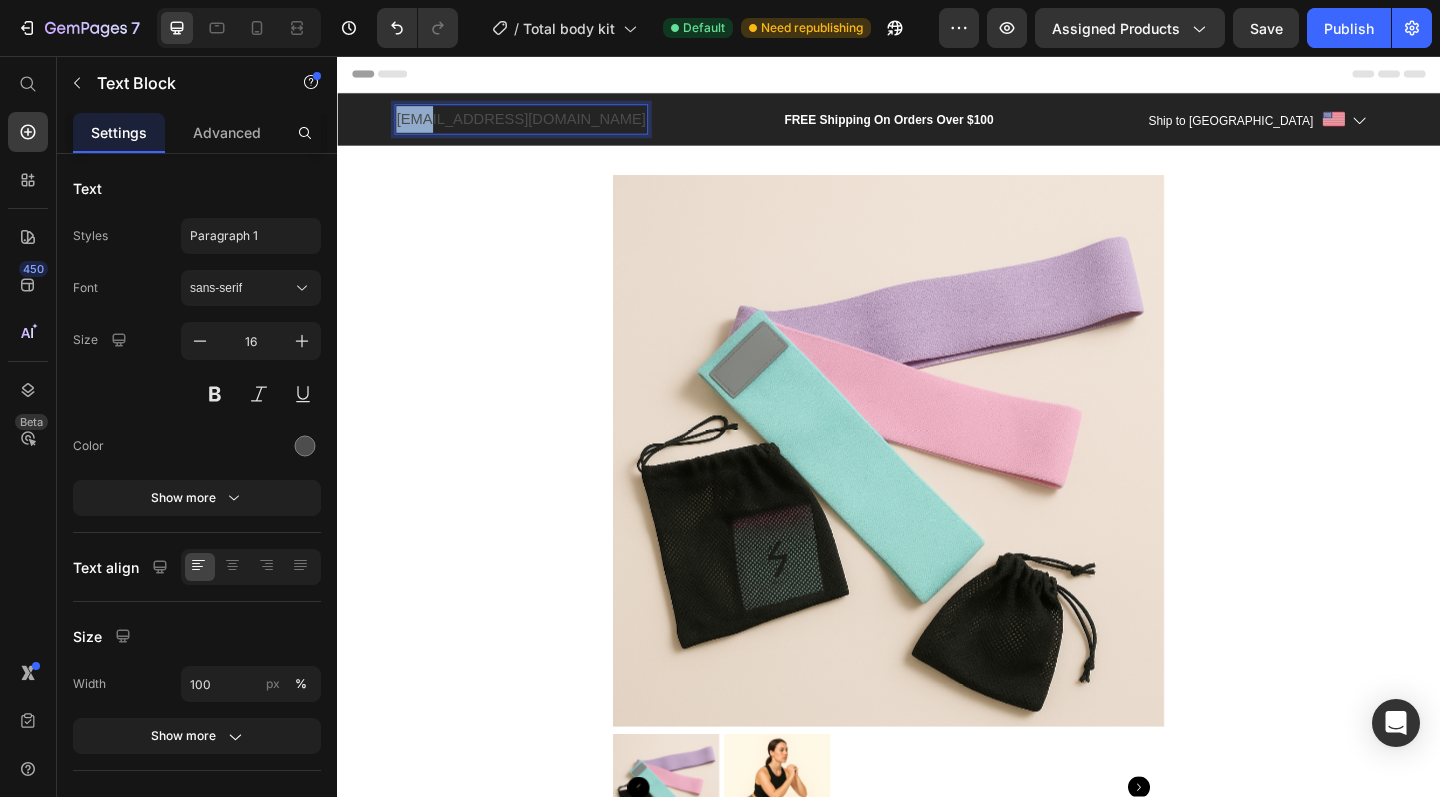 click on "[EMAIL_ADDRESS][DOMAIN_NAME]" at bounding box center [536, 125] 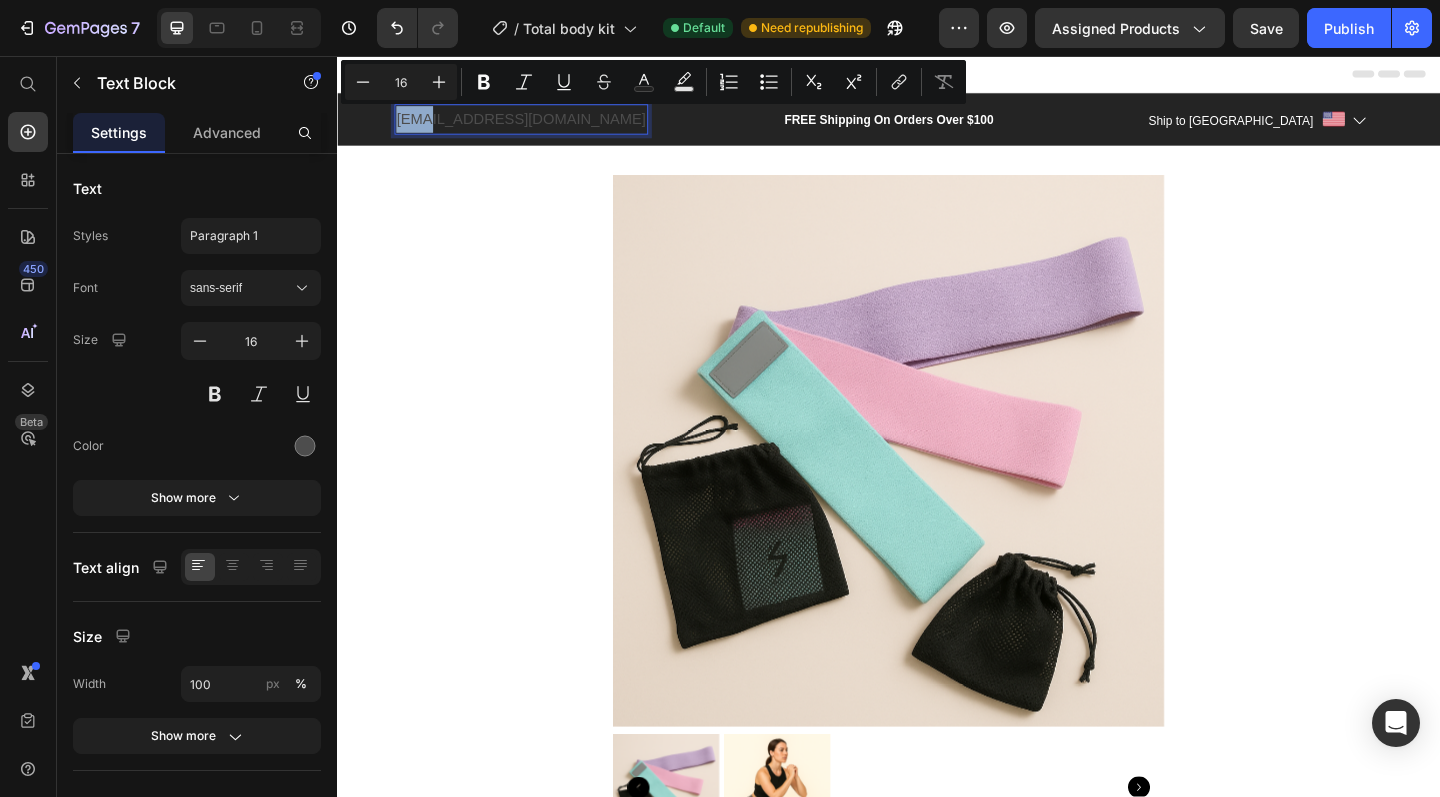 click on "[EMAIL_ADDRESS][DOMAIN_NAME]" at bounding box center [536, 125] 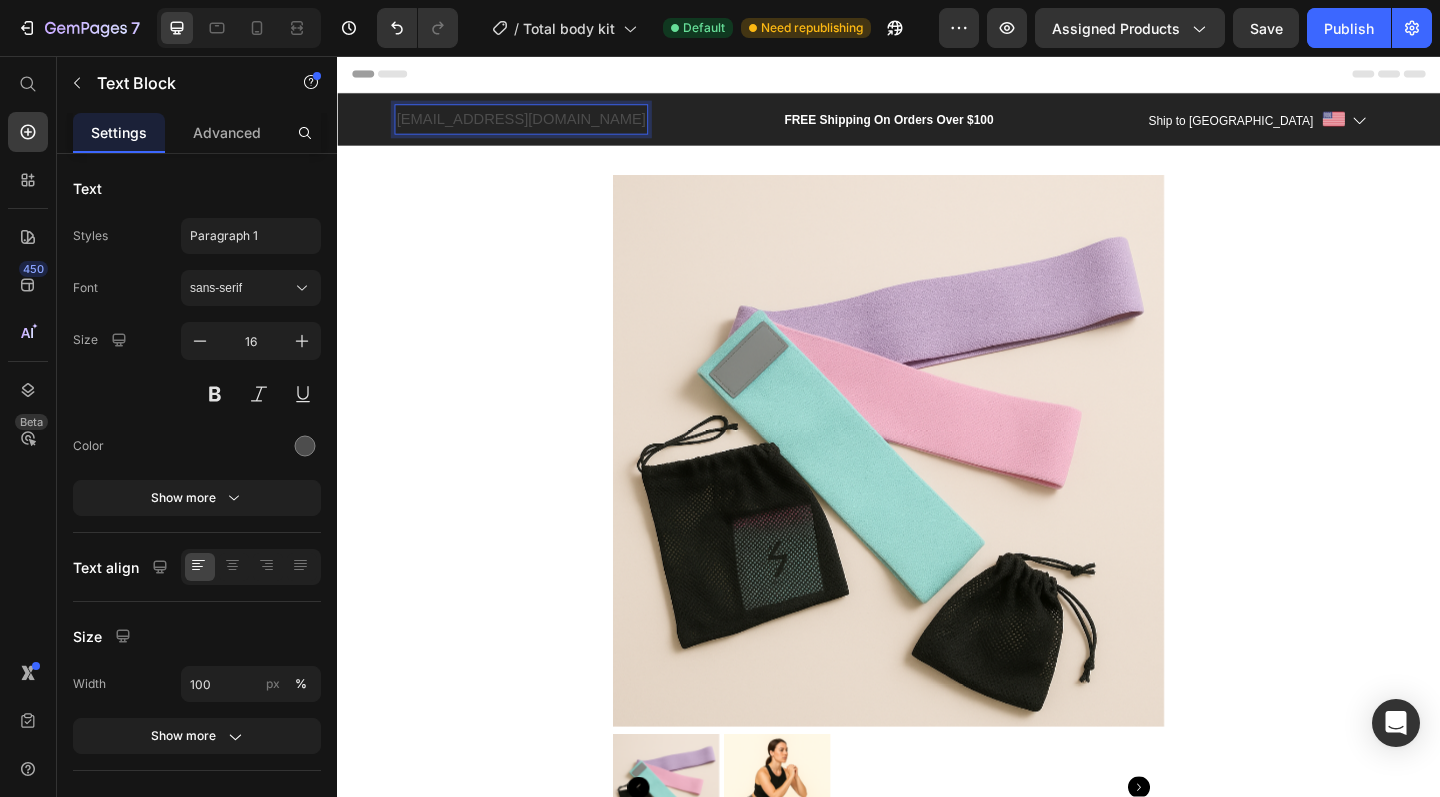 click on "[EMAIL_ADDRESS][DOMAIN_NAME]" at bounding box center (536, 125) 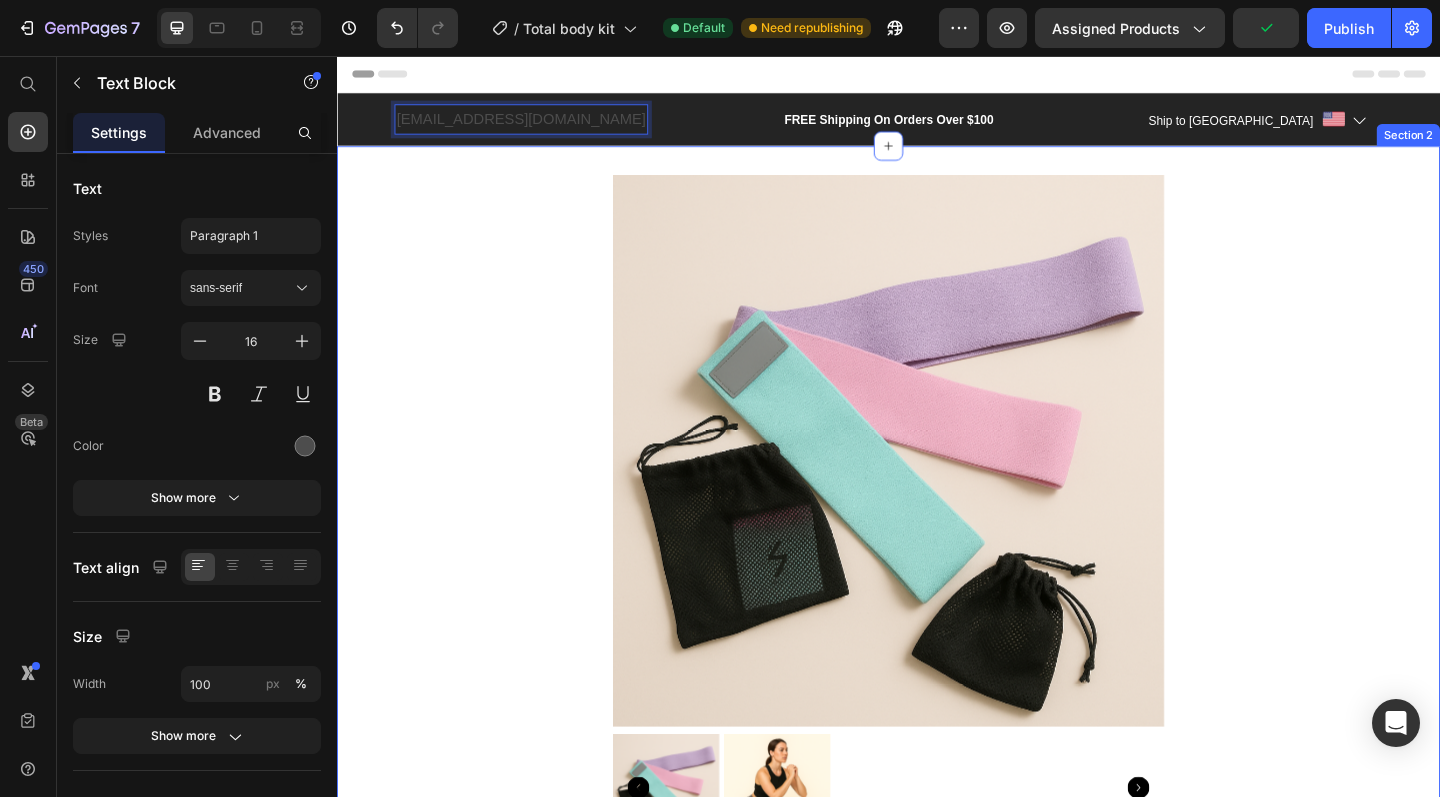 click on "Product Images
Icon
Icon
Icon
Icon
Icon Icon List 2,500+ Verified Reviews! Text Block Row Nuvovy Resistance Band Product Title $24.99 Product Price $29.99 Product Price 17% OFF Discount Tag Row This product does not have a description Product Description 1 Product Quantity
Add to cart Add to Cart Image Free Shipping  on orders 100$ Text Block Image Easy Returns Text Block Image Satisfaction Guarantee Text Block Row Image Reylo B  | Customer   Text Block Icon Icon Icon Icon Icon Icon List
Verified Buyer Item List Row “Worth it!” Text Block Text Block Row
Nuvovy total body kit
Nuvovy resistance band
Shipping Accordion Product" at bounding box center [937, 1080] 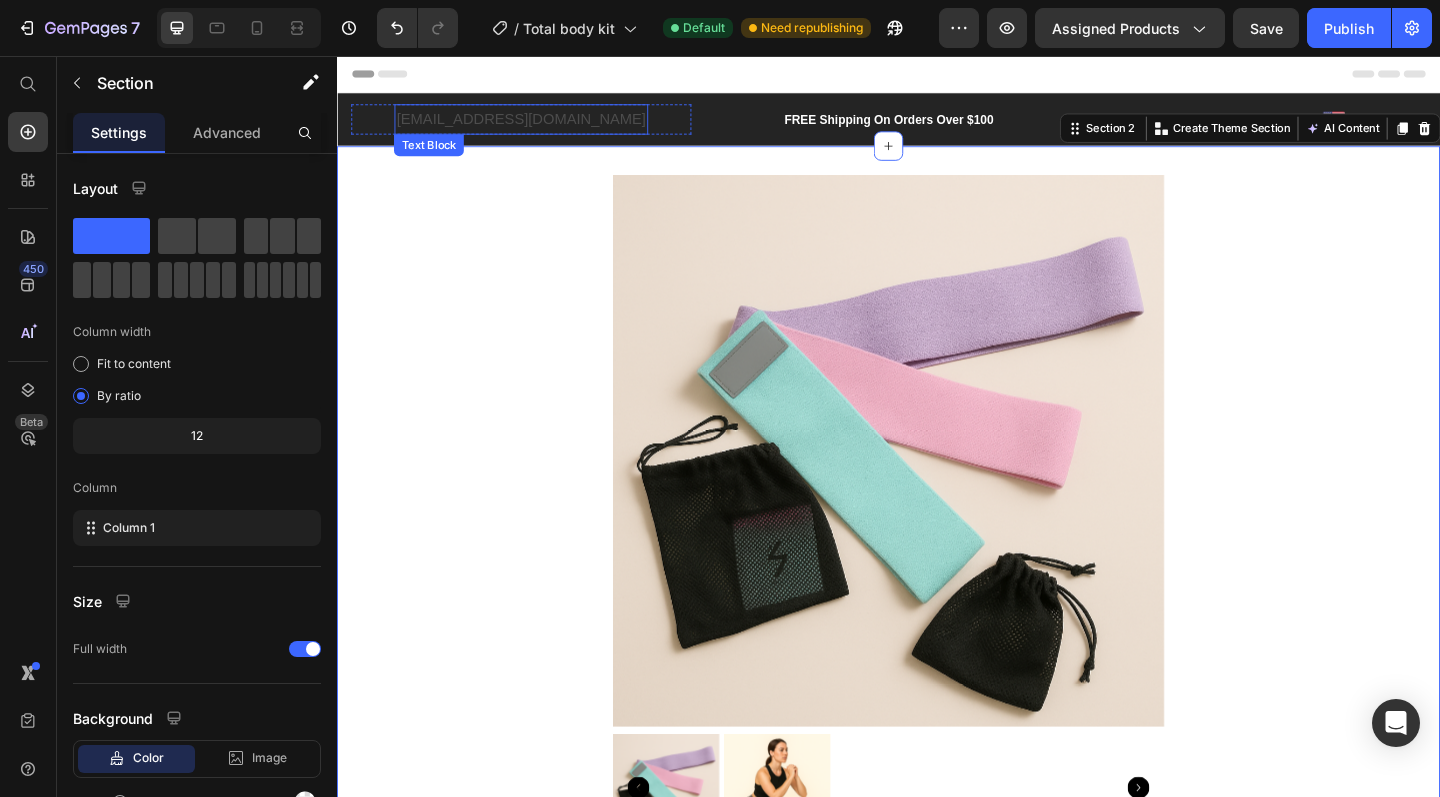 click on "[EMAIL_ADDRESS][DOMAIN_NAME]" at bounding box center [536, 125] 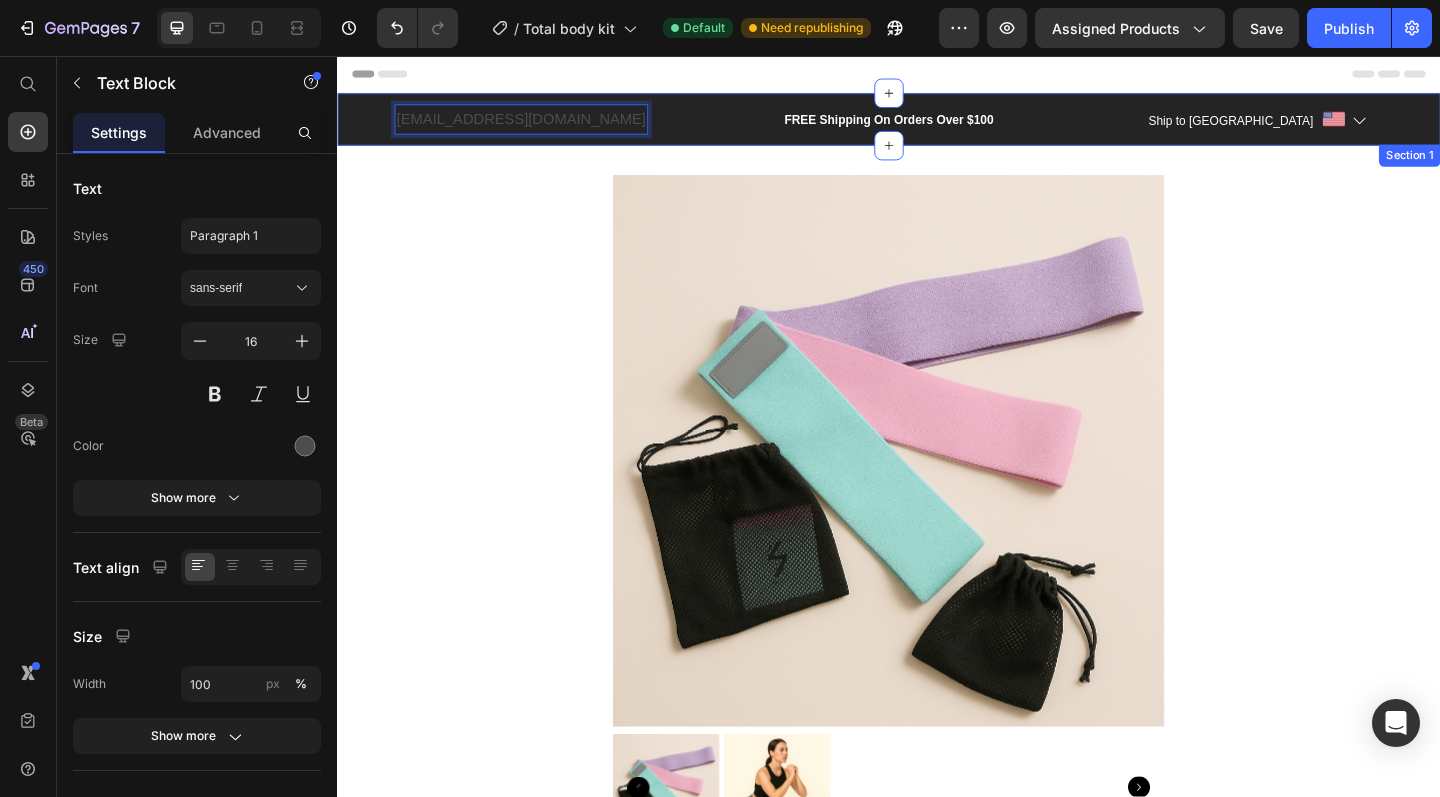 click on "[EMAIL_ADDRESS][DOMAIN_NAME]" at bounding box center (536, 125) 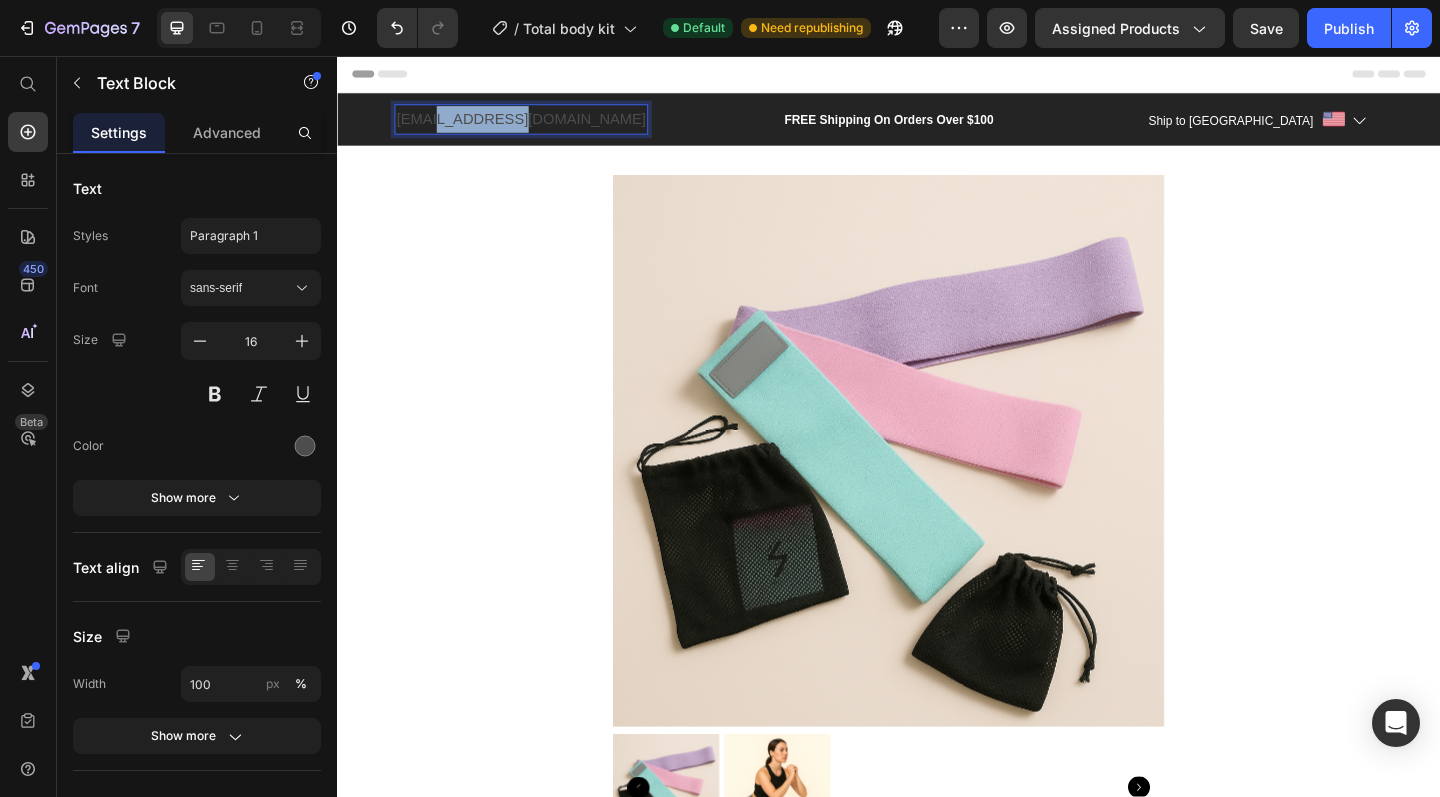 click on "[EMAIL_ADDRESS][DOMAIN_NAME]" at bounding box center [536, 125] 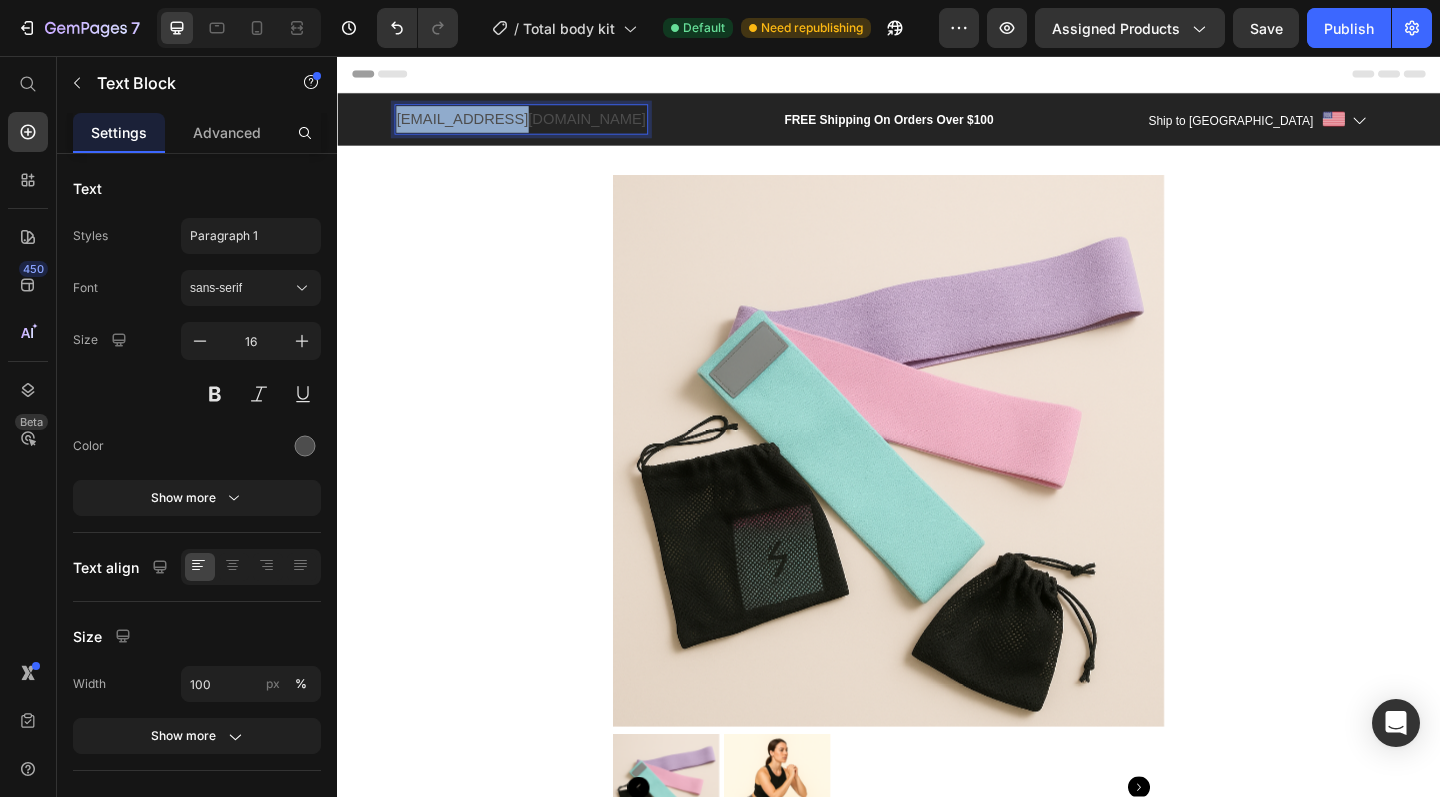 click on "[EMAIL_ADDRESS][DOMAIN_NAME]" at bounding box center [536, 125] 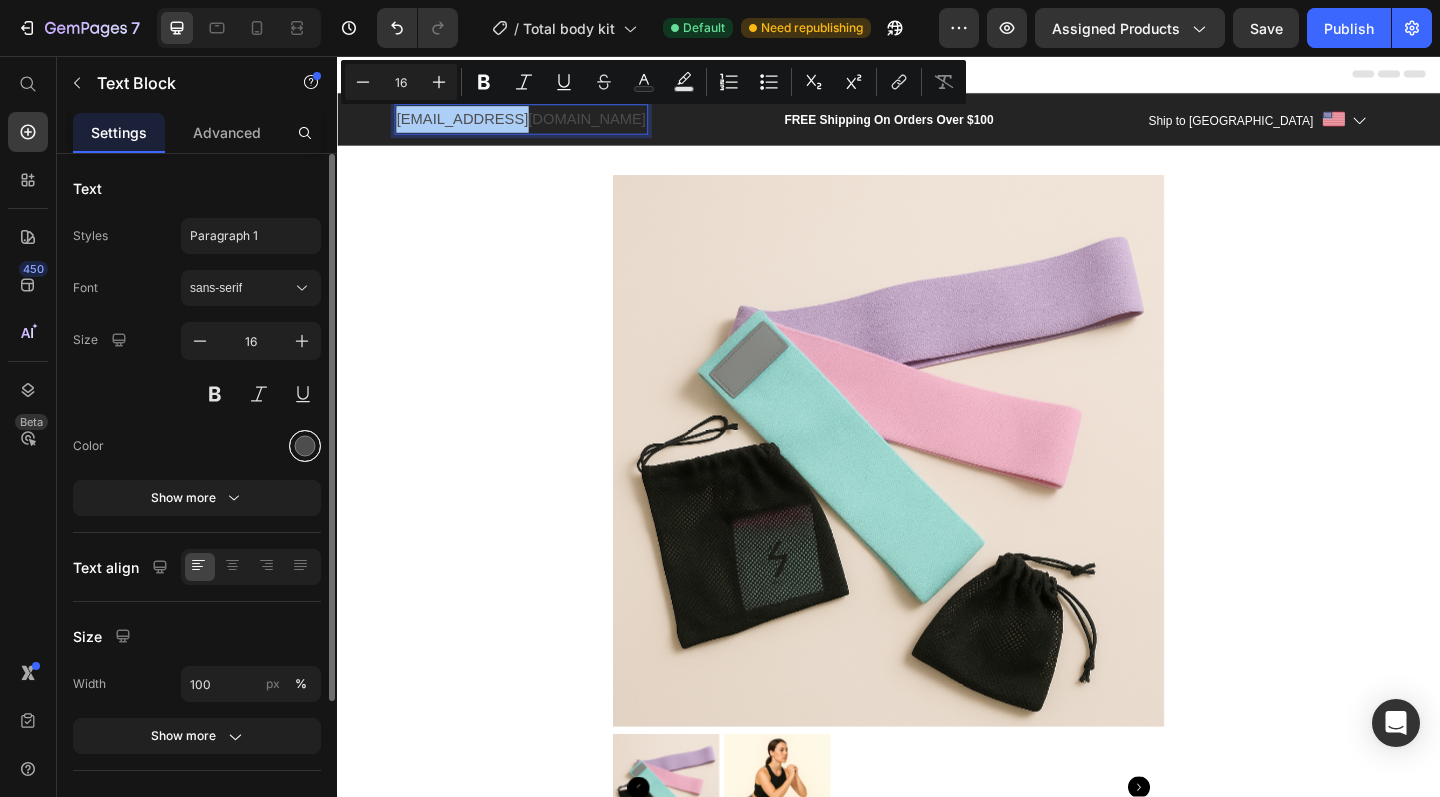 click at bounding box center (305, 446) 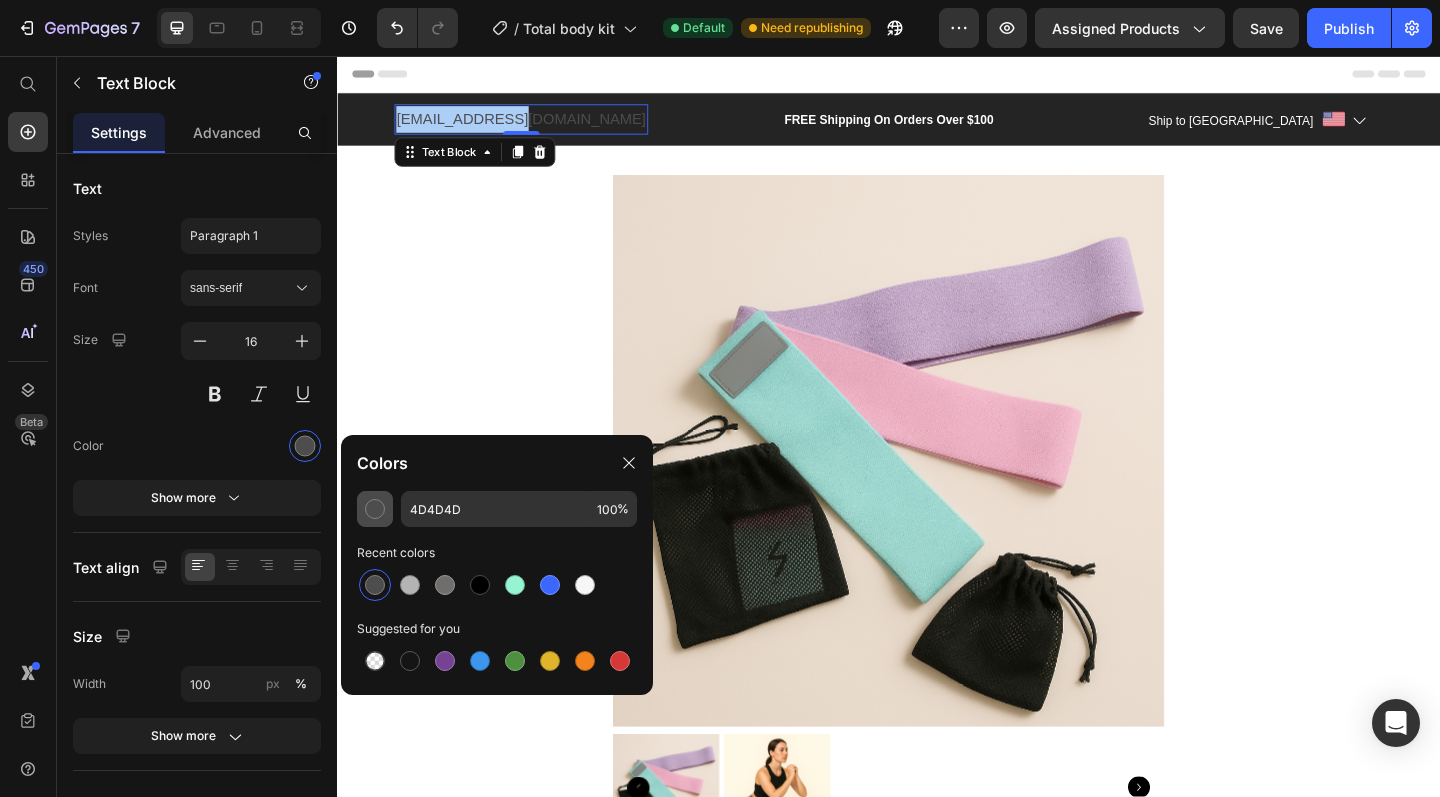 click at bounding box center [375, 509] 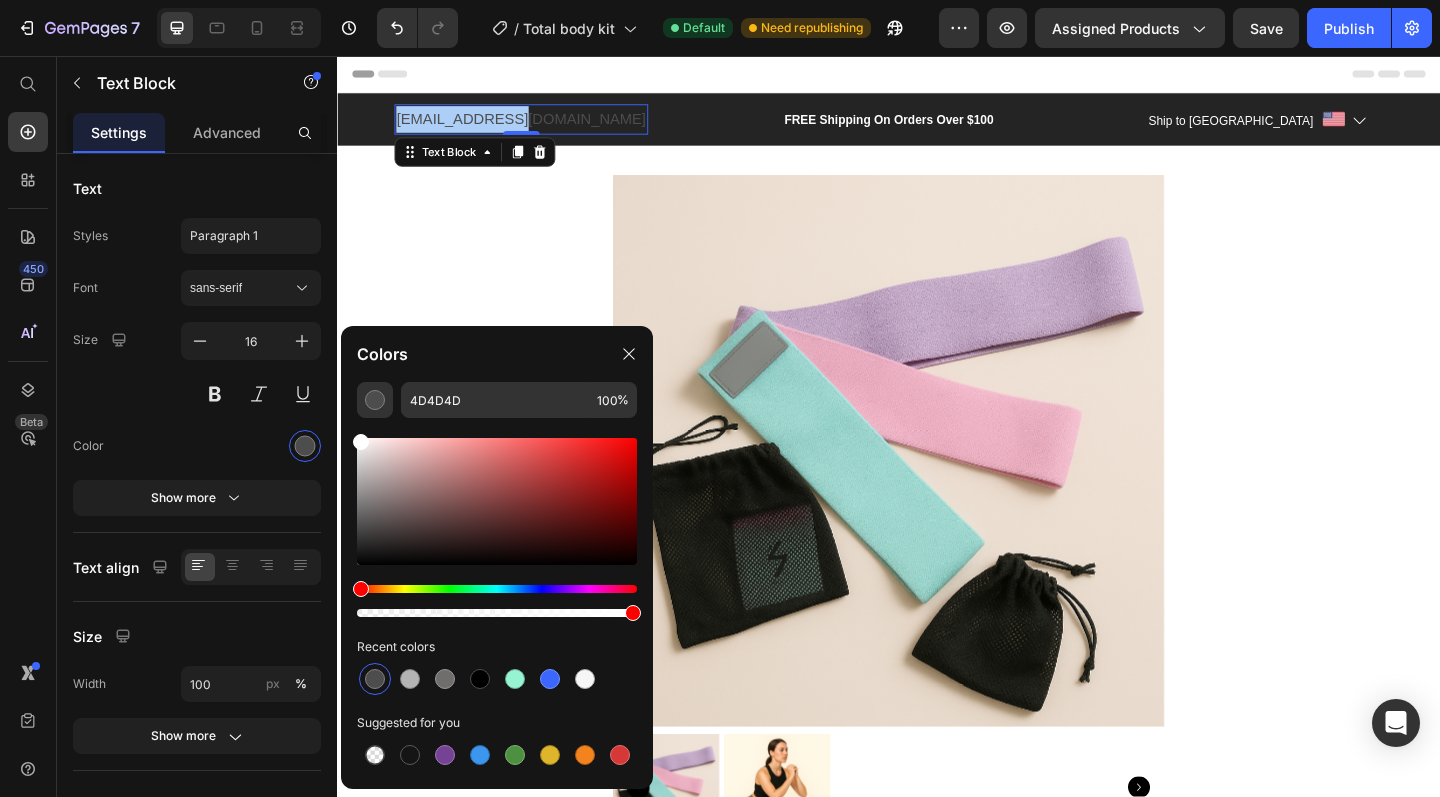 type on "FFFFFF" 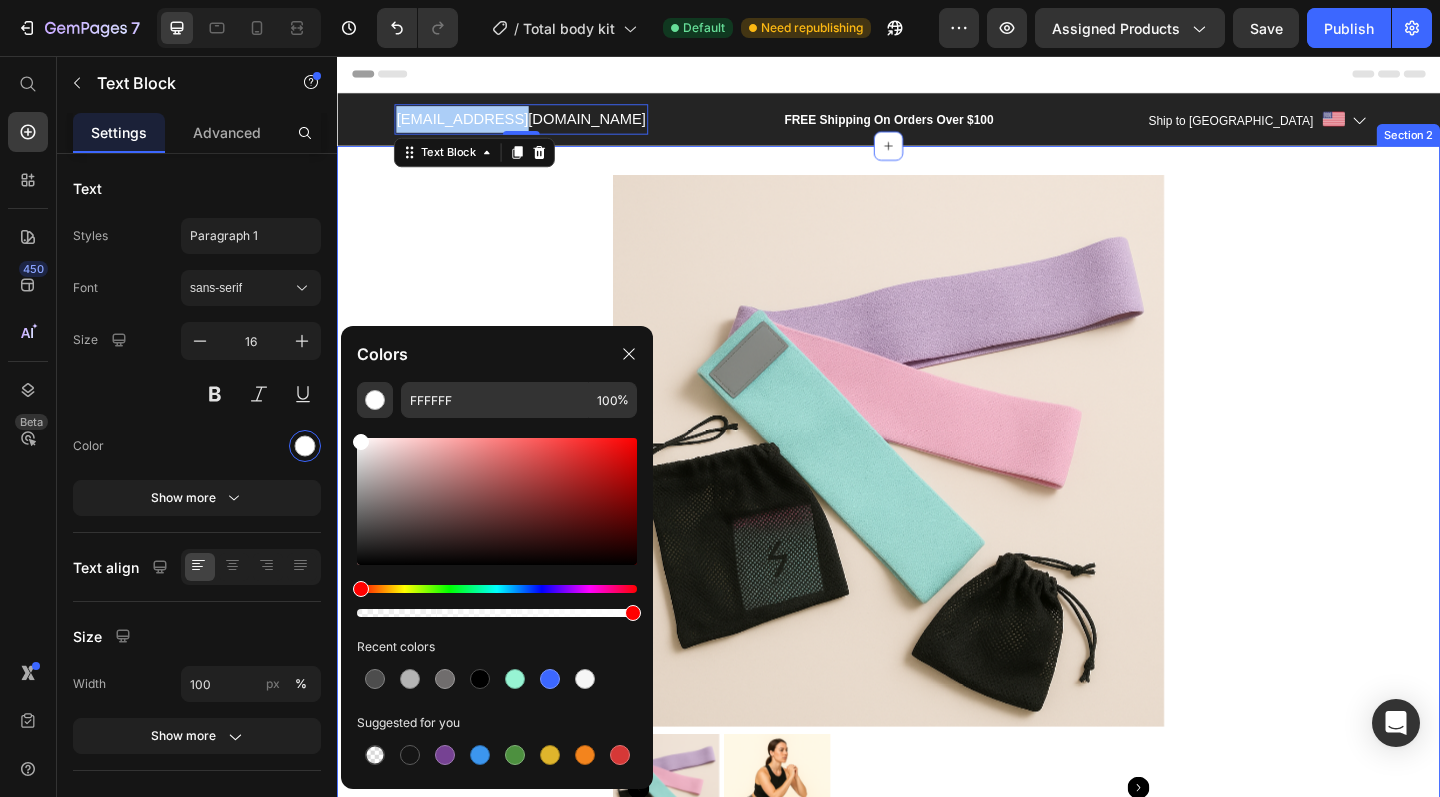 drag, startPoint x: 746, startPoint y: 556, endPoint x: 339, endPoint y: 445, distance: 421.8649 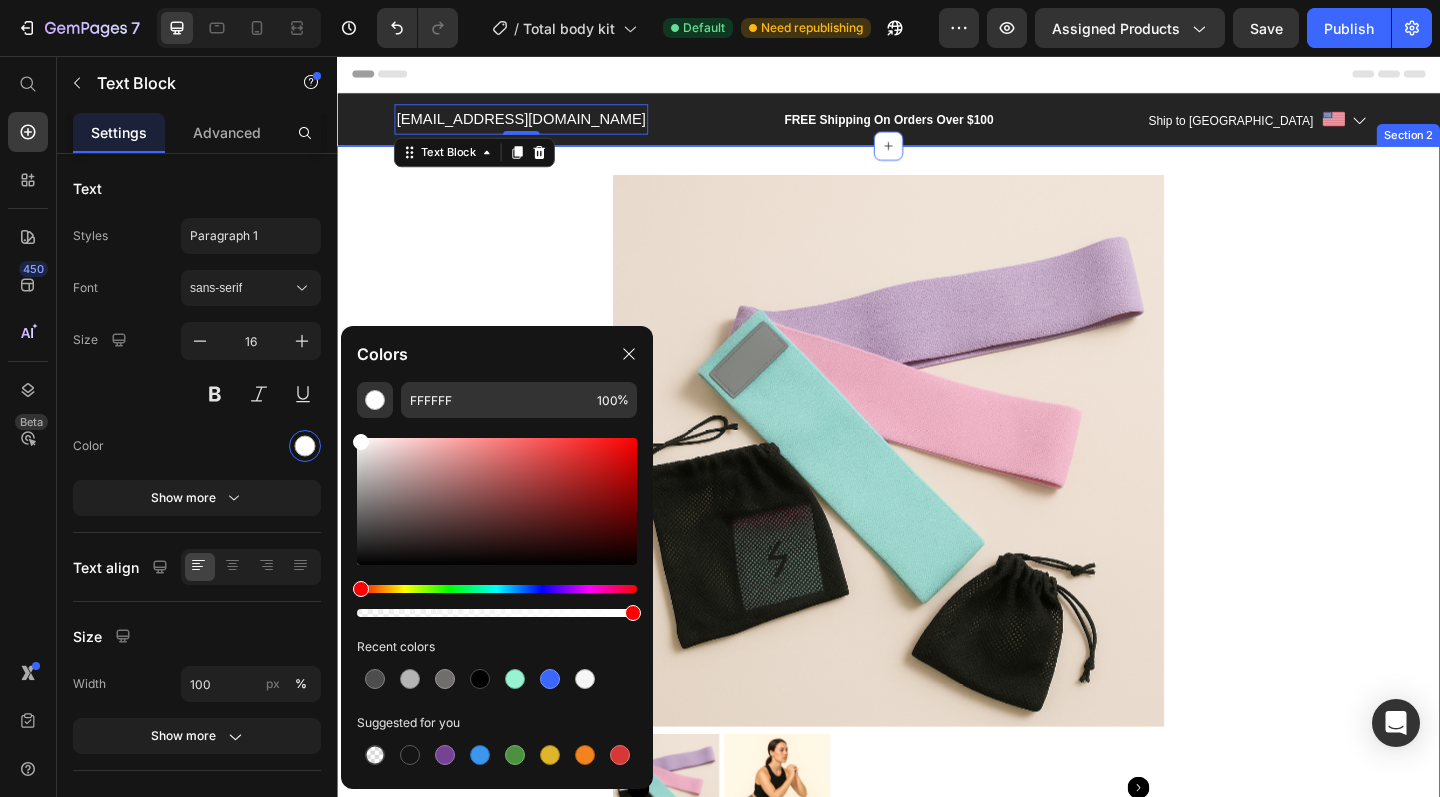 click on "Product Images
Icon
Icon
Icon
Icon
Icon Icon List 2,500+ Verified Reviews! Text Block Row Nuvovy Resistance Band Product Title $24.99 Product Price $29.99 Product Price 17% OFF Discount Tag Row This product does not have a description Product Description 1 Product Quantity
Add to cart Add to Cart Image Free Shipping  on orders 100$ Text Block Image Easy Returns Text Block Image Satisfaction Guarantee Text Block Row Image Reylo B  | Customer   Text Block Icon Icon Icon Icon Icon Icon List
Verified Buyer Item List Row “Worth it!” Text Block Text Block Row
Nuvovy total body kit
Nuvovy resistance band
Shipping Accordion Product" at bounding box center (937, 1080) 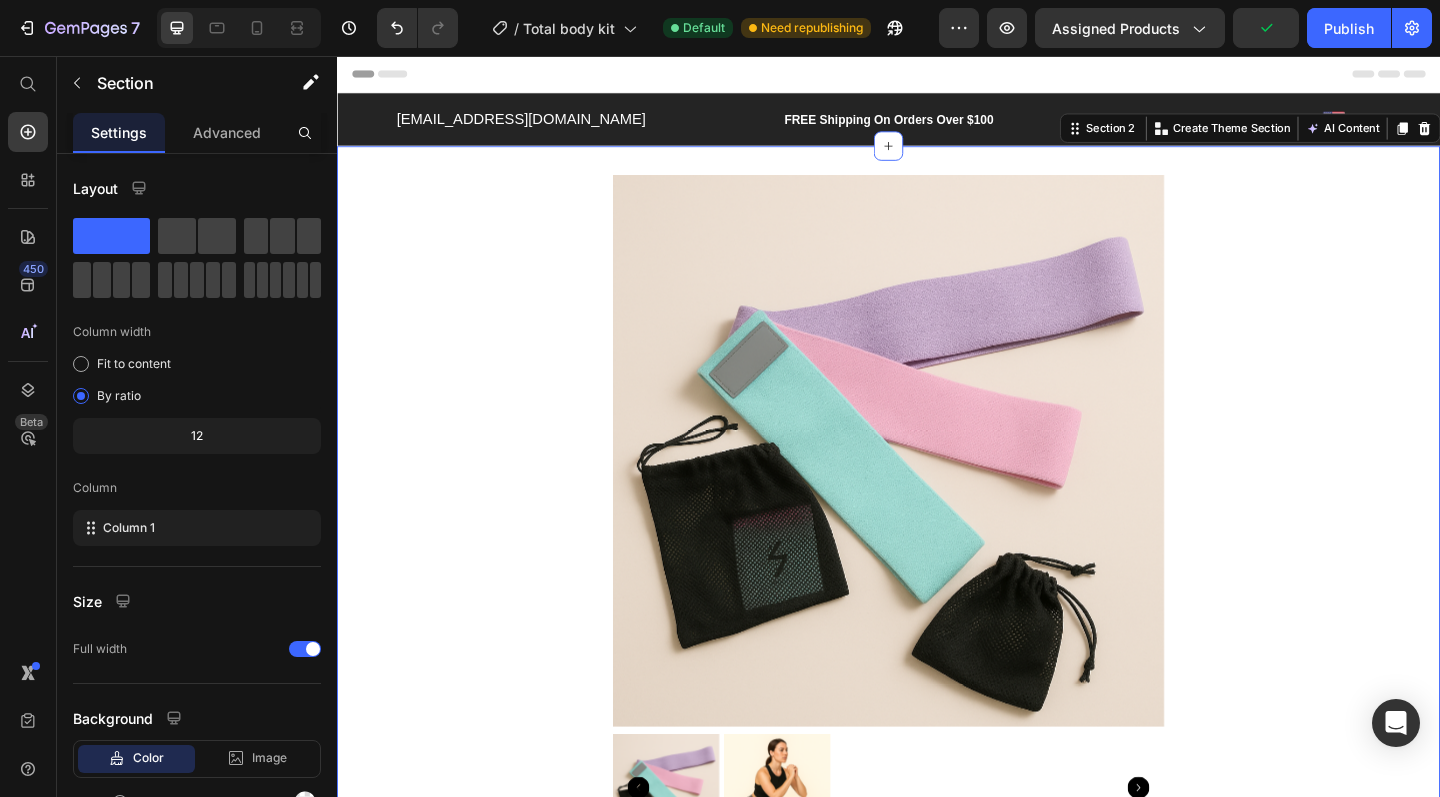 click on "Product Images
Icon
Icon
Icon
Icon
Icon Icon List 2,500+ Verified Reviews! Text Block Row Nuvovy Resistance Band Product Title $24.99 Product Price $29.99 Product Price 17% OFF Discount Tag Row This product does not have a description Product Description 1 Product Quantity
Add to cart Add to Cart Image Free Shipping  on orders 100$ Text Block Image Easy Returns Text Block Image Satisfaction Guarantee Text Block Row Image Reylo B  | Customer   Text Block Icon Icon Icon Icon Icon Icon List
Verified Buyer Item List Row “Worth it!” Text Block Text Block Row
Nuvovy total body kit
Nuvovy resistance band
Shipping Accordion Product" at bounding box center [937, 1080] 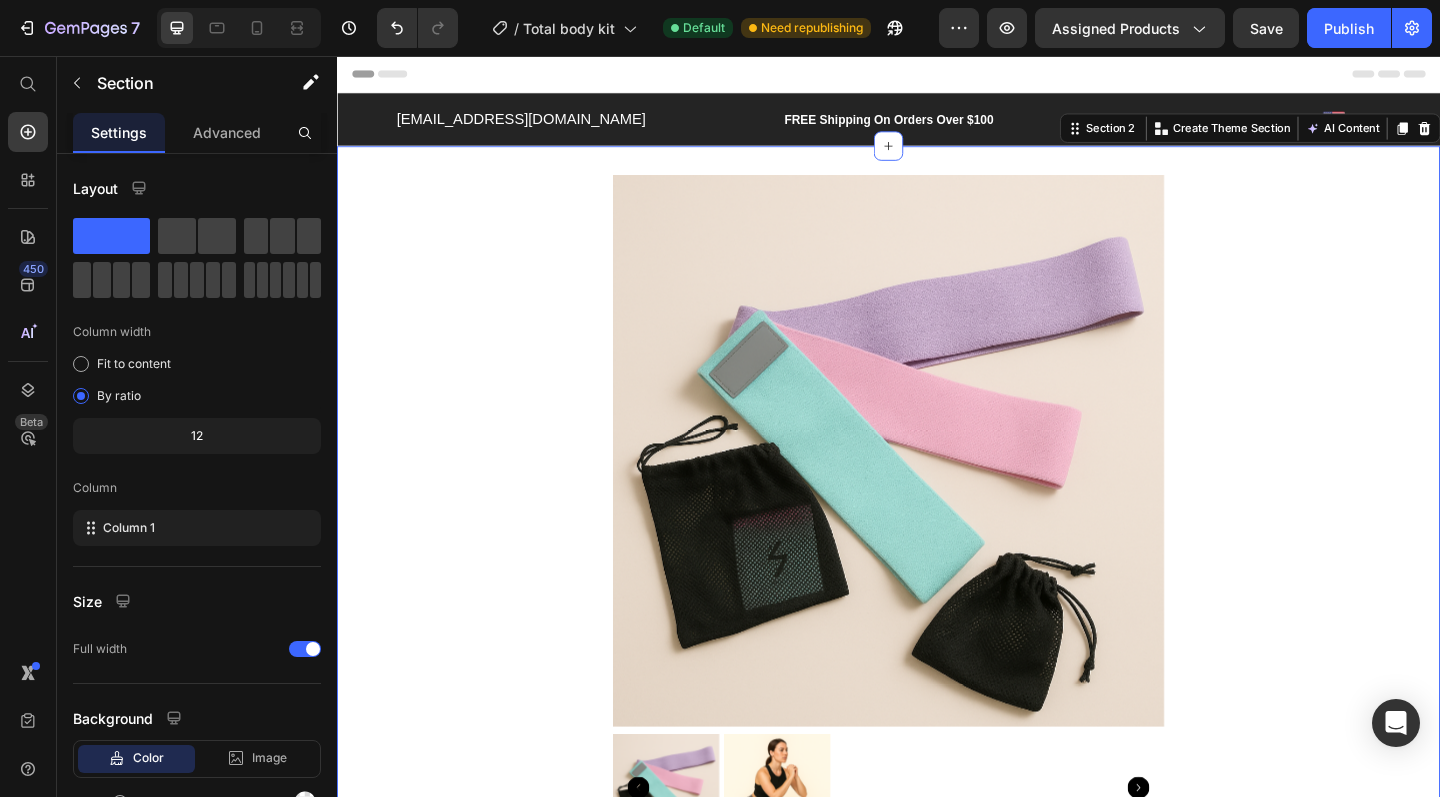 click on "Product Images
Icon
Icon
Icon
Icon
Icon Icon List 2,500+ Verified Reviews! Text Block Row Nuvovy Resistance Band Product Title $24.99 Product Price $29.99 Product Price 17% OFF Discount Tag Row This product does not have a description Product Description 1 Product Quantity
Add to cart Add to Cart Image Free Shipping  on orders 100$ Text Block Image Easy Returns Text Block Image Satisfaction Guarantee Text Block Row Image Reylo B  | Customer   Text Block Icon Icon Icon Icon Icon Icon List
Verified Buyer Item List Row “Worth it!” Text Block Text Block Row
Nuvovy total body kit
Nuvovy resistance band
Shipping Accordion Product" at bounding box center [937, 1080] 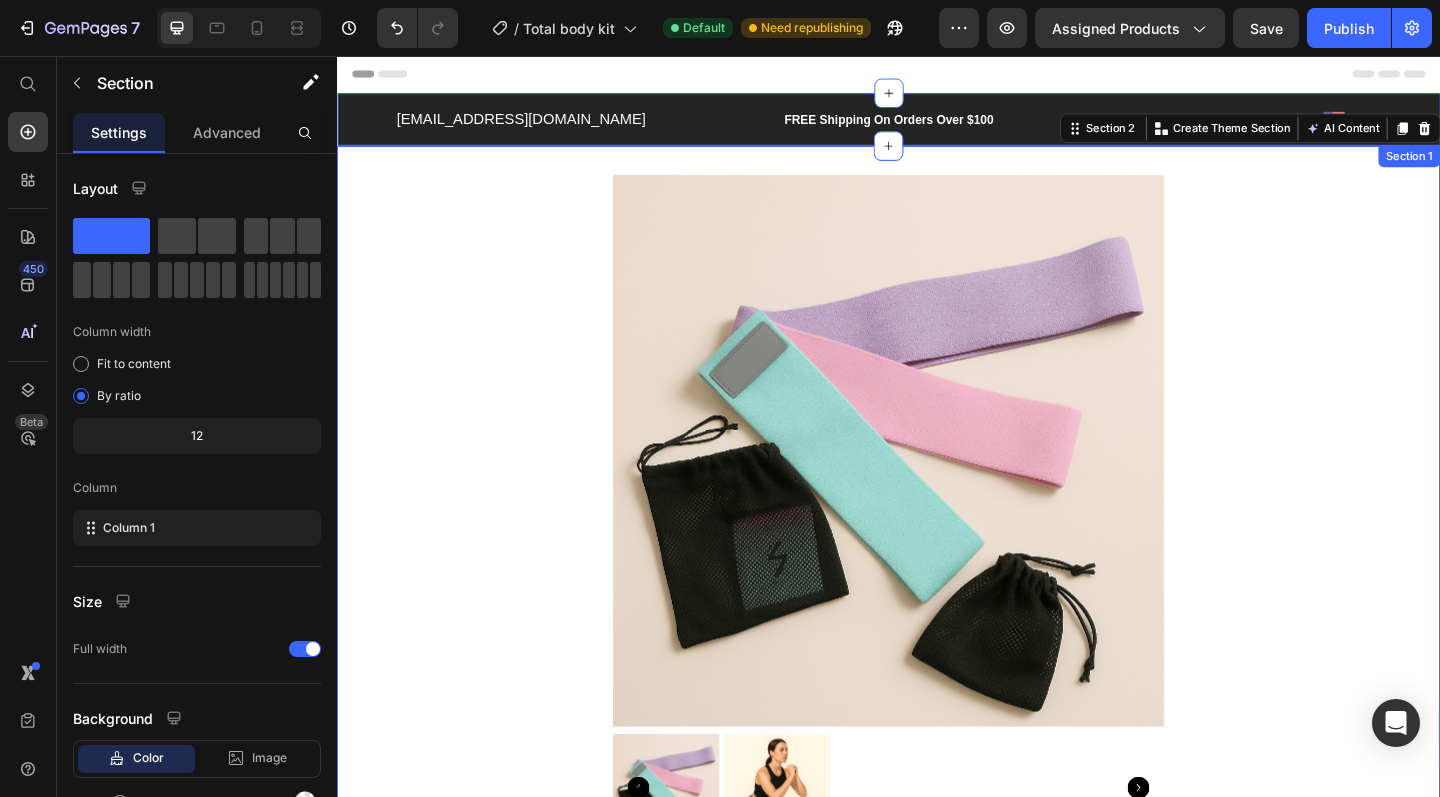 click on "mail@nuvovy.com Text Block Row FREE Shipping On Orders Over $100 Text block Ship to USA Text block Image
Icon Row Section 1" at bounding box center (937, 125) 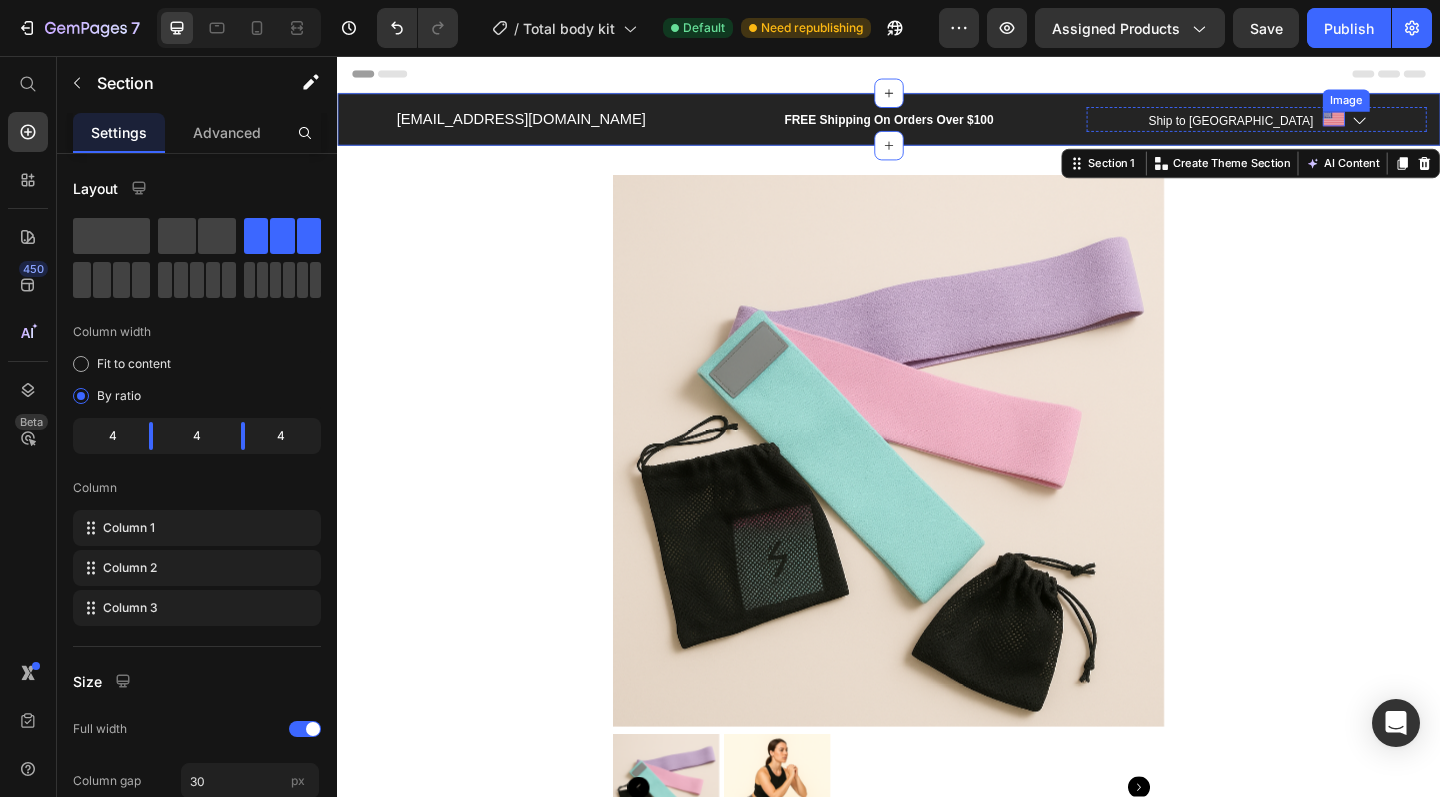 click on "Image" at bounding box center [1421, 125] 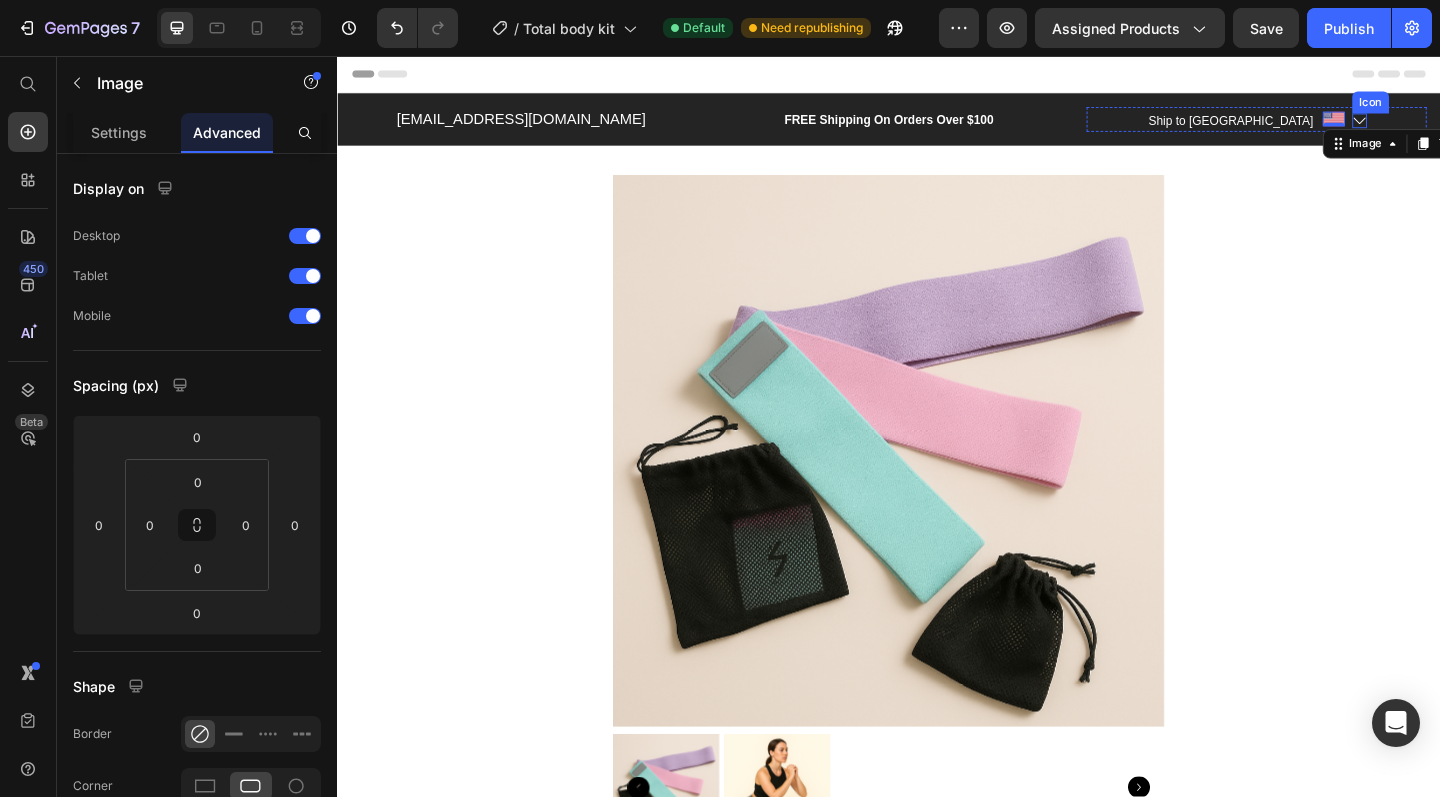 click on "Icon" at bounding box center (1449, 127) 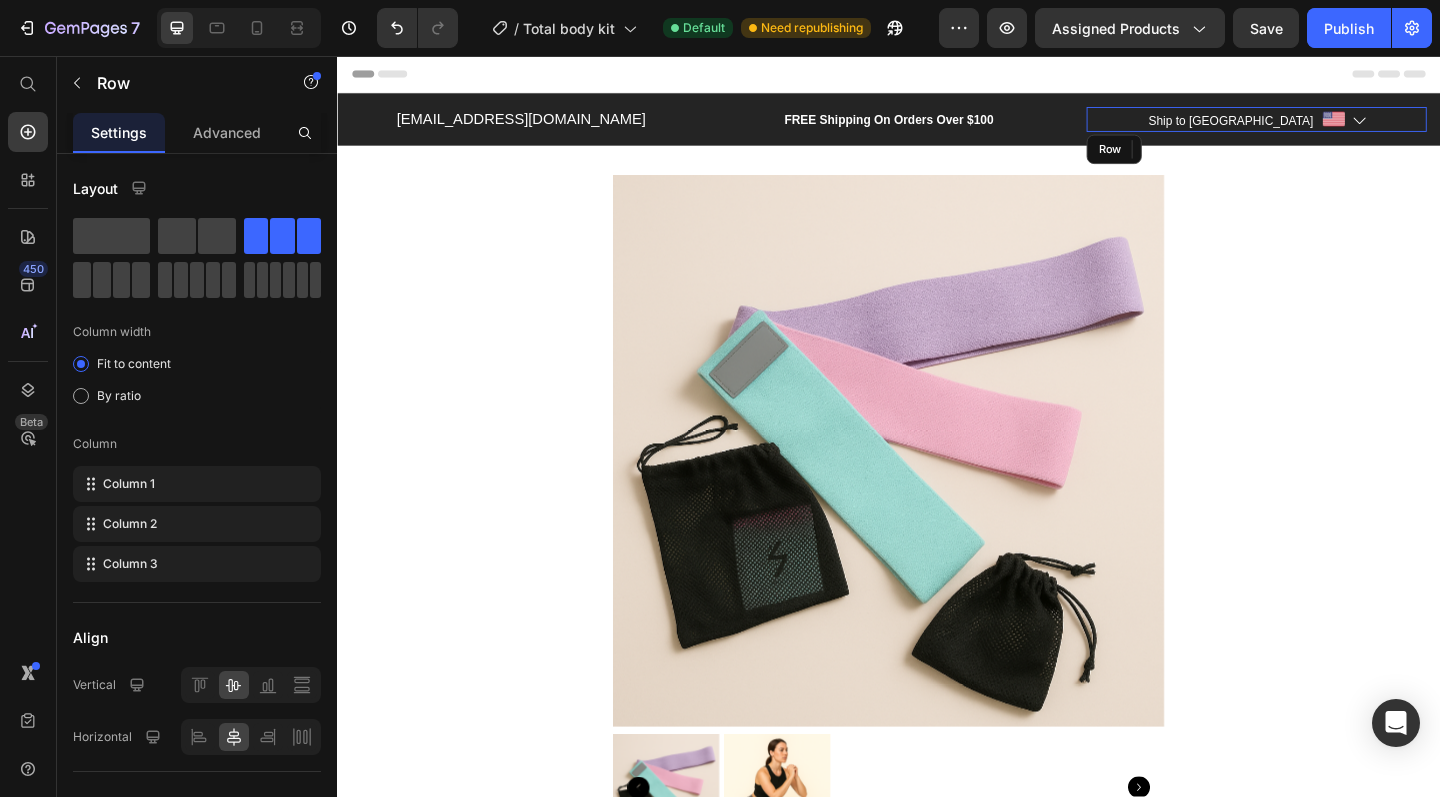 click on "Image" at bounding box center (1421, 126) 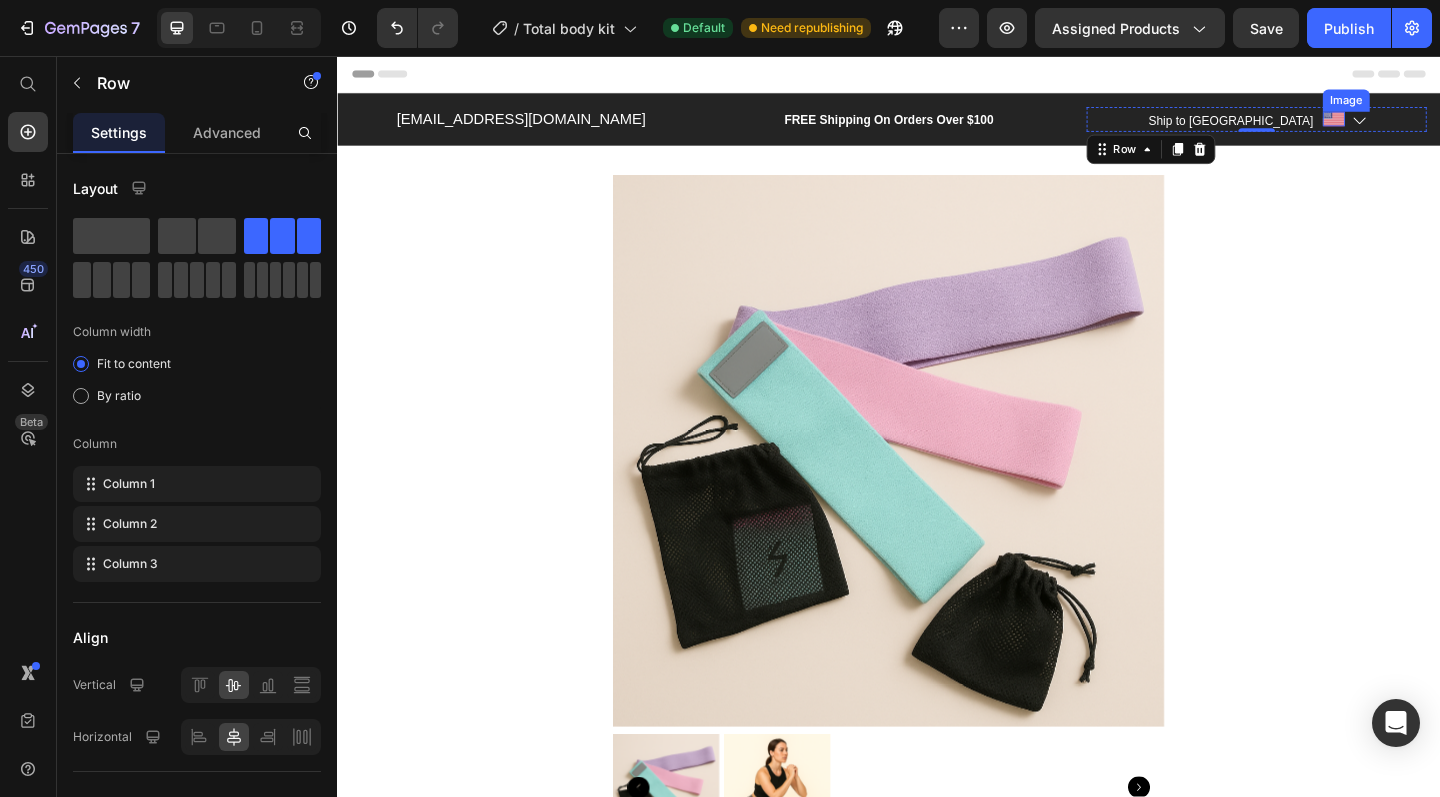 click at bounding box center [1421, 125] 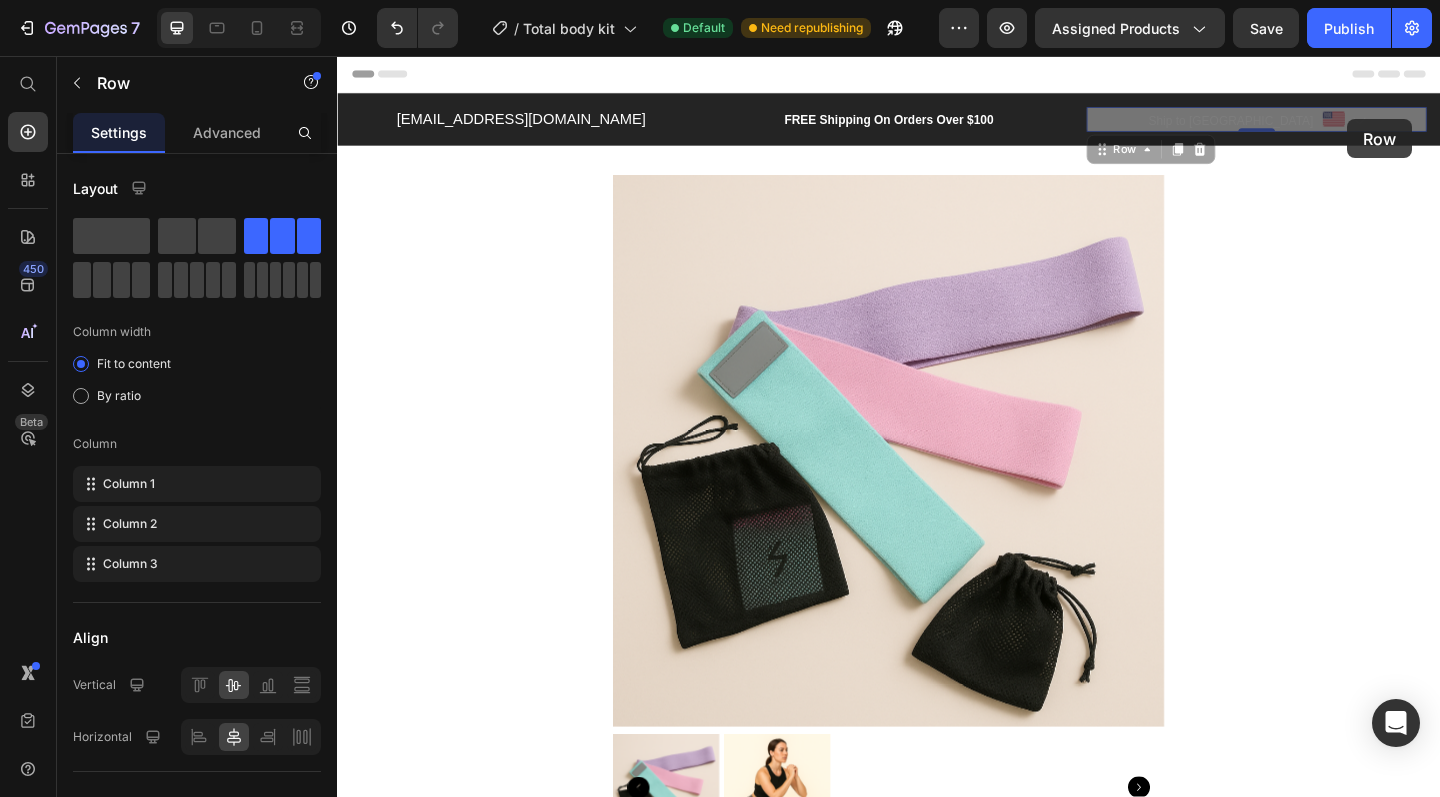 click on "Ship to USA Text block Image
Icon Row   0" at bounding box center [337, 56] 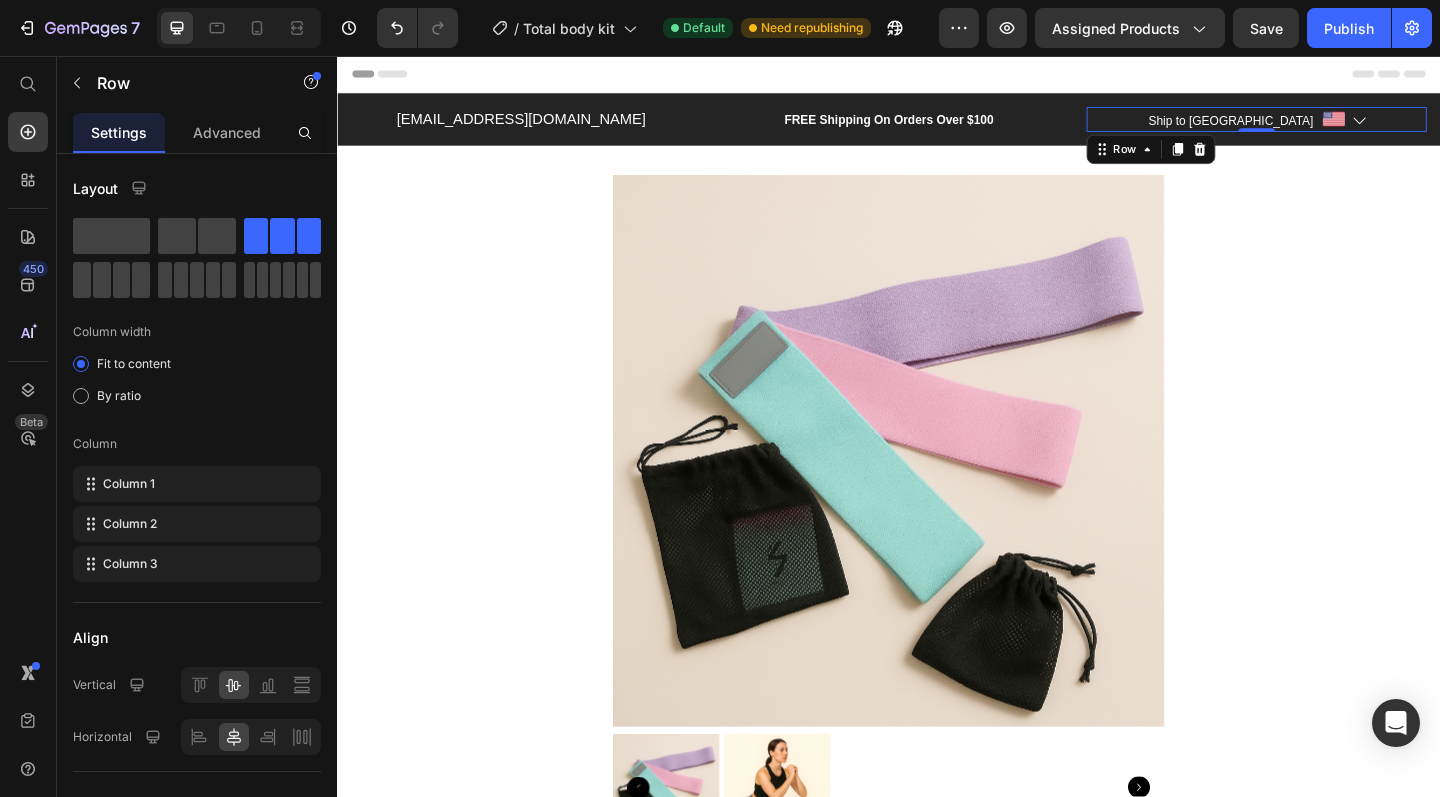 click on "Ship to USA Text block Image
Icon Row   0" at bounding box center (1337, 126) 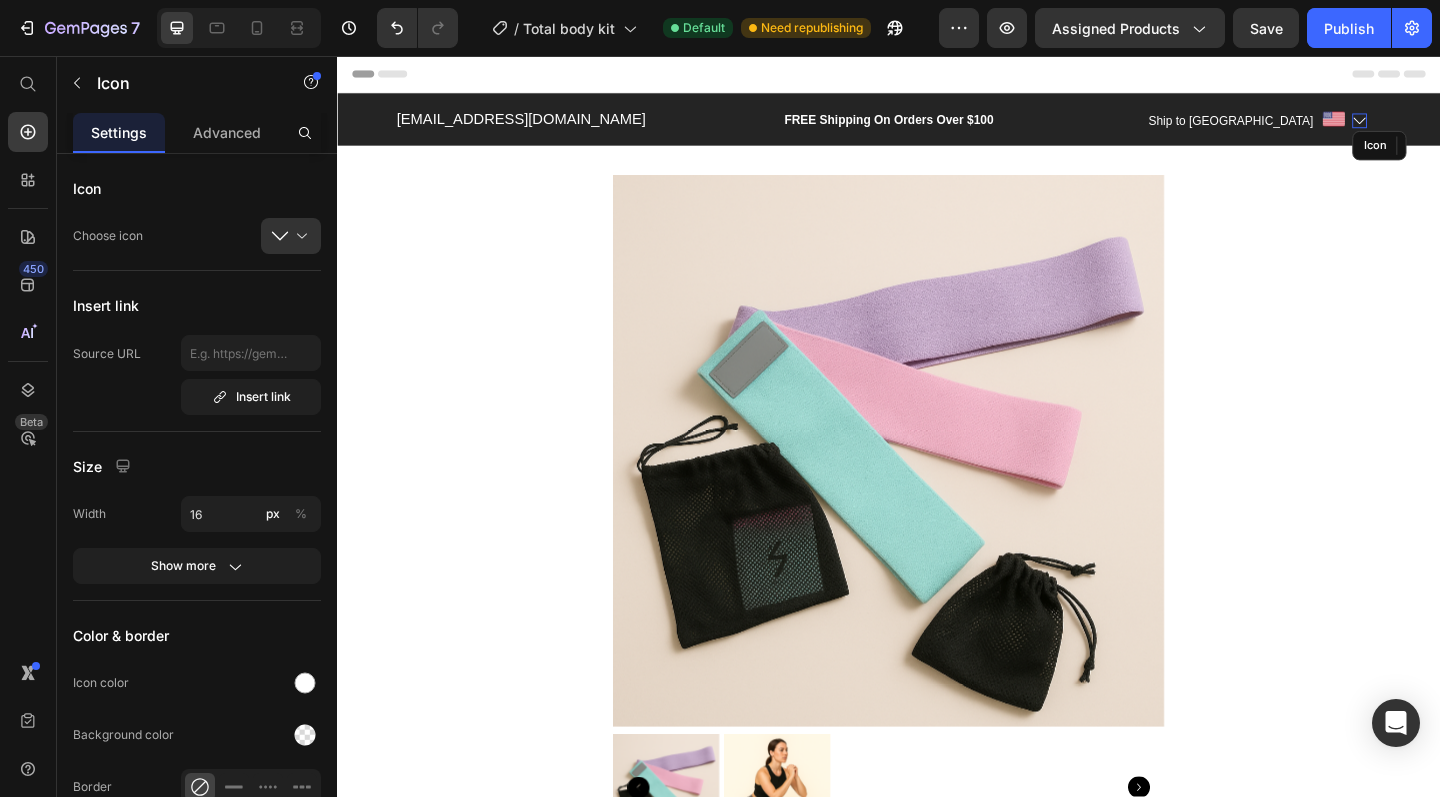click on "Icon" at bounding box center [1449, 127] 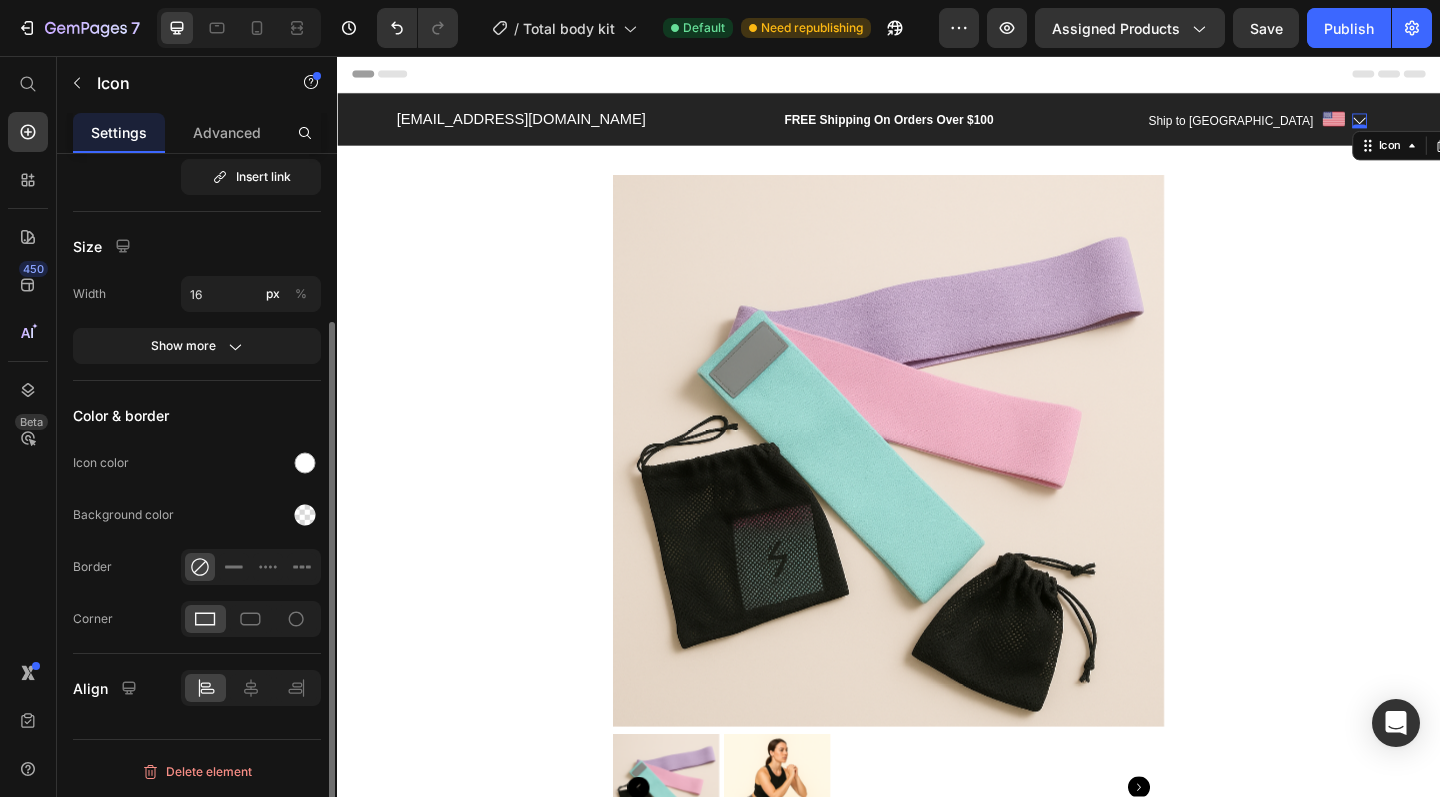 scroll, scrollTop: 0, scrollLeft: 0, axis: both 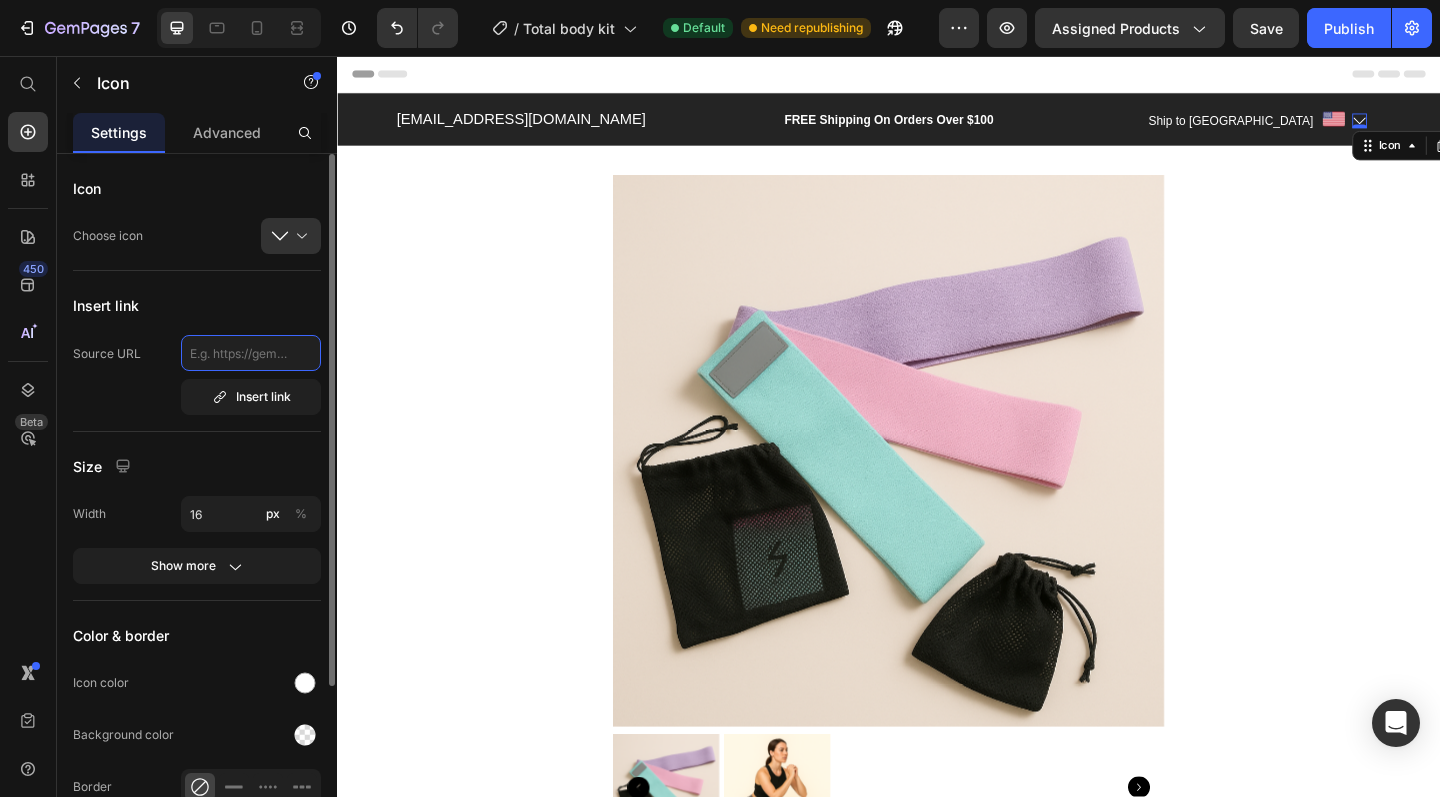 click 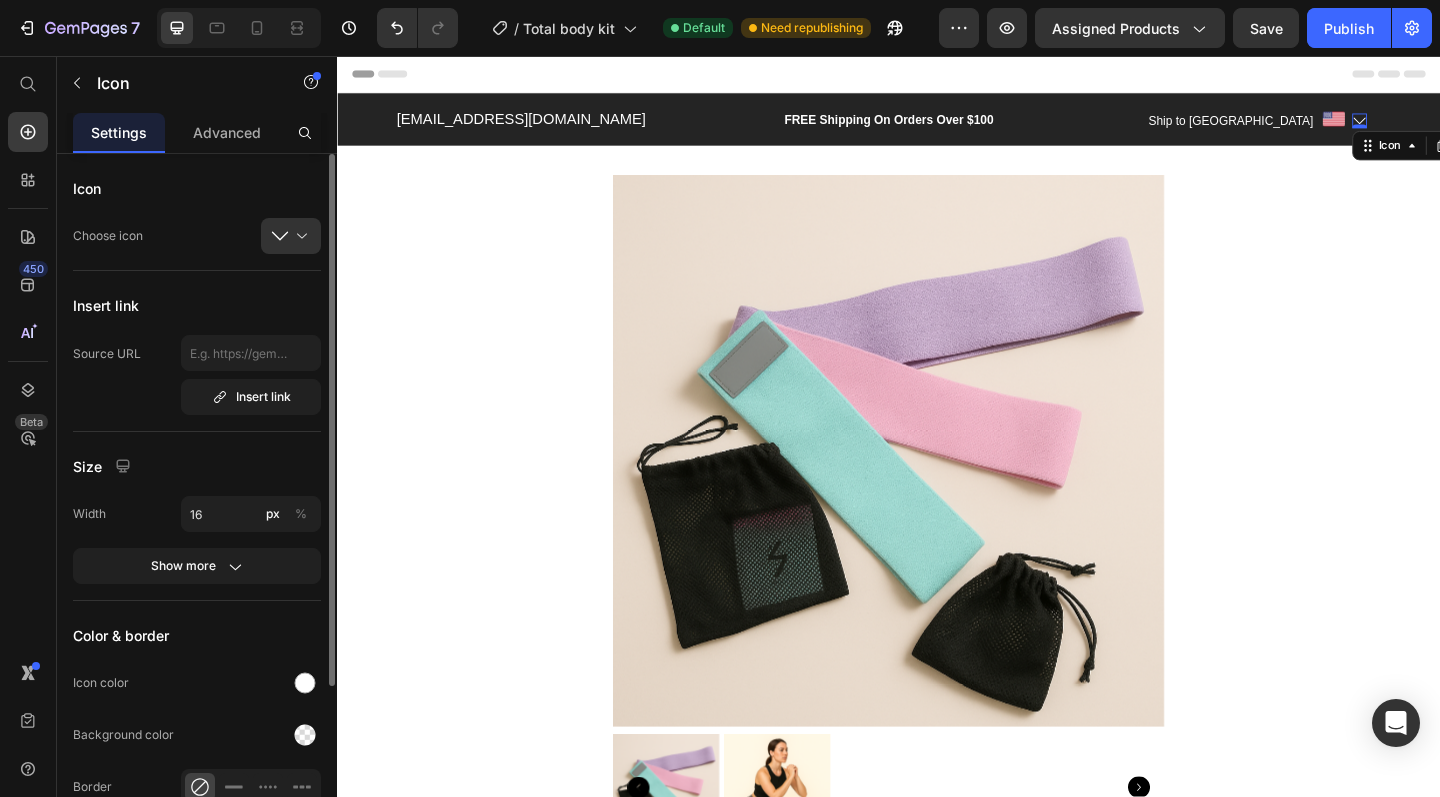 click on "Insert link" at bounding box center [197, 305] 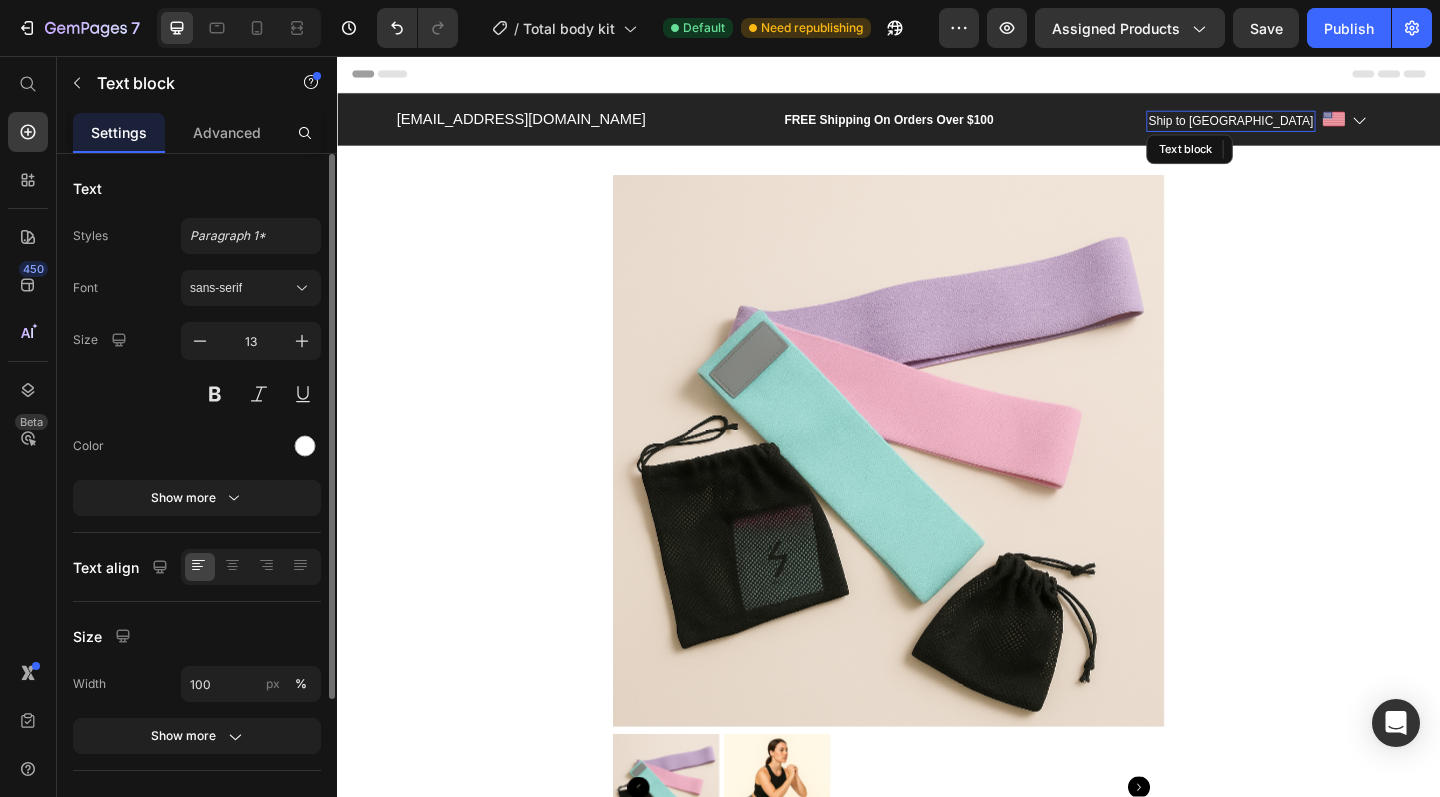 click on "Ship to [GEOGRAPHIC_DATA]" at bounding box center [1308, 128] 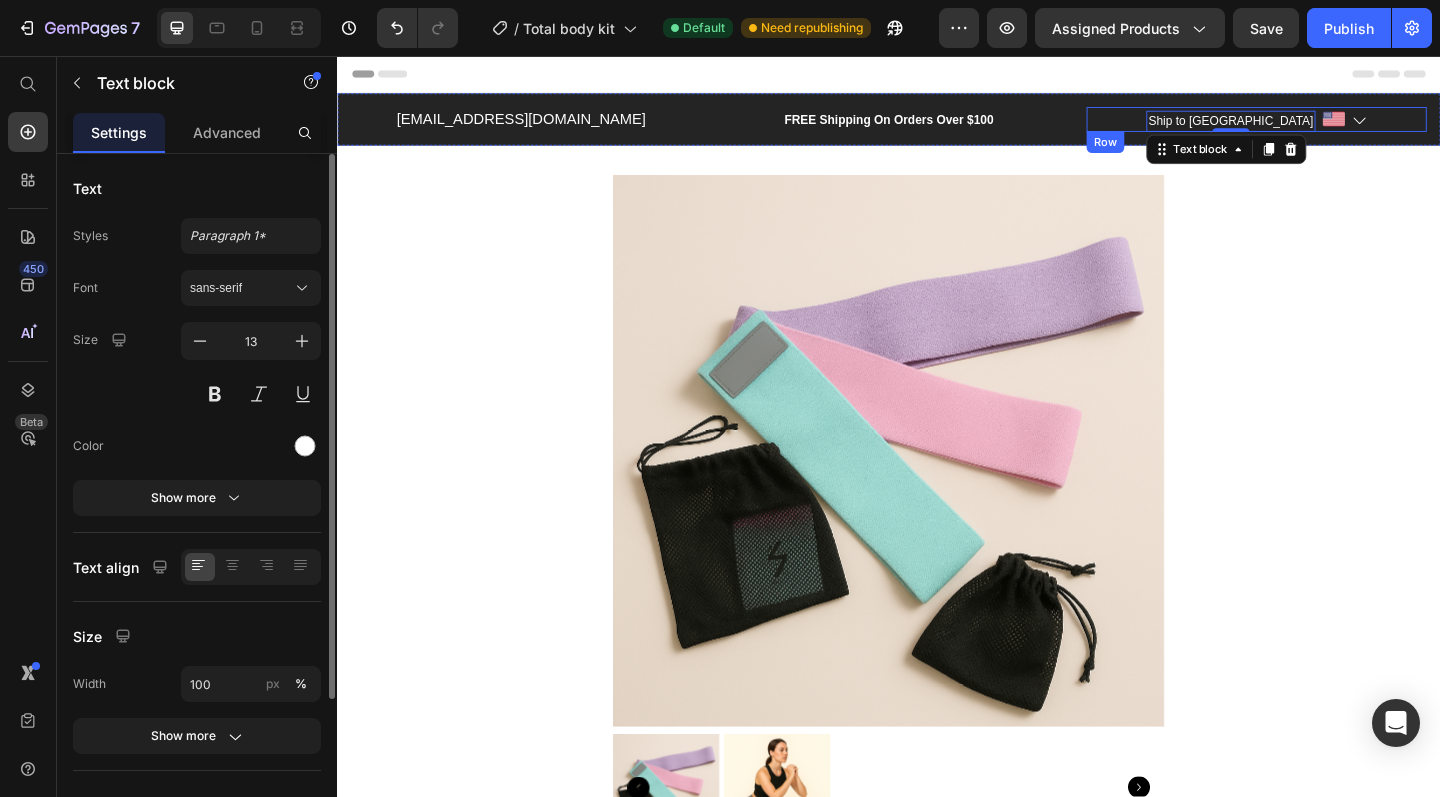 click on "Ship to USA Text block   0 Image
Icon Row" at bounding box center (1337, 126) 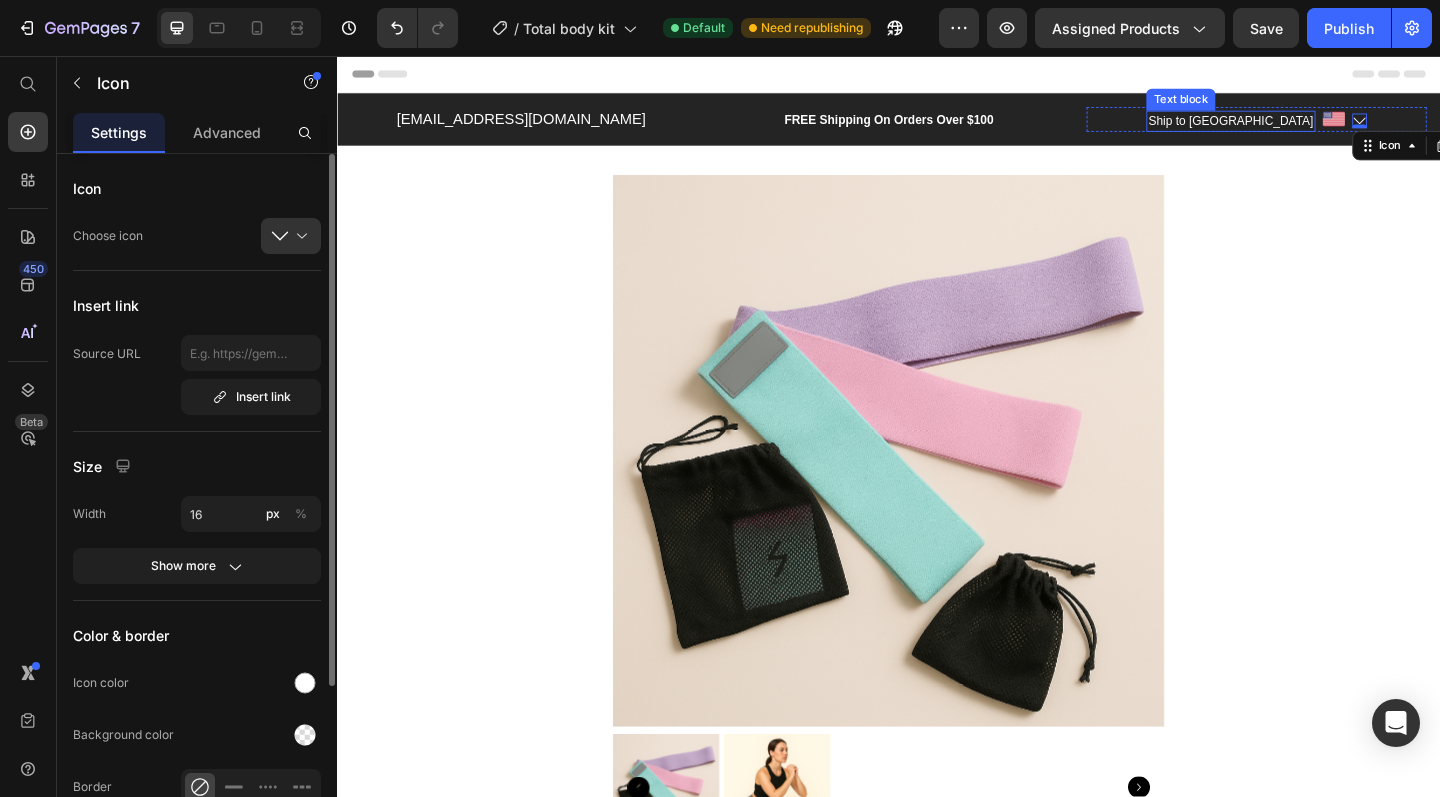 click on "Ship to [GEOGRAPHIC_DATA]" at bounding box center (1308, 128) 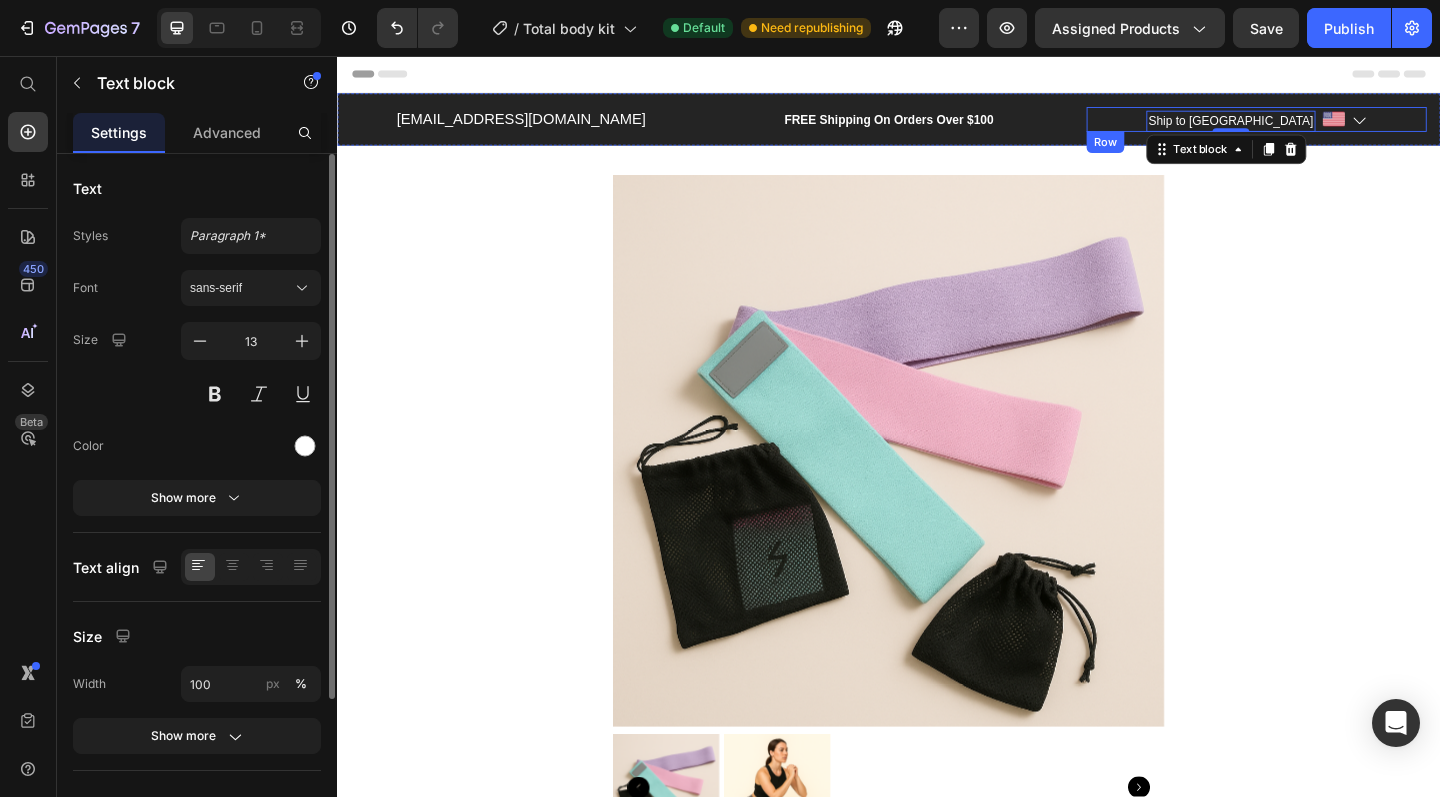 click on "Ship to USA Text block   0 Image
Icon Row" at bounding box center [1337, 126] 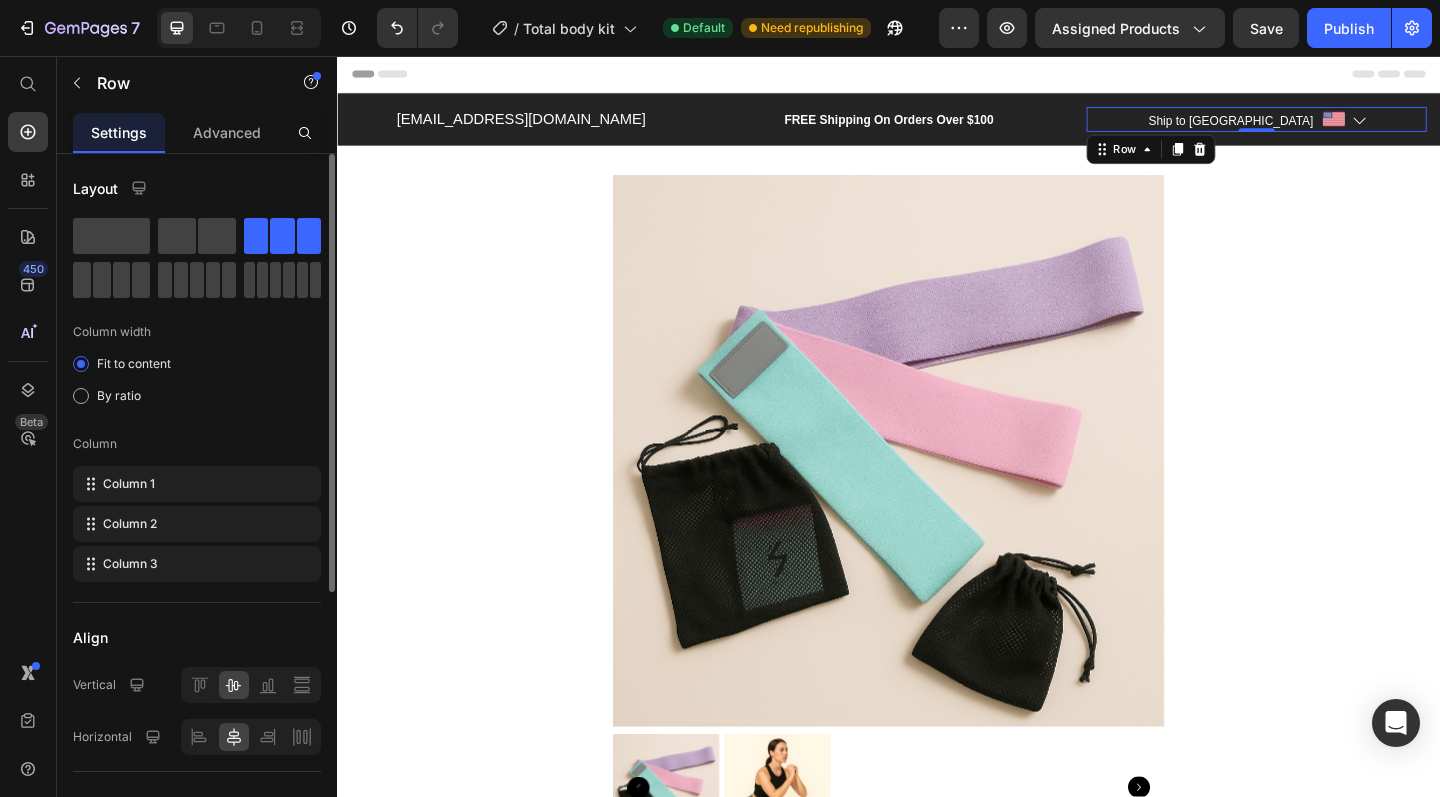 click on "Ship to USA Text block Image
Icon Row   0" at bounding box center (1337, 126) 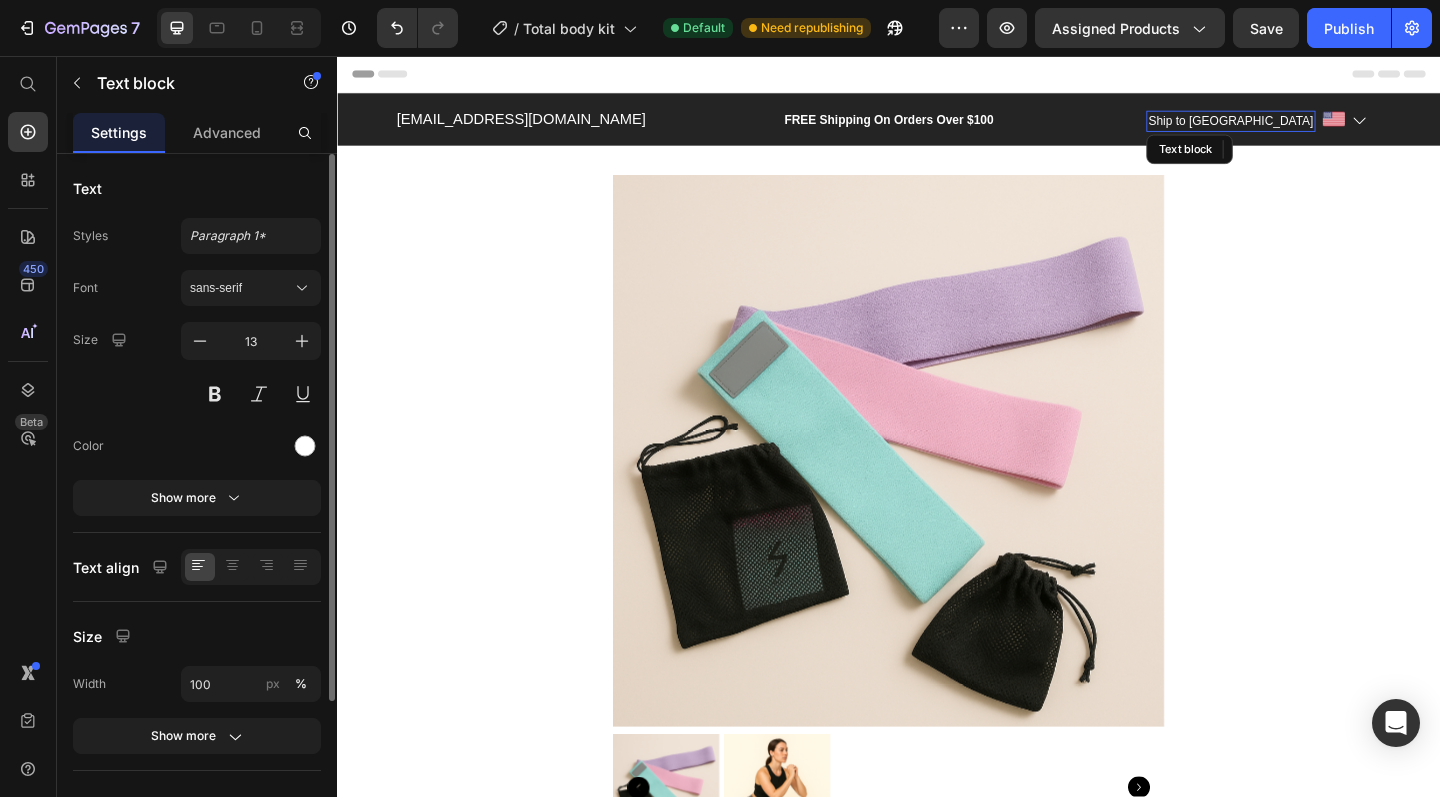 click on "Ship to [GEOGRAPHIC_DATA]" at bounding box center [1308, 128] 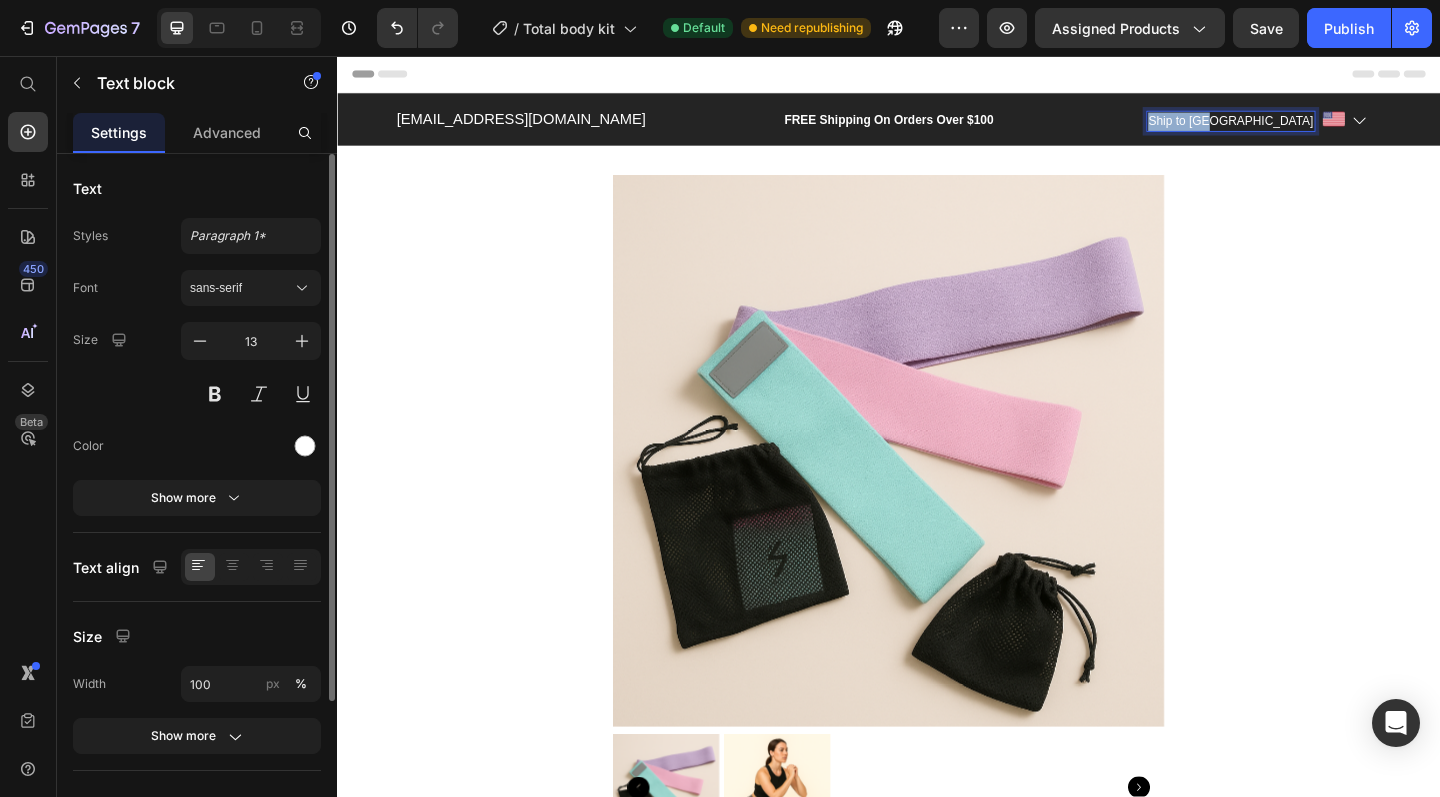 click on "Ship to [GEOGRAPHIC_DATA]" at bounding box center (1308, 128) 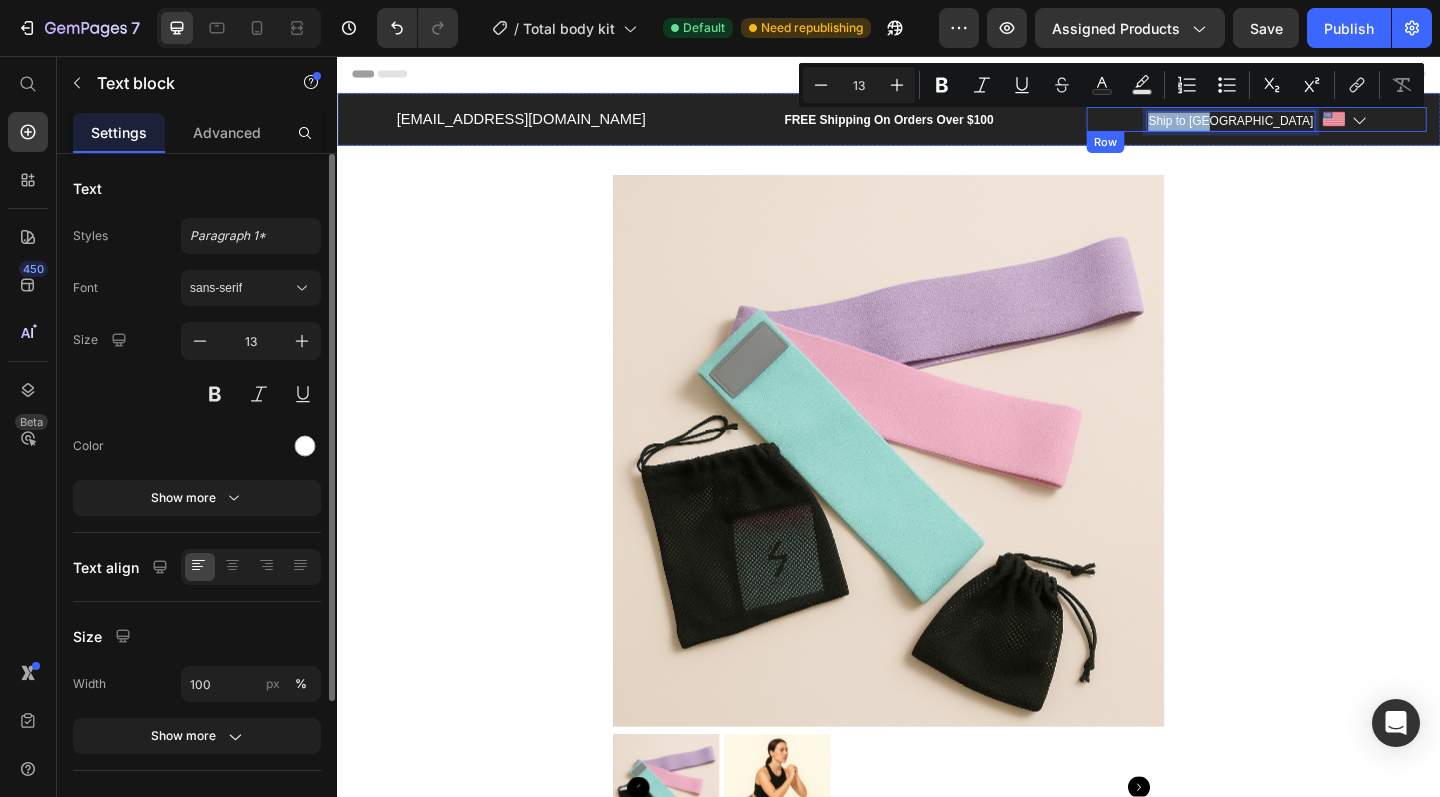 click on "Ship to USA Text block   0 Image
Icon Row" at bounding box center [1337, 126] 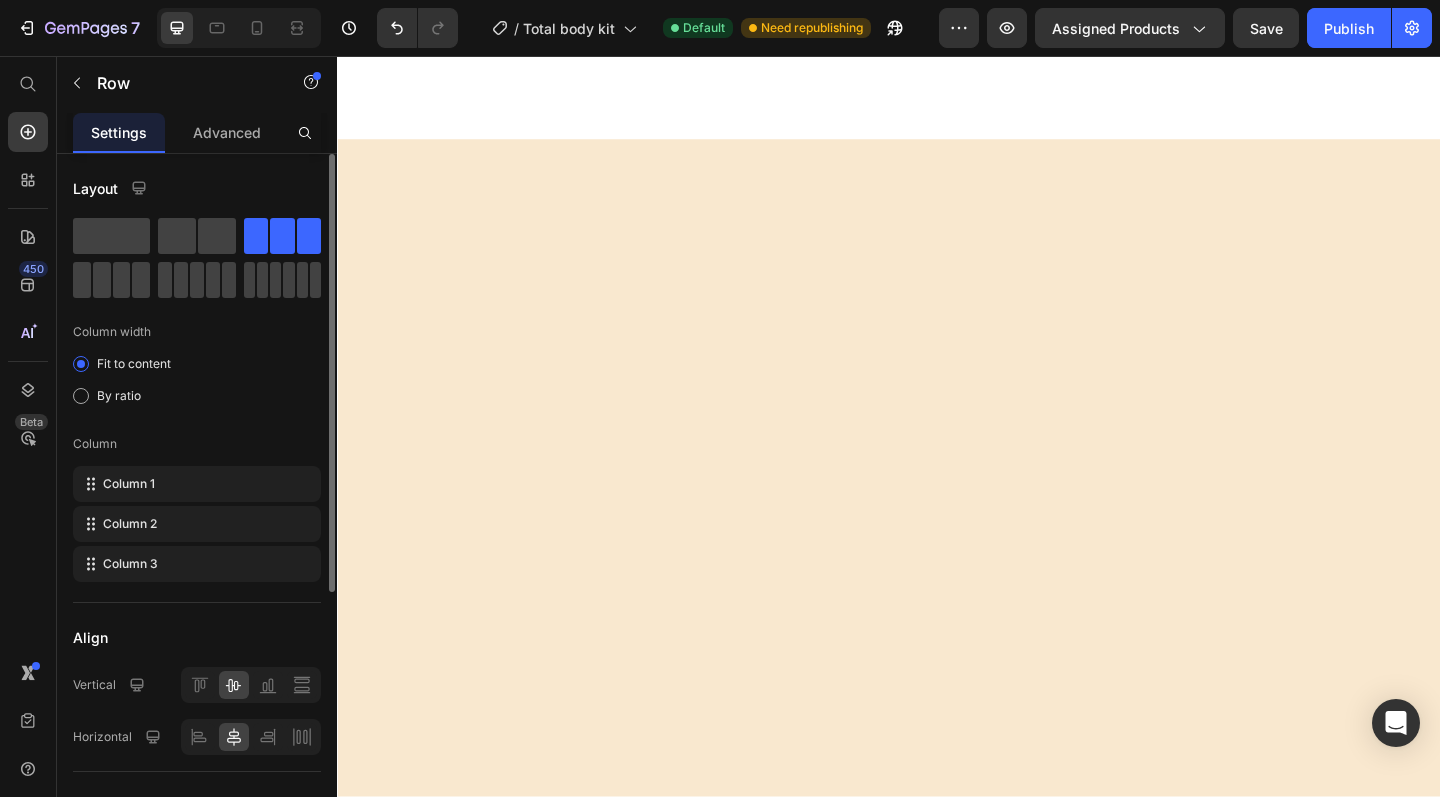 scroll, scrollTop: 4955, scrollLeft: 0, axis: vertical 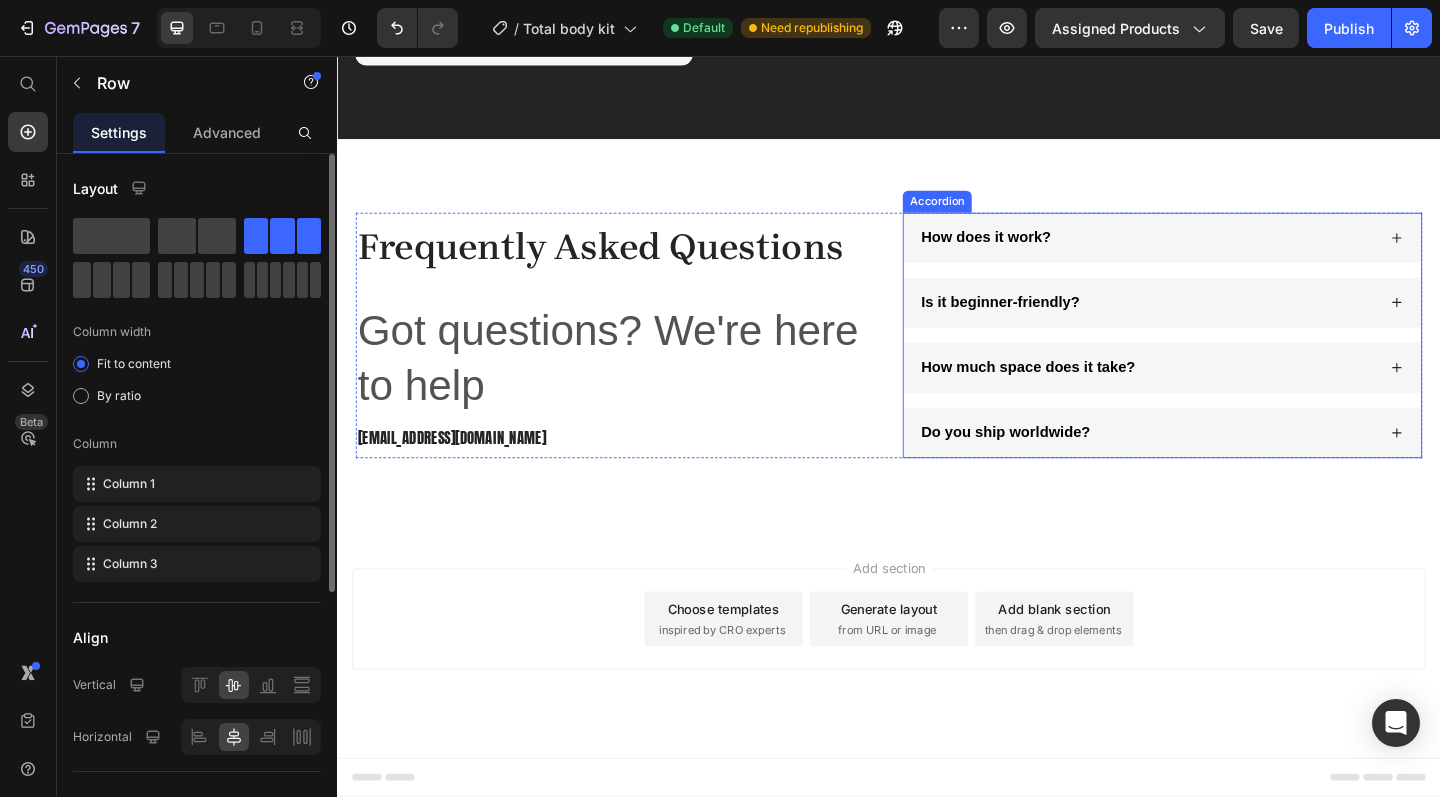 click 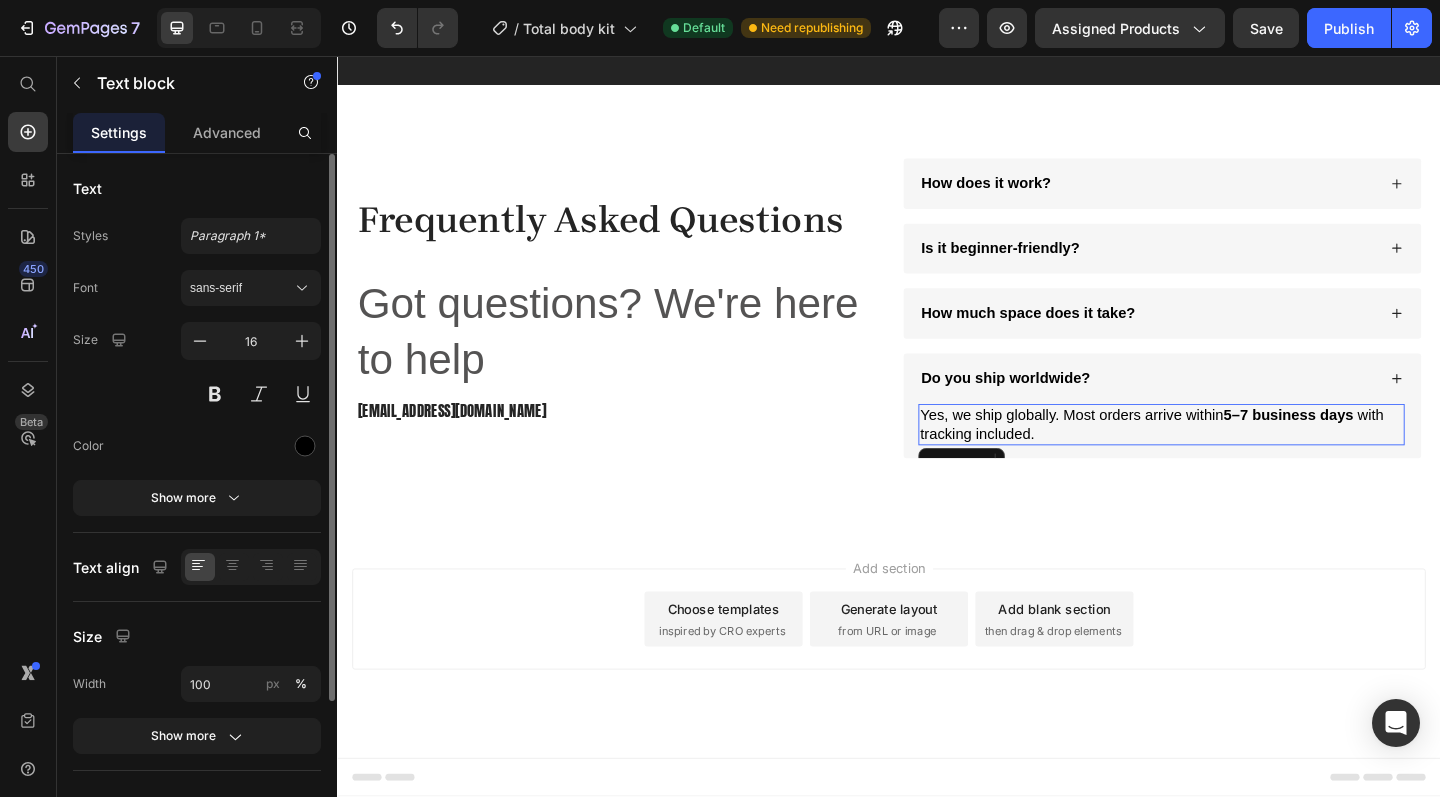 click on "Yes, we ship globally. Most orders arrive within" at bounding box center (1136, 446) 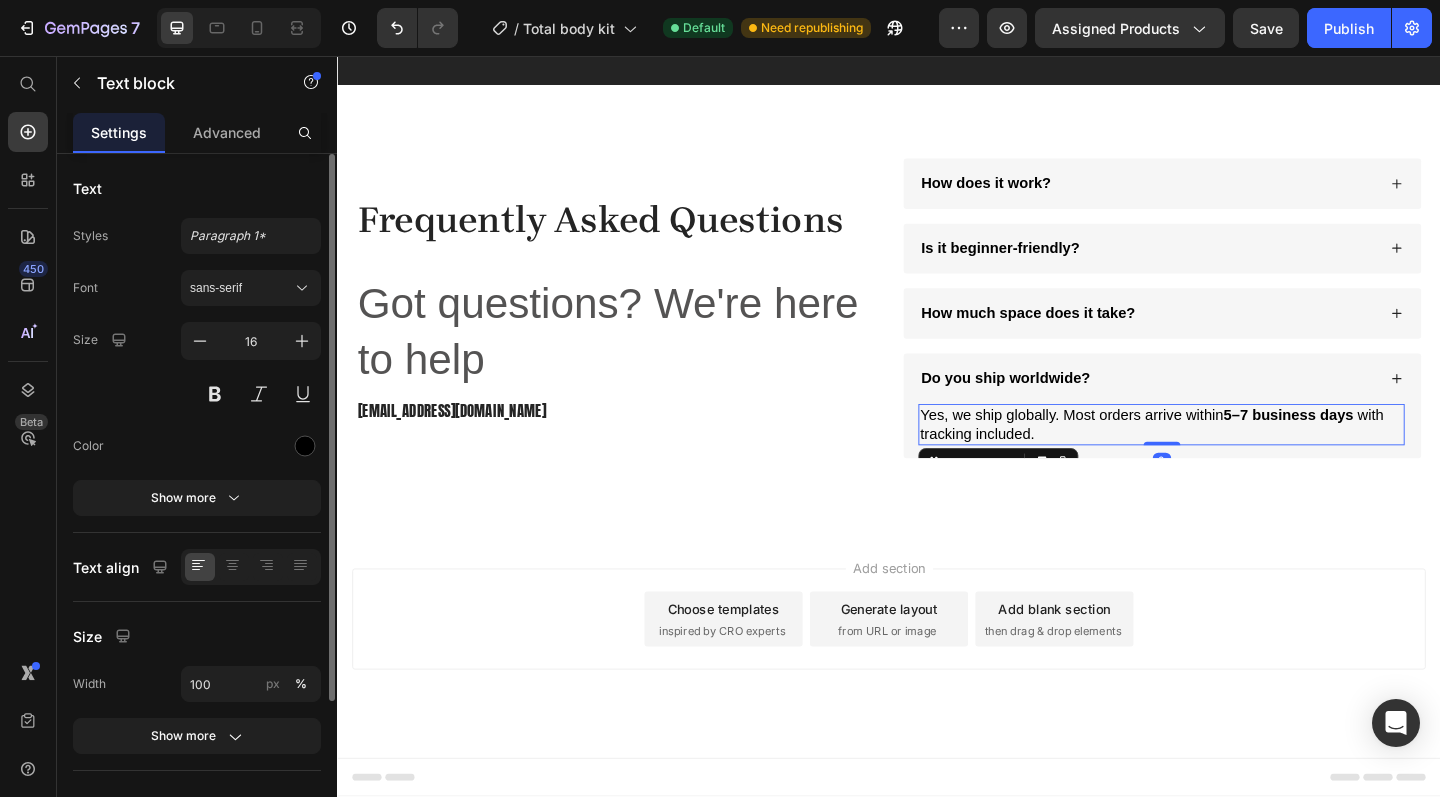 click on "Yes, we ship globally. Most orders arrive within  5 – 7 business days   with tracking included." at bounding box center [1233, 458] 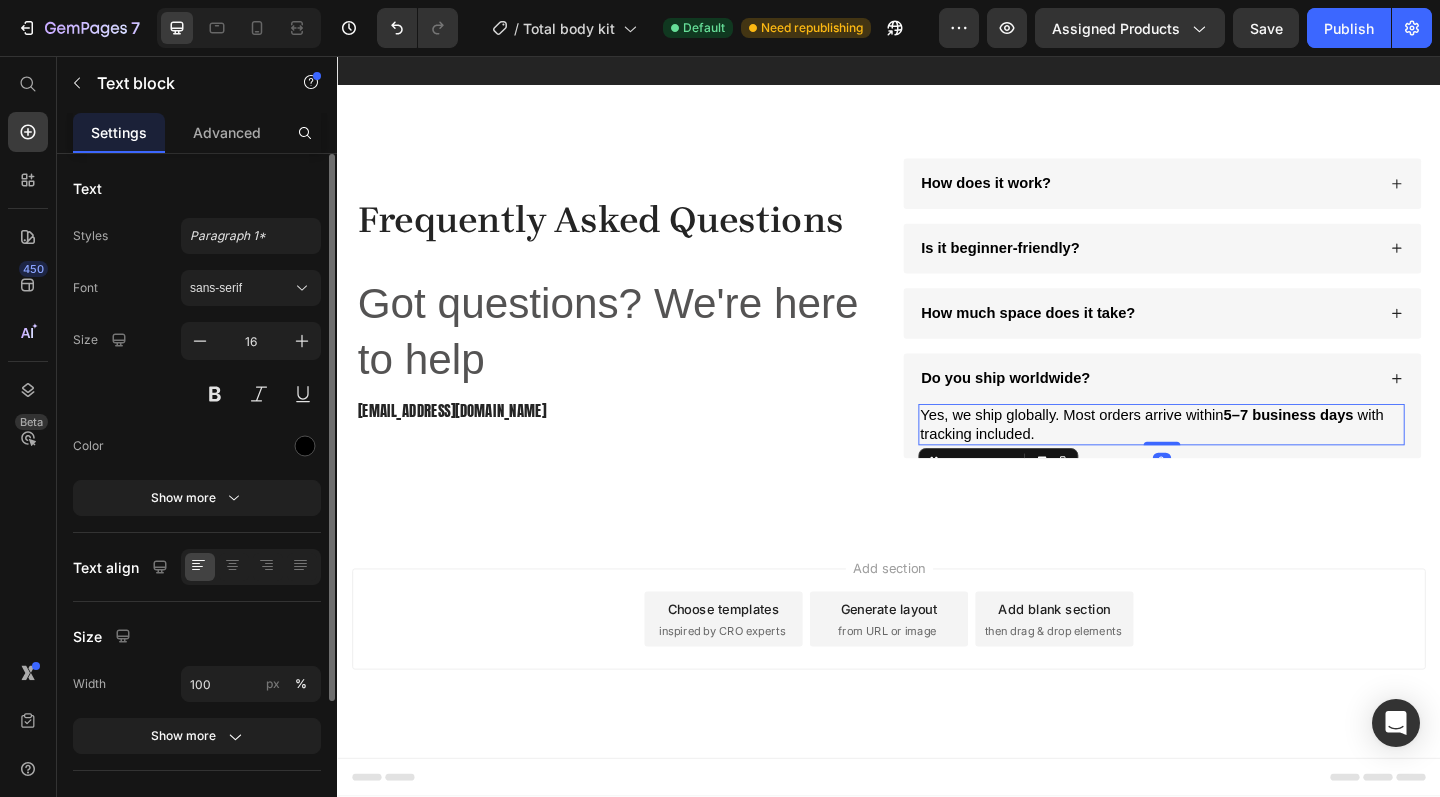 click on "Yes, we ship globally. Most orders arrive within  5 – 7 business days   with tracking included." at bounding box center (1233, 458) 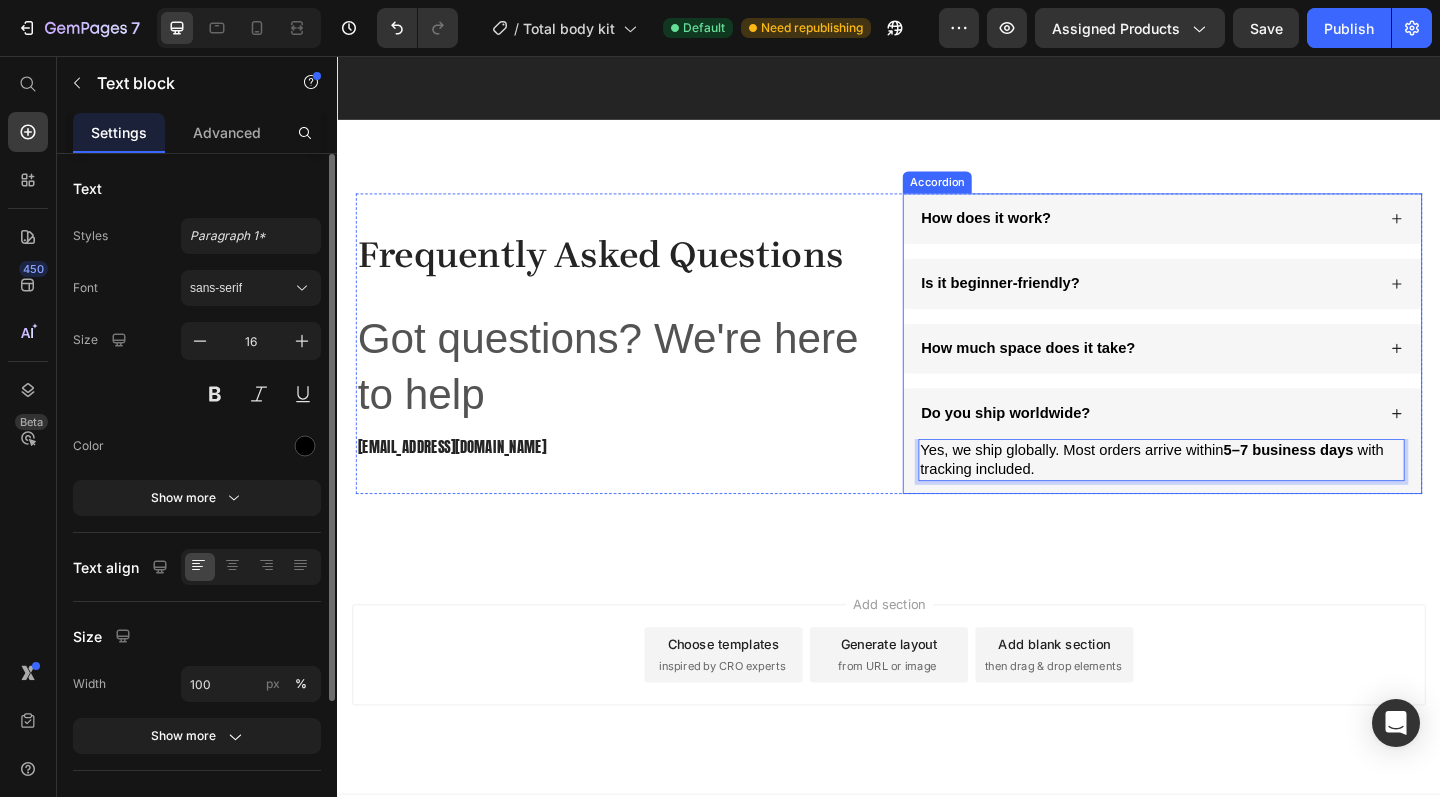 scroll, scrollTop: 4918, scrollLeft: 0, axis: vertical 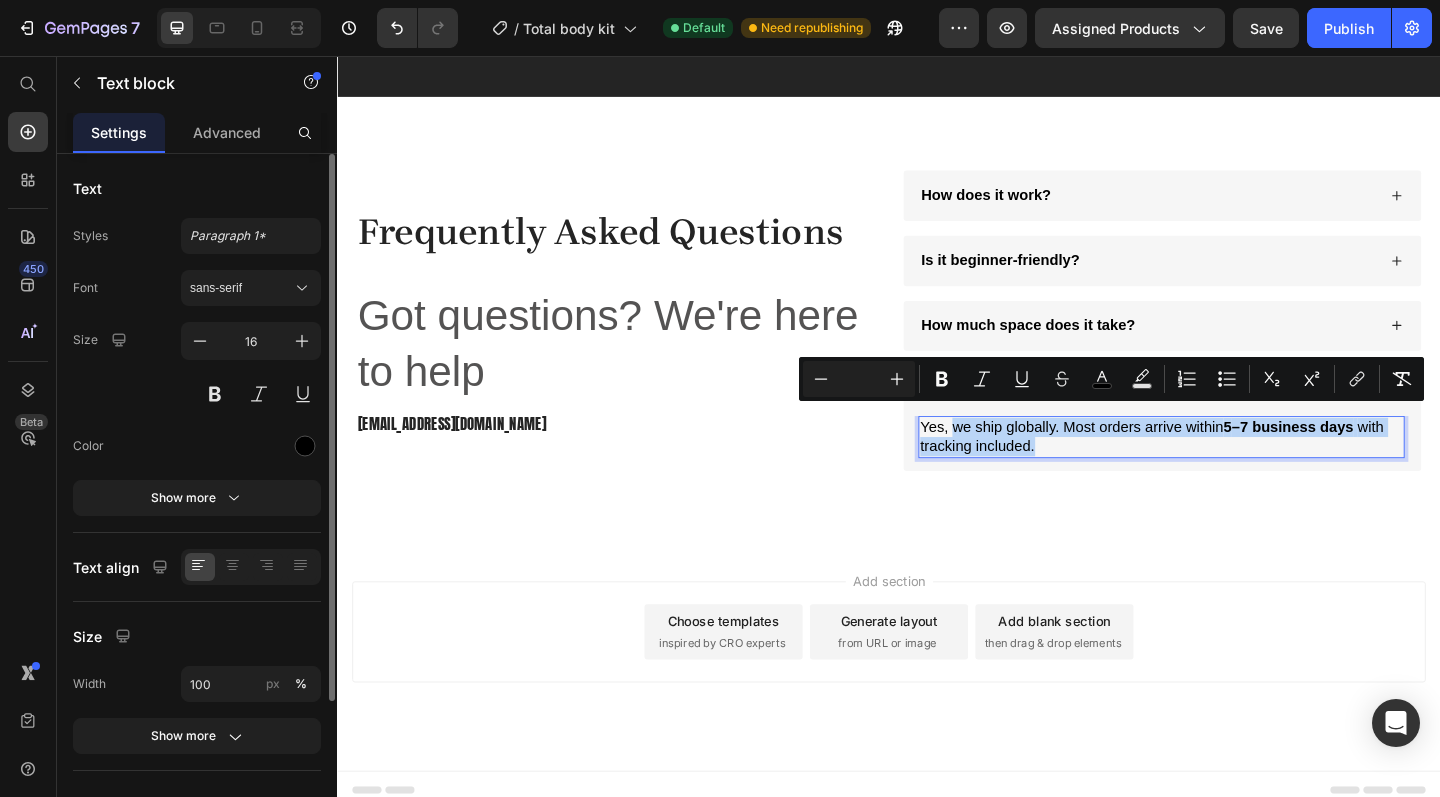 drag, startPoint x: 1102, startPoint y: 429, endPoint x: 1008, endPoint y: 454, distance: 97.26767 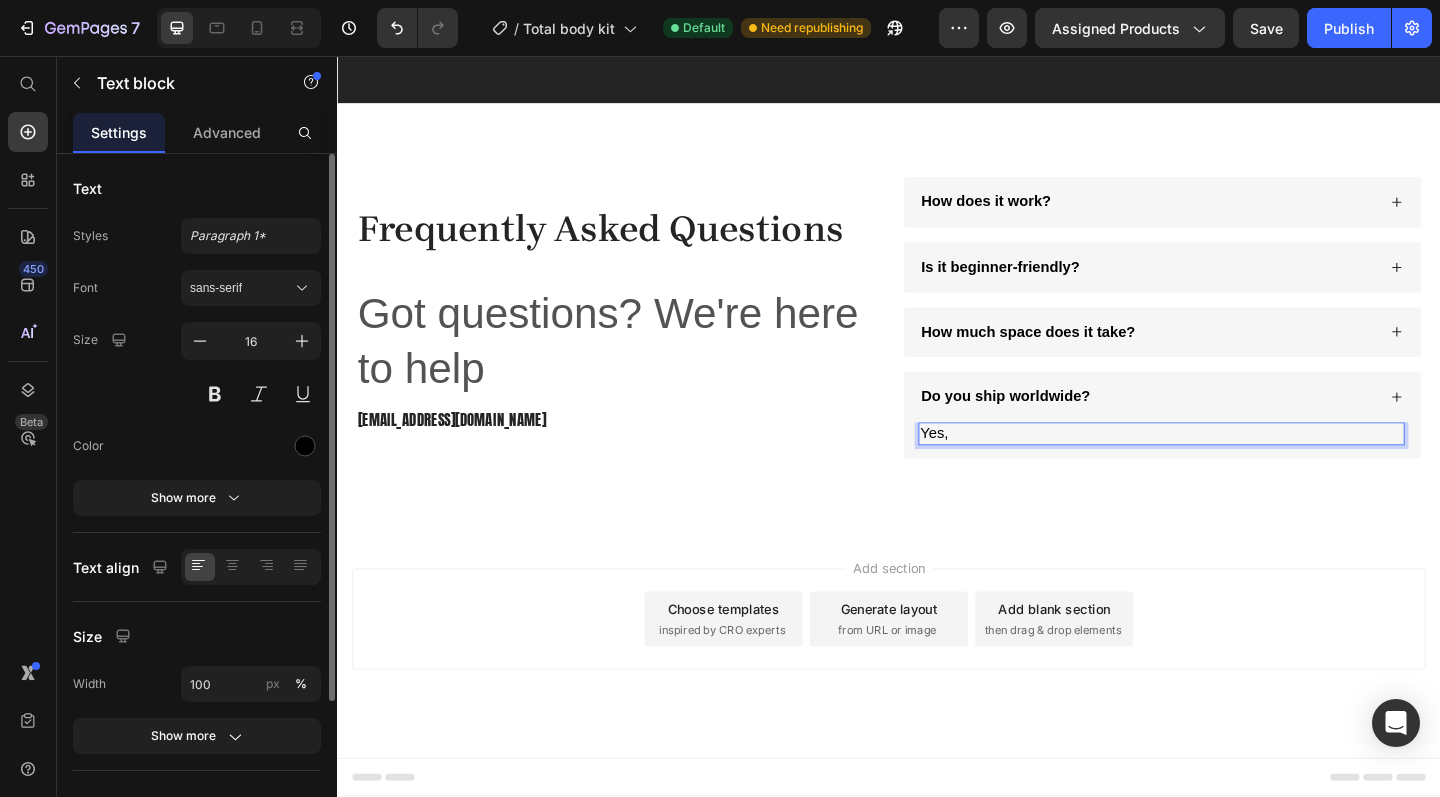 scroll, scrollTop: 4898, scrollLeft: 0, axis: vertical 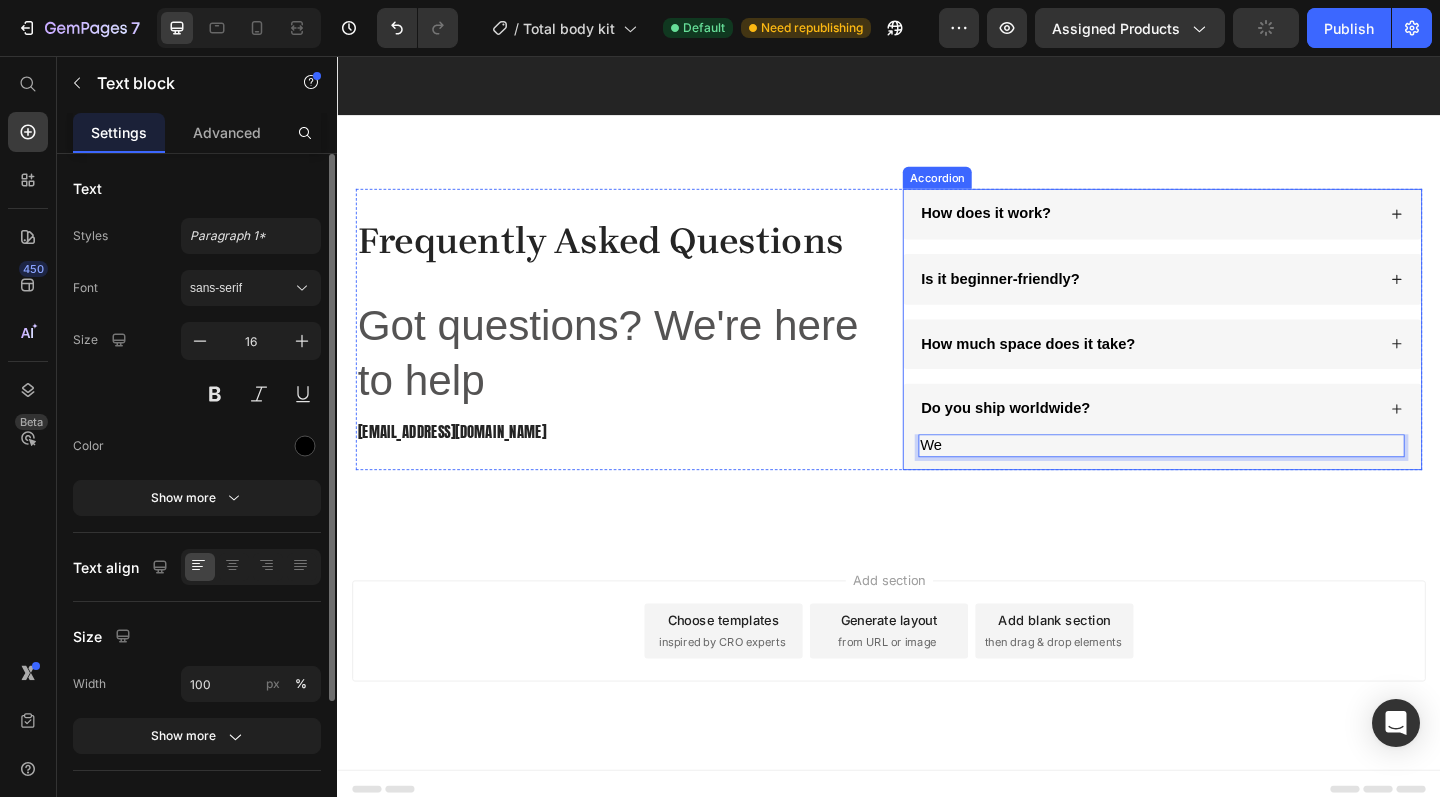 click on "Do you ship worldwide?" at bounding box center [1064, 439] 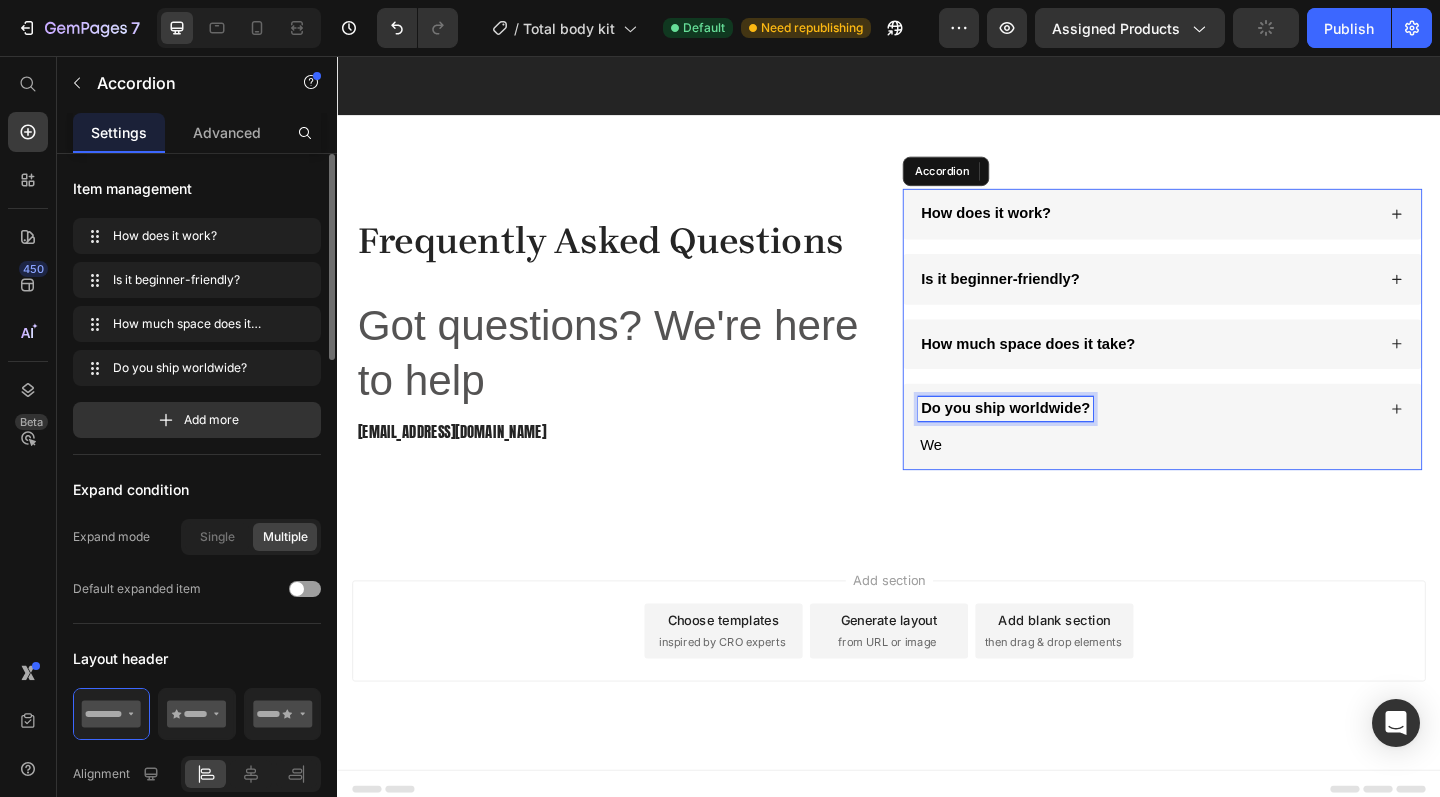 click on "Do you ship worldwide?" at bounding box center [1064, 439] 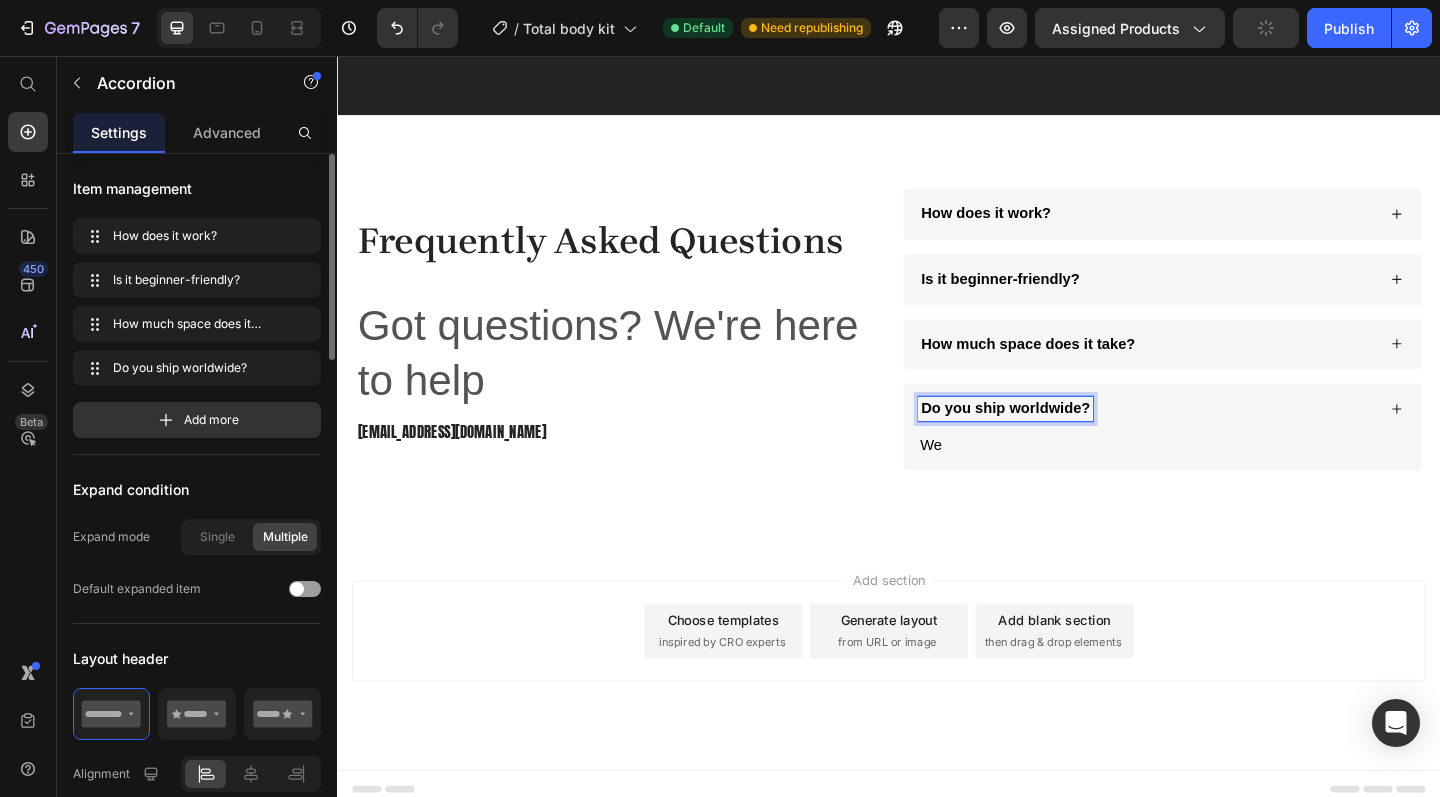 click on "Do you ship worldwide?" at bounding box center (1064, 439) 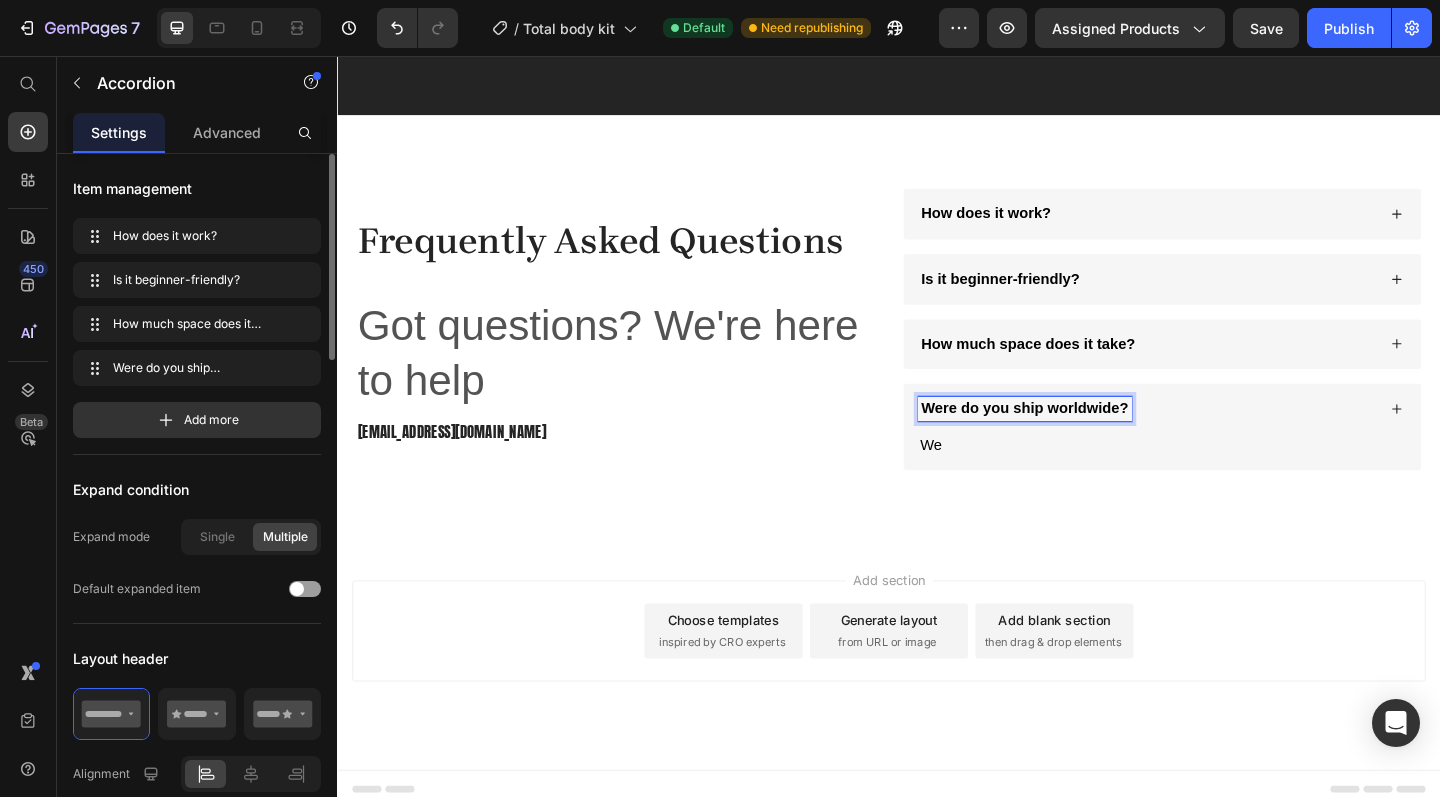 click on "Were do you ship worldwide?" at bounding box center [1085, 439] 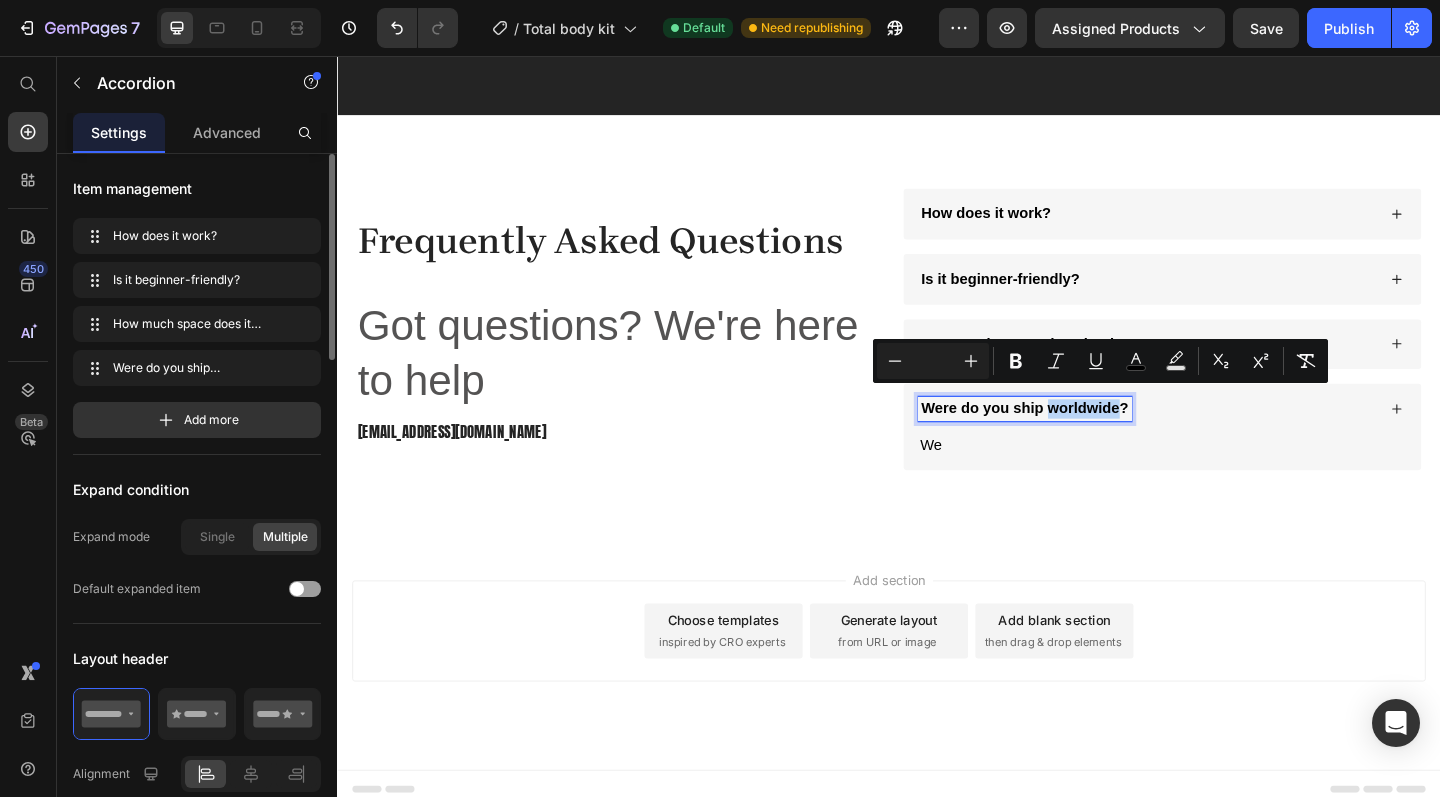 drag, startPoint x: 1186, startPoint y: 427, endPoint x: 1111, endPoint y: 430, distance: 75.059975 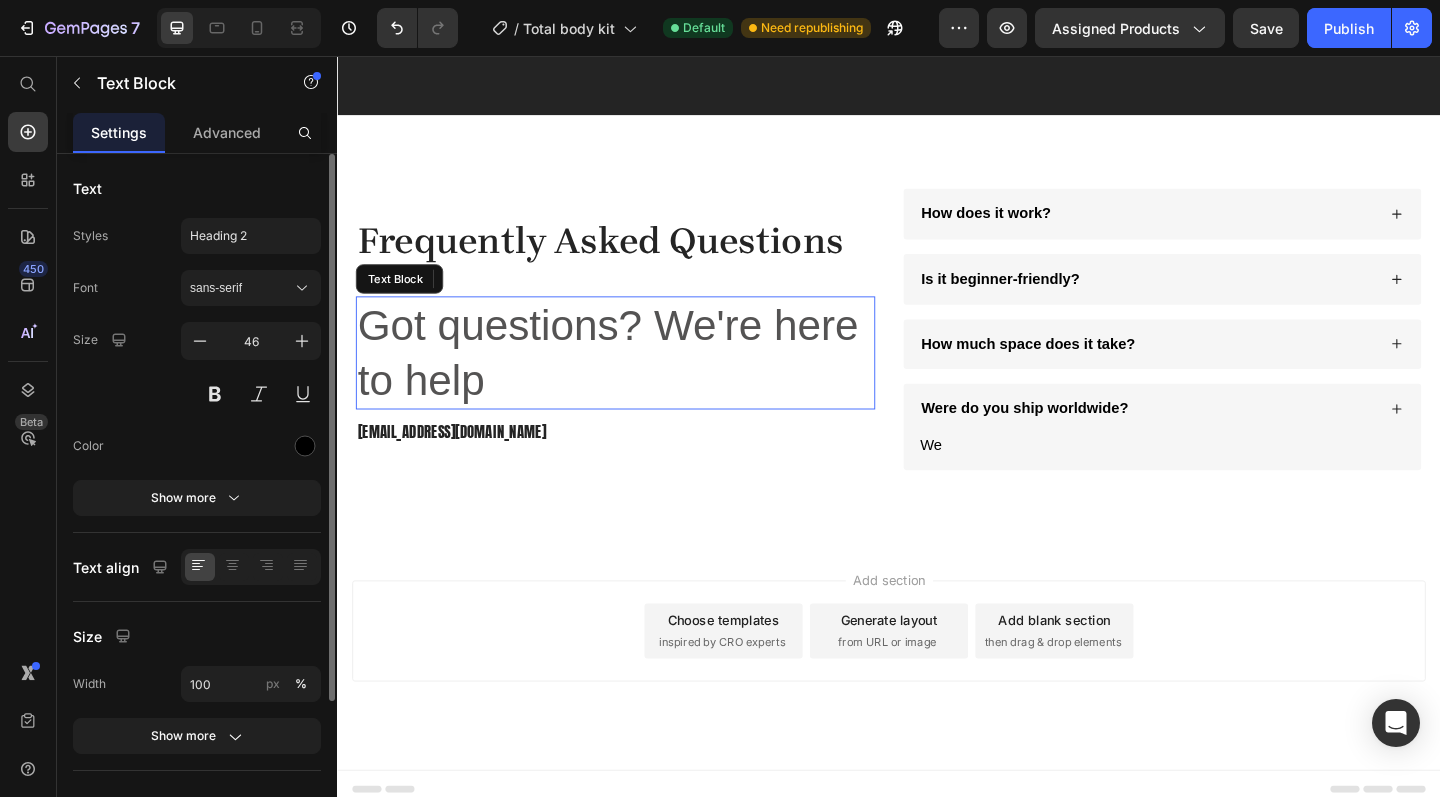 click on "Got questions? We're here to help" at bounding box center (631, 379) 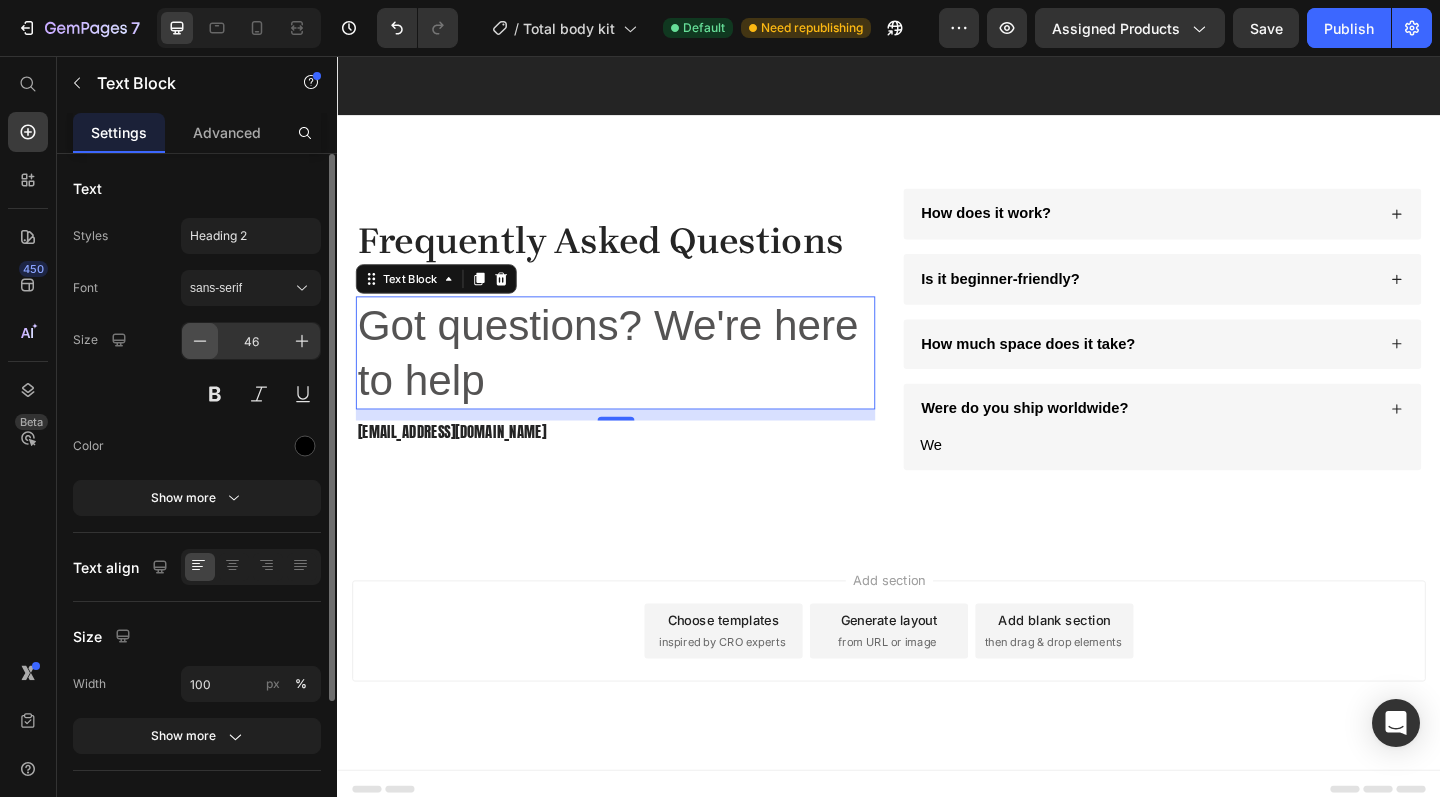 click 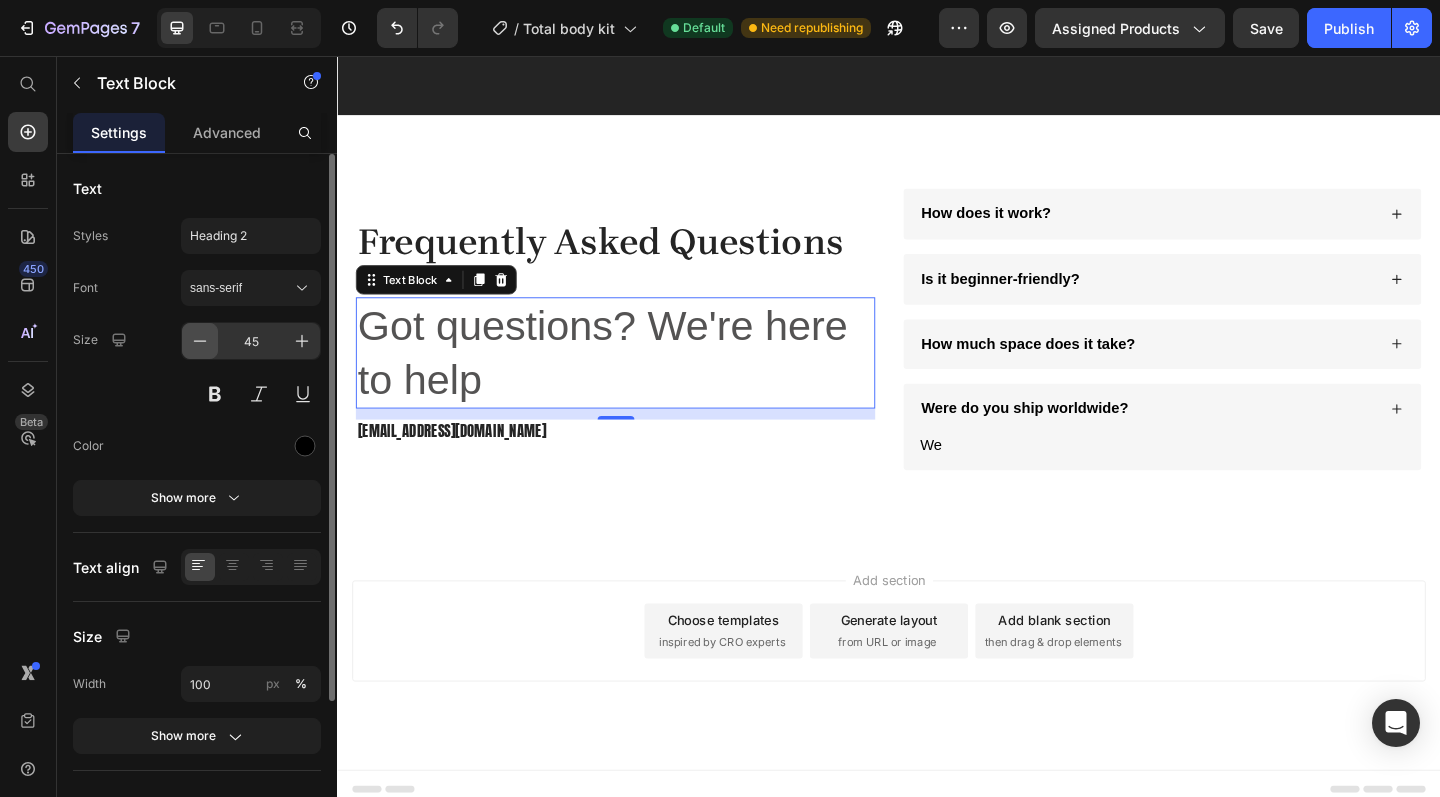 click 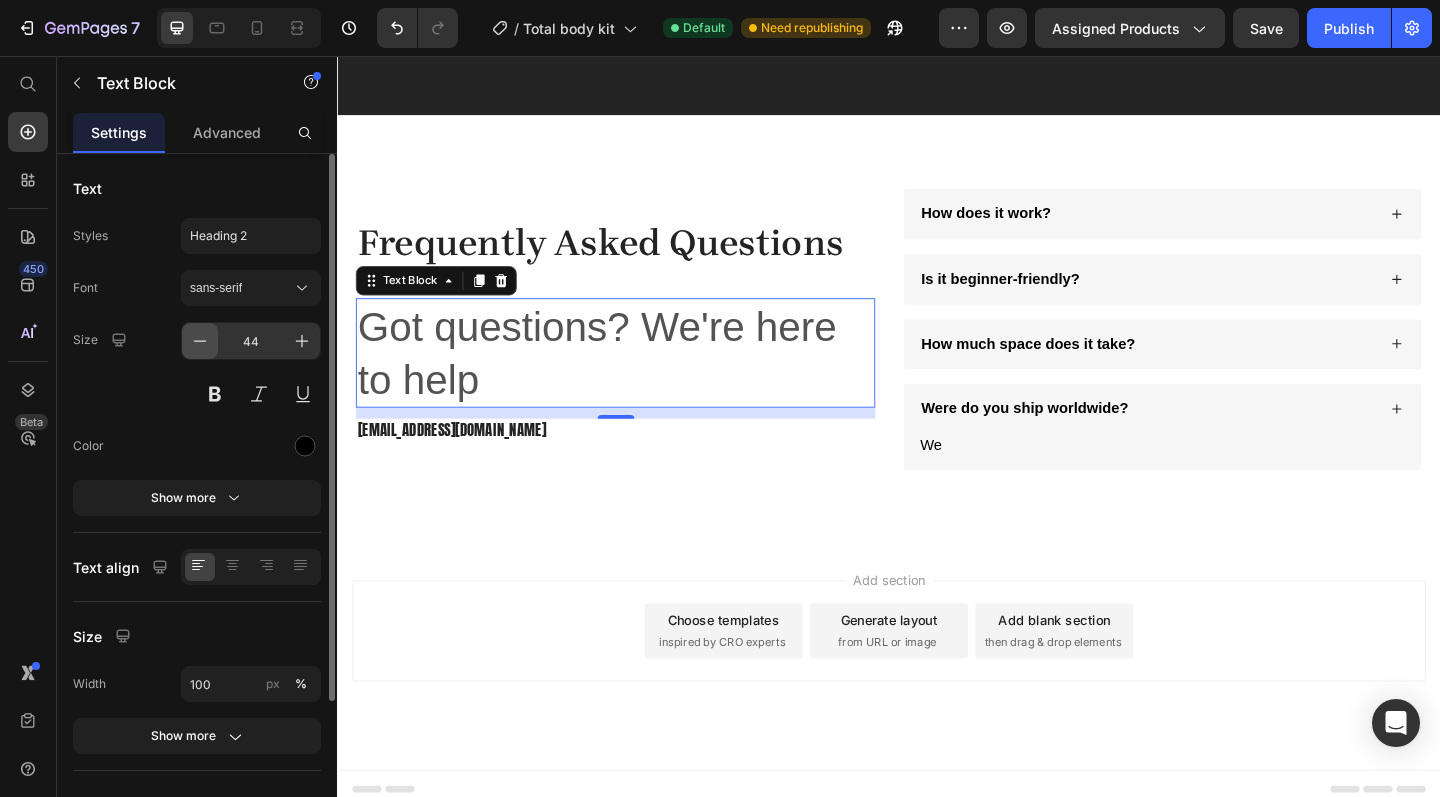 click 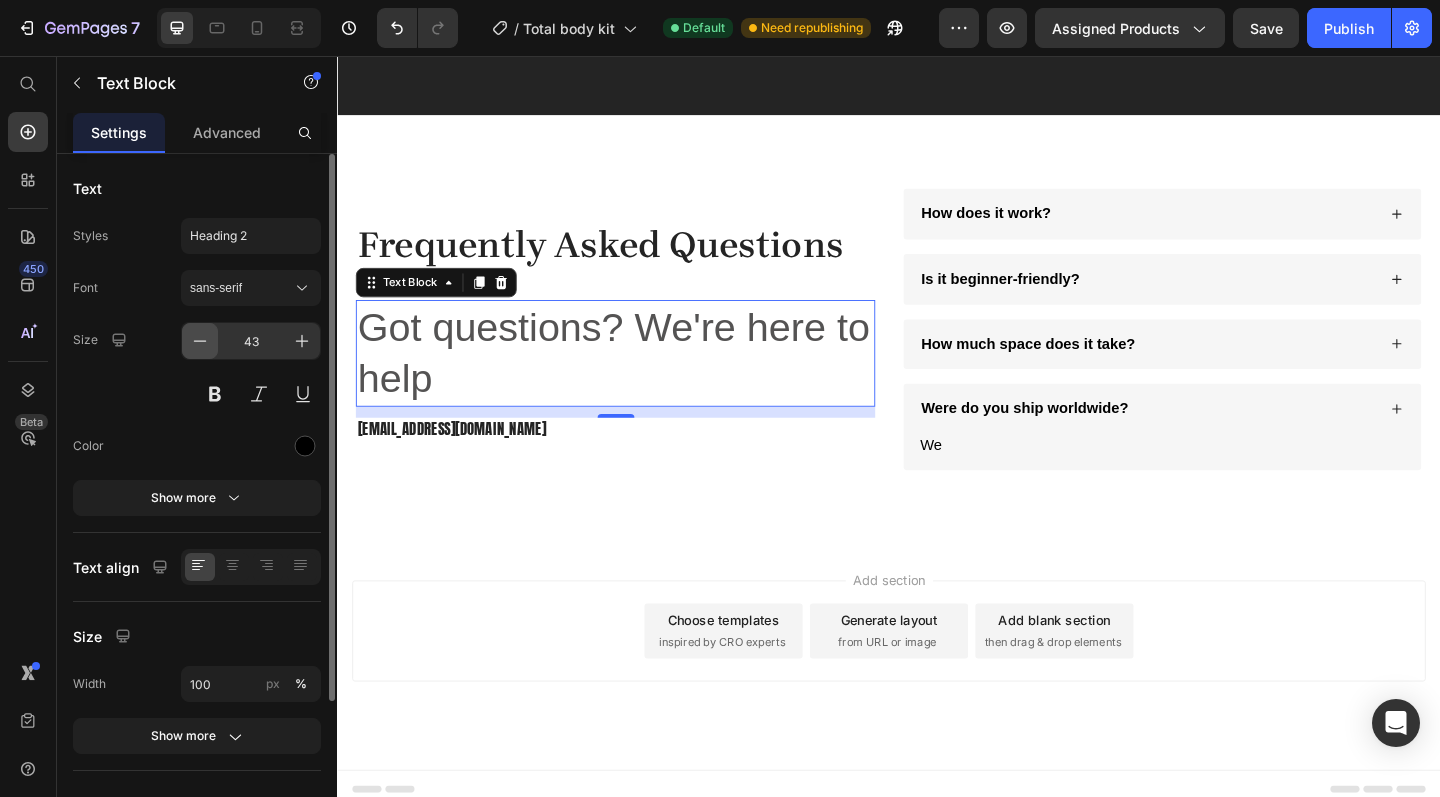 click 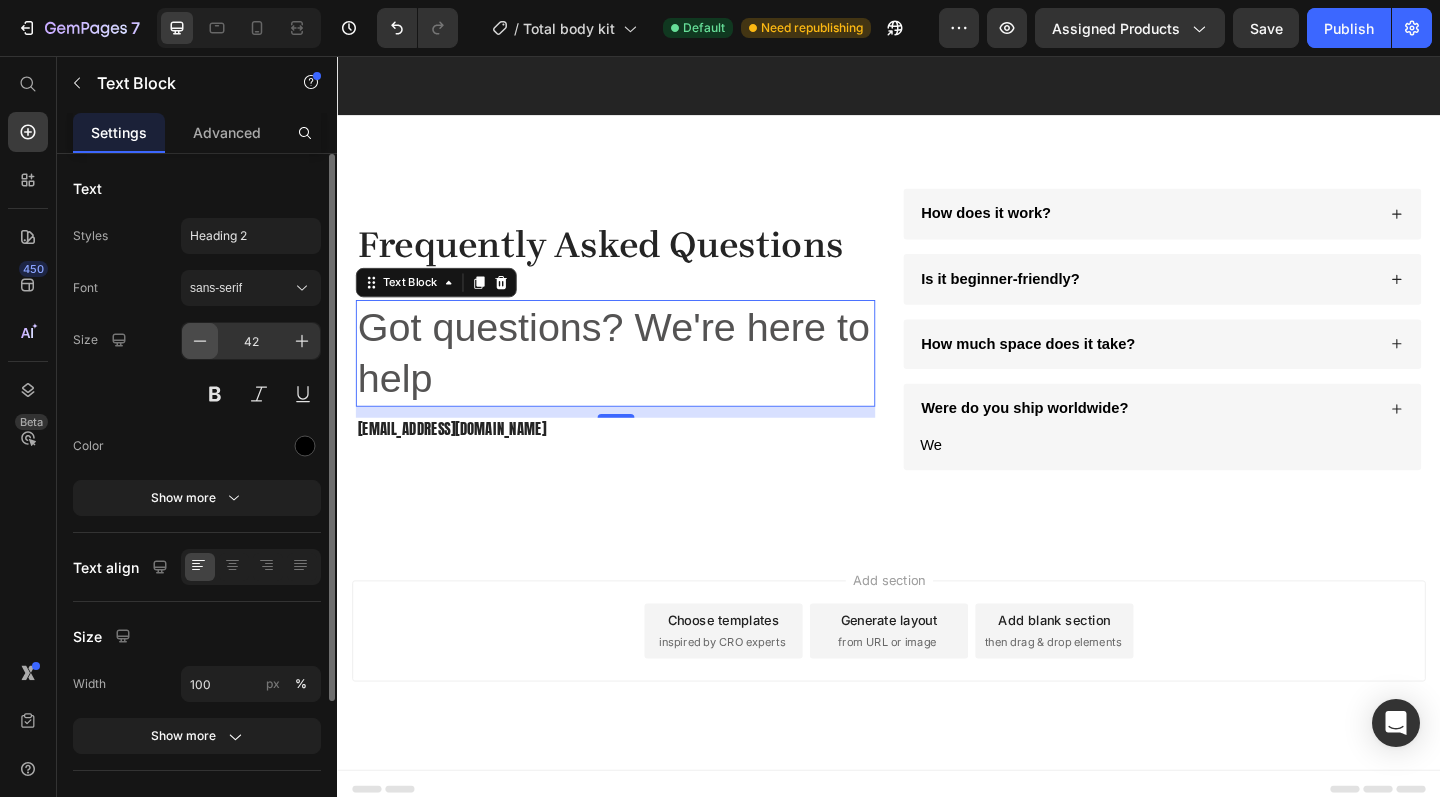 click 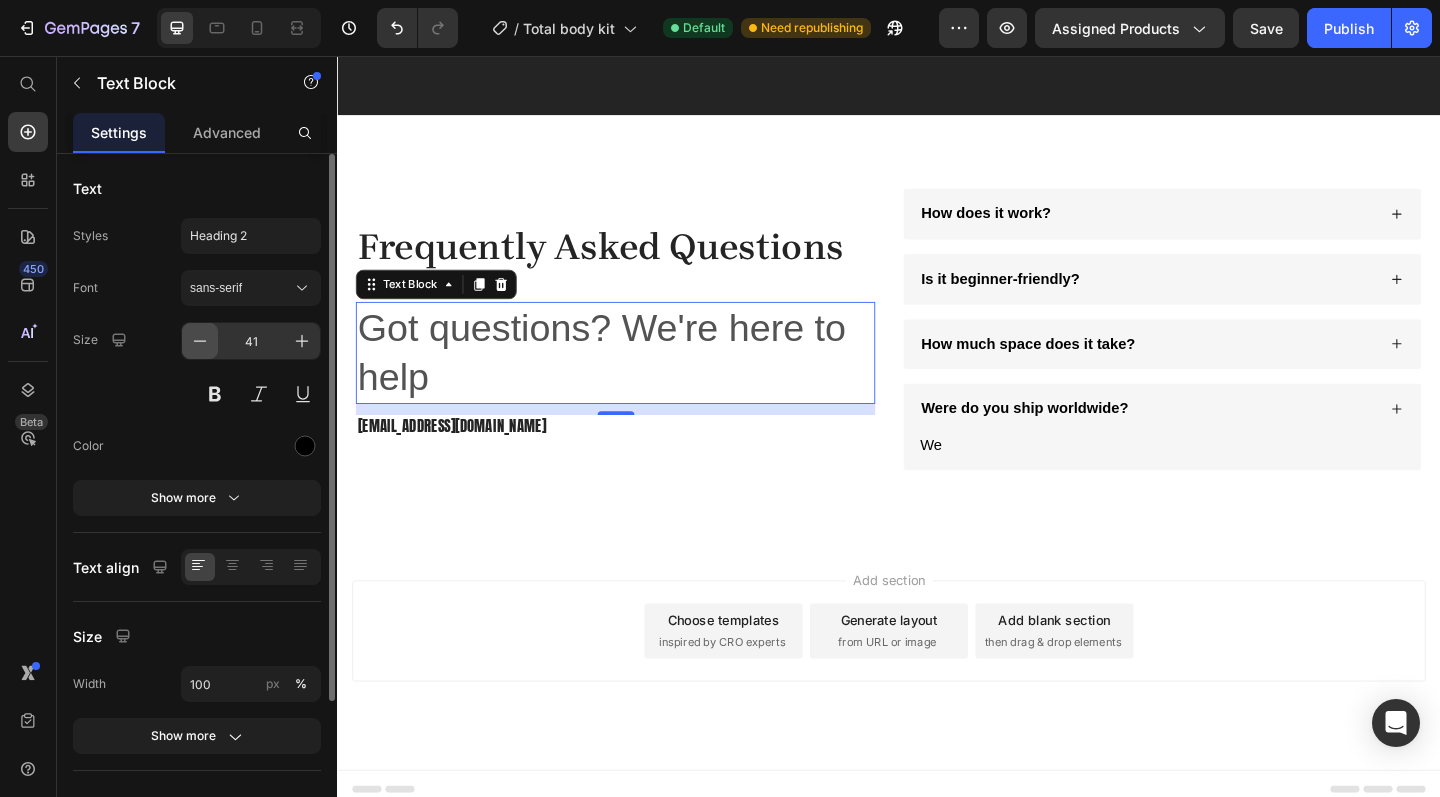 click 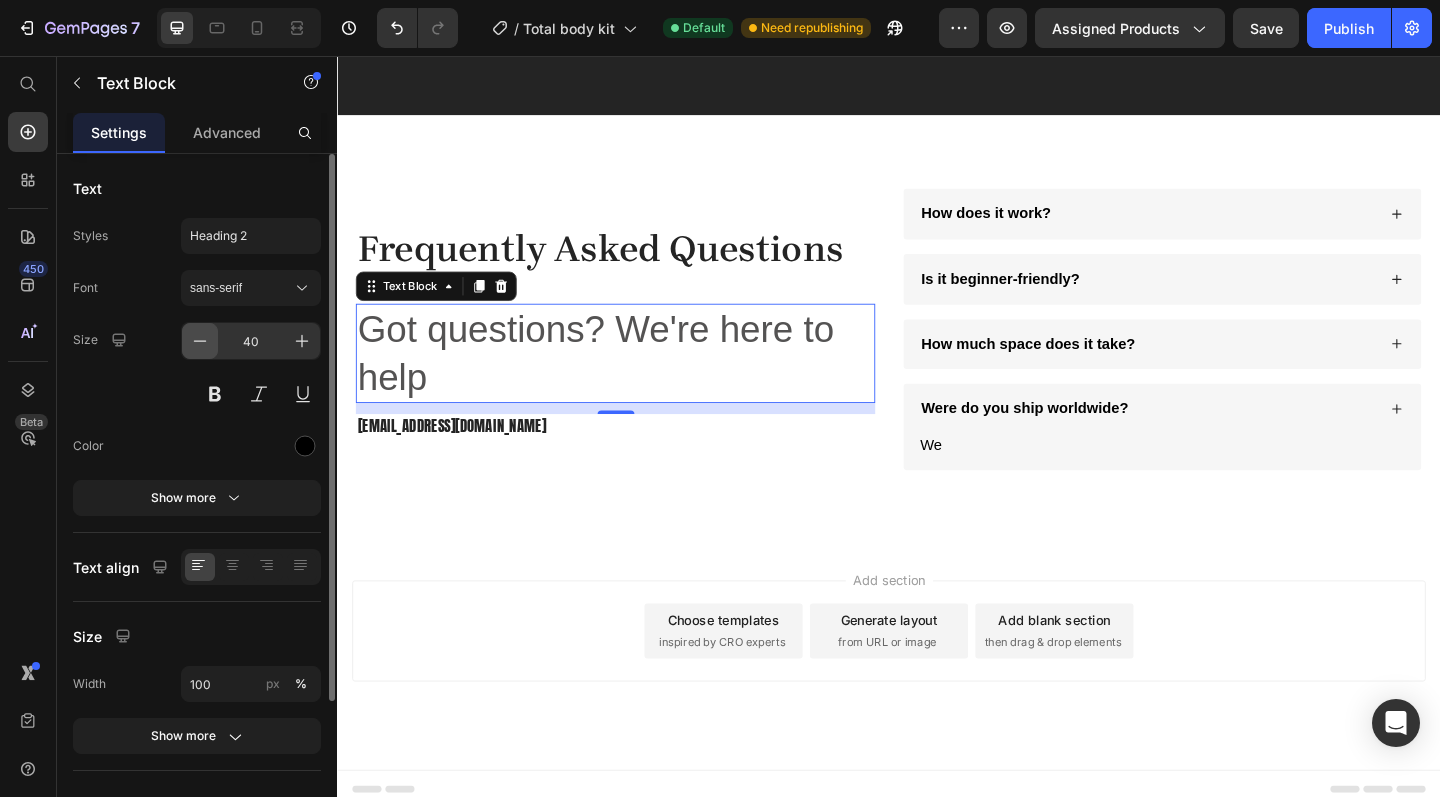 click 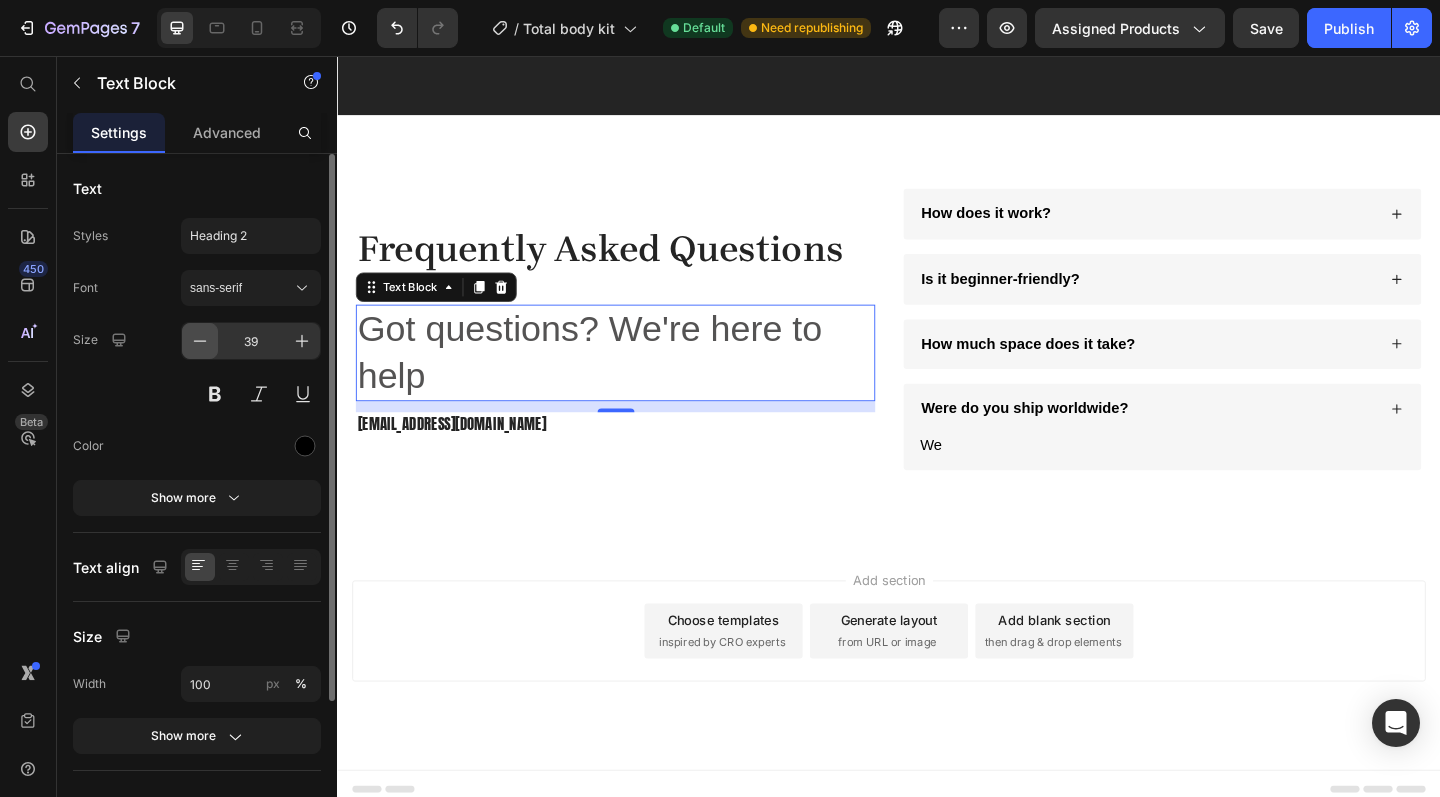 click 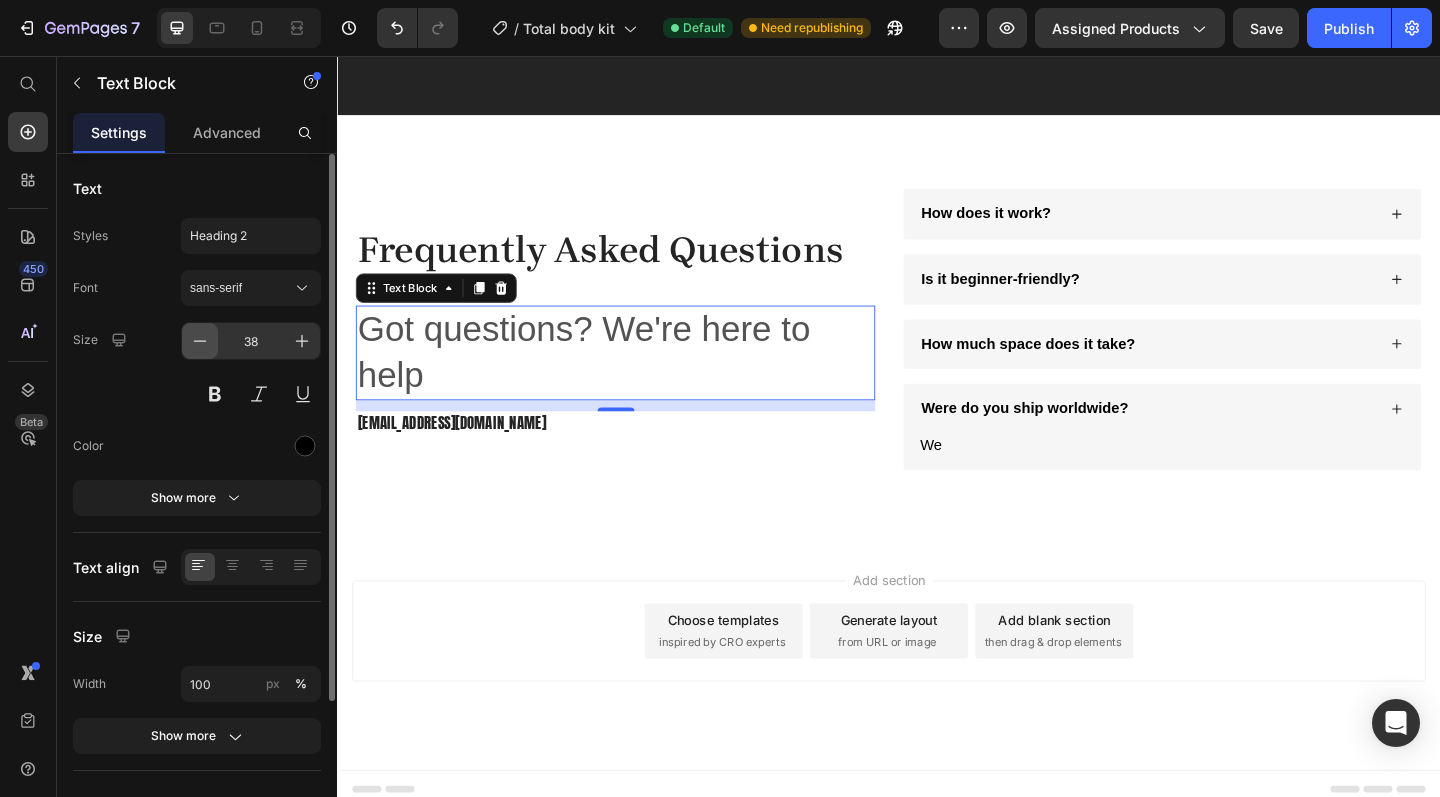 click 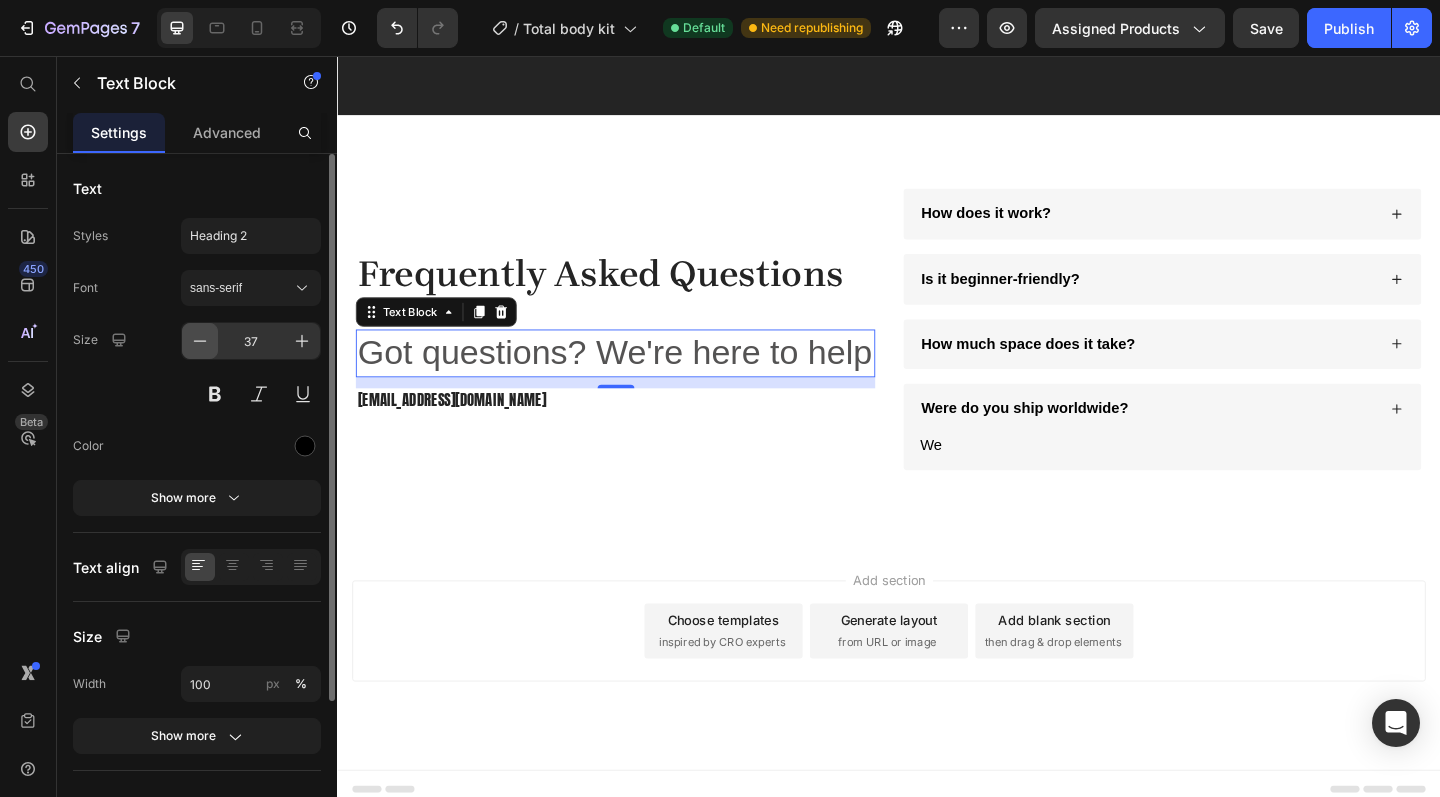 click 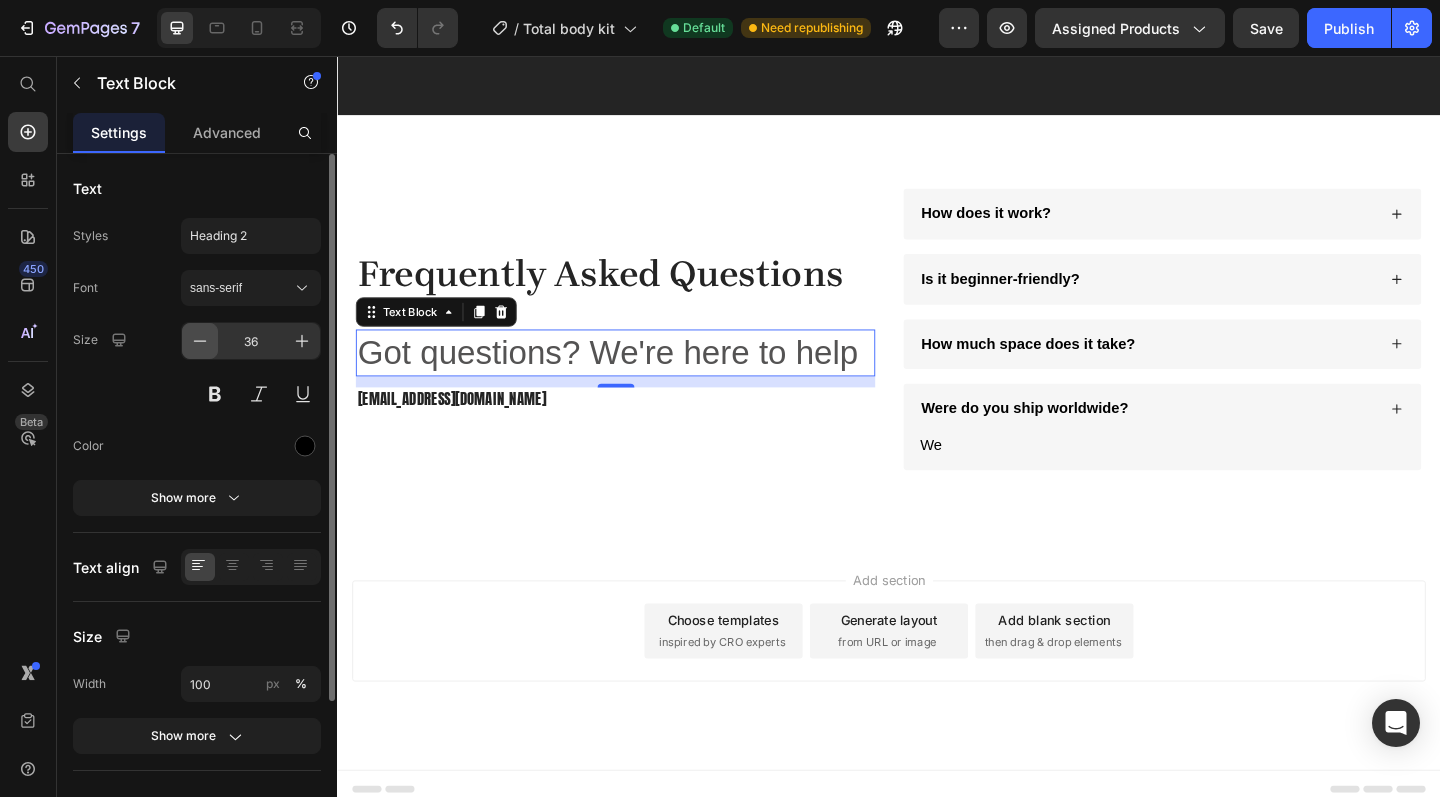 click at bounding box center [200, 341] 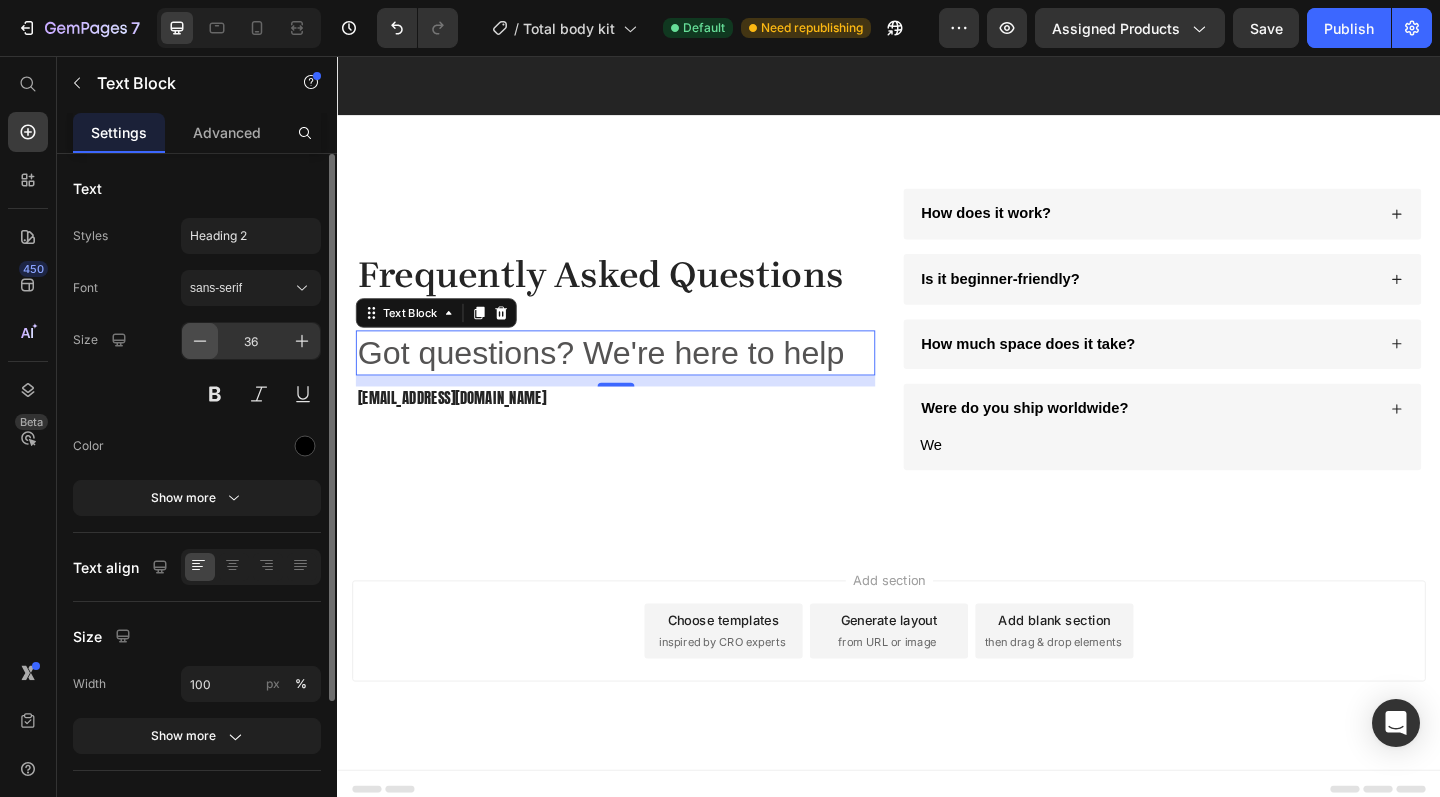 type on "35" 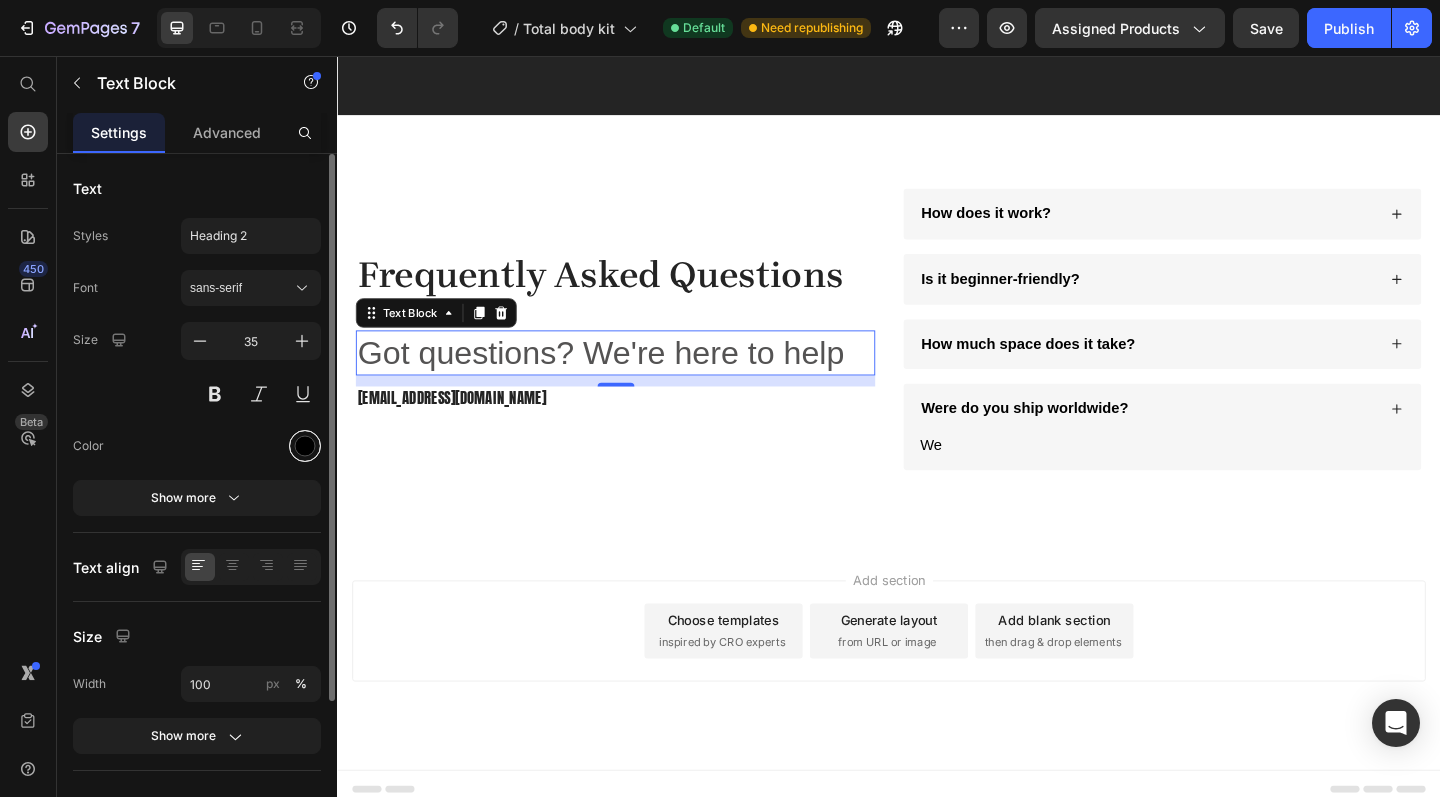 click at bounding box center [305, 446] 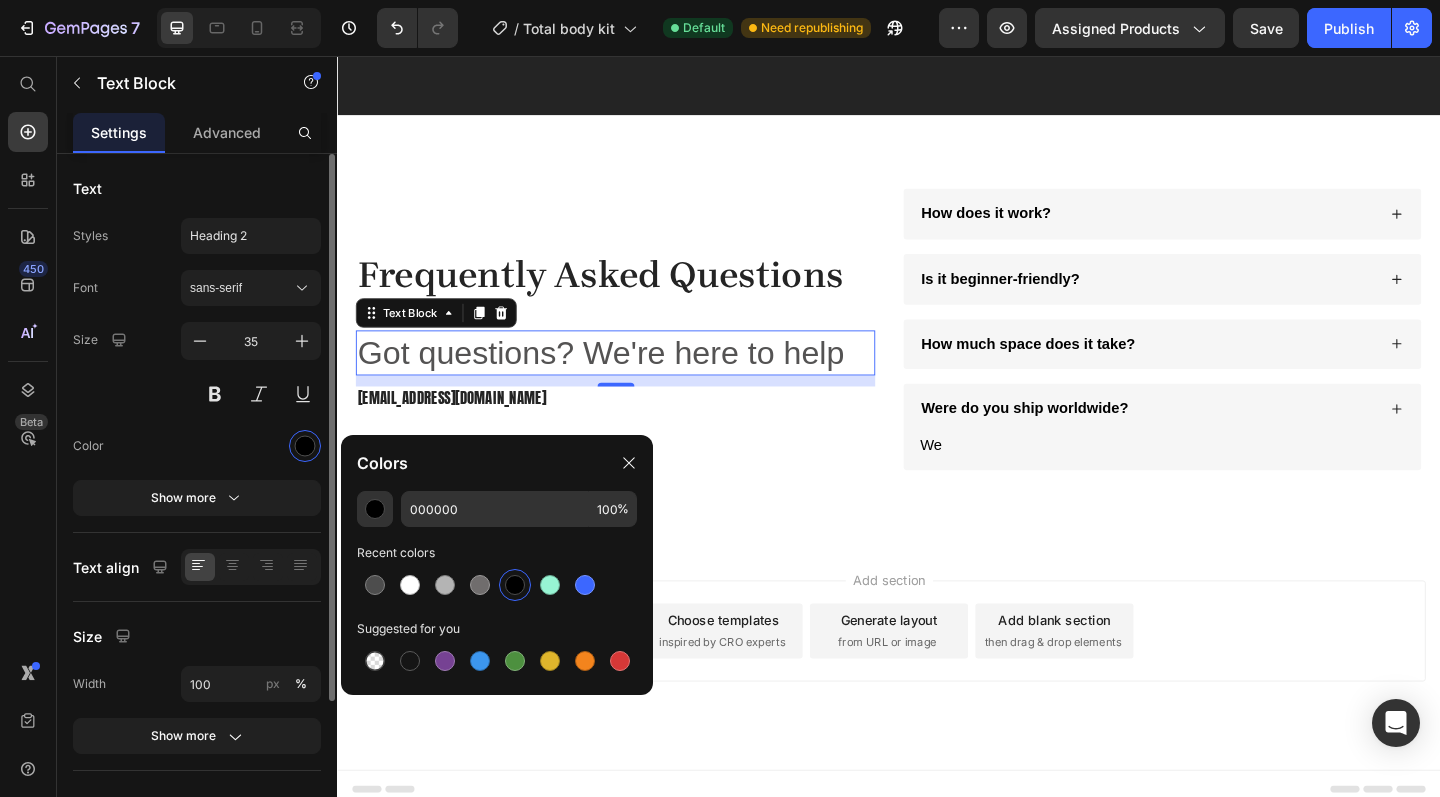 click at bounding box center [251, 446] 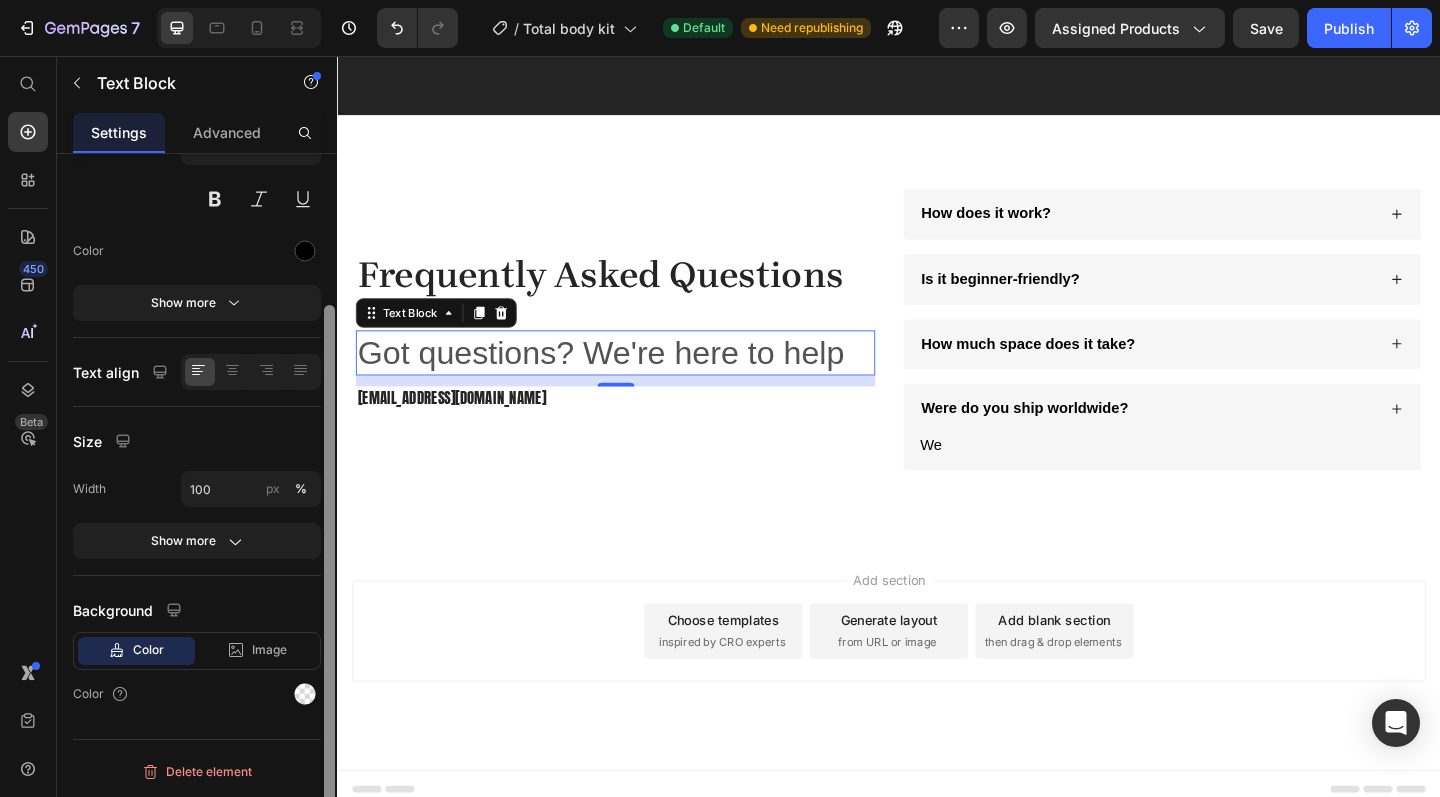 scroll, scrollTop: 194, scrollLeft: 0, axis: vertical 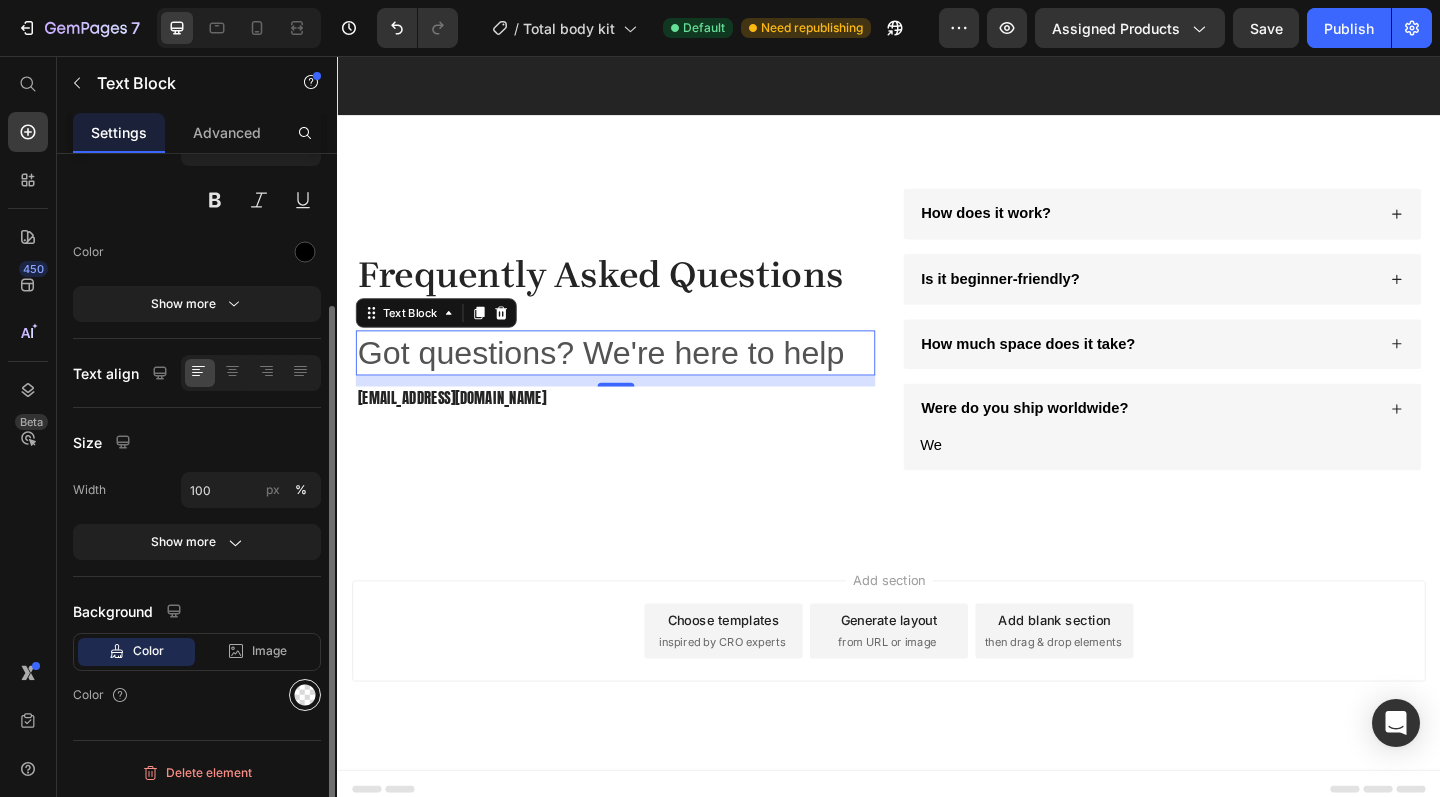 click at bounding box center (305, 695) 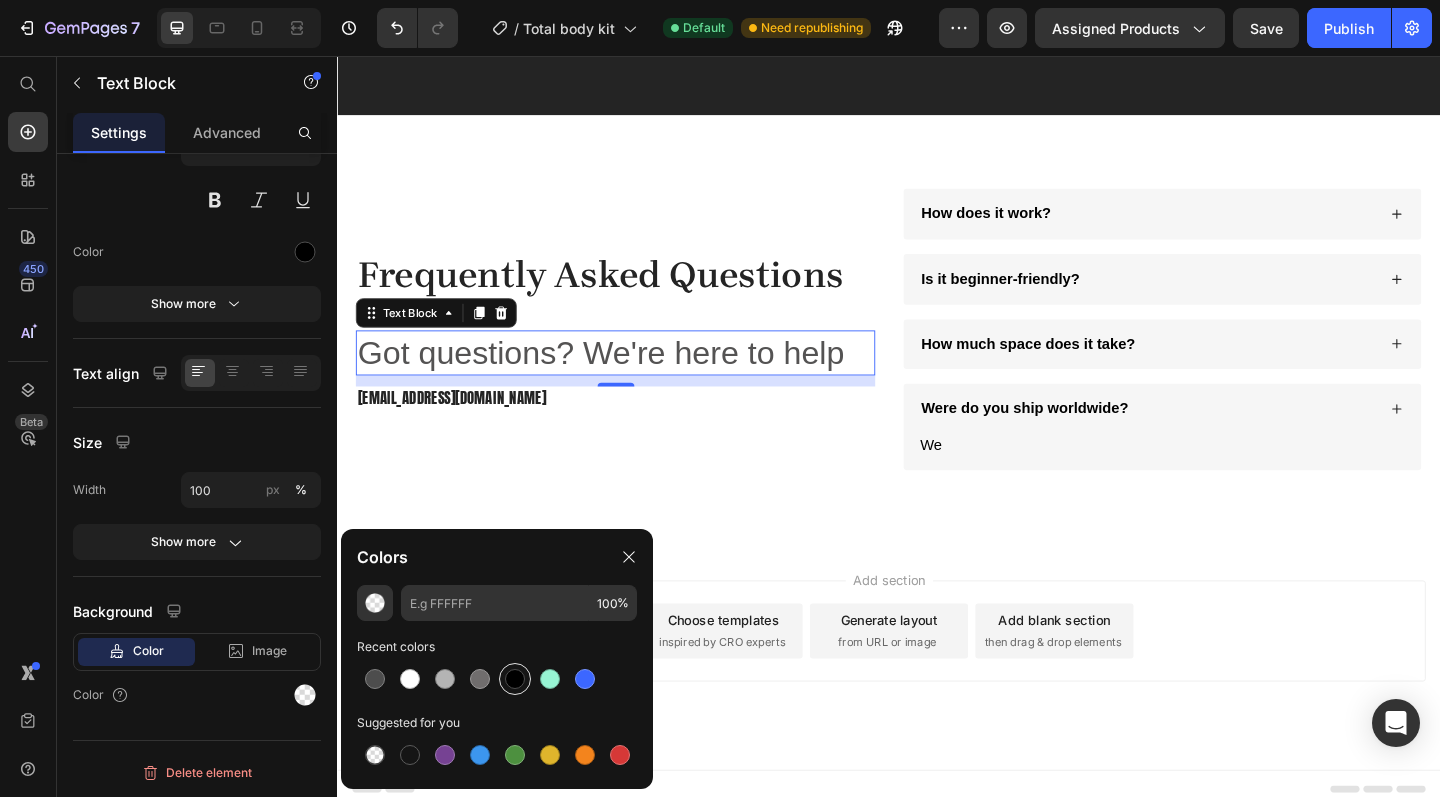 click at bounding box center (515, 679) 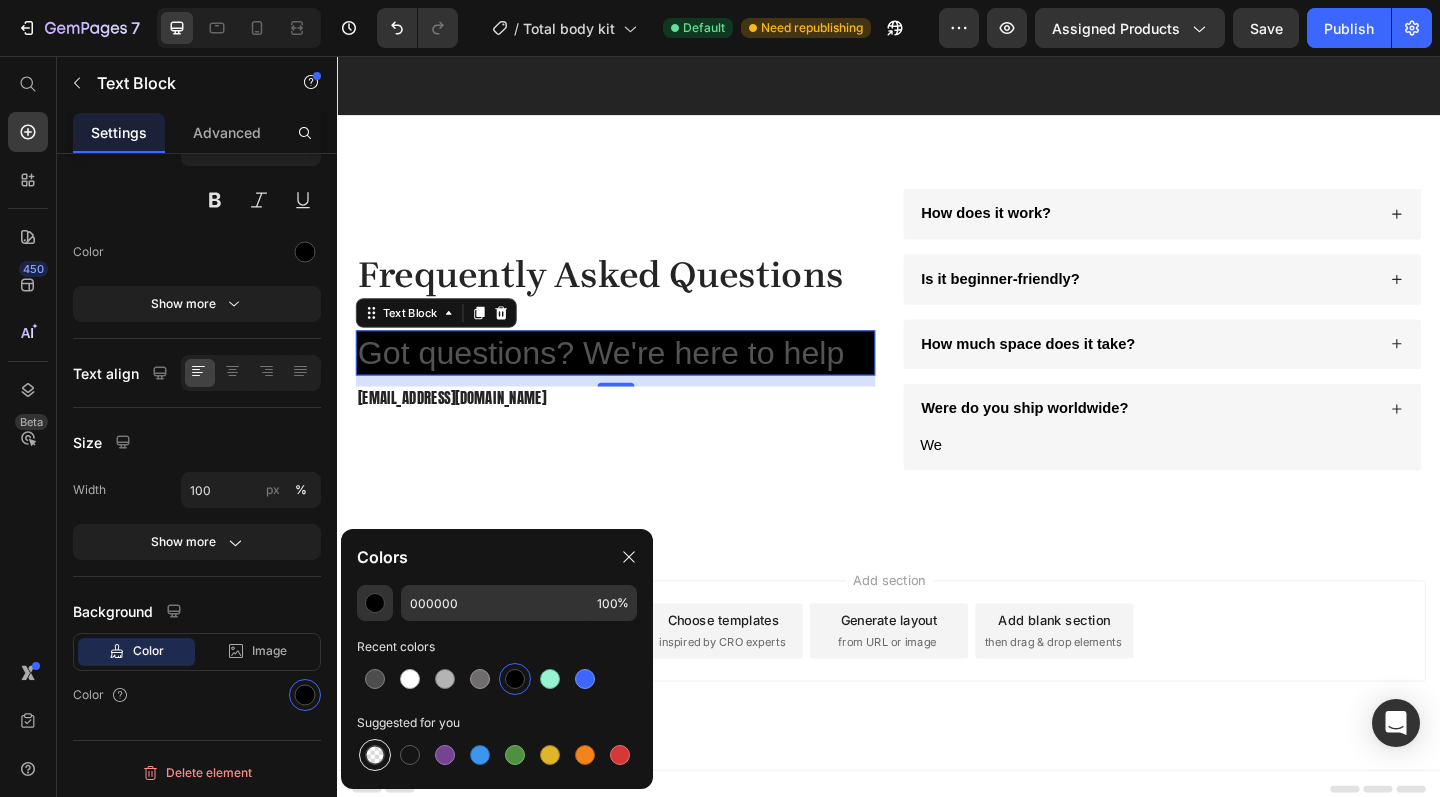 click at bounding box center [375, 755] 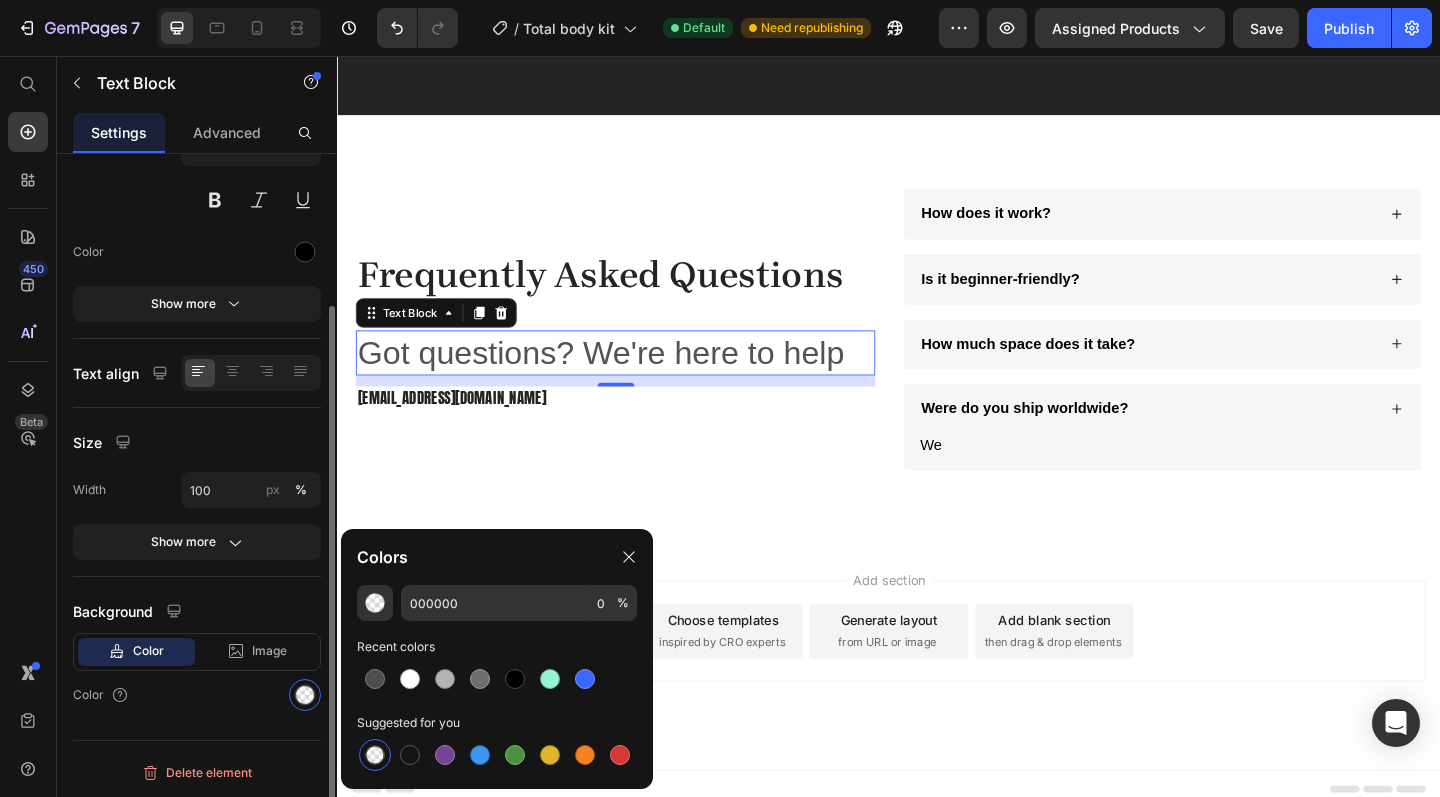 click on "Size Width 100 px % Show more" 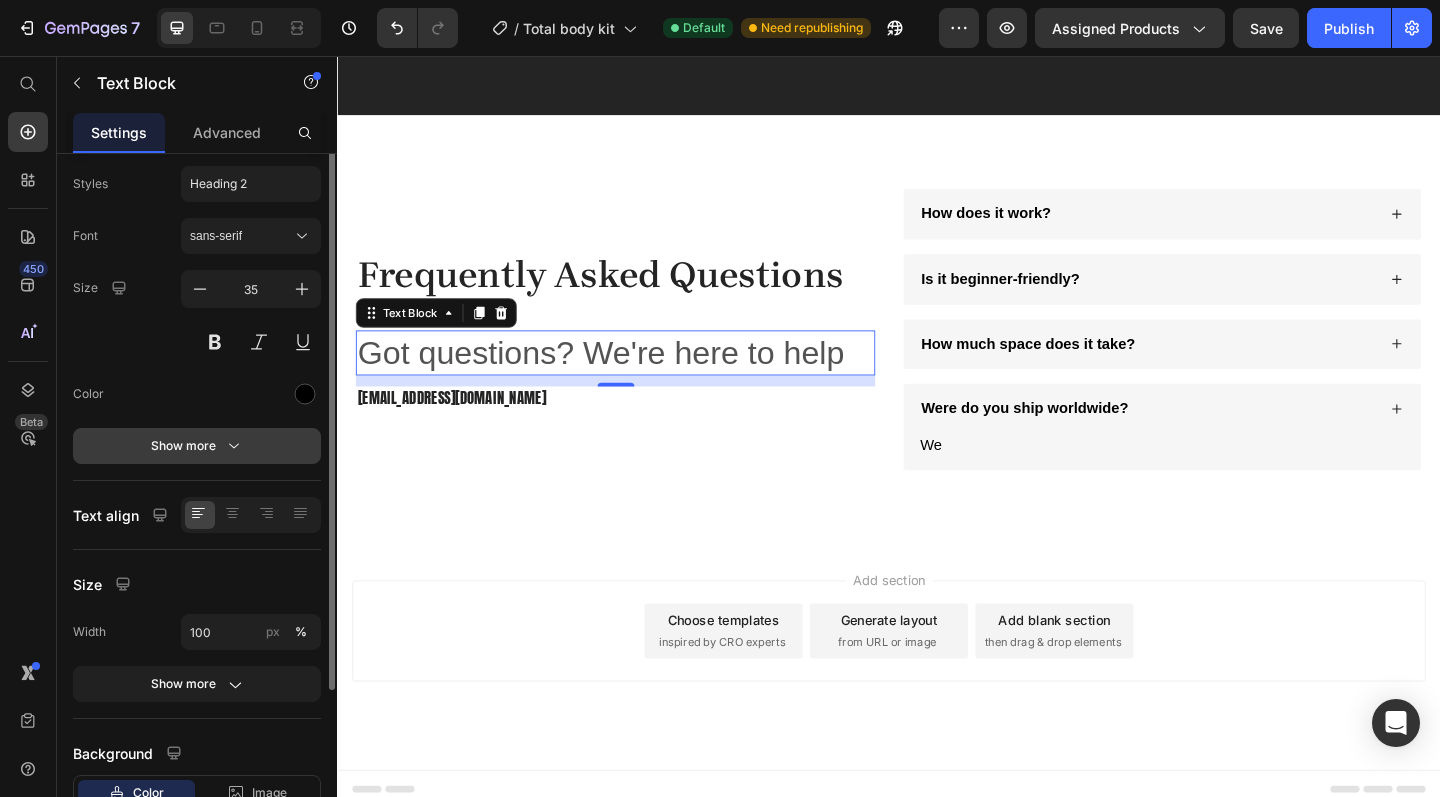 scroll, scrollTop: 0, scrollLeft: 0, axis: both 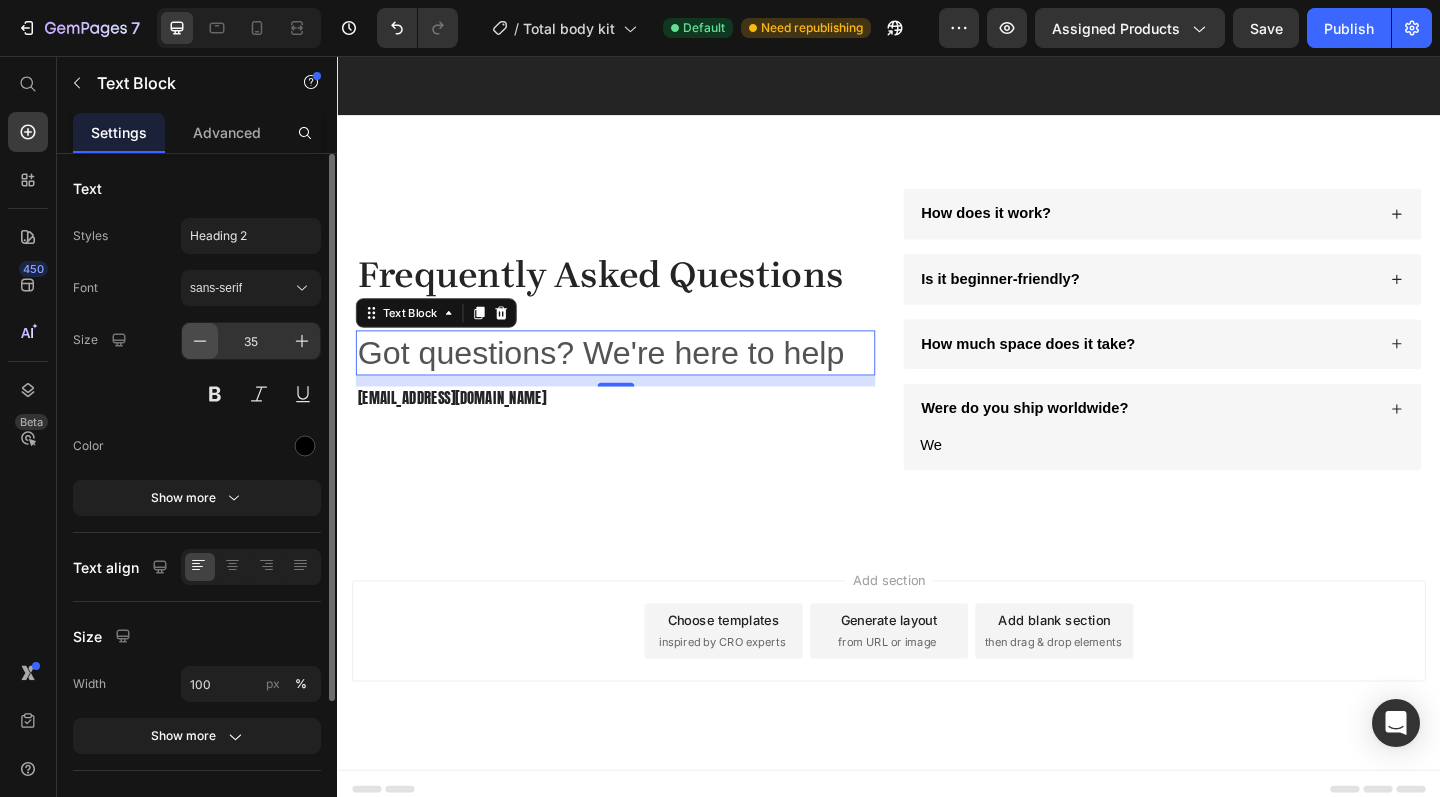 click 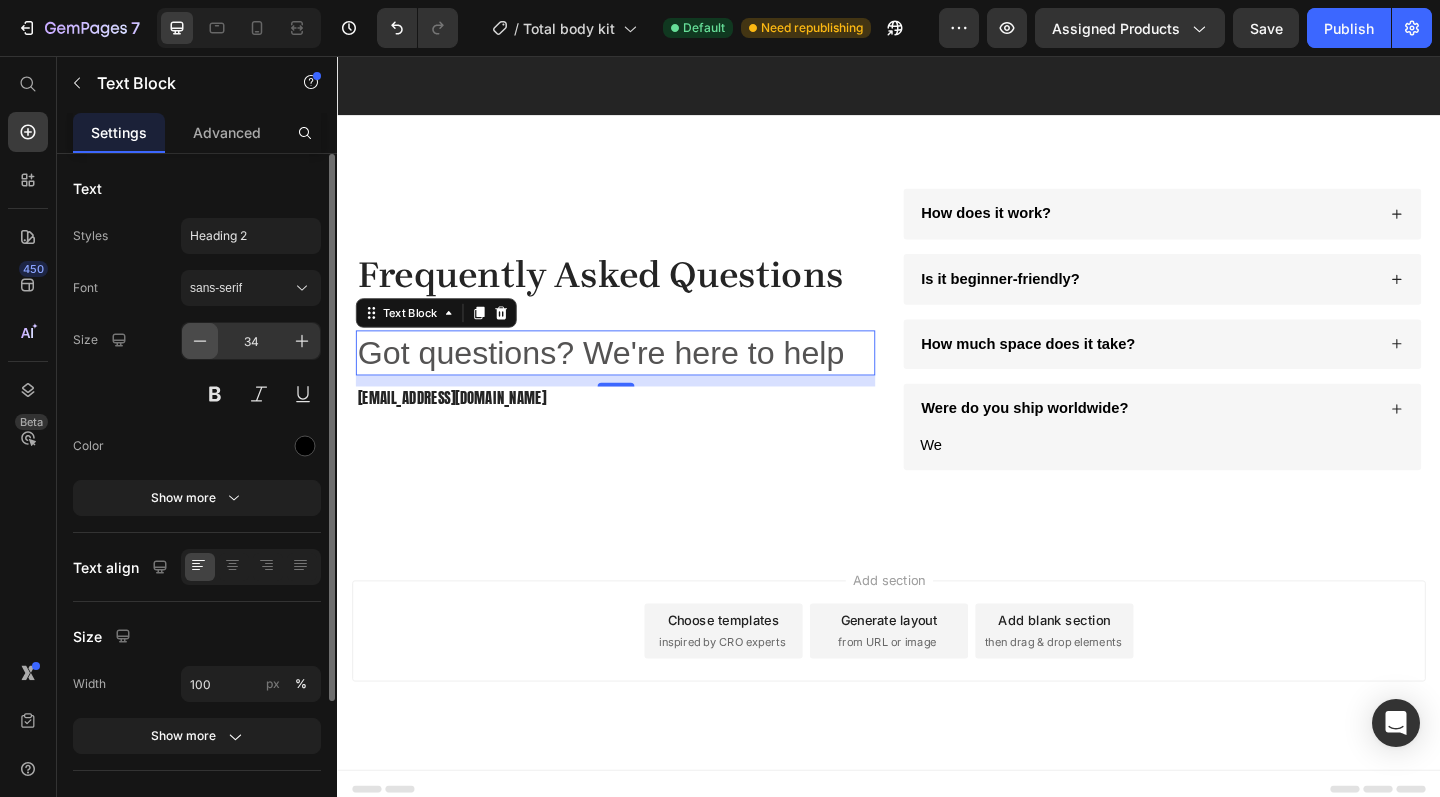 click 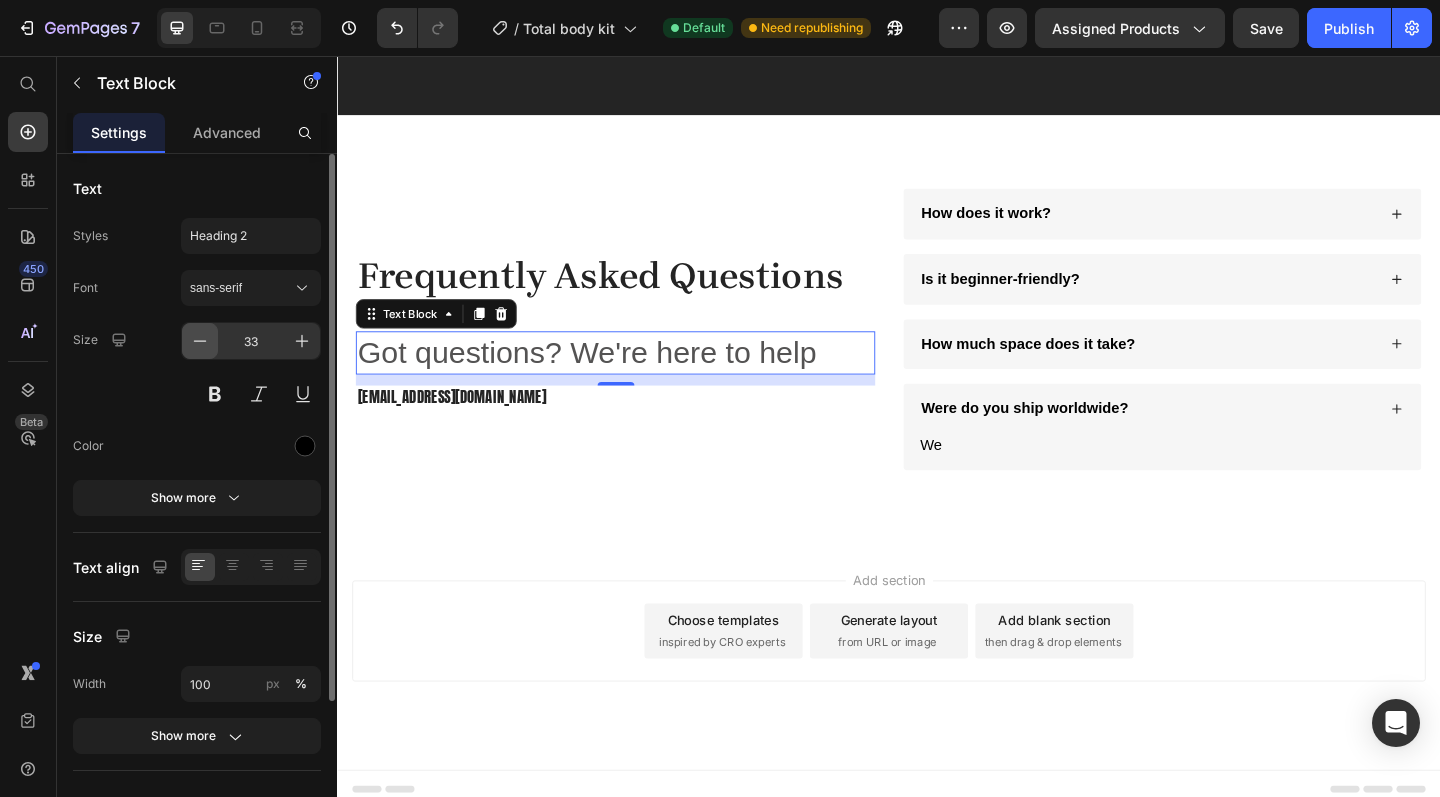 click 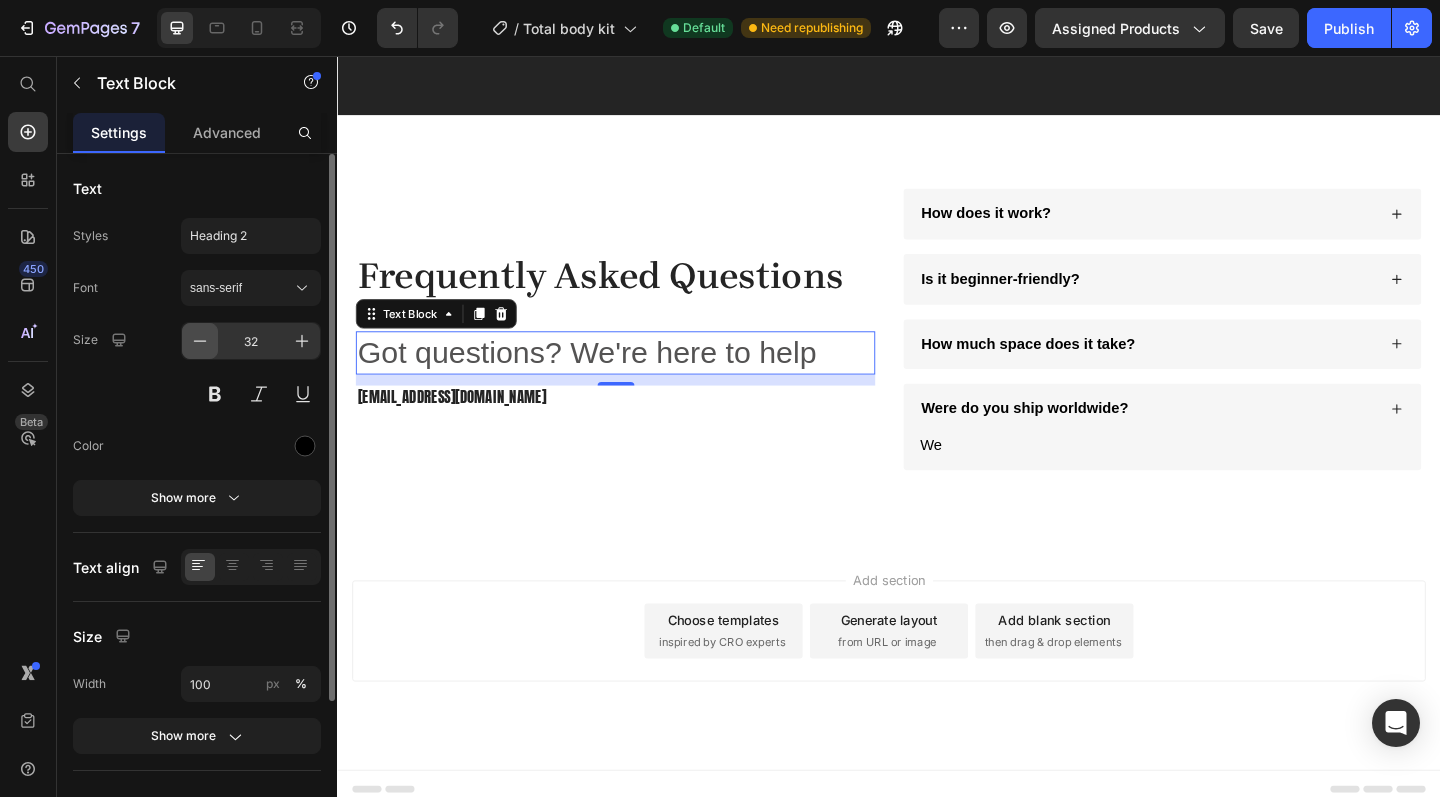 click 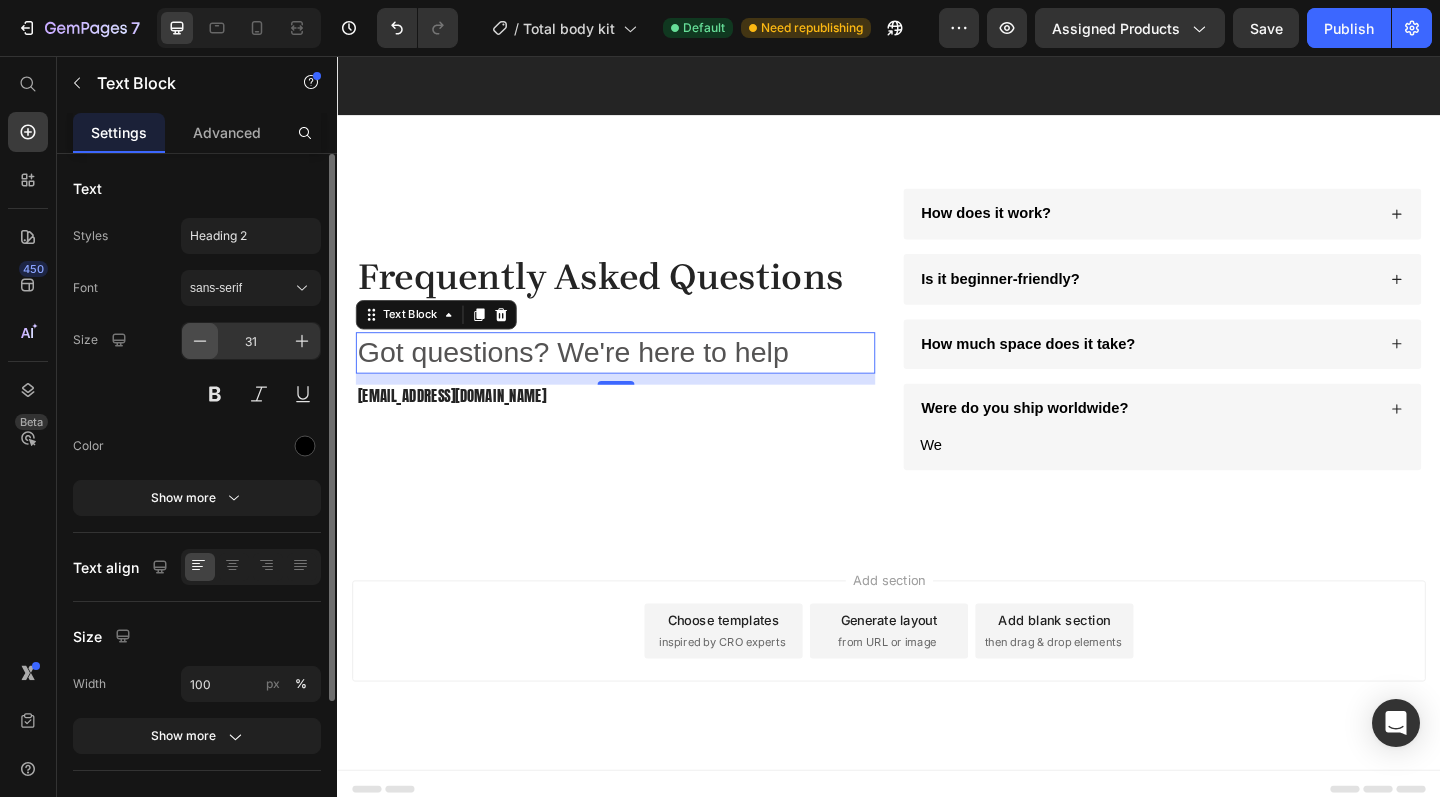 click 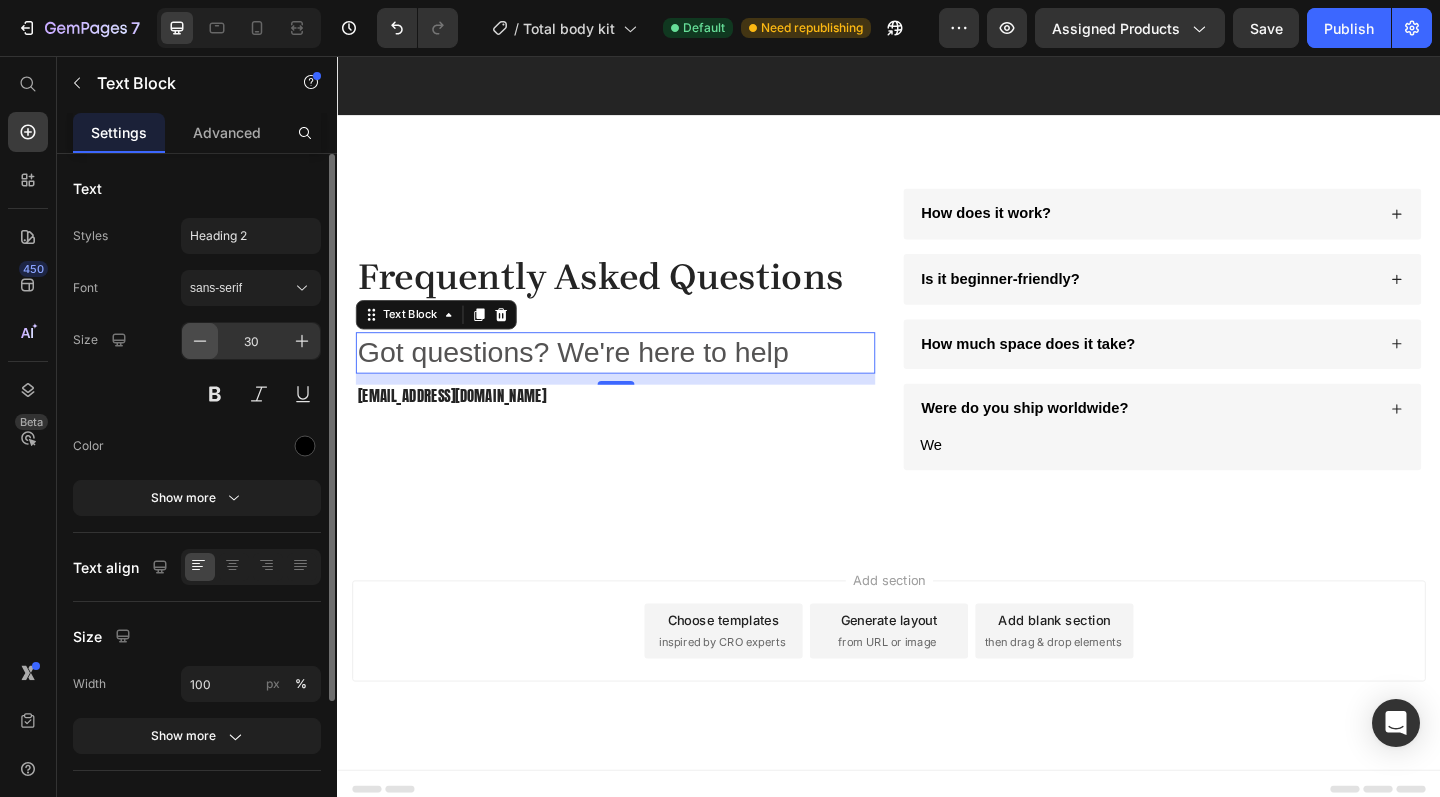 click 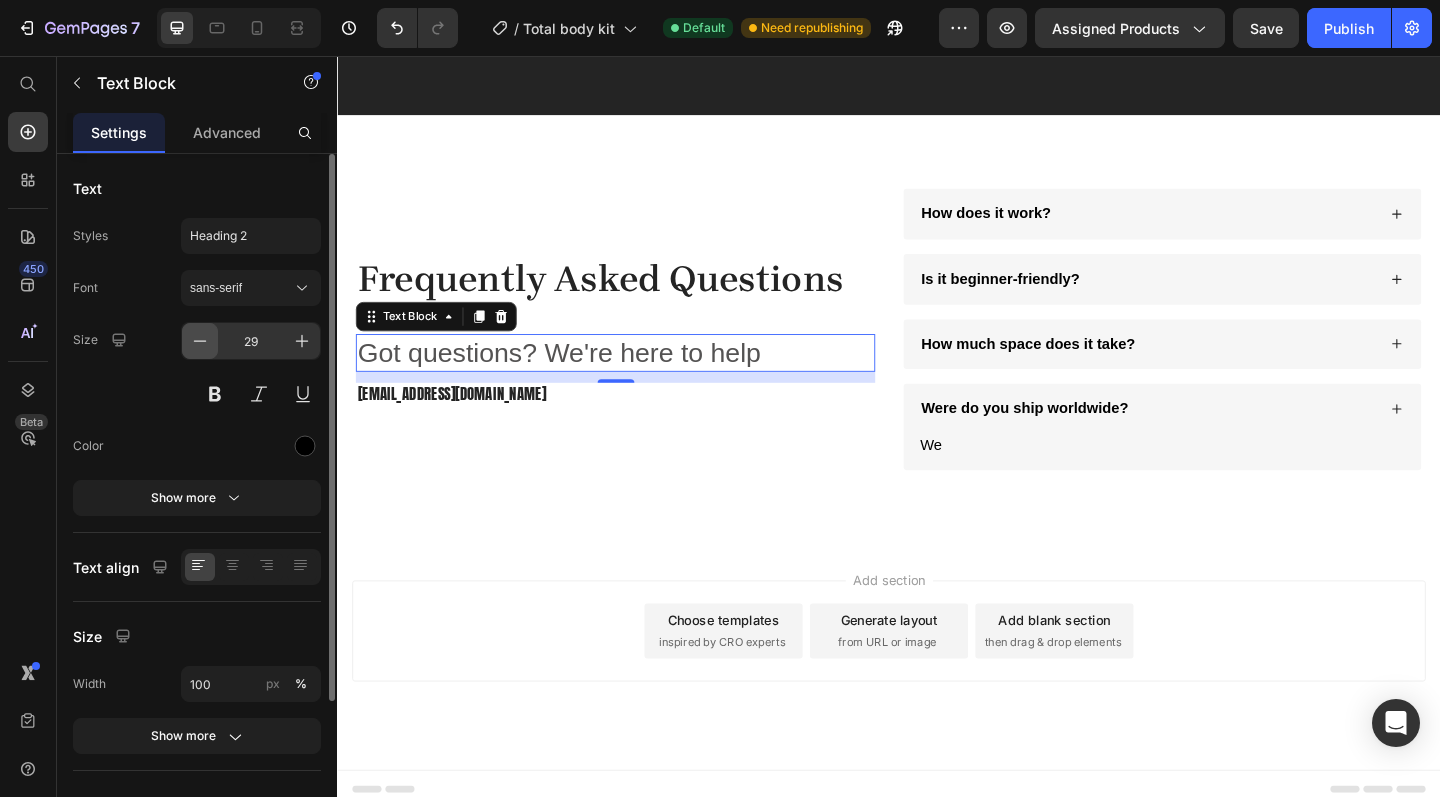 click 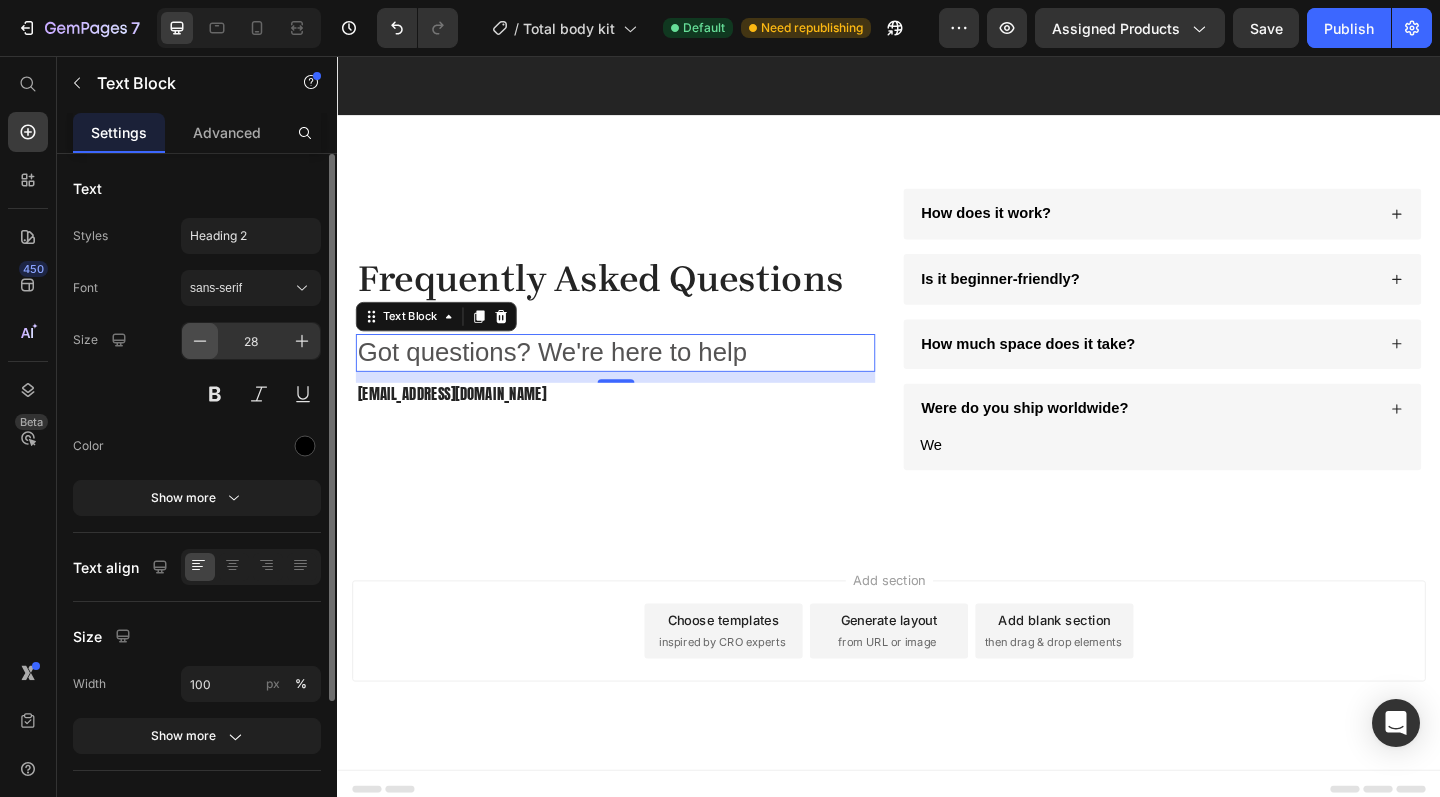 click 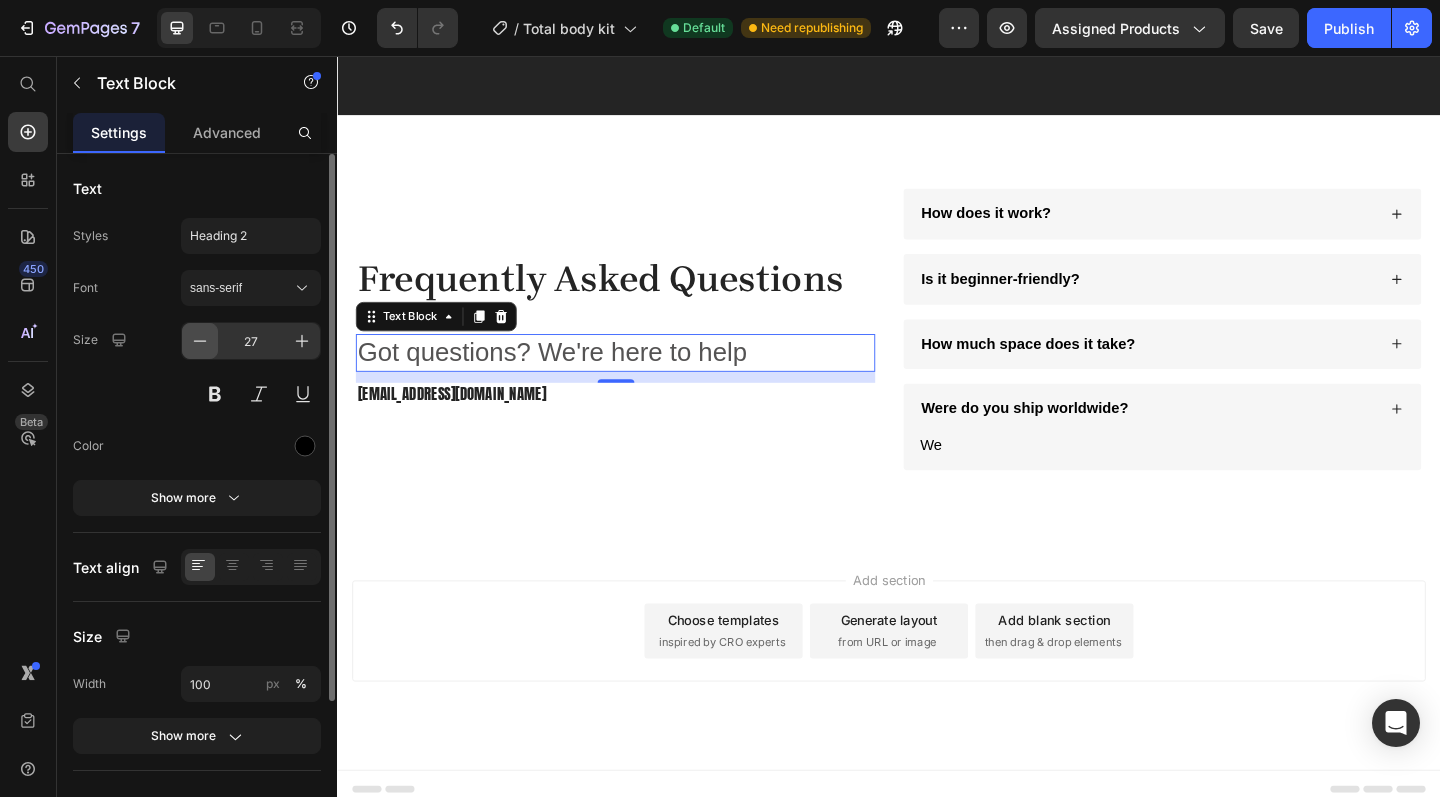 click 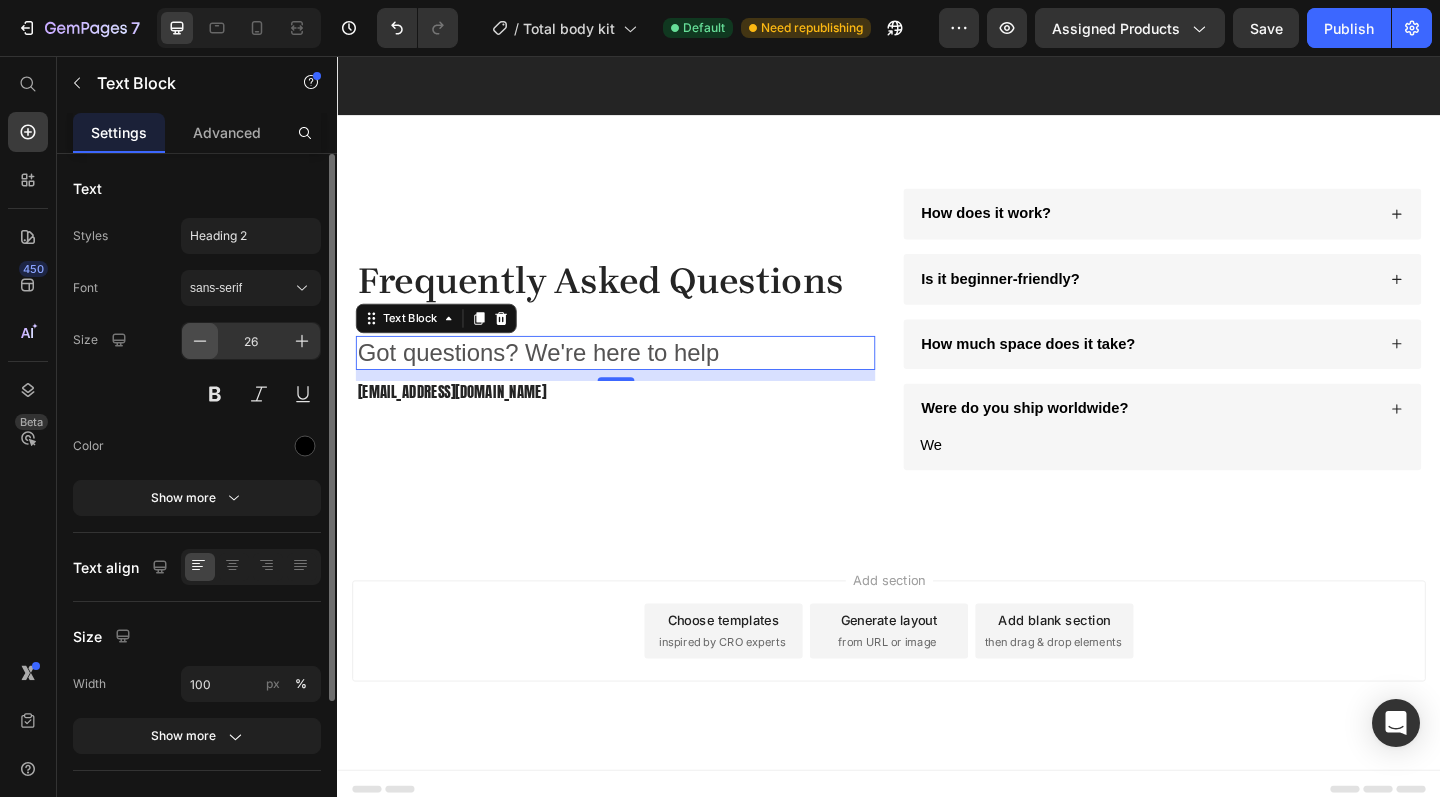 click 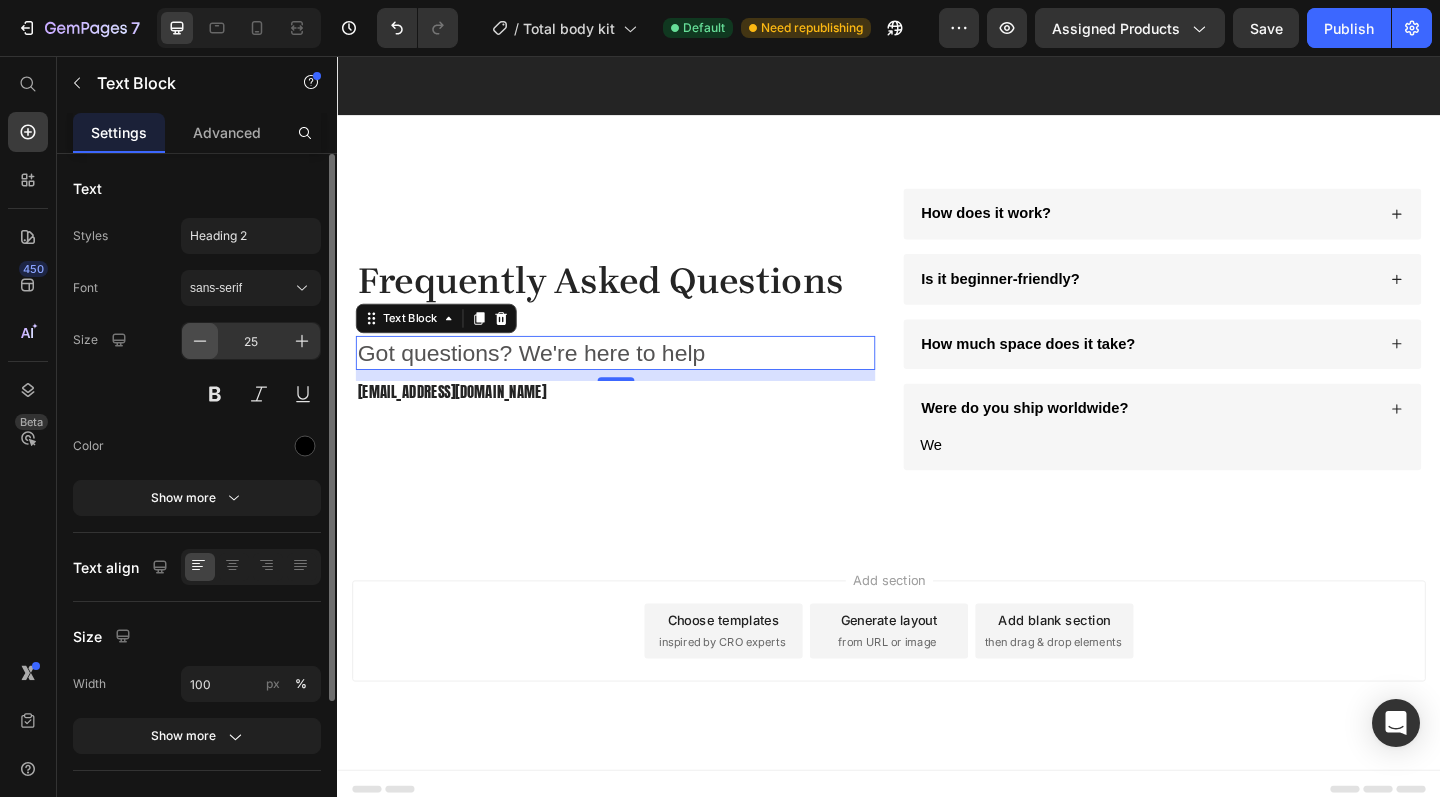 click 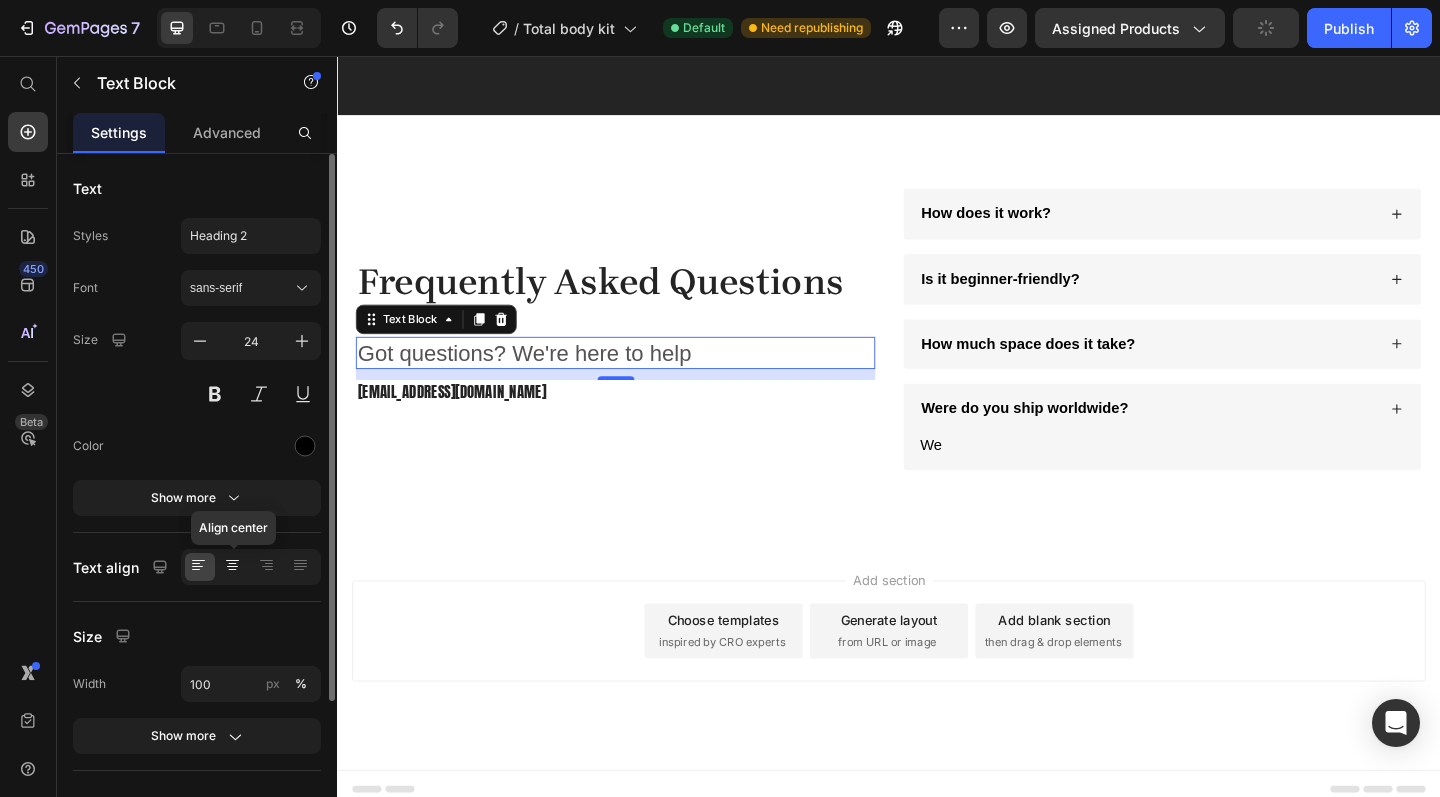 click 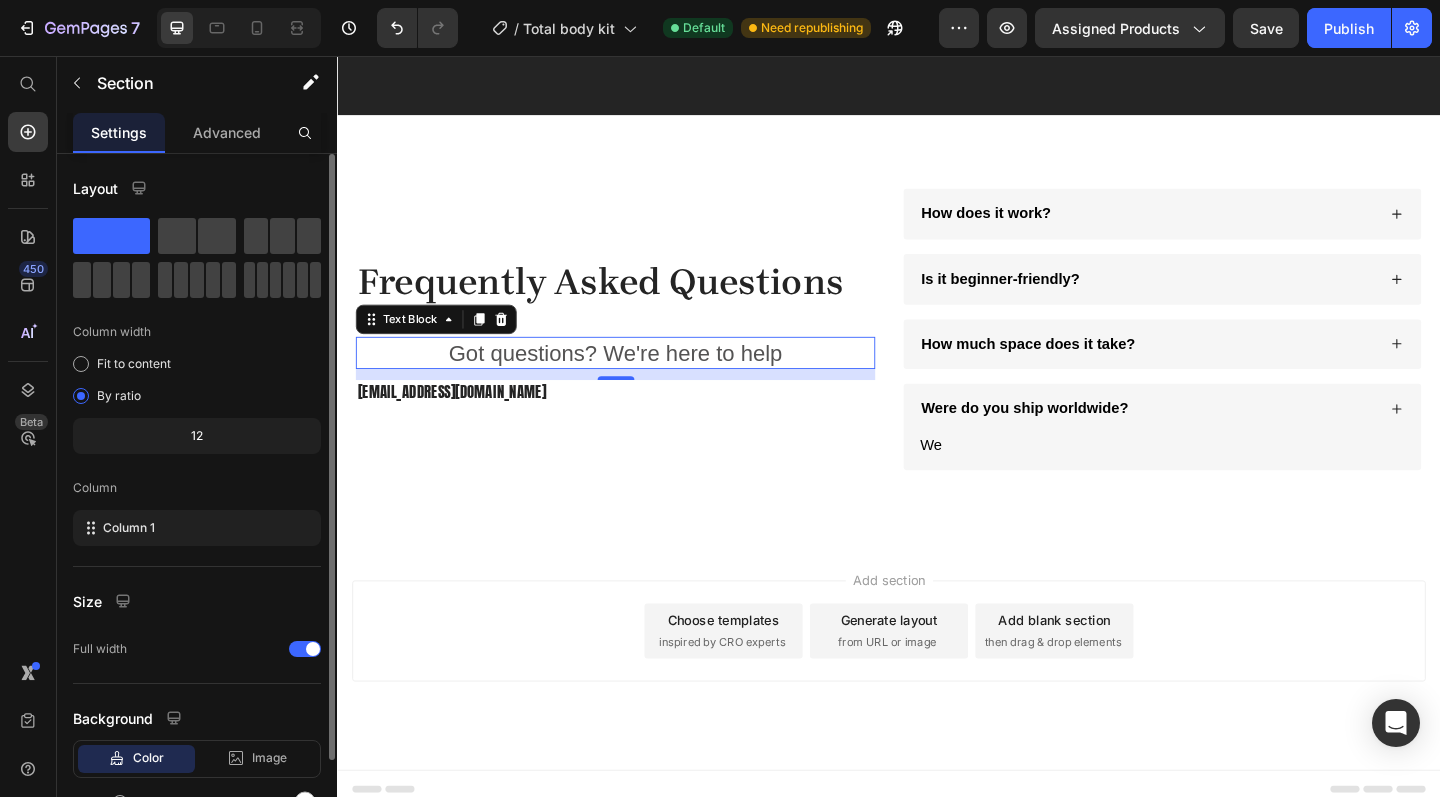 click on "Frequently Asked Questions Heading Got questions? We're here to help Text Block   12 Mail@nuvovy.com Text Block
How does it work?
Is it beginner-friendly?
How much space does it take?
Were do you ship worldwide? We  Text block Accordion Row Section 7" at bounding box center [937, 354] 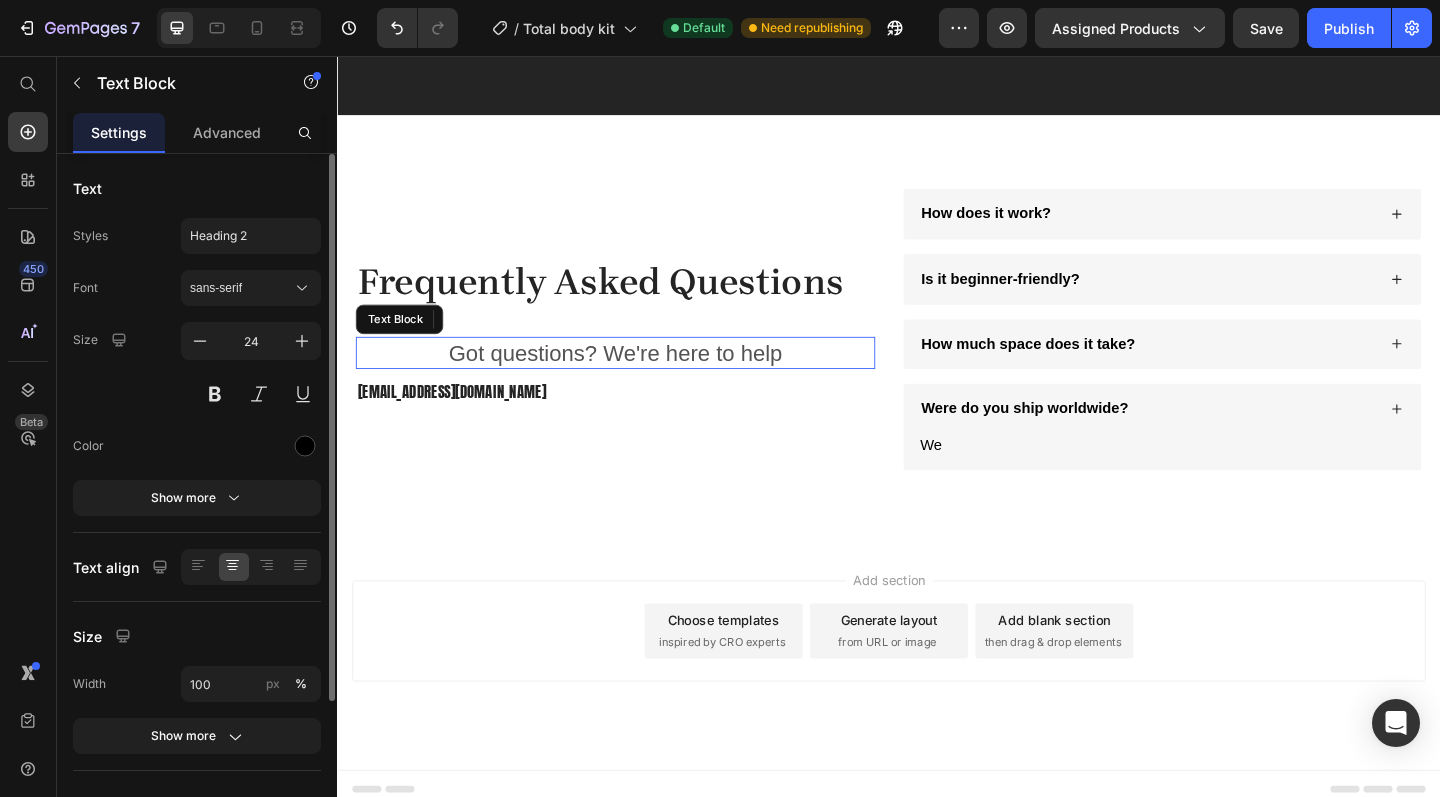 click on "Got questions? We're here to help" at bounding box center [639, 379] 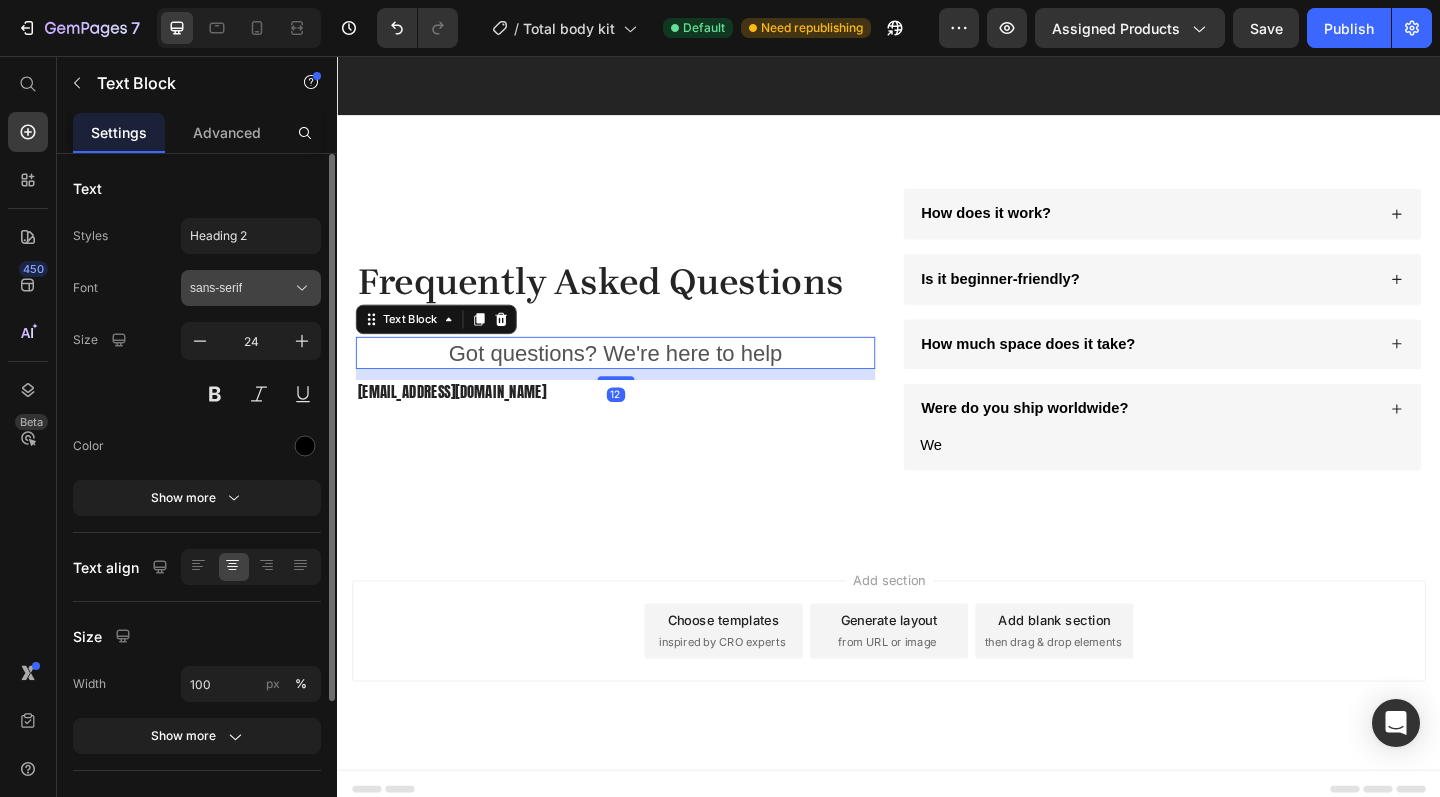 click 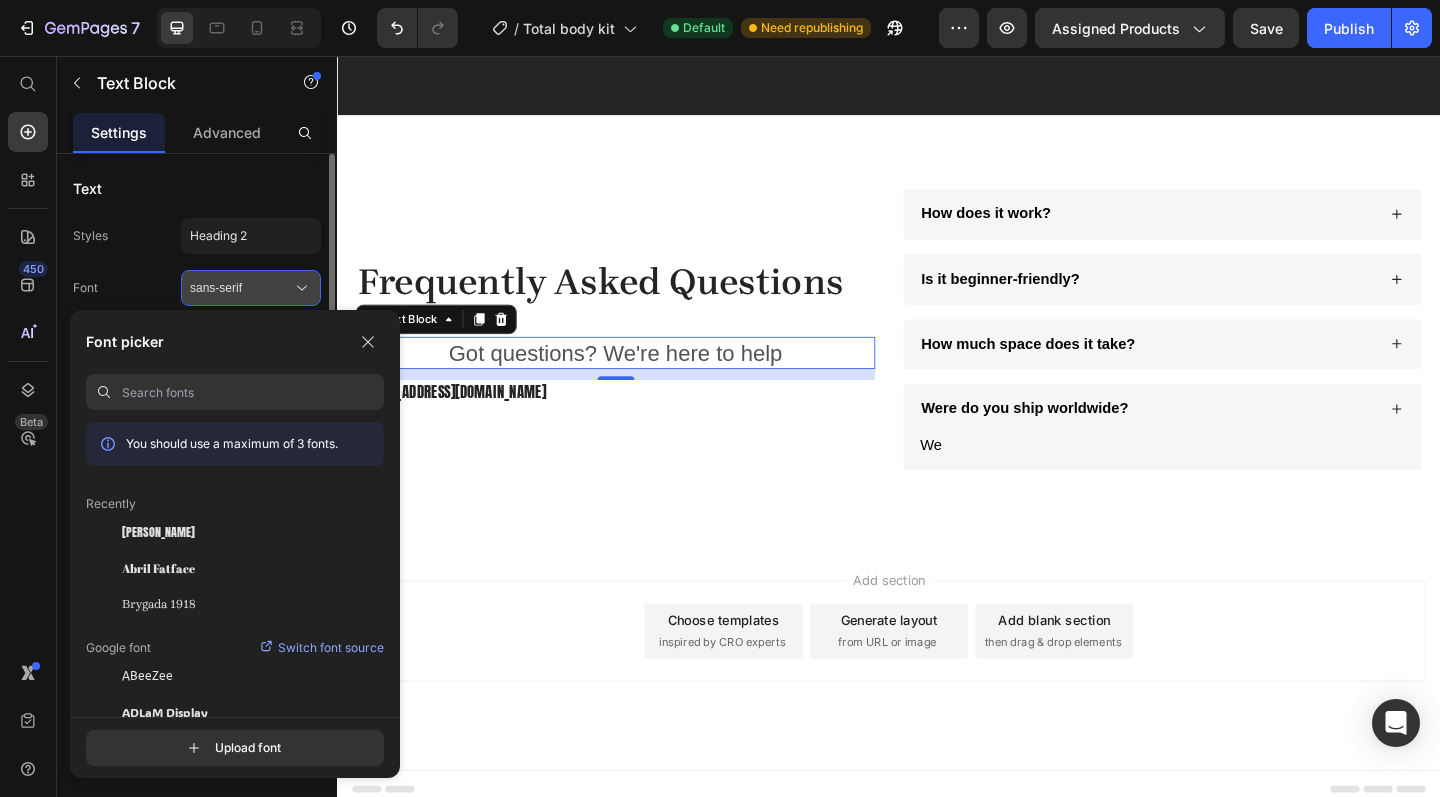 click 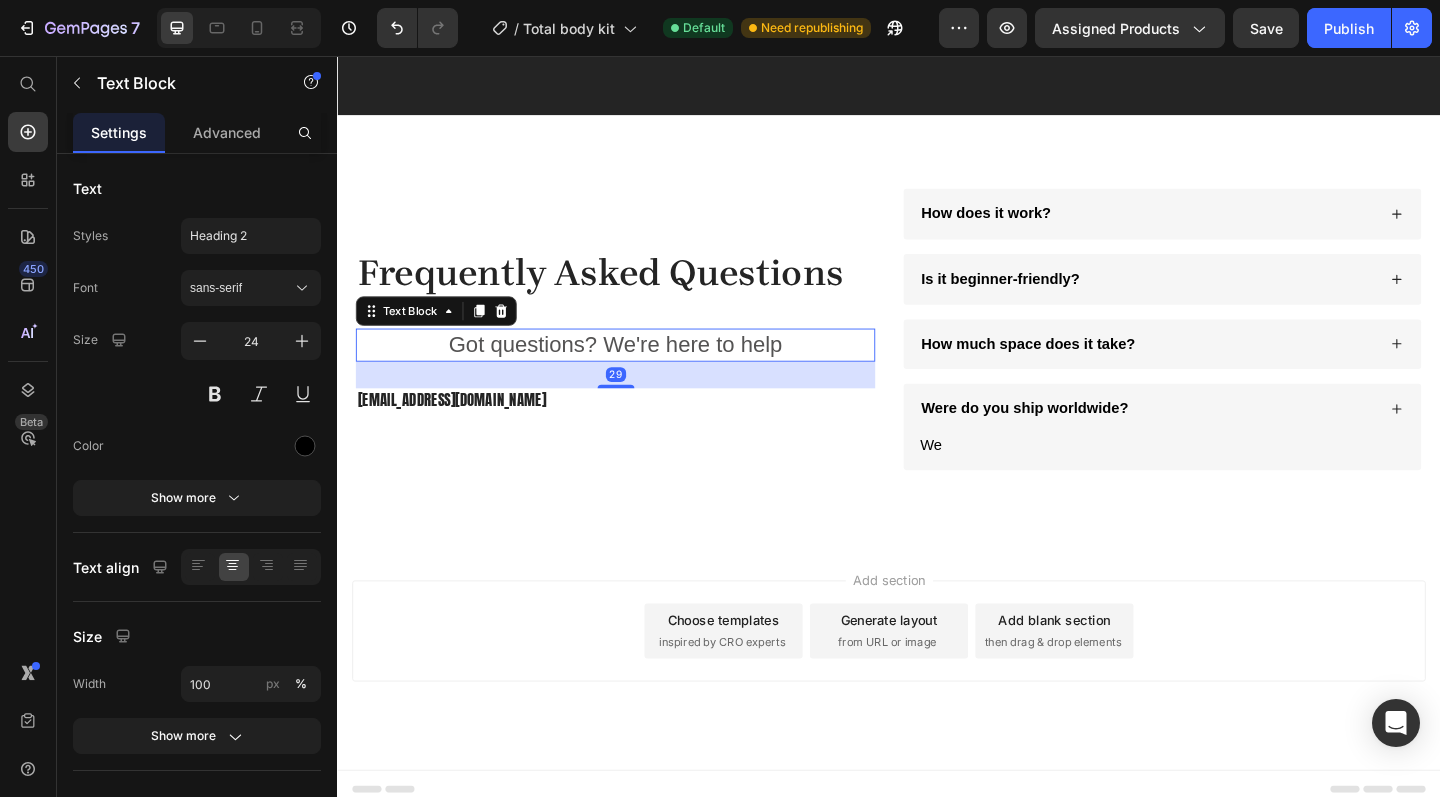 drag, startPoint x: 634, startPoint y: 395, endPoint x: 629, endPoint y: 414, distance: 19.646883 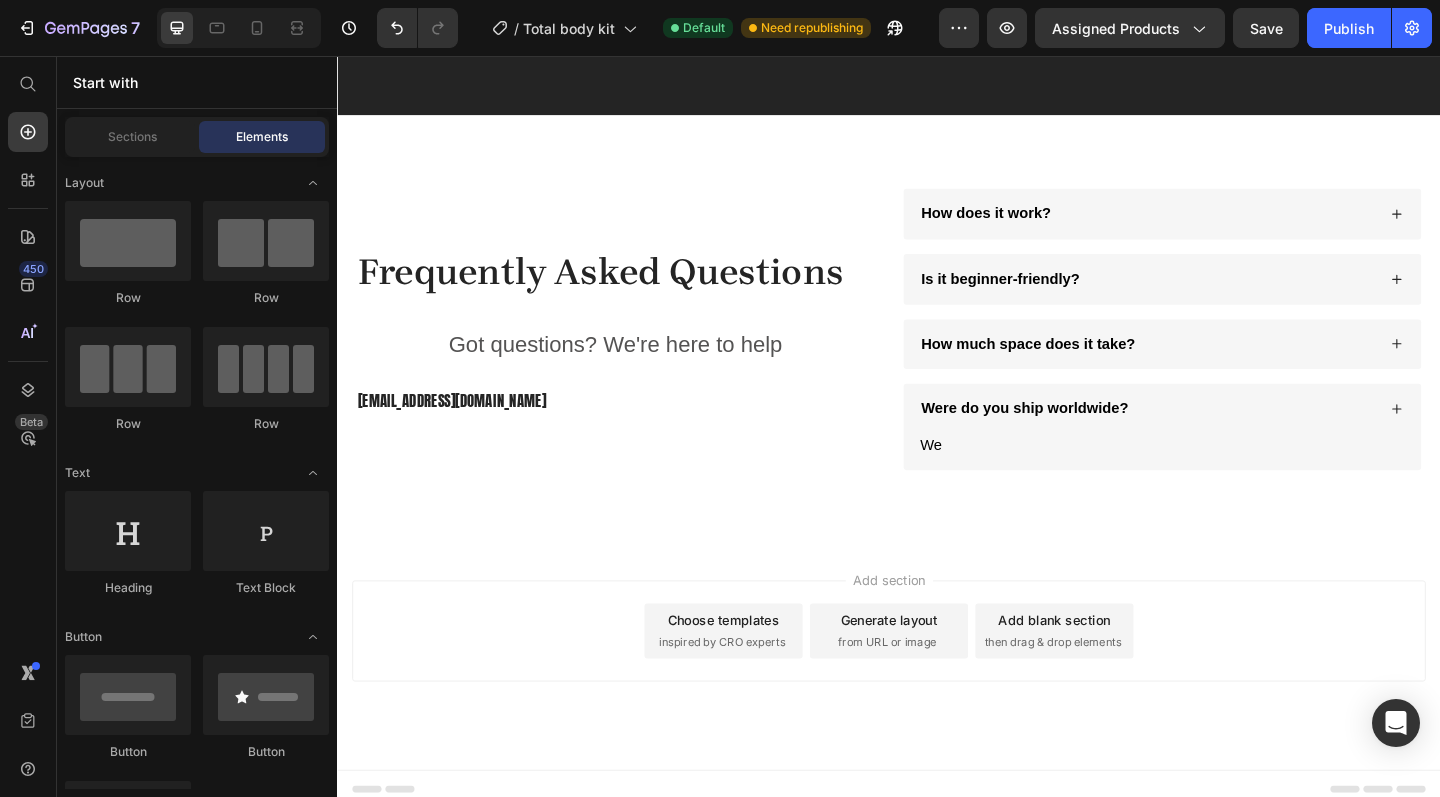 click on "Add section Choose templates inspired by CRO experts Generate layout from URL or image Add blank section then drag & drop elements" at bounding box center [937, 710] 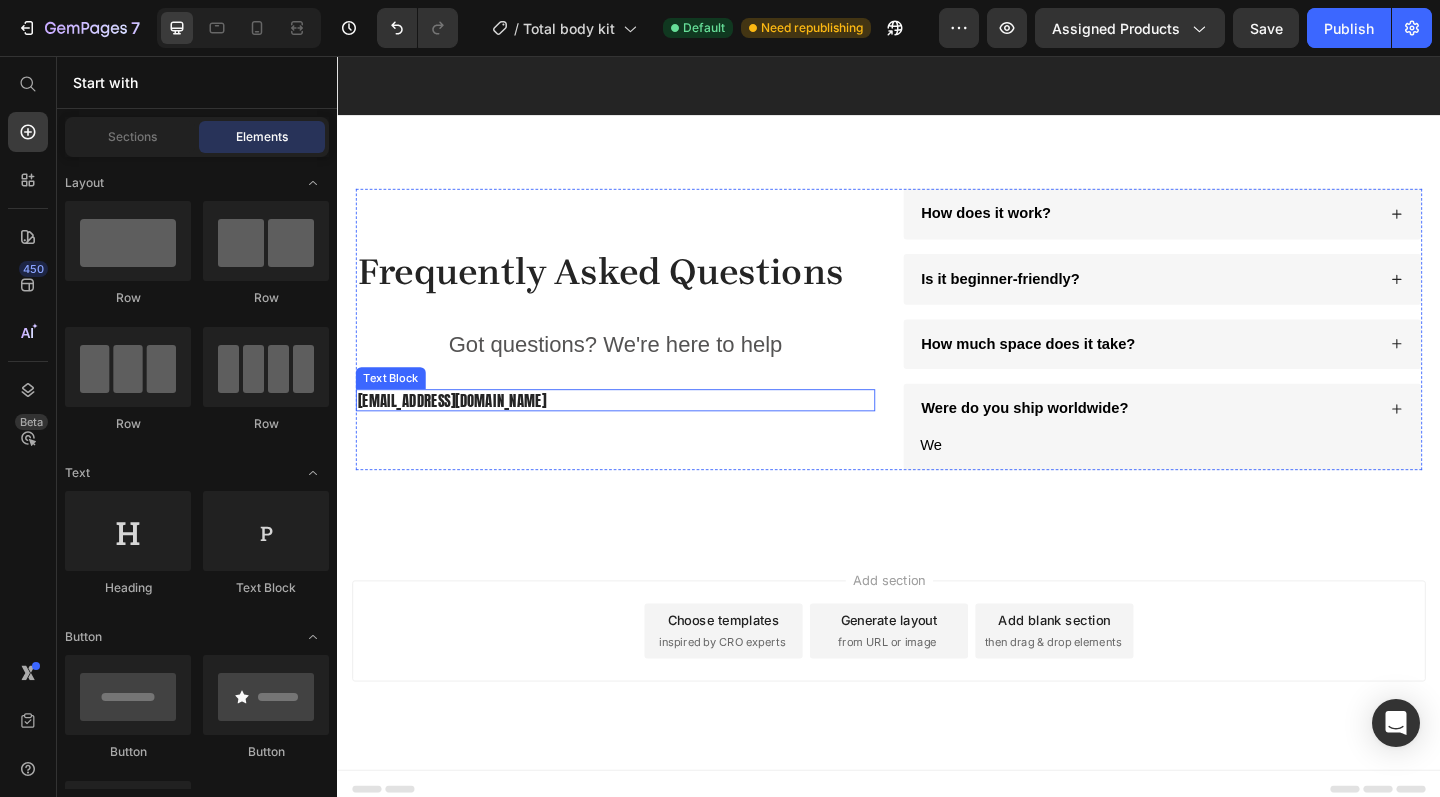 click on "[EMAIL_ADDRESS][DOMAIN_NAME]" at bounding box center [639, 431] 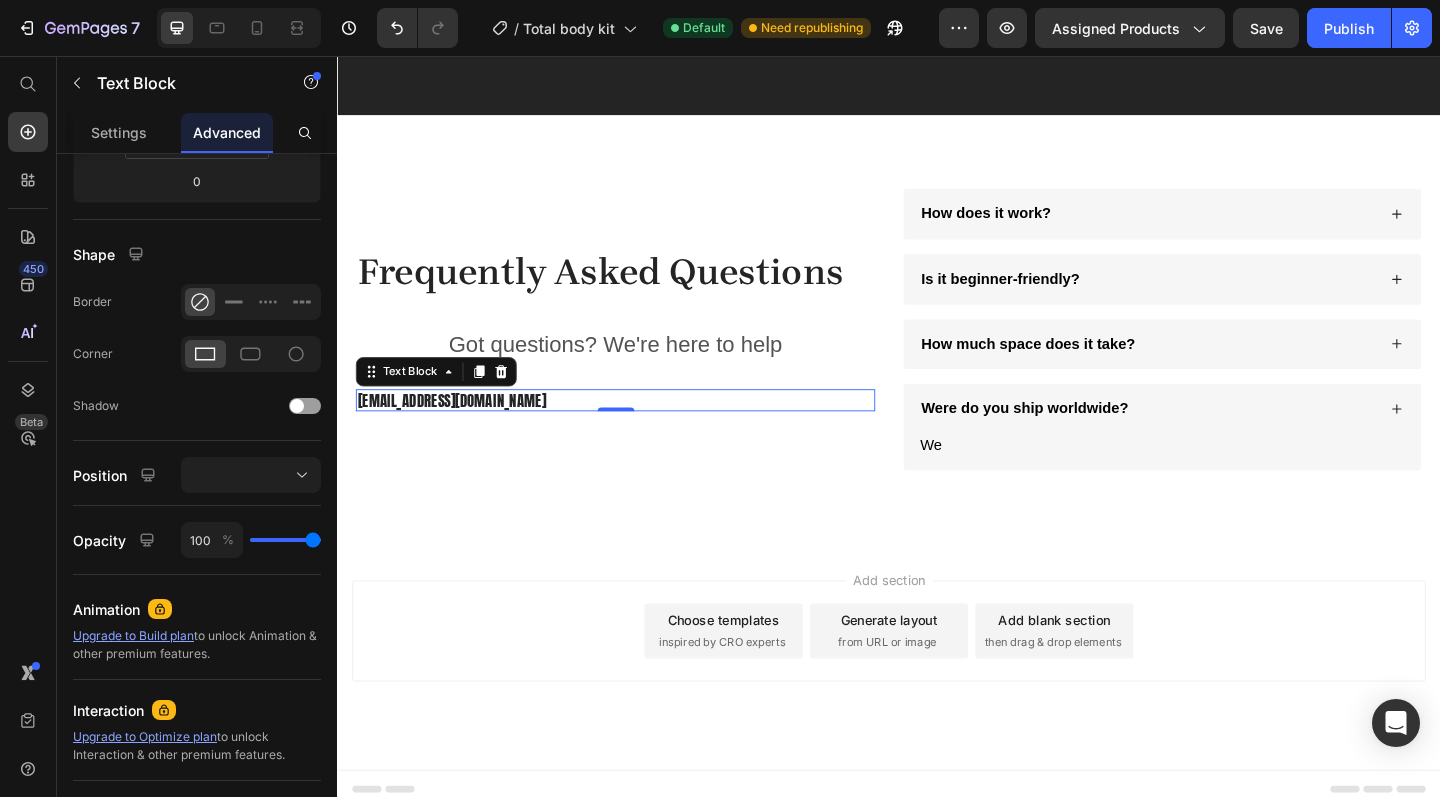 scroll, scrollTop: 0, scrollLeft: 0, axis: both 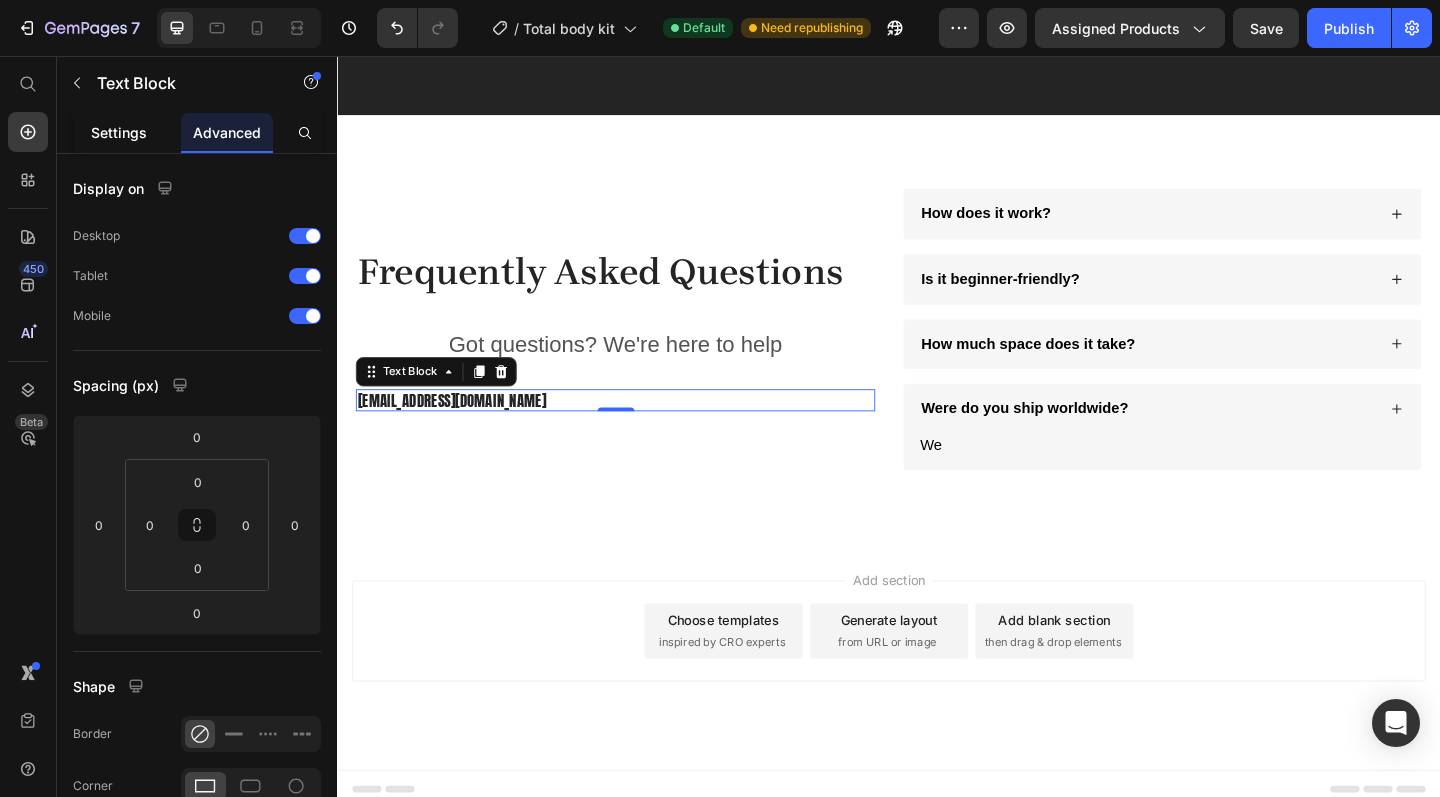 click on "Settings" 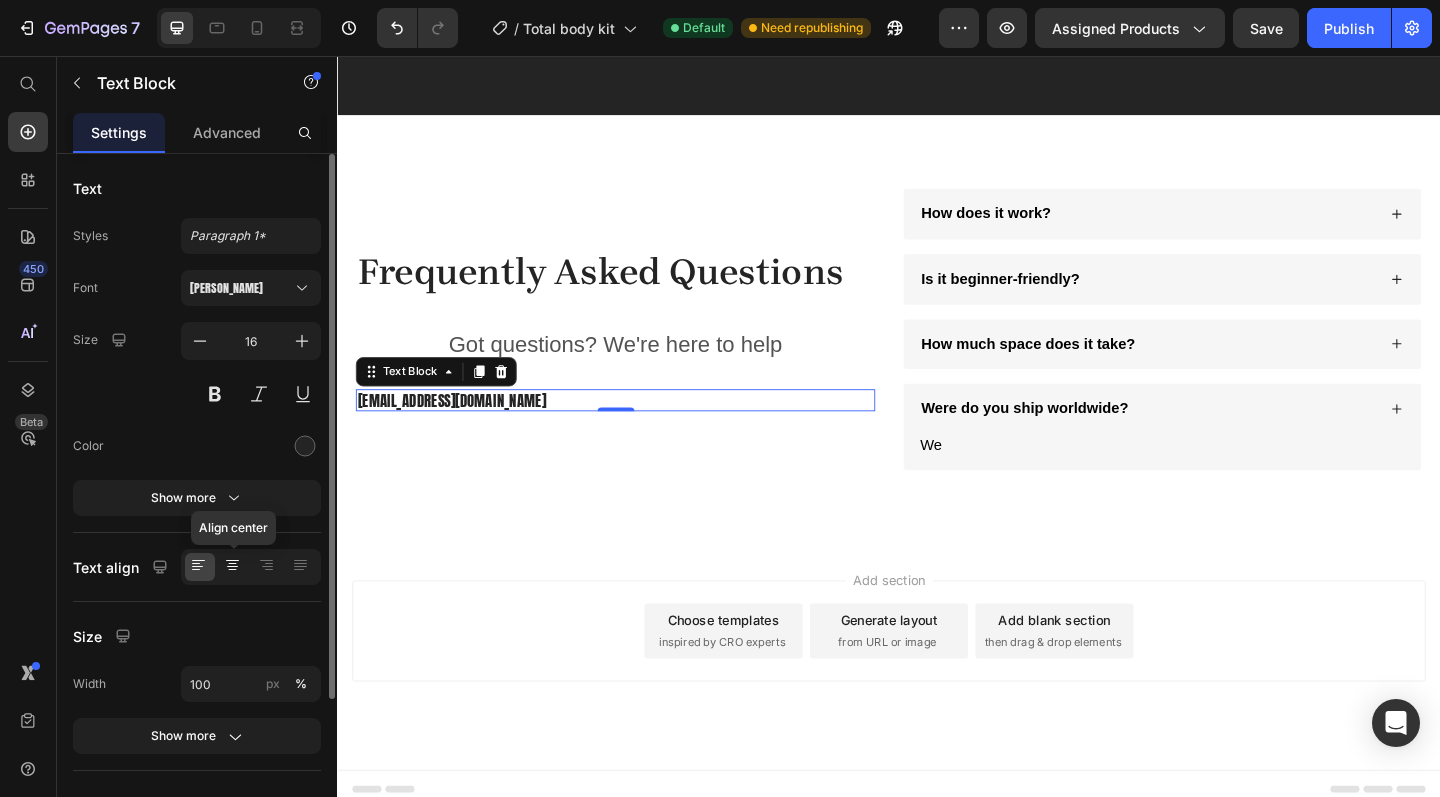 click 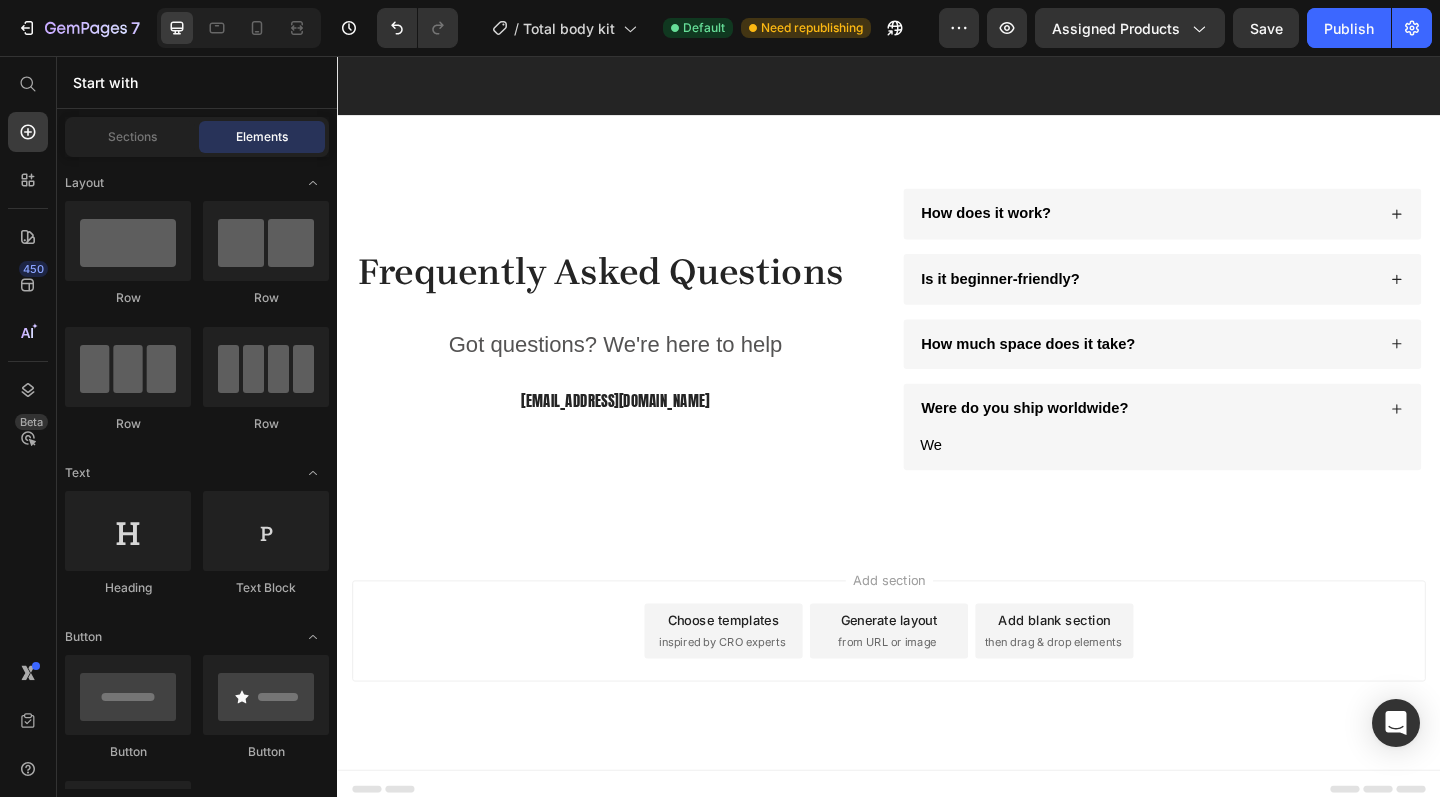click on "Add section Choose templates inspired by CRO experts Generate layout from URL or image Add blank section then drag & drop elements" at bounding box center (937, 710) 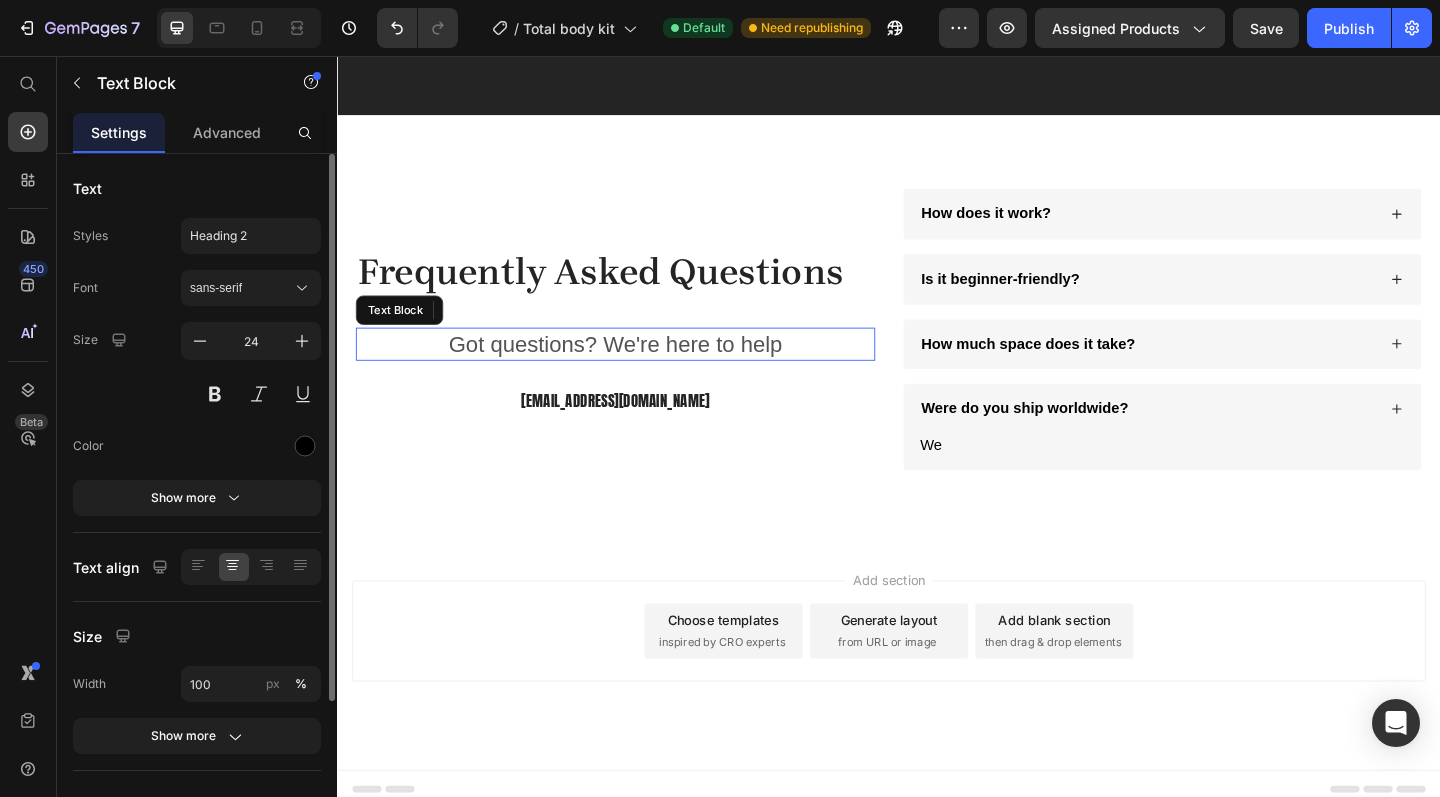 click on "Got questions? We're here to help" at bounding box center [639, 369] 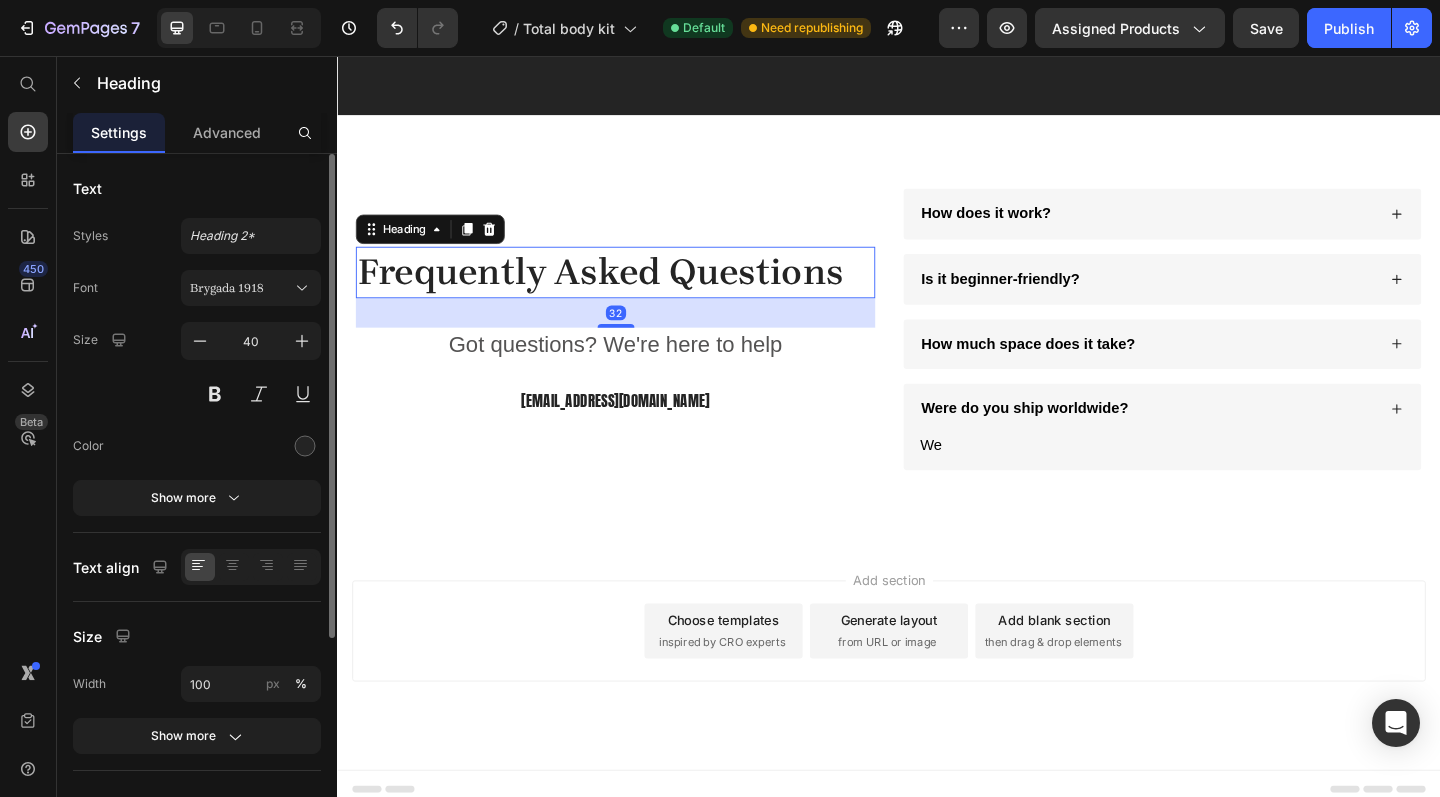click on "Frequently Asked Questions" at bounding box center [639, 292] 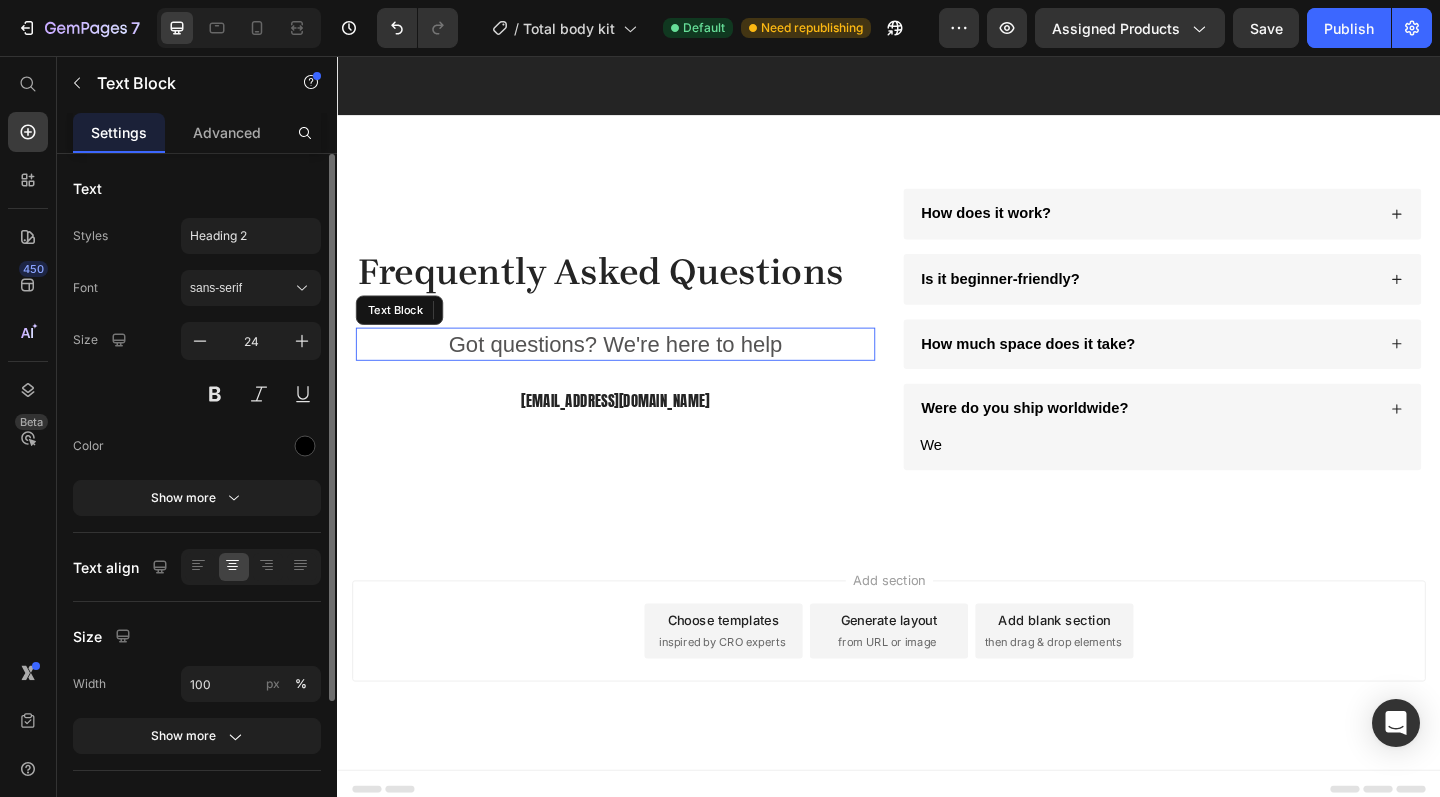 click on "Got questions? We're here to help" at bounding box center (639, 369) 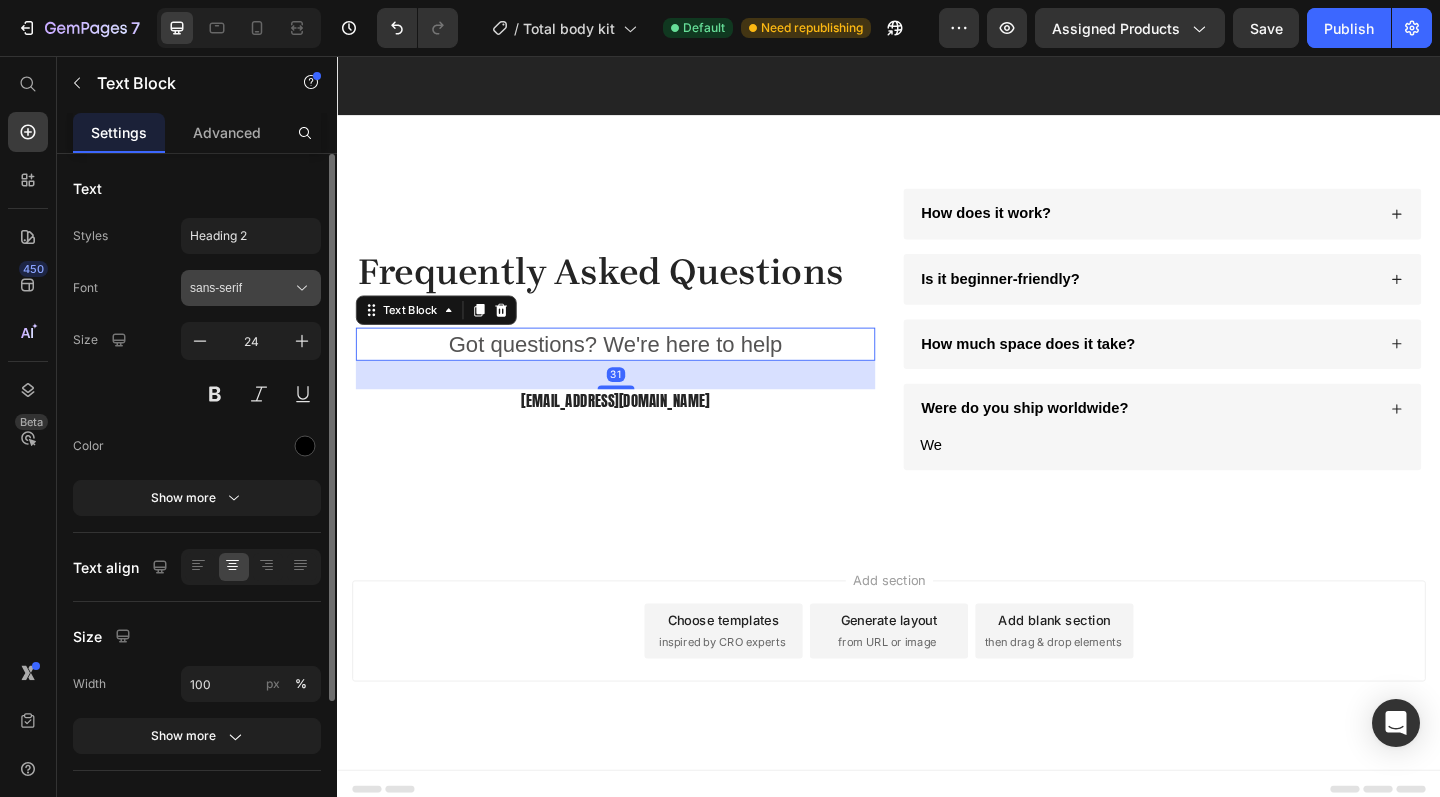 click on "sans-serif" at bounding box center [241, 288] 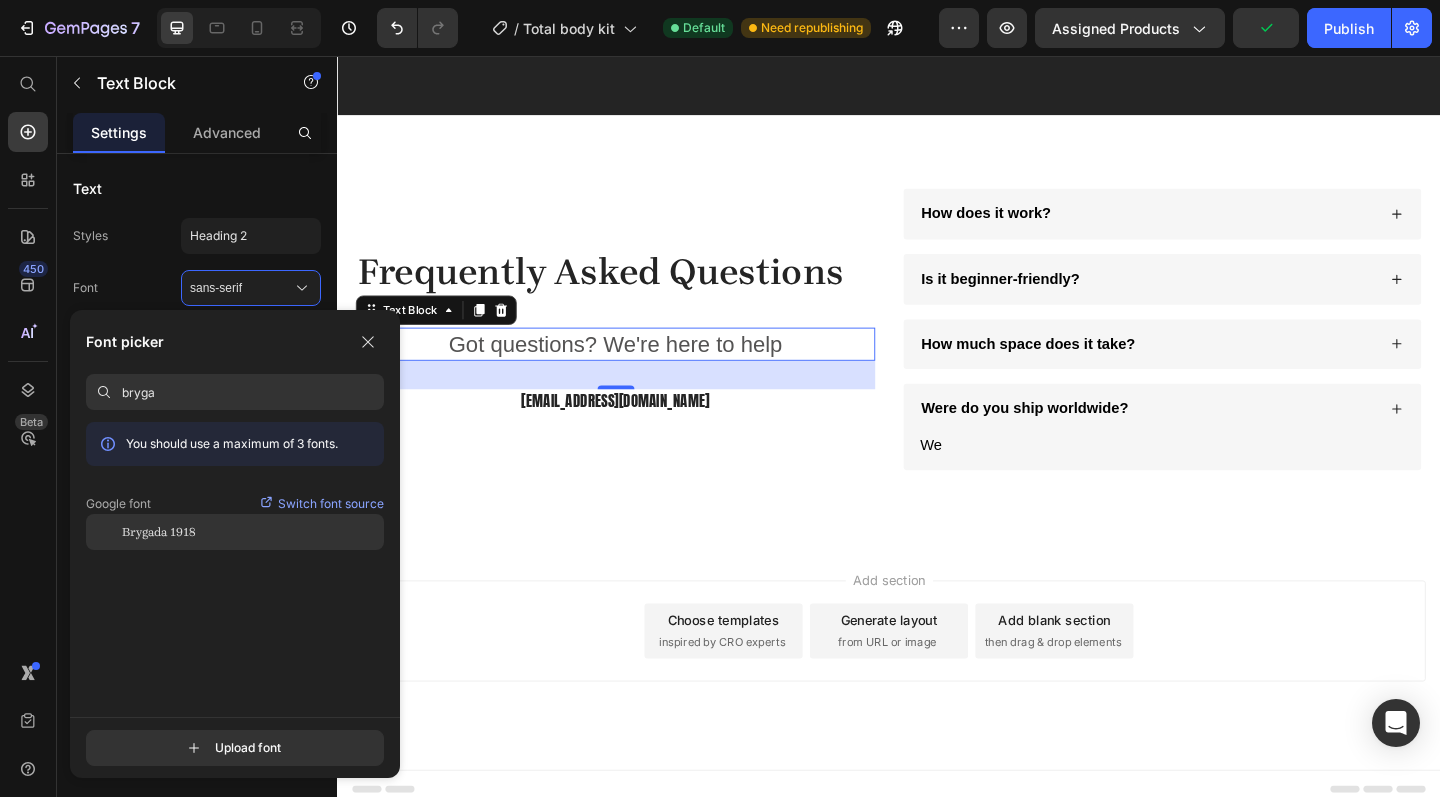 type on "bryga" 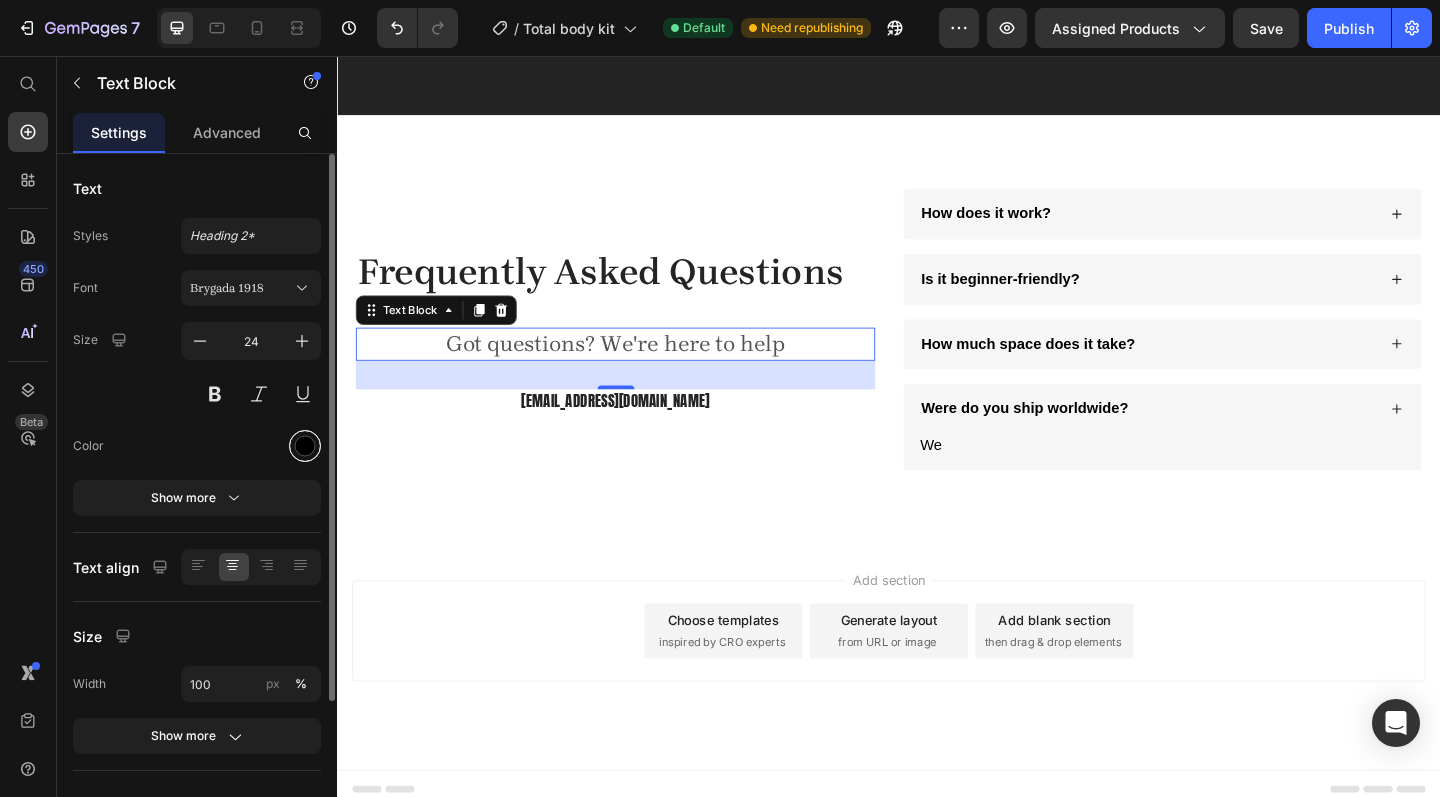 click at bounding box center [305, 446] 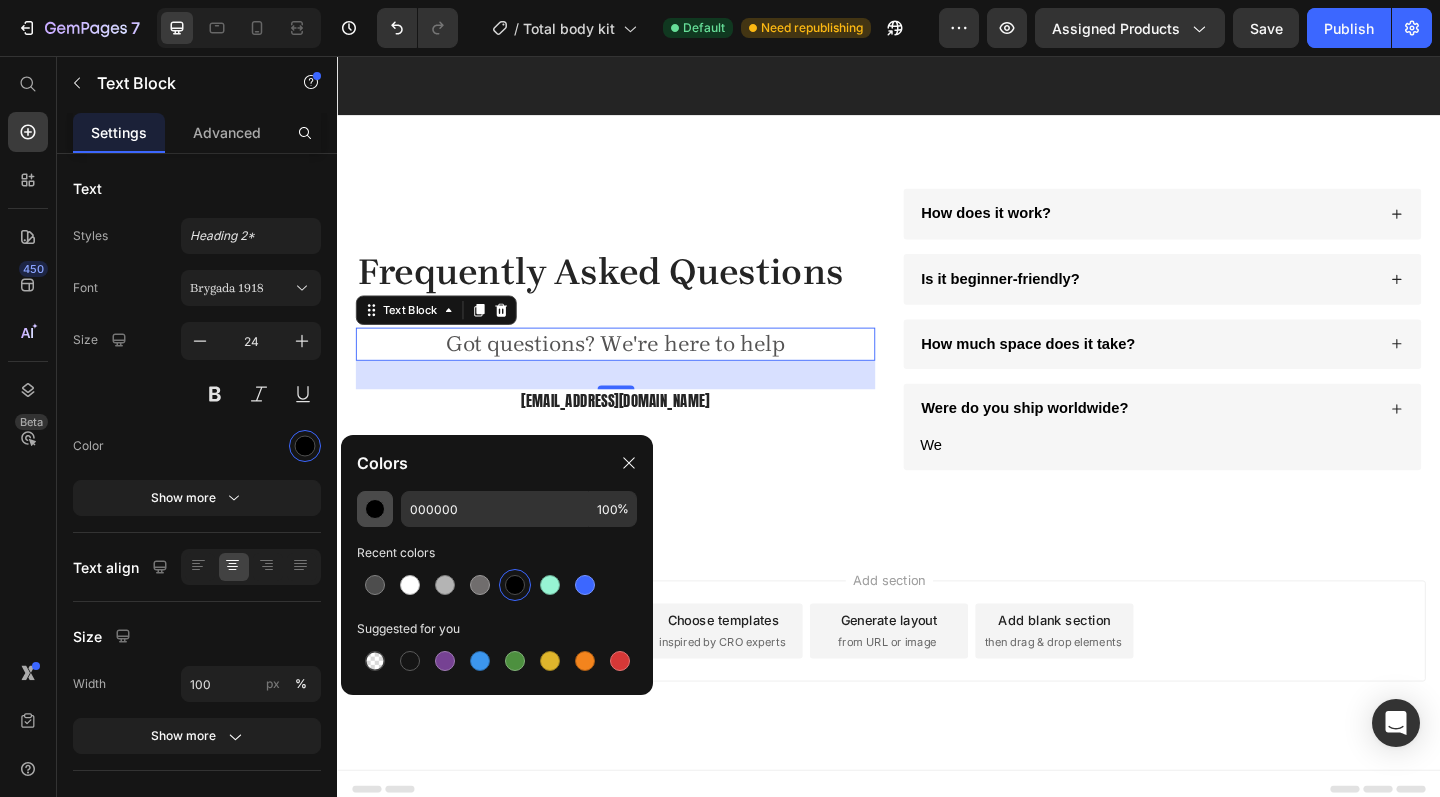 click at bounding box center [375, 509] 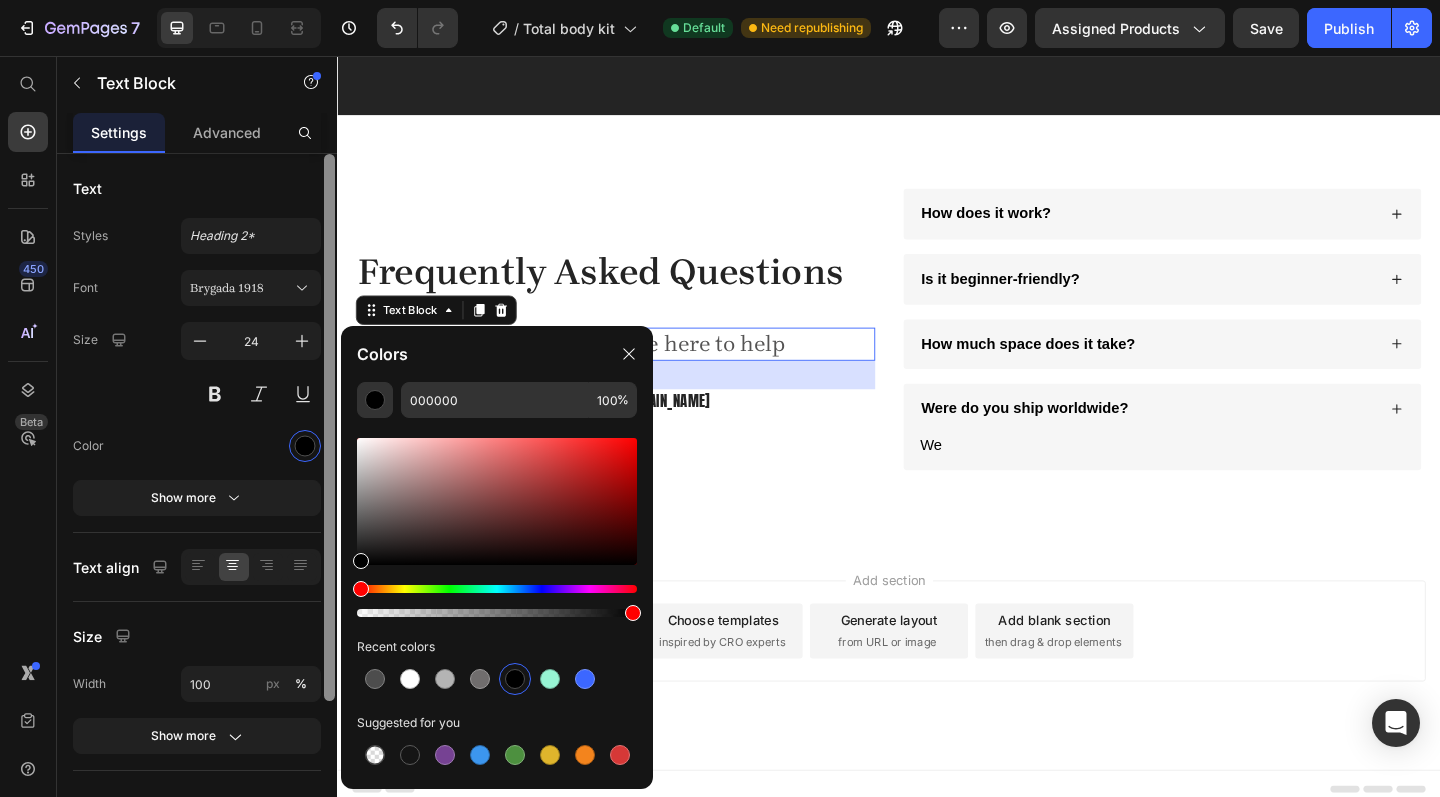 drag, startPoint x: 377, startPoint y: 559, endPoint x: 324, endPoint y: 587, distance: 59.94164 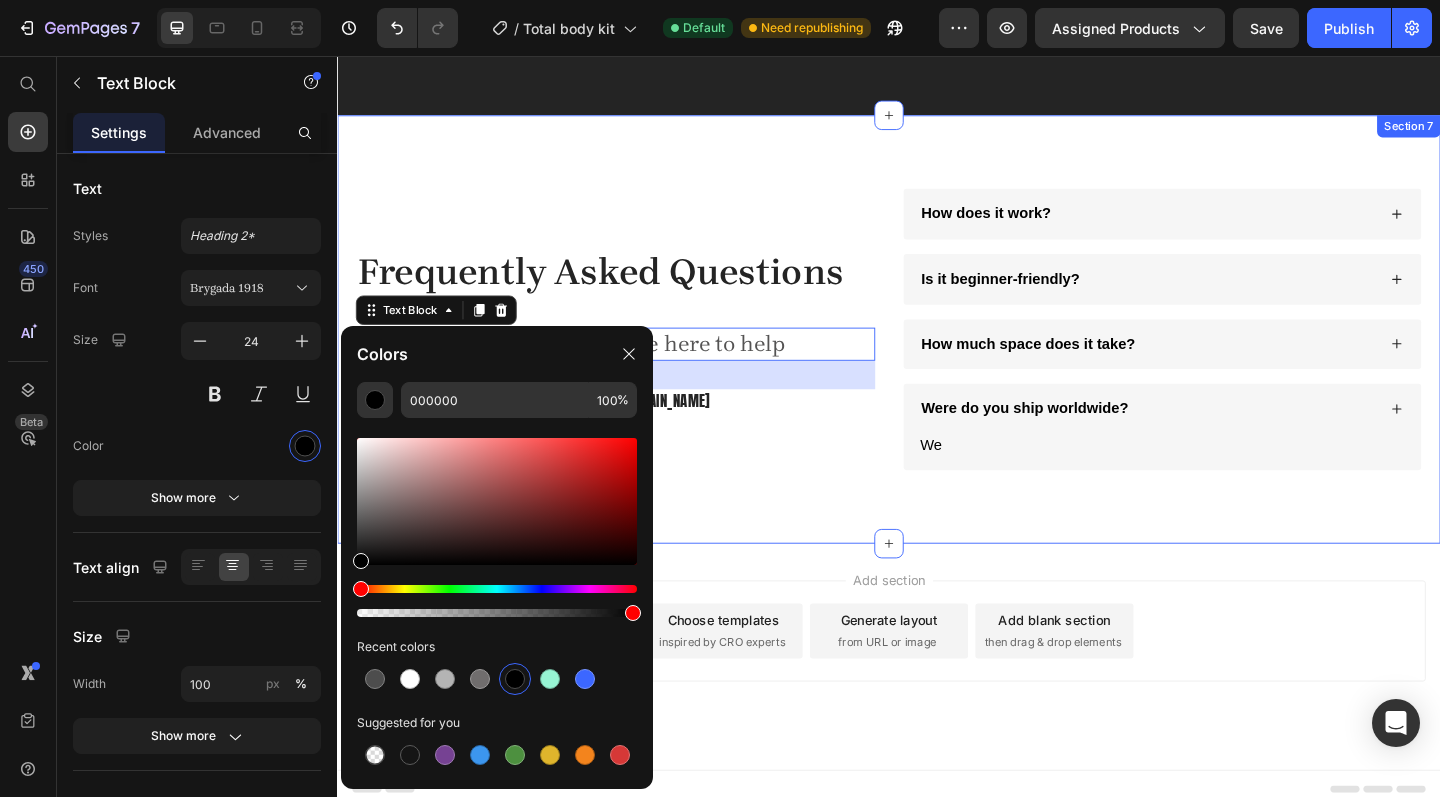 click on "Add section Choose templates inspired by CRO experts Generate layout from URL or image Add blank section then drag & drop elements" at bounding box center (937, 710) 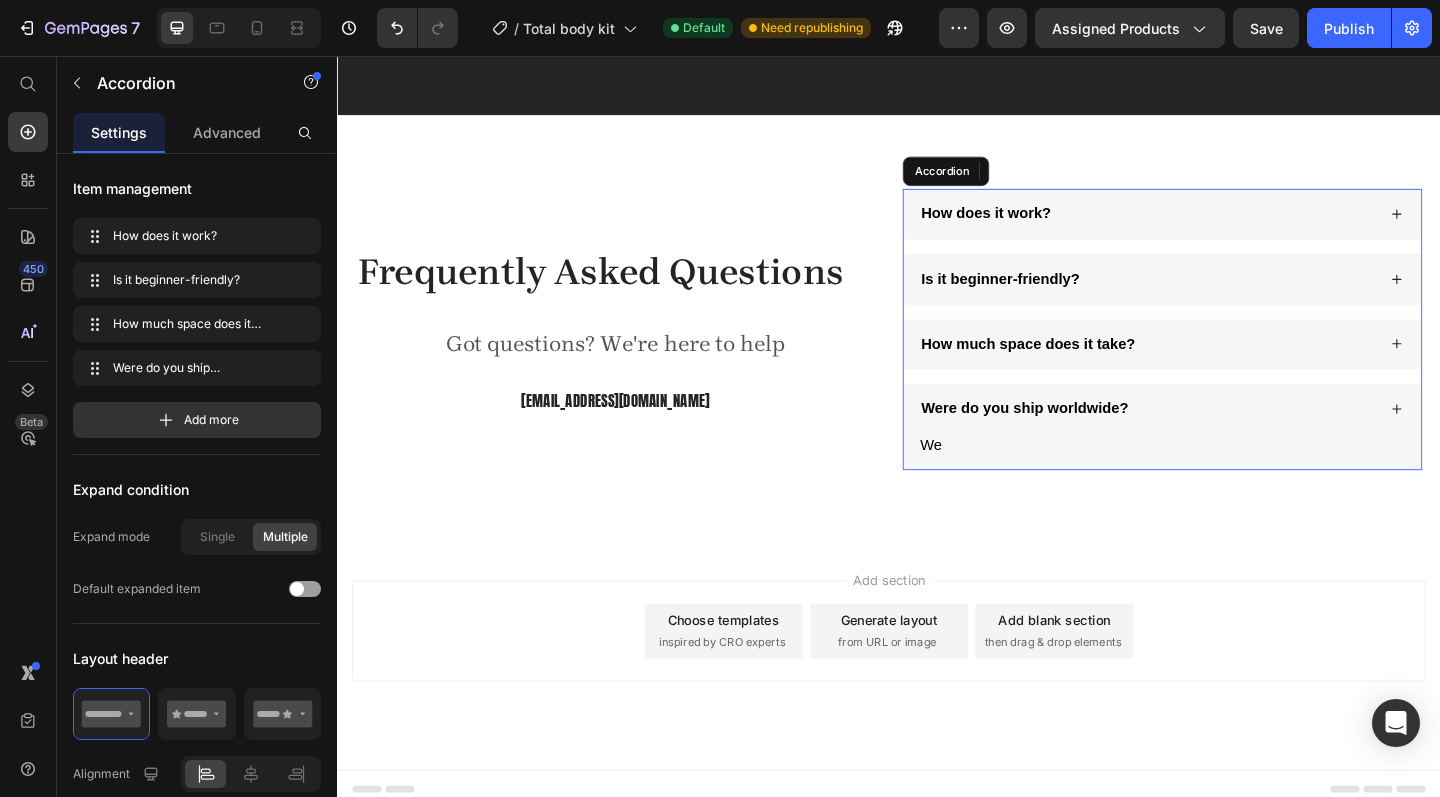click on "Were do you ship worldwide?" at bounding box center (1085, 439) 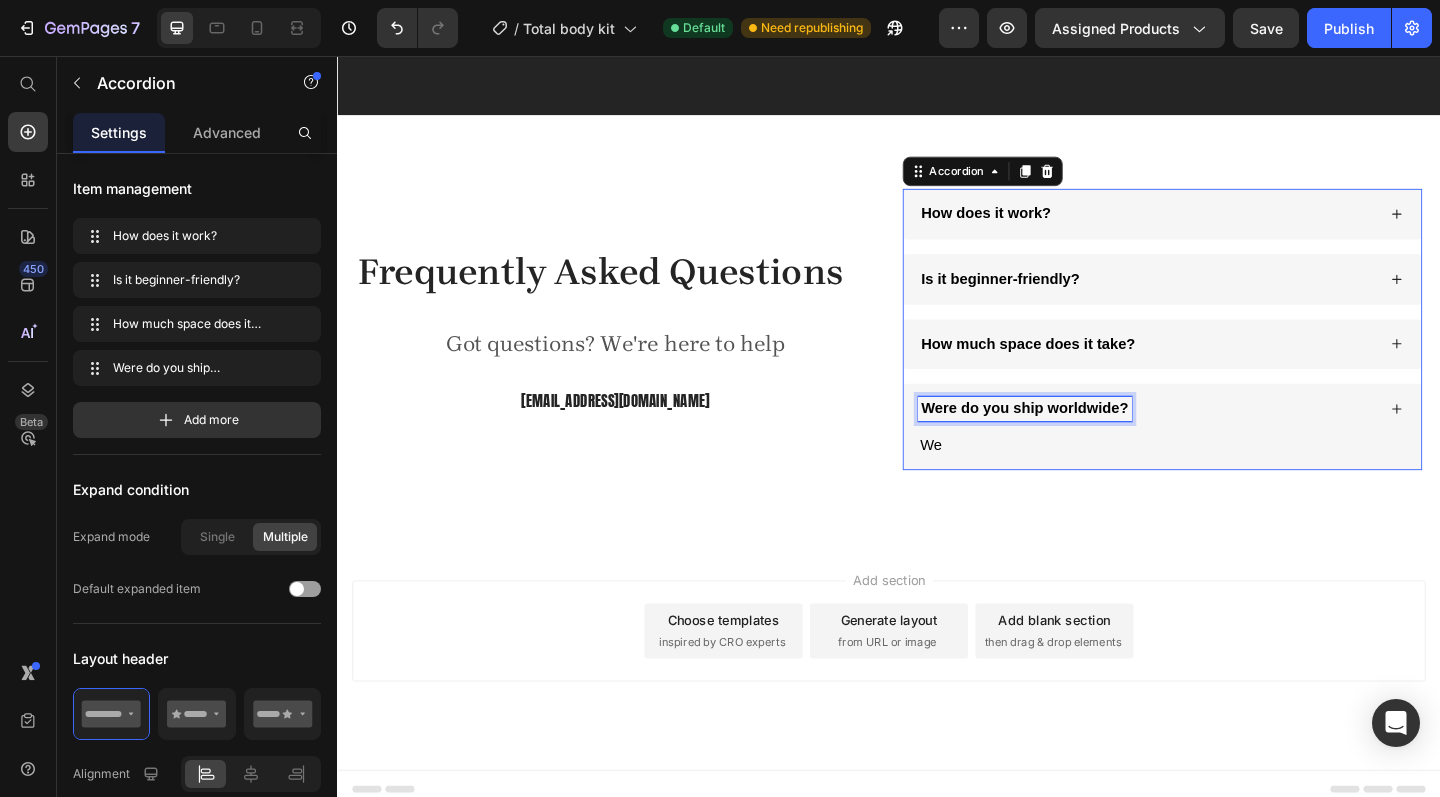 click on "Were do you ship worldwide?" at bounding box center [1085, 439] 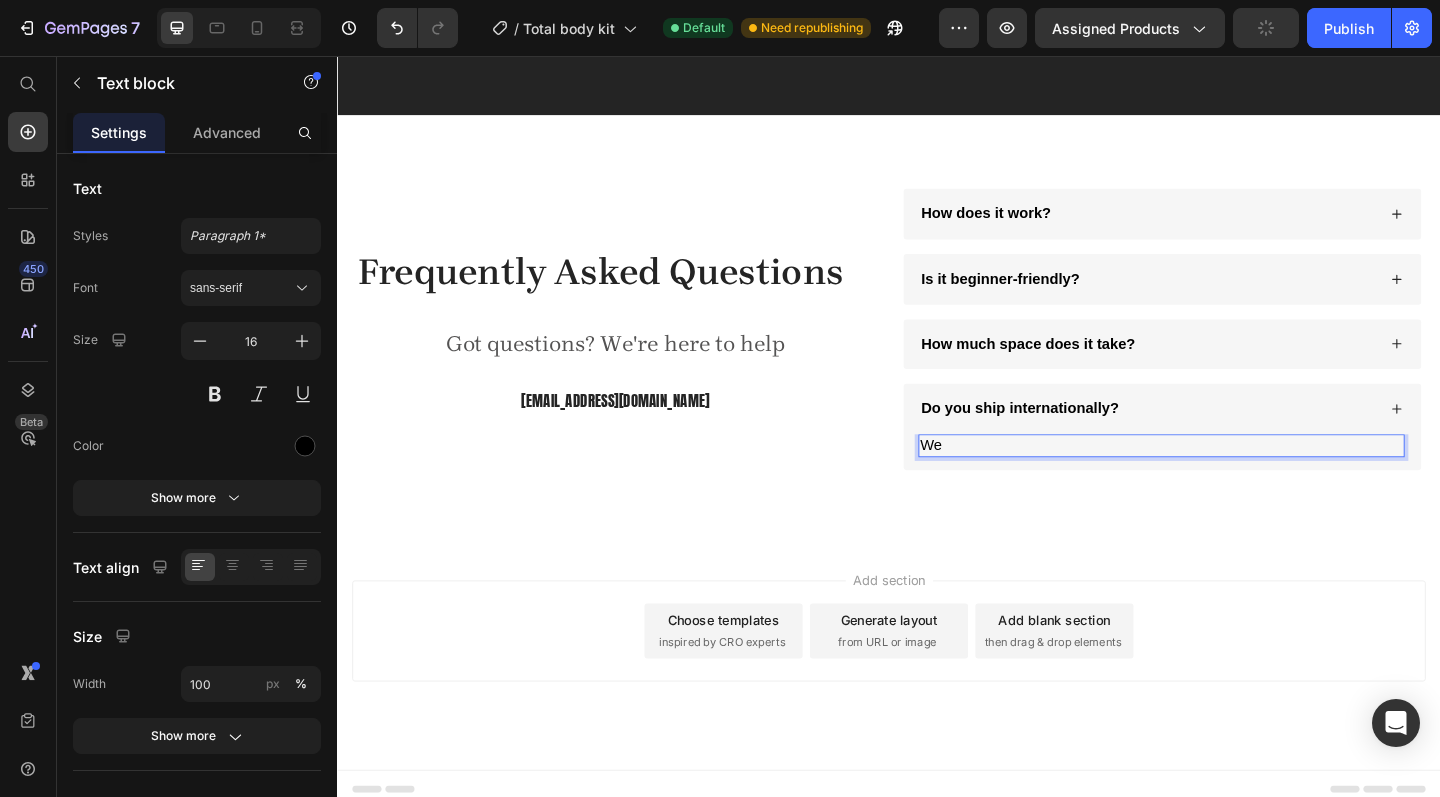 click on "We" at bounding box center [1233, 480] 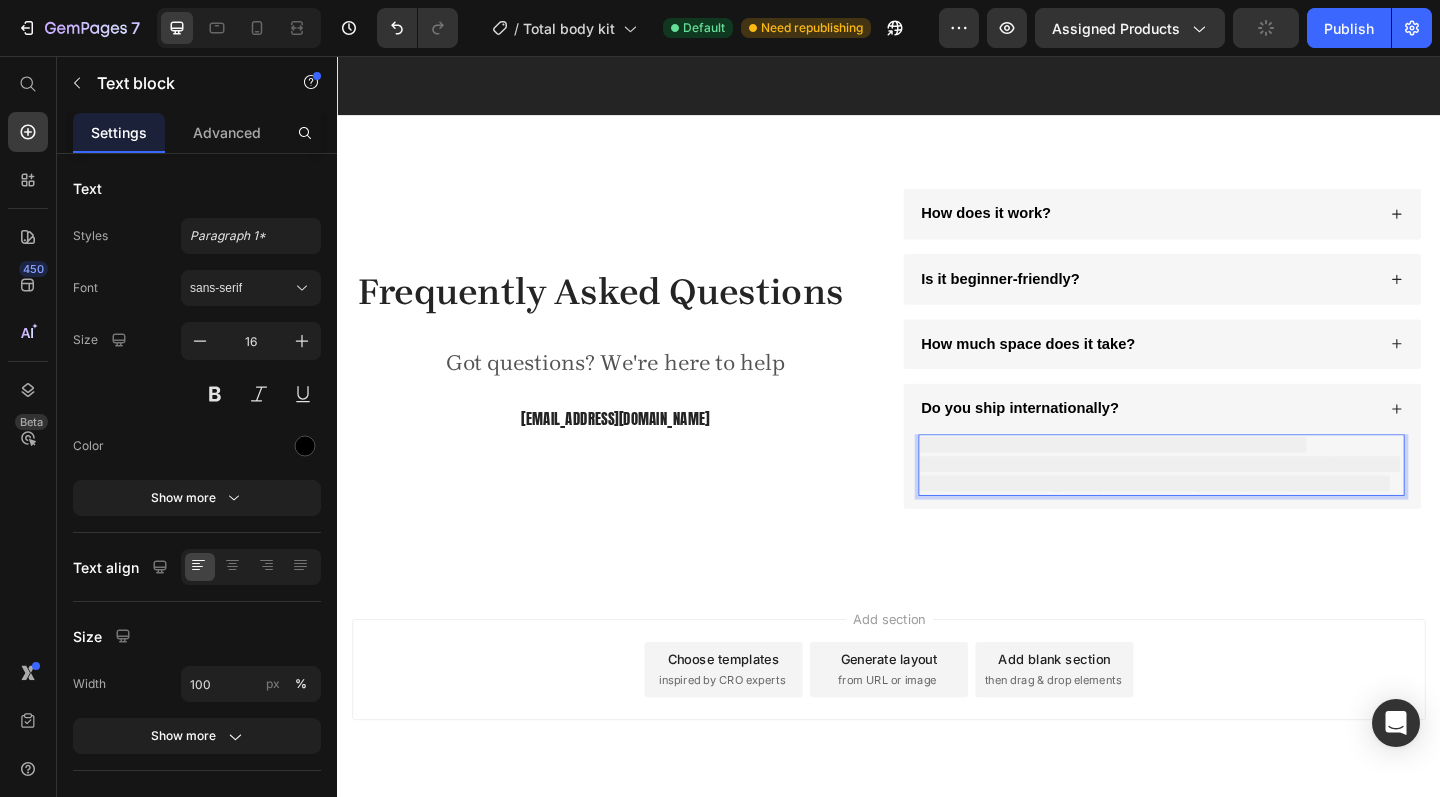 click on "We currently ship to five countries: Australia, New Zealand, USA, UK, and Canada. We're working on expanding — stay tuned!" at bounding box center (1233, 501) 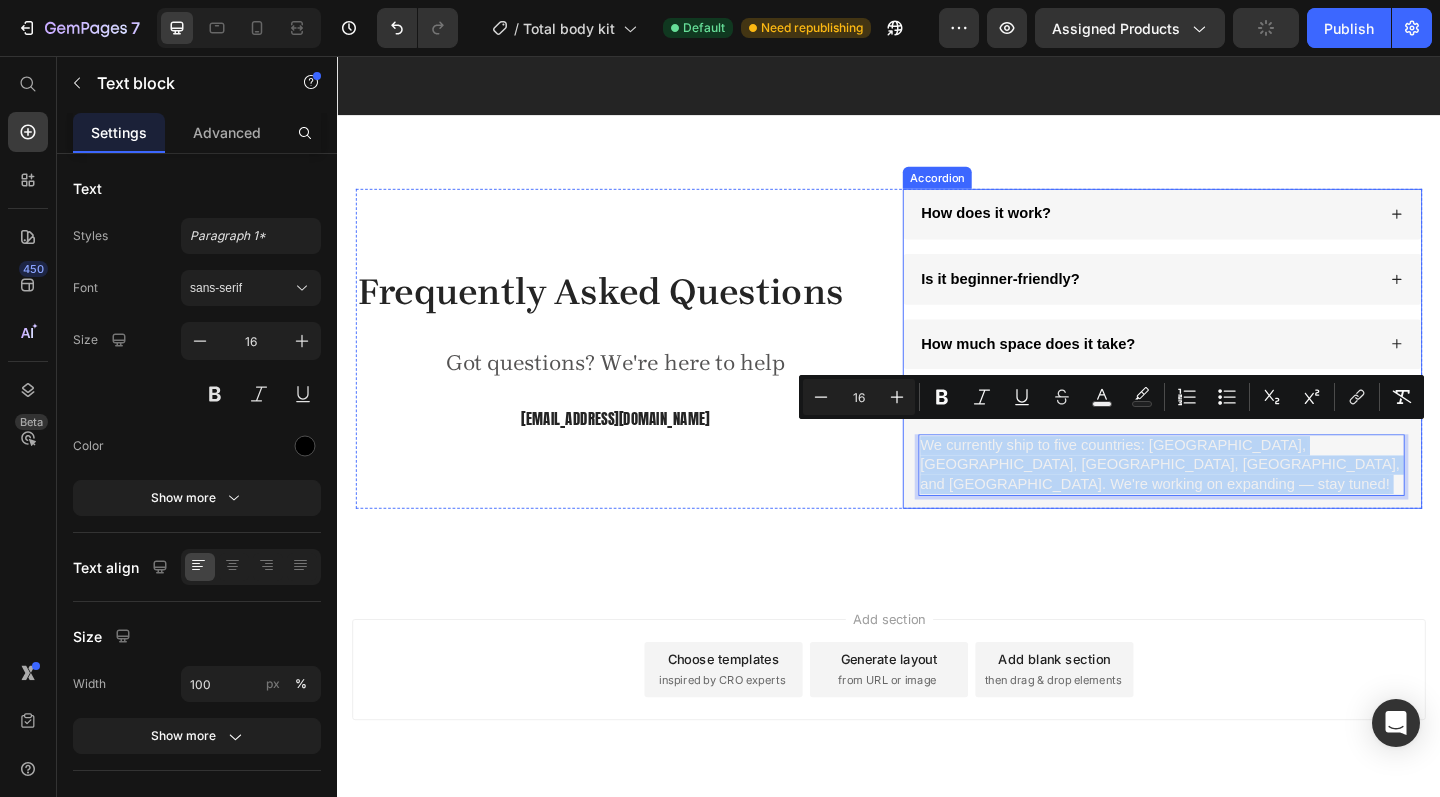 drag, startPoint x: 1363, startPoint y: 486, endPoint x: 968, endPoint y: 465, distance: 395.55783 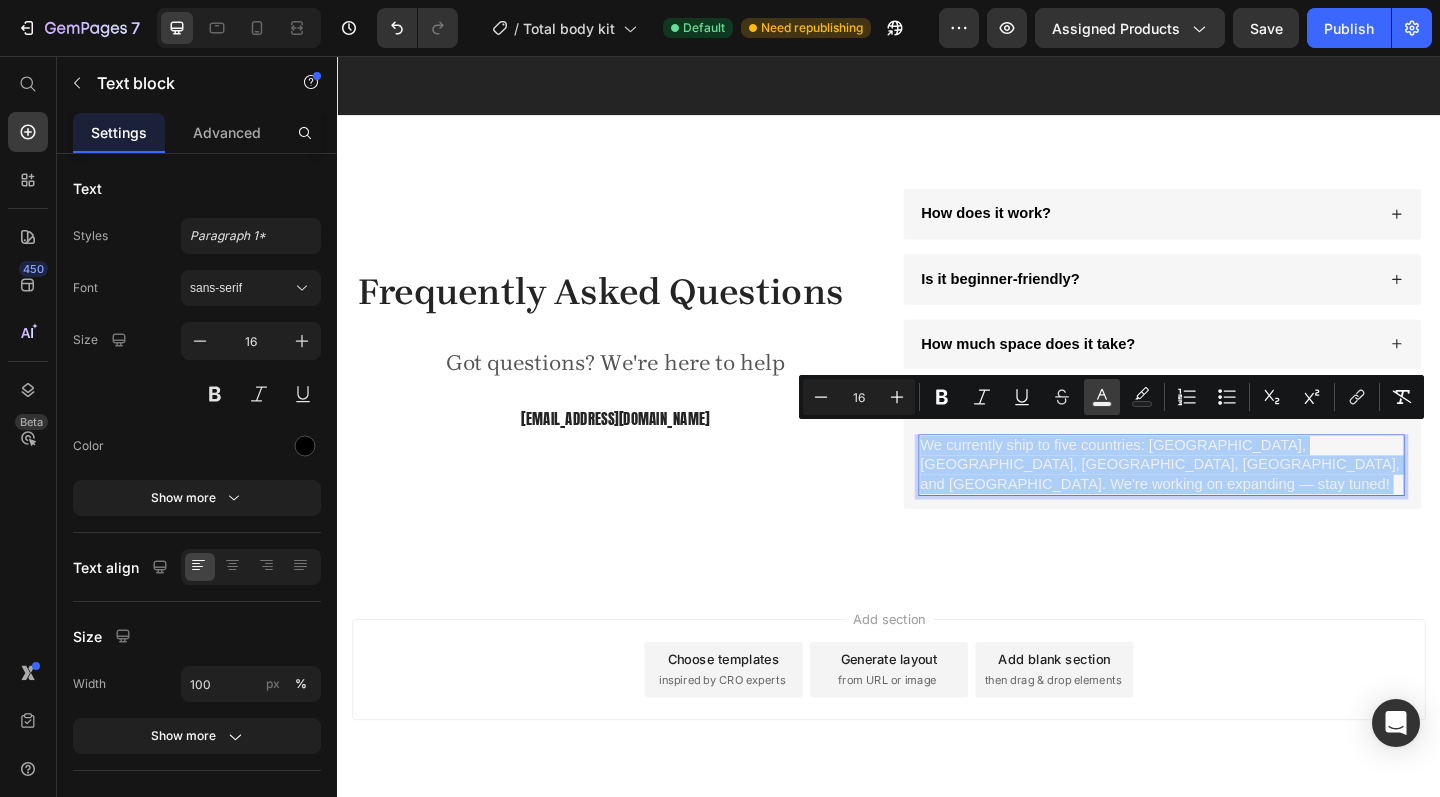 click on "color" at bounding box center (1102, 397) 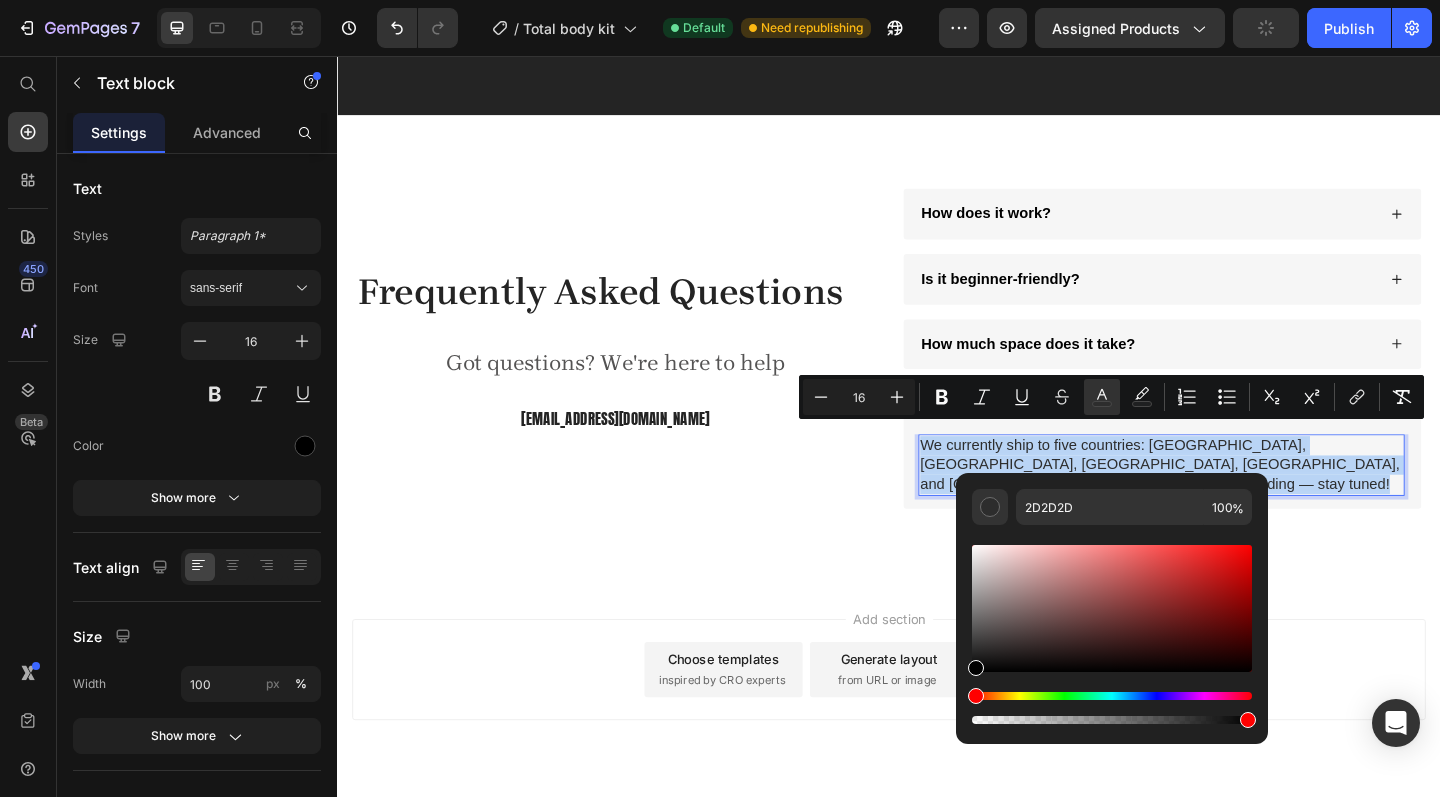 drag, startPoint x: 1036, startPoint y: 604, endPoint x: 973, endPoint y: 686, distance: 103.40696 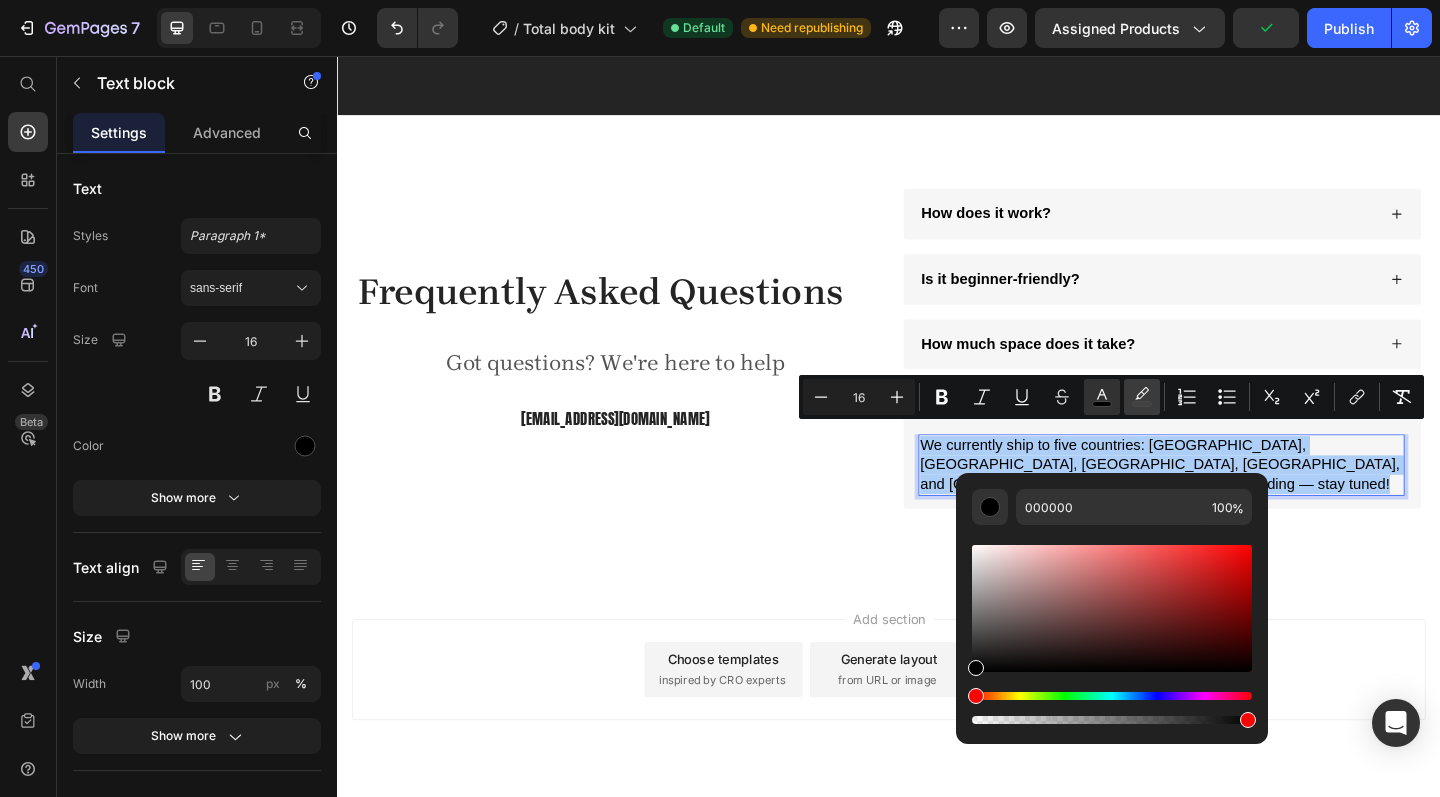 click 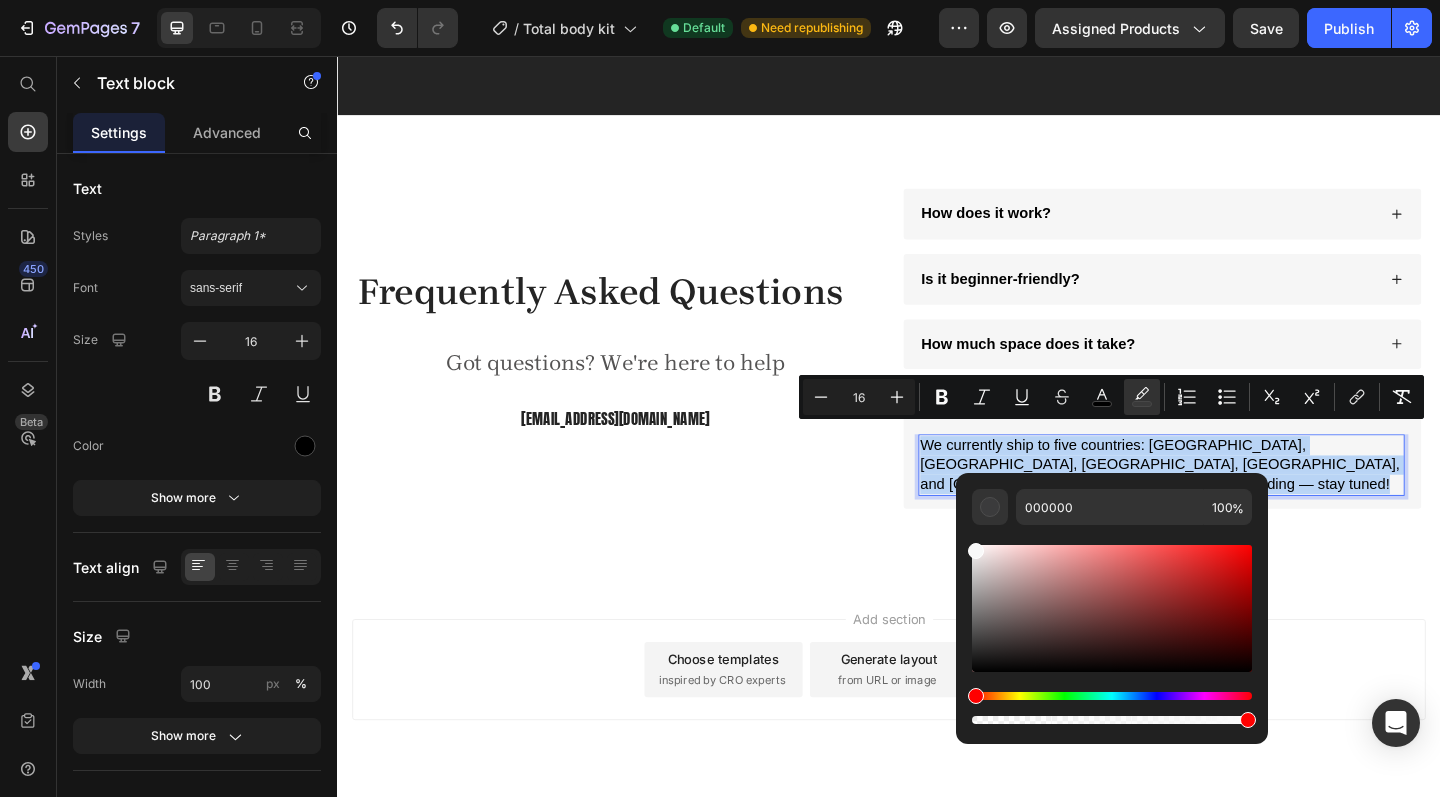 type on "F9F9F9" 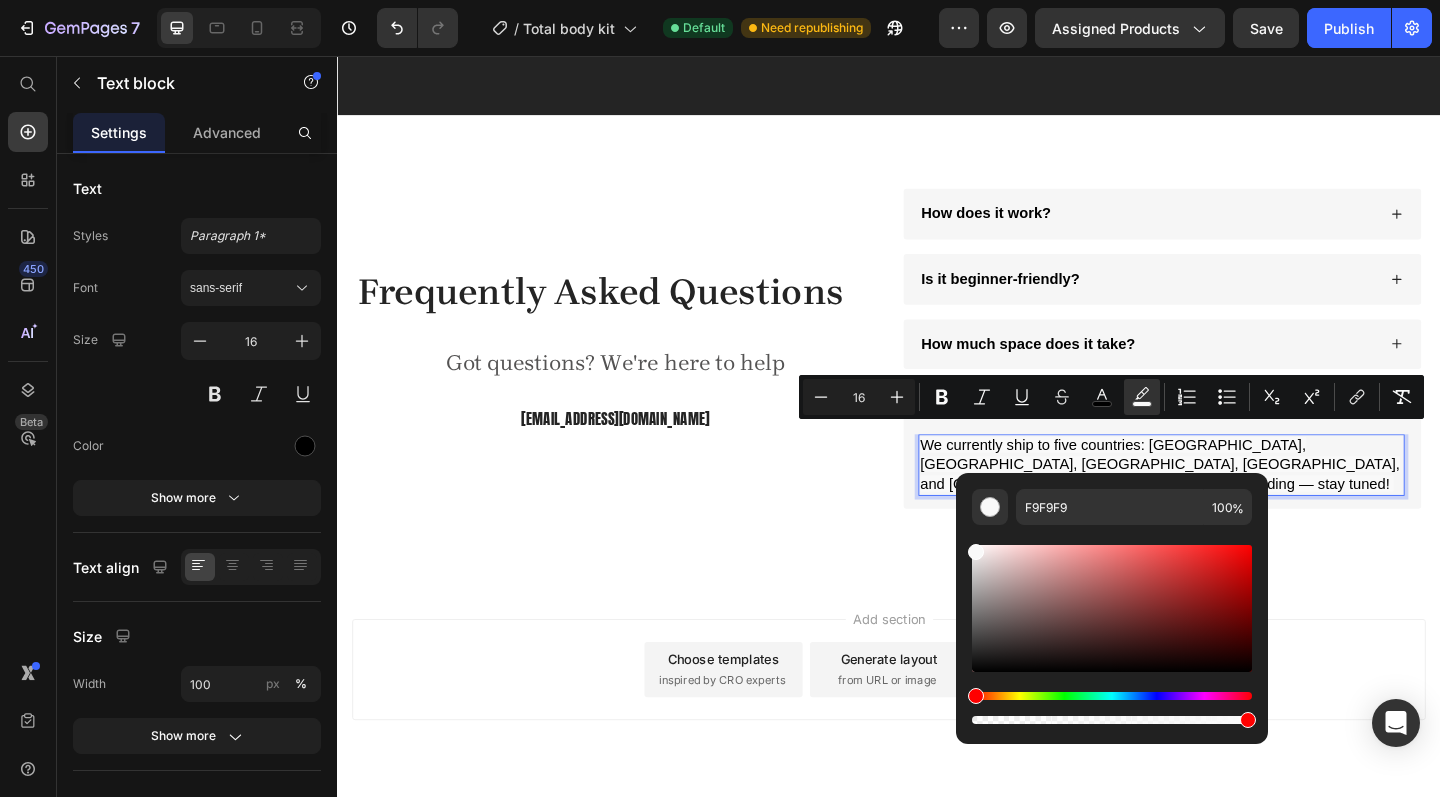 drag, startPoint x: 1320, startPoint y: 717, endPoint x: 988, endPoint y: 595, distance: 353.7061 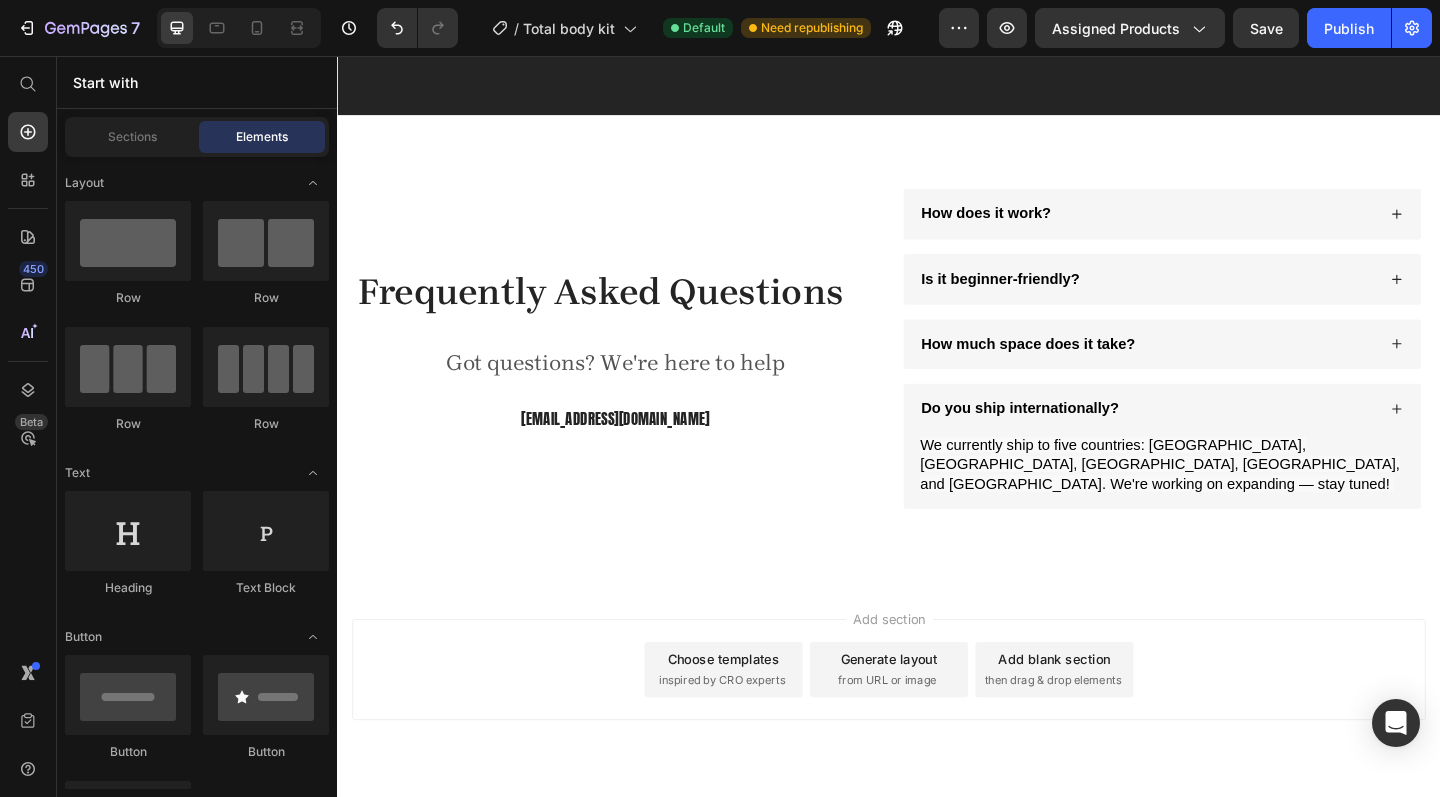 click on "Add section Choose templates inspired by CRO experts Generate layout from URL or image Add blank section then drag & drop elements" at bounding box center (937, 752) 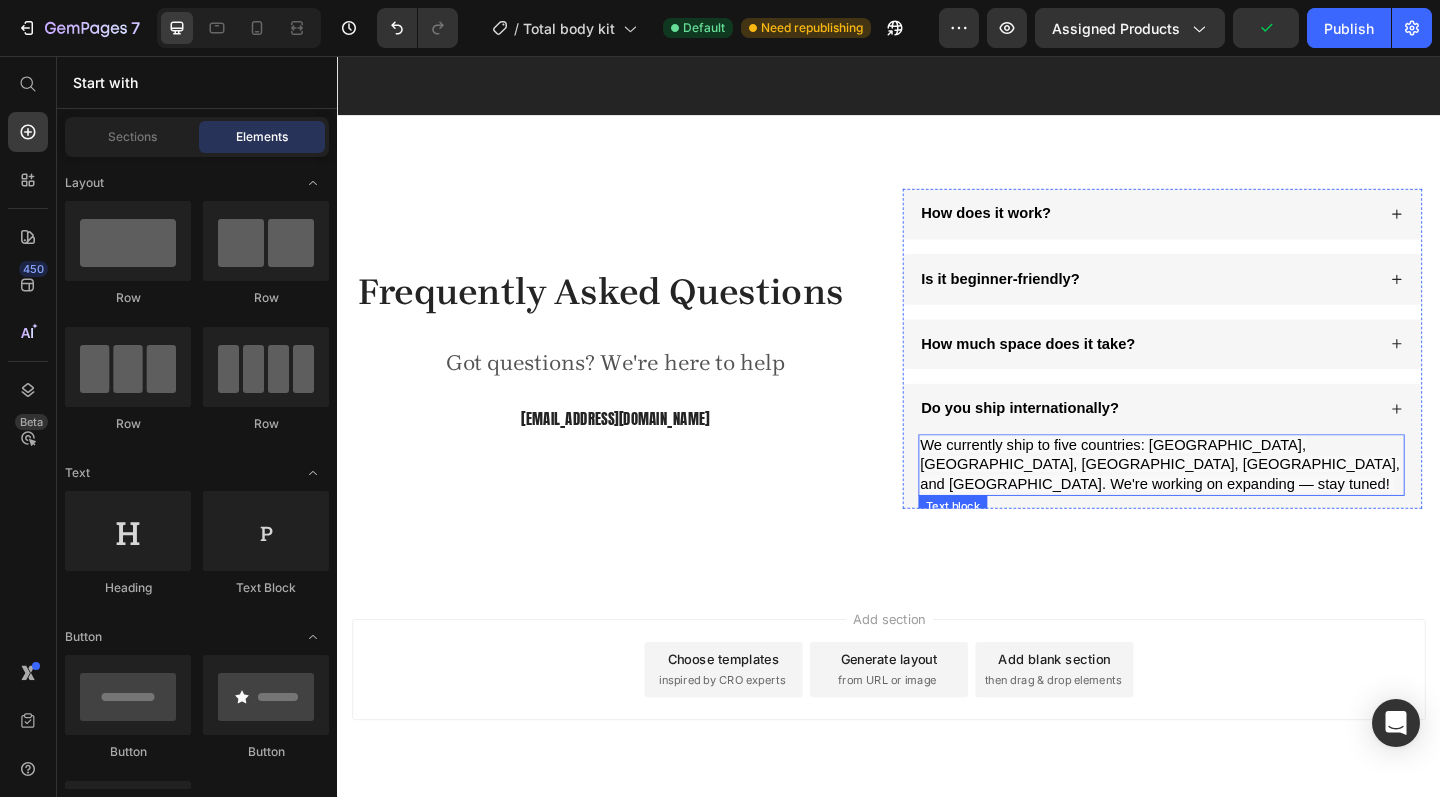 click on "We currently ship to five countries: Australia, New Zealand, USA, UK, and Canada. We're working on expanding — stay tuned!" at bounding box center (1233, 501) 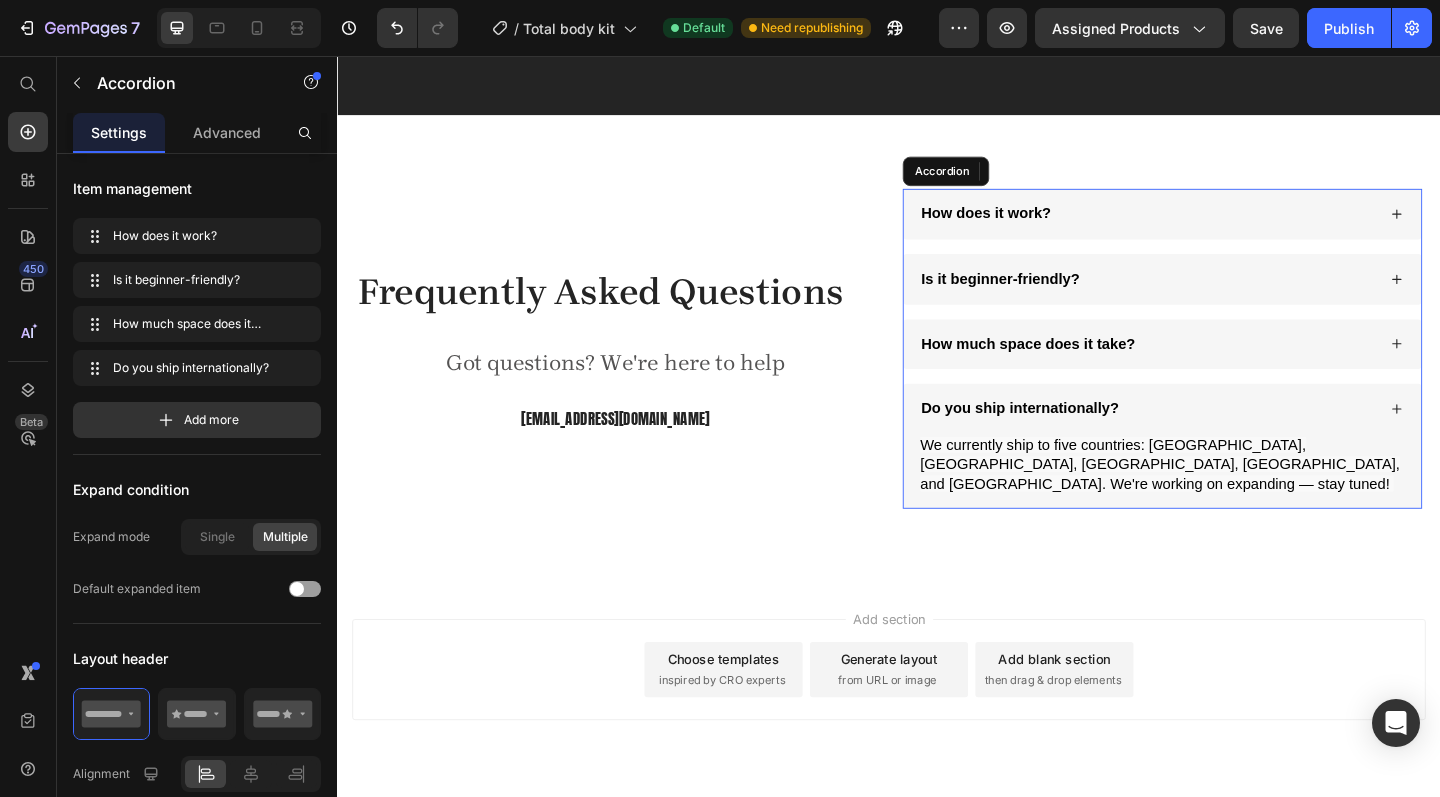 click on "How much space does it take?" at bounding box center [1234, 370] 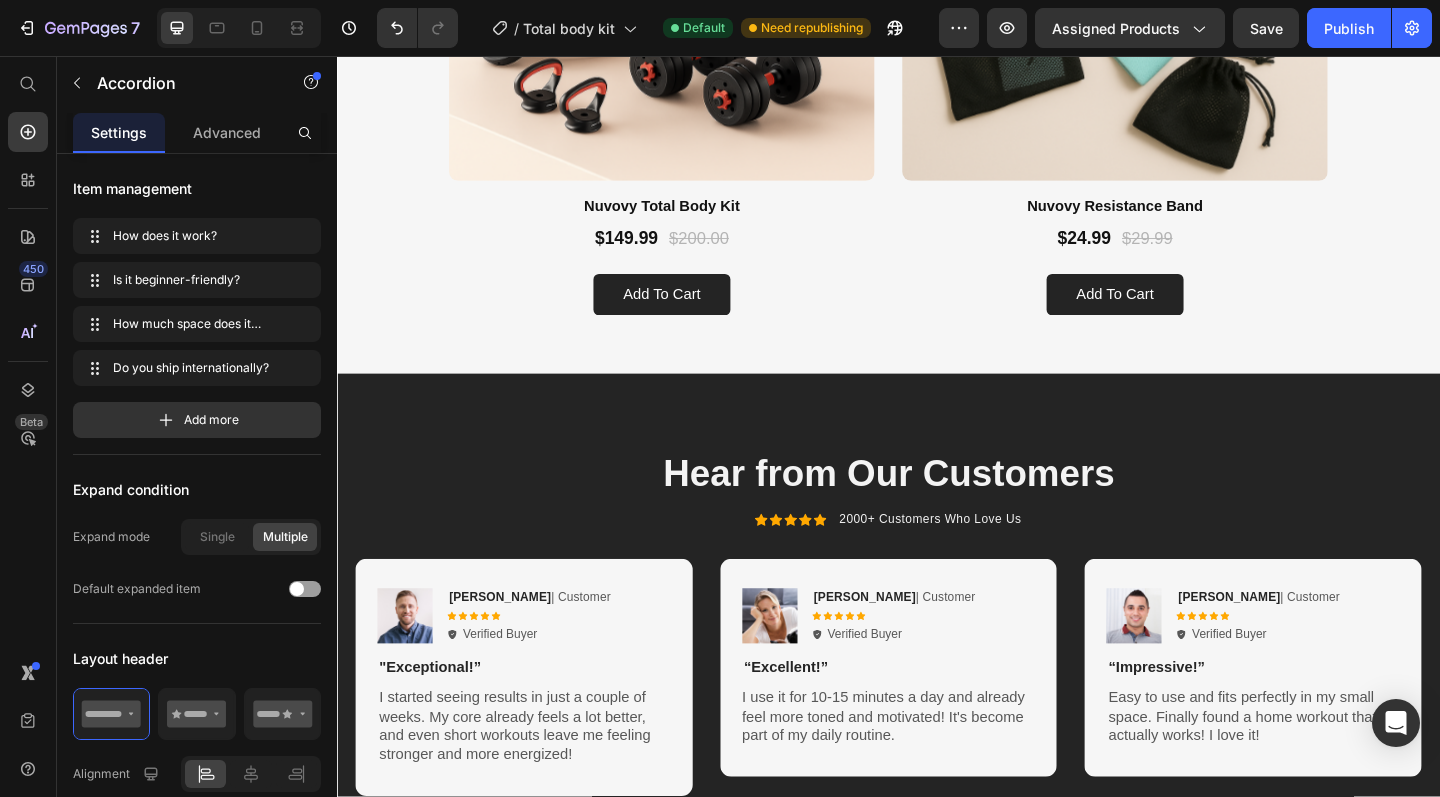 scroll, scrollTop: 0, scrollLeft: 0, axis: both 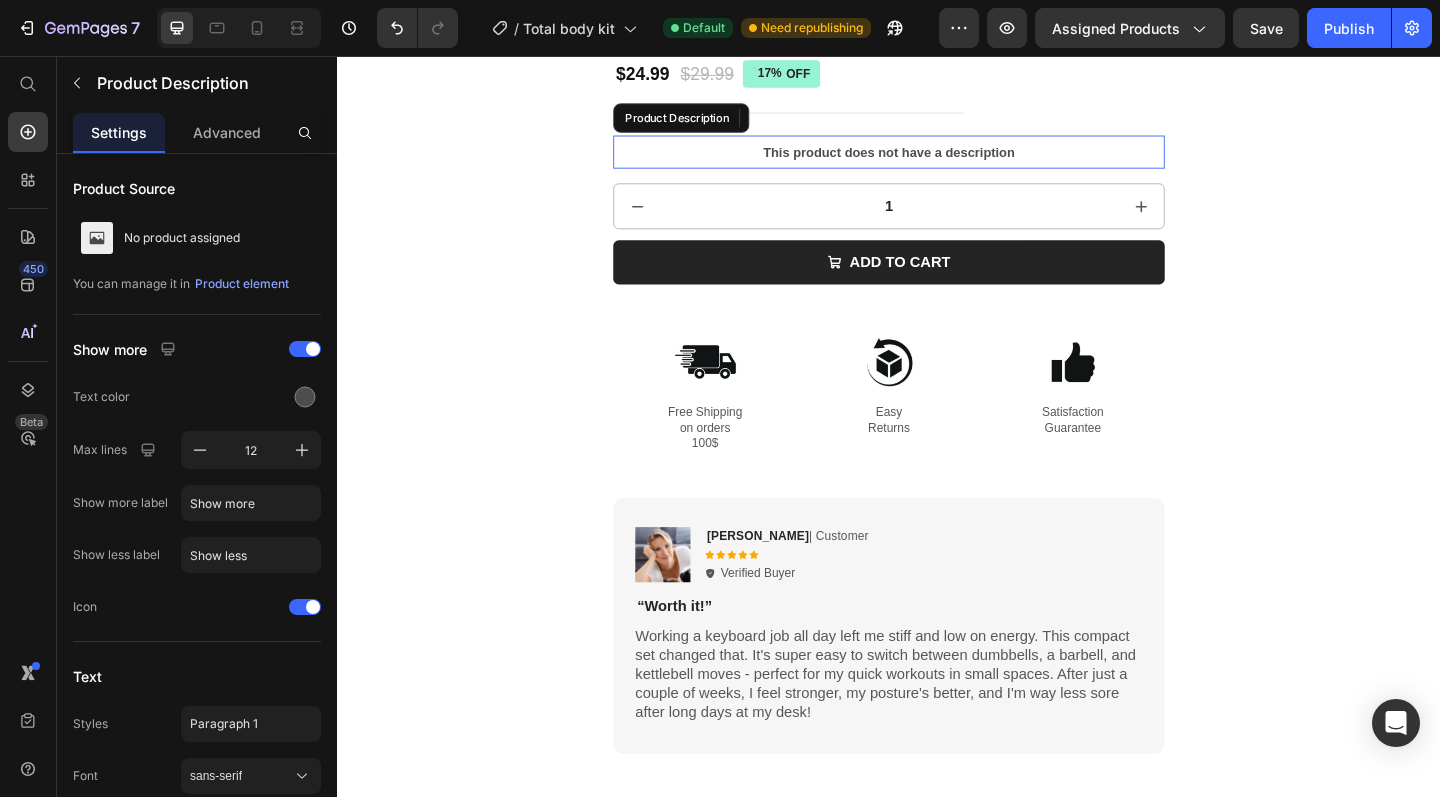 click on "This product does not have a description" at bounding box center (937, 161) 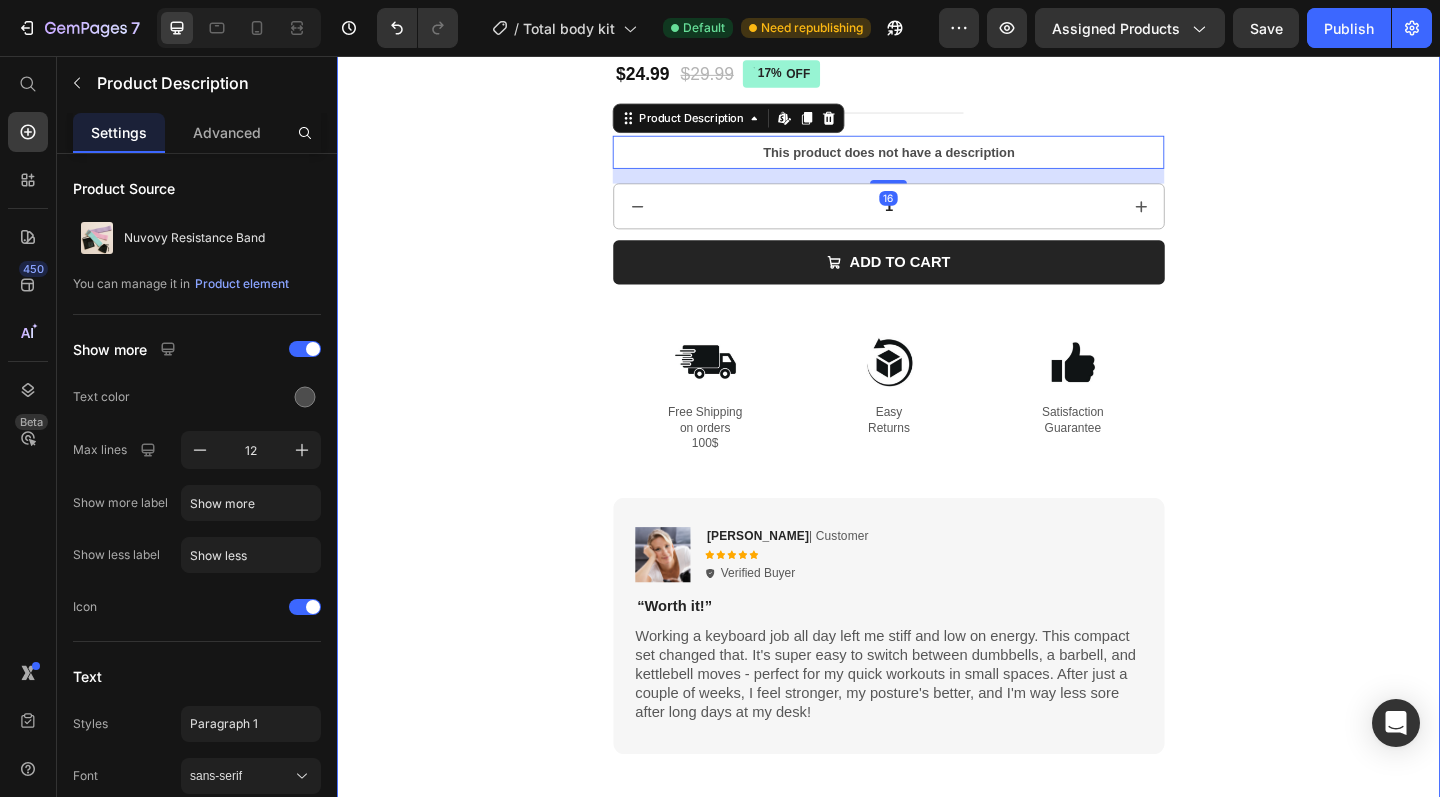 click on "Product Images
Icon
Icon
Icon
Icon
Icon Icon List 2,500+ Verified Reviews! Text Block Row Nuvovy Resistance Band Product Title $24.99 Product Price $29.99 Product Price 17% OFF Discount Tag Row This product does not have a description Product Description   Edit content in Shopify 16 1 Product Quantity
Add to cart Add to Cart Image Free Shipping  on orders 100$ Text Block Image Easy Returns Text Block Image Satisfaction Guarantee Text Block Row Image Reylo B  | Customer   Text Block Icon Icon Icon Icon Icon Icon List
Verified Buyer Item List Row “Worth it!” Text Block Text Block Row
Nuvovy total body kit
Nuvovy resistance band
Shipping Accordion Product" at bounding box center [937, 124] 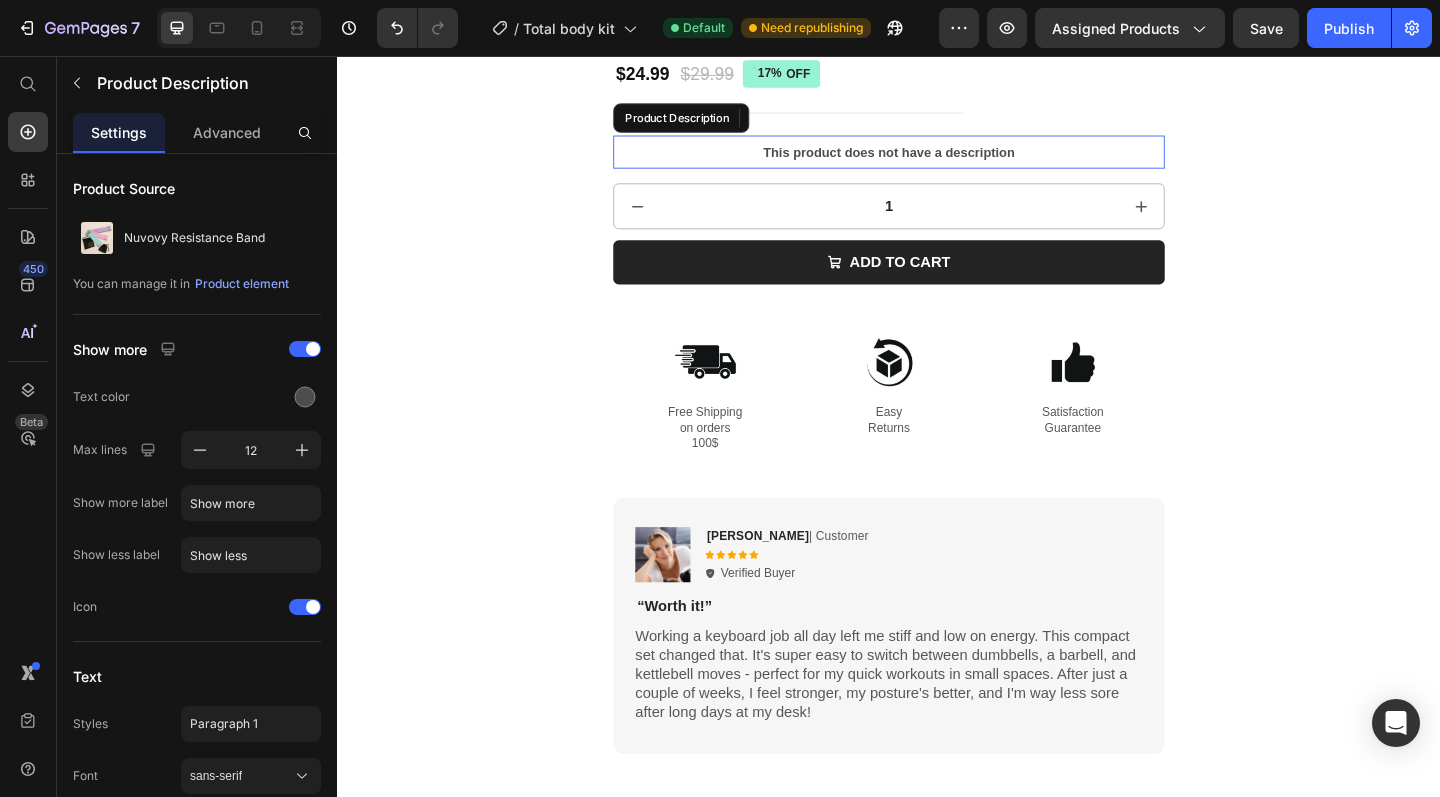 click on "This product does not have a description" at bounding box center (937, 161) 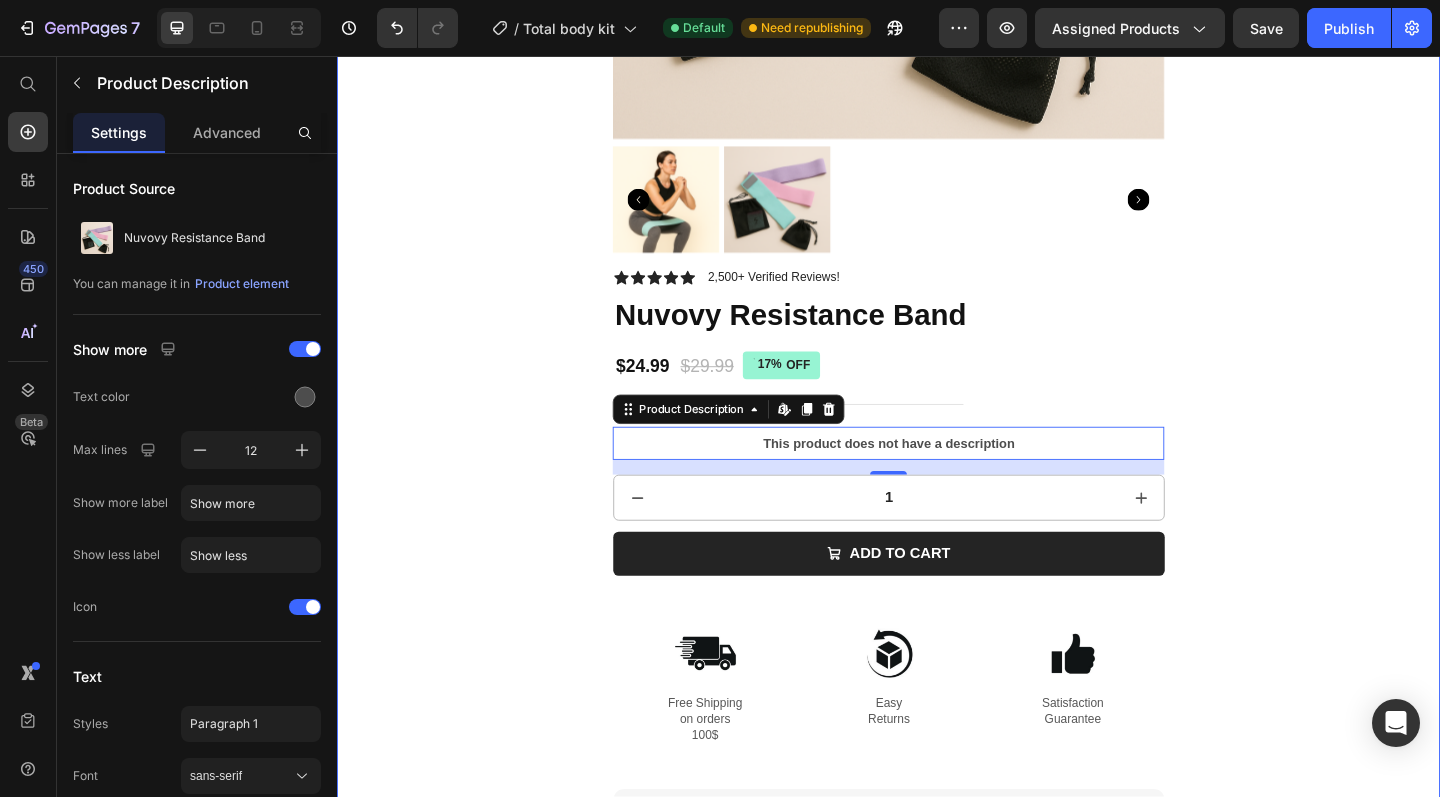 scroll, scrollTop: 649, scrollLeft: 0, axis: vertical 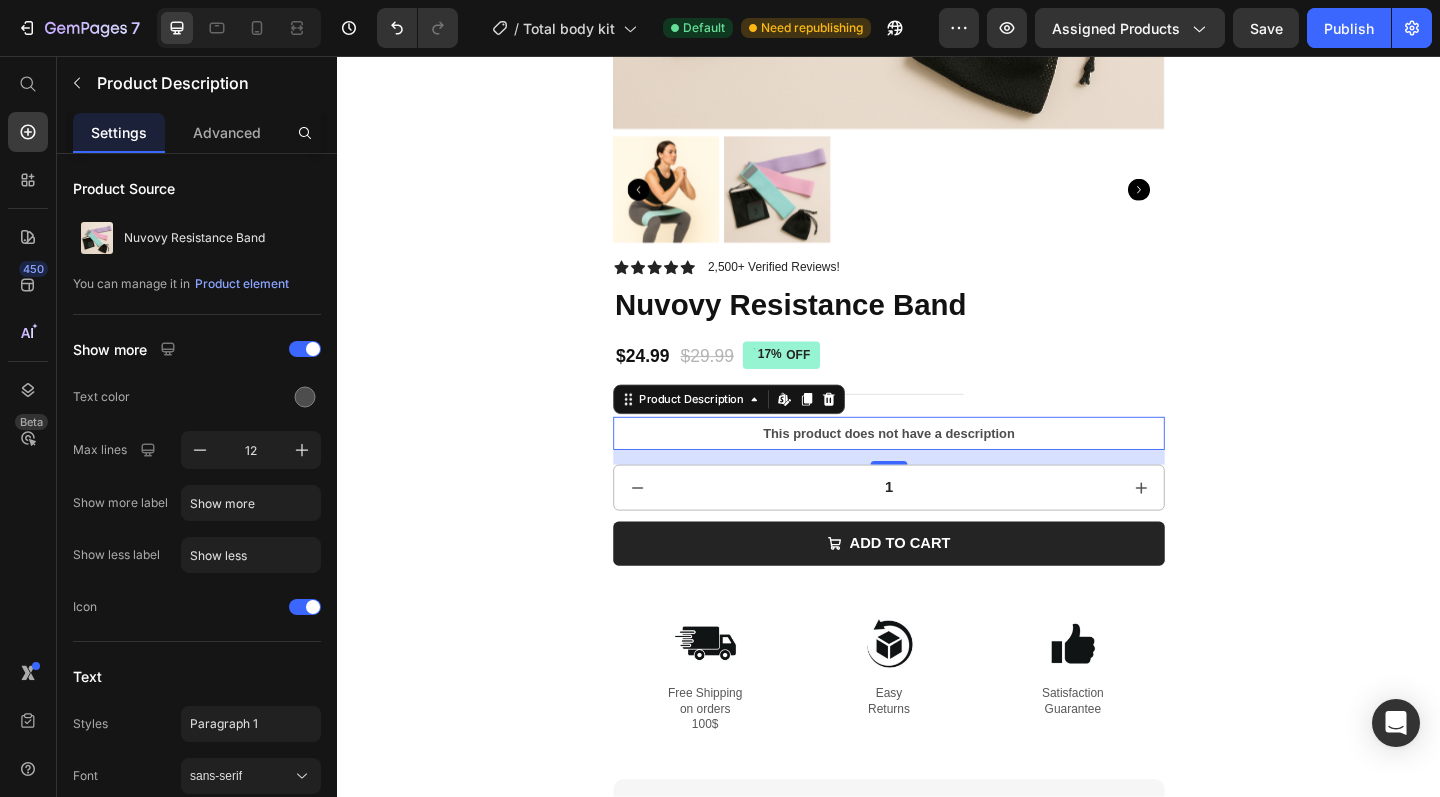 click on "This product does not have a description" at bounding box center (937, 467) 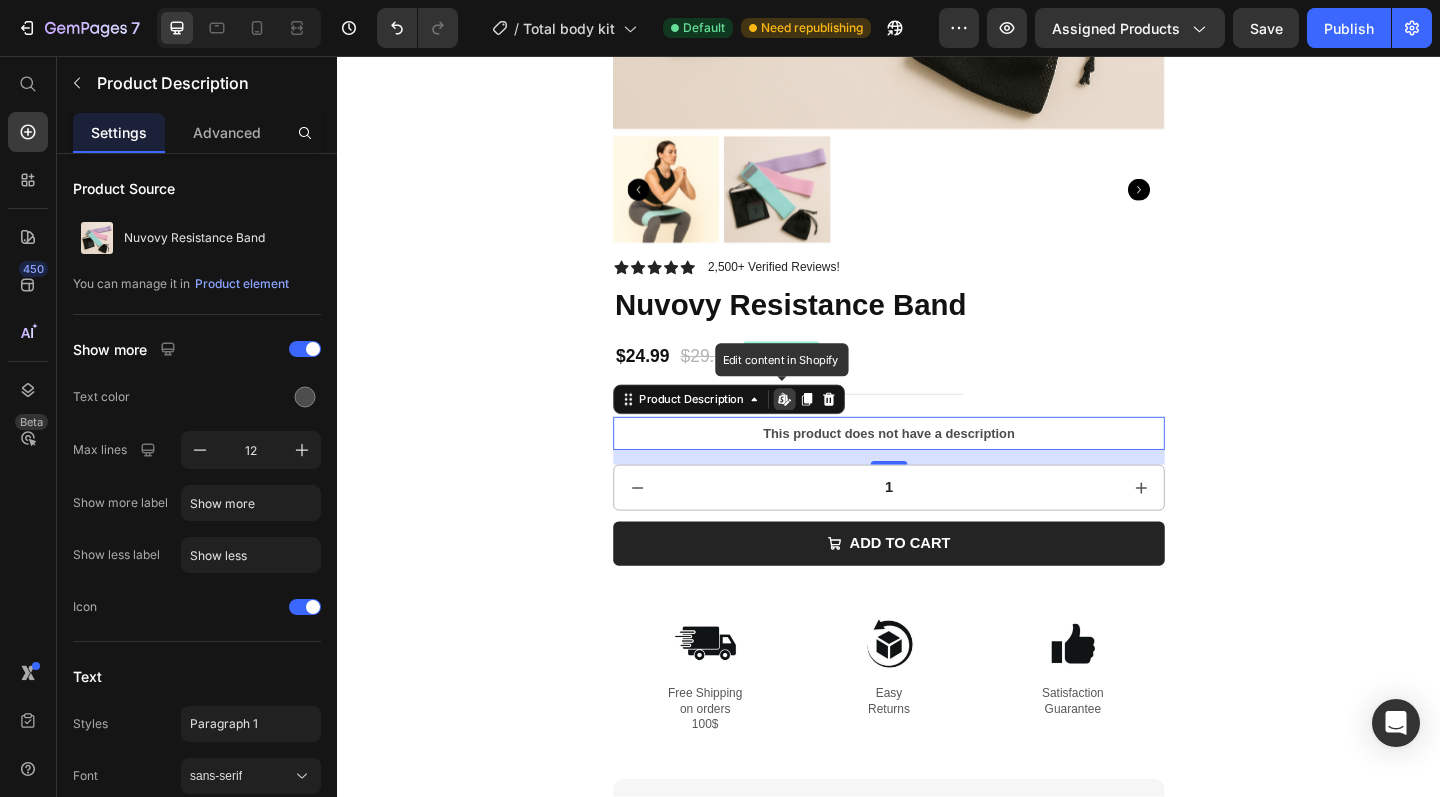 click on "This product does not have a description" at bounding box center [937, 467] 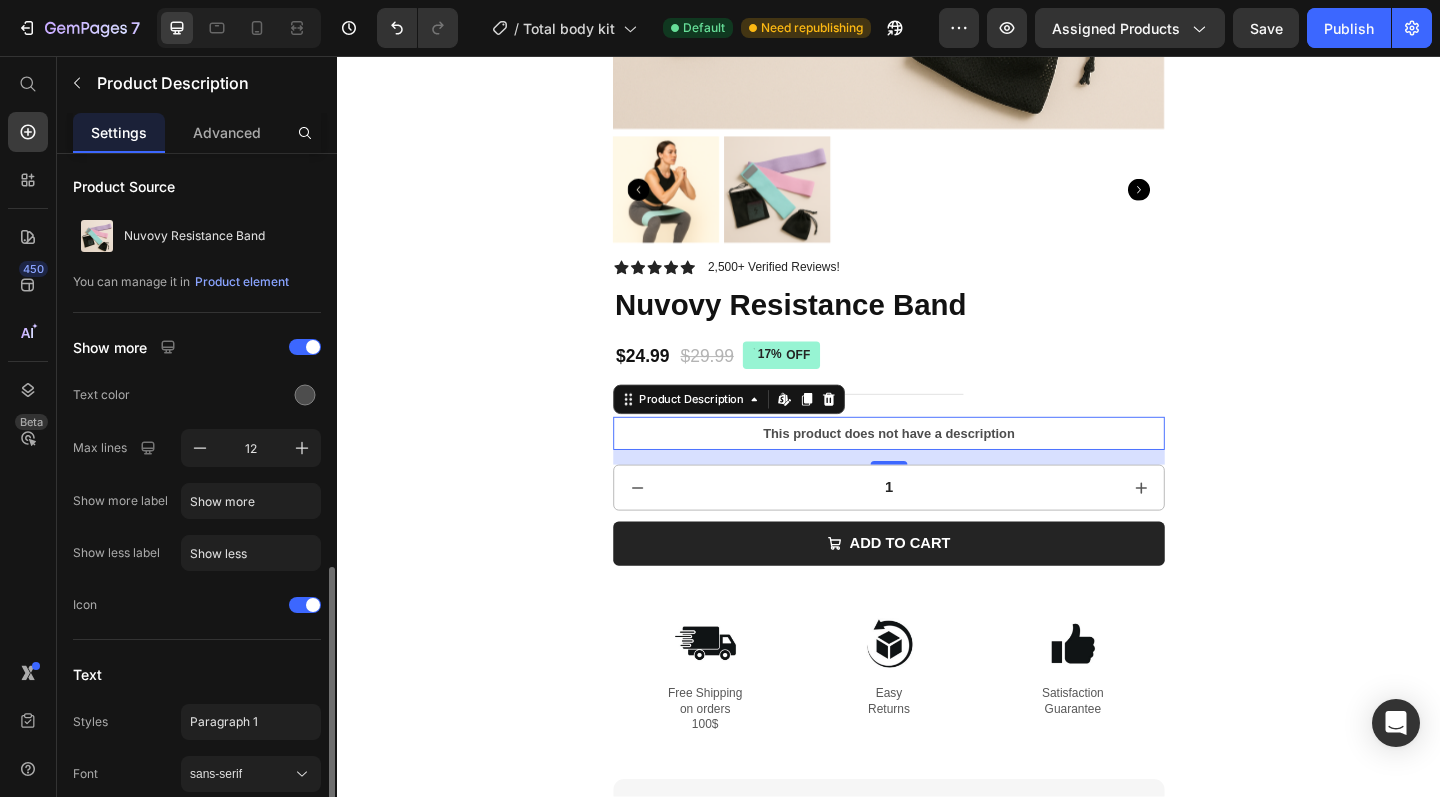 scroll, scrollTop: 0, scrollLeft: 0, axis: both 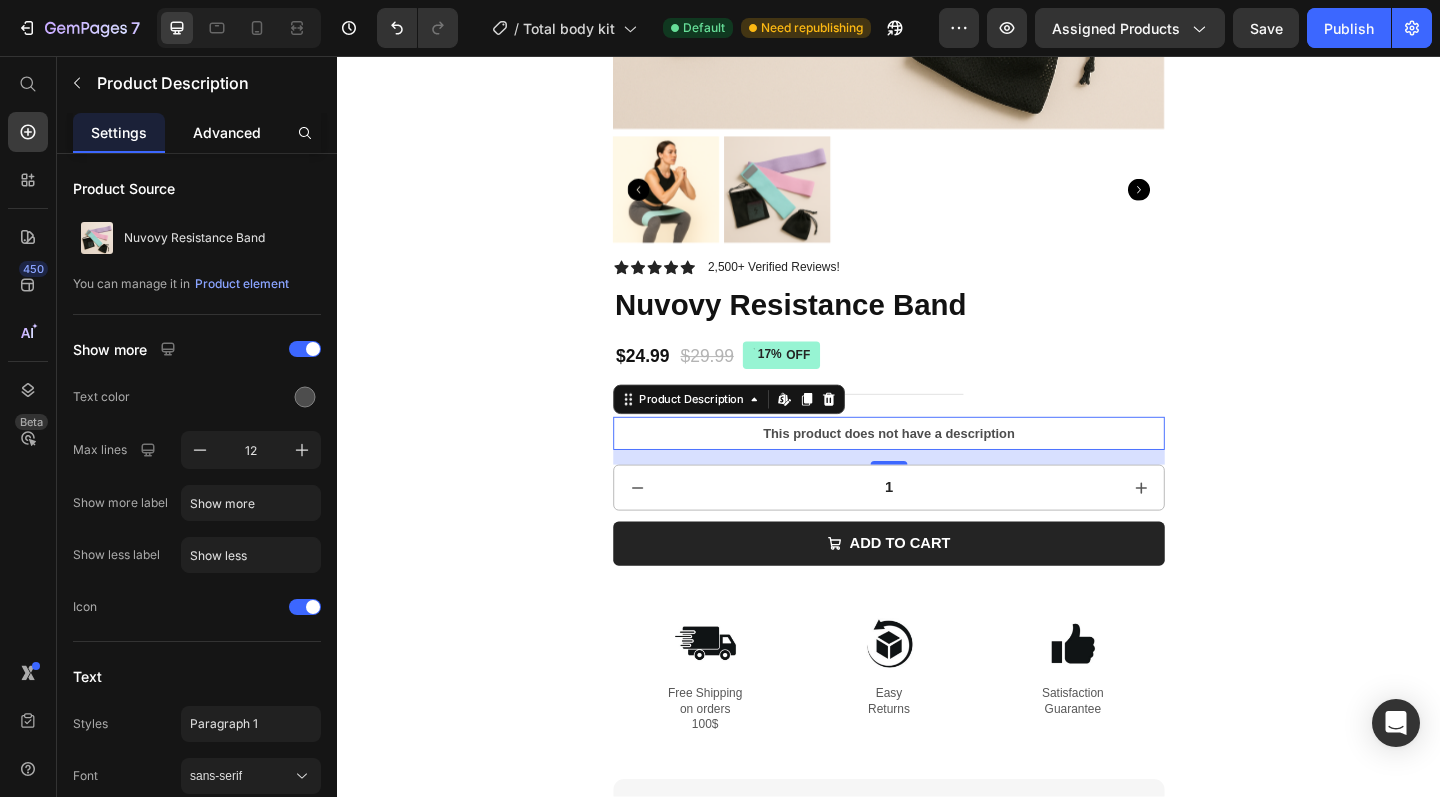 click on "Advanced" at bounding box center [227, 132] 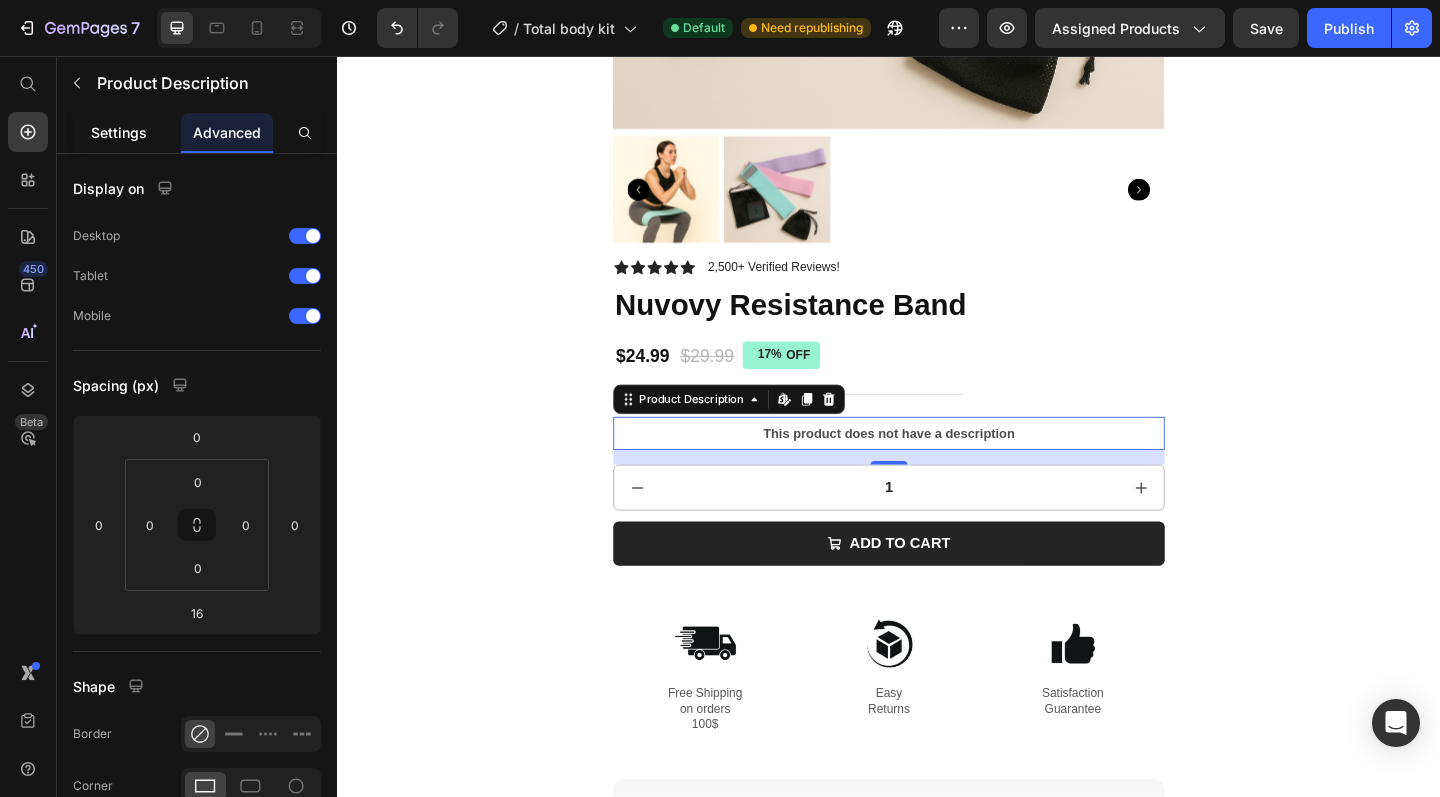 click on "Settings" 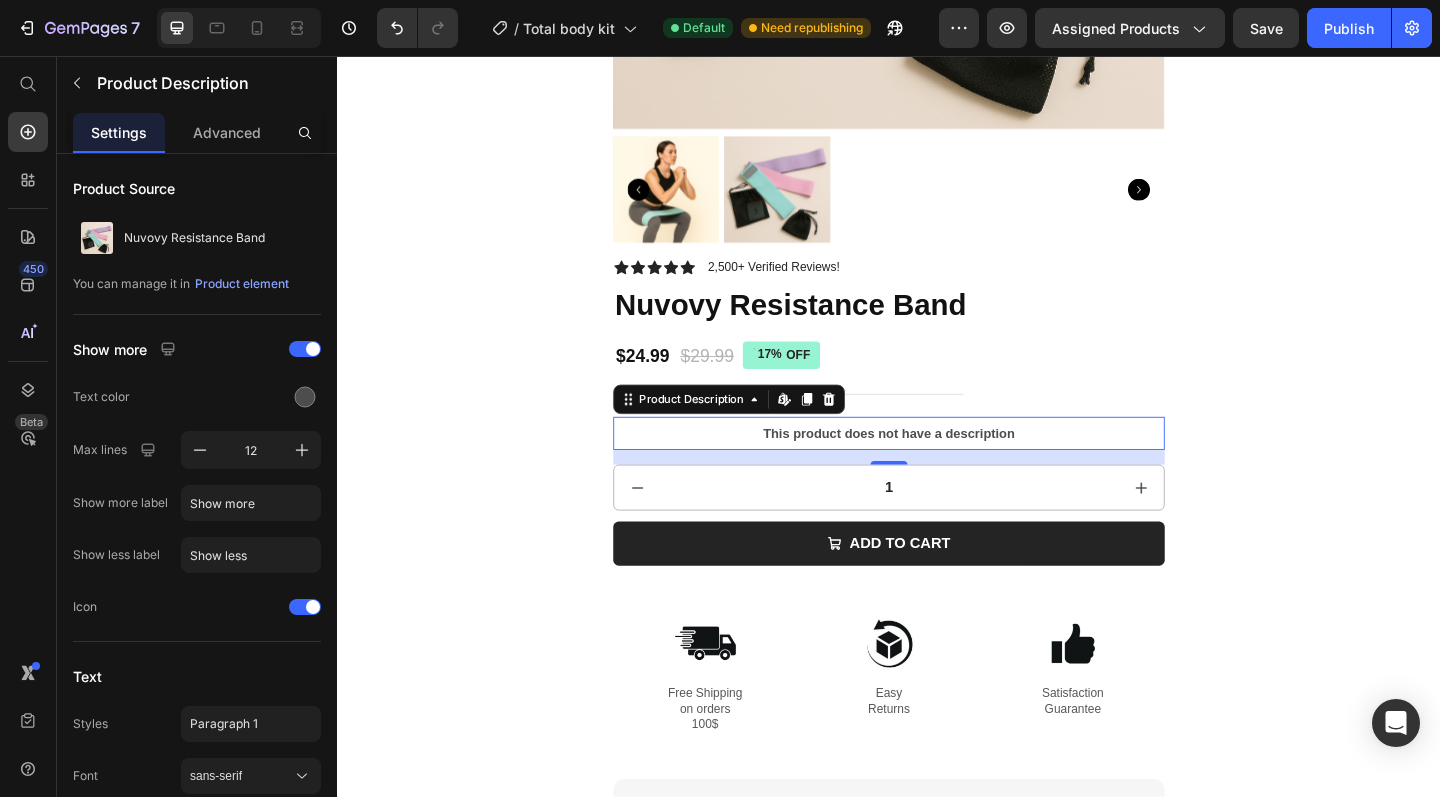 click on "This product does not have a description" at bounding box center (937, 467) 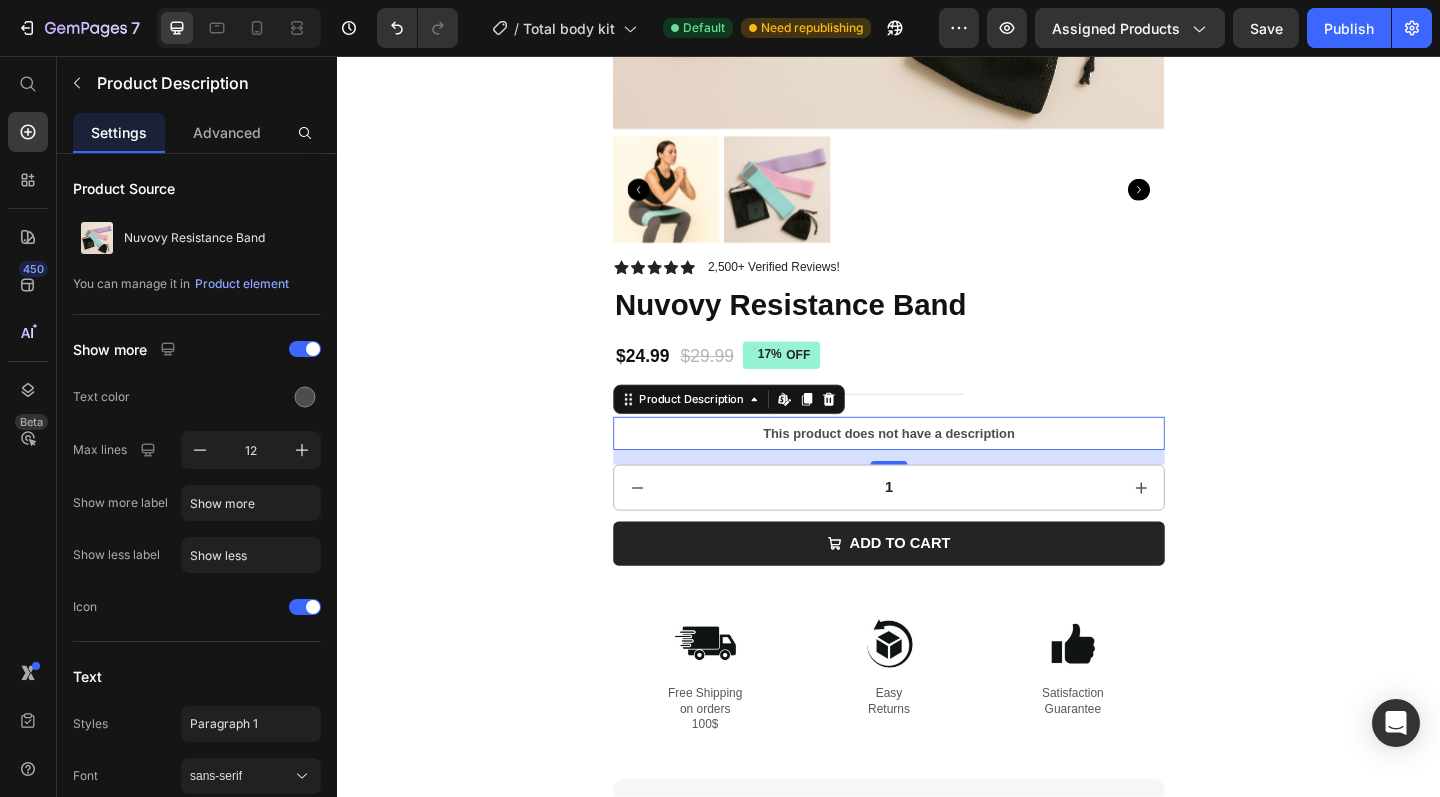 click on "This product does not have a description" at bounding box center (937, 467) 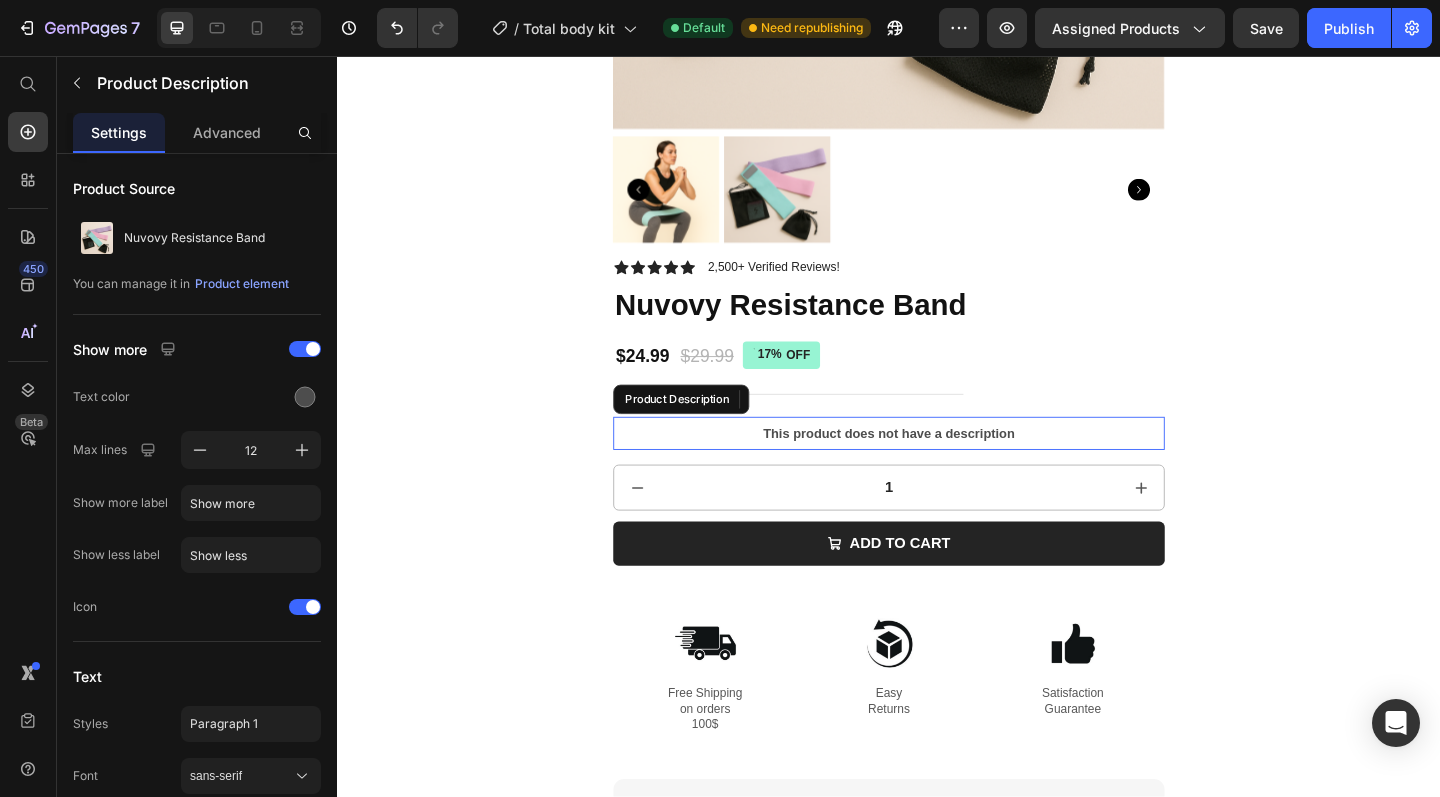 click on "This product does not have a description" at bounding box center (937, 467) 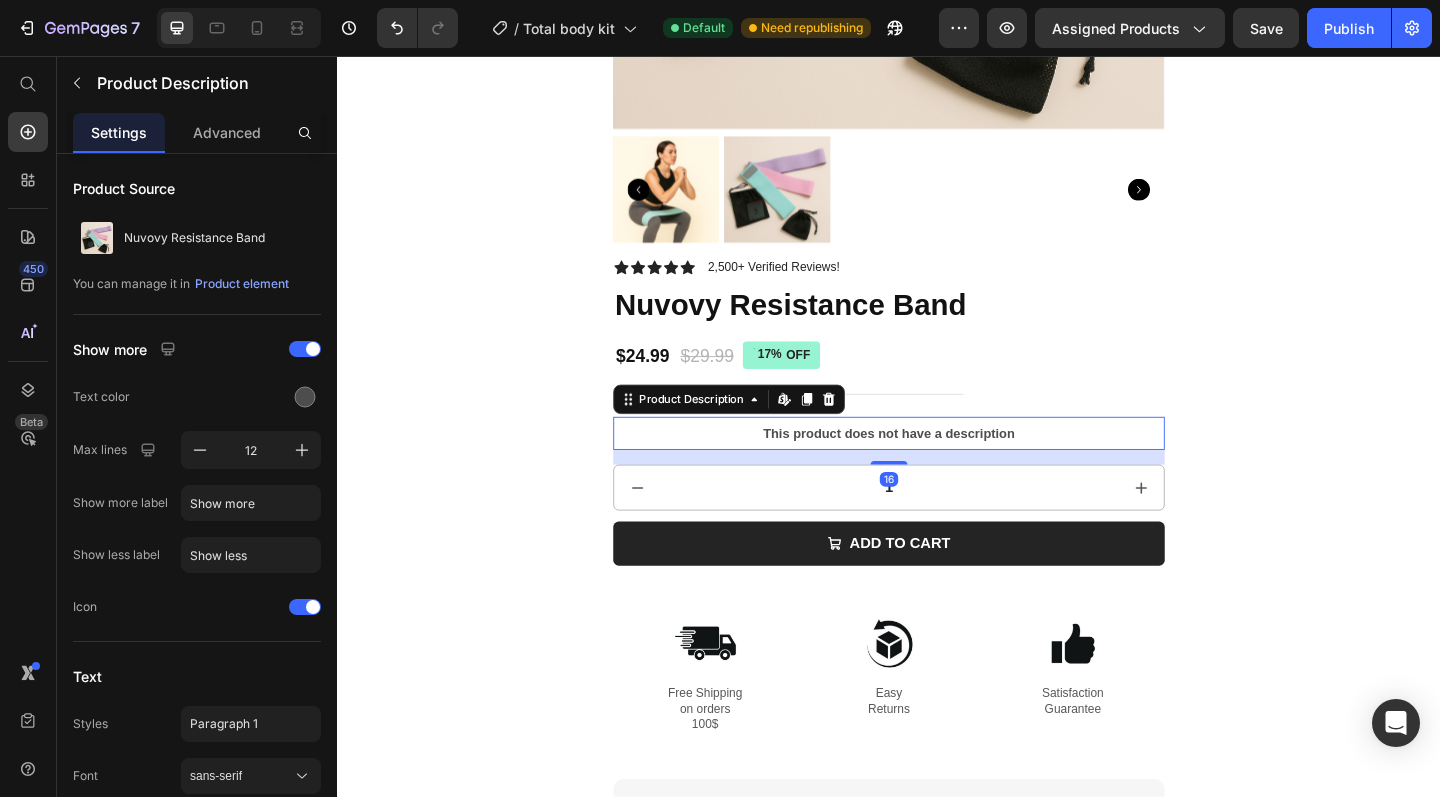 click on "This product does not have a description" at bounding box center [937, 467] 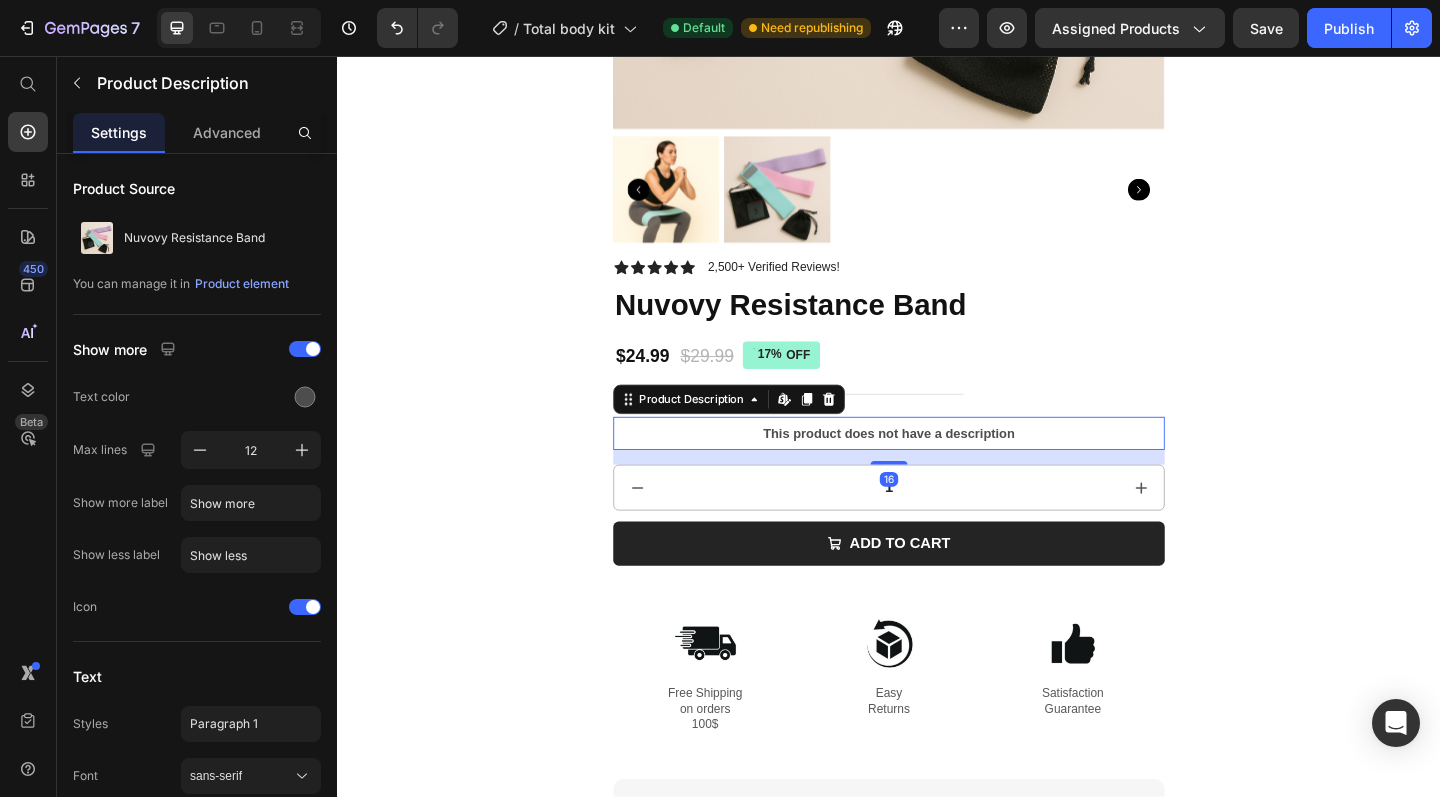 click on "This product does not have a description" at bounding box center [937, 467] 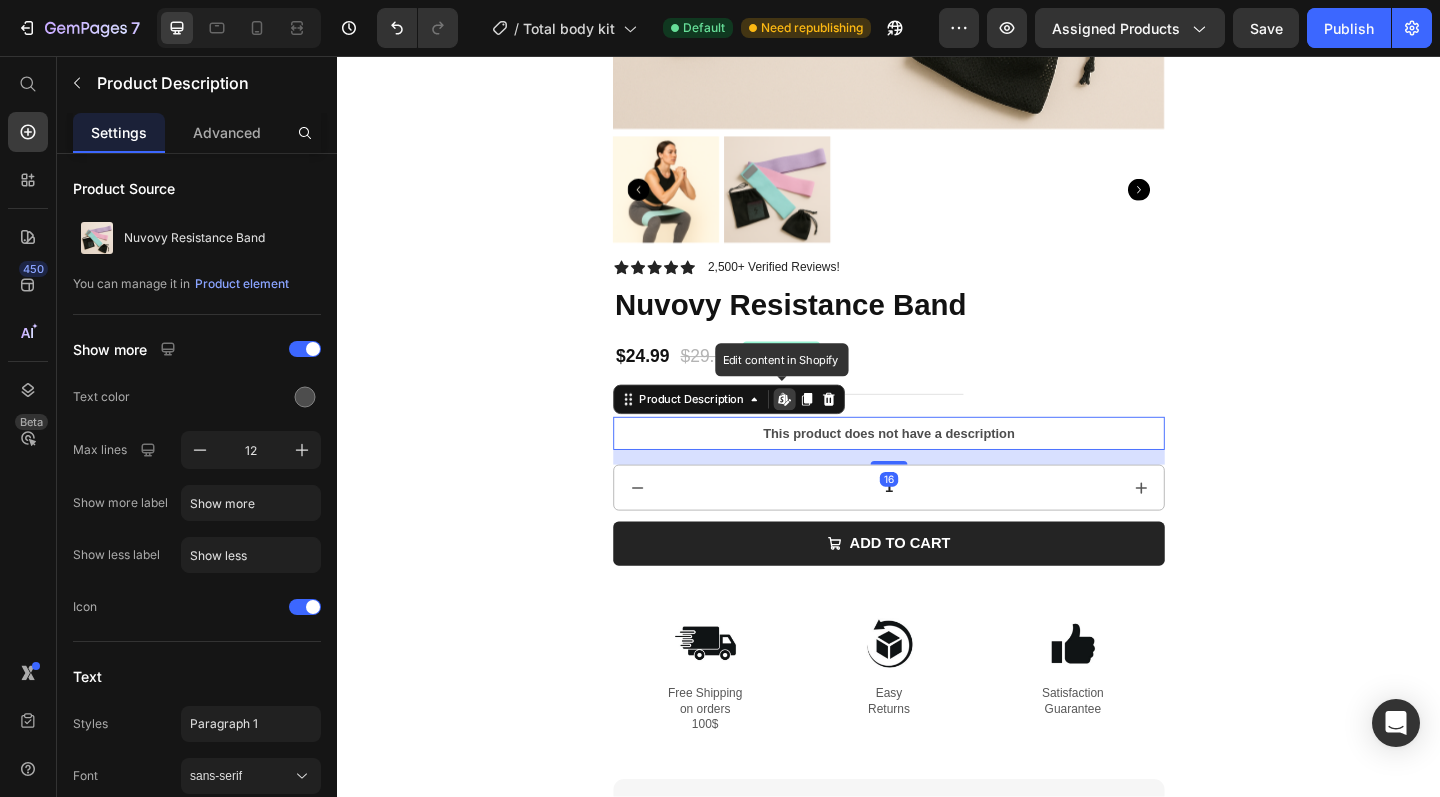 click on "This product does not have a description" at bounding box center [937, 467] 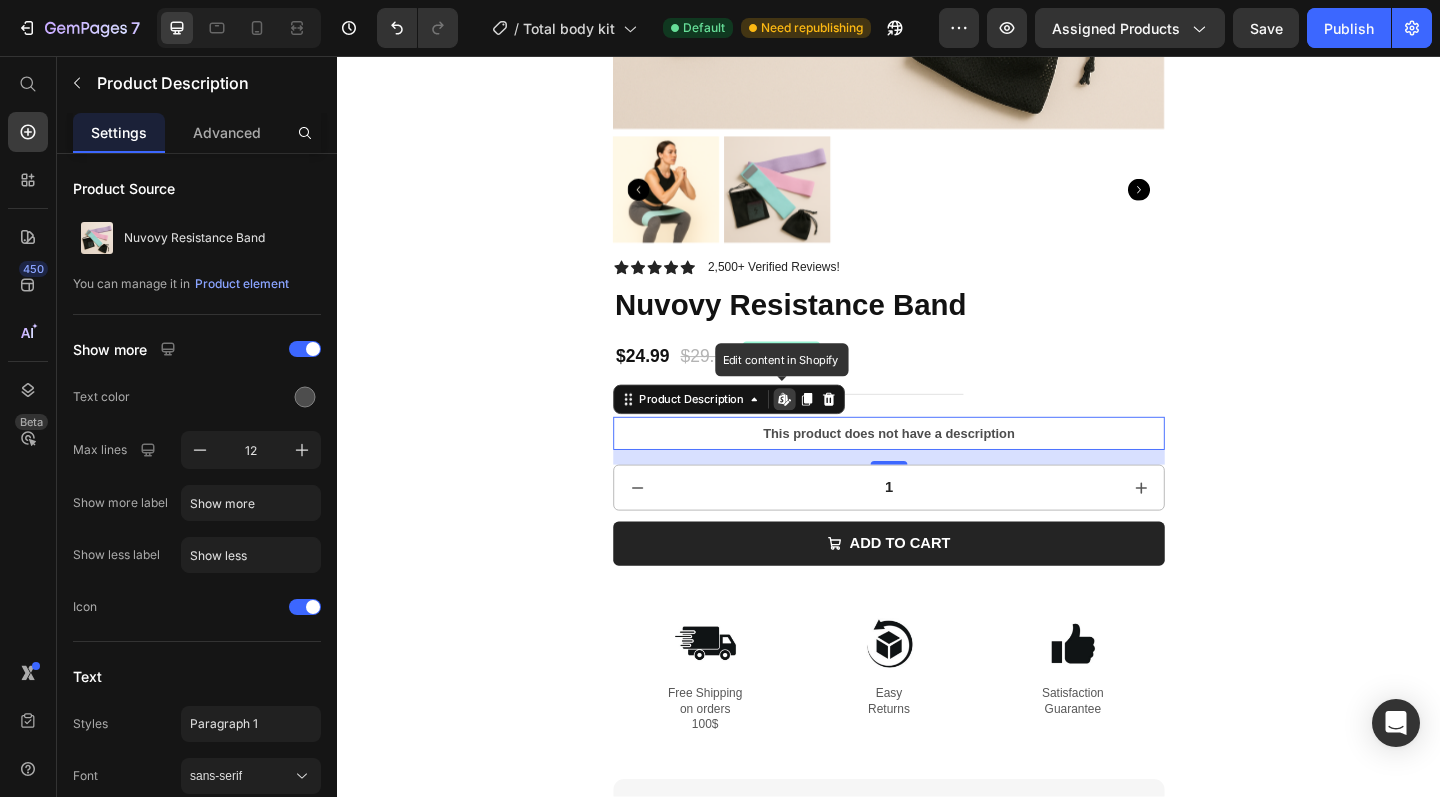 click on "This product does not have a description" at bounding box center [937, 467] 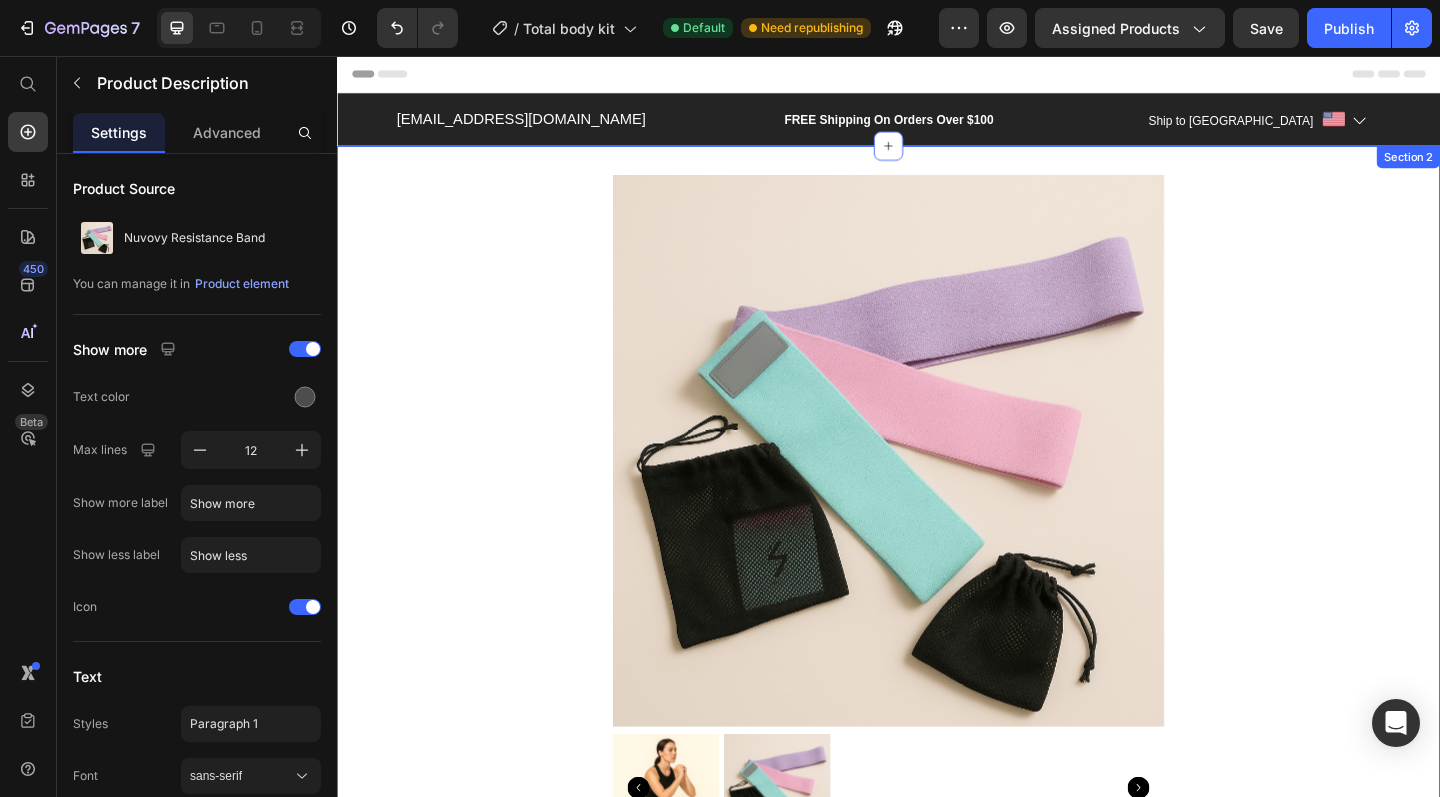 scroll, scrollTop: 0, scrollLeft: 0, axis: both 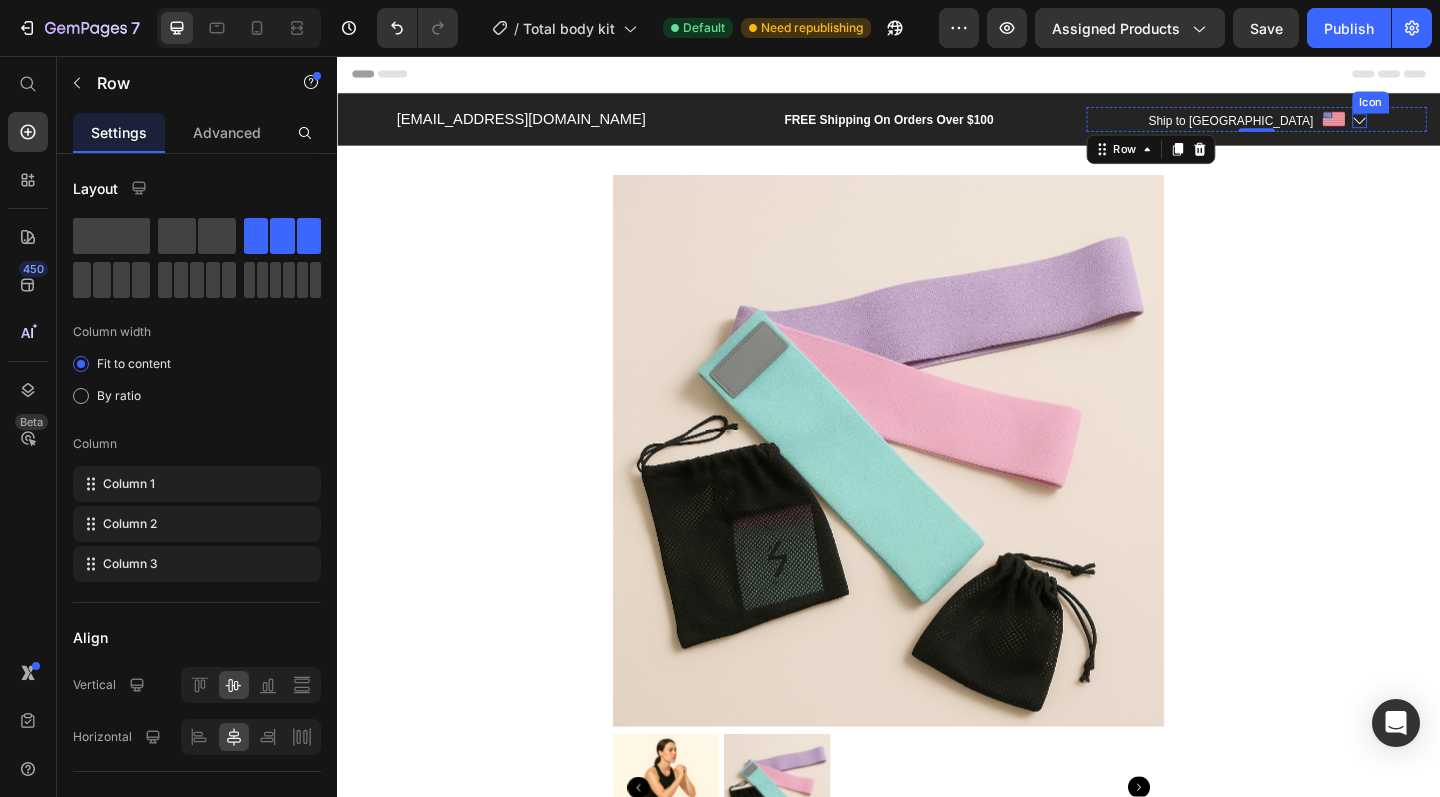 click on "Icon" at bounding box center (1449, 127) 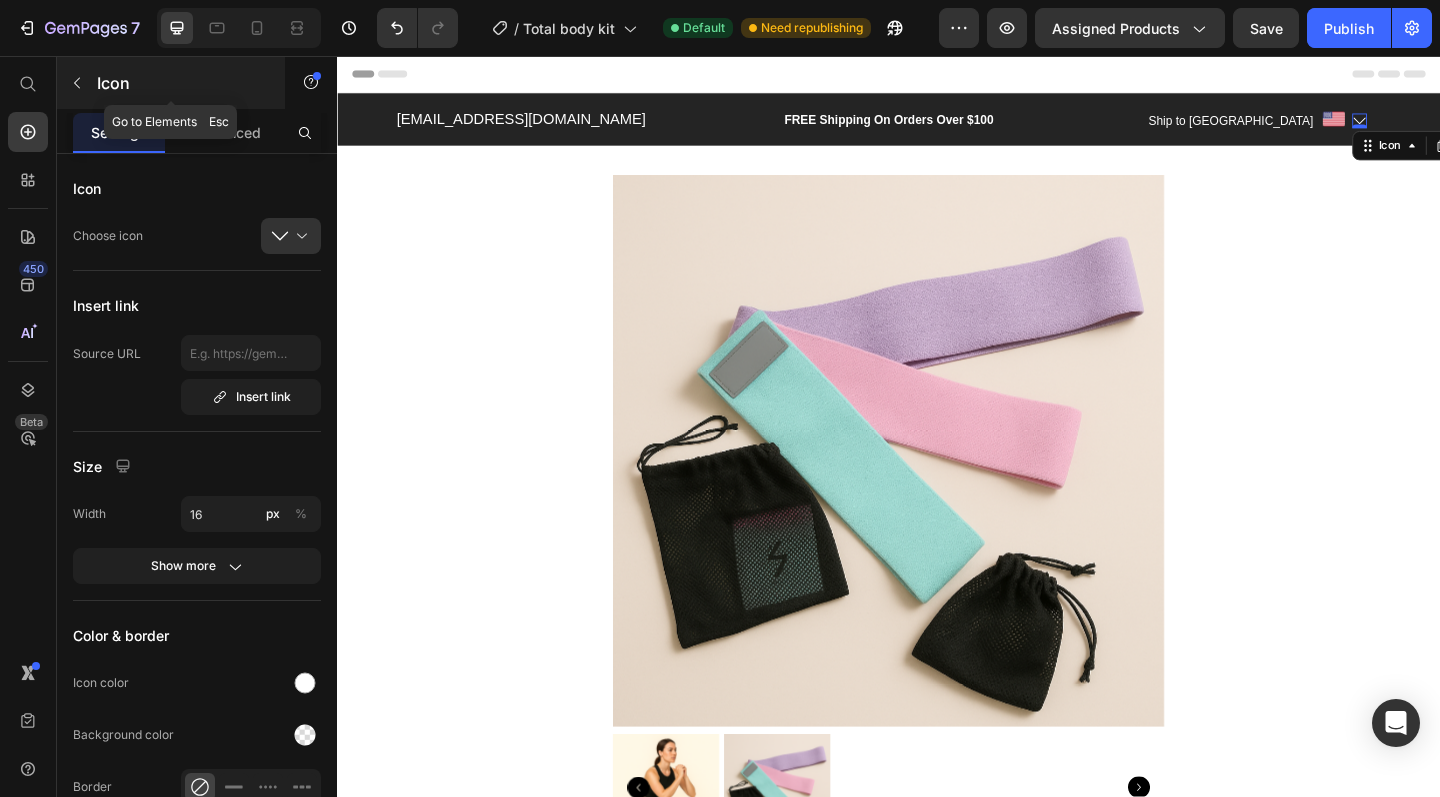 click at bounding box center [77, 83] 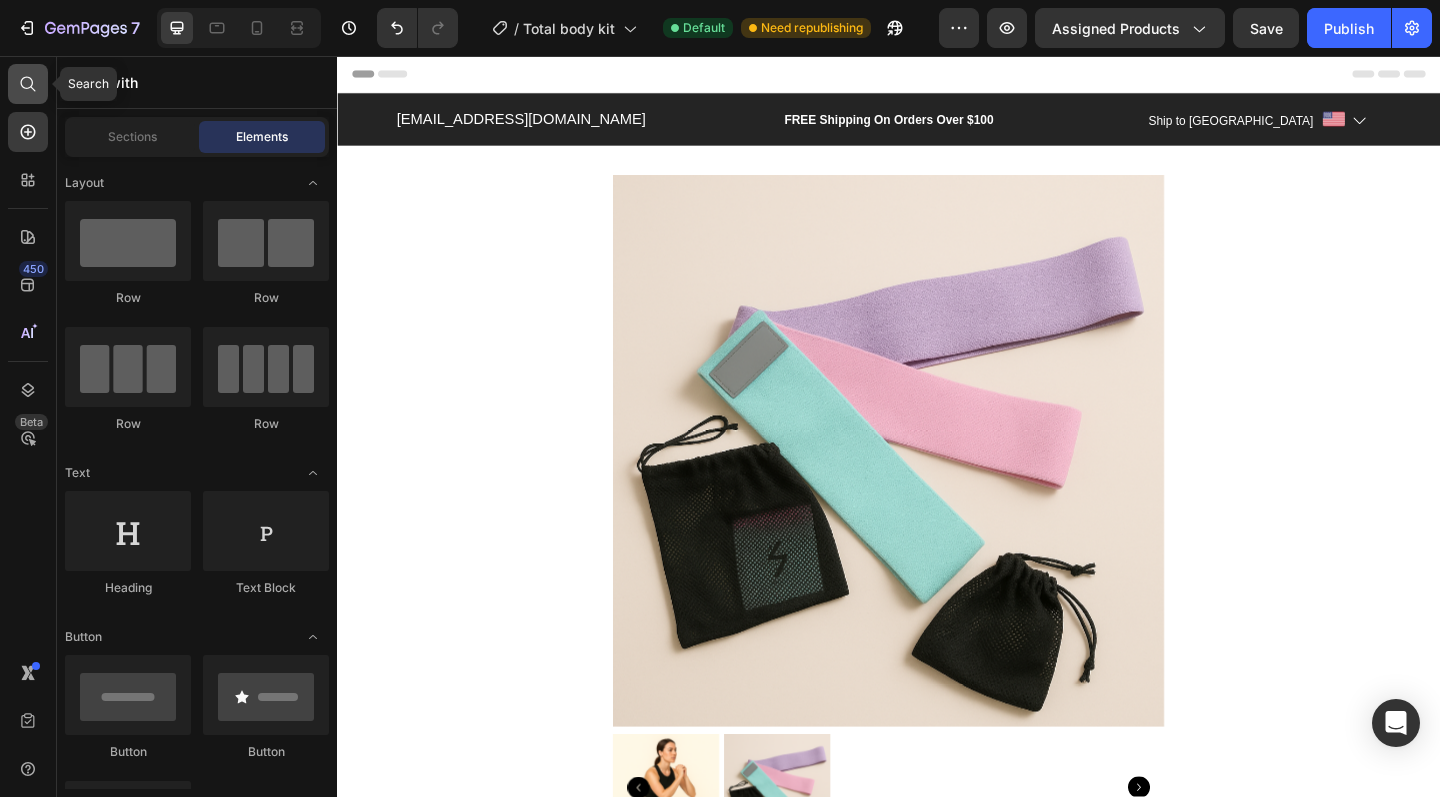 click 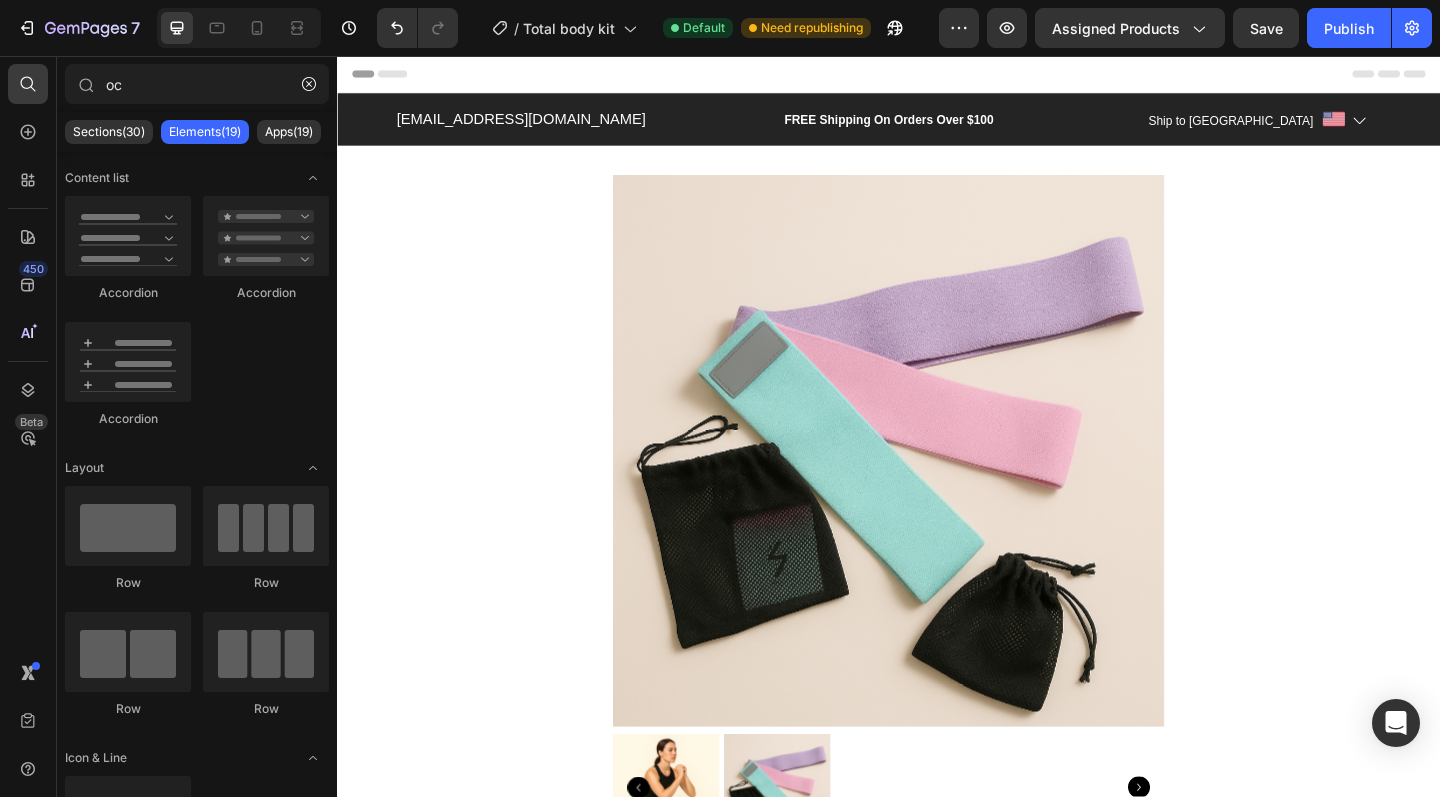 type on "o" 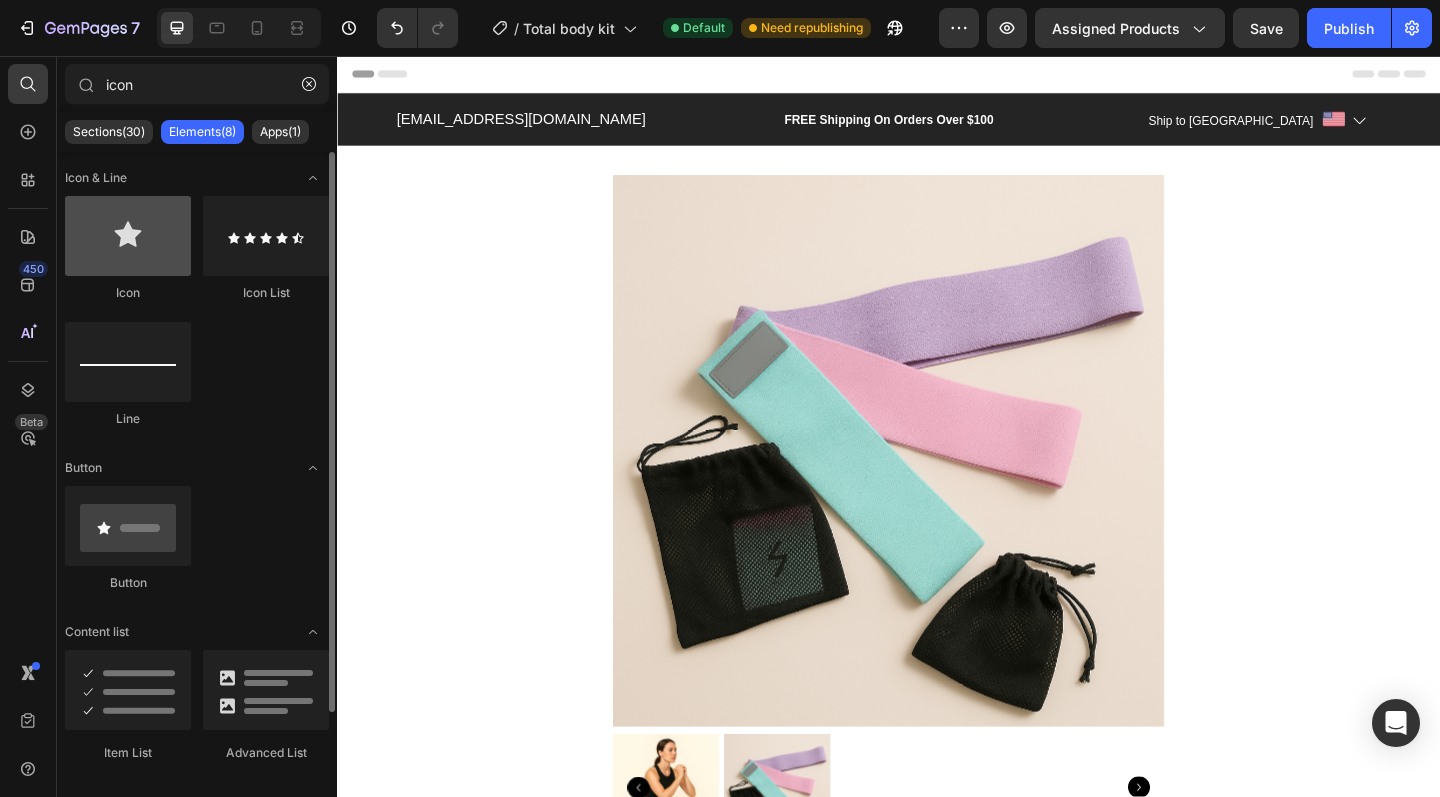 type on "icon" 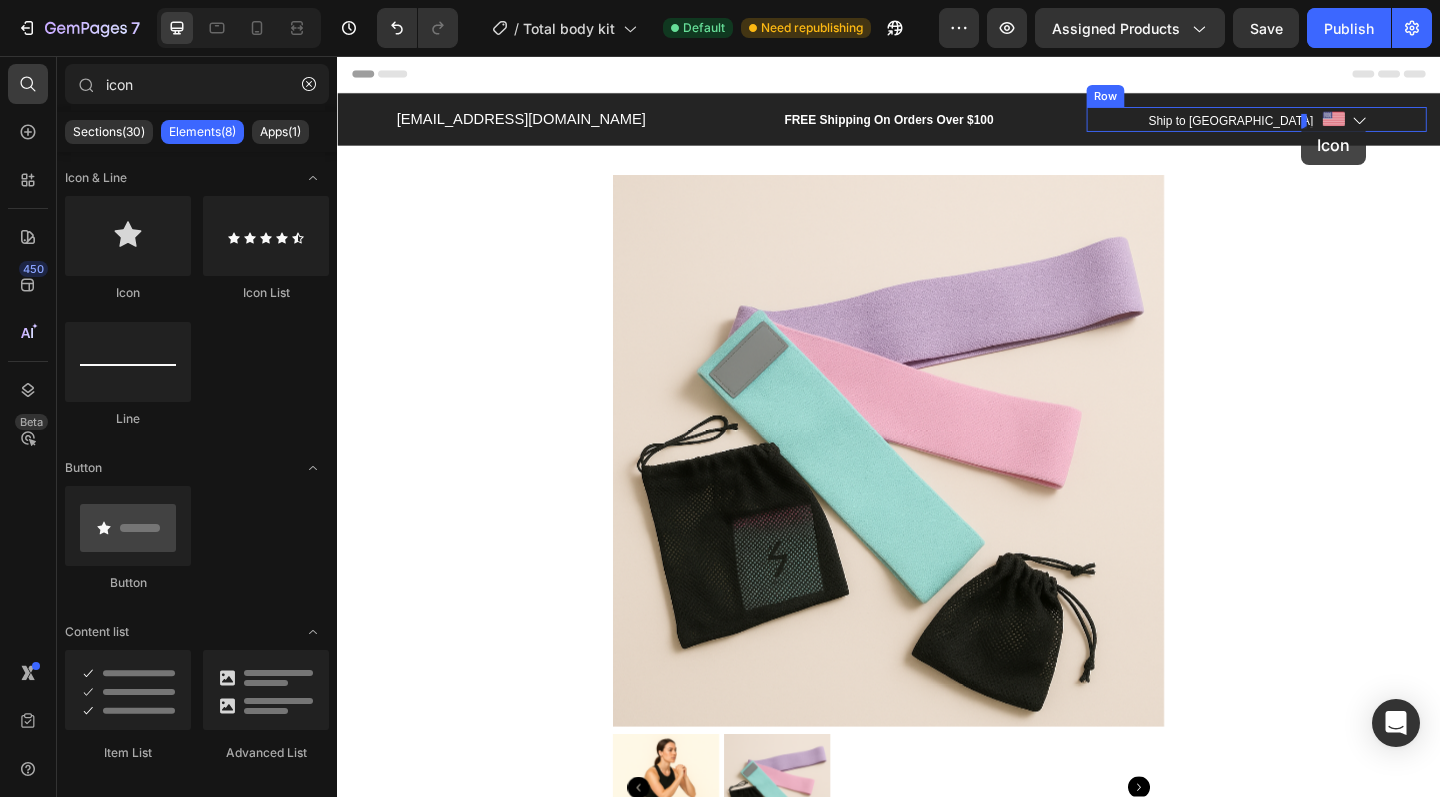 drag, startPoint x: 467, startPoint y: 287, endPoint x: 1386, endPoint y: 132, distance: 931.9796 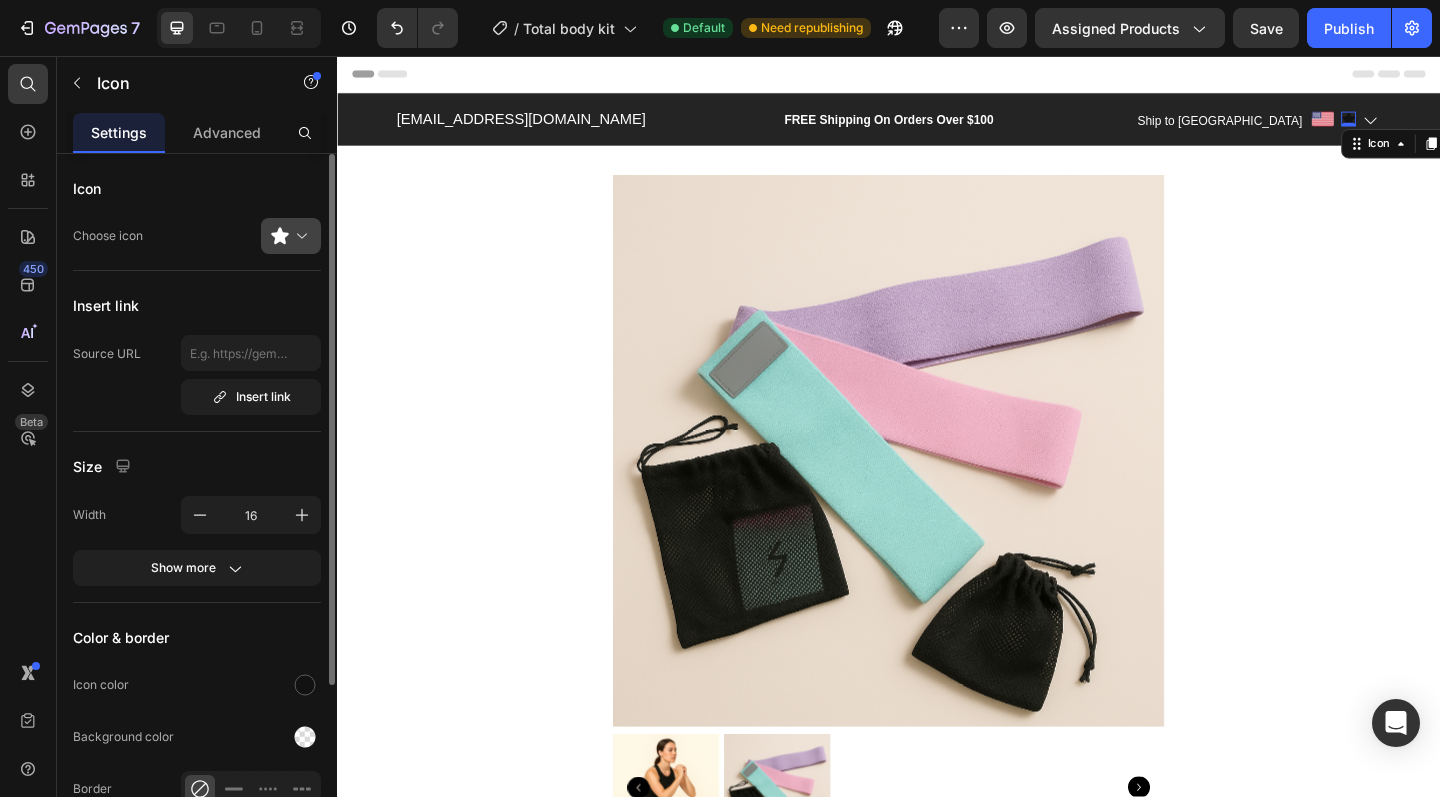 click at bounding box center (299, 236) 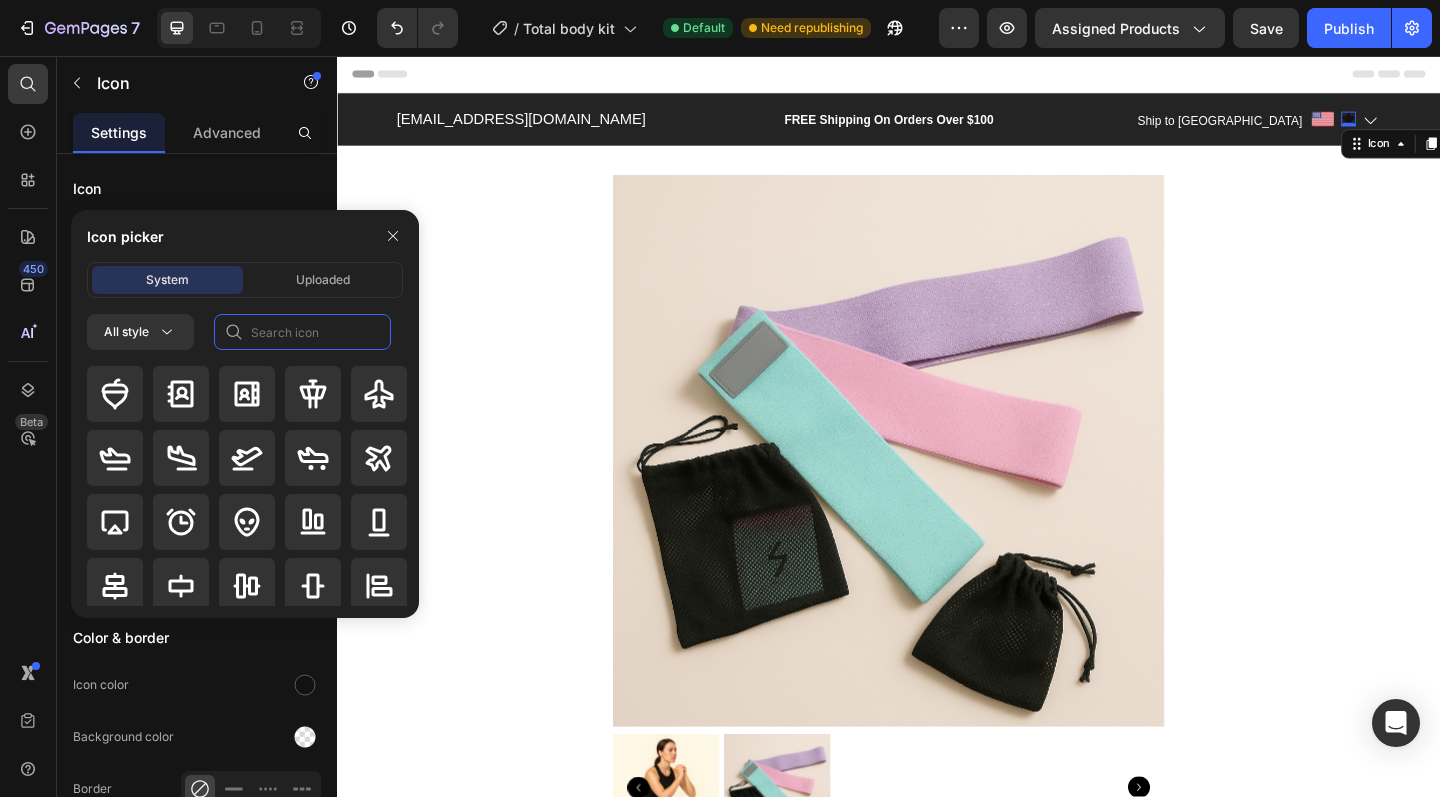 click 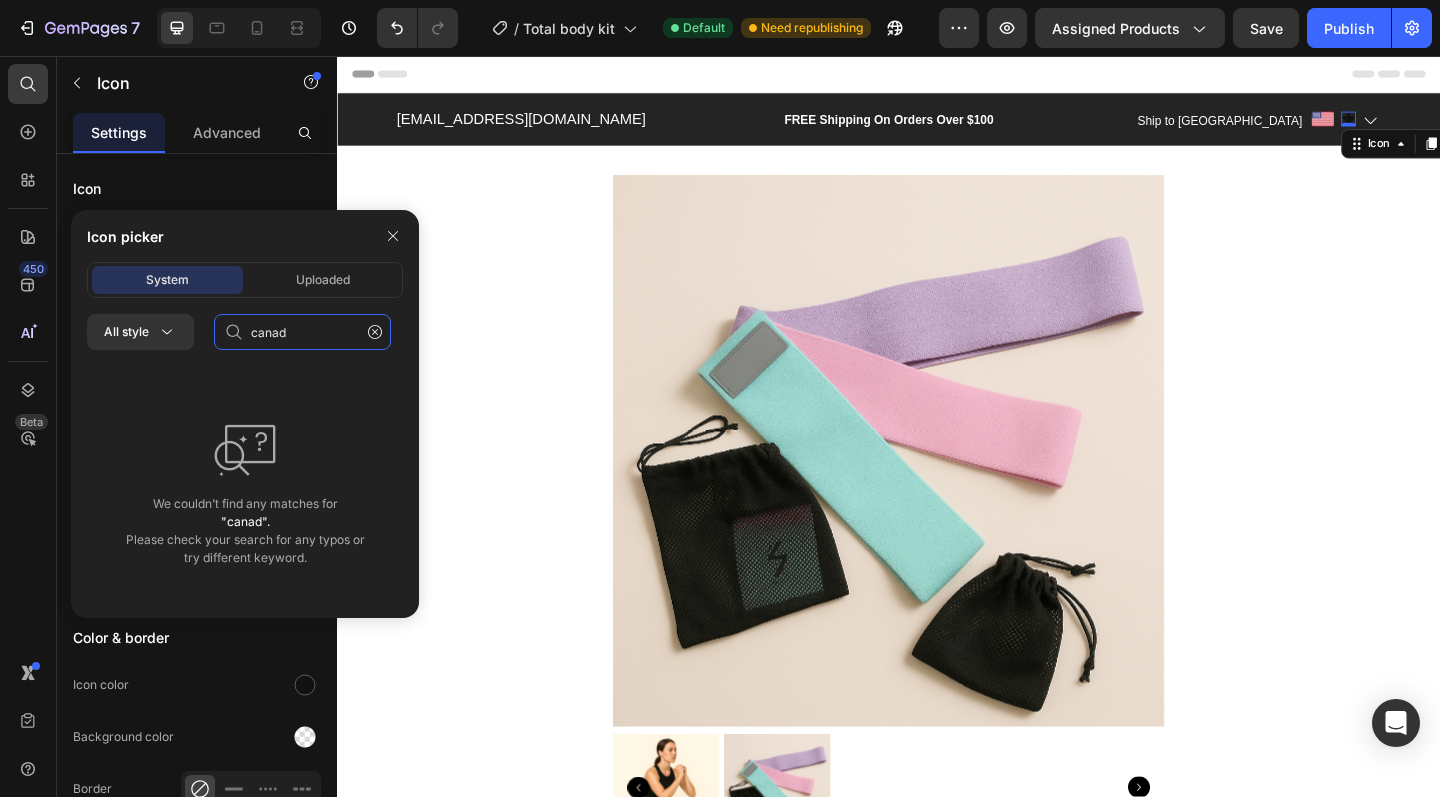 type on "[GEOGRAPHIC_DATA]" 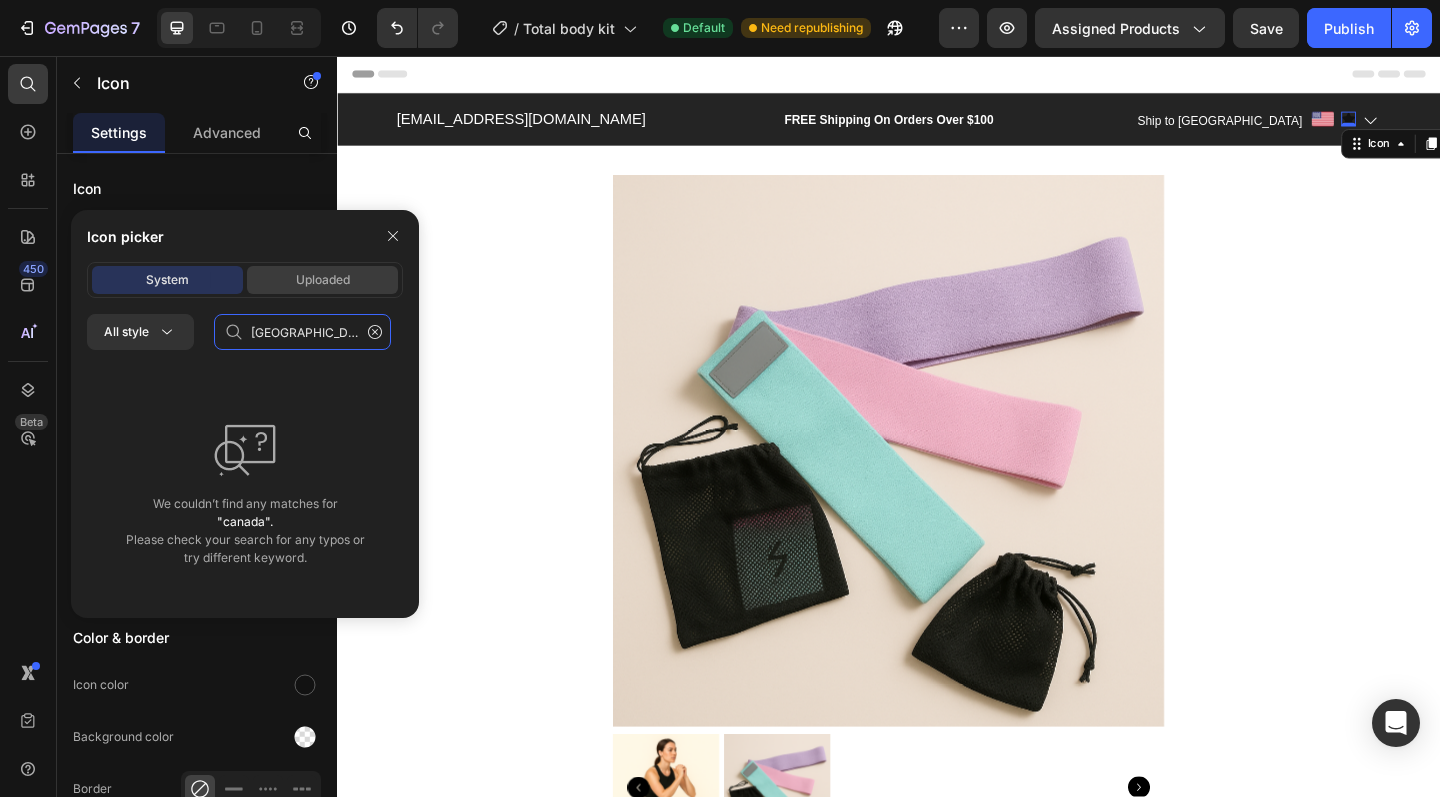 click on "Uploaded" at bounding box center (322, 280) 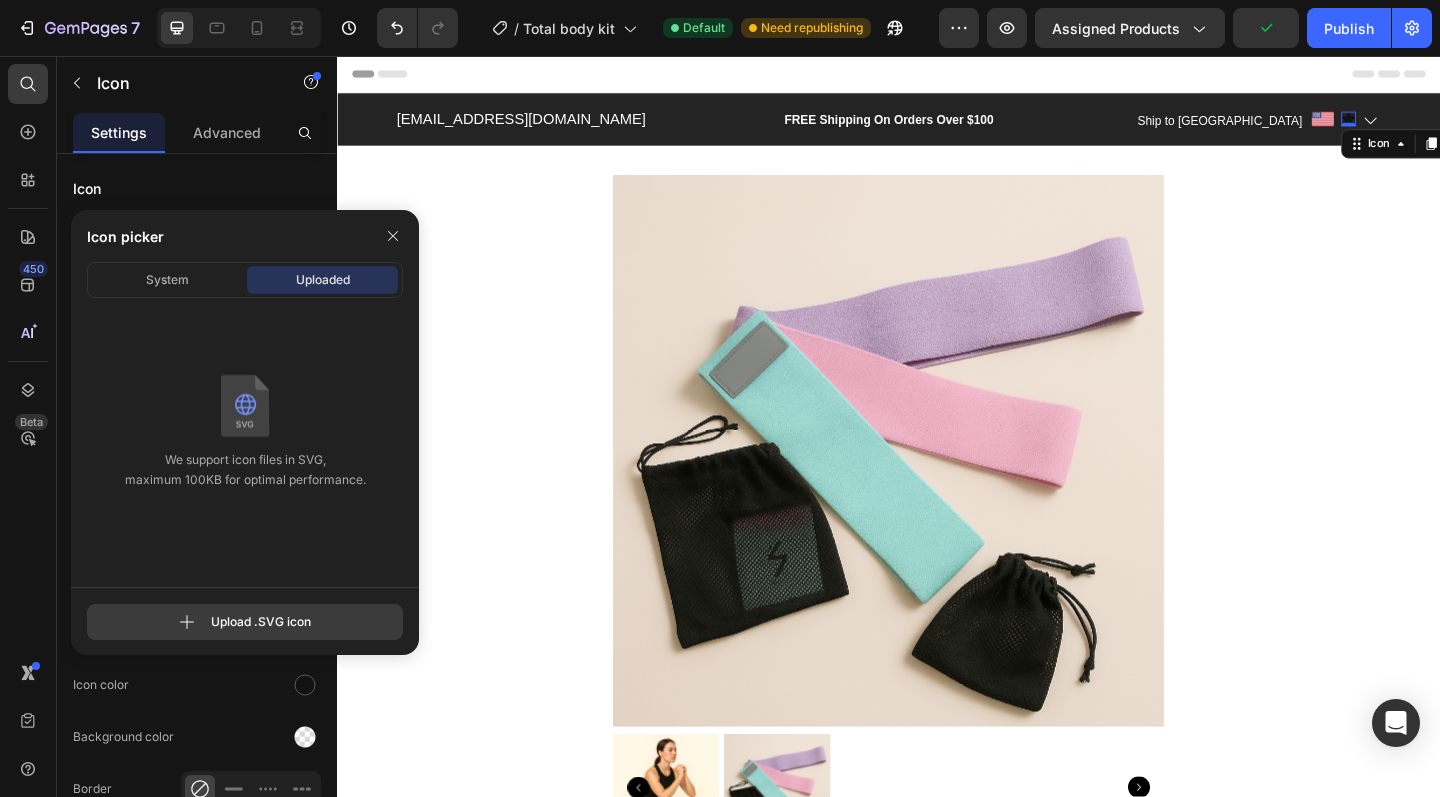 click 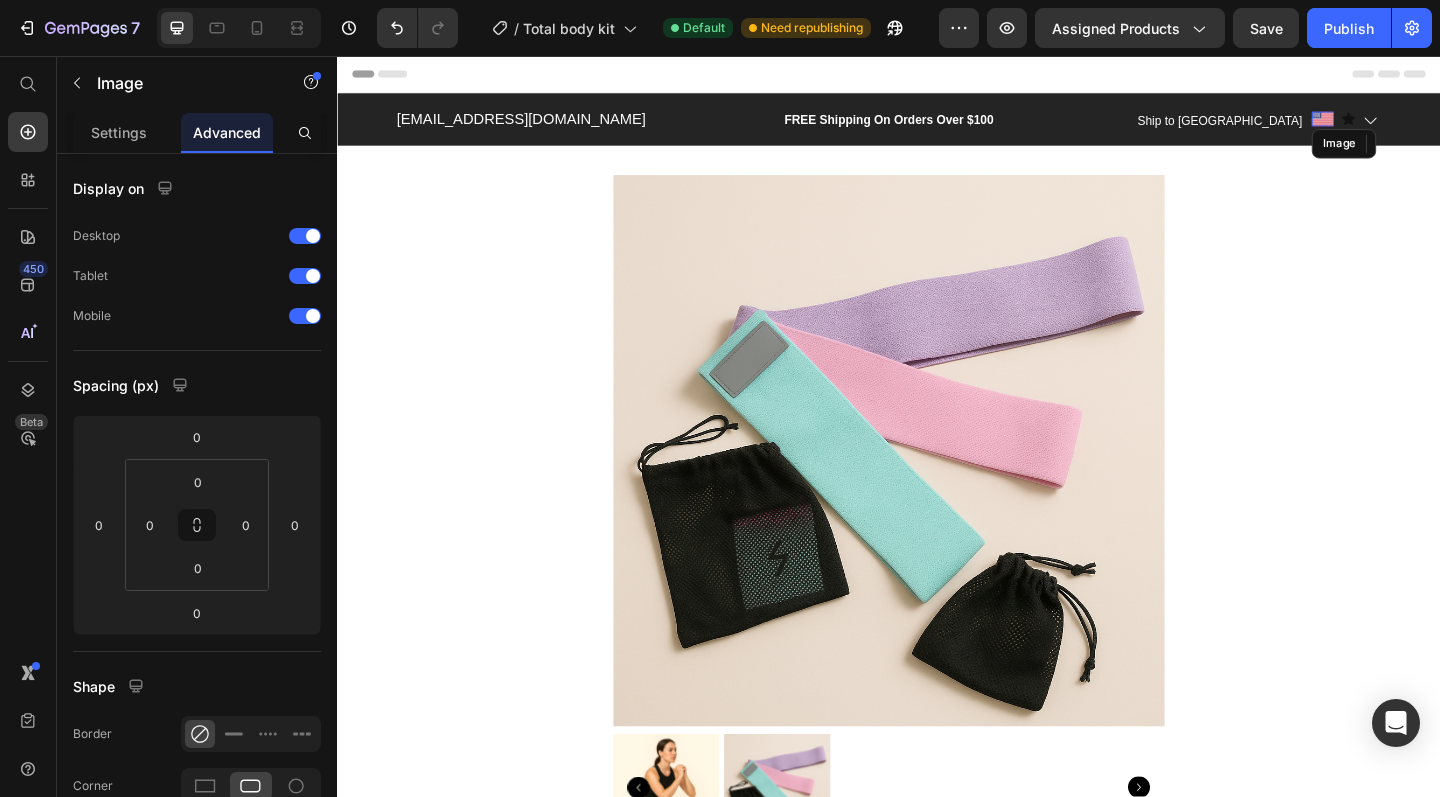 click at bounding box center (1409, 125) 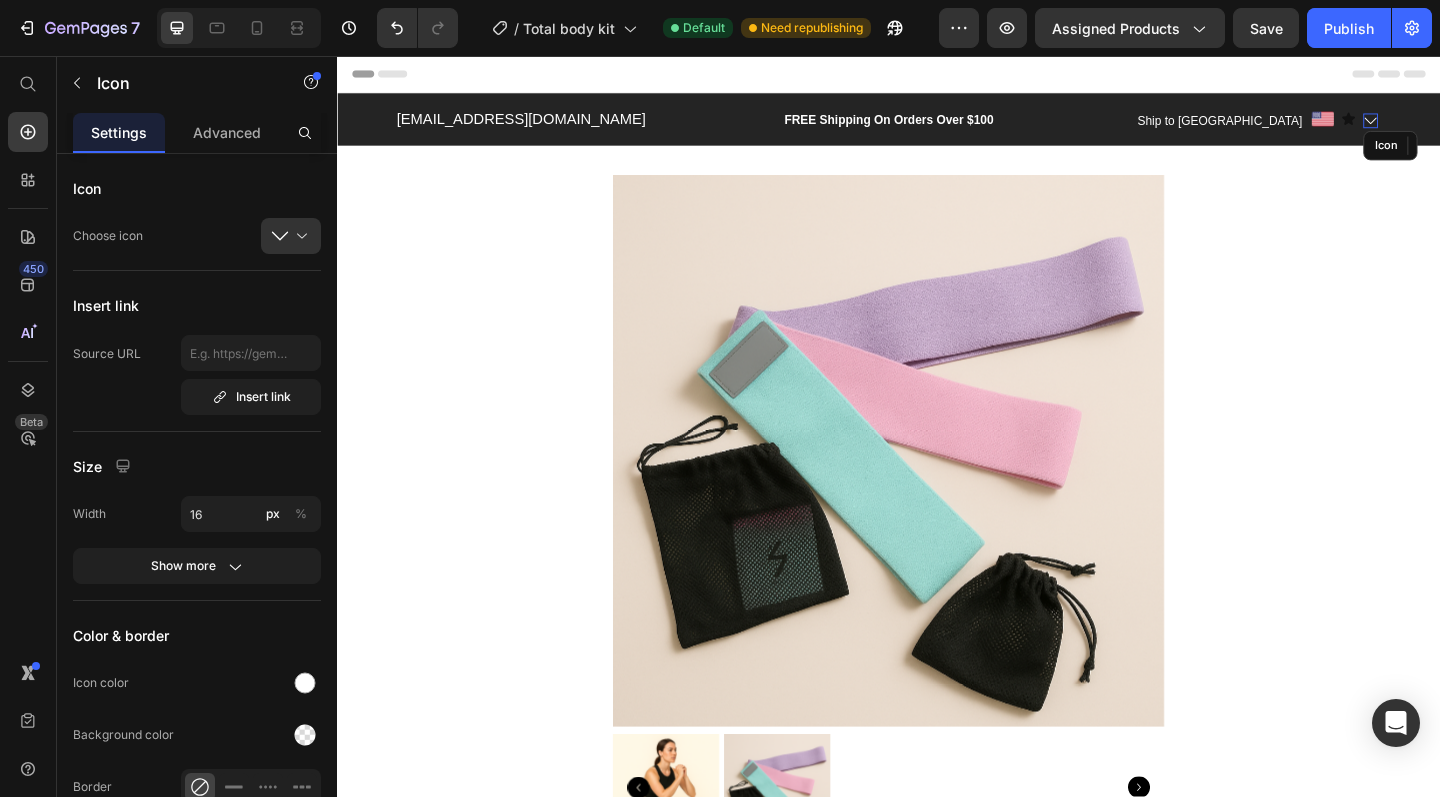 click at bounding box center (1461, 127) 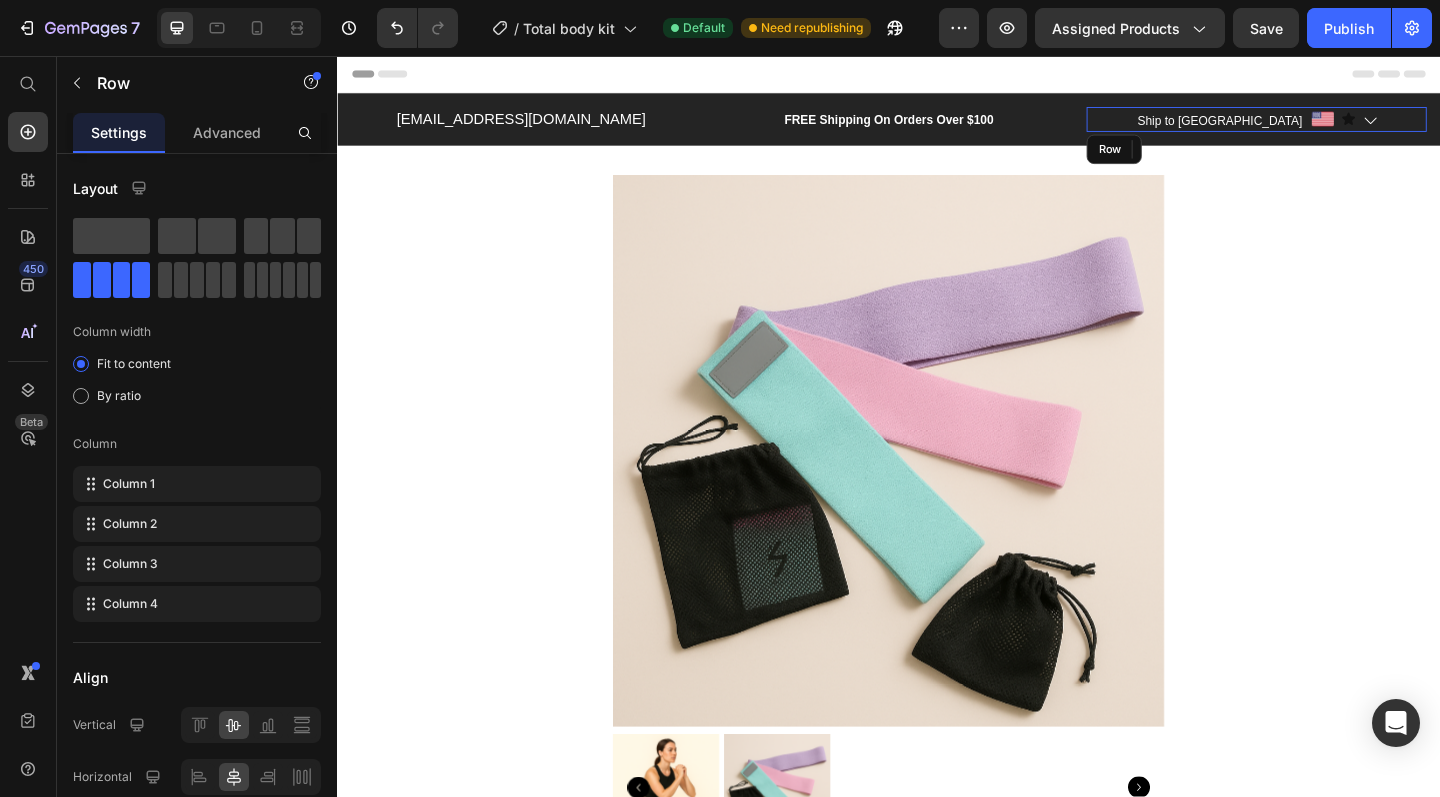 click on "Ship to [GEOGRAPHIC_DATA] Text block Image
Icon
Icon   0 Row" at bounding box center (1337, 126) 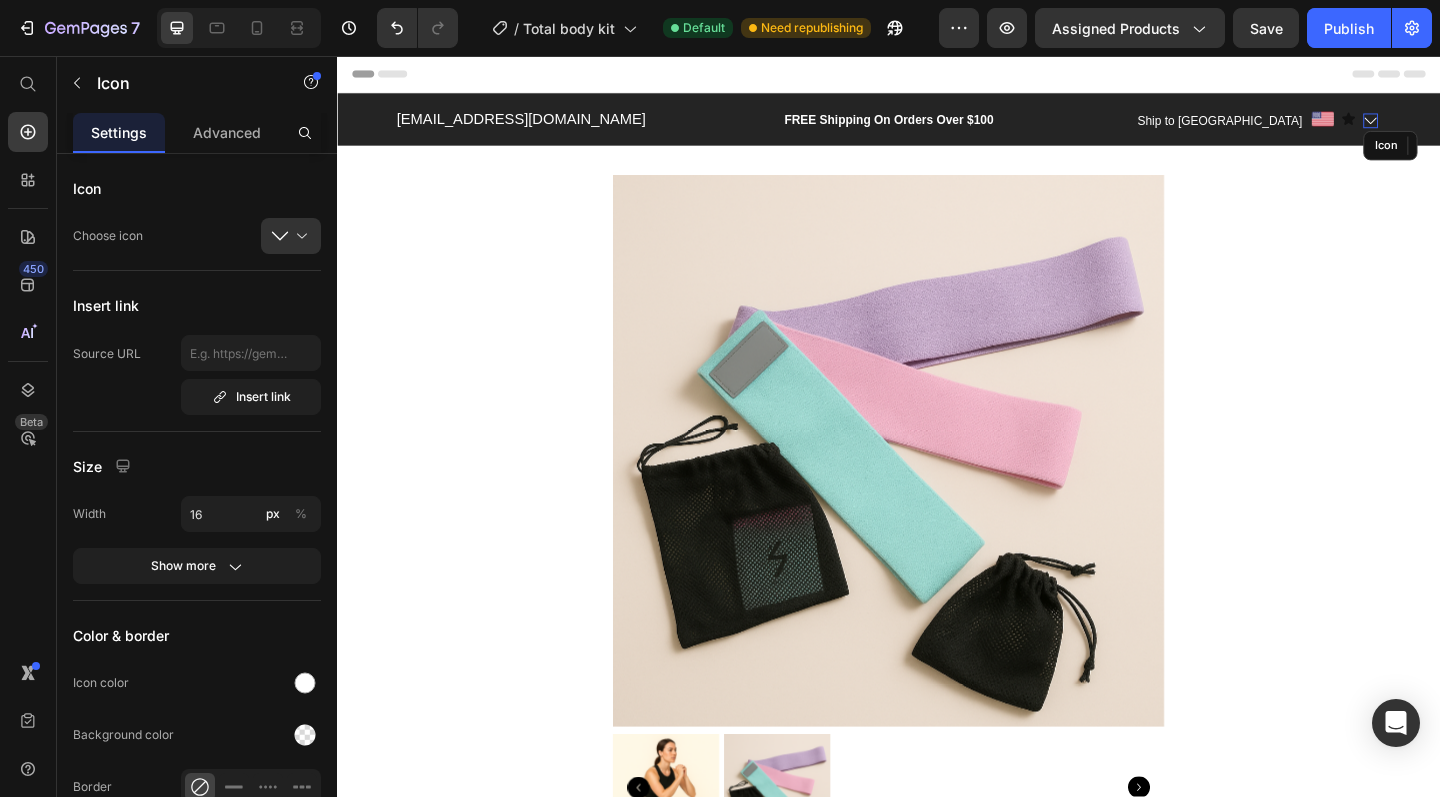 click 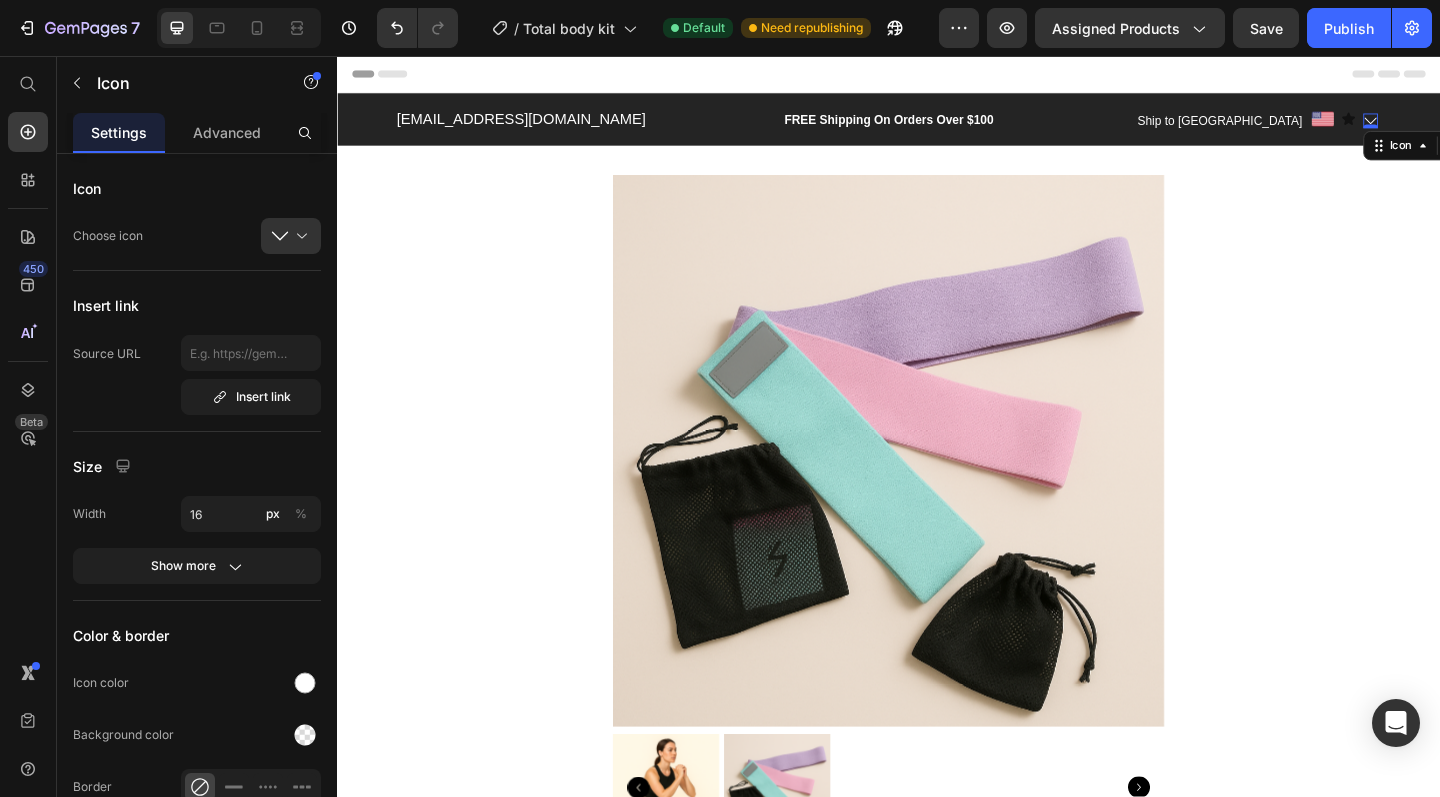 click 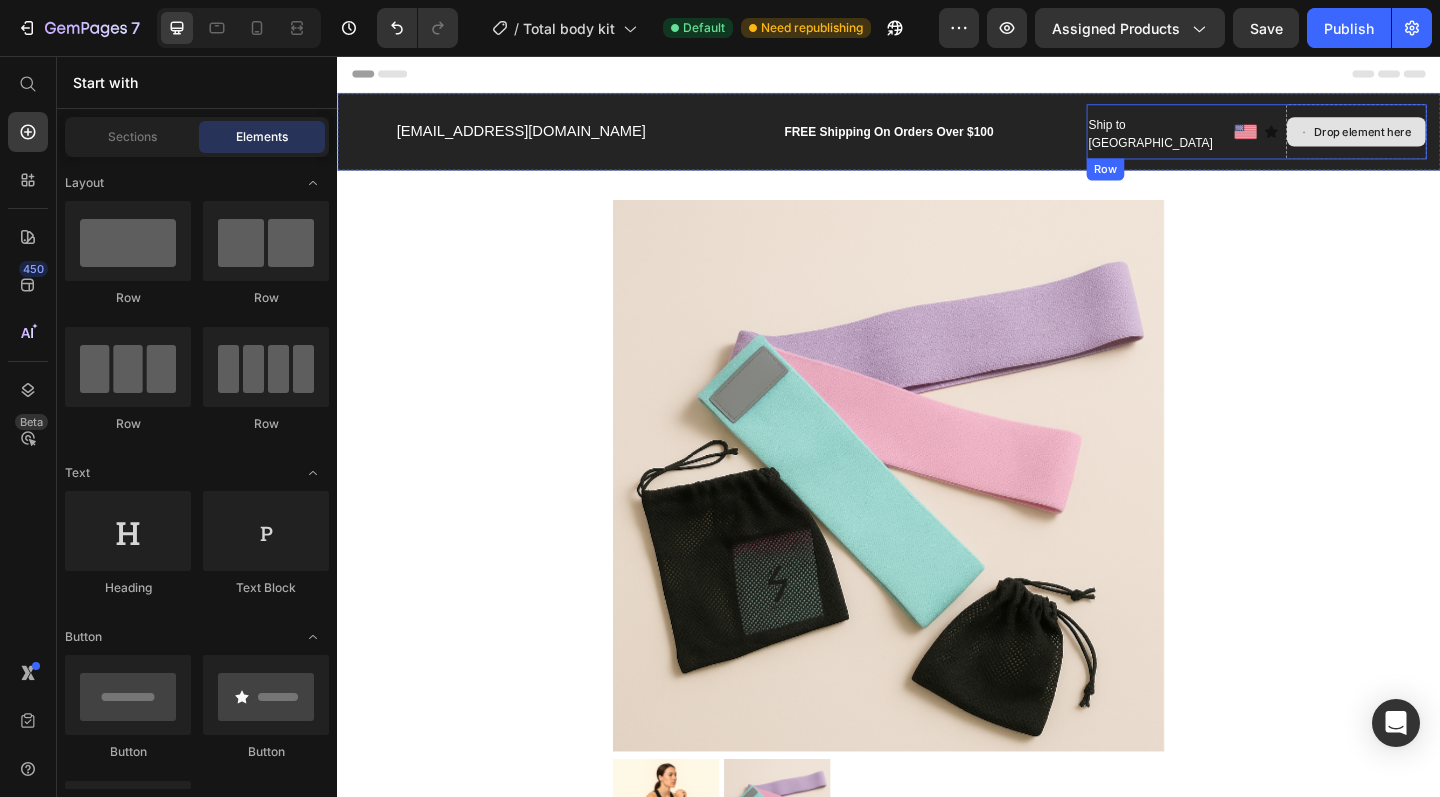 click on "Drop element here" at bounding box center [1445, 139] 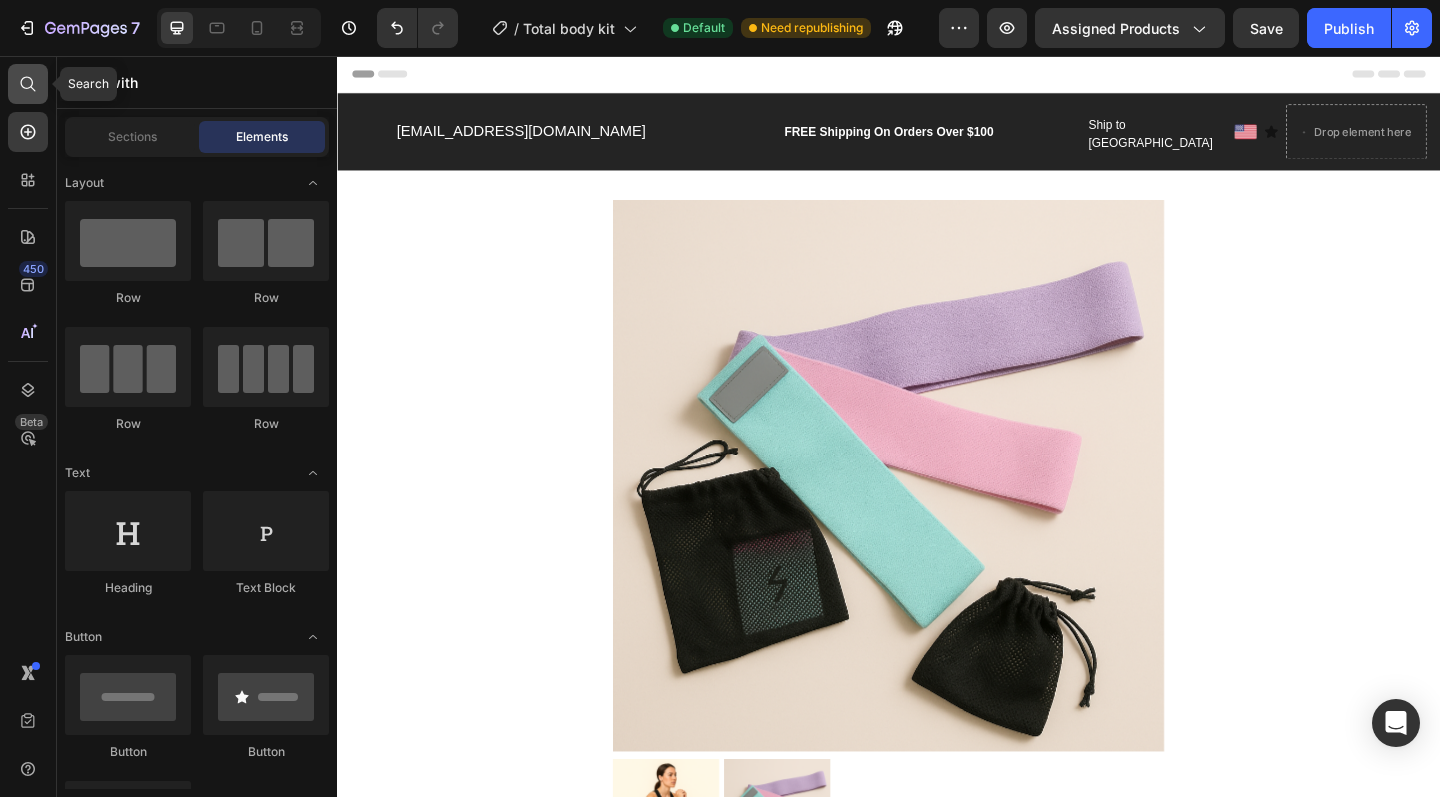 click 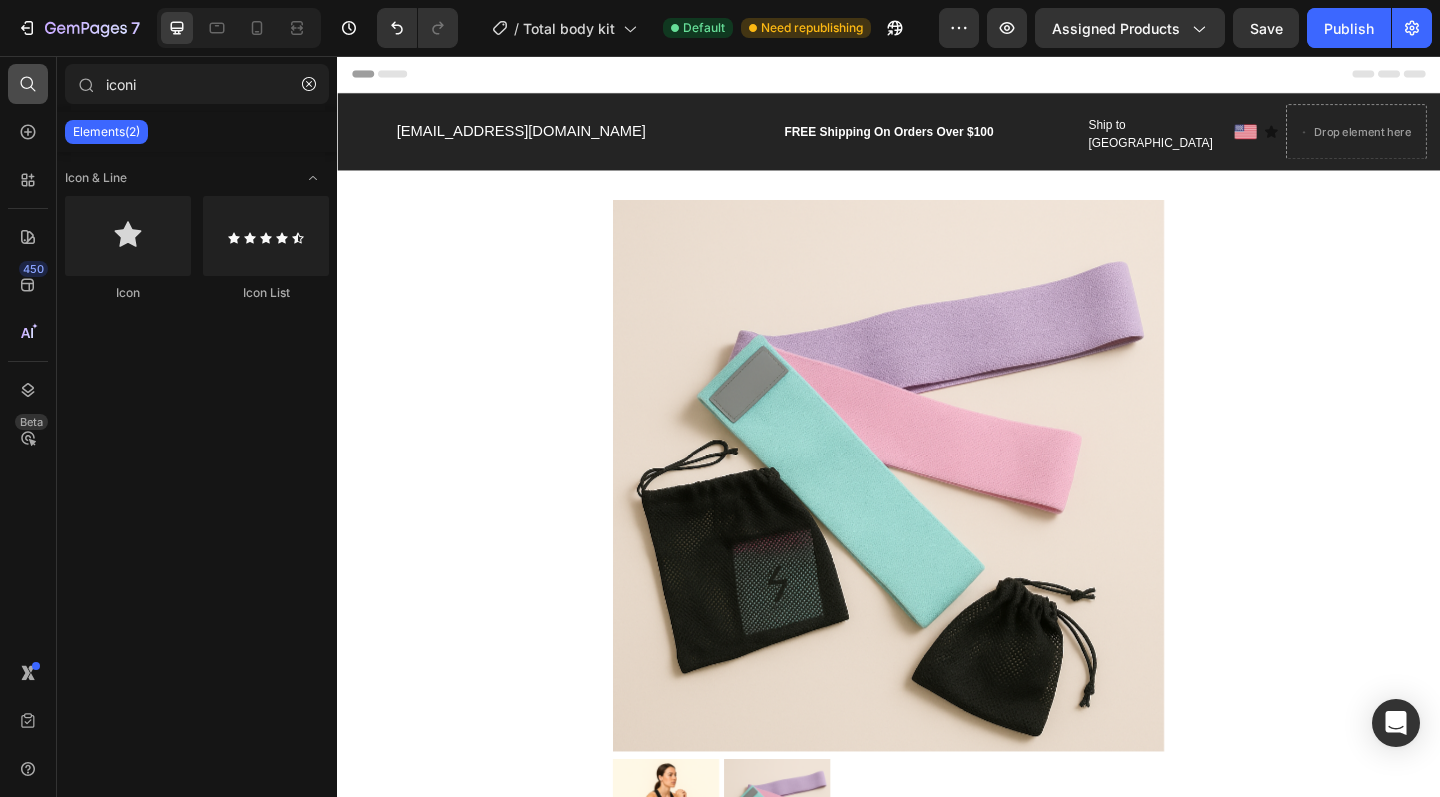 type on "icon" 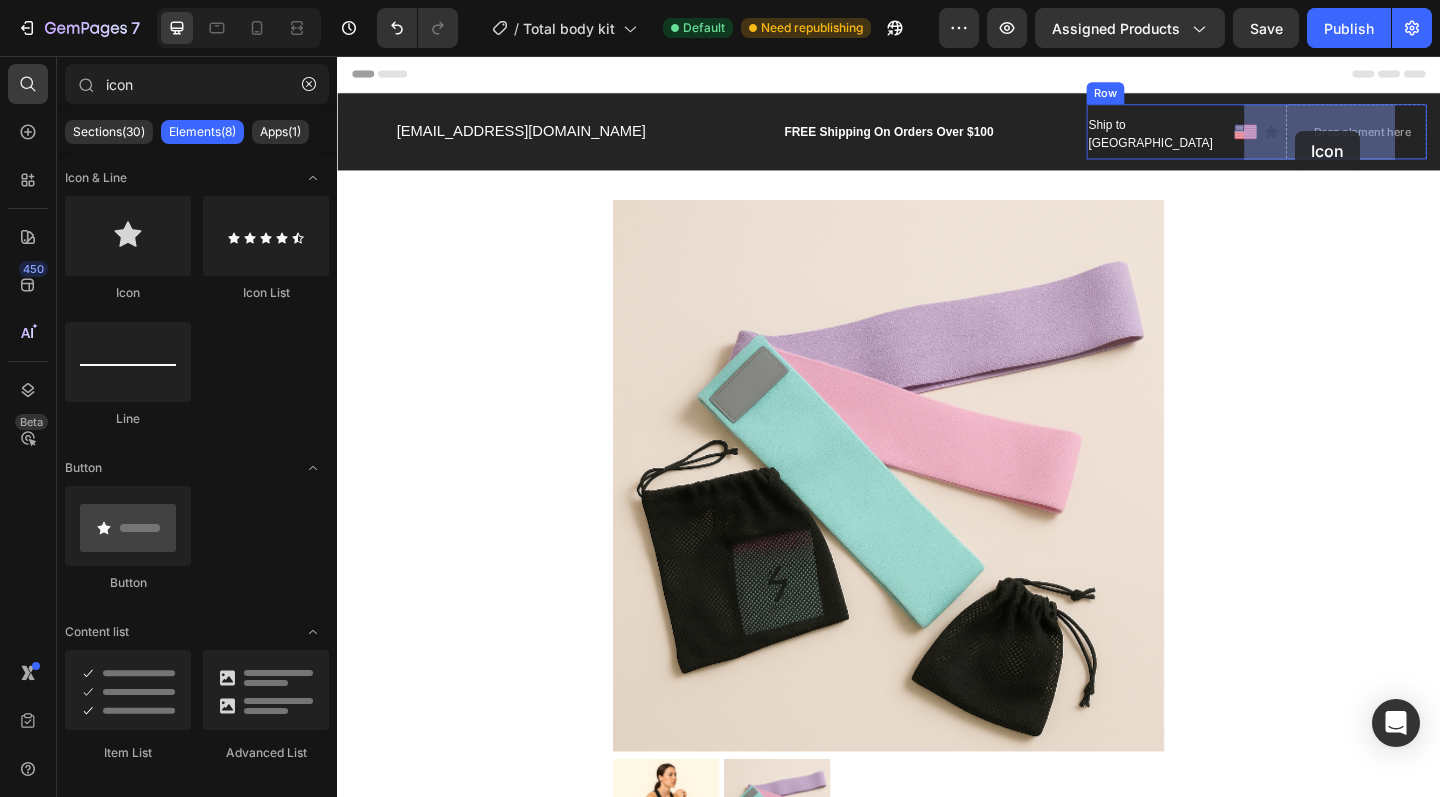 drag, startPoint x: 456, startPoint y: 280, endPoint x: 1379, endPoint y: 138, distance: 933.8592 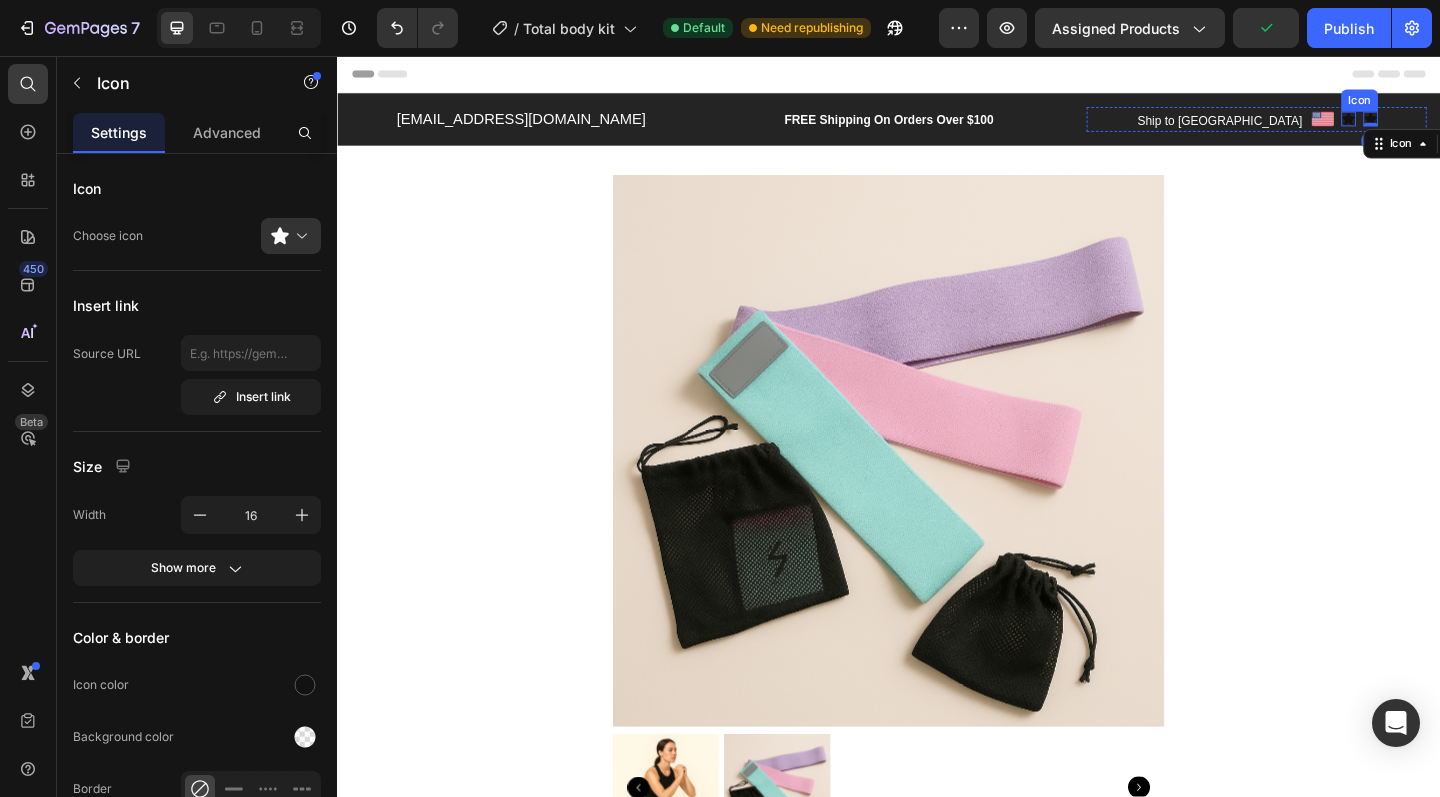 click on "Icon" at bounding box center (1437, 125) 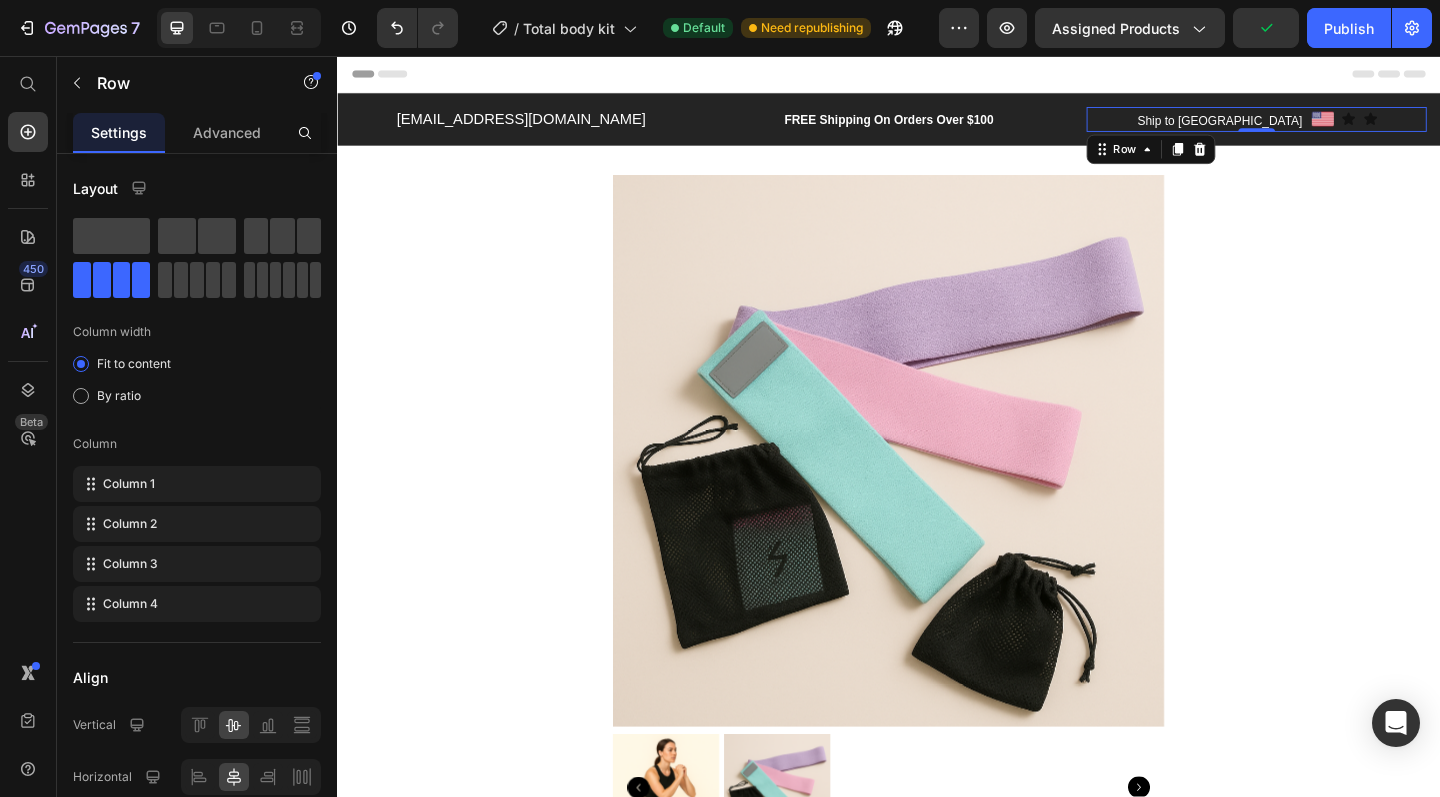 click on "Ship to [GEOGRAPHIC_DATA] Text block Image
Icon
Icon Row   0" at bounding box center [1337, 126] 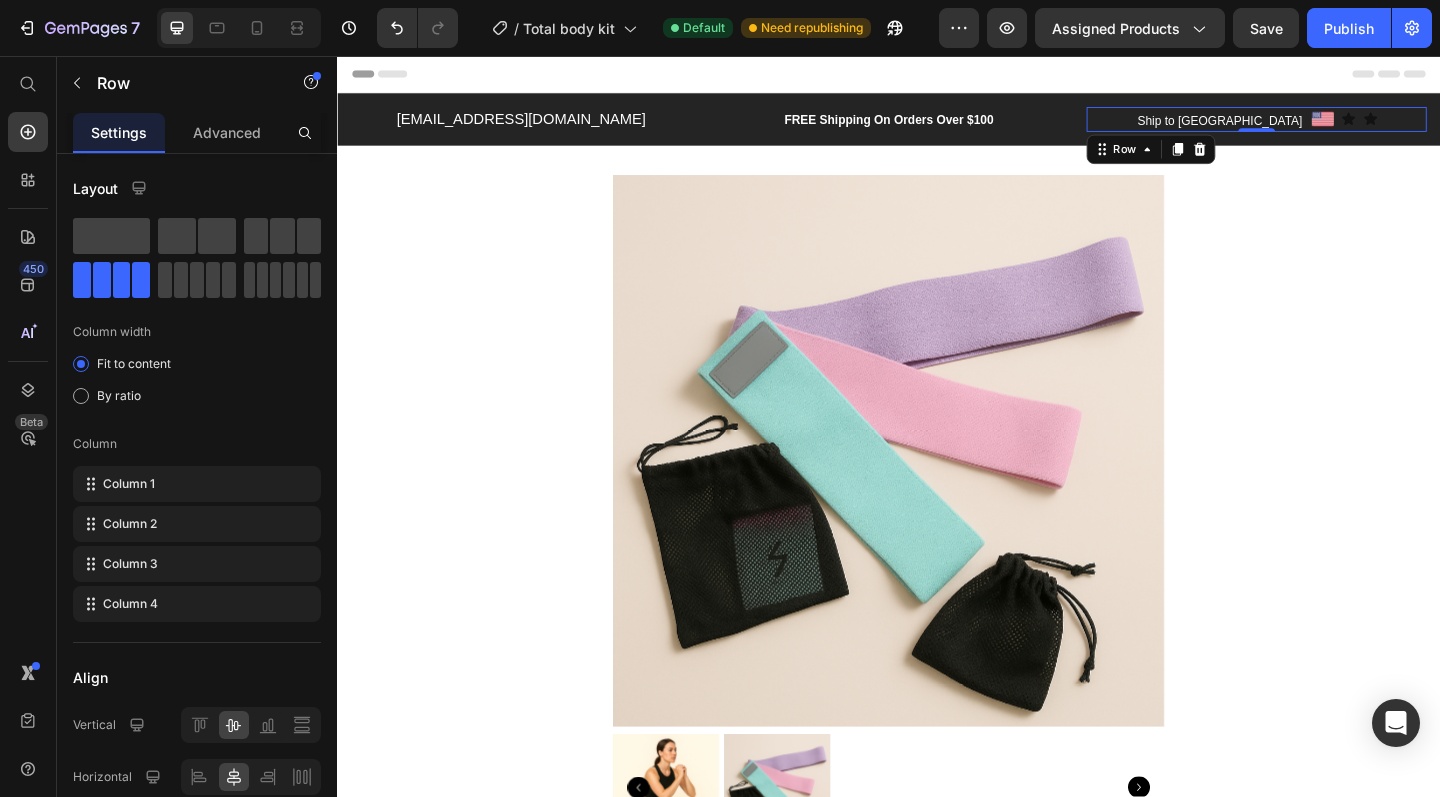 click on "Ship to [GEOGRAPHIC_DATA] Text block Image
Icon
Icon Row   0" at bounding box center [1337, 126] 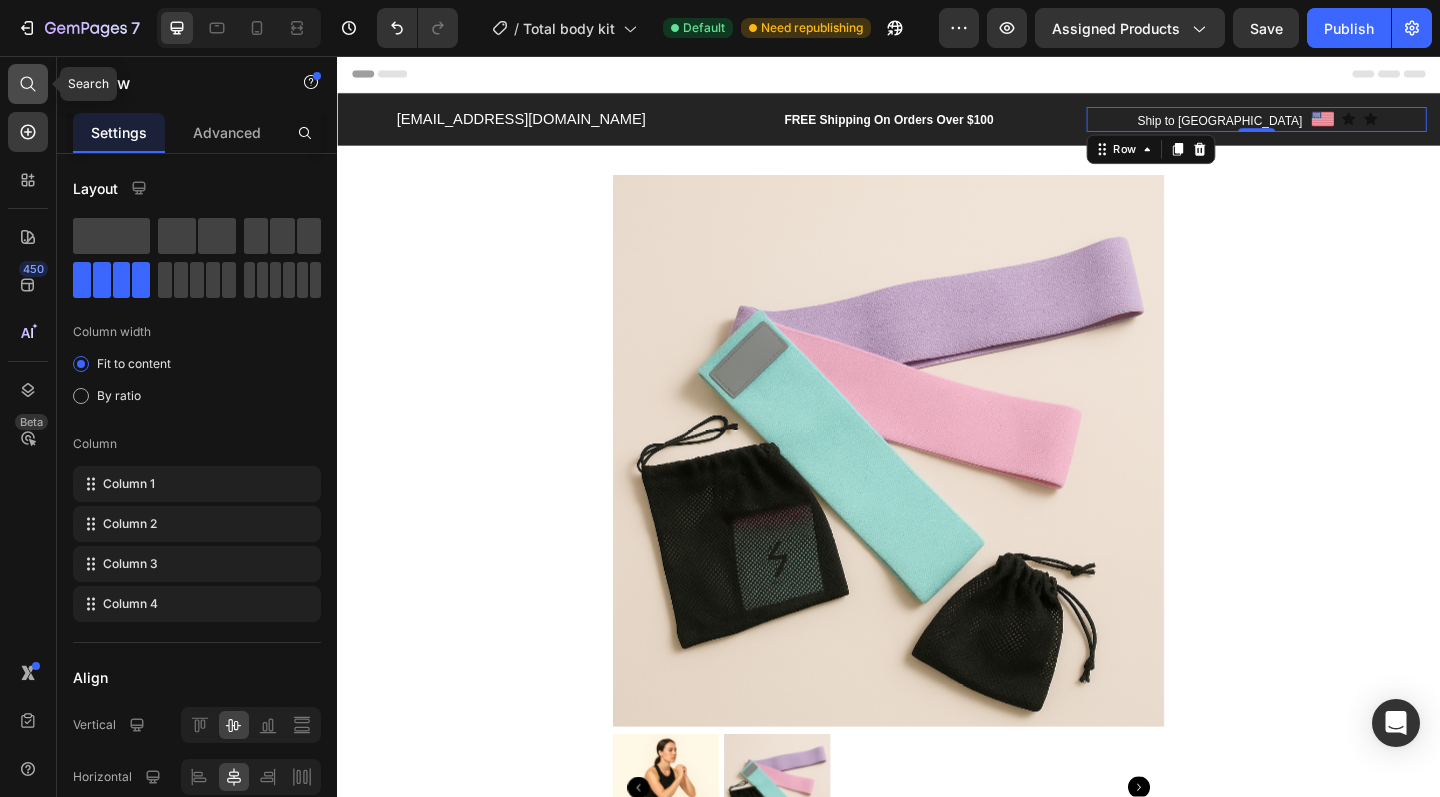 click 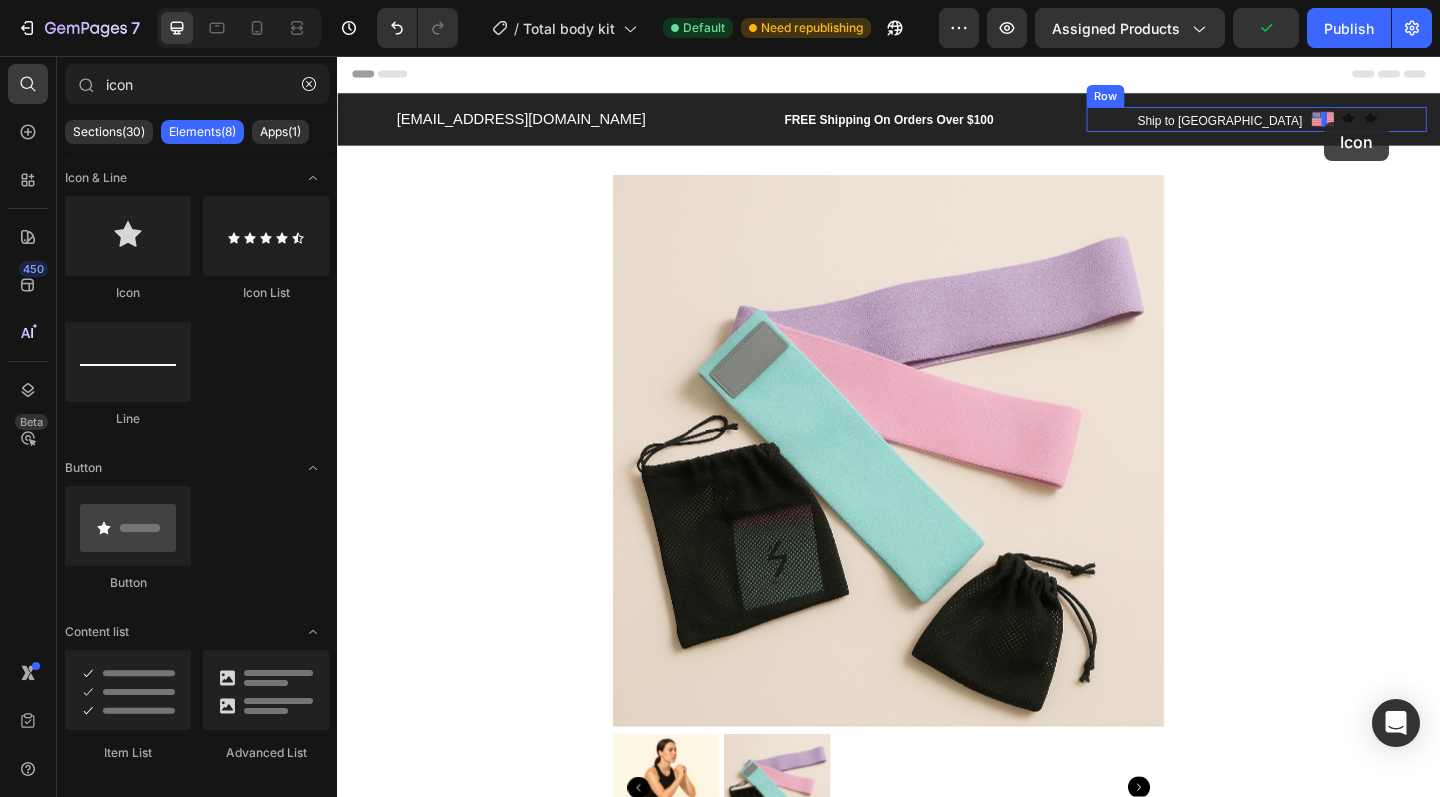 drag, startPoint x: 480, startPoint y: 302, endPoint x: 1412, endPoint y: 128, distance: 948.1034 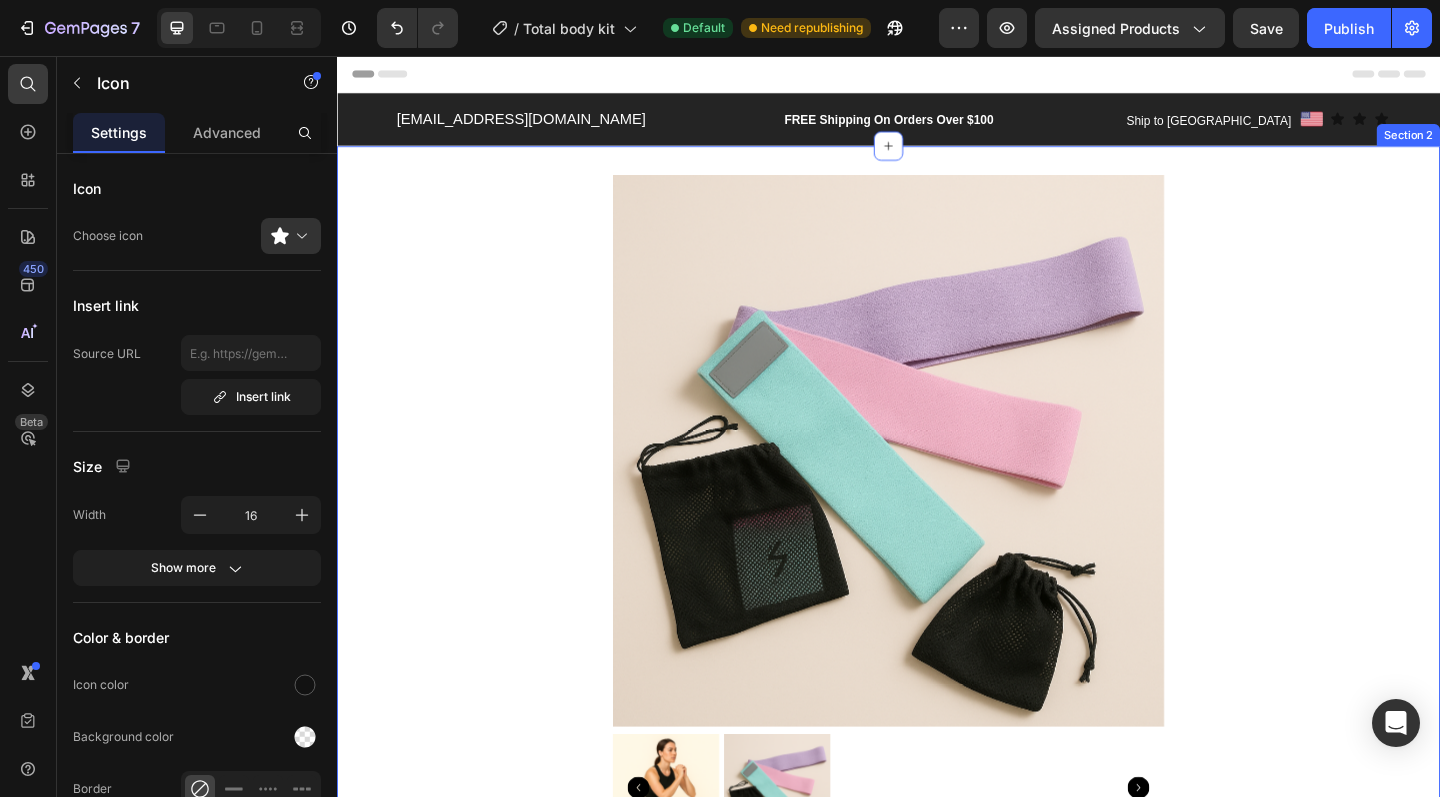 scroll, scrollTop: 0, scrollLeft: 0, axis: both 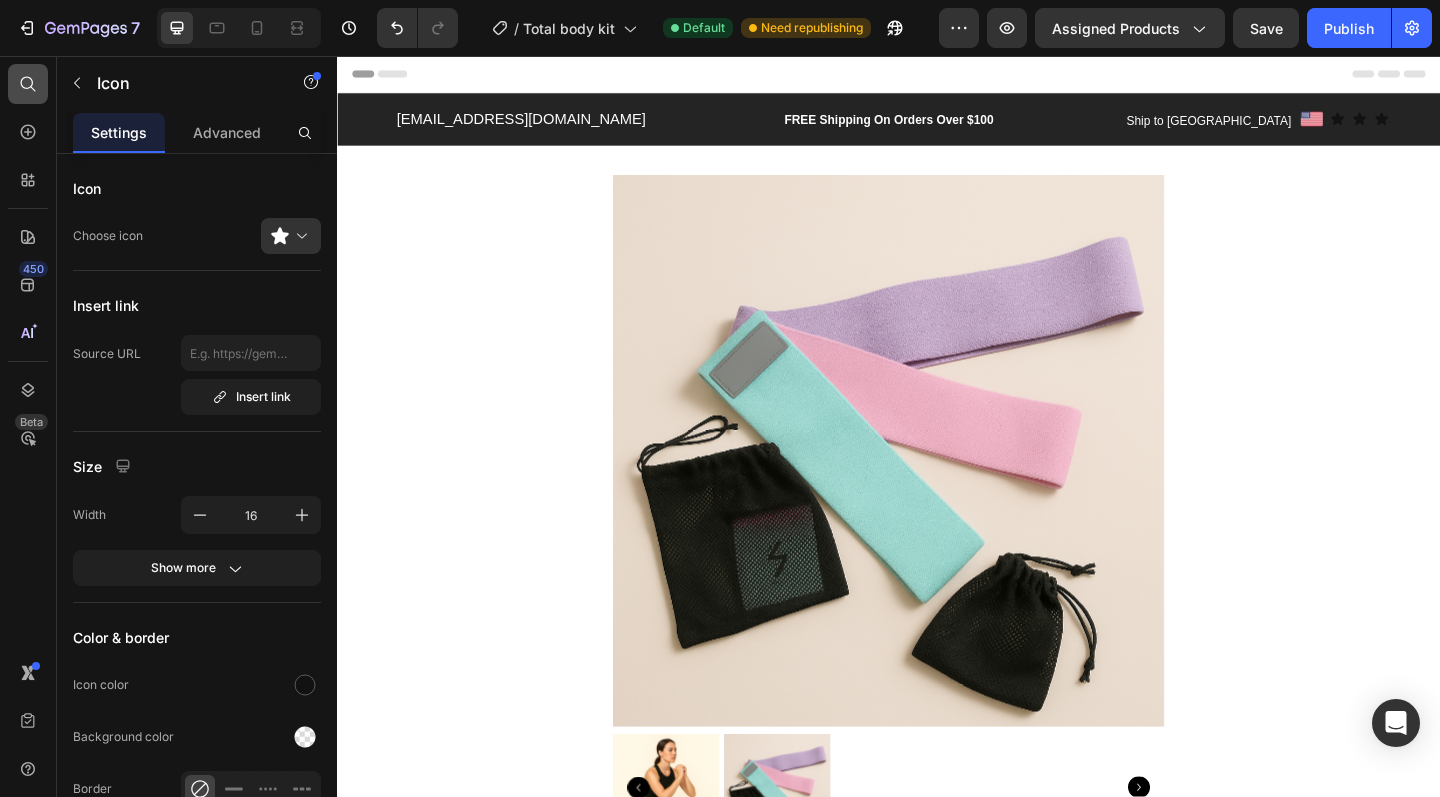 click 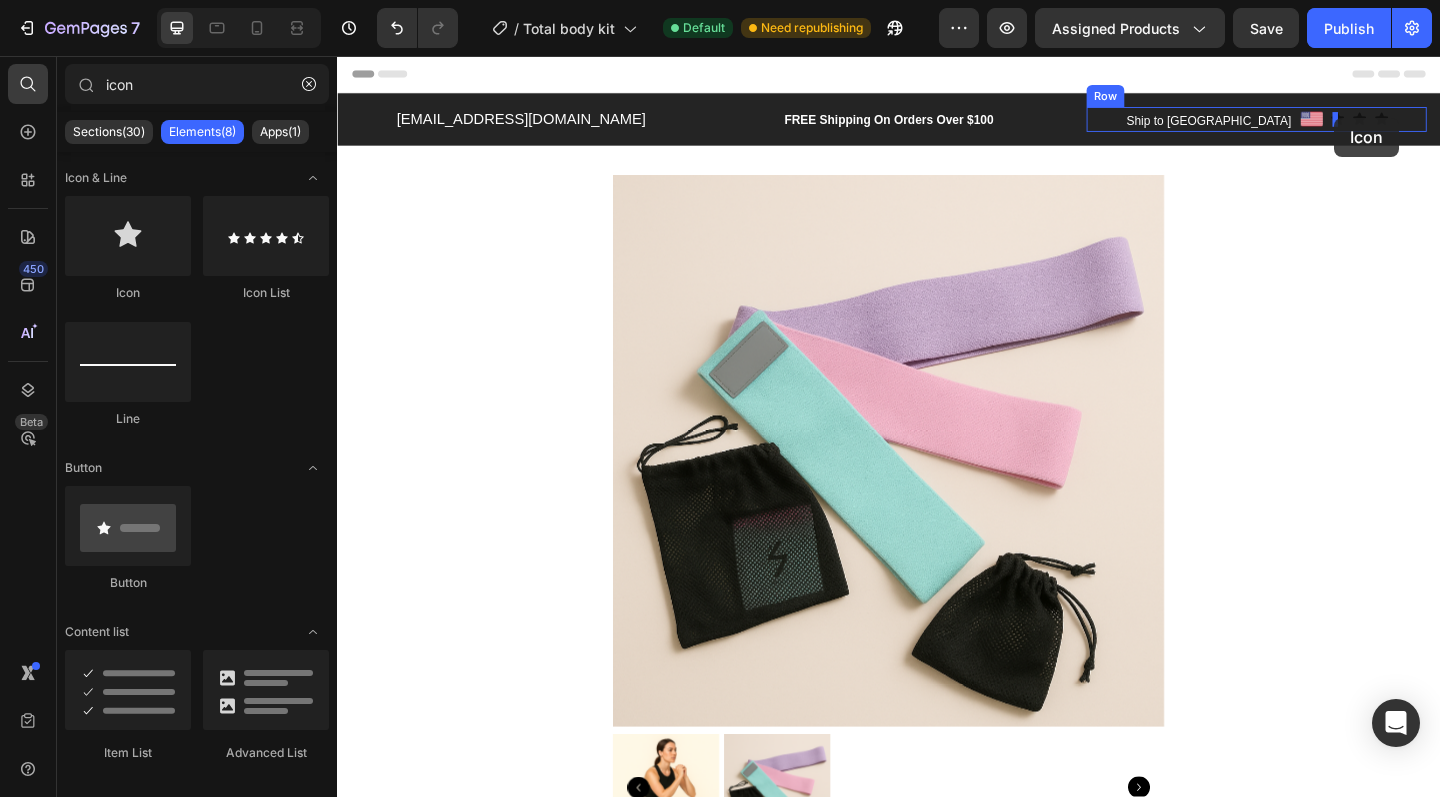 drag, startPoint x: 511, startPoint y: 289, endPoint x: 1422, endPoint y: 123, distance: 926.00055 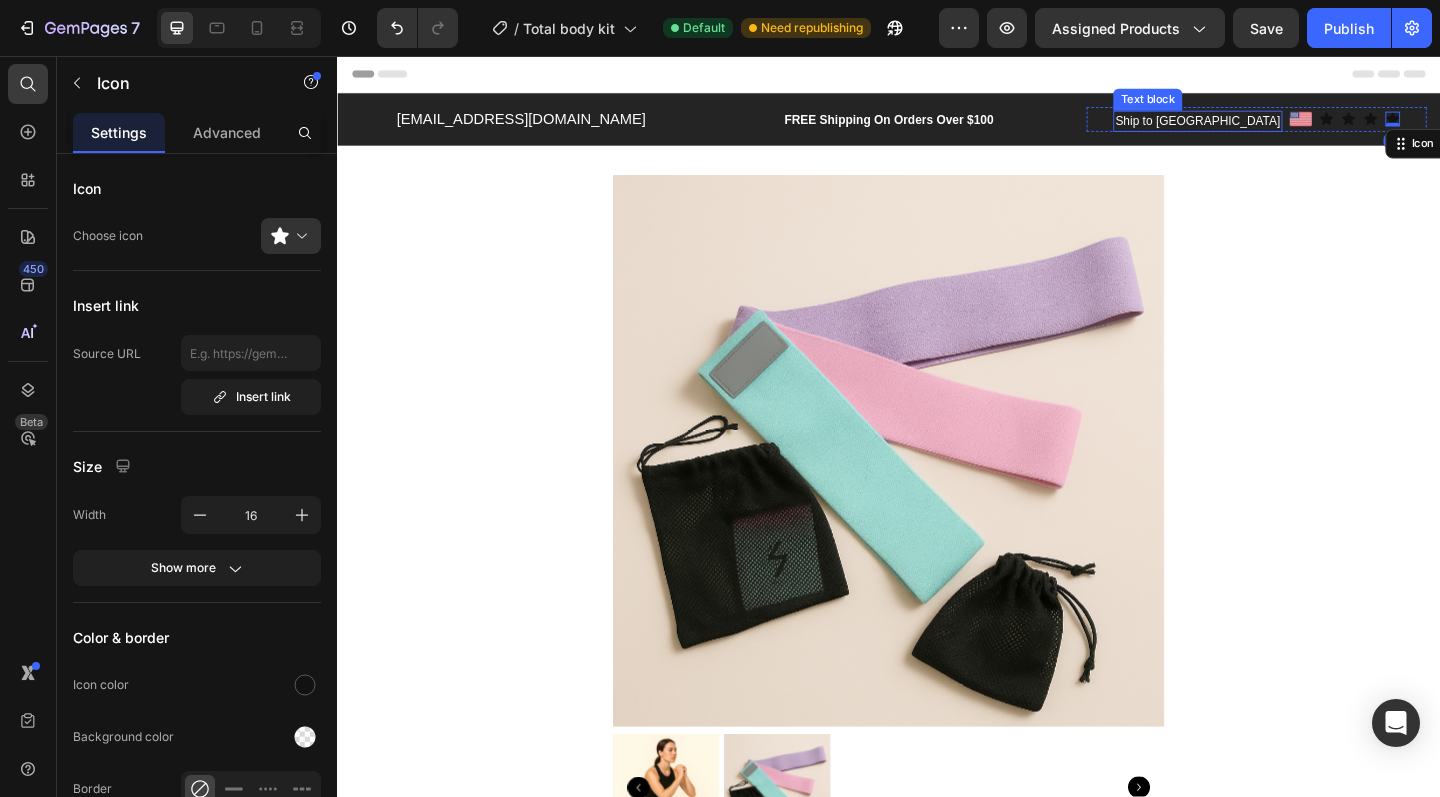 click on "Ship to [GEOGRAPHIC_DATA]" at bounding box center [1272, 128] 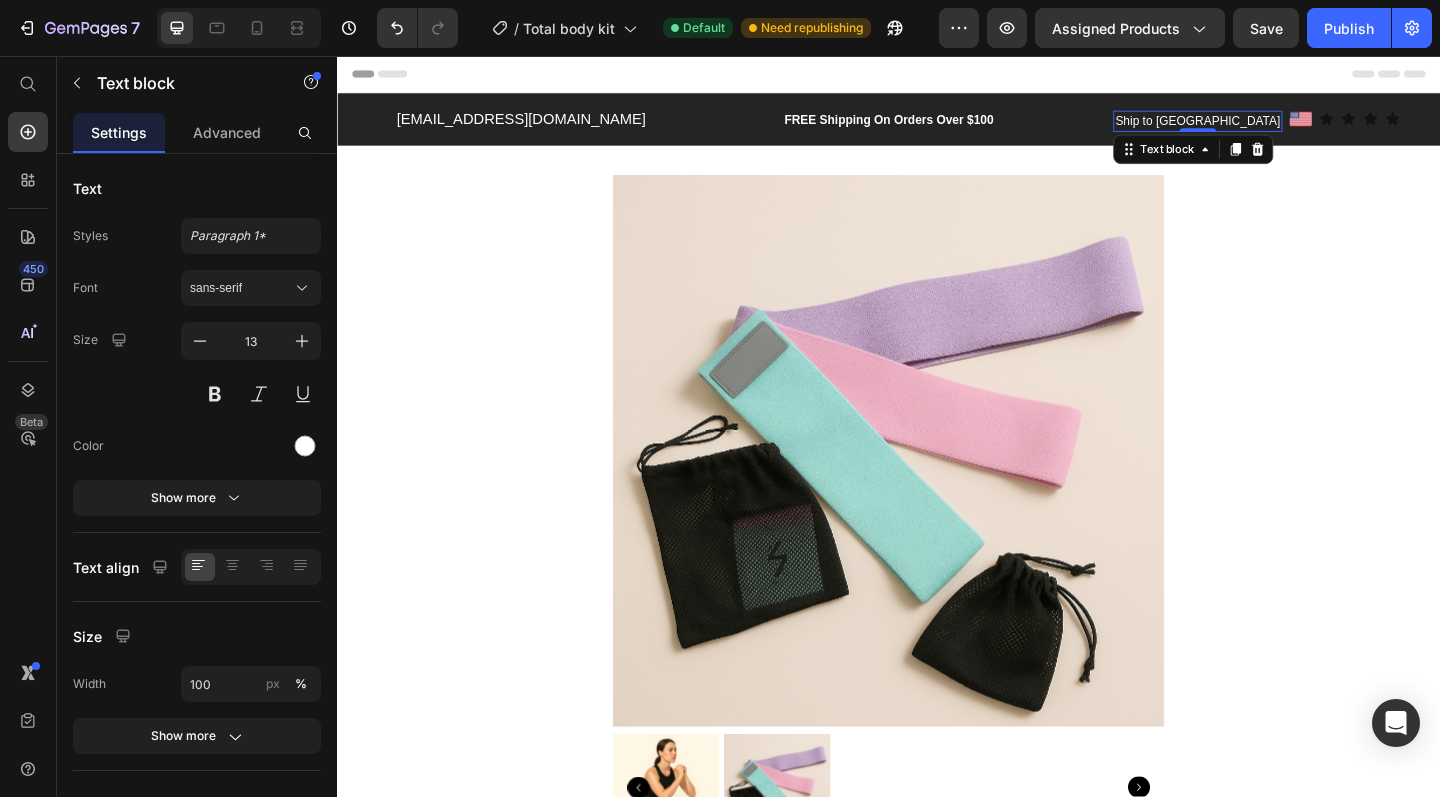 click on "Ship to [GEOGRAPHIC_DATA]" at bounding box center [1272, 128] 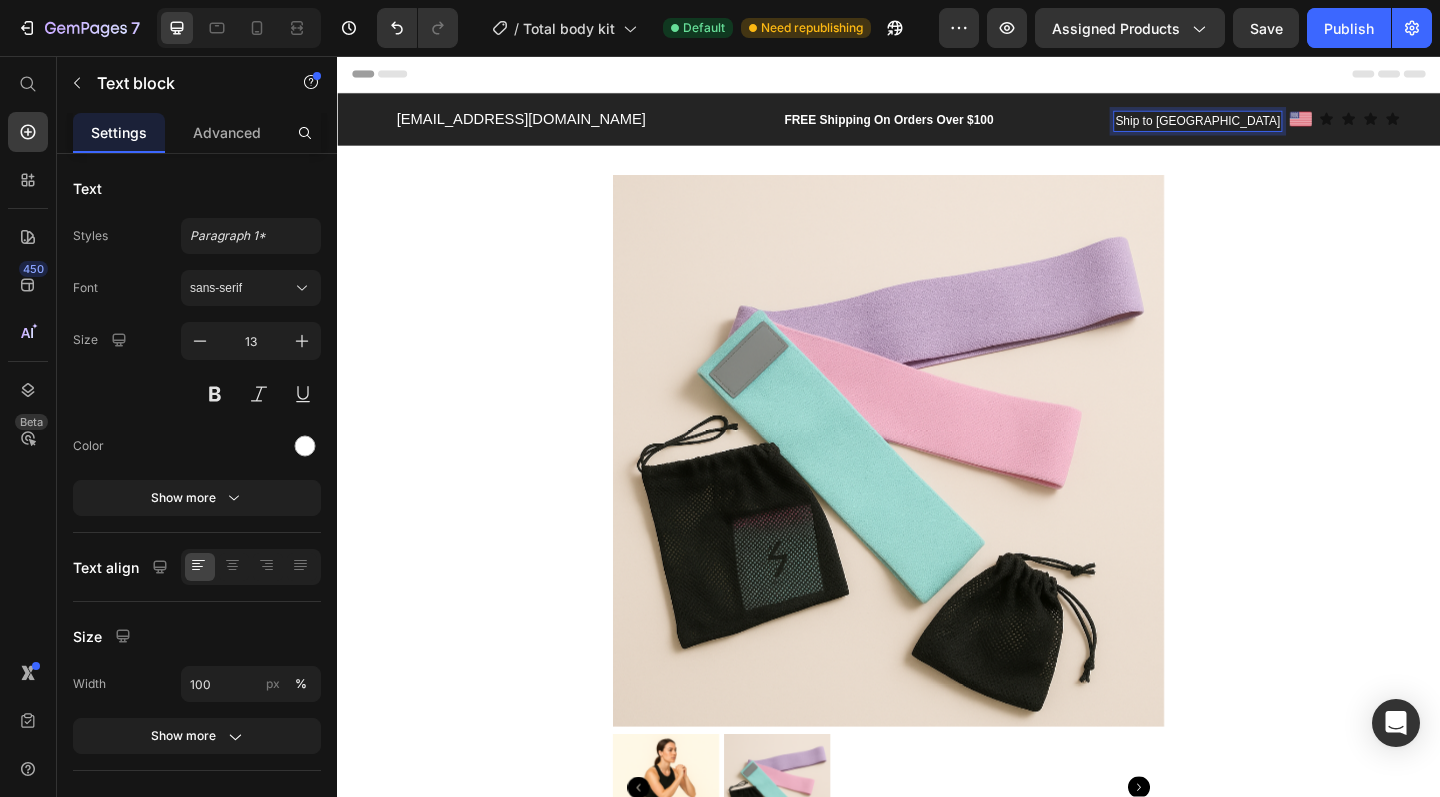 click on "Ship to [GEOGRAPHIC_DATA]" at bounding box center [1272, 128] 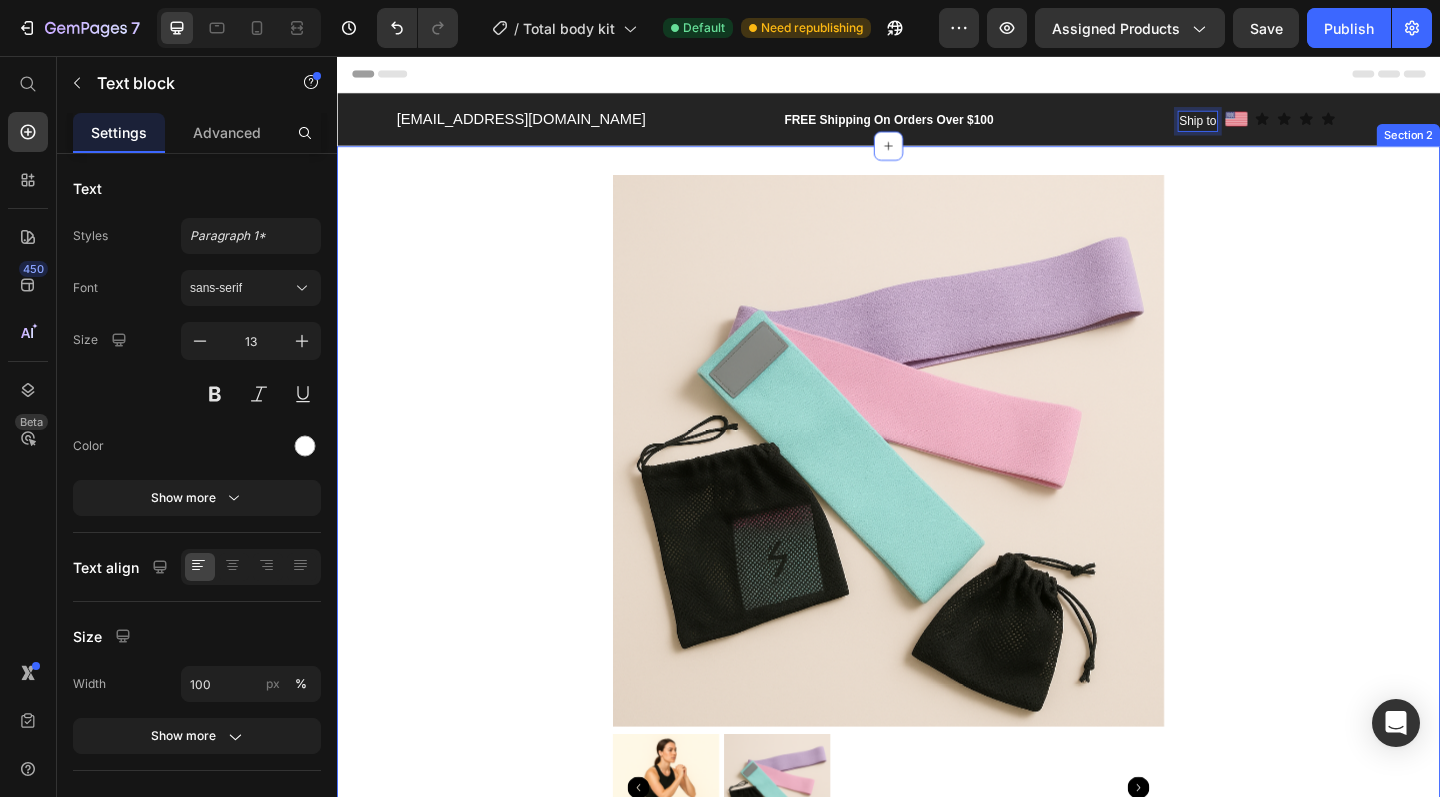 click on "Product Images
Icon
Icon
Icon
Icon
Icon Icon List 2,500+ Verified Reviews! Text Block Row Nuvovy Resistance Band Product Title $24.99 Product Price $29.99 Product Price 17% OFF Discount Tag Row This product does not have a description Product Description 1 Product Quantity
Add to cart Add to Cart Image Free Shipping  on orders 100$ Text Block Image Easy Returns Text Block Image Satisfaction Guarantee Text Block Row Image Reylo B  | Customer   Text Block Icon Icon Icon Icon Icon Icon List
Verified Buyer Item List Row “Worth it!” Text Block Text Block Row
Nuvovy total body kit
Nuvovy resistance band
Shipping Accordion Product" at bounding box center (937, 1080) 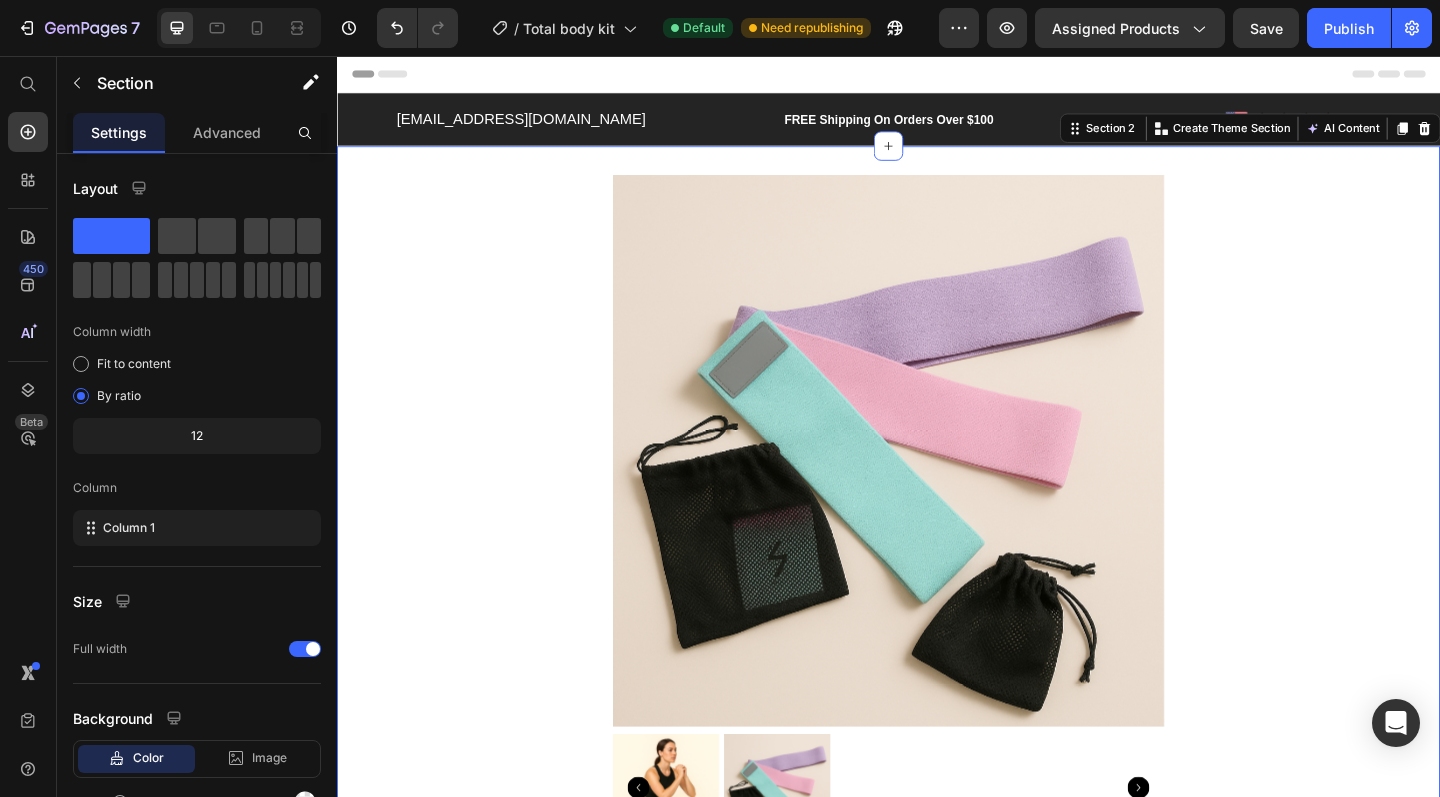 click on "Product Images
Icon
Icon
Icon
Icon
Icon Icon List 2,500+ Verified Reviews! Text Block Row Nuvovy Resistance Band Product Title $24.99 Product Price $29.99 Product Price 17% OFF Discount Tag Row This product does not have a description Product Description 1 Product Quantity
Add to cart Add to Cart Image Free Shipping  on orders 100$ Text Block Image Easy Returns Text Block Image Satisfaction Guarantee Text Block Row Image Reylo B  | Customer   Text Block Icon Icon Icon Icon Icon Icon List
Verified Buyer Item List Row “Worth it!” Text Block Text Block Row
Nuvovy total body kit
Nuvovy resistance band
Shipping Accordion Product" at bounding box center [937, 1080] 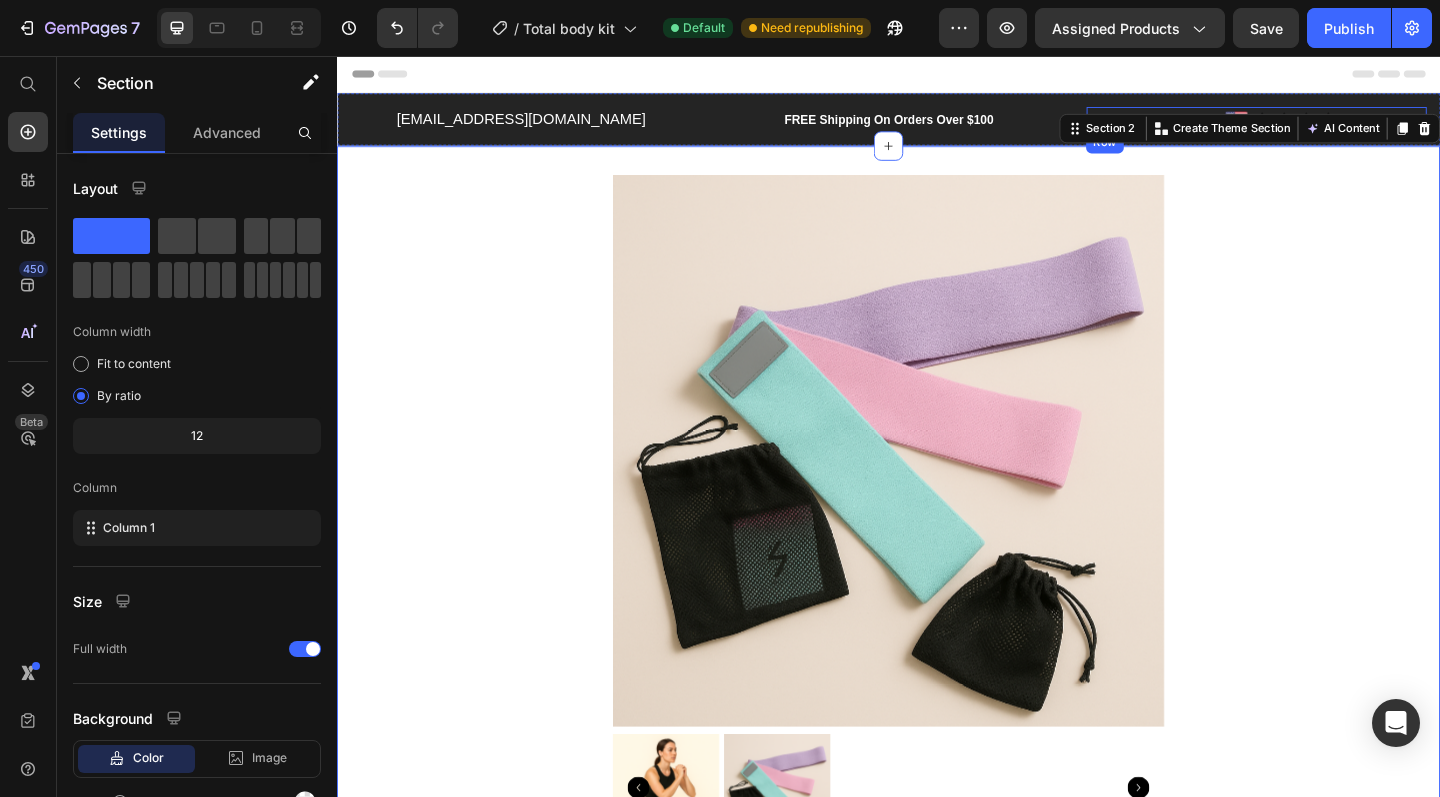 click on "Icon" at bounding box center (1367, 126) 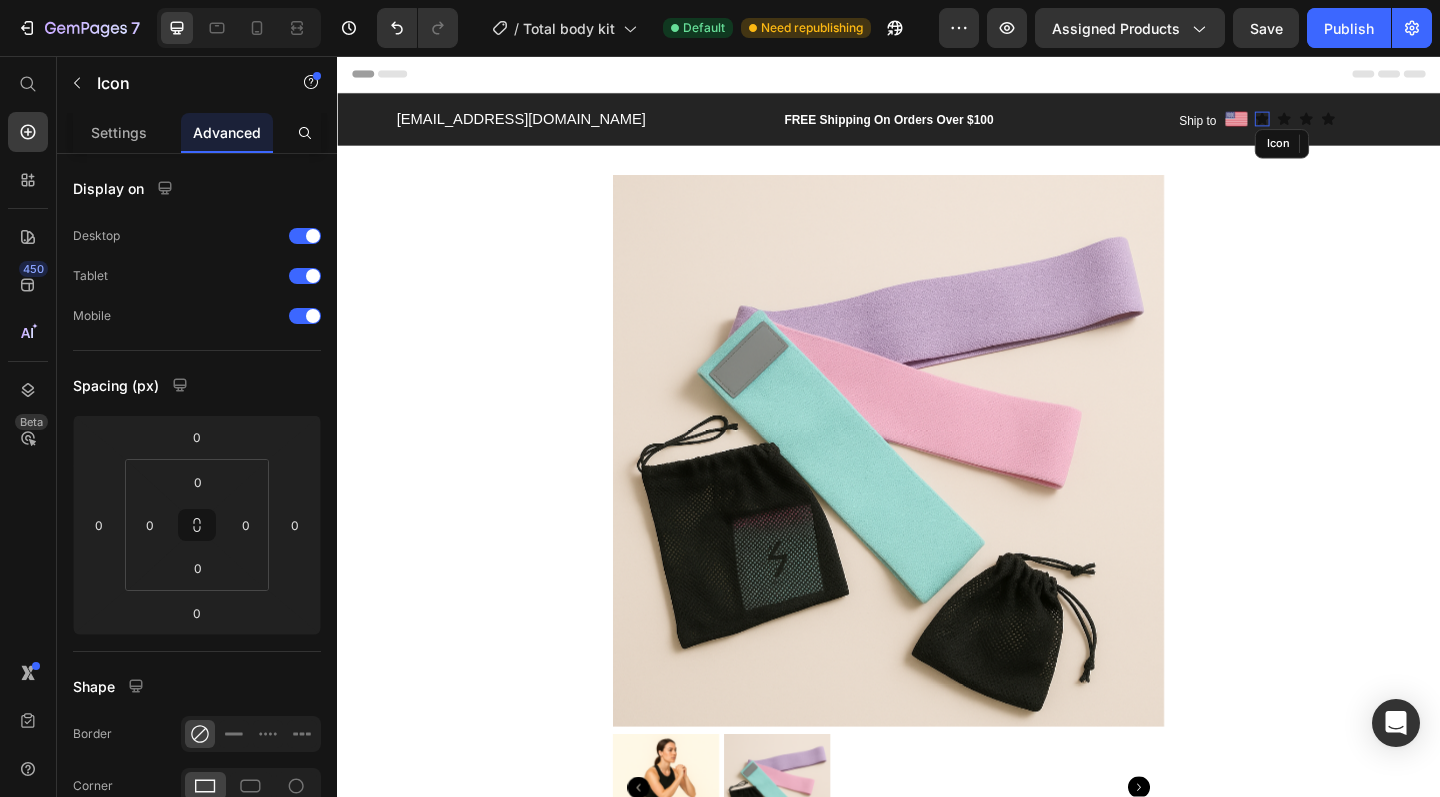 click 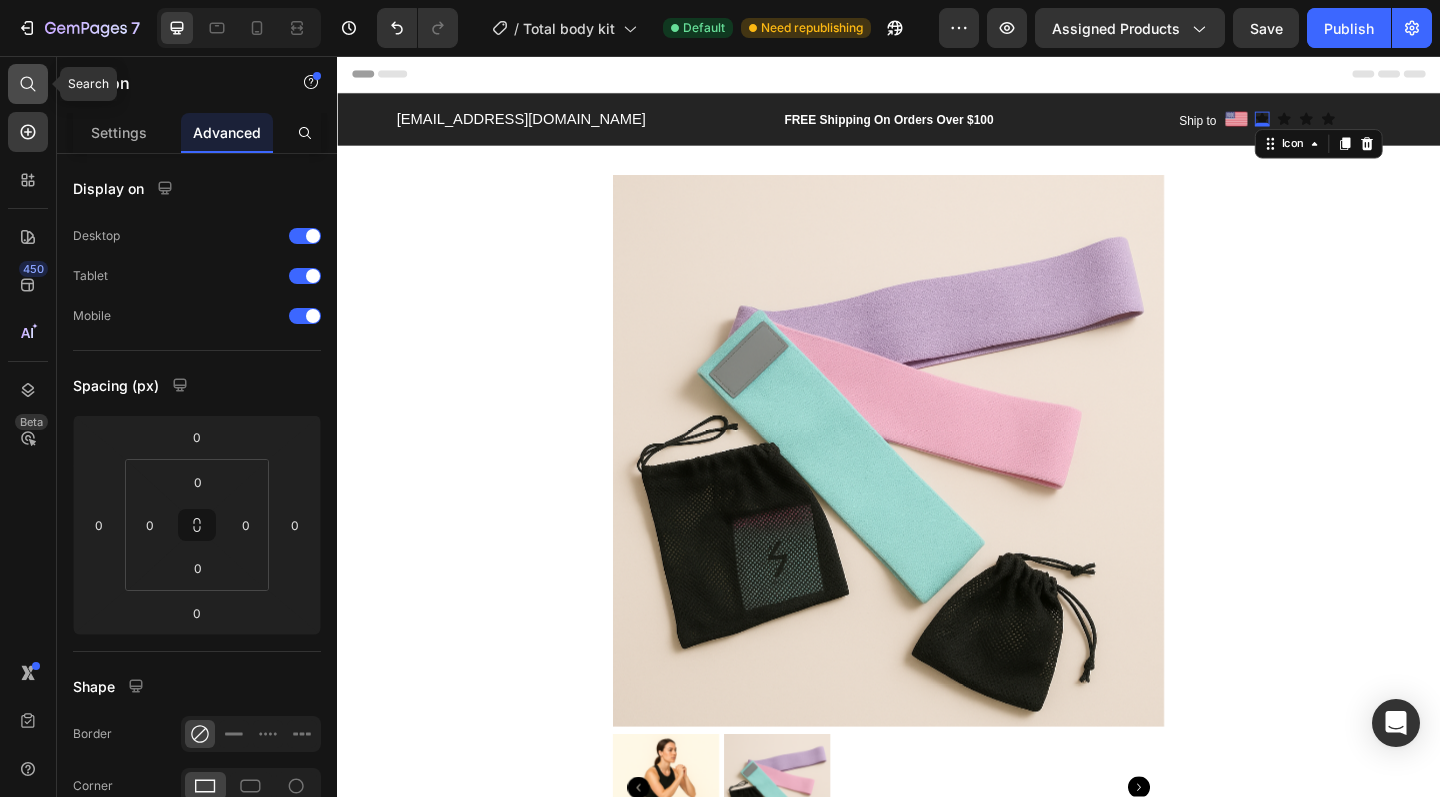 click 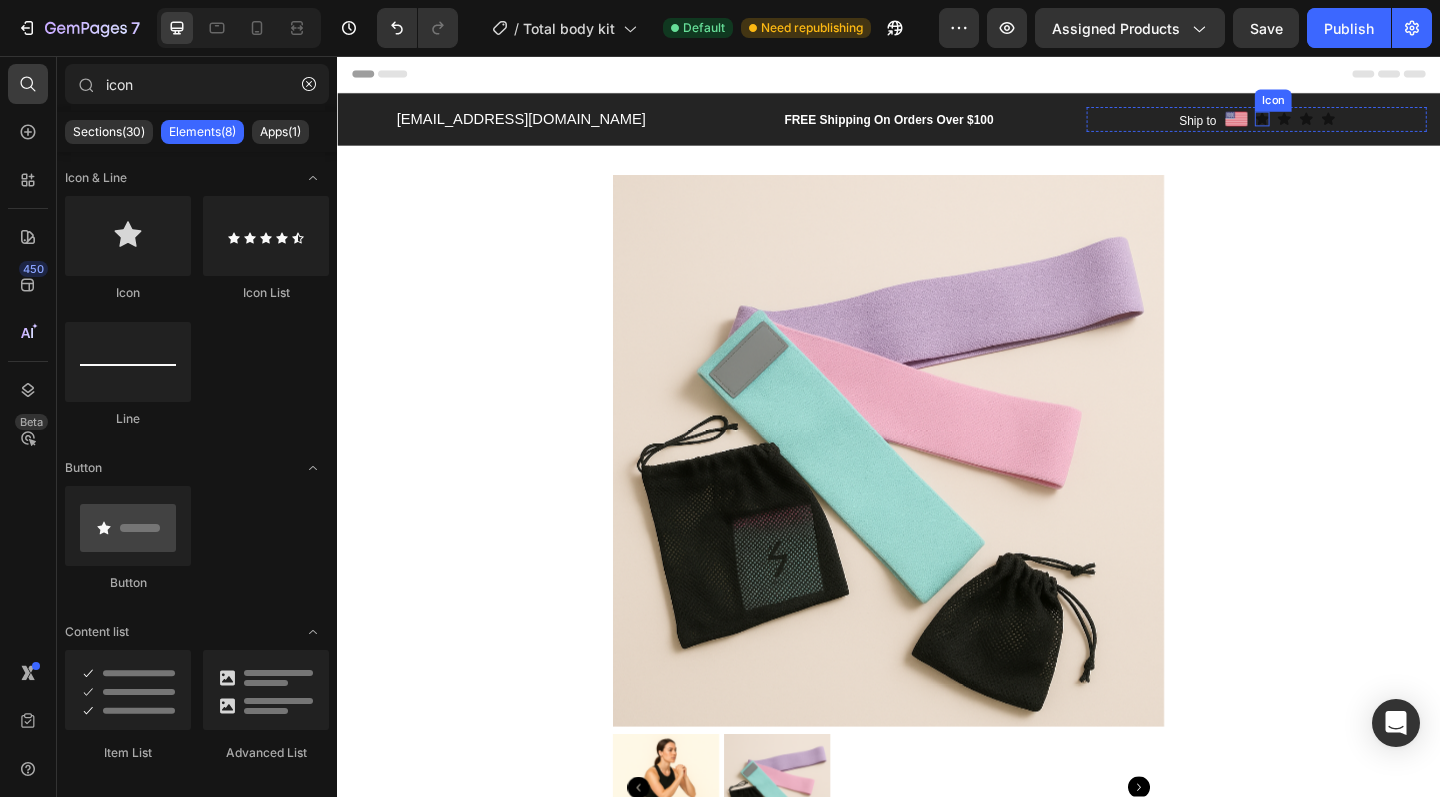 click 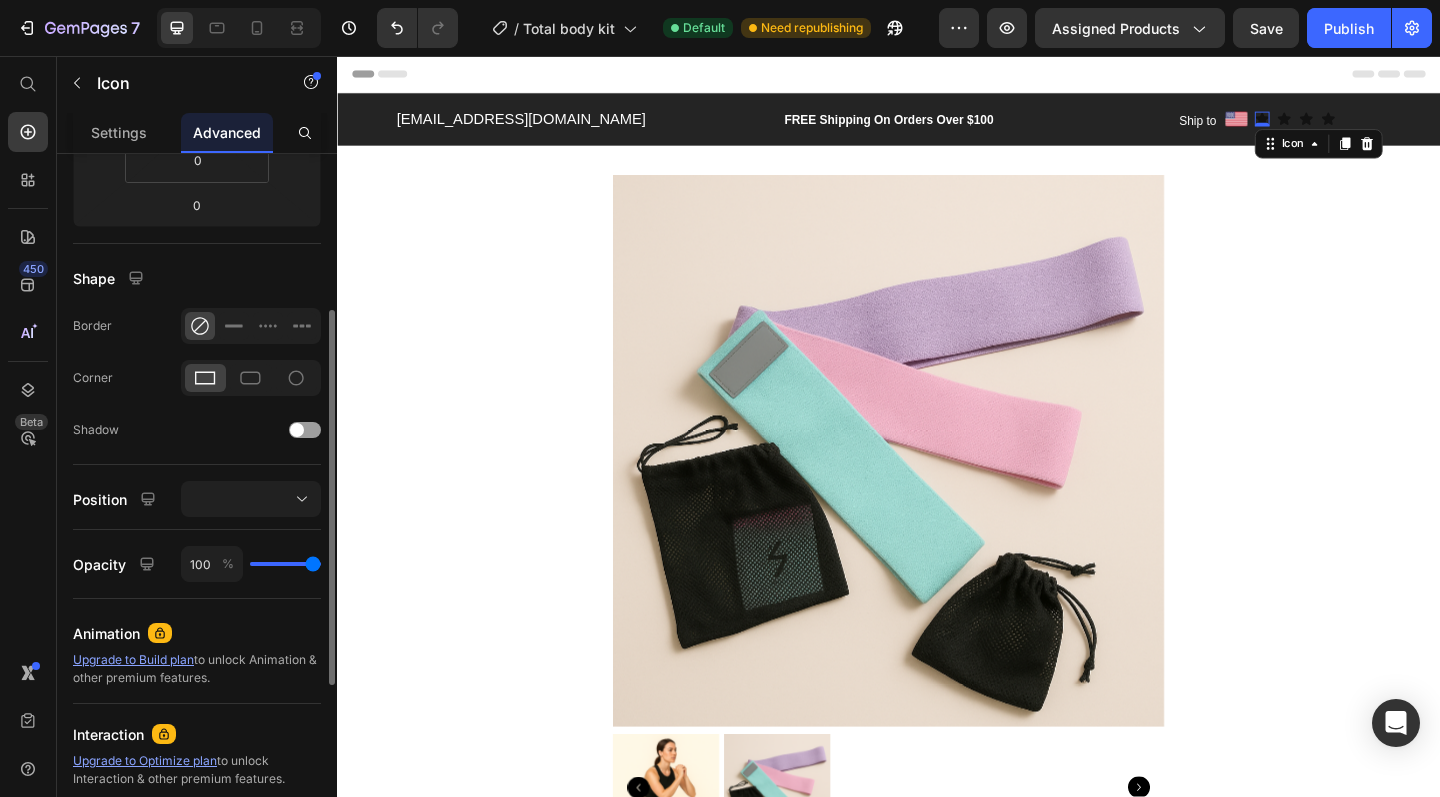 scroll, scrollTop: 605, scrollLeft: 0, axis: vertical 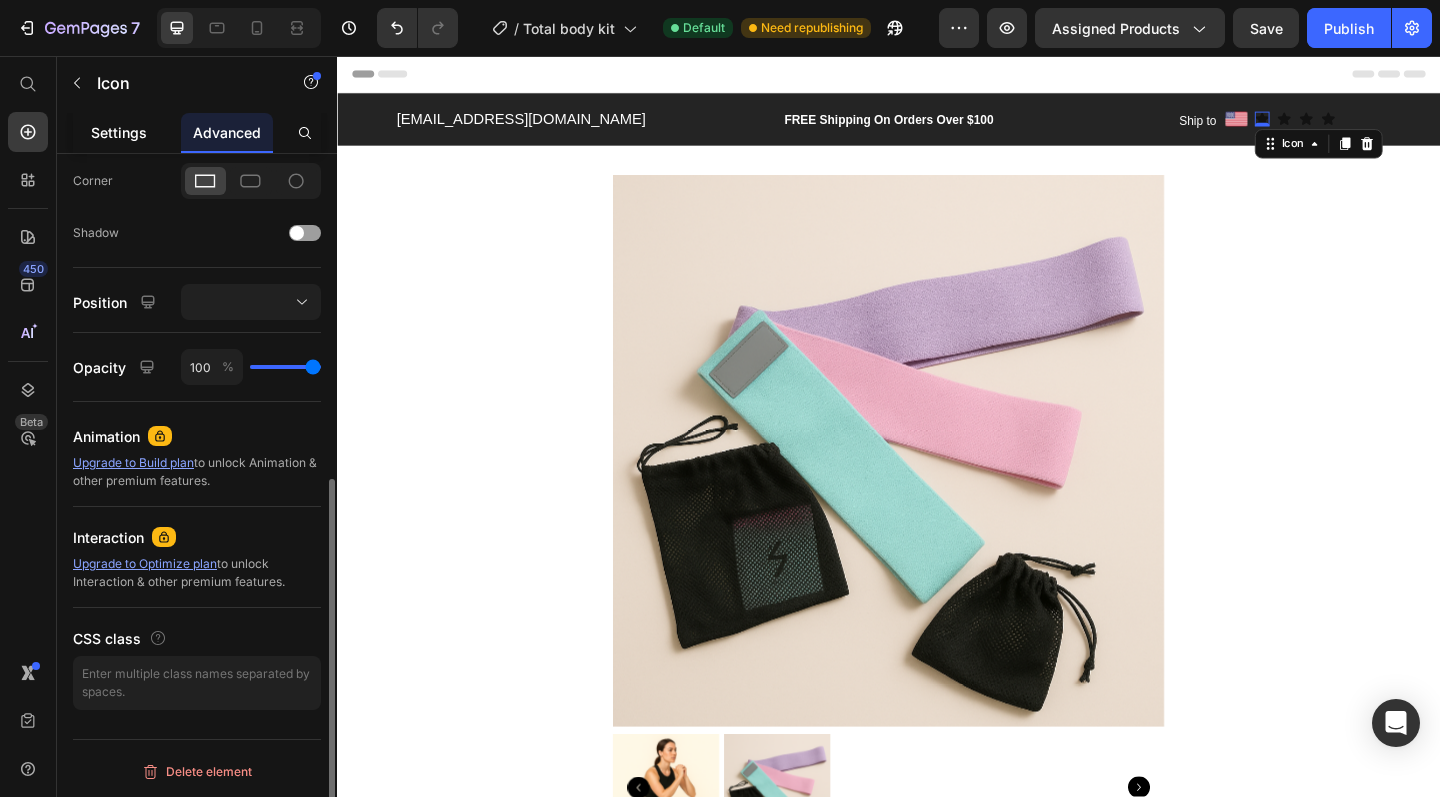 click on "Settings" at bounding box center (119, 132) 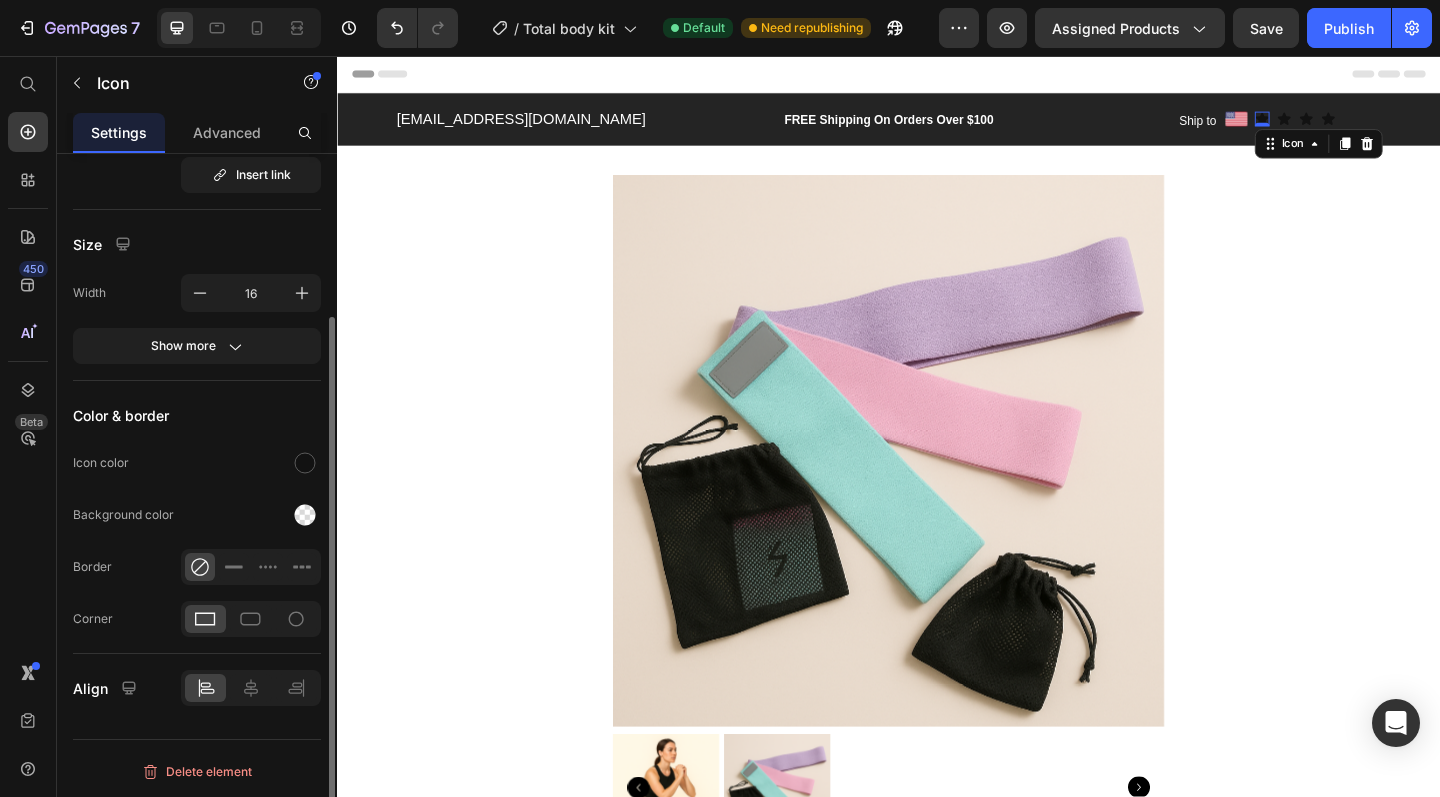 scroll, scrollTop: 0, scrollLeft: 0, axis: both 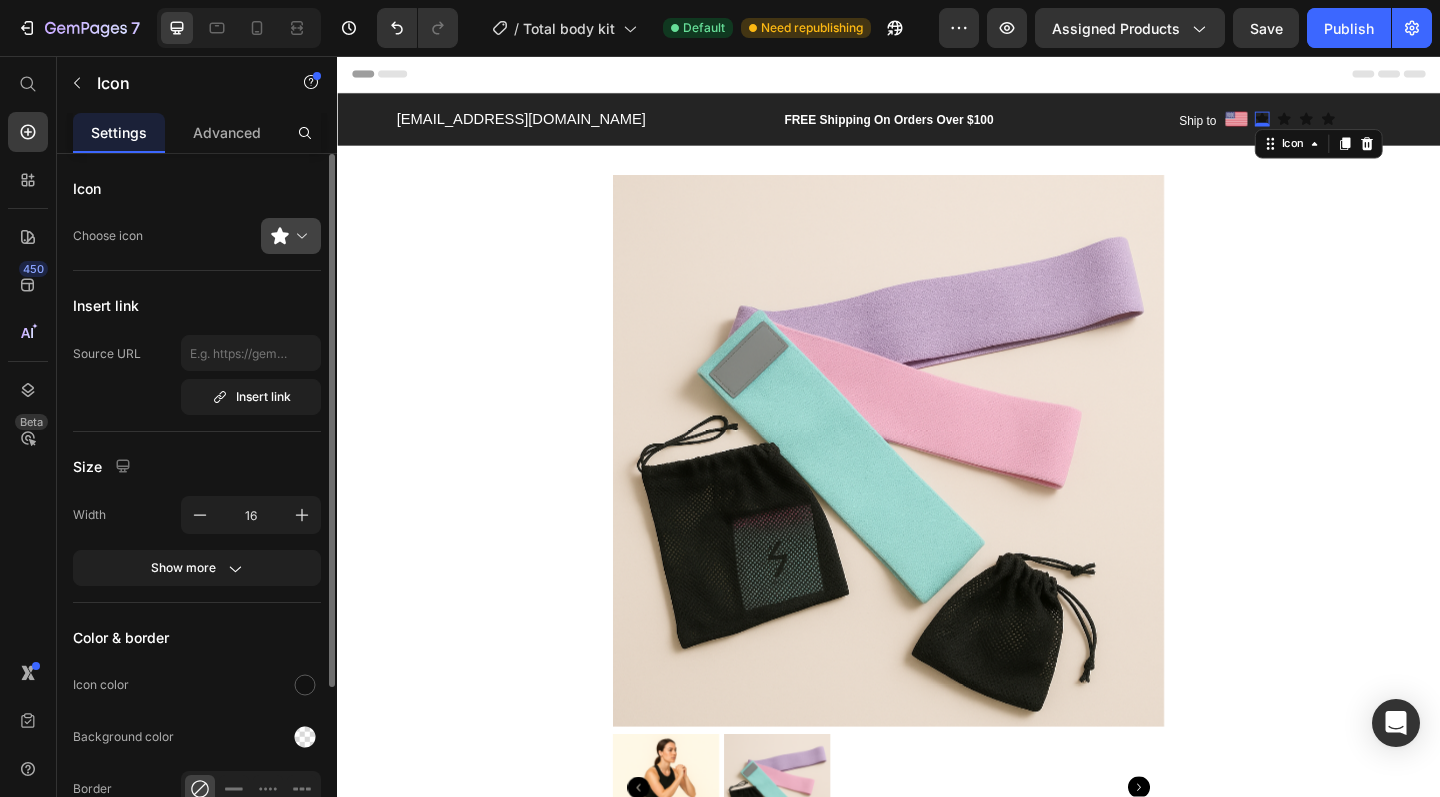 click at bounding box center [299, 236] 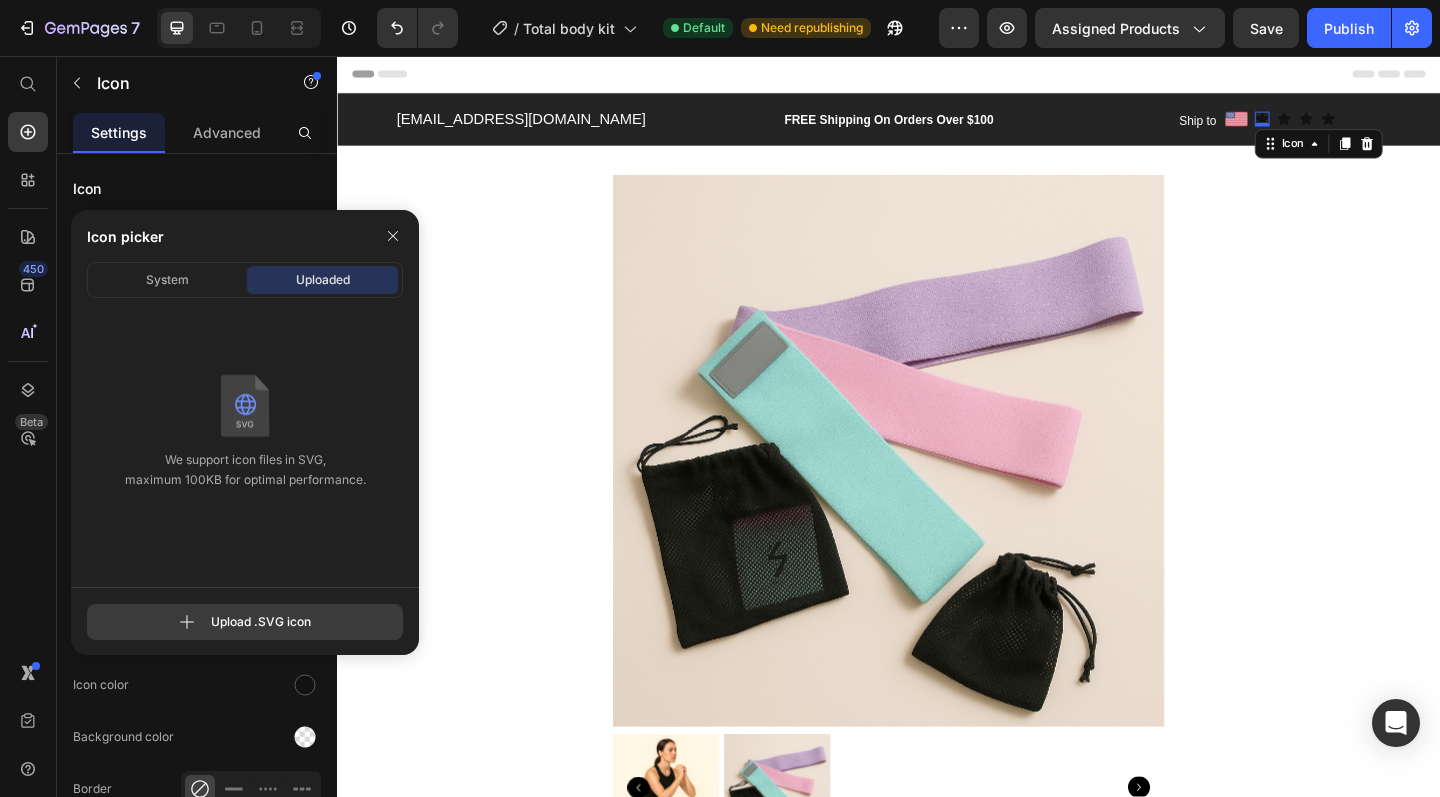 click 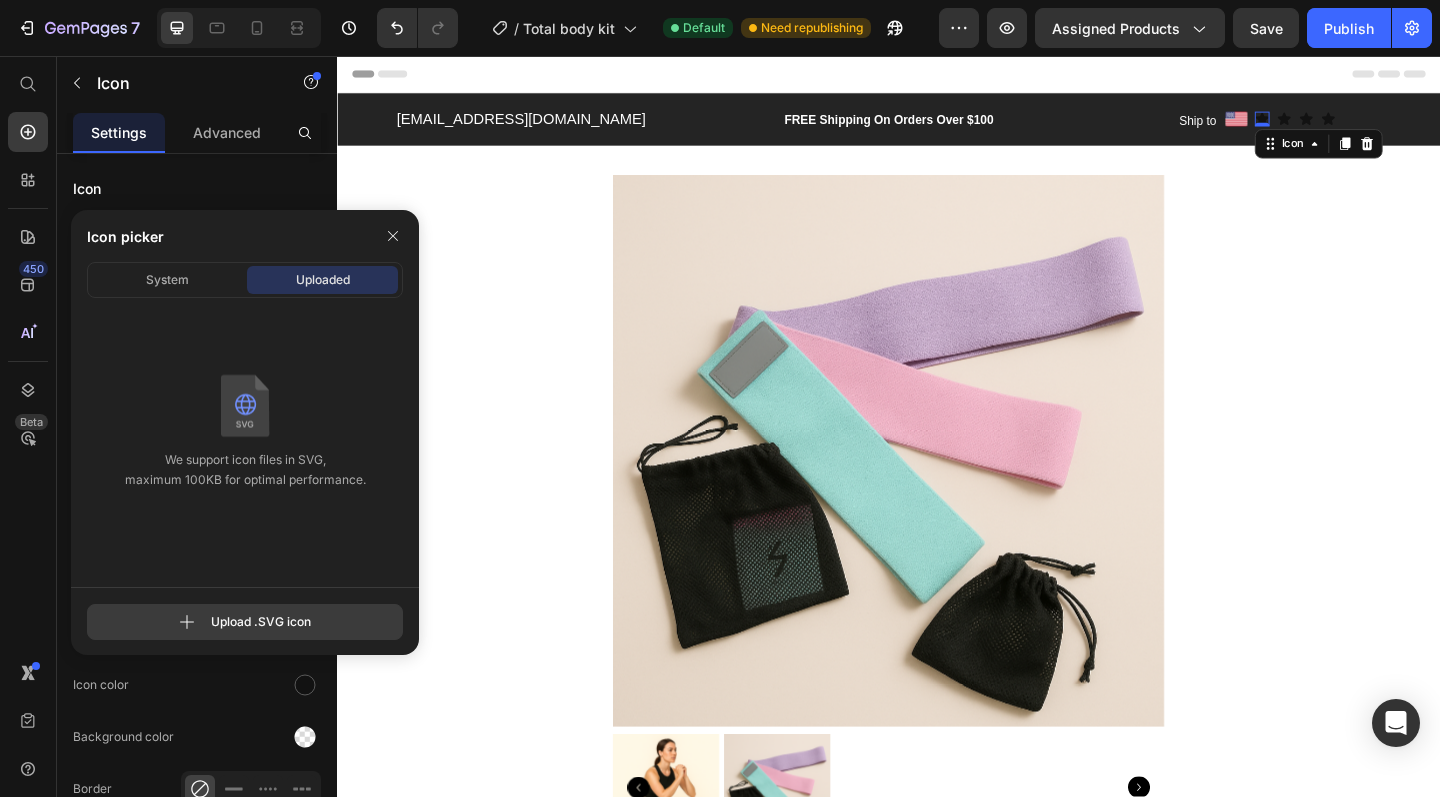 click 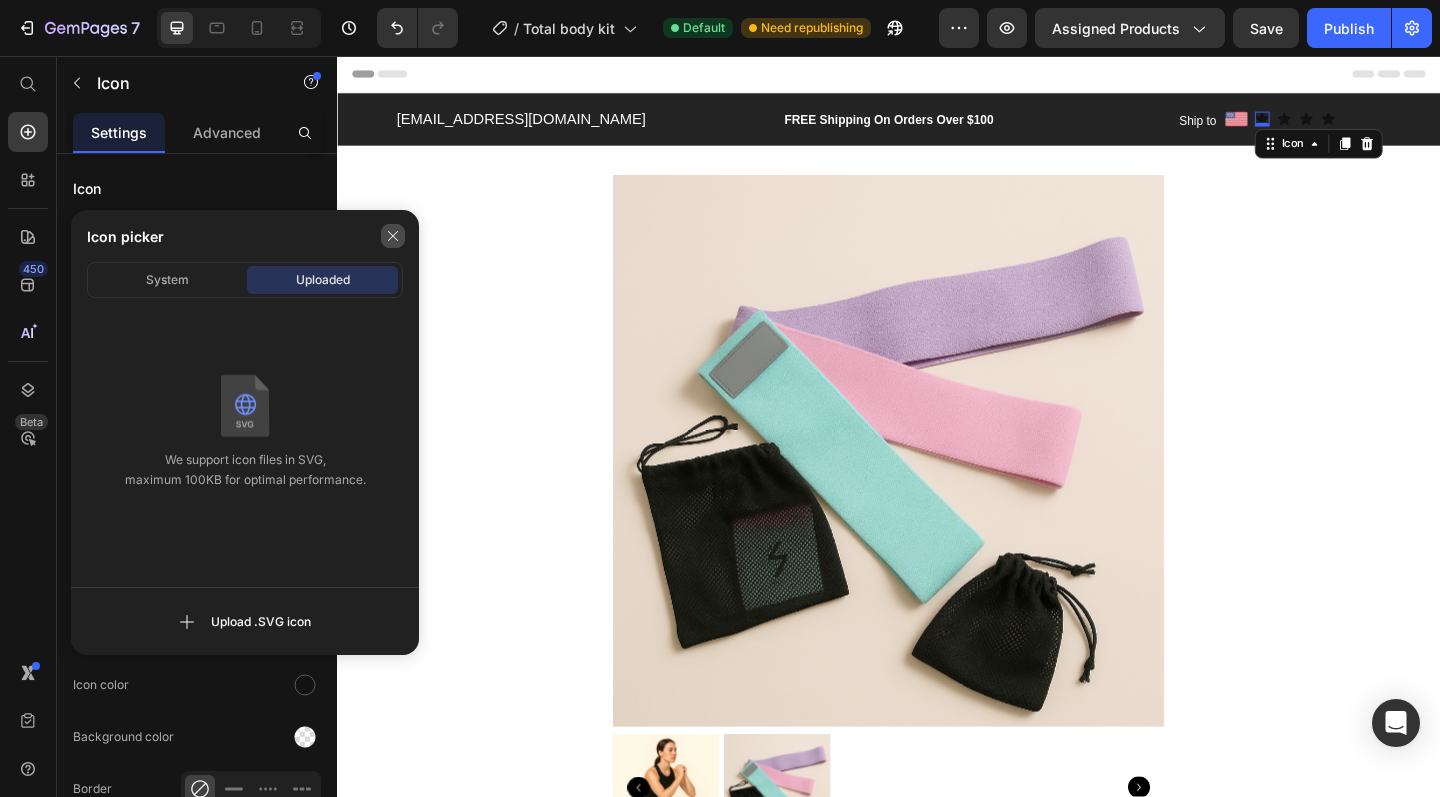 click 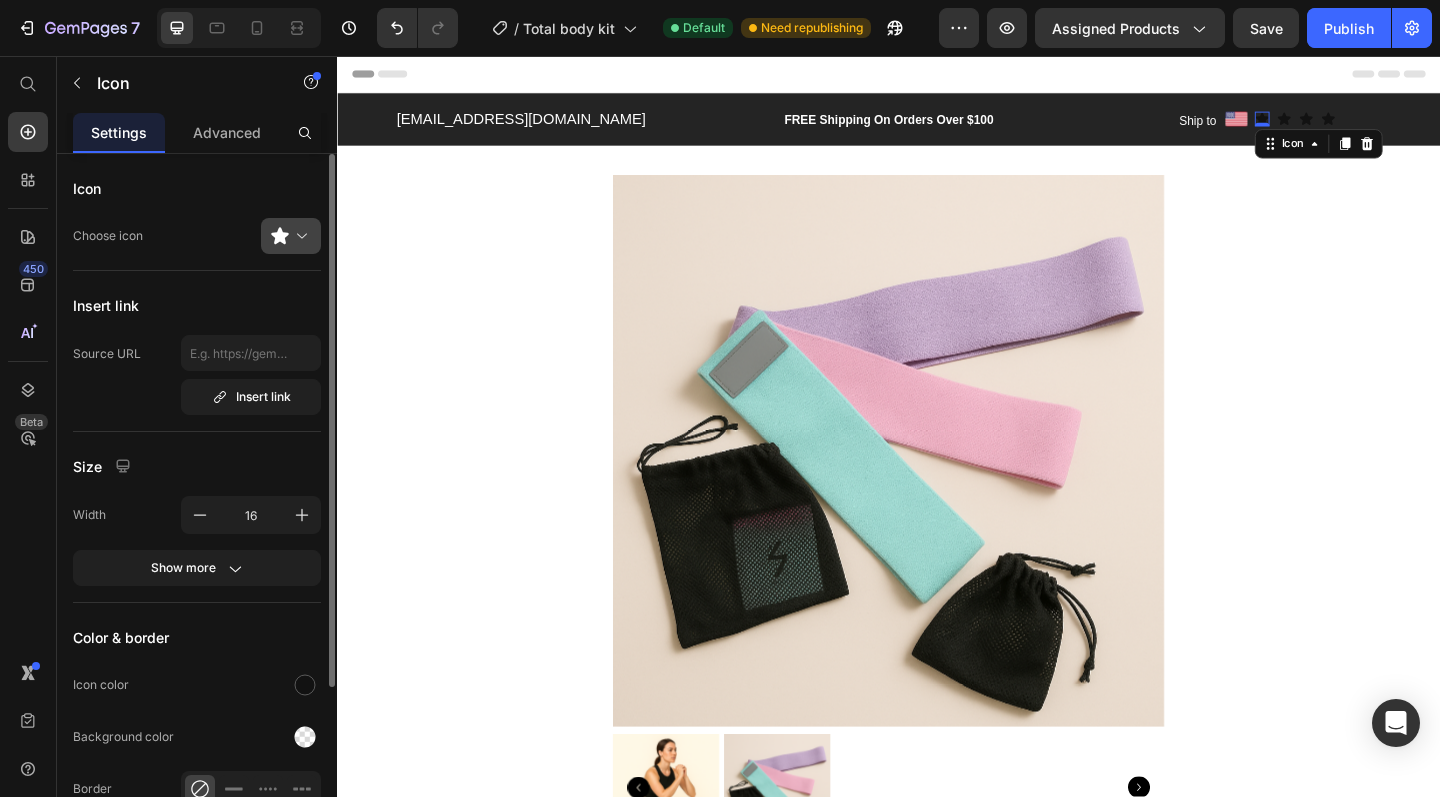 click at bounding box center (299, 236) 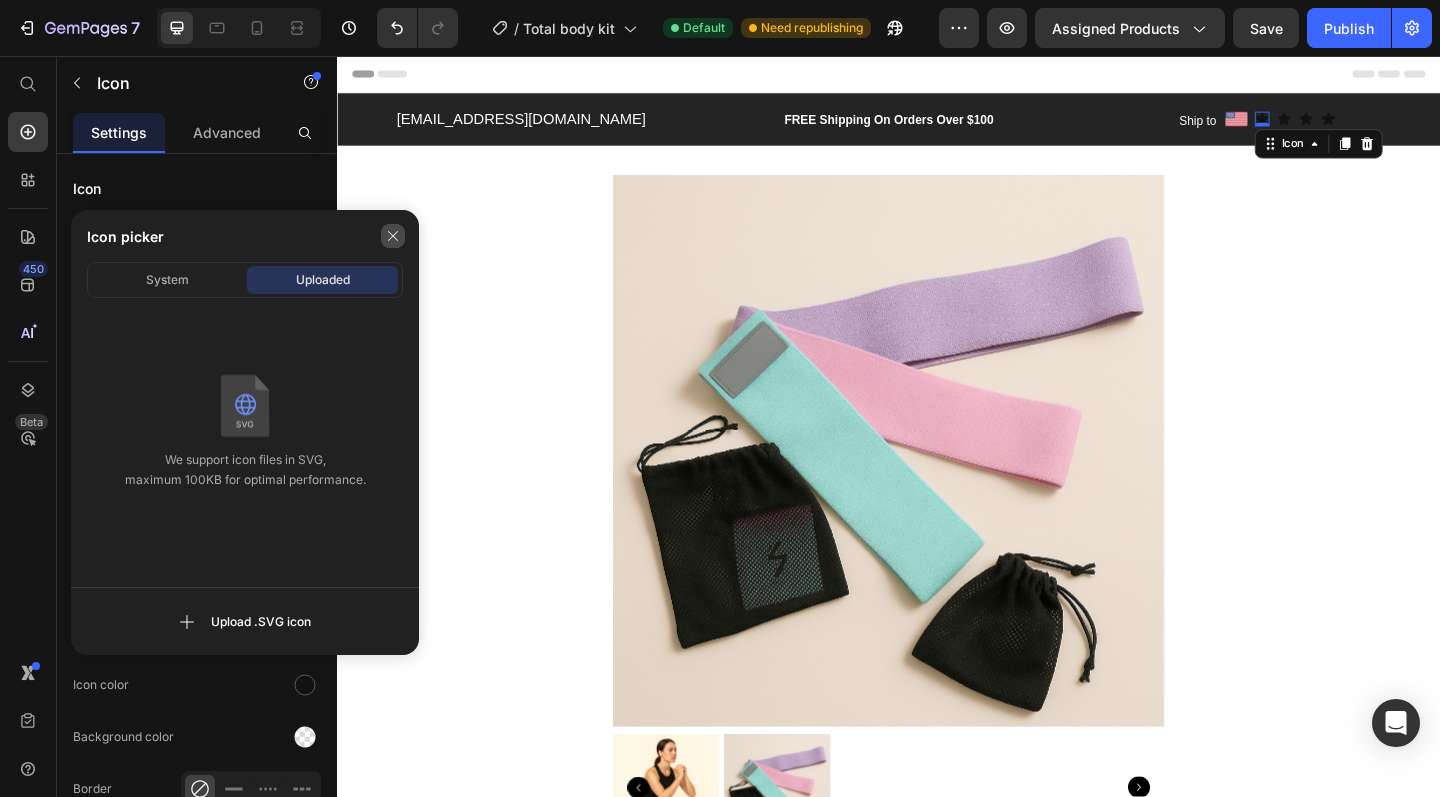 click at bounding box center (393, 236) 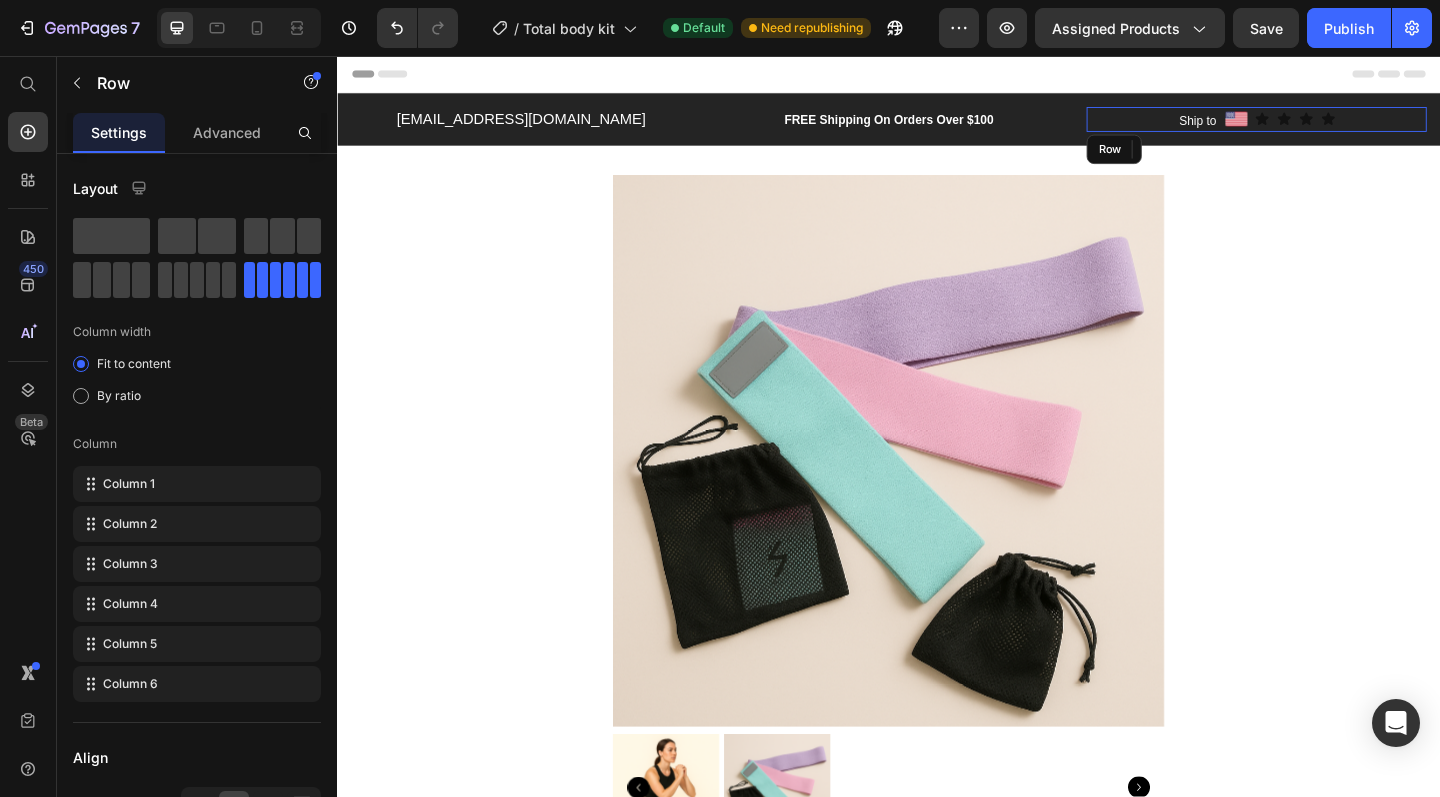 click on "Ship to Text block Image
Icon   0
Icon
Icon
Icon Row" at bounding box center (1337, 126) 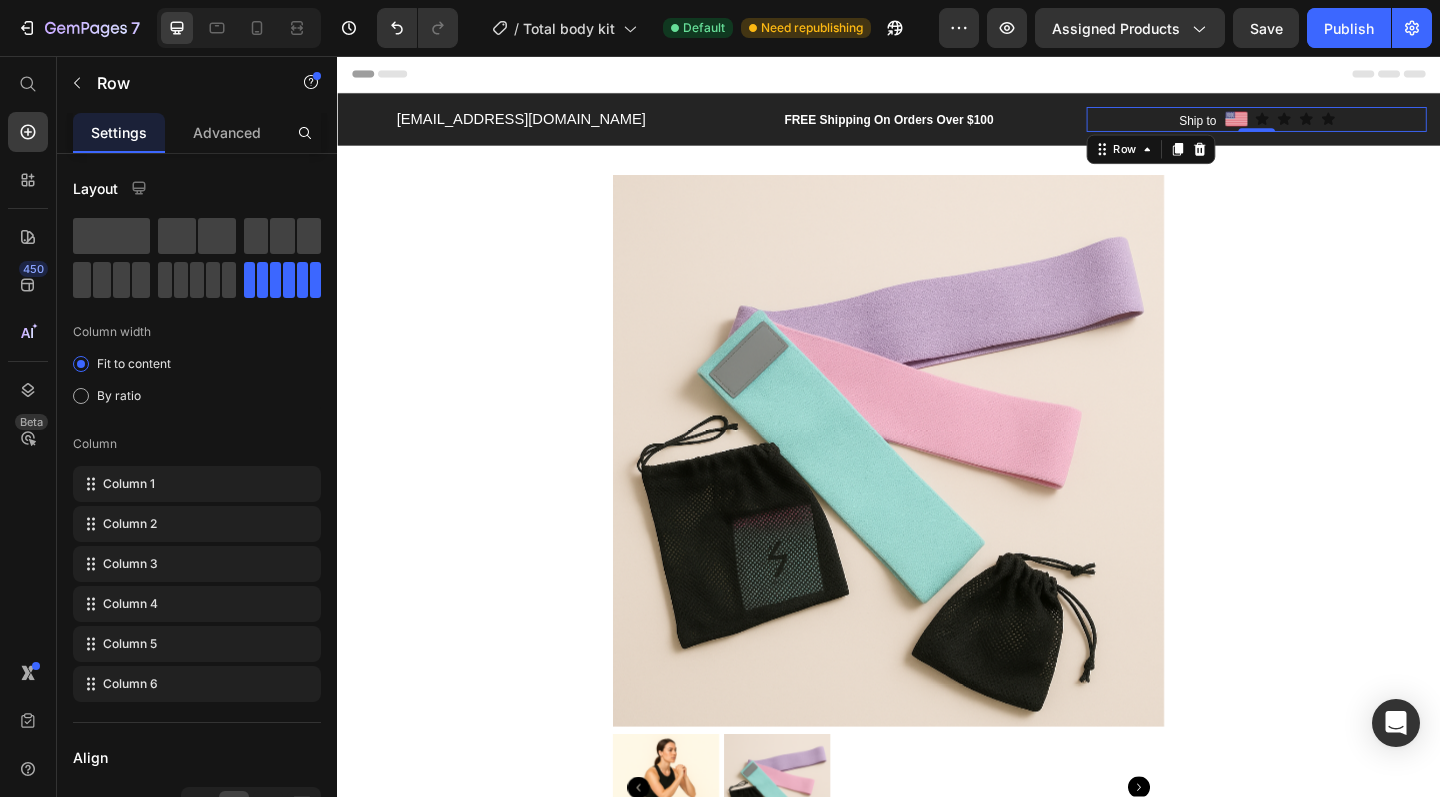 click on "Ship to Text block Image
Icon
Icon
Icon
Icon Row   0" at bounding box center (1337, 126) 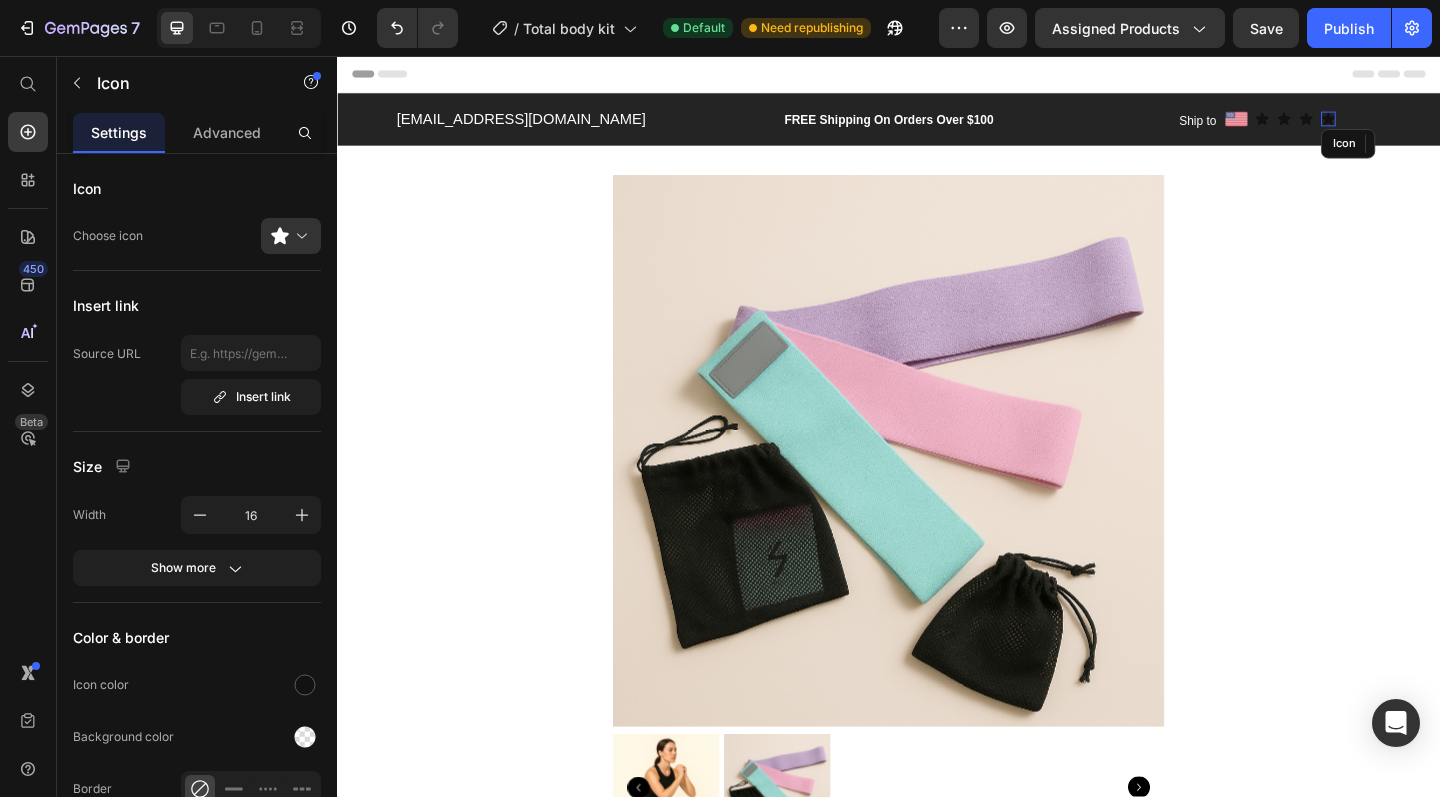 click 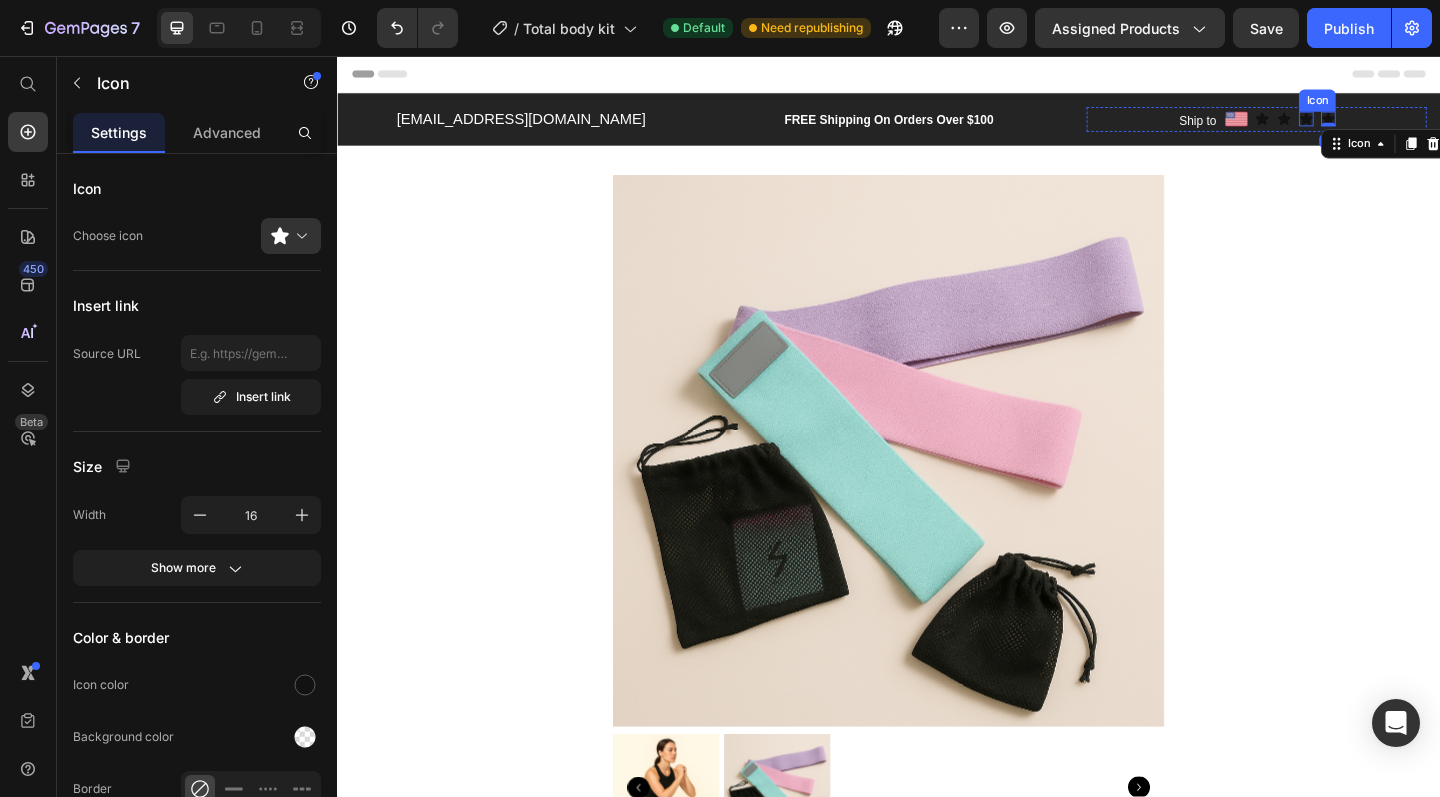click 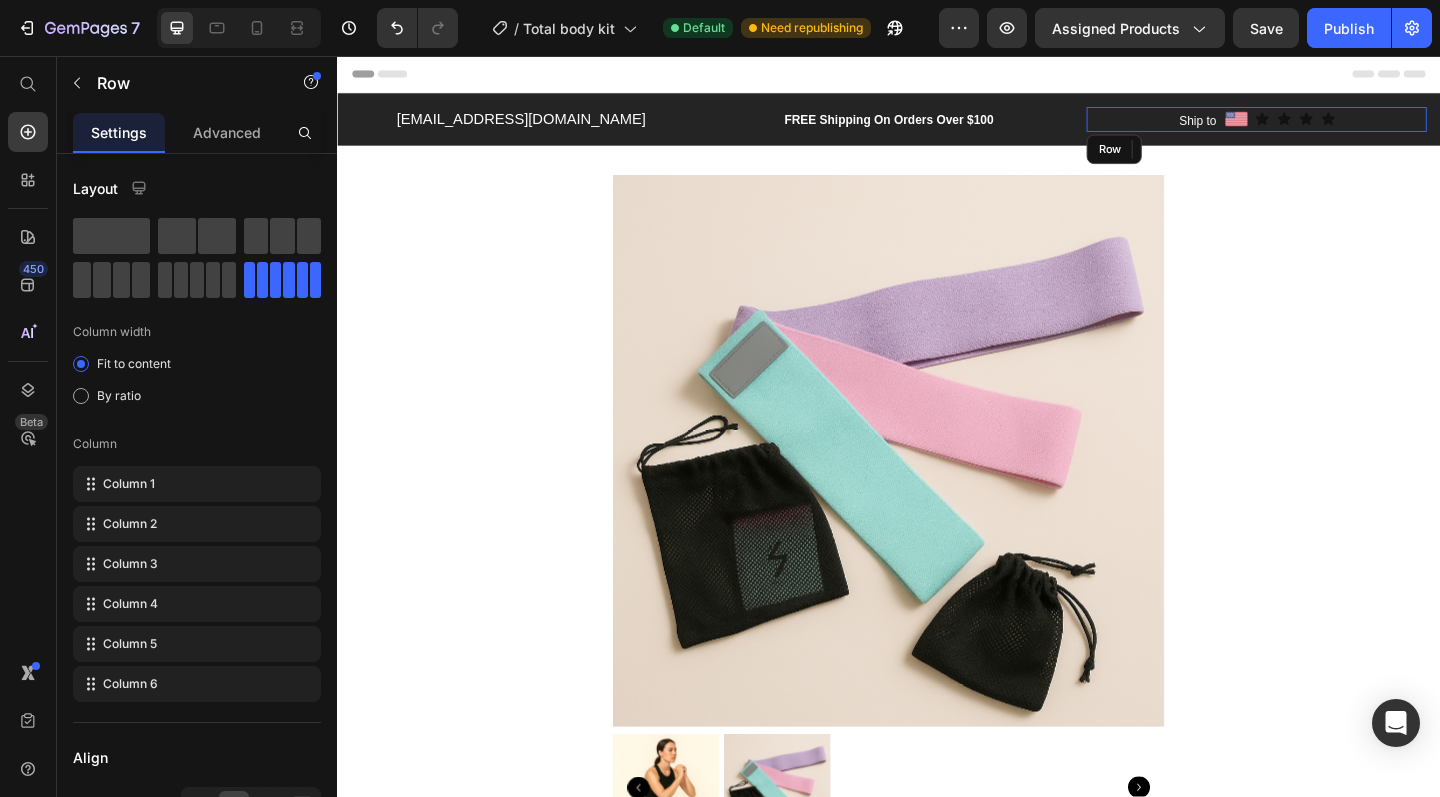 click on "Ship to Text block Image
Icon
Icon
Icon   0
Icon Row" at bounding box center (1337, 126) 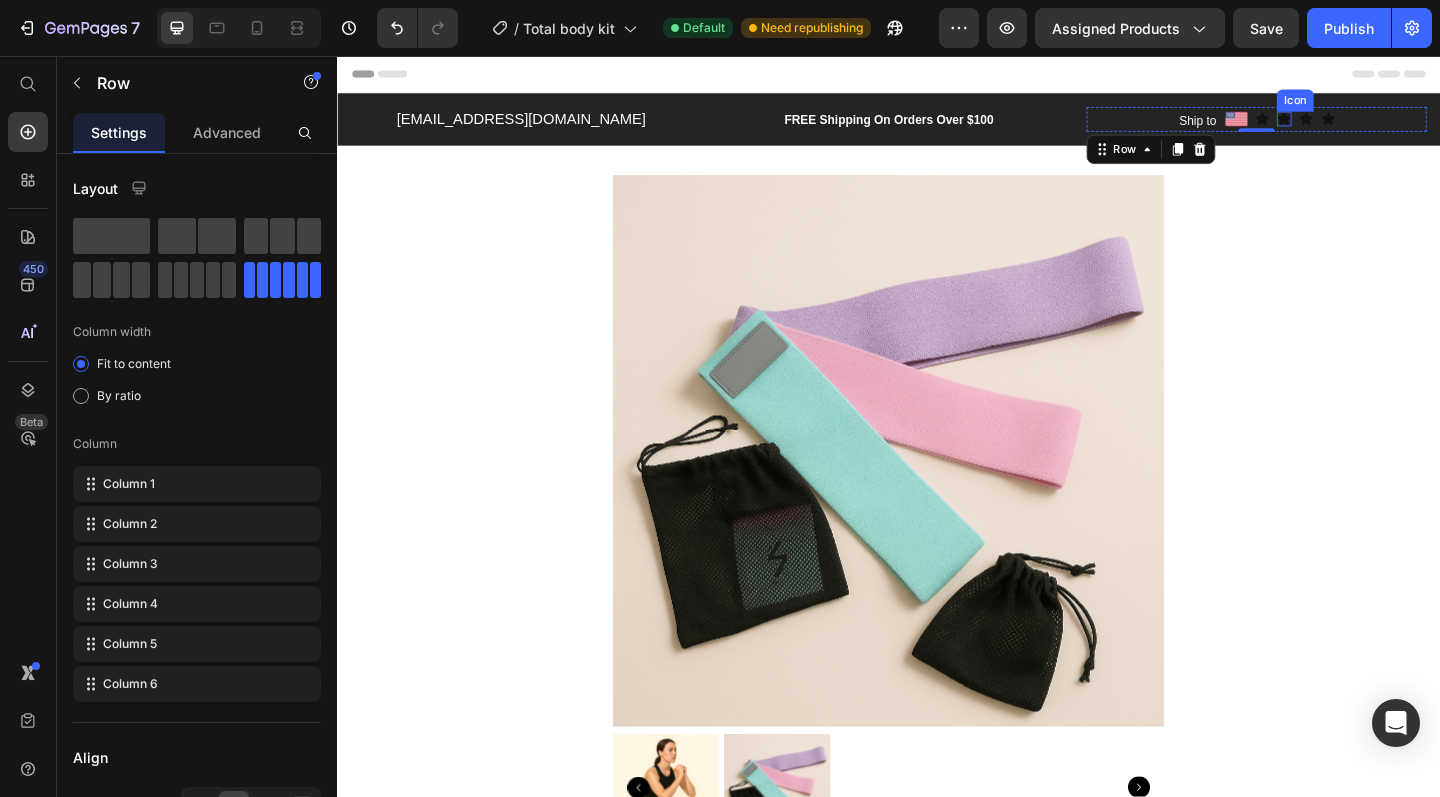 click 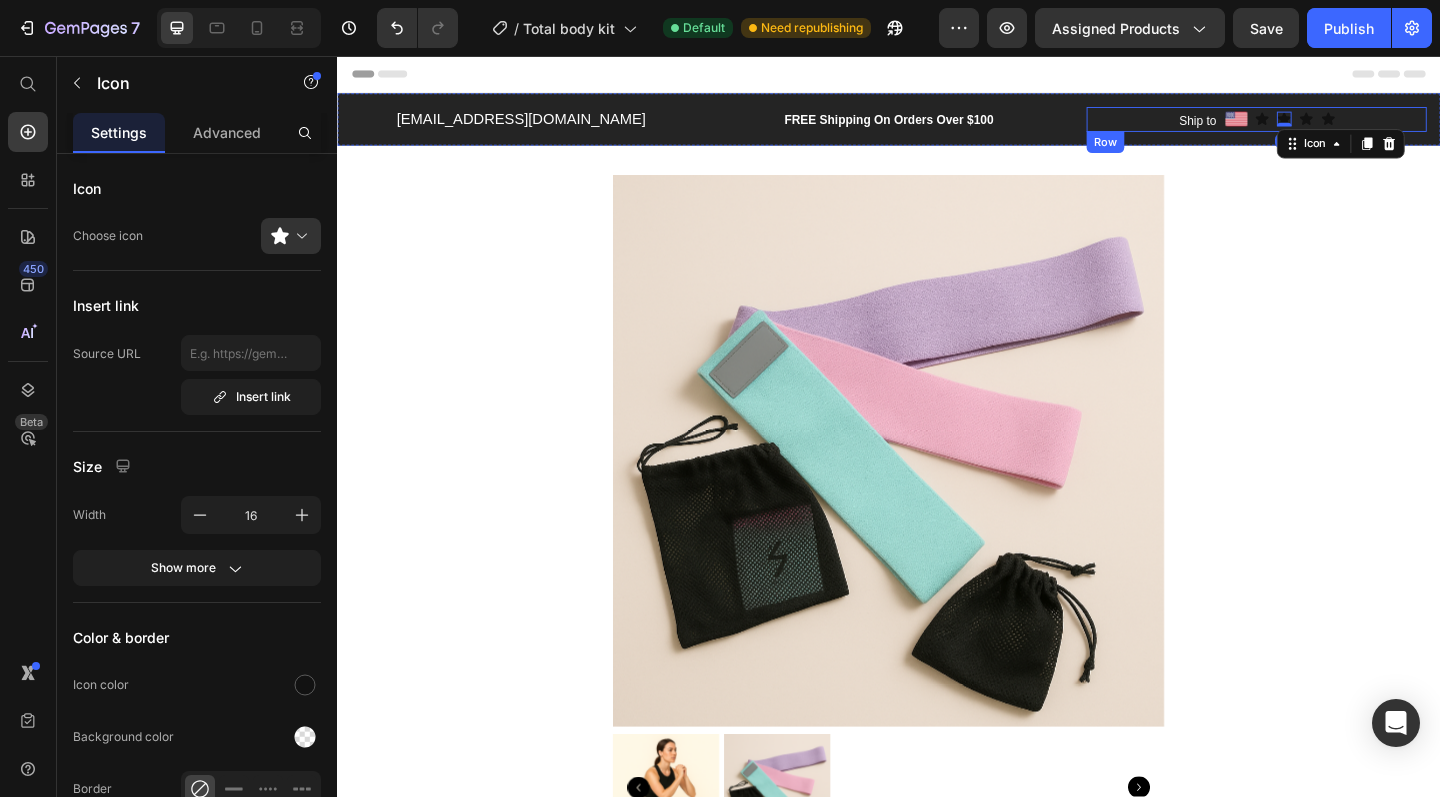 click 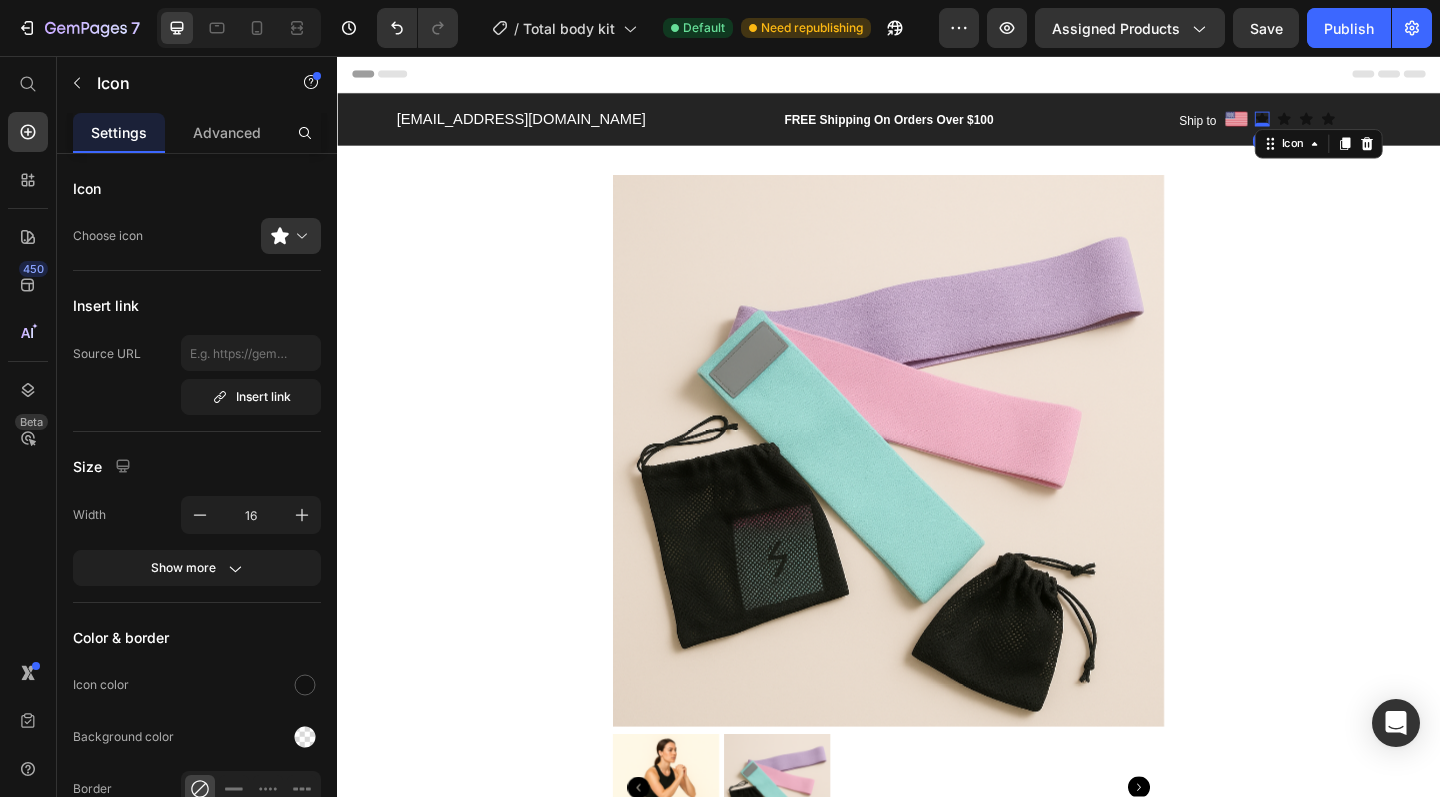 click at bounding box center [1315, 125] 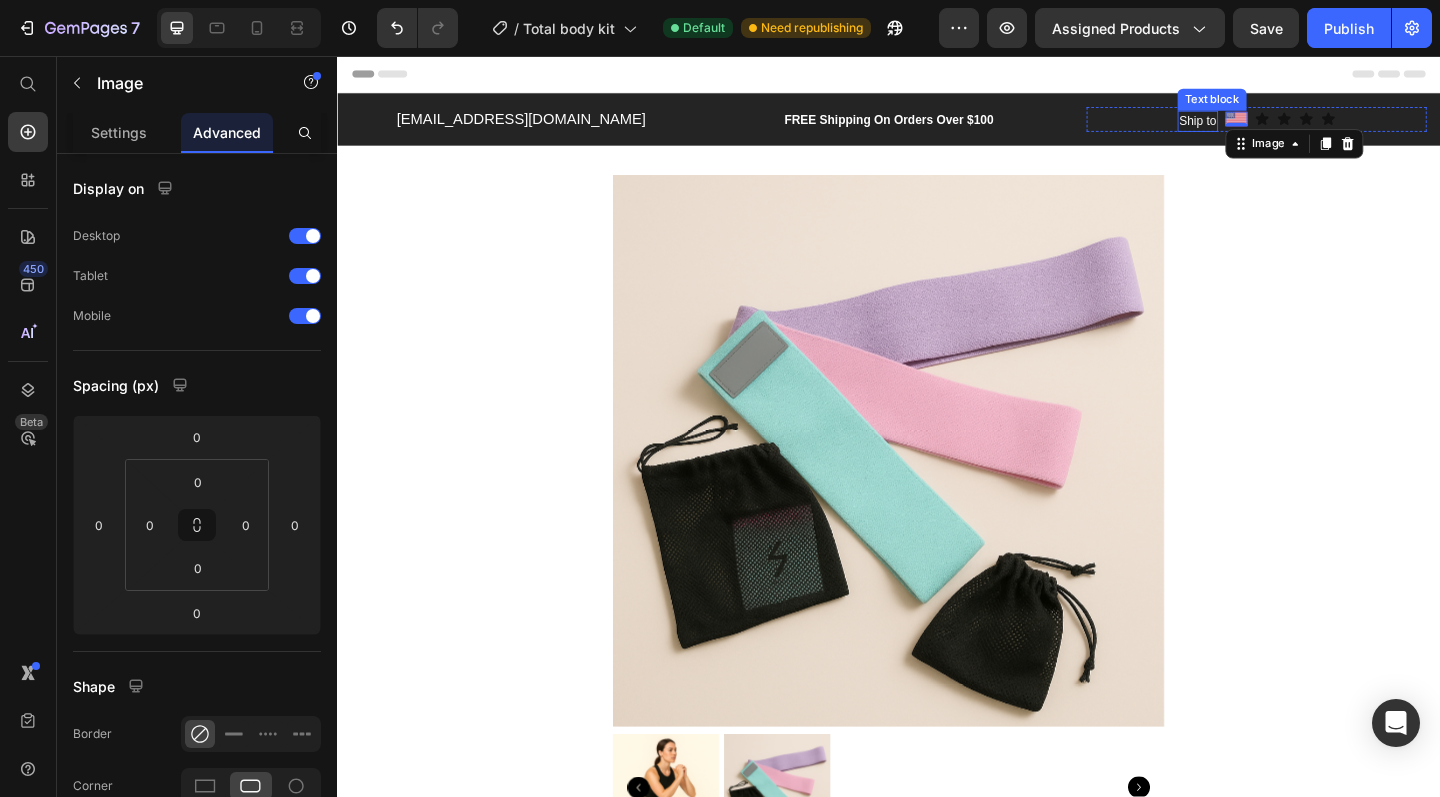 click on "Ship to" at bounding box center [1273, 128] 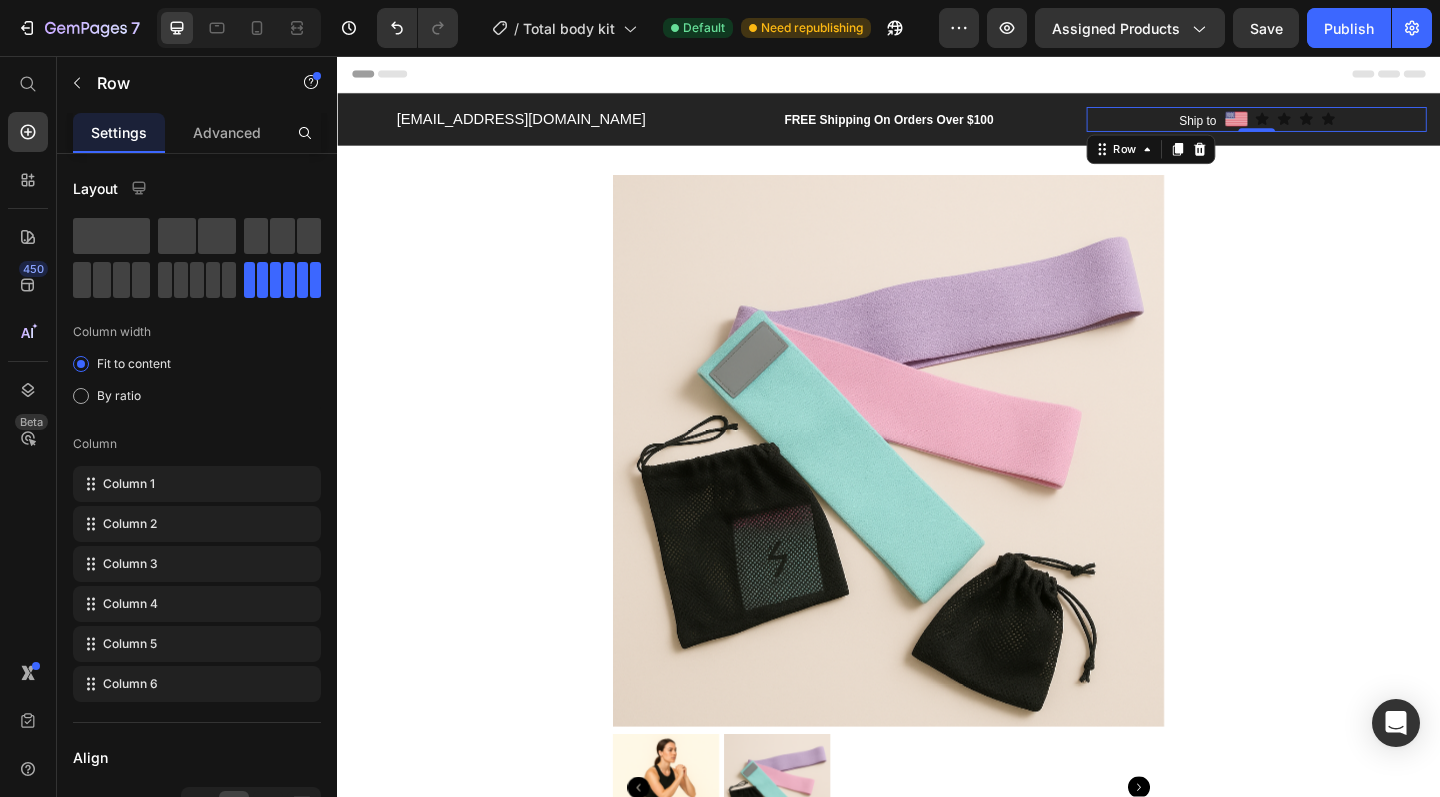 click on "Ship to Text block Image
Icon
Icon
Icon
Icon Row   0" at bounding box center [1337, 126] 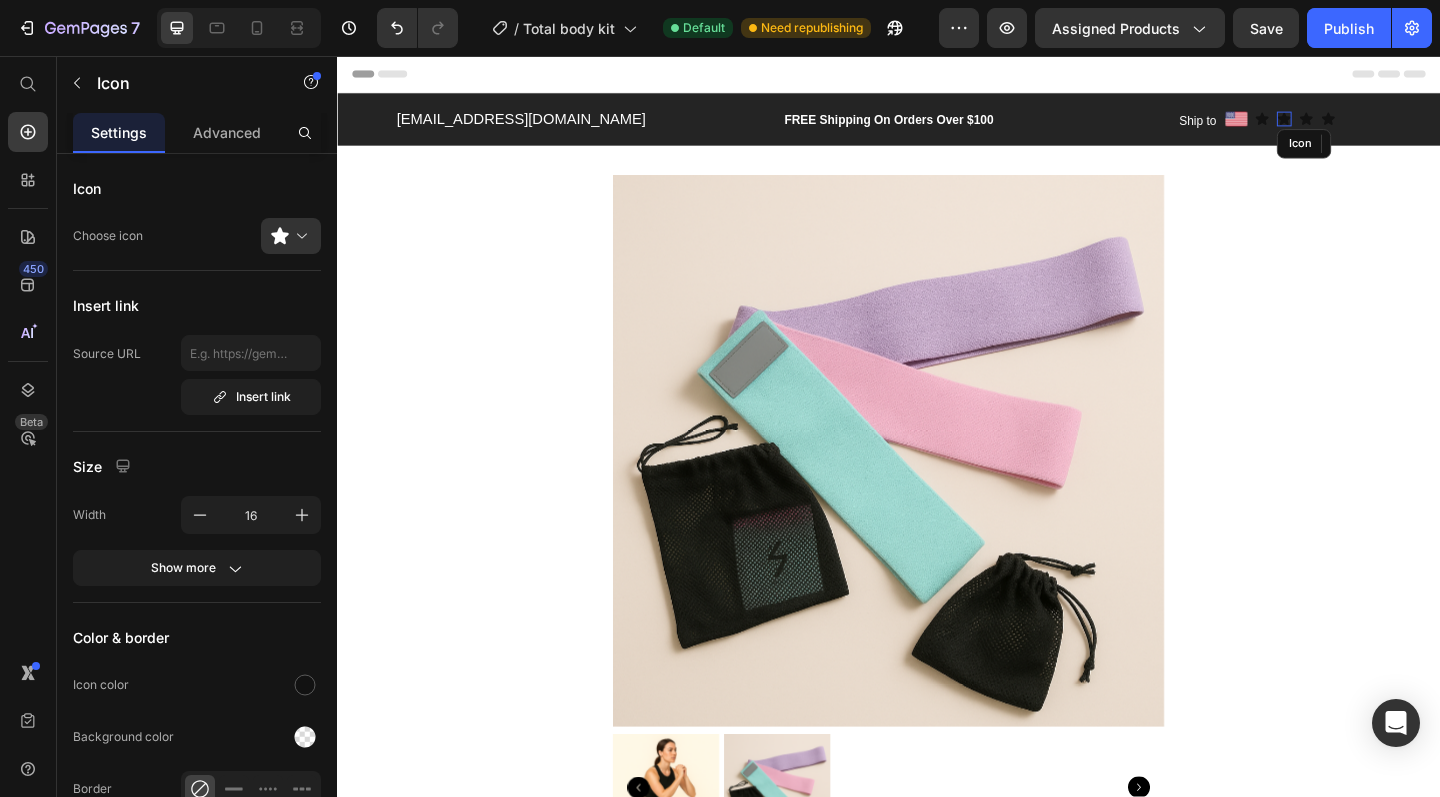 click 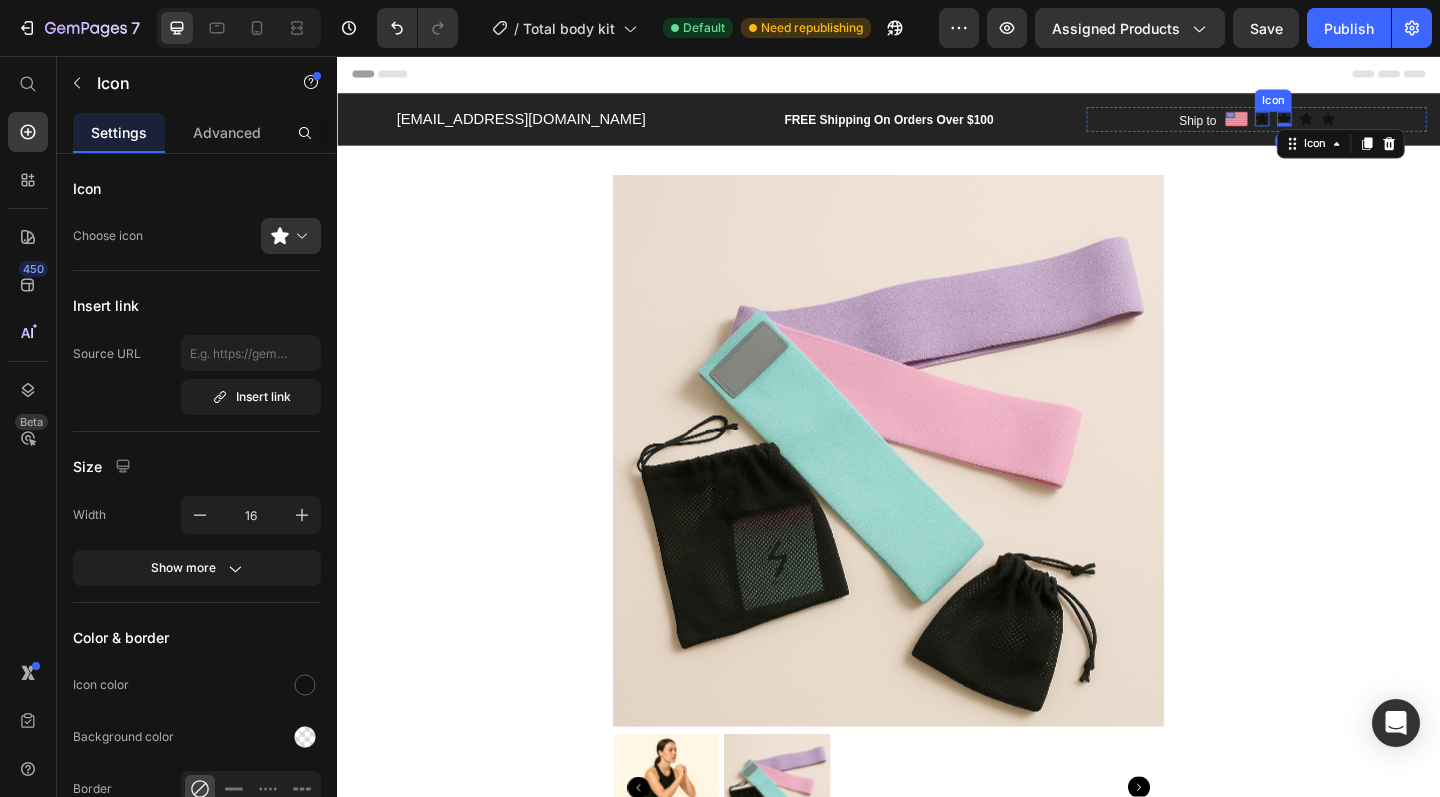 click 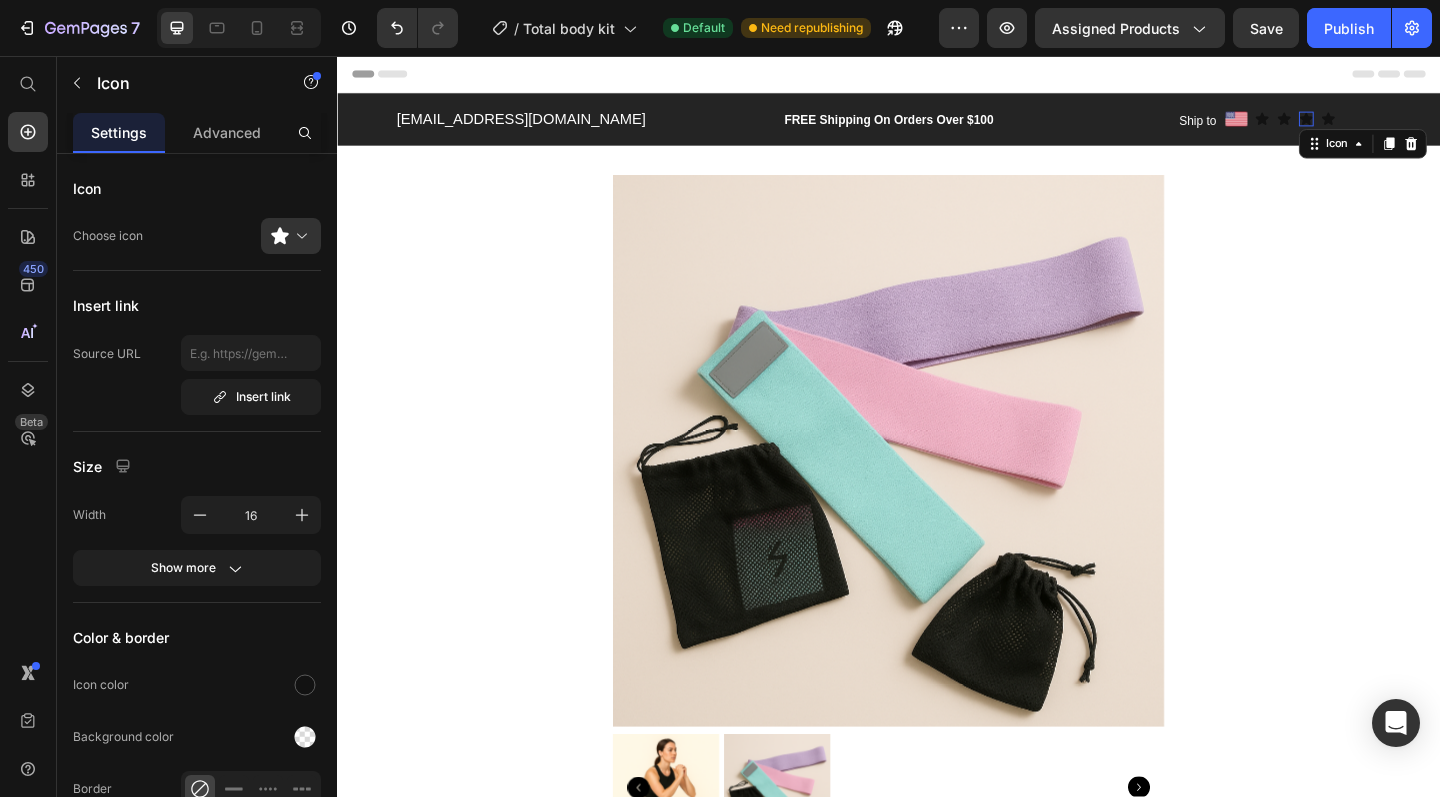 click 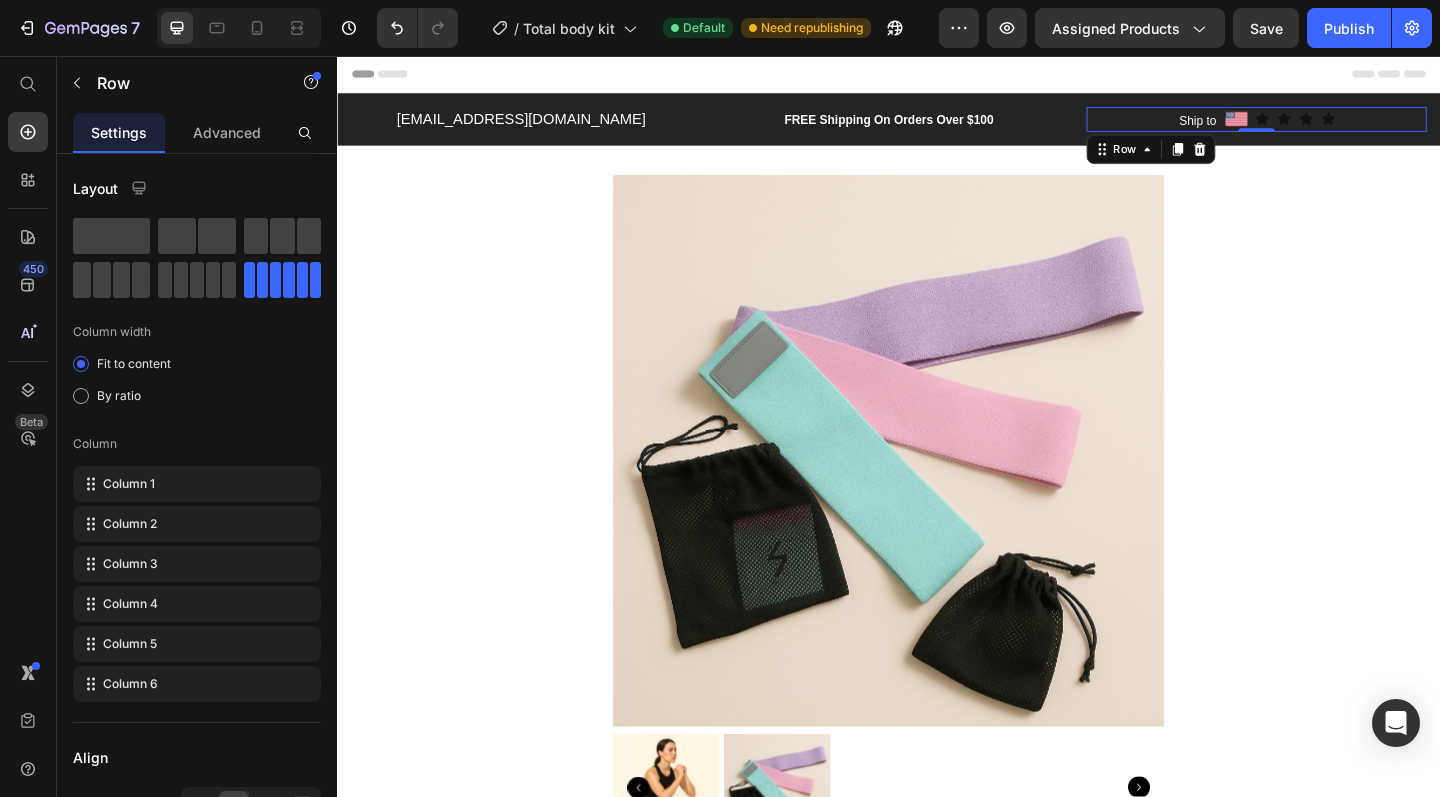 click on "Ship to Text block Image
Icon
Icon
Icon
Icon Row   0" at bounding box center (1337, 126) 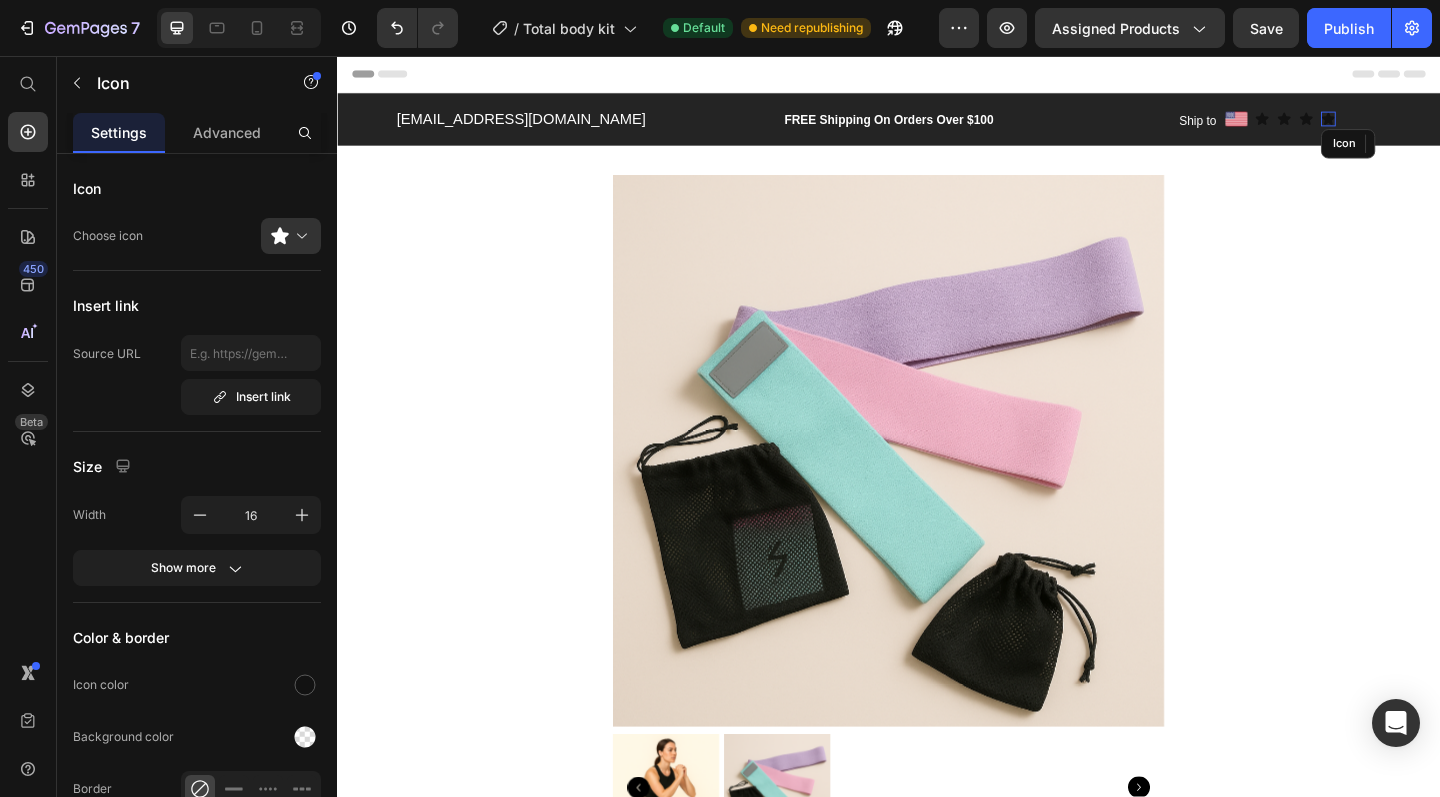 click 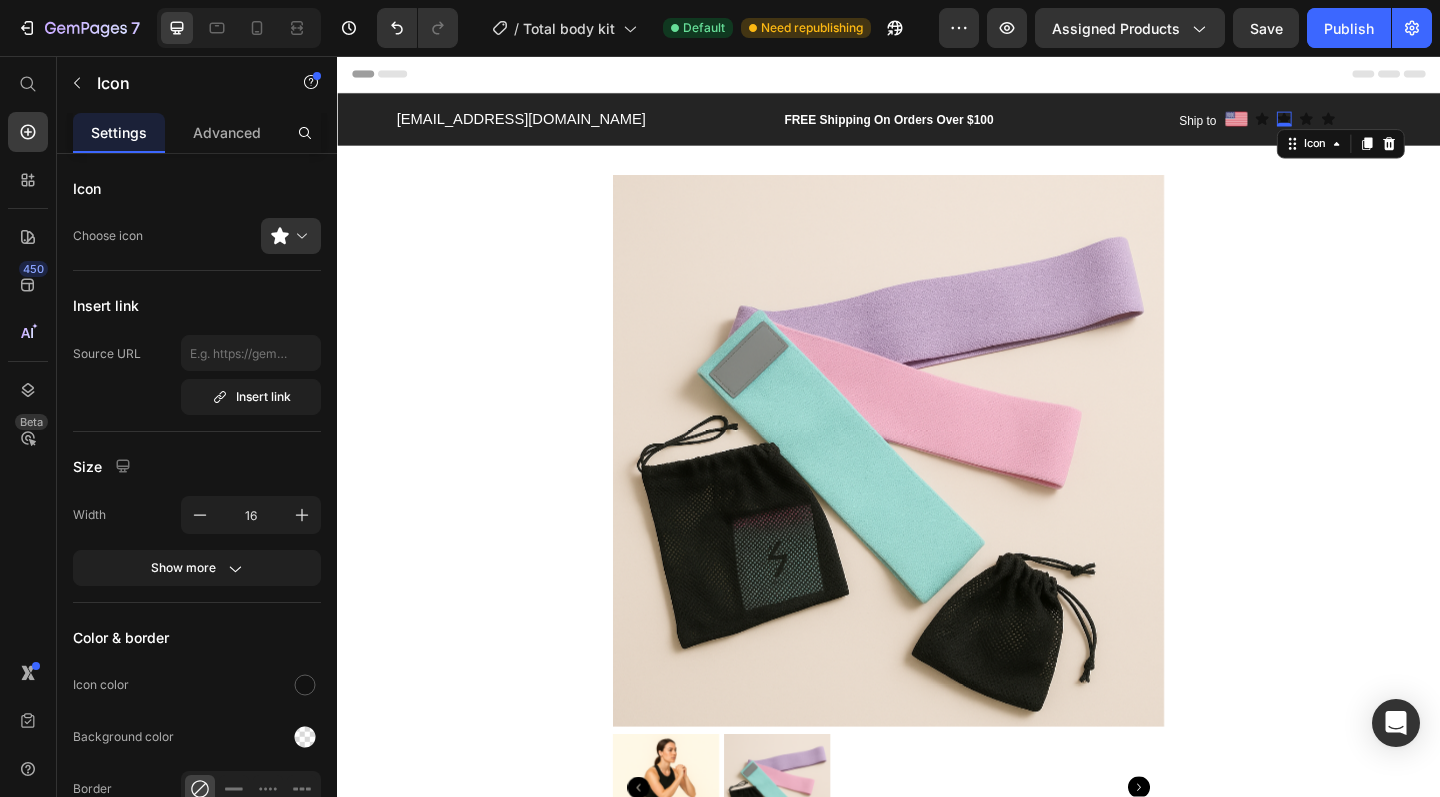 click 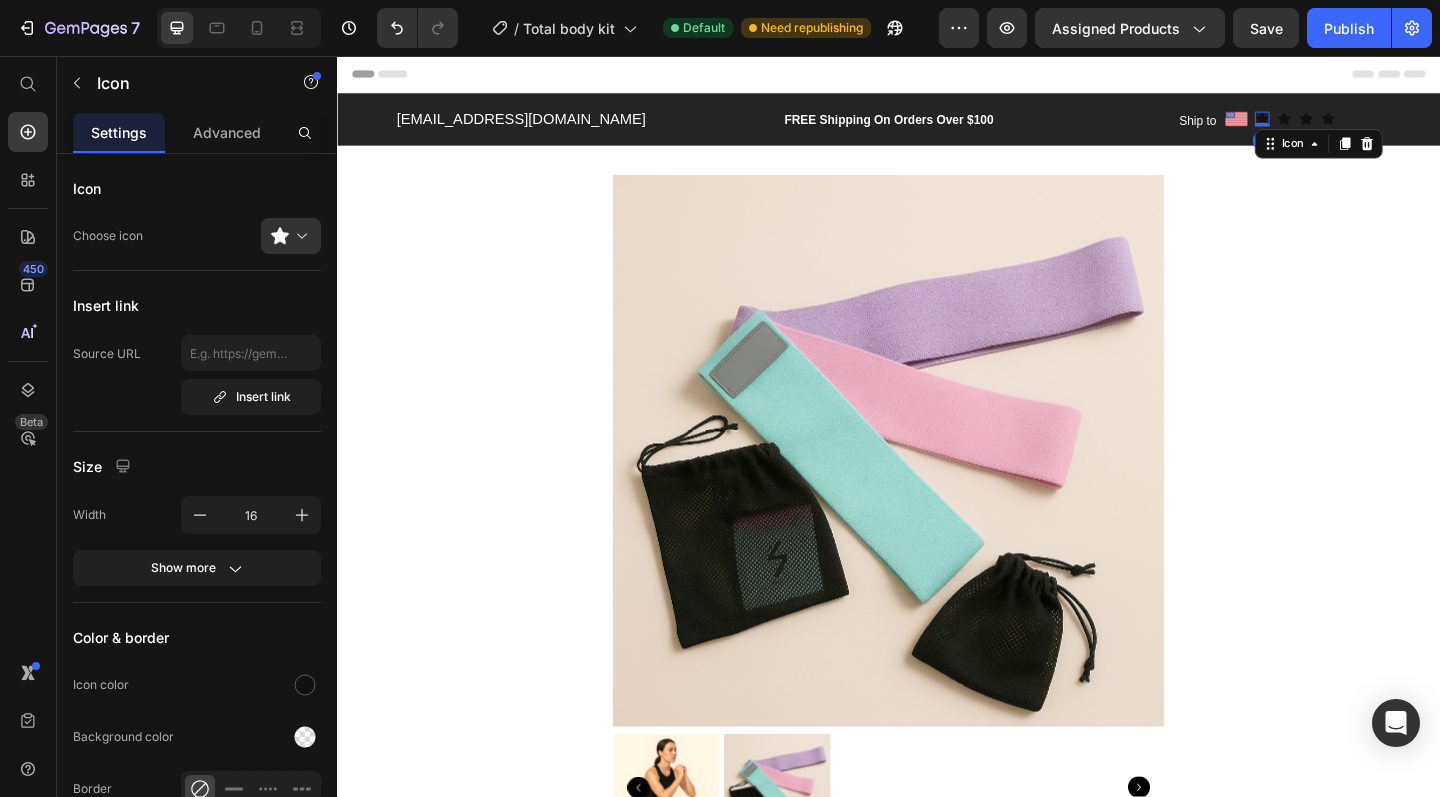 click 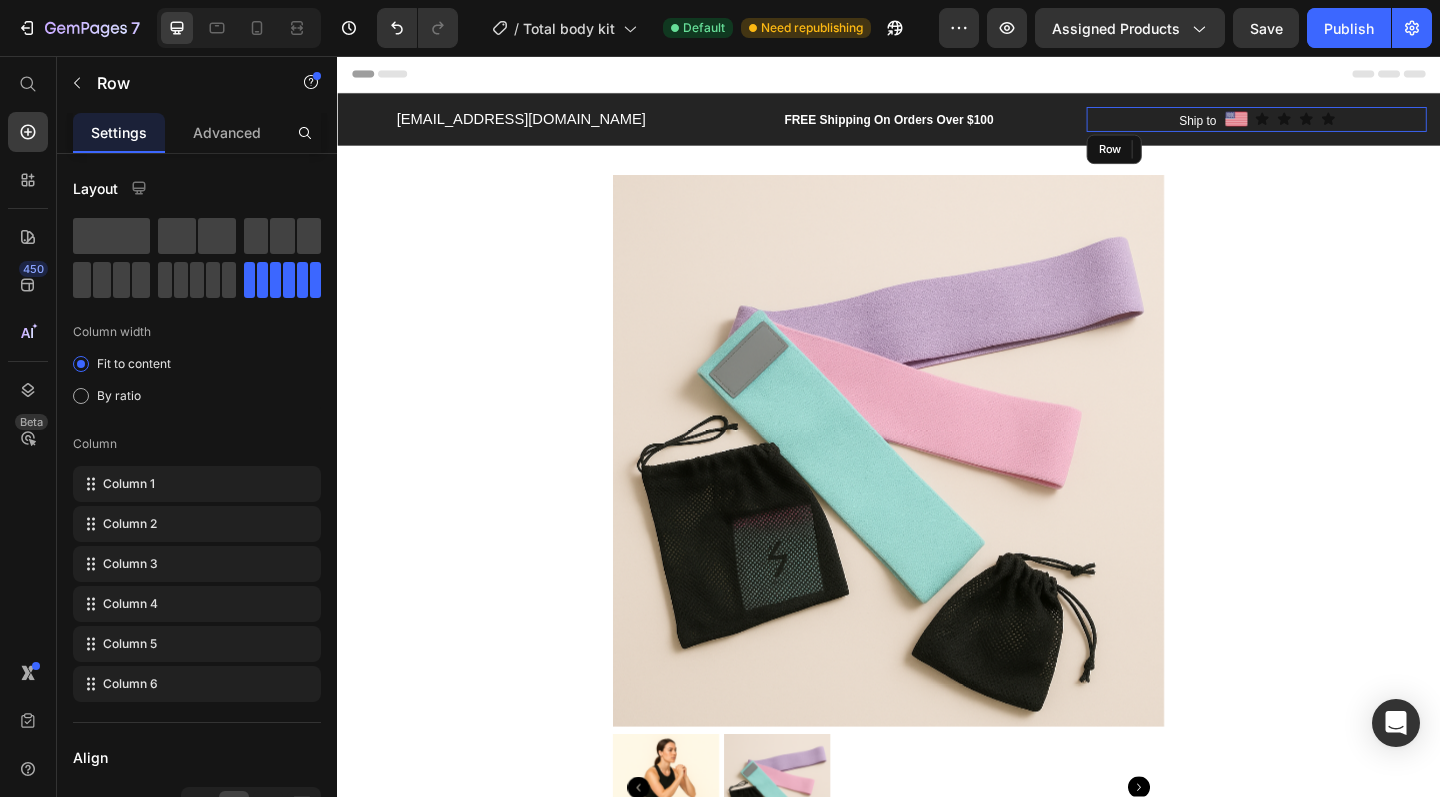 click on "Ship to Text block Image
Icon   0
Icon
Icon
Icon Row" at bounding box center [1337, 126] 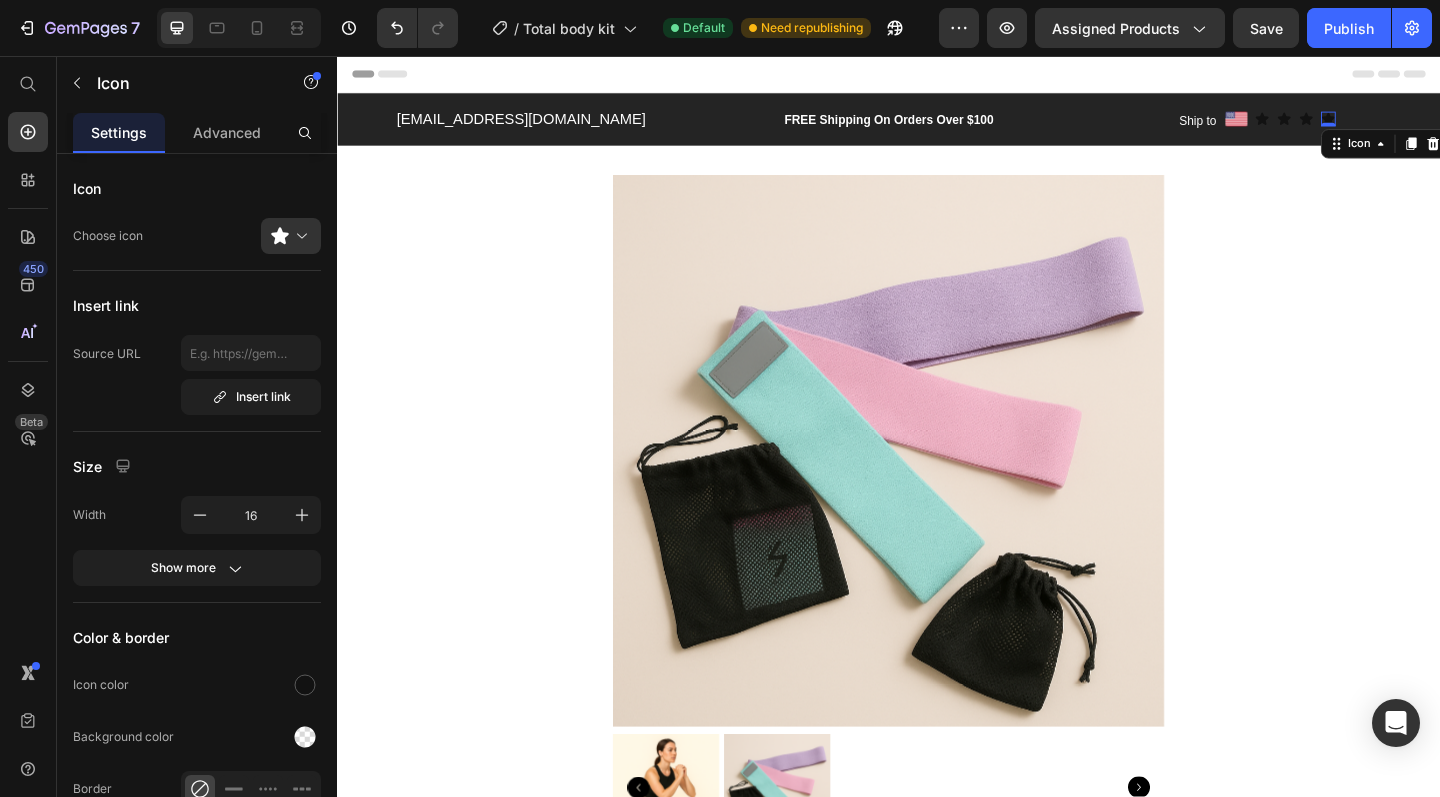 click 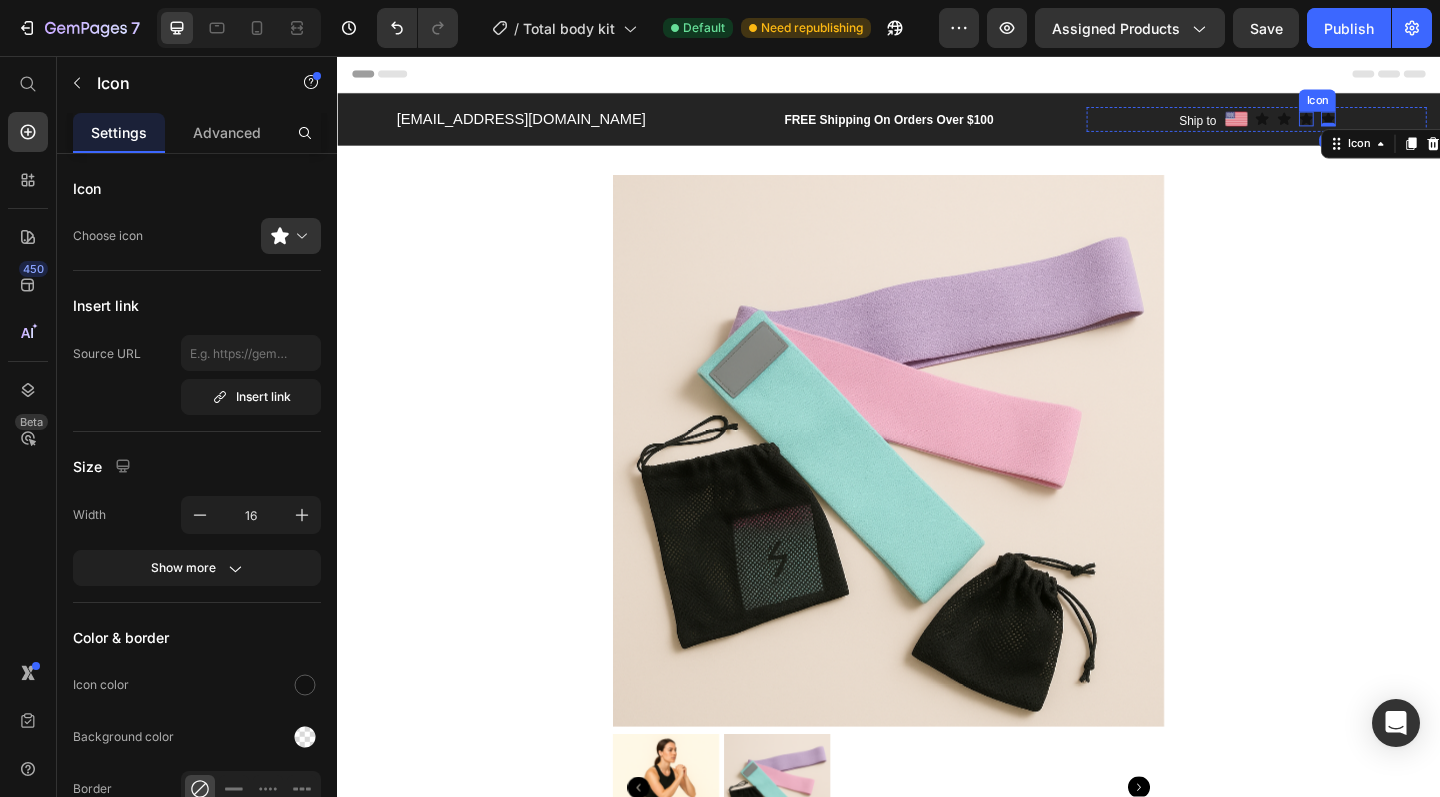 click 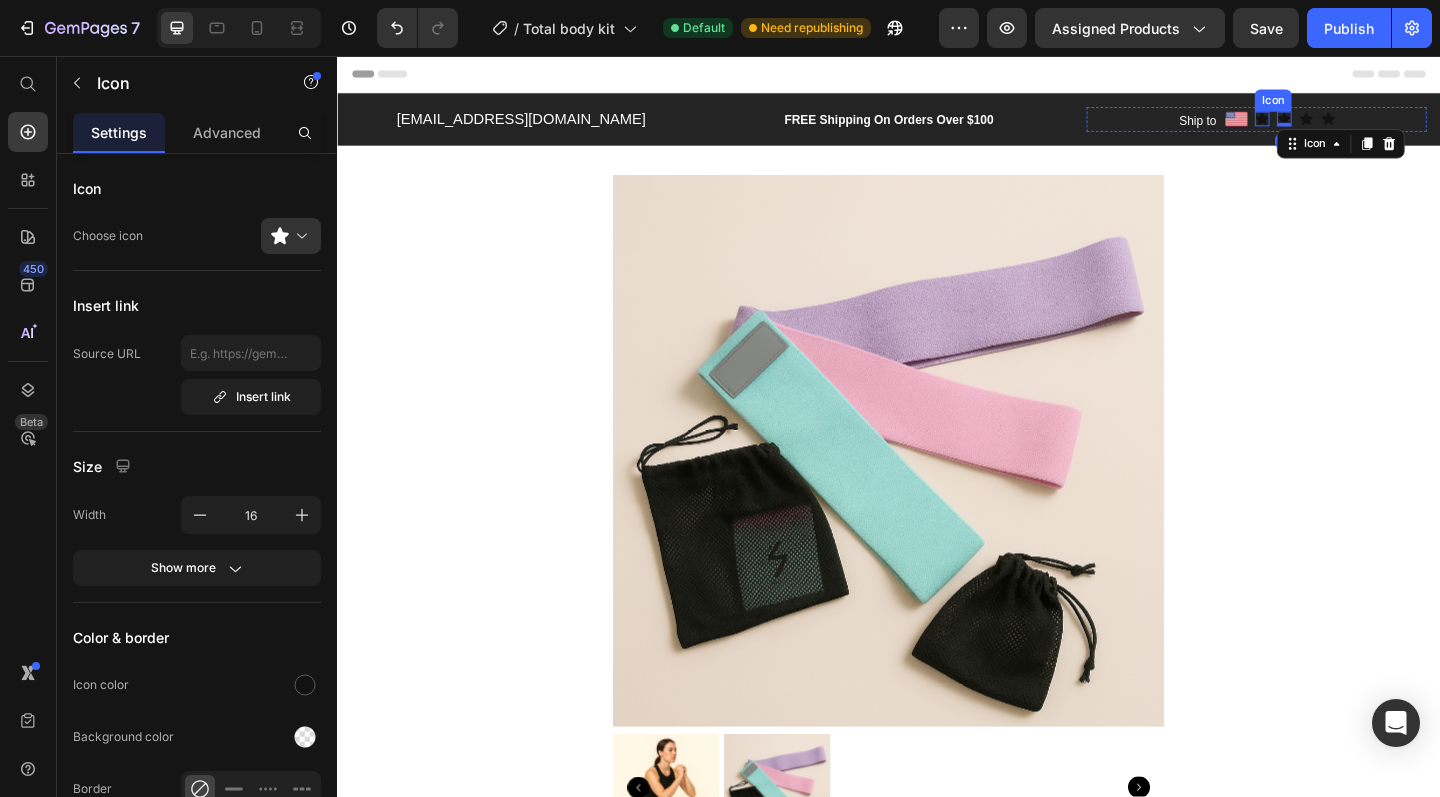 click 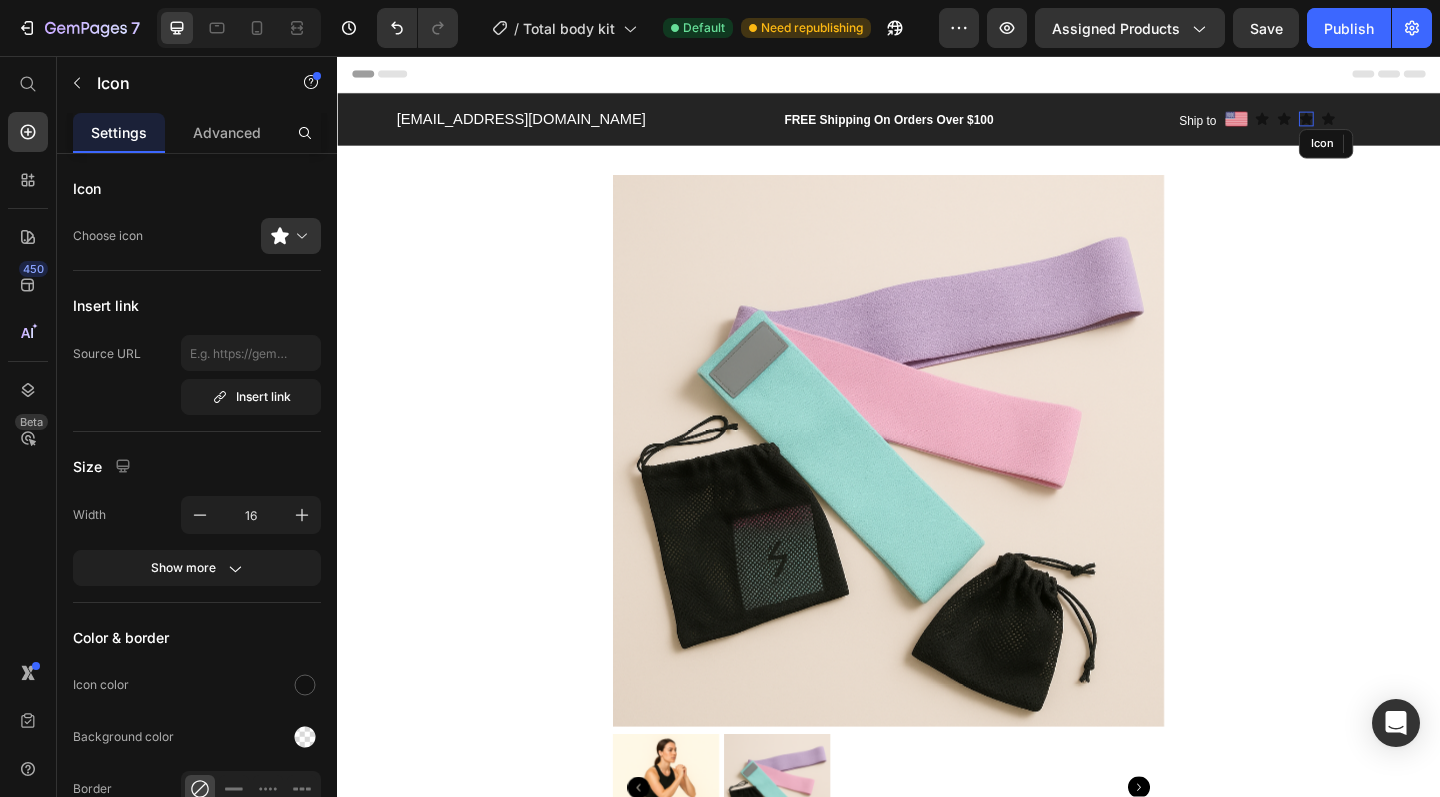 click 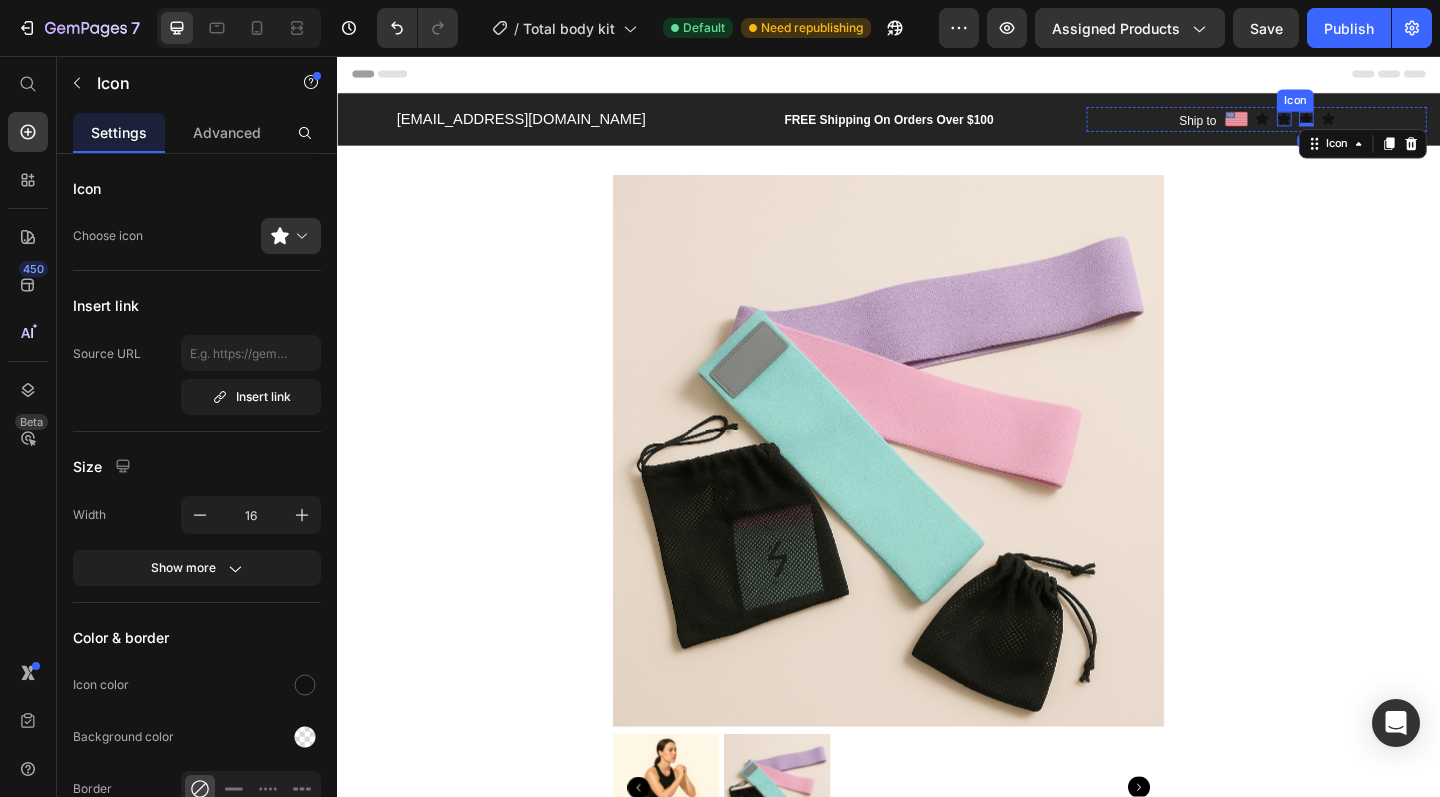 click 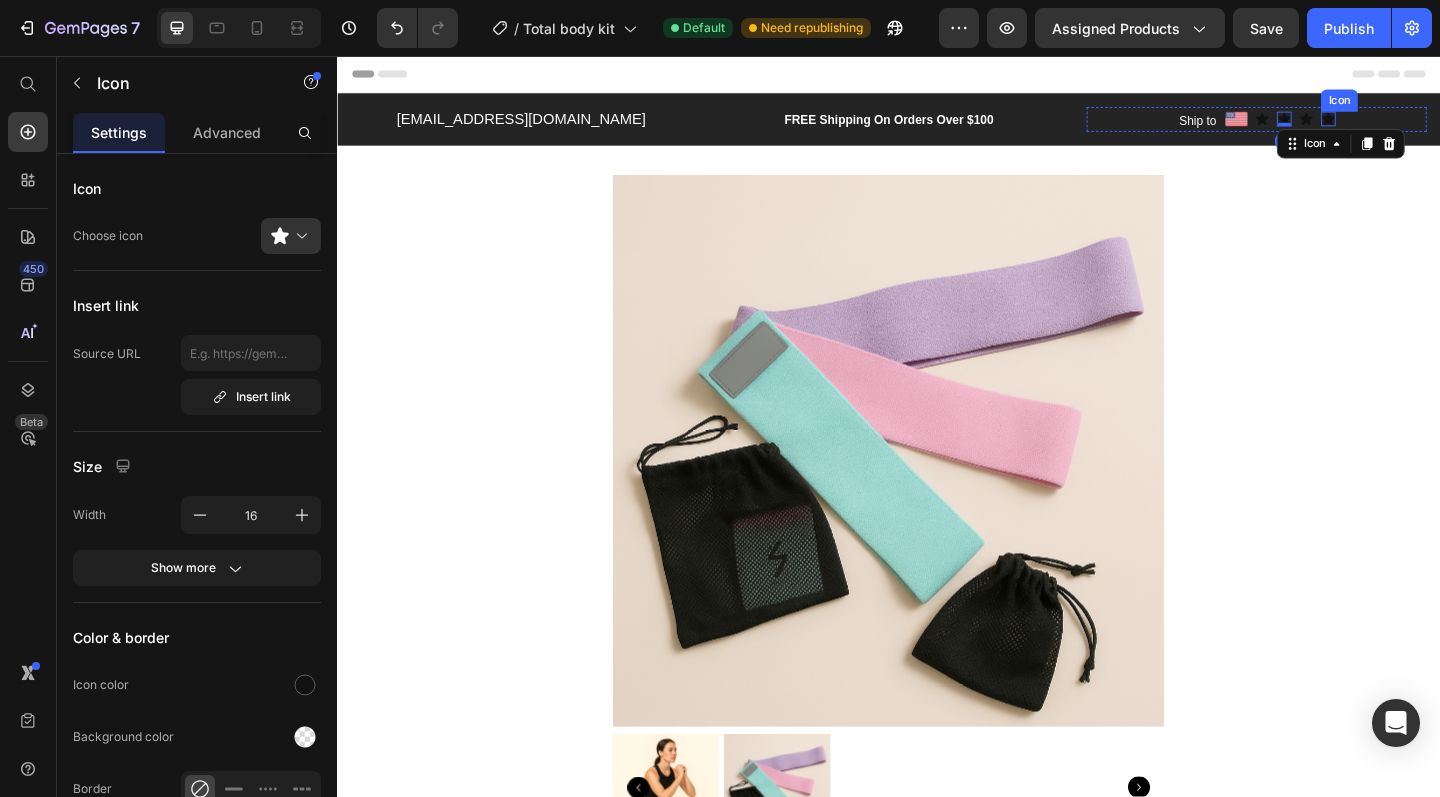click 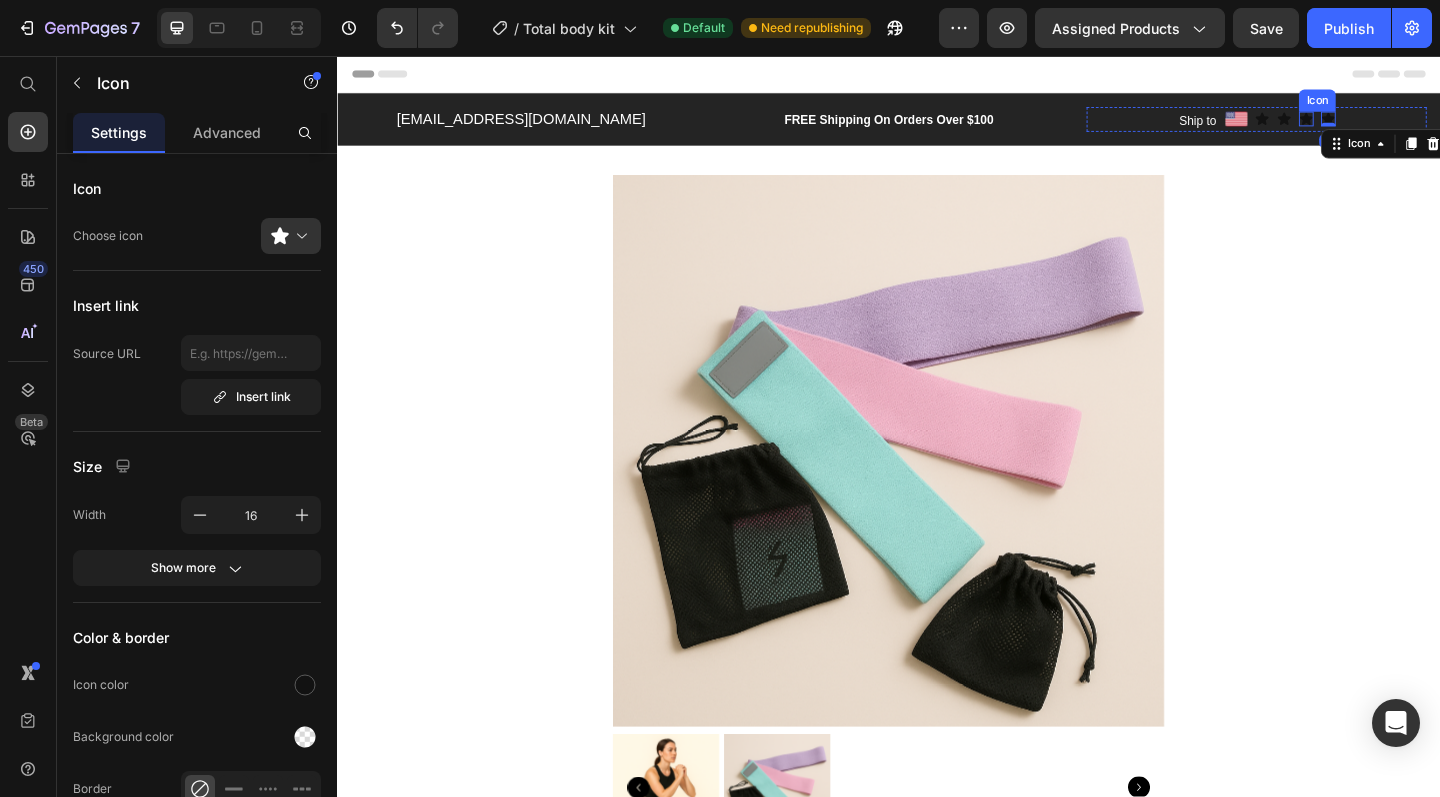 click 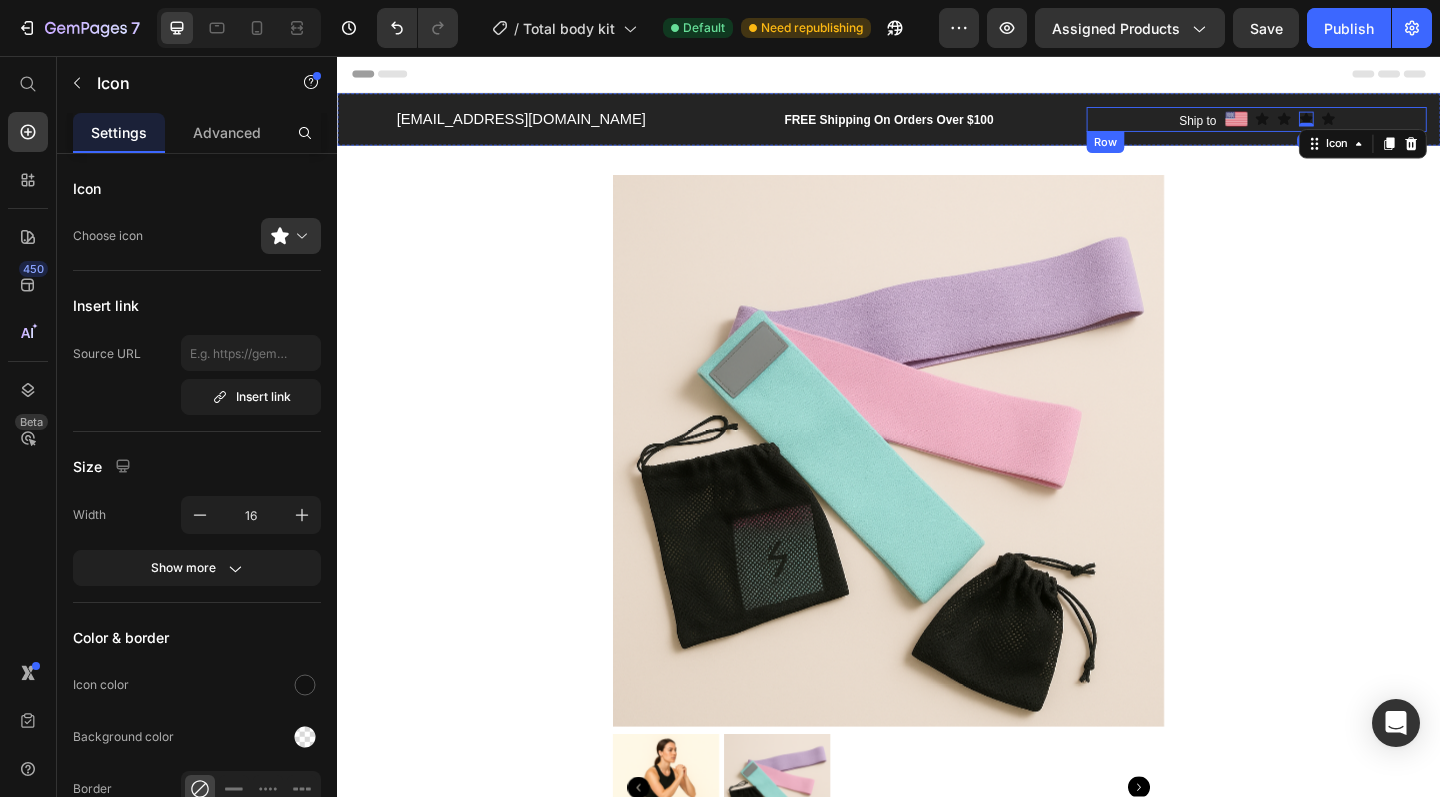 click 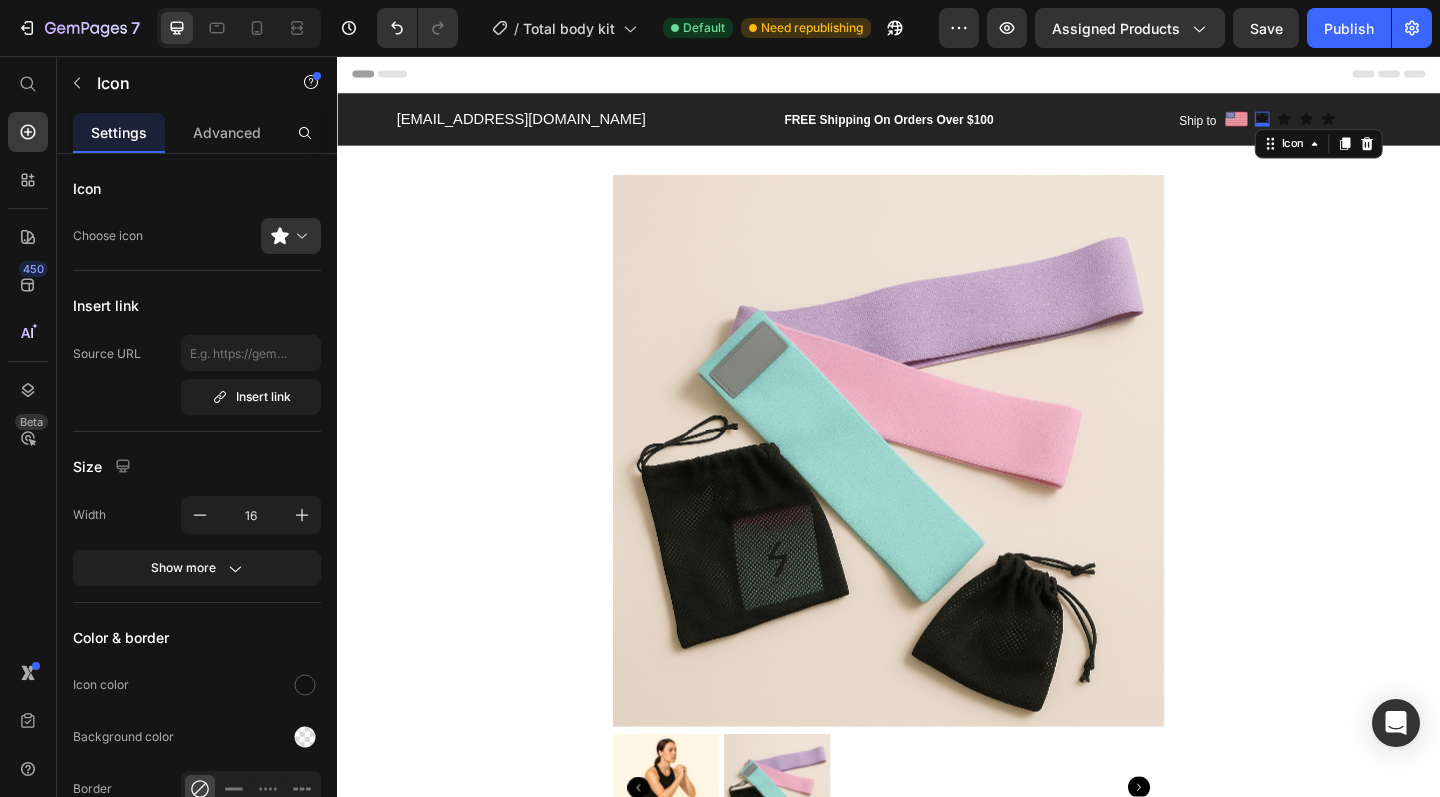 click 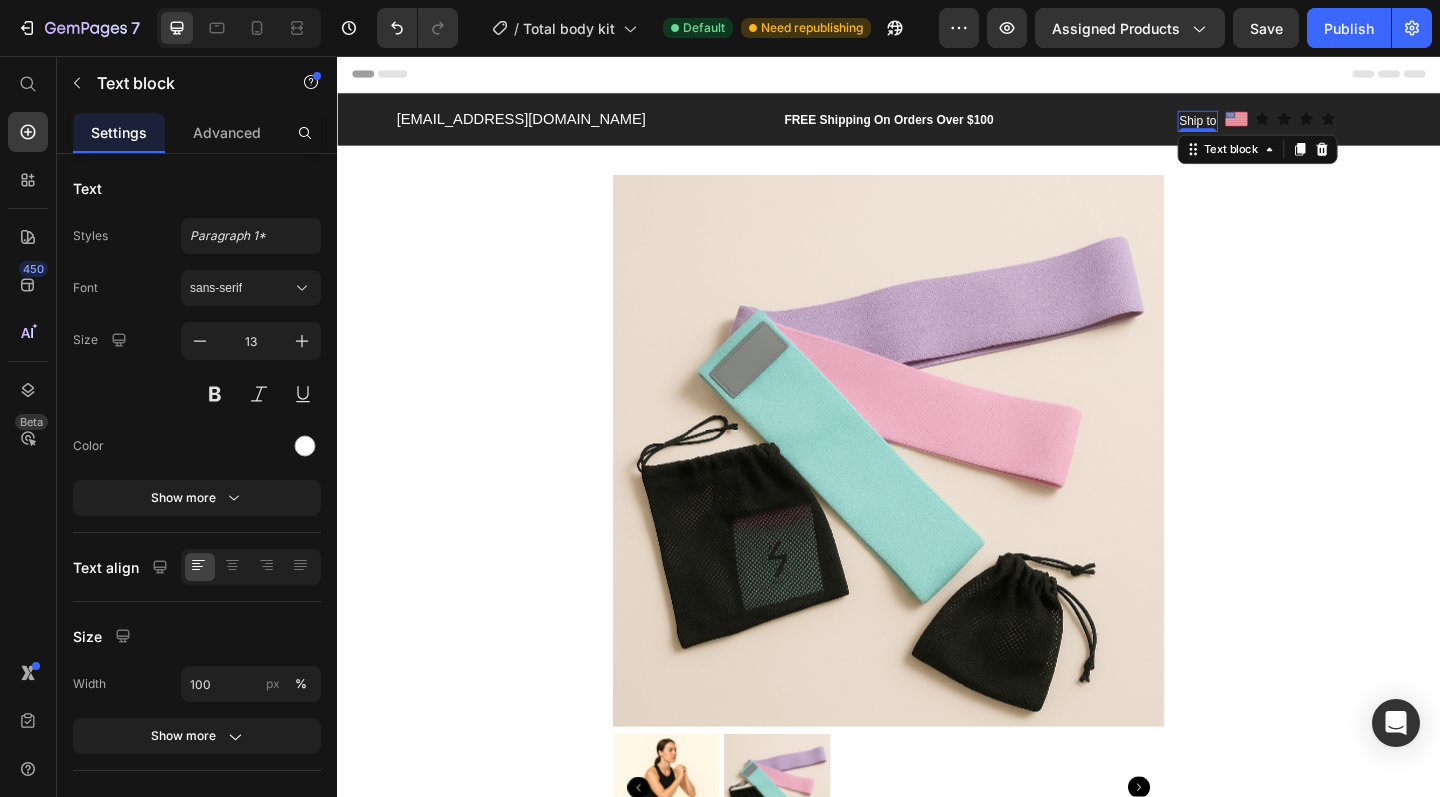 click on "Ship to" at bounding box center [1273, 128] 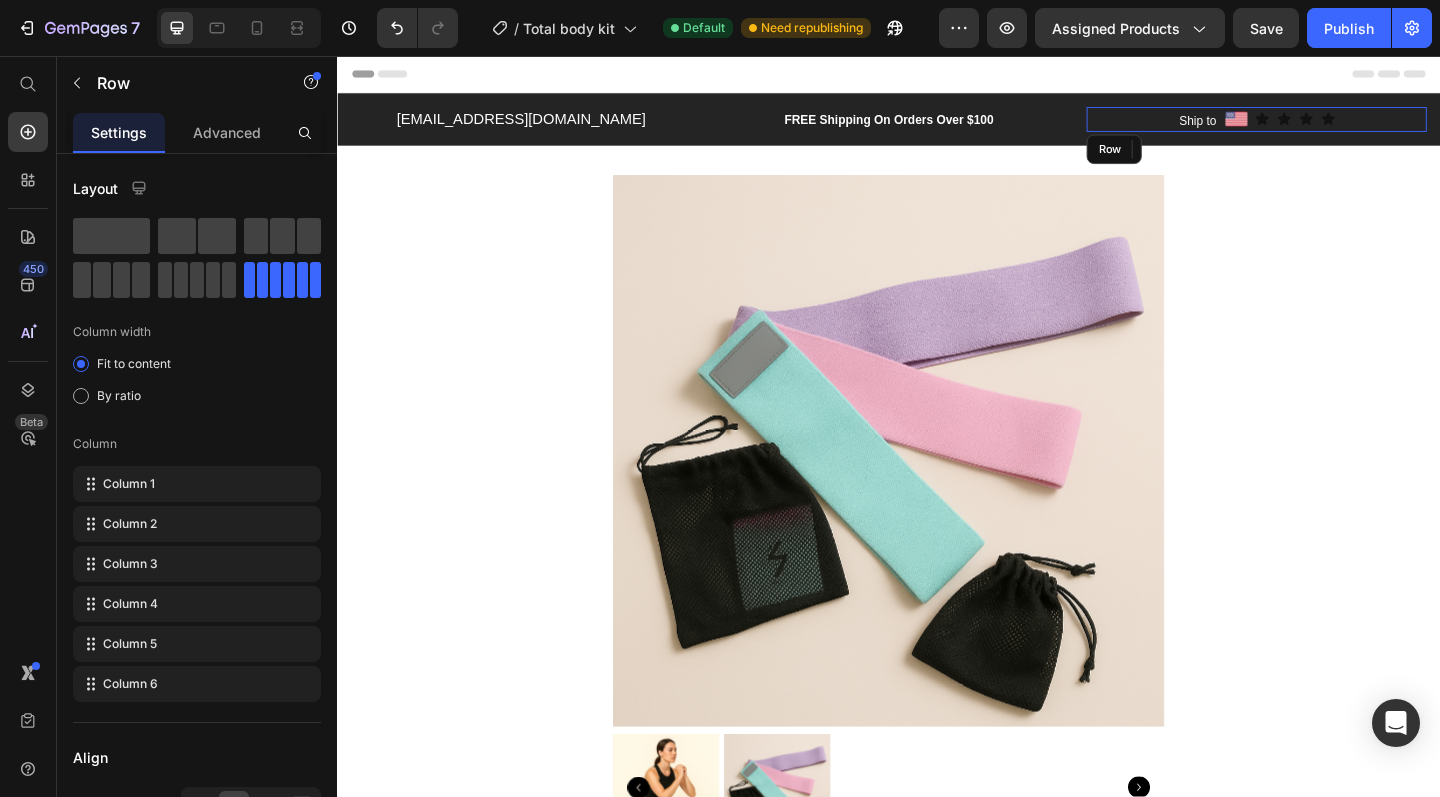 click on "Ship to Text block   0 Image
Icon
Icon
Icon
Icon Row" at bounding box center (1337, 126) 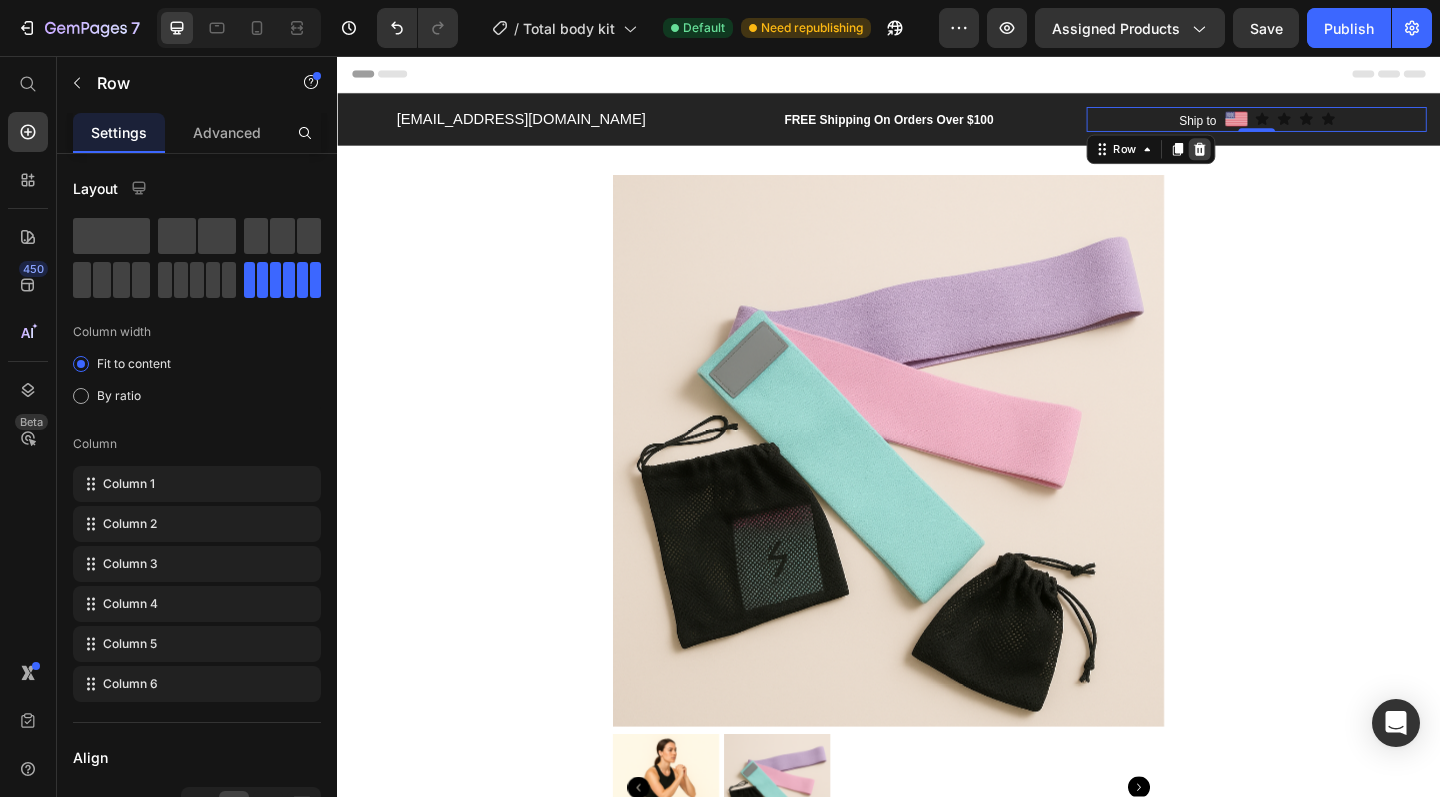 click 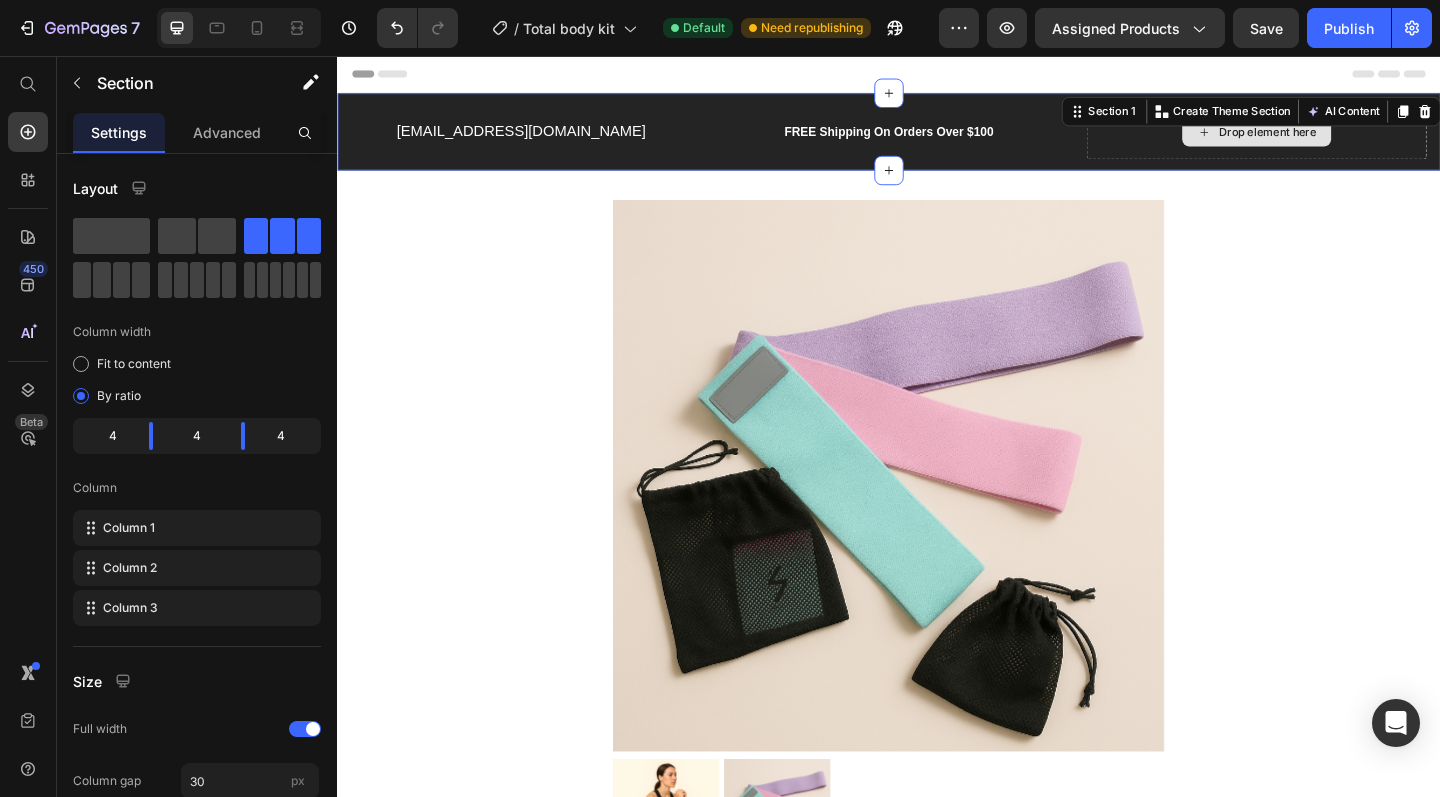click on "Drop element here" at bounding box center (1337, 139) 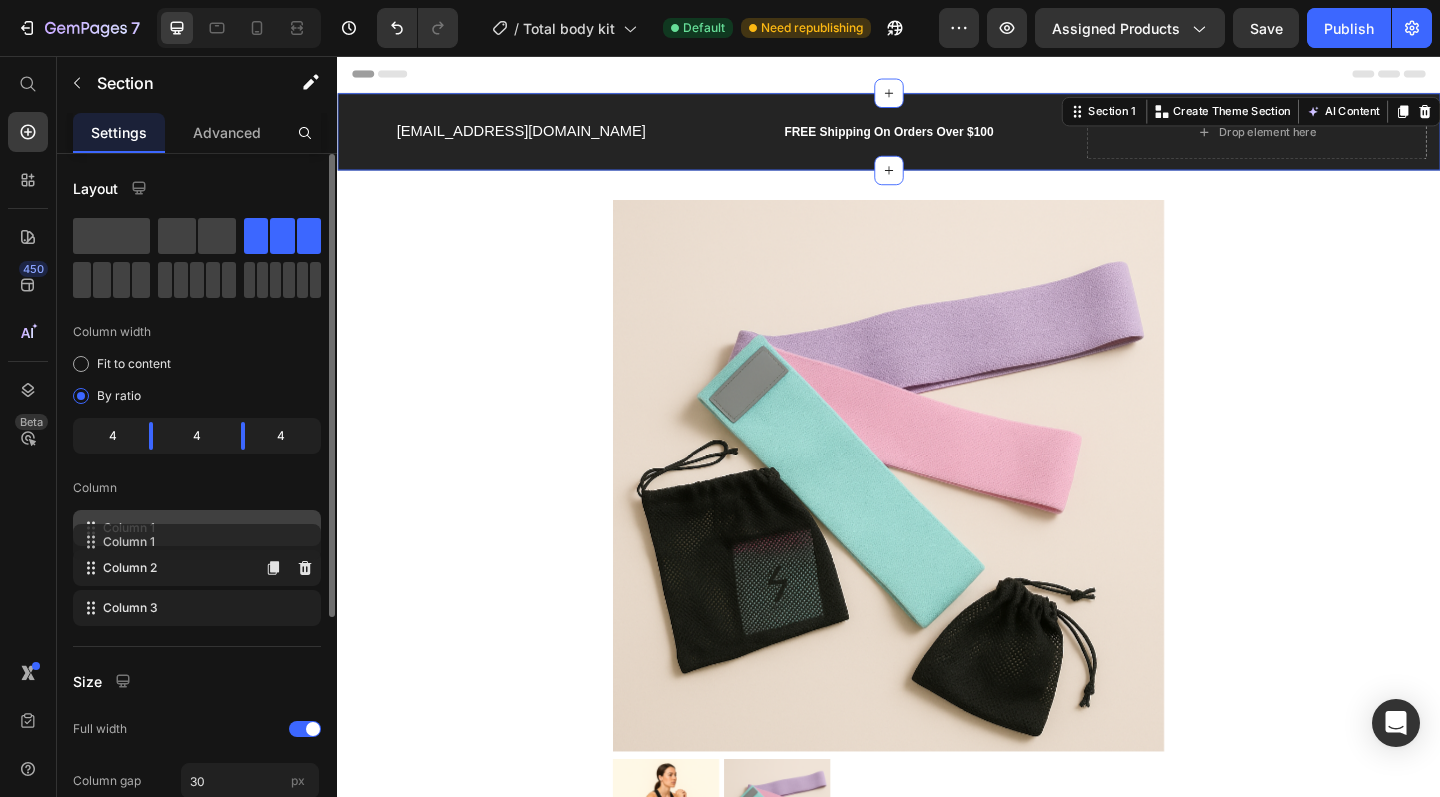 type 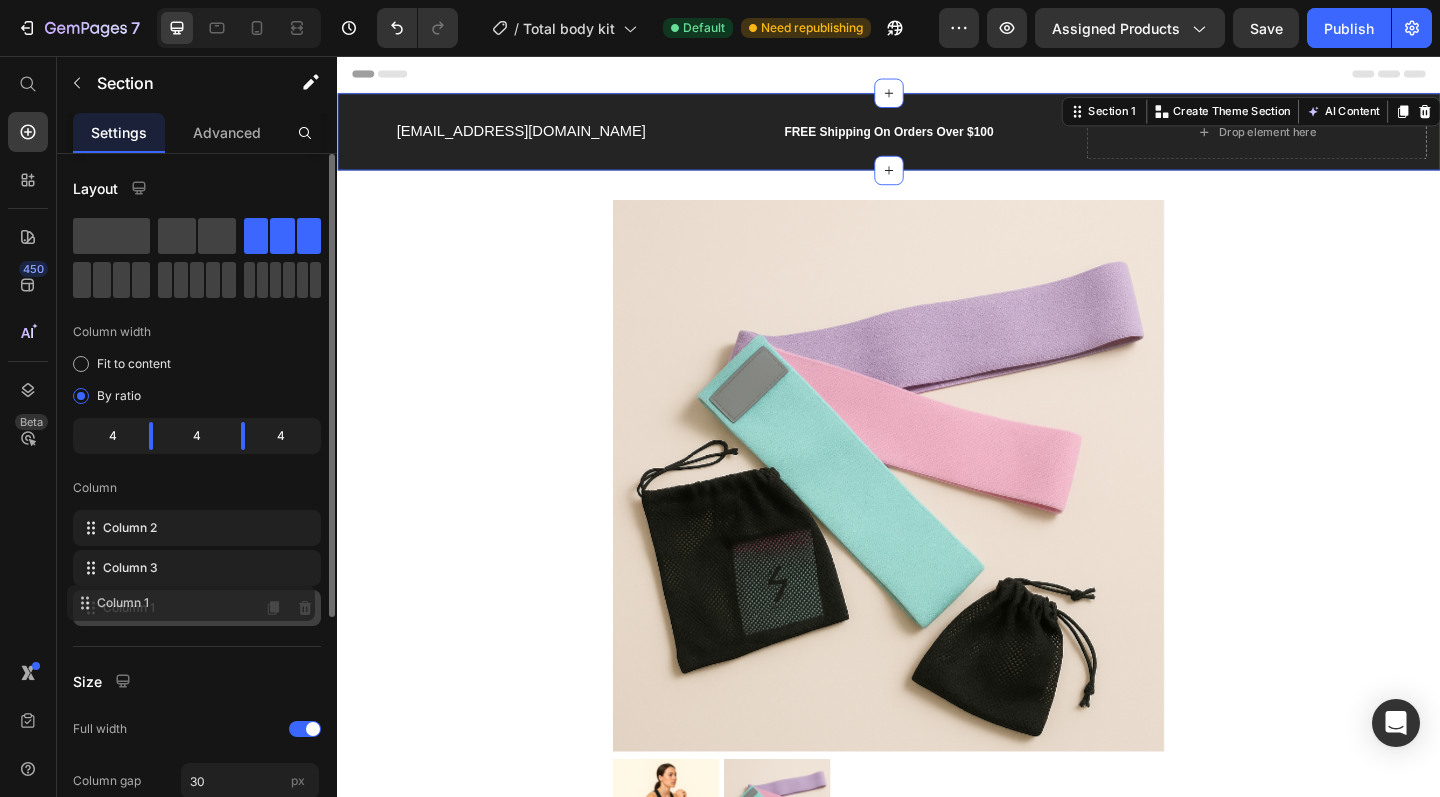 drag, startPoint x: 205, startPoint y: 531, endPoint x: 199, endPoint y: 602, distance: 71.25307 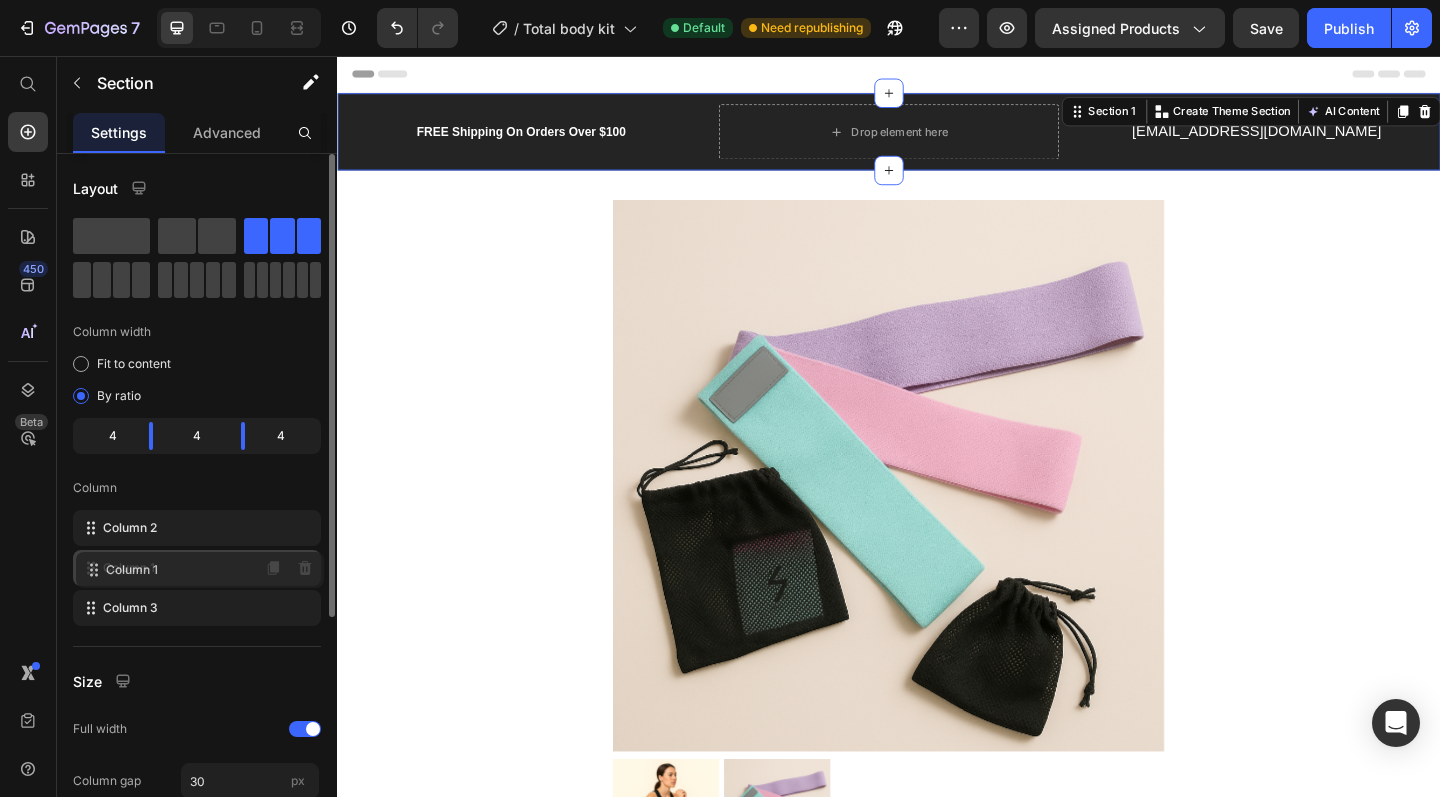 drag, startPoint x: 197, startPoint y: 620, endPoint x: 201, endPoint y: 578, distance: 42.190044 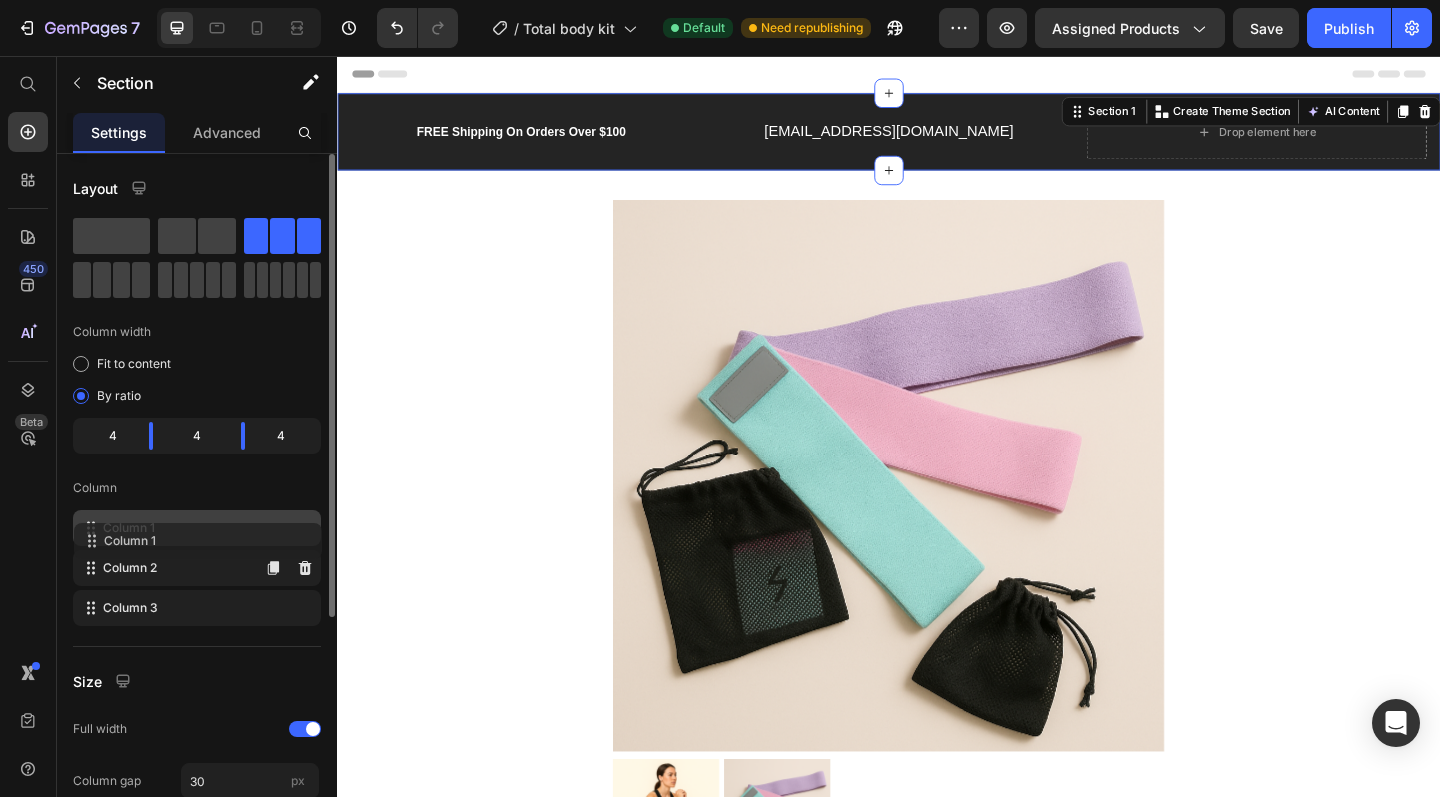 drag, startPoint x: 202, startPoint y: 574, endPoint x: 203, endPoint y: 543, distance: 31.016125 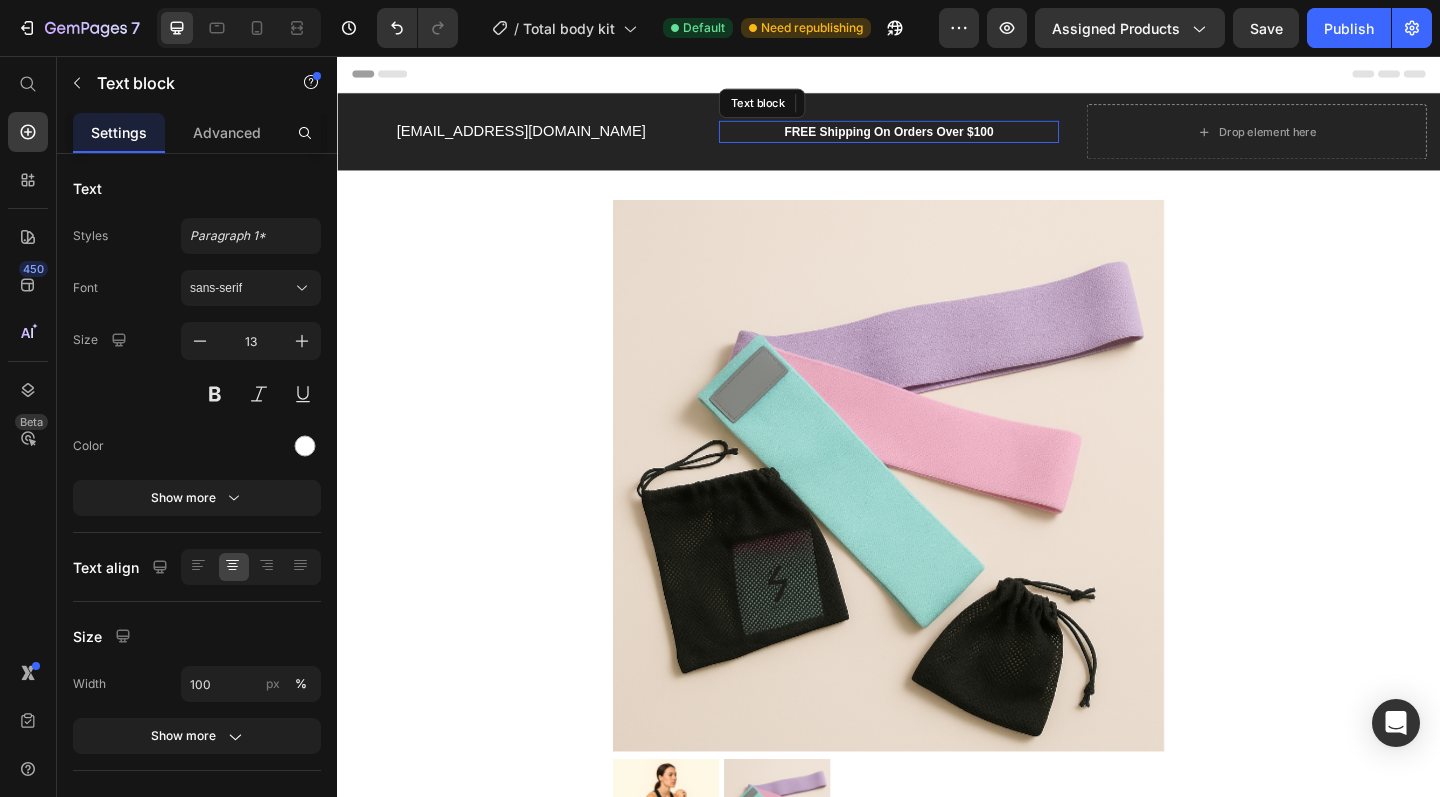 click on "FREE Shipping On Orders Over $100" at bounding box center [937, 139] 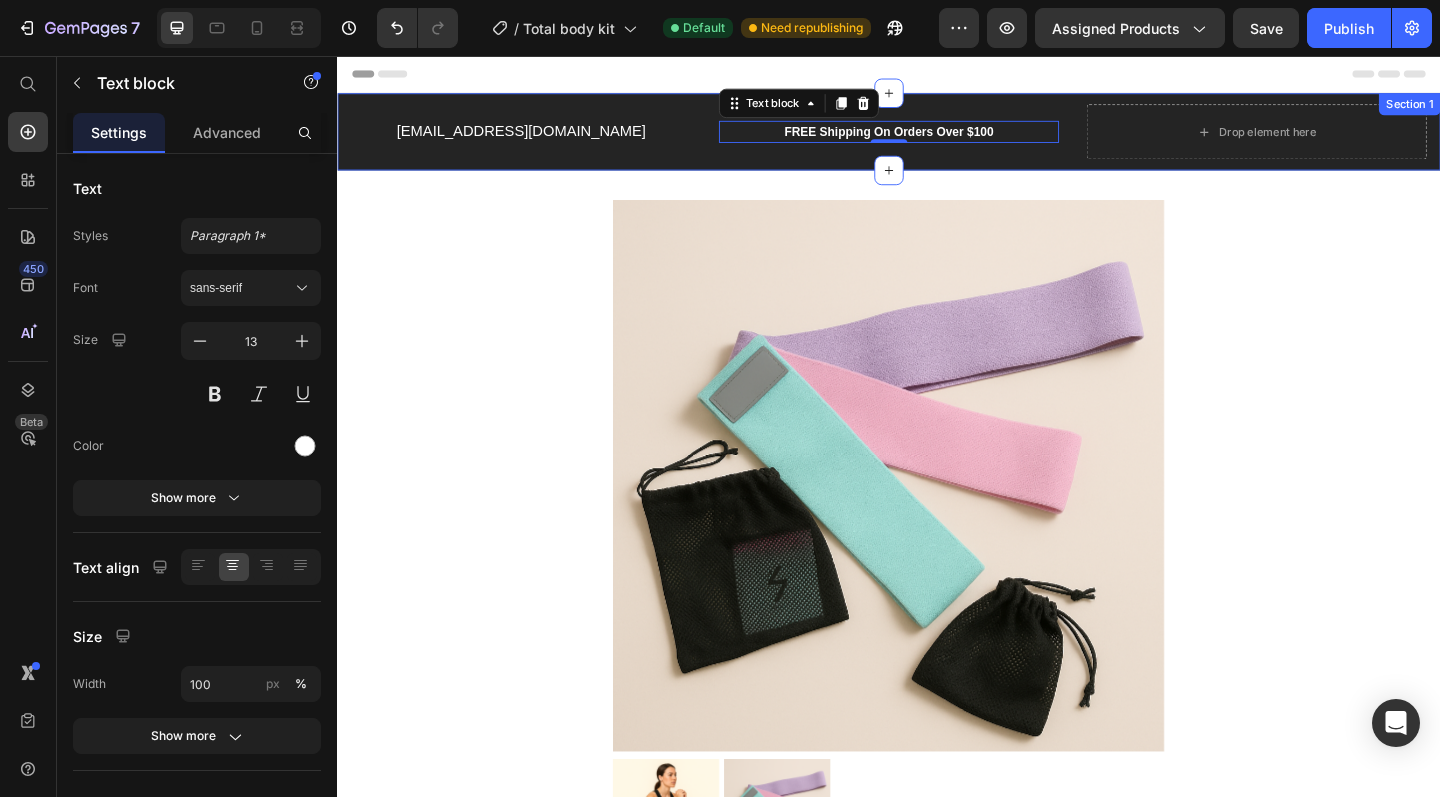 click on "FREE Shipping On Orders Over $100 Text block   0" at bounding box center [937, 139] 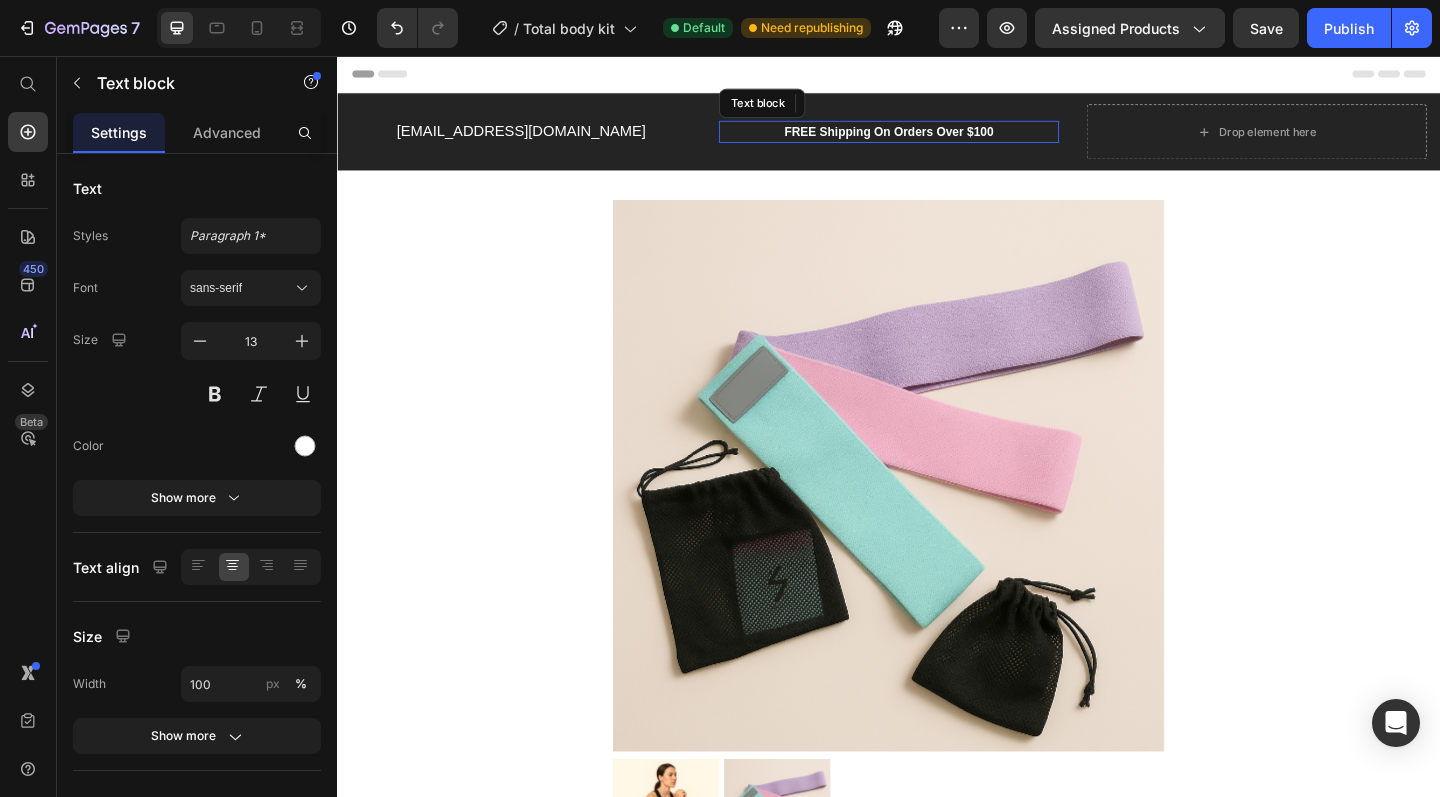 click on "FREE Shipping On Orders Over $100" at bounding box center (937, 139) 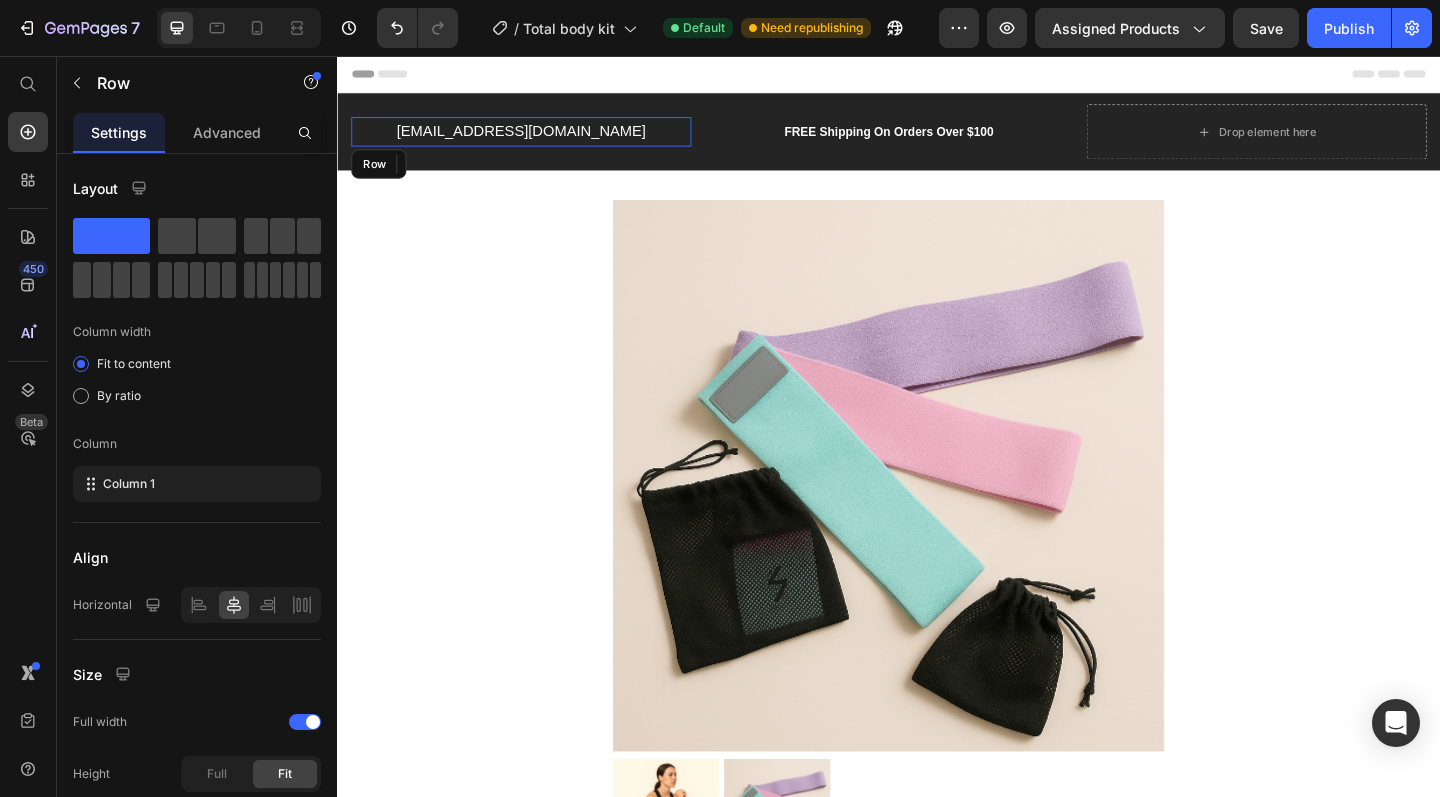 click on "[EMAIL_ADDRESS][DOMAIN_NAME] Text Block Row" at bounding box center [537, 139] 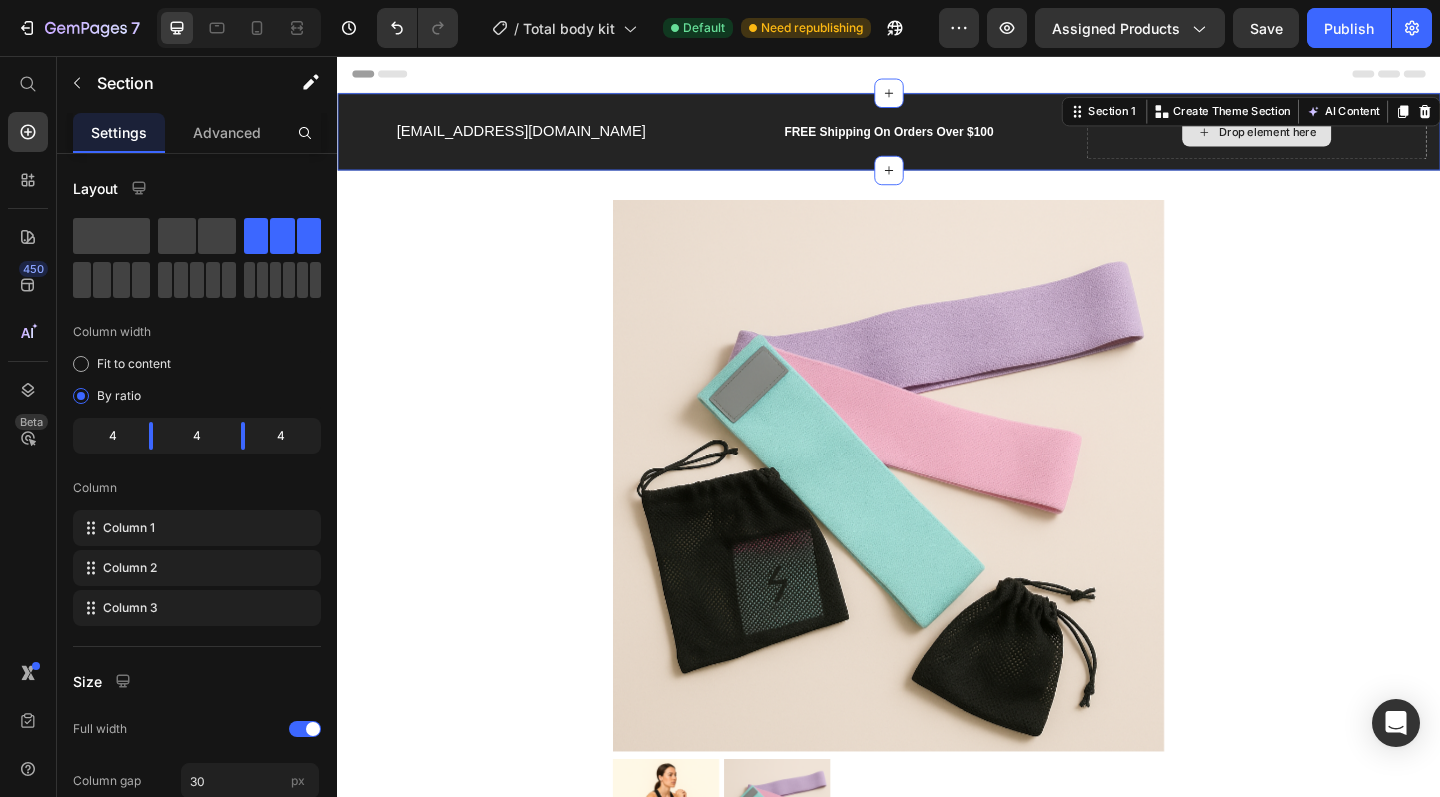 click on "Drop element here" at bounding box center [1337, 139] 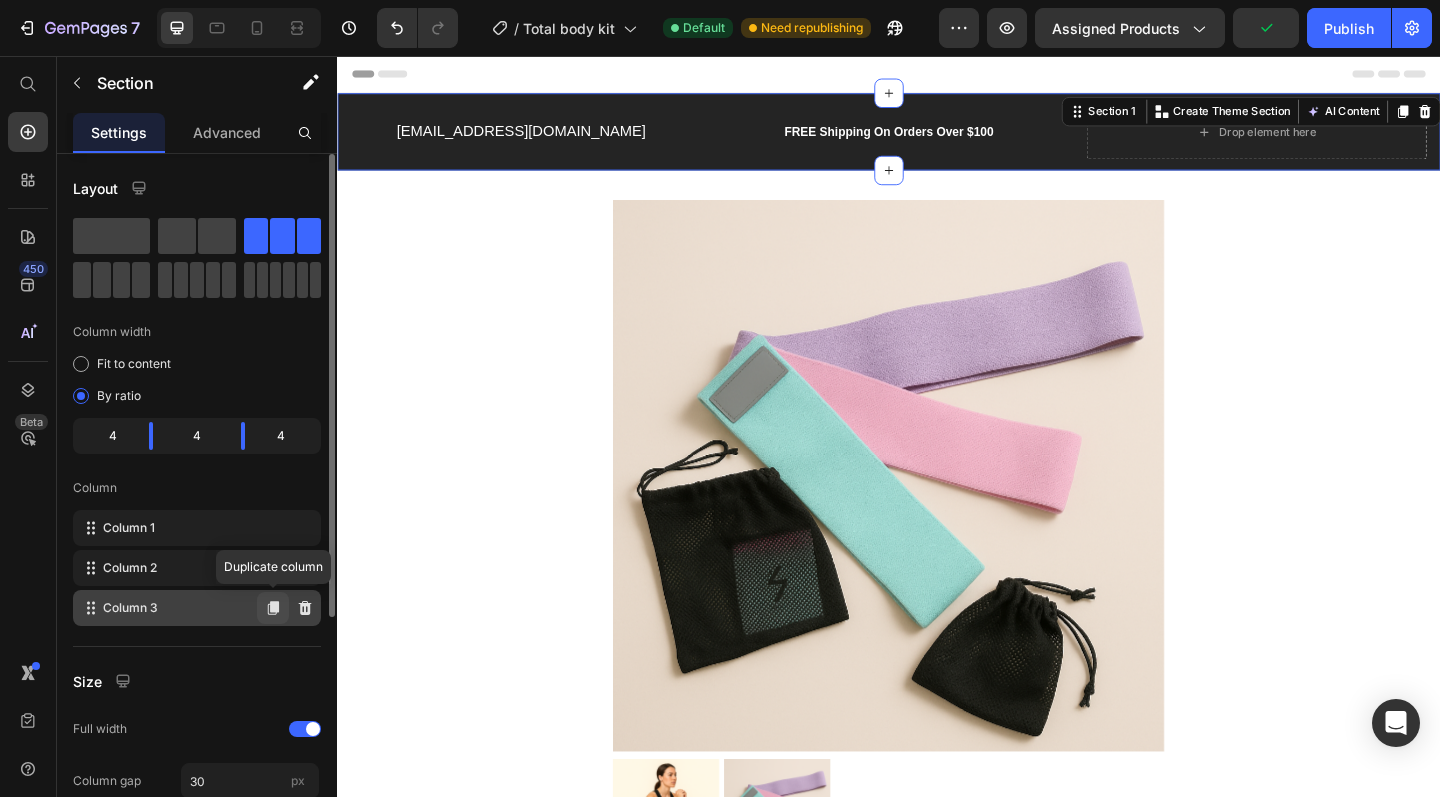 click 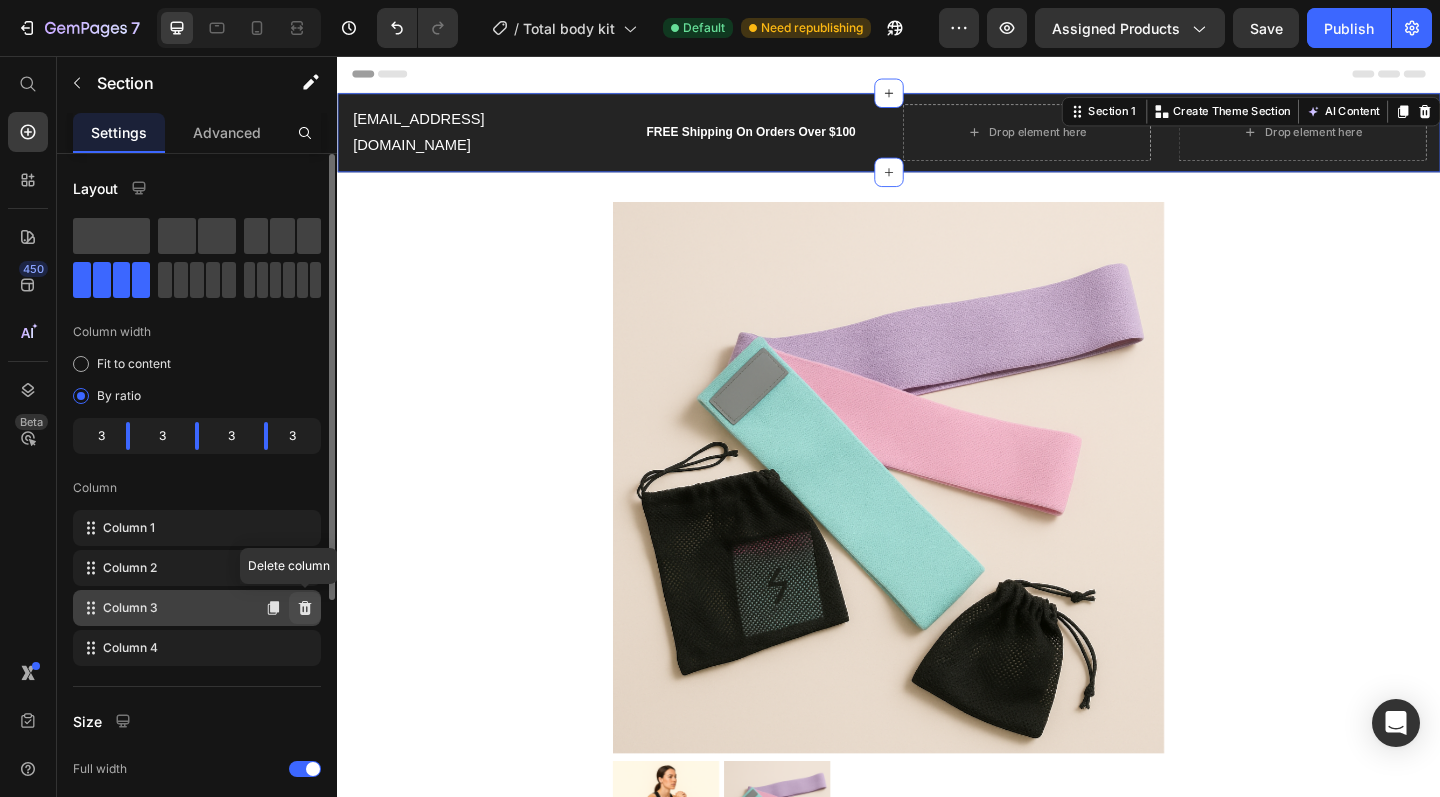 click 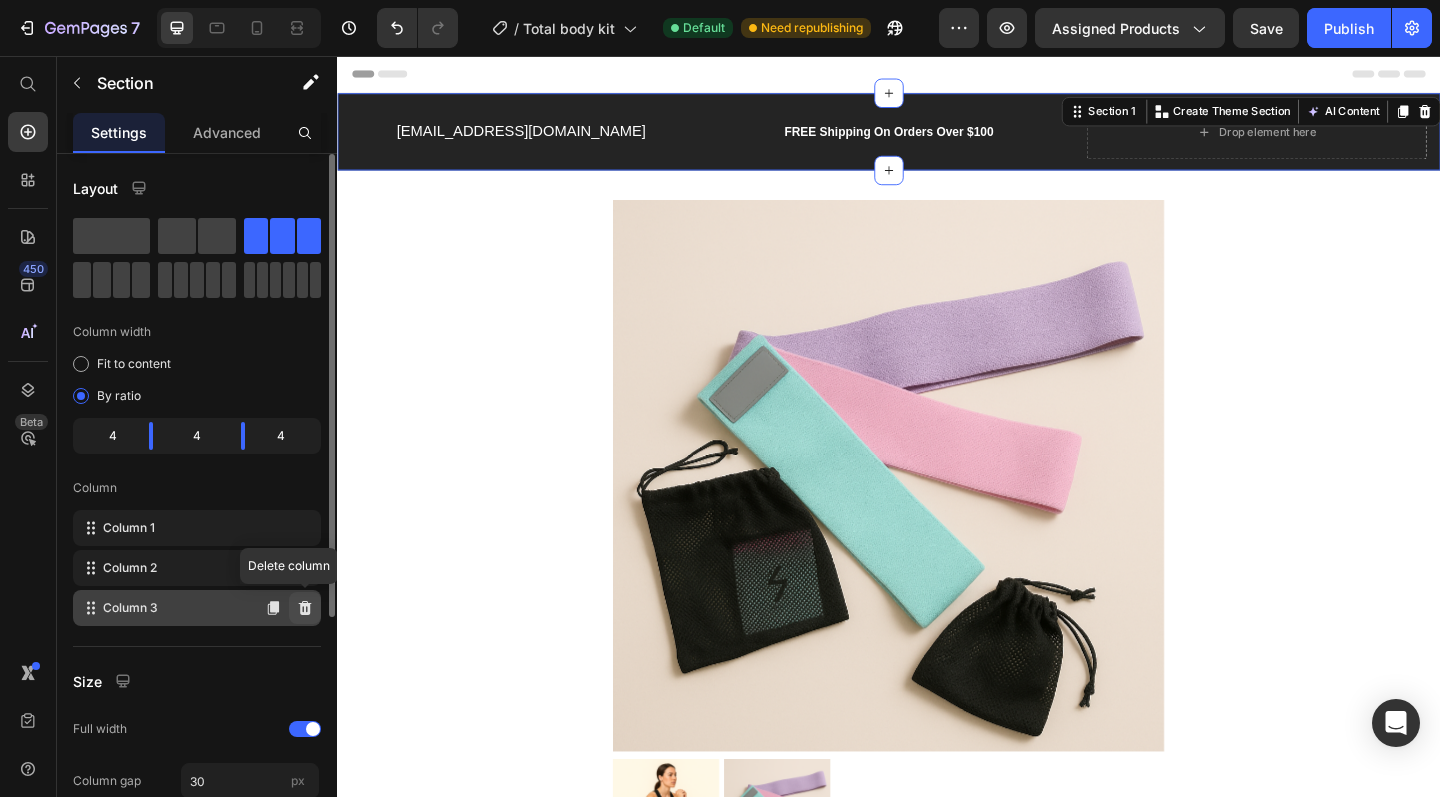 click 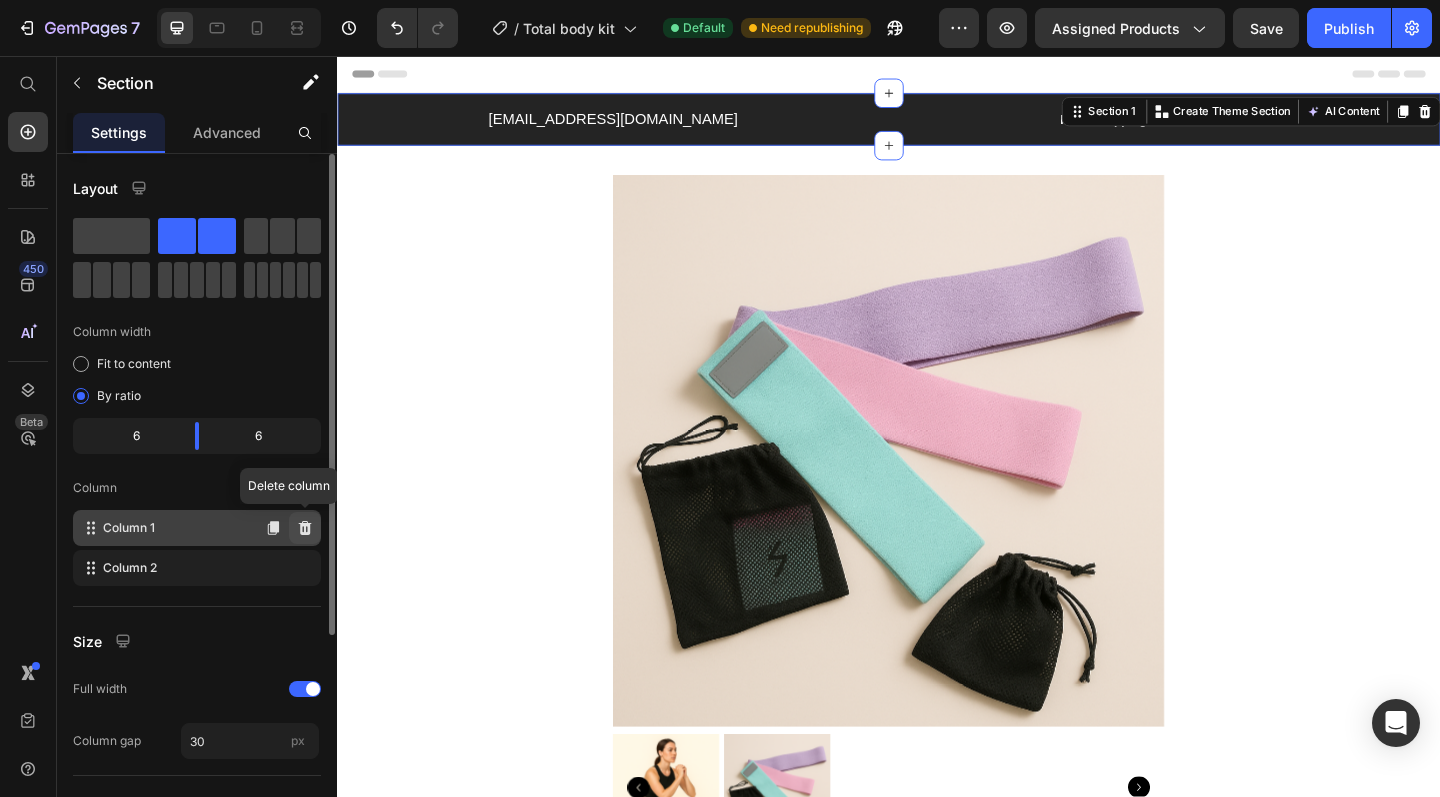 click 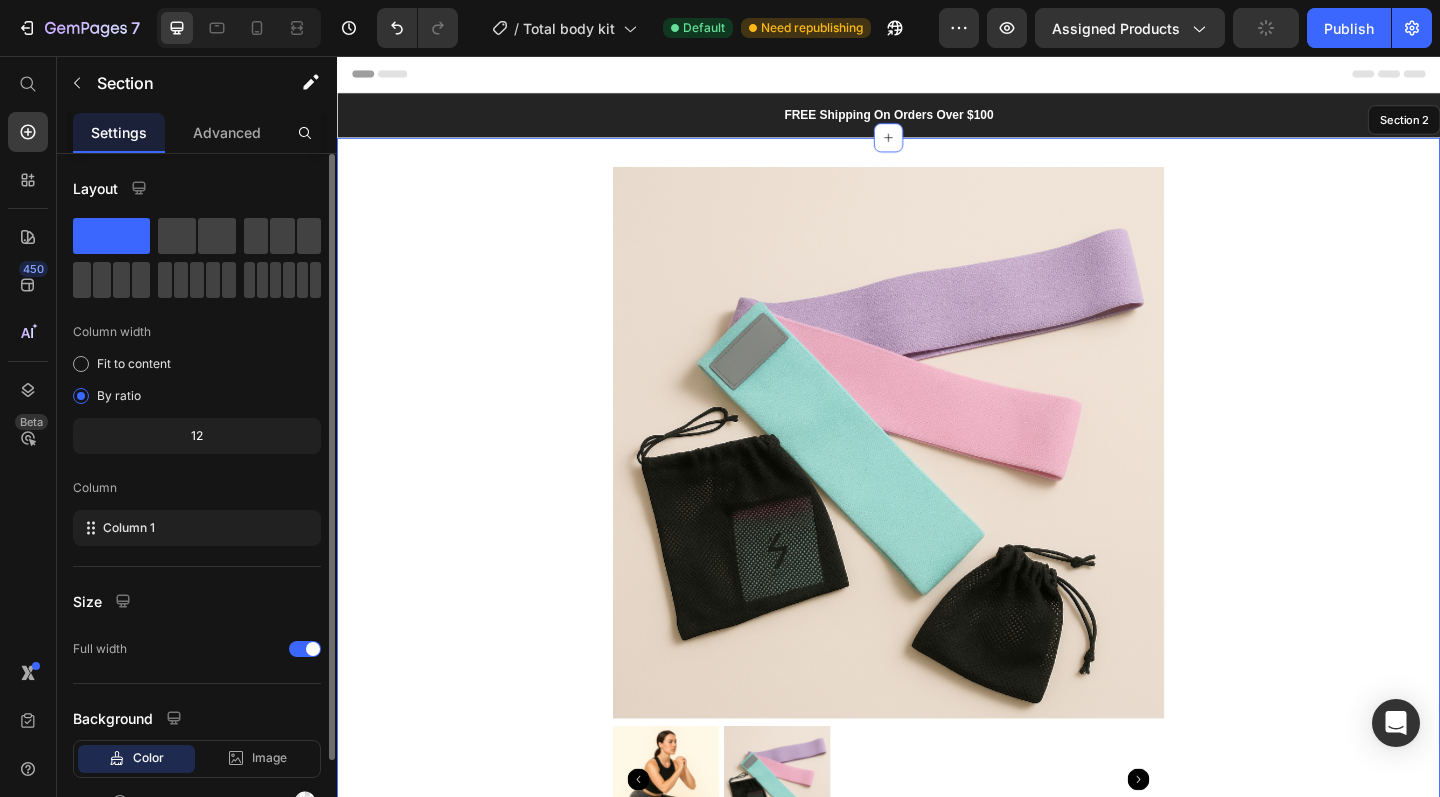 click on "Product Images
Icon
Icon
Icon
Icon
Icon Icon List 2,500+ Verified Reviews! Text Block Row Nuvovy Resistance Band Product Title $24.99 Product Price $29.99 Product Price 17% OFF Discount Tag Row This product does not have a description Product Description 1 Product Quantity
Add to cart Add to Cart Image Free Shipping  on orders 100$ Text Block Image Easy Returns Text Block Image Satisfaction Guarantee Text Block Row Image Reylo B  | Customer   Text Block Icon Icon Icon Icon Icon Icon List
Verified Buyer Item List Row “Worth it!” Text Block Text Block Row
Nuvovy total body kit
Nuvovy resistance band
Shipping Accordion Product" at bounding box center (937, 1071) 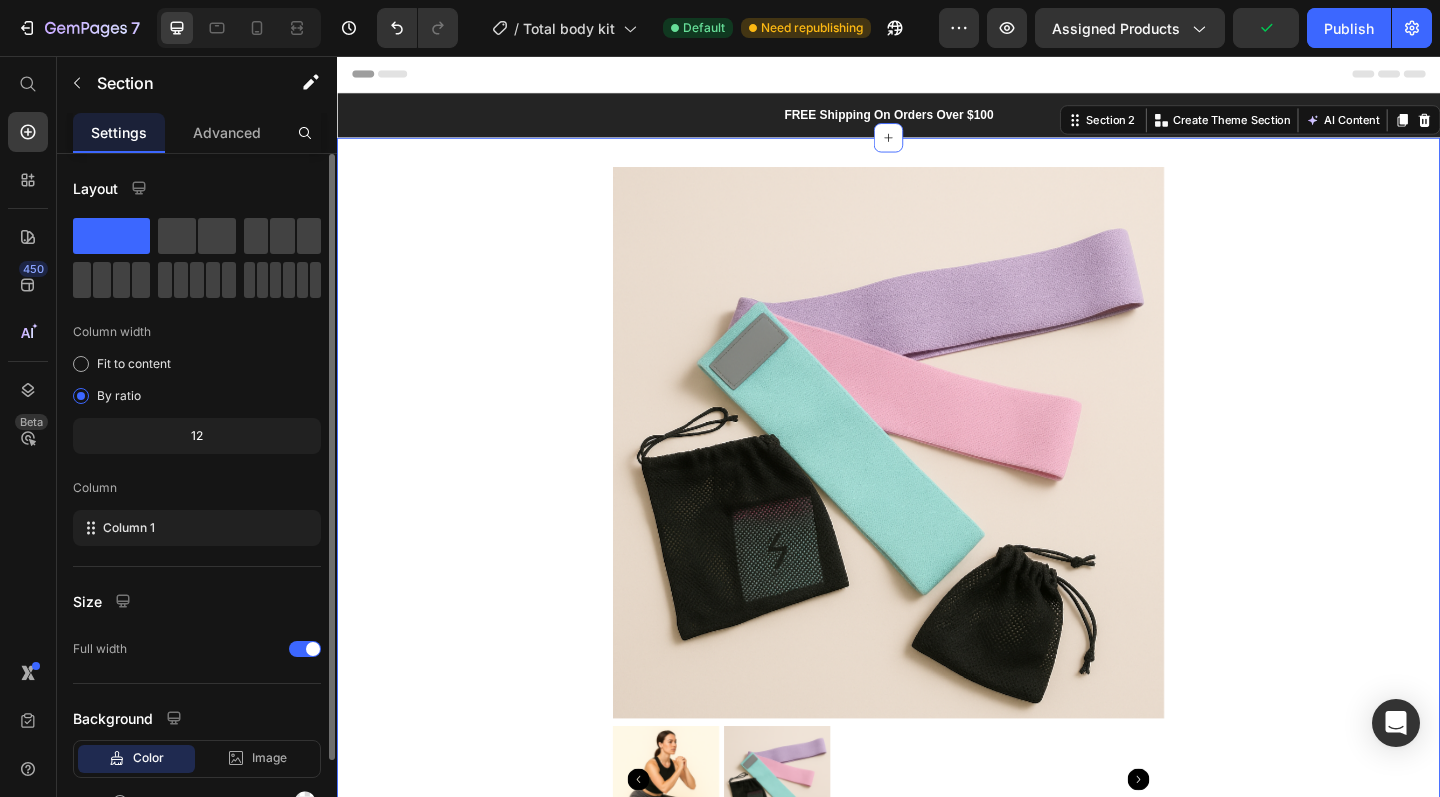 click on "Product Images
Icon
Icon
Icon
Icon
Icon Icon List 2,500+ Verified Reviews! Text Block Row Nuvovy Resistance Band Product Title $24.99 Product Price $29.99 Product Price 17% OFF Discount Tag Row This product does not have a description Product Description 1 Product Quantity
Add to cart Add to Cart Image Free Shipping  on orders 100$ Text Block Image Easy Returns Text Block Image Satisfaction Guarantee Text Block Row Image Reylo B  | Customer   Text Block Icon Icon Icon Icon Icon Icon List
Verified Buyer Item List Row “Worth it!” Text Block Text Block Row
Nuvovy total body kit
Nuvovy resistance band
Shipping Accordion Product" at bounding box center [937, 1071] 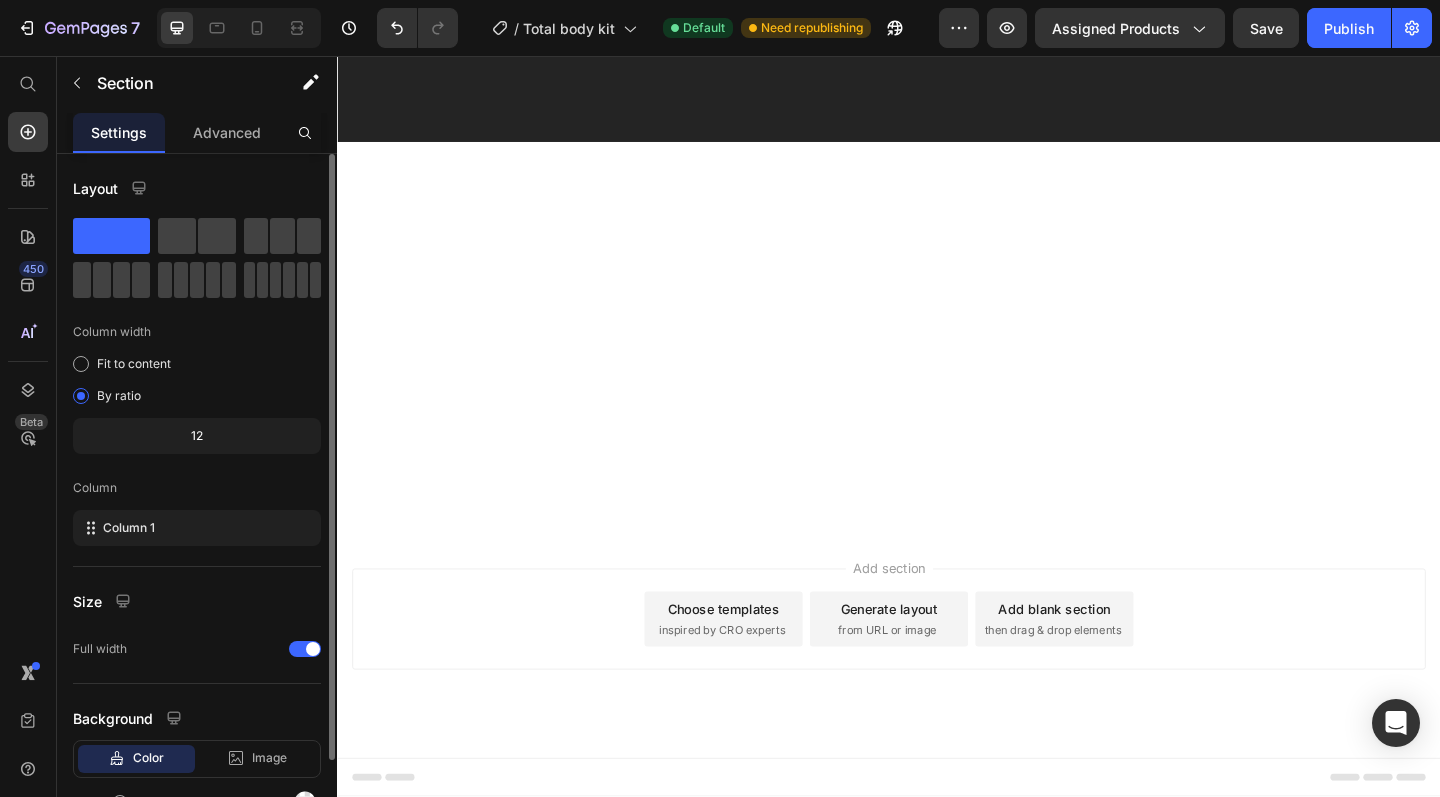 scroll, scrollTop: 0, scrollLeft: 0, axis: both 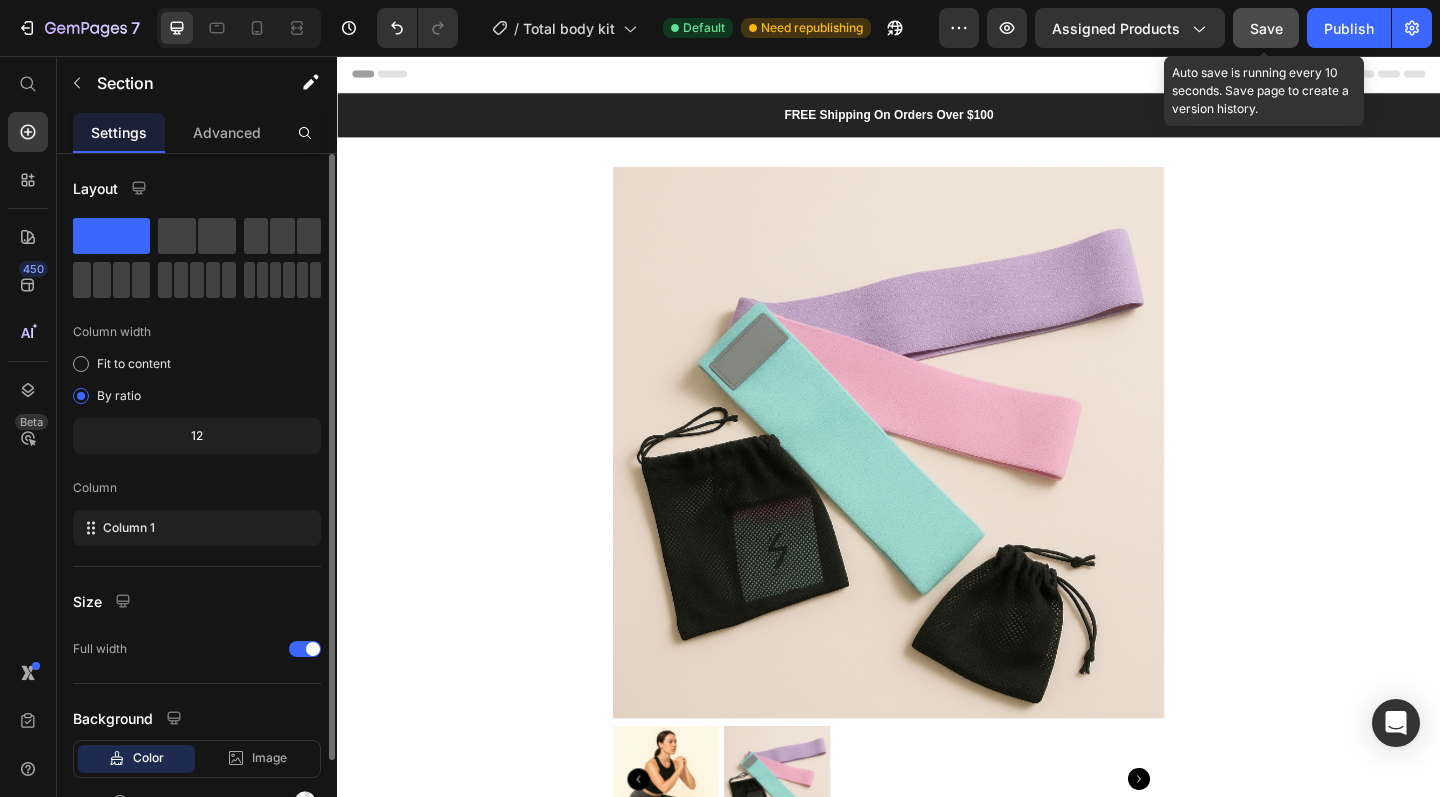 click on "Save" at bounding box center (1266, 28) 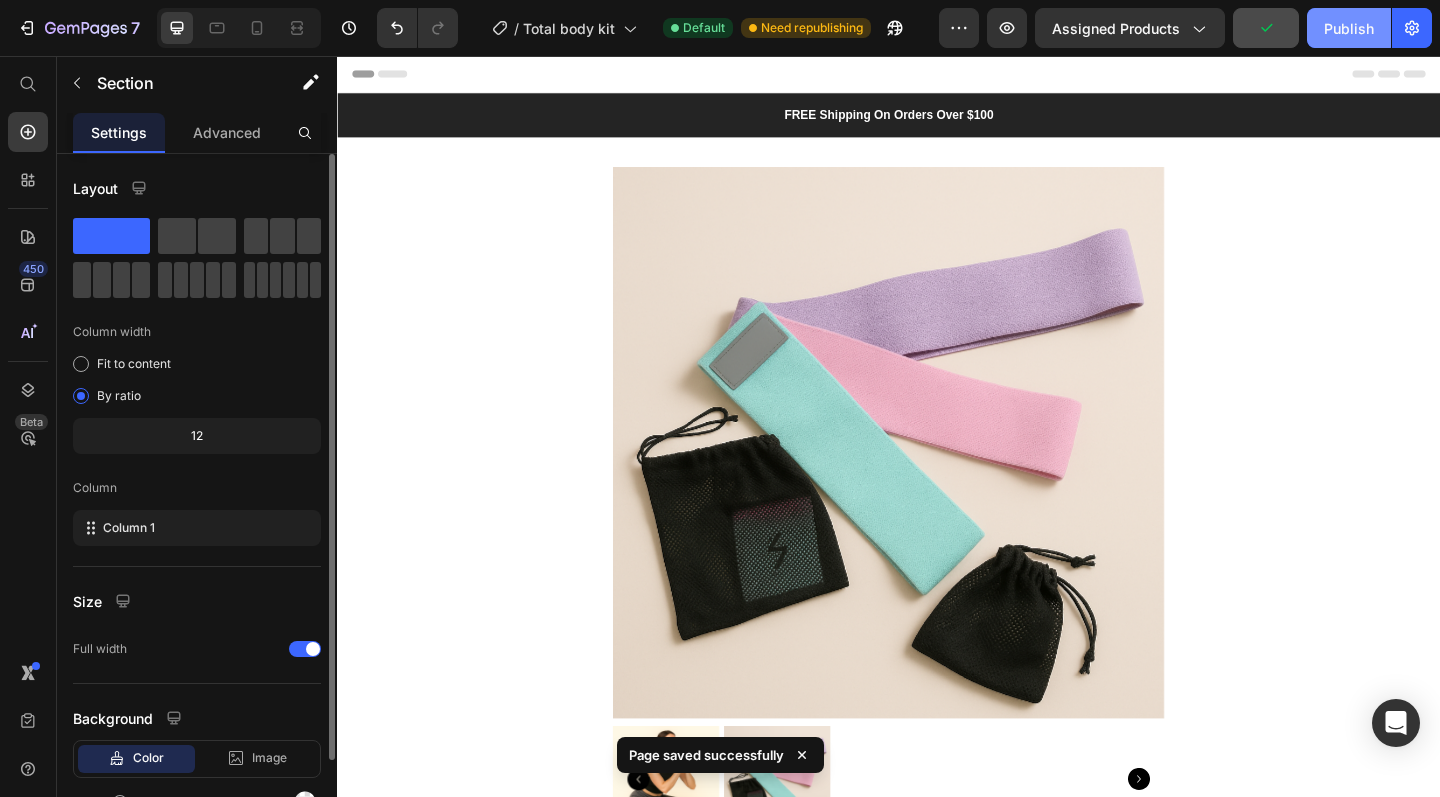 click on "Publish" at bounding box center (1349, 28) 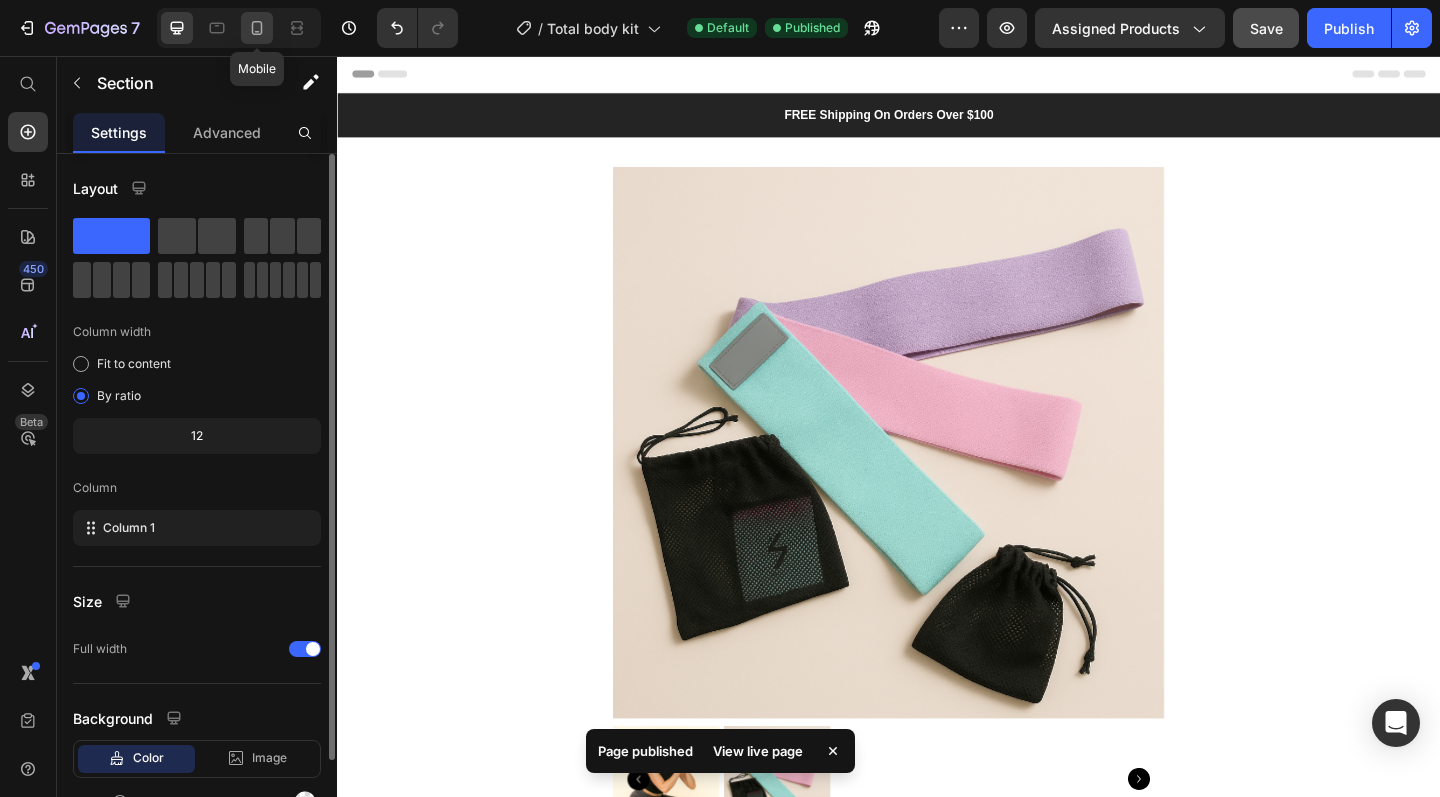 click 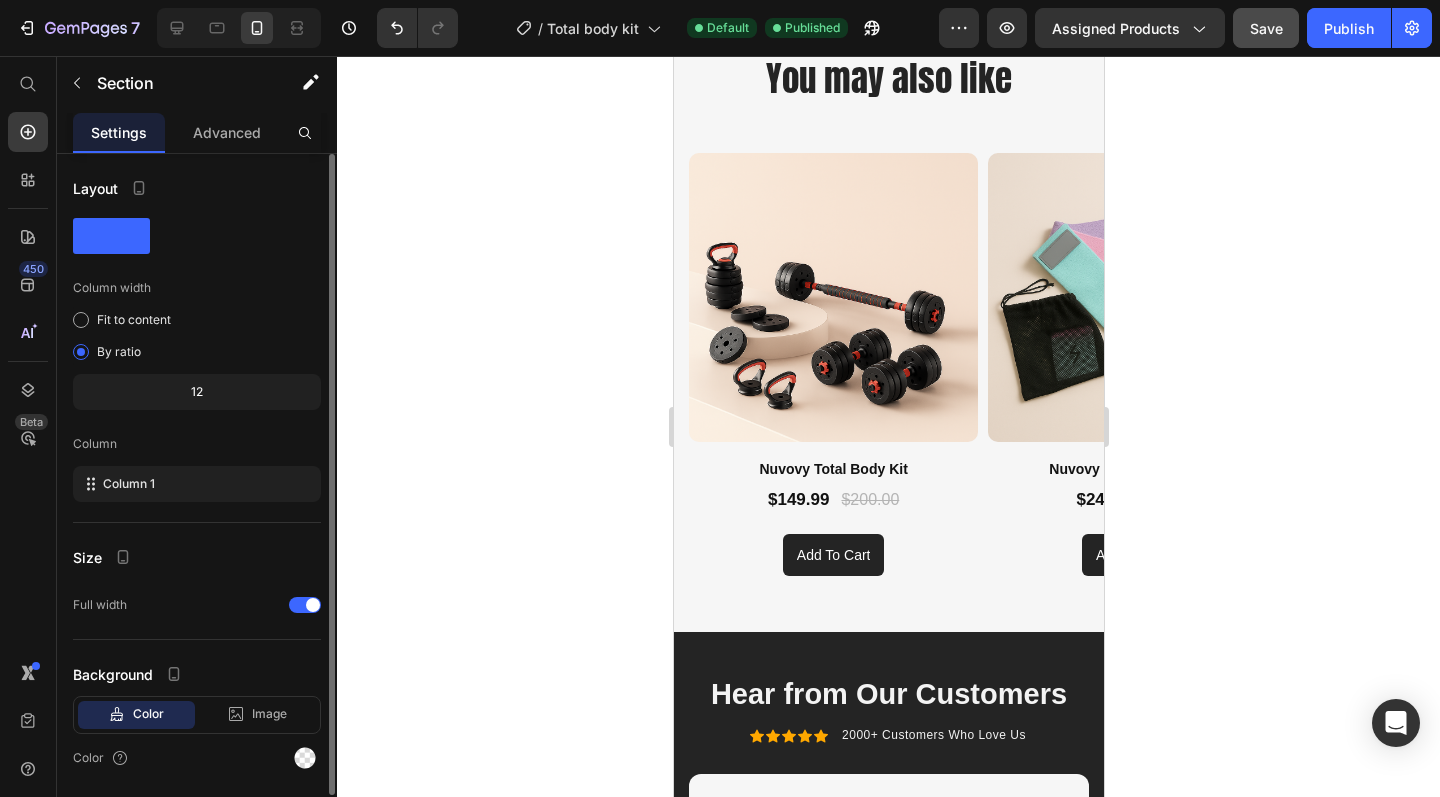 scroll, scrollTop: 2325, scrollLeft: 0, axis: vertical 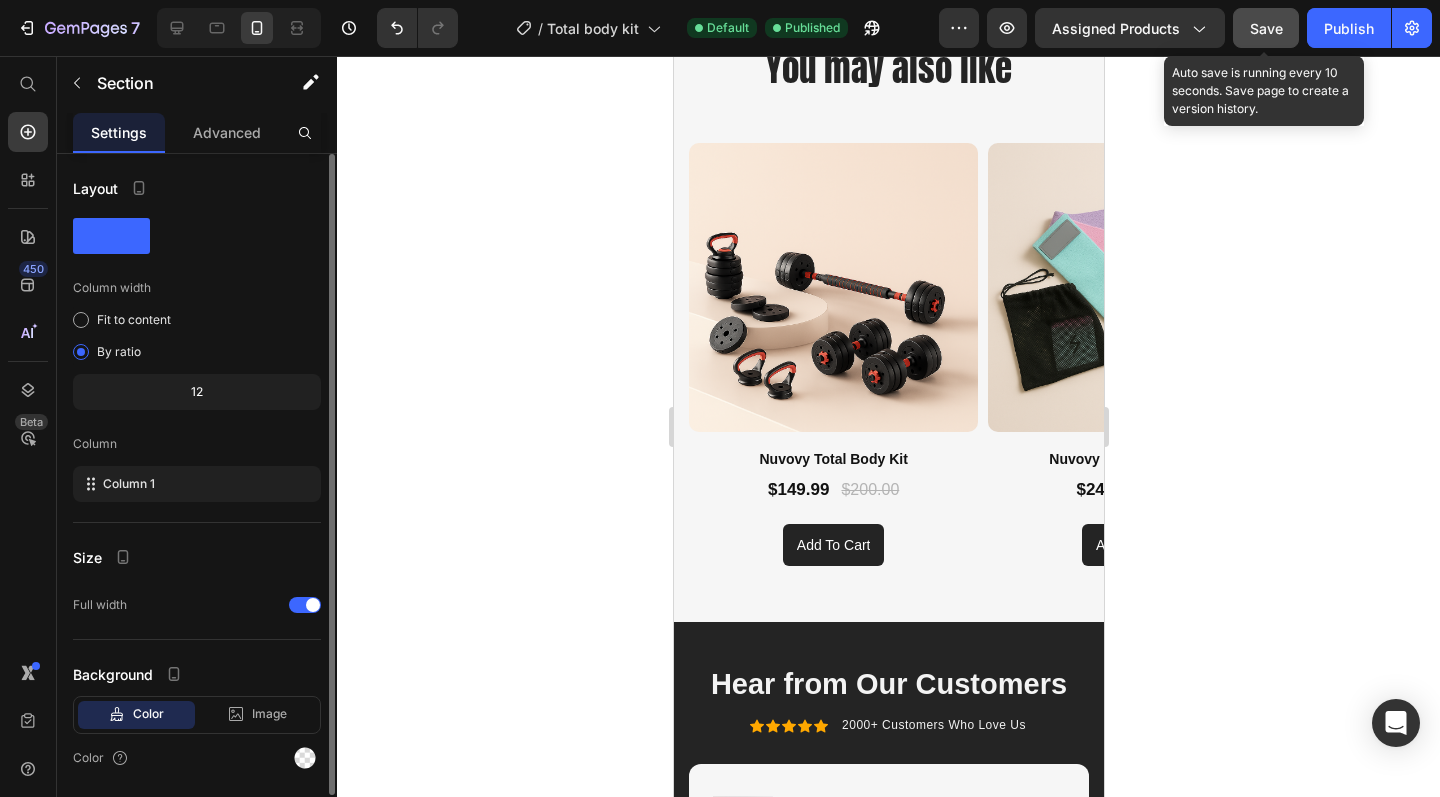 click on "Save" 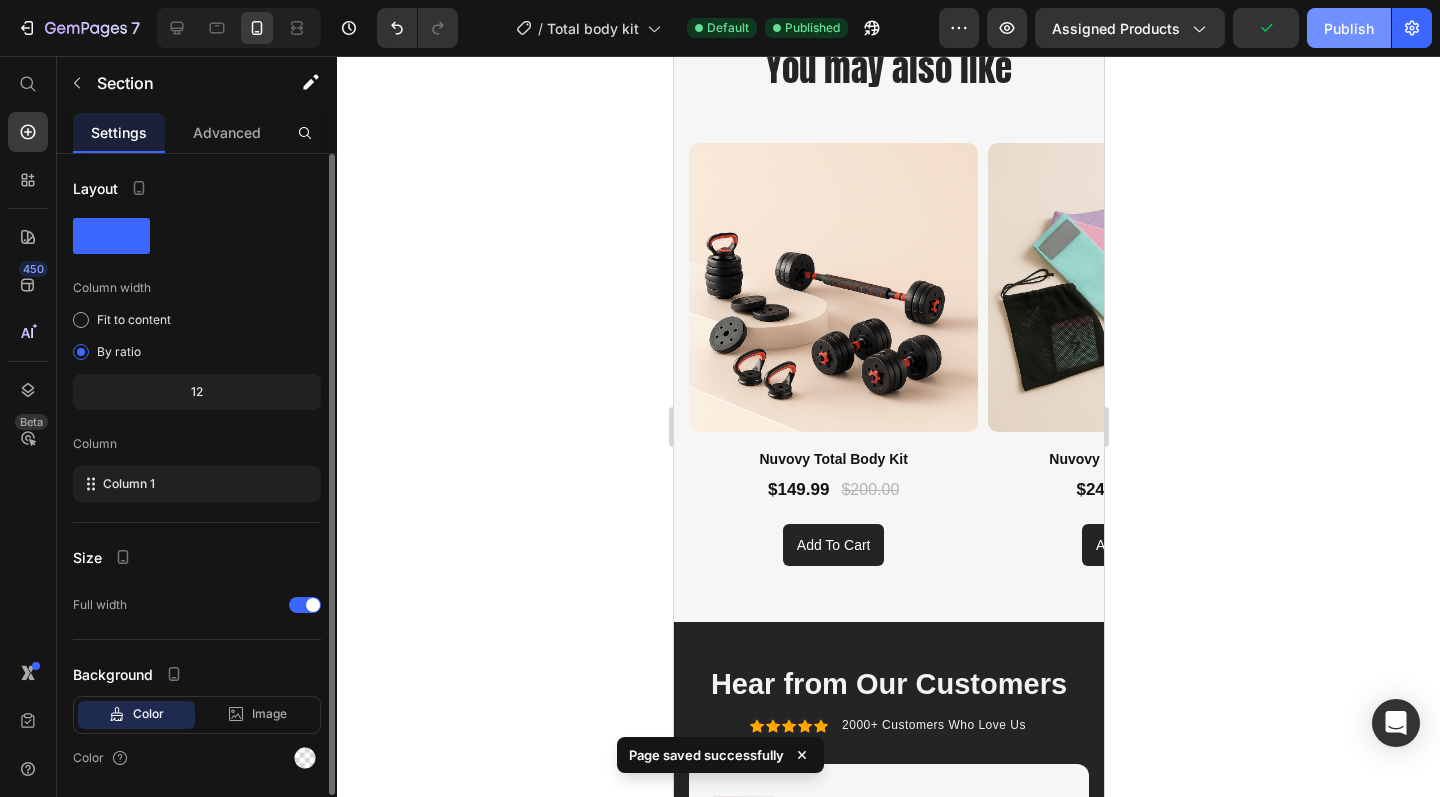 click on "Publish" at bounding box center (1349, 28) 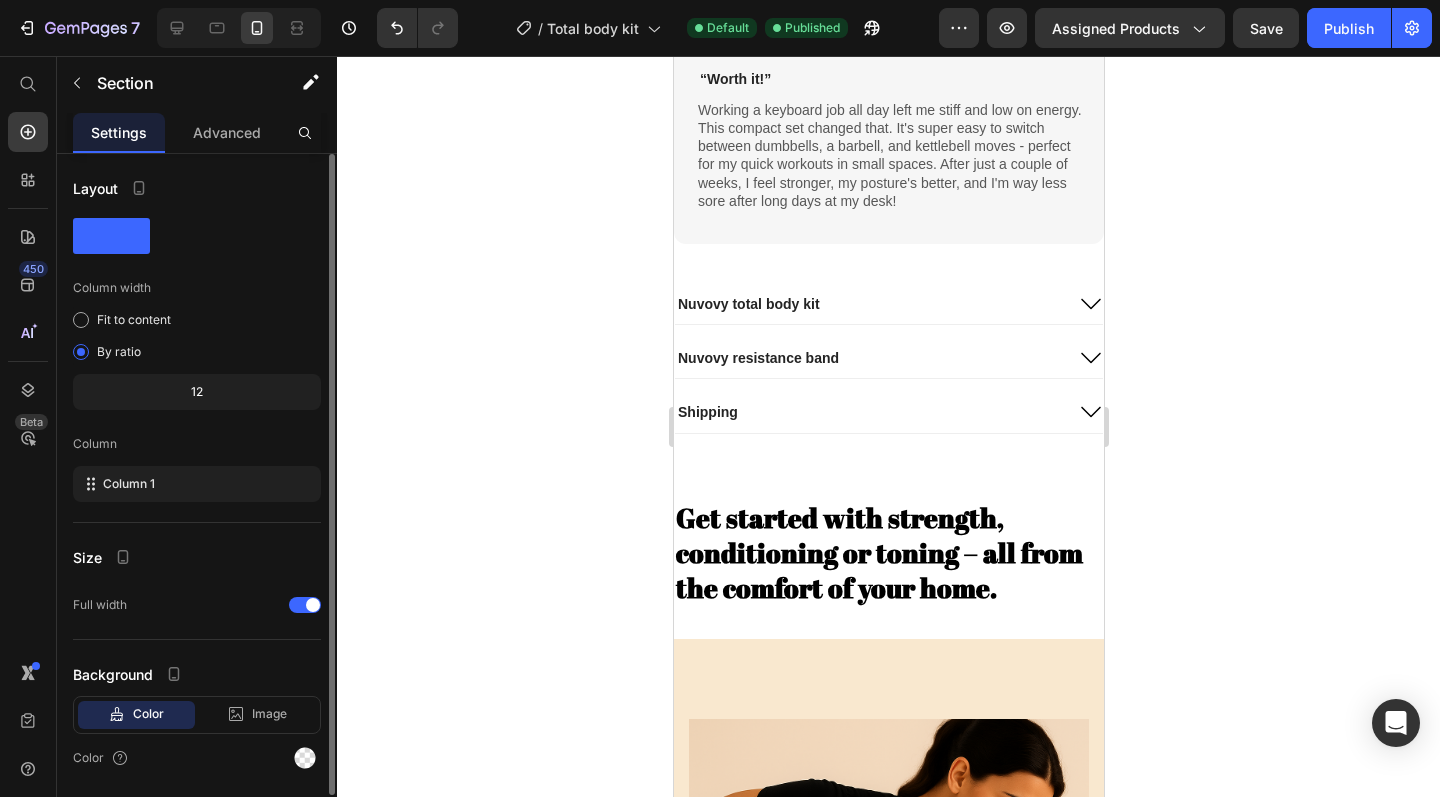scroll, scrollTop: 1218, scrollLeft: 0, axis: vertical 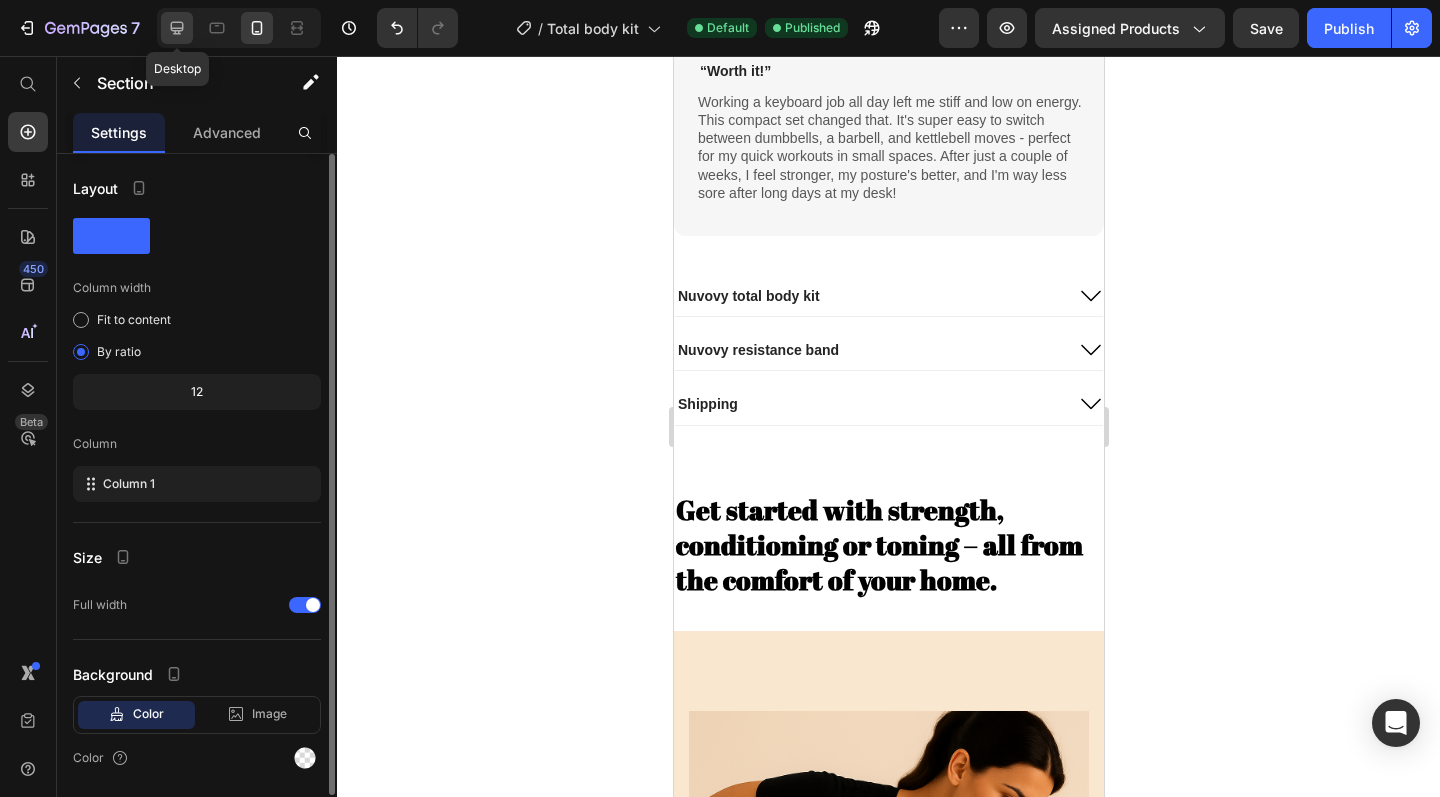 click 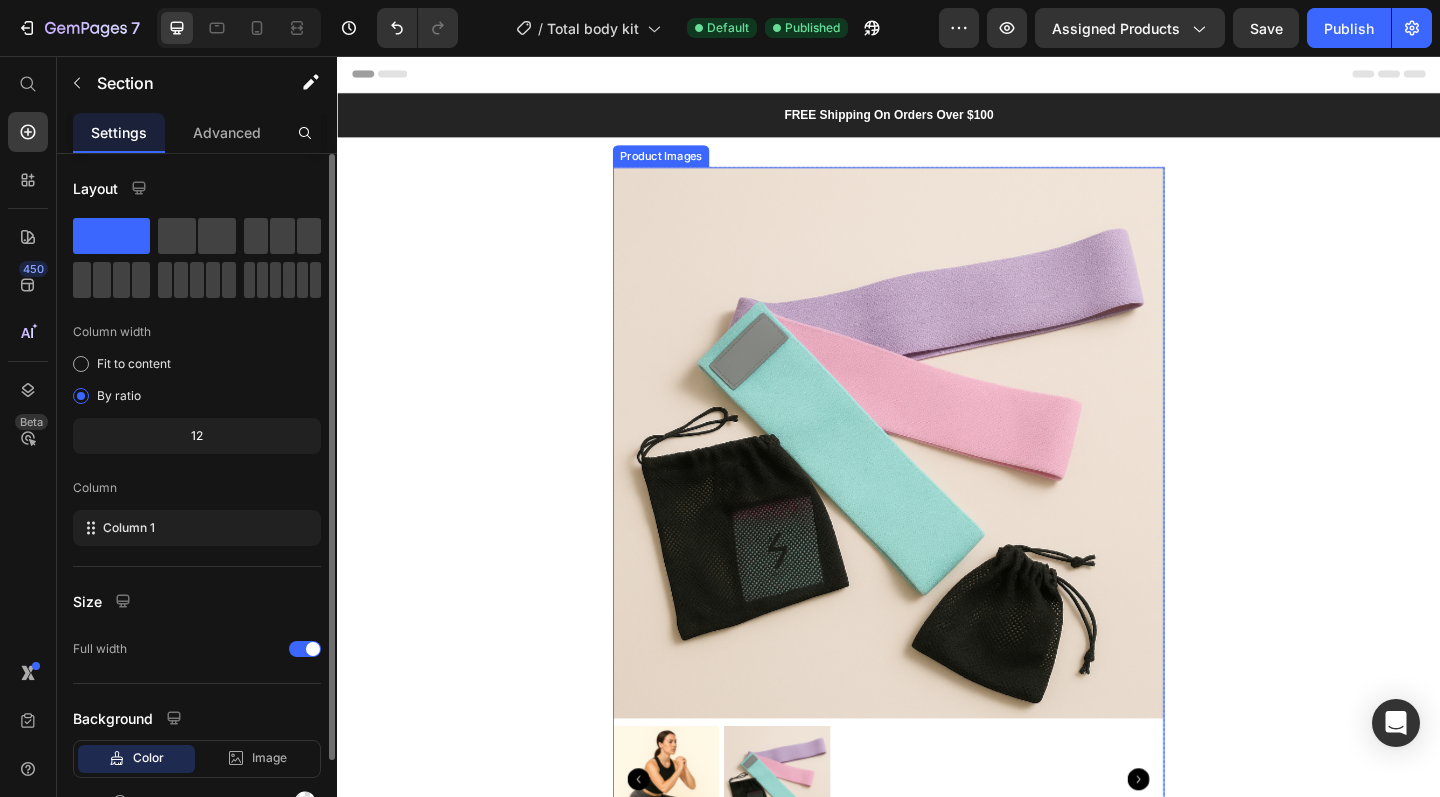 scroll, scrollTop: 8, scrollLeft: 0, axis: vertical 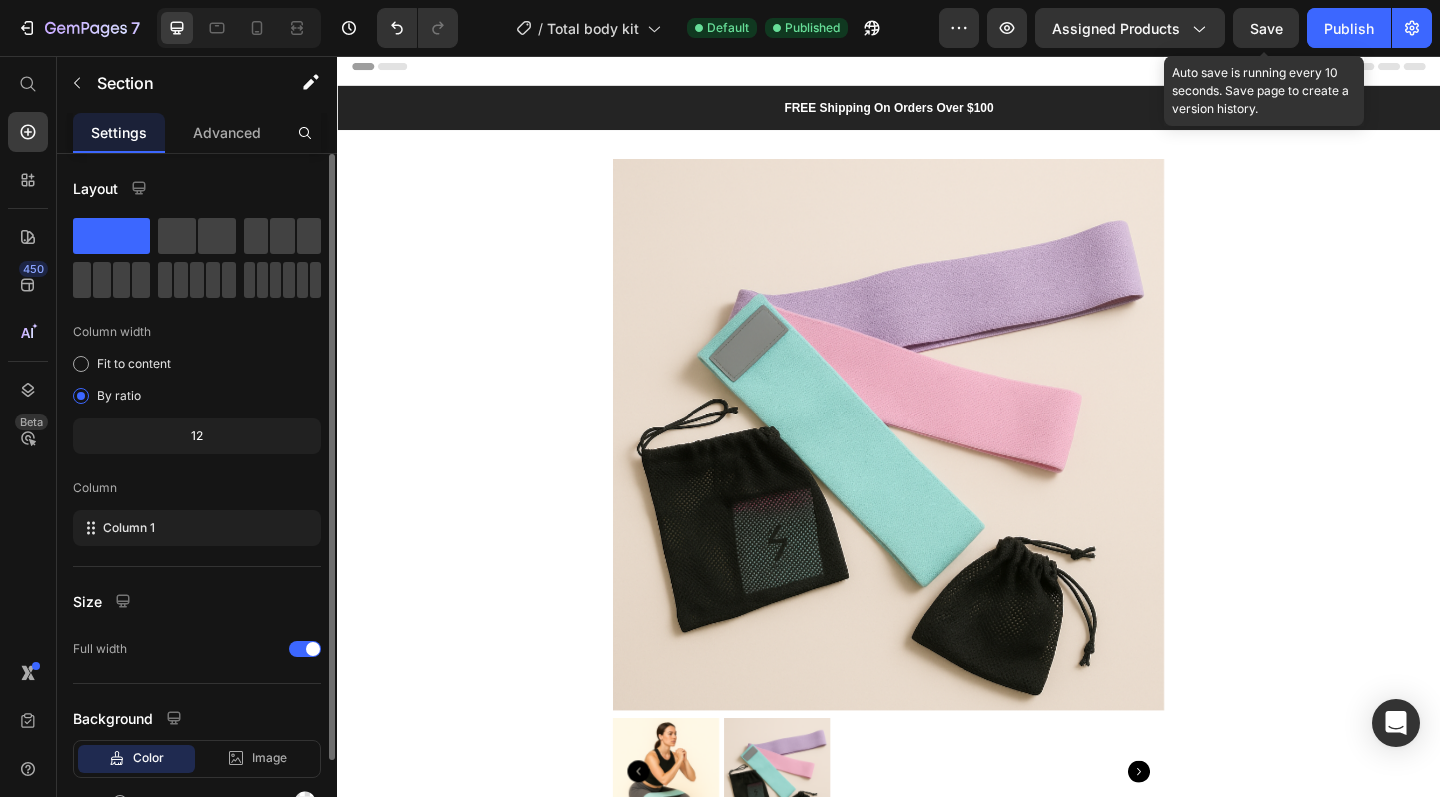 click on "Save" at bounding box center [1266, 28] 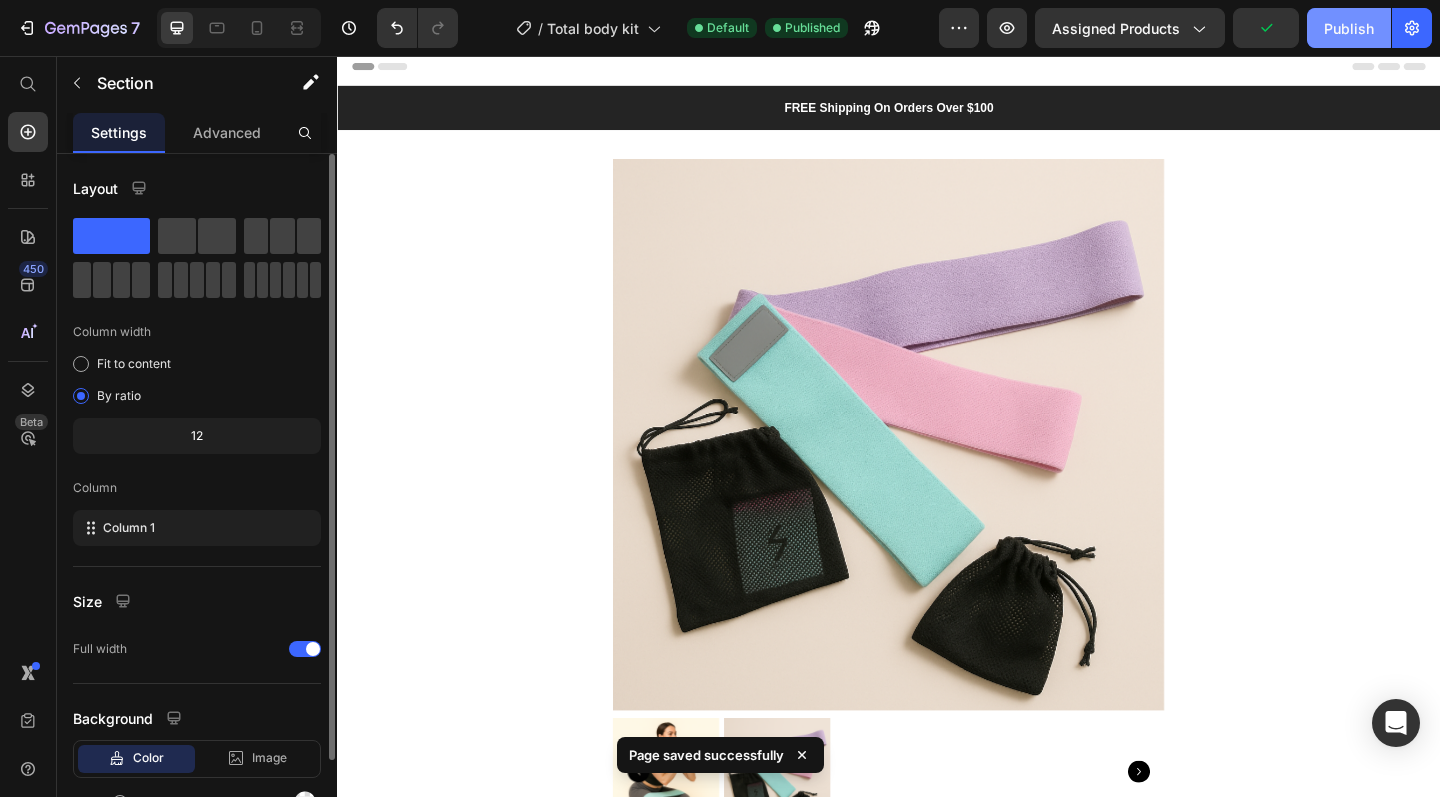 click on "Publish" at bounding box center [1349, 28] 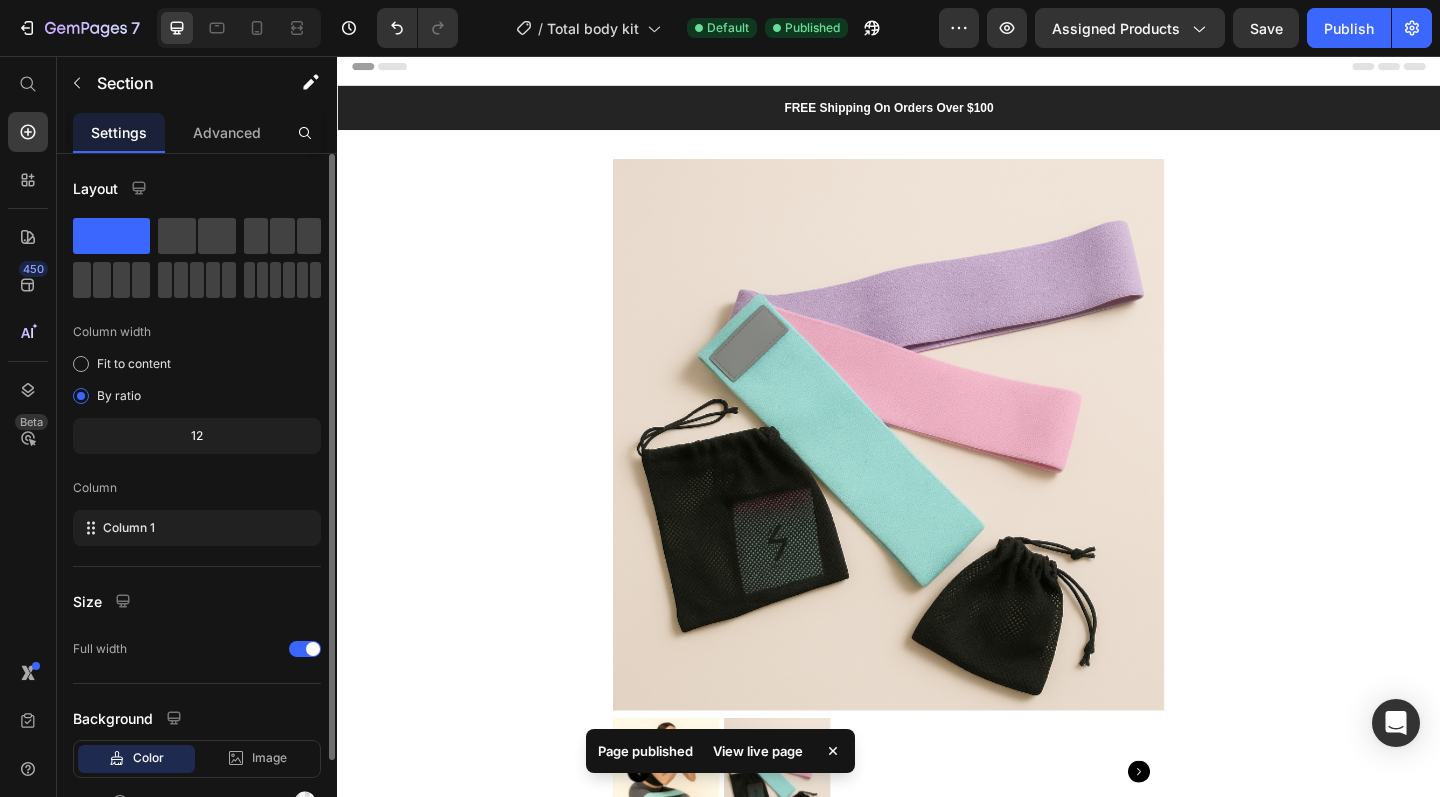 click on "View live page" at bounding box center [758, 751] 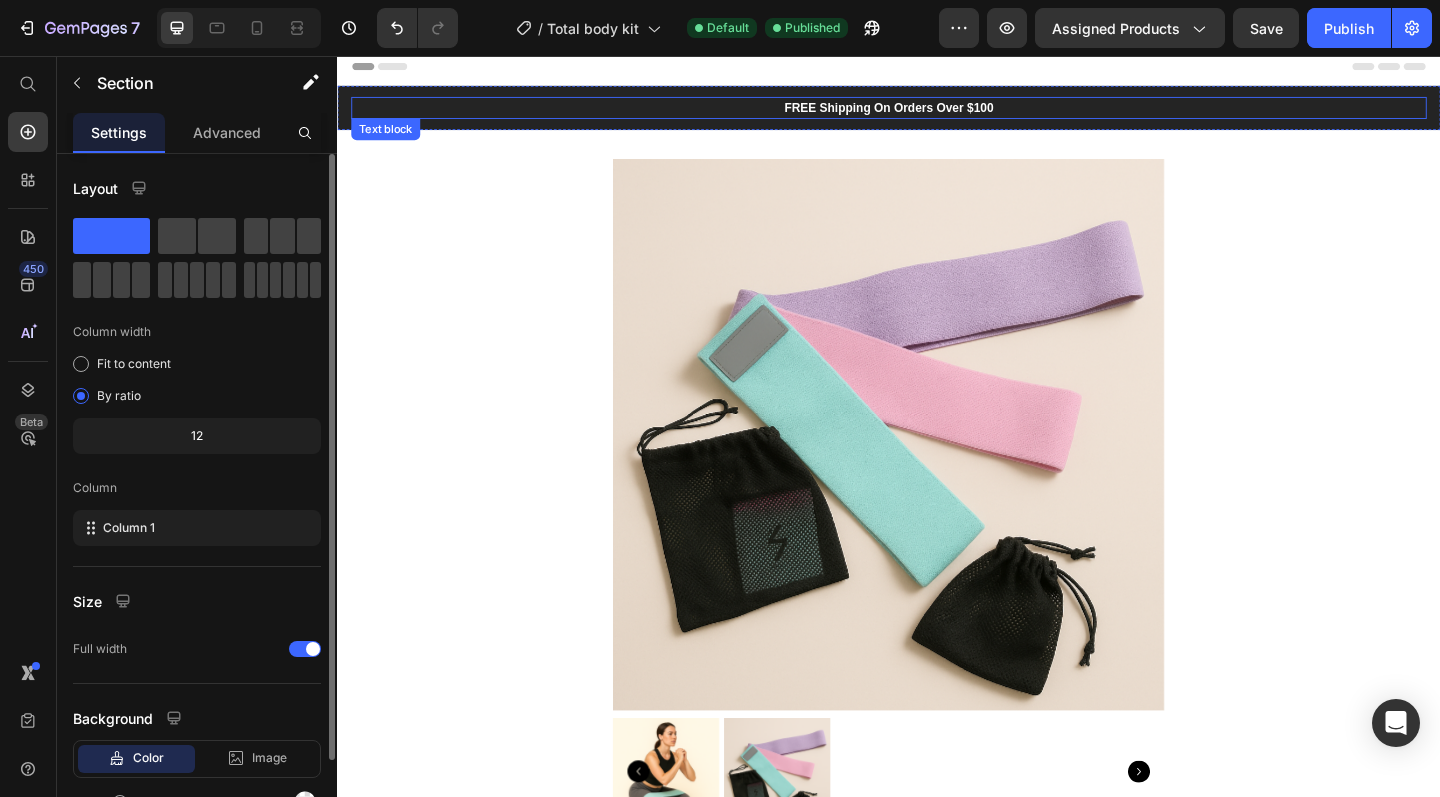 click on "FREE Shipping On Orders Over $100" at bounding box center [937, 113] 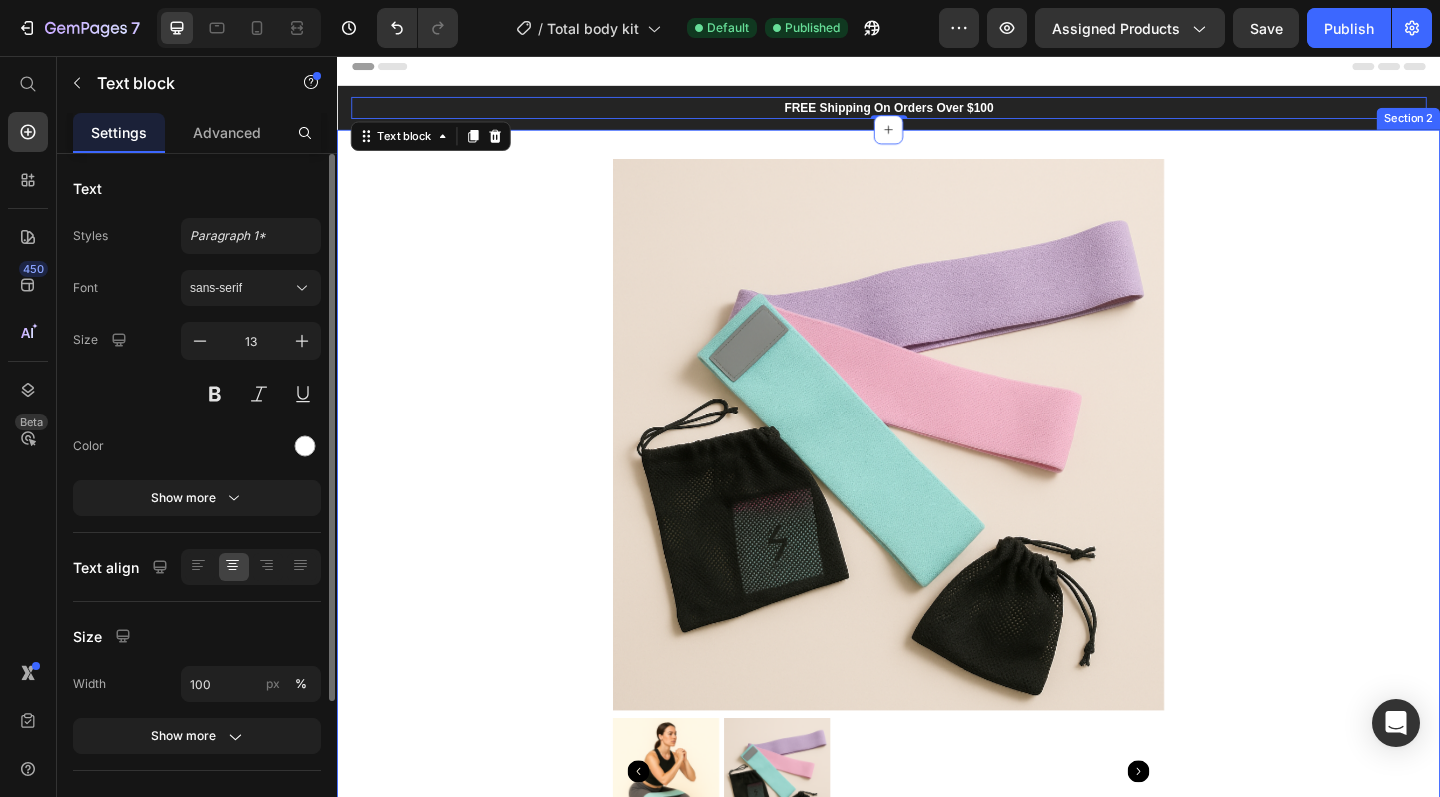 click on "Product Images
Icon
Icon
Icon
Icon
Icon Icon List 2,500+ Verified Reviews! Text Block Row Nuvovy Resistance Band Product Title $24.99 Product Price $29.99 Product Price 17% OFF Discount Tag Row This product does not have a description Product Description 1 Product Quantity
Add to cart Add to Cart Image Free Shipping  on orders 100$ Text Block Image Easy Returns Text Block Image Satisfaction Guarantee Text Block Row Image Reylo B  | Customer   Text Block Icon Icon Icon Icon Icon Icon List
Verified Buyer Item List Row “Worth it!” Text Block Text Block Row
Nuvovy total body kit
Nuvovy resistance band
Shipping Accordion Product" at bounding box center [937, 1063] 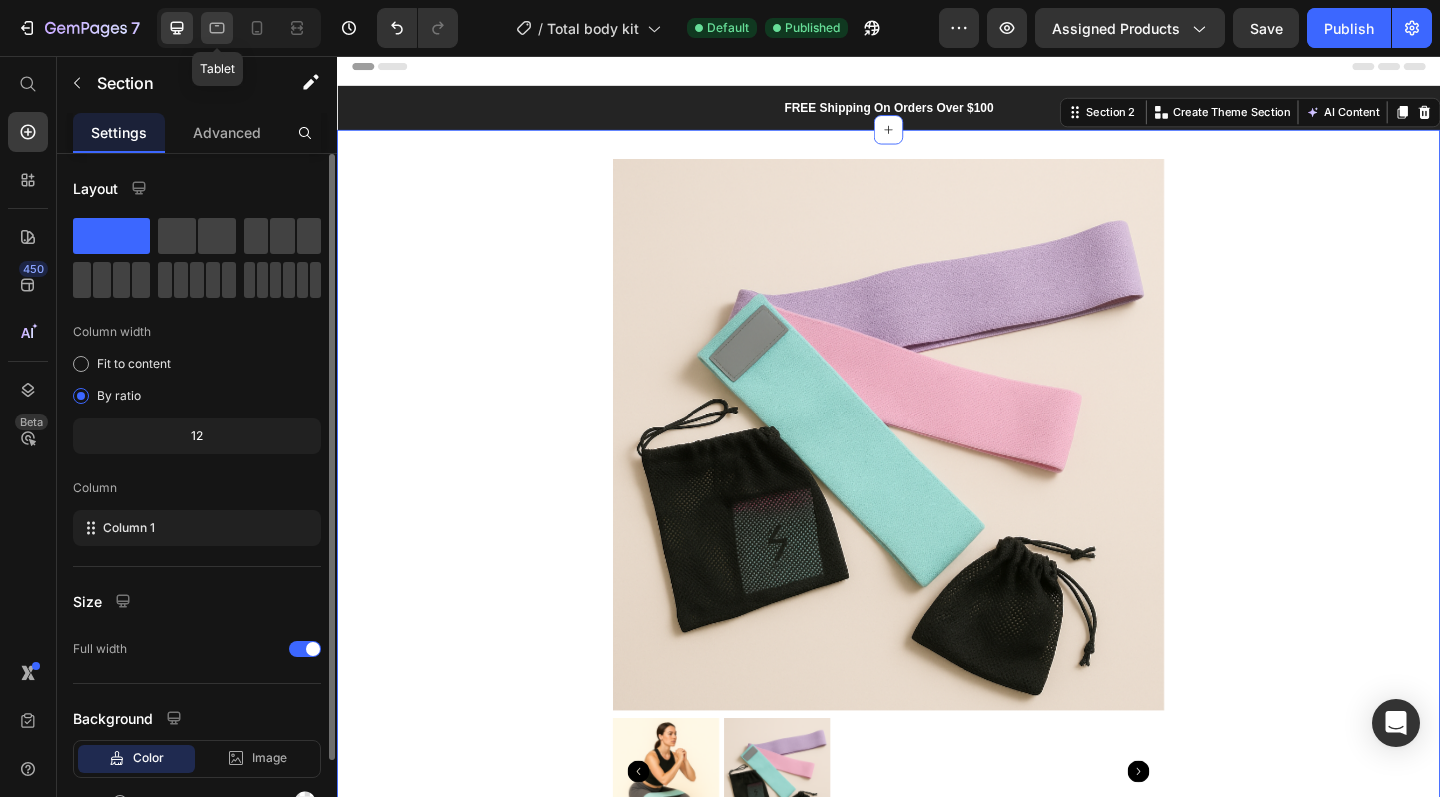 click 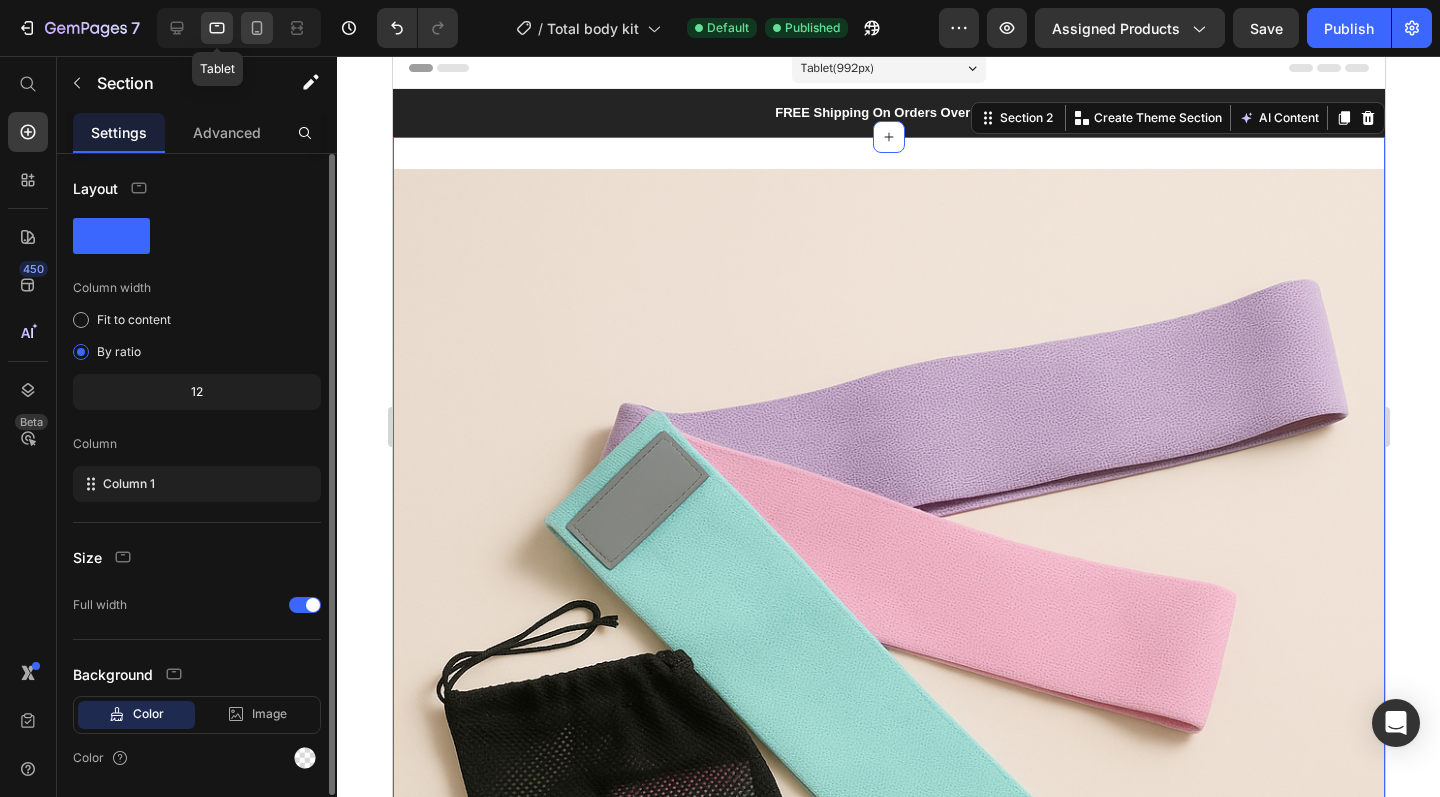 scroll, scrollTop: 18, scrollLeft: 0, axis: vertical 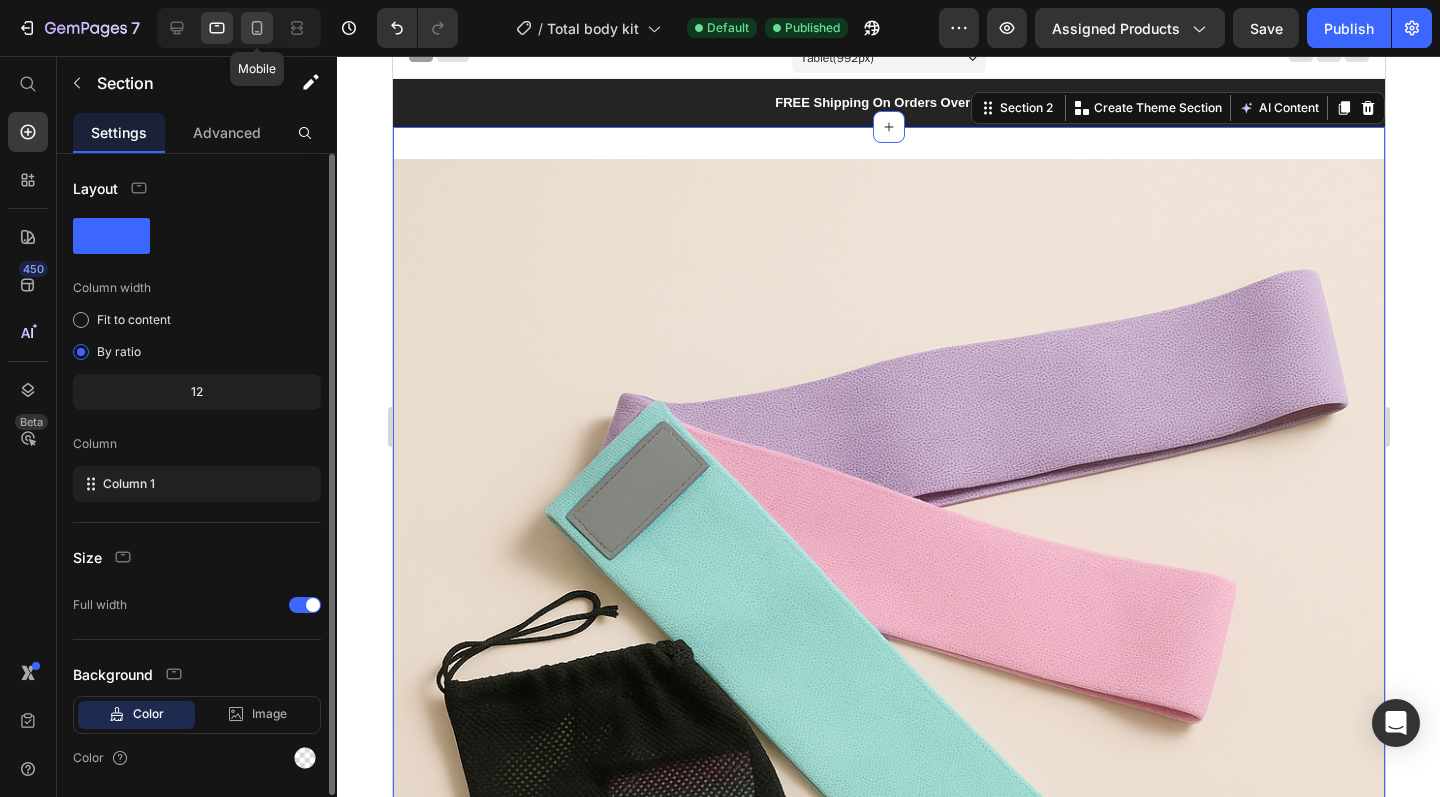 click 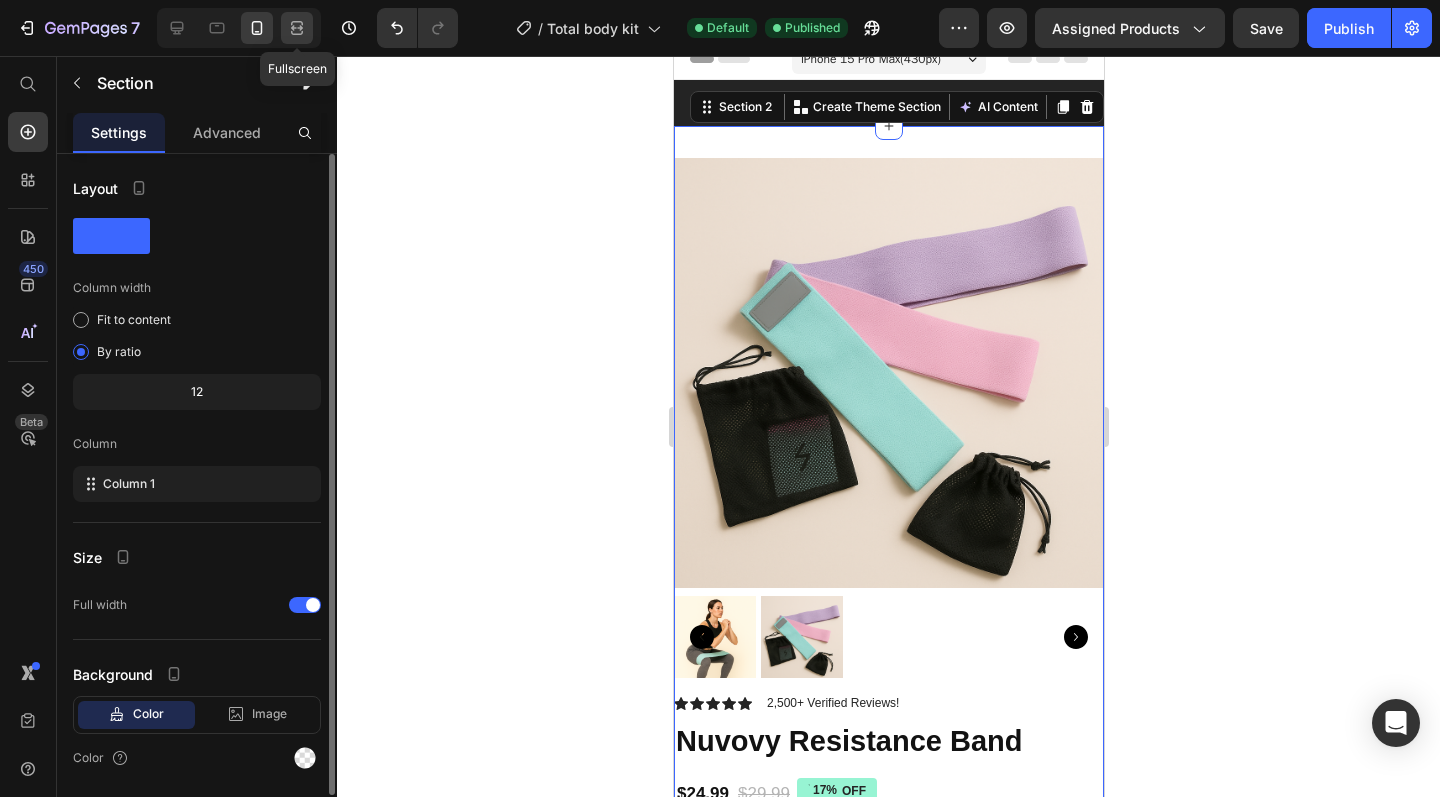 click 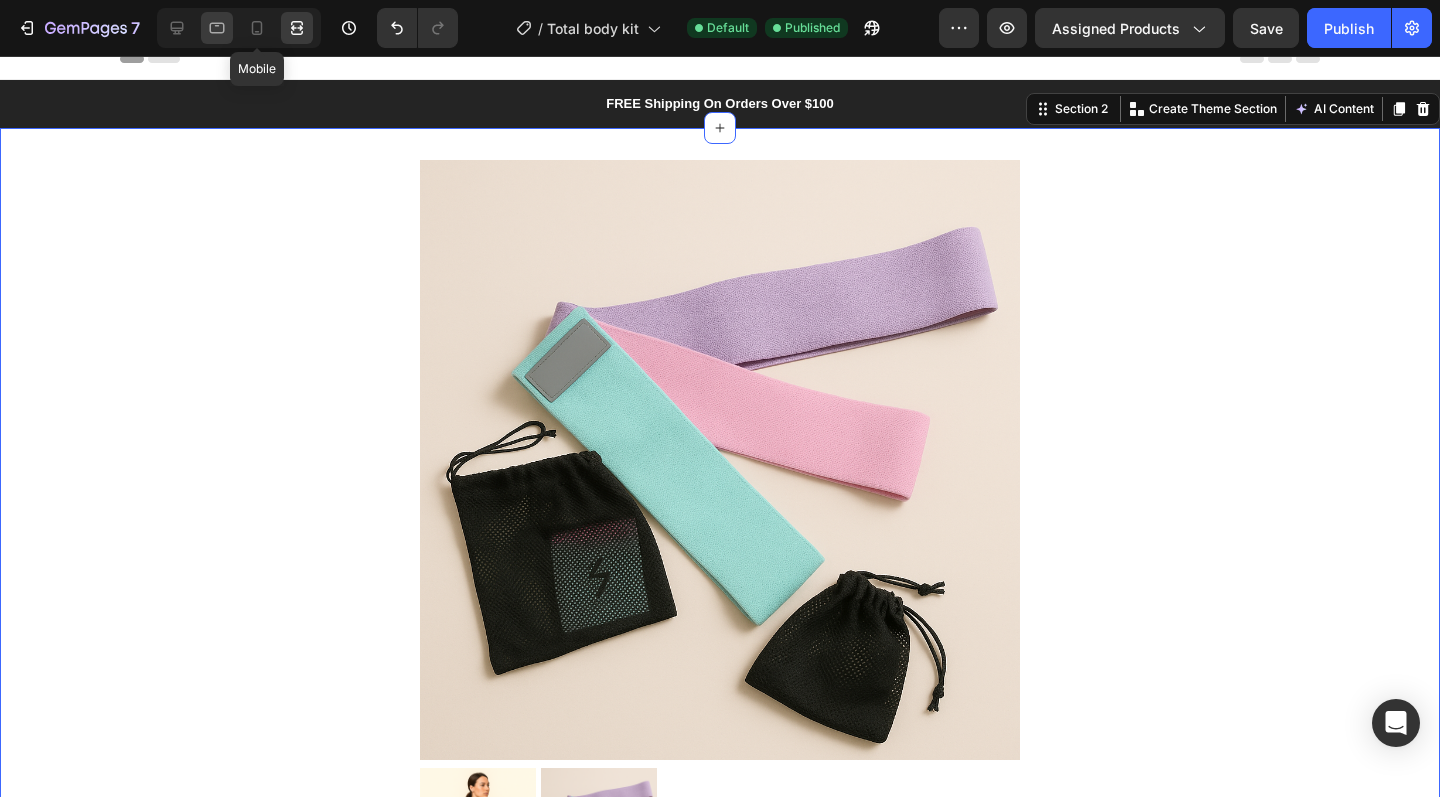 scroll, scrollTop: 18, scrollLeft: 0, axis: vertical 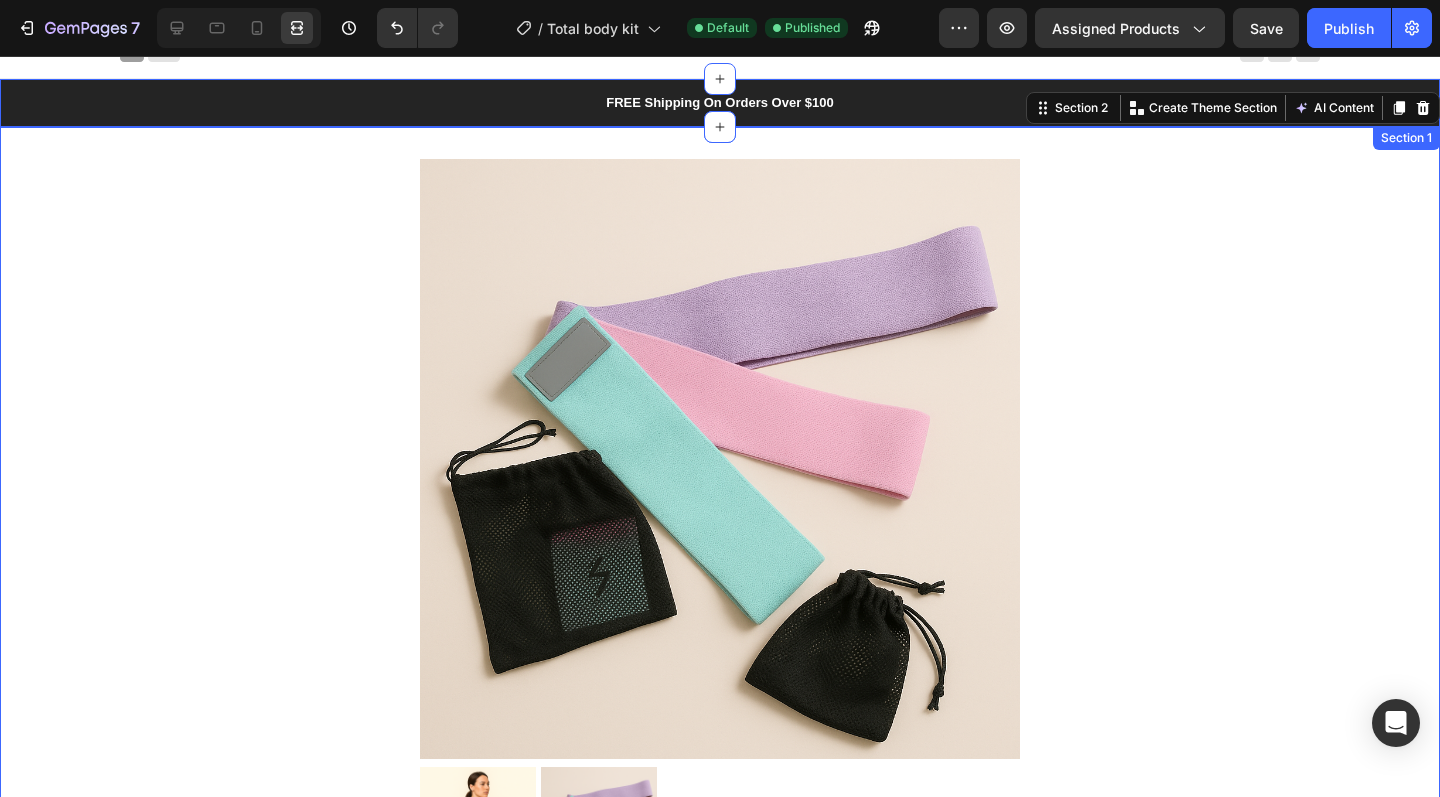 click at bounding box center (239, 28) 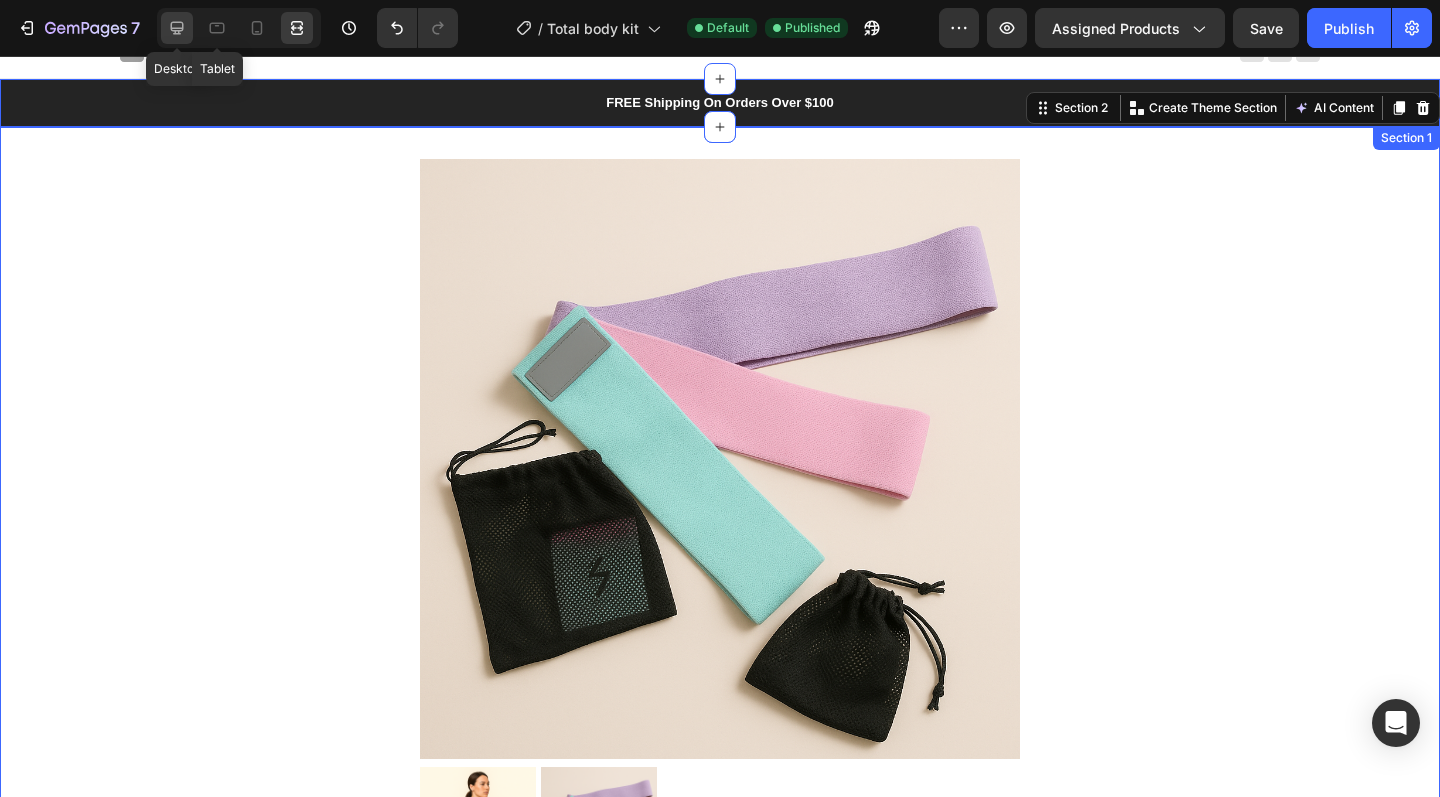 click 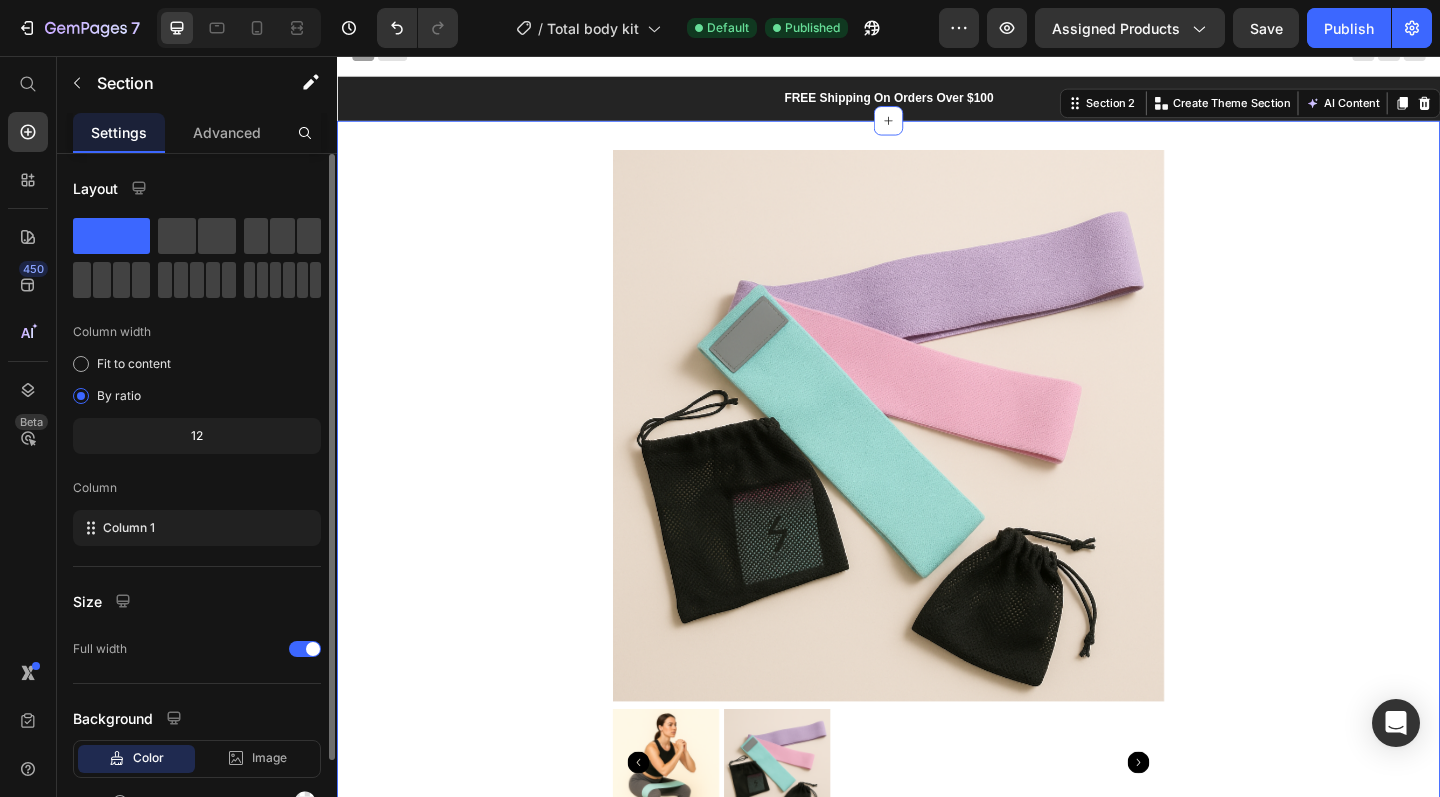 click on "Product Images
Icon
Icon
Icon
Icon
Icon Icon List 2,500+ Verified Reviews! Text Block Row Nuvovy Resistance Band Product Title $24.99 Product Price $29.99 Product Price 17% OFF Discount Tag Row This product does not have a description Product Description 1 Product Quantity
Add to cart Add to Cart Image Free Shipping  on orders 100$ Text Block Image Easy Returns Text Block Image Satisfaction Guarantee Text Block Row Image Reylo B  | Customer   Text Block Icon Icon Icon Icon Icon Icon List
Verified Buyer Item List Row “Worth it!” Text Block Text Block Row
Nuvovy total body kit
Nuvovy resistance band
Shipping Accordion Product" at bounding box center [937, 1053] 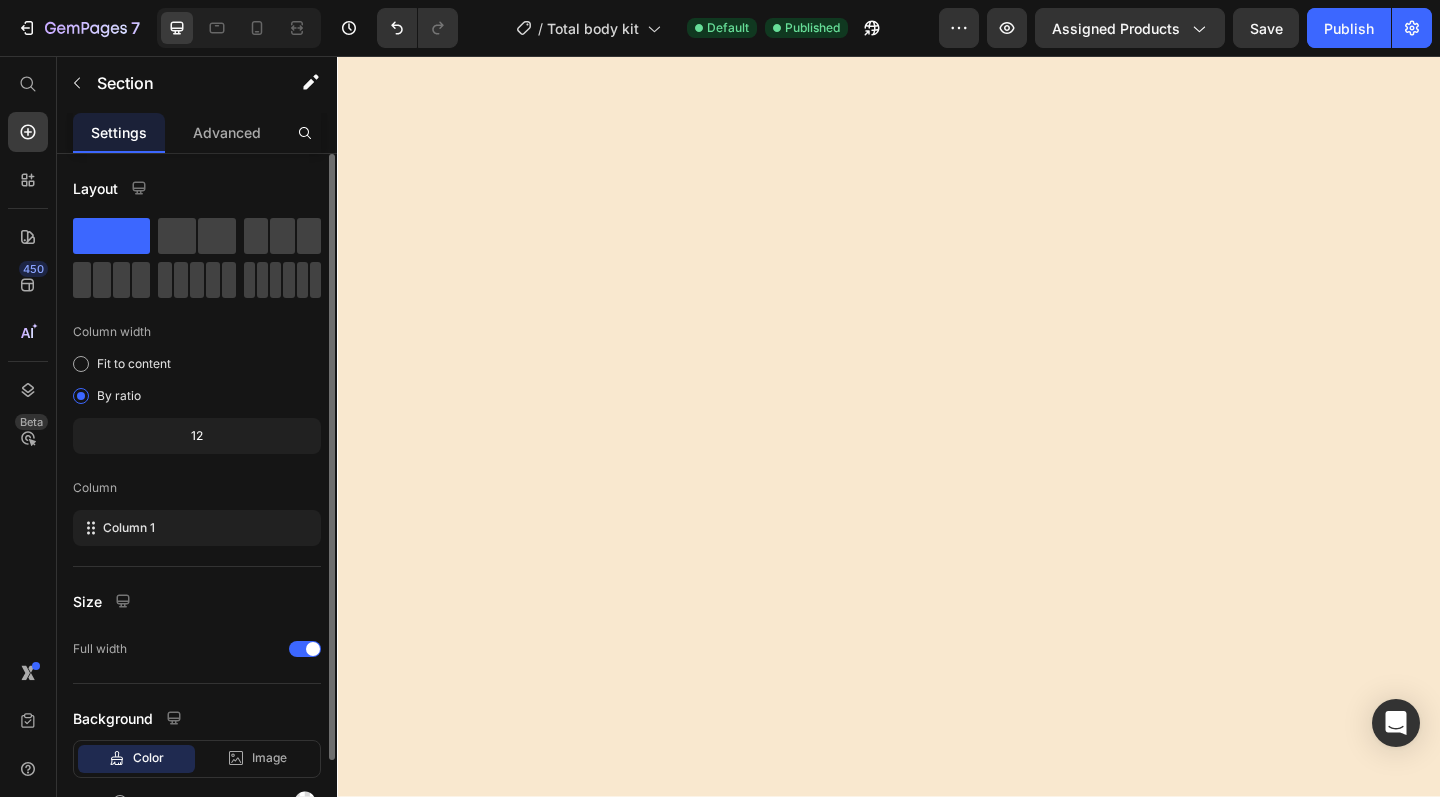 scroll, scrollTop: 4870, scrollLeft: 0, axis: vertical 